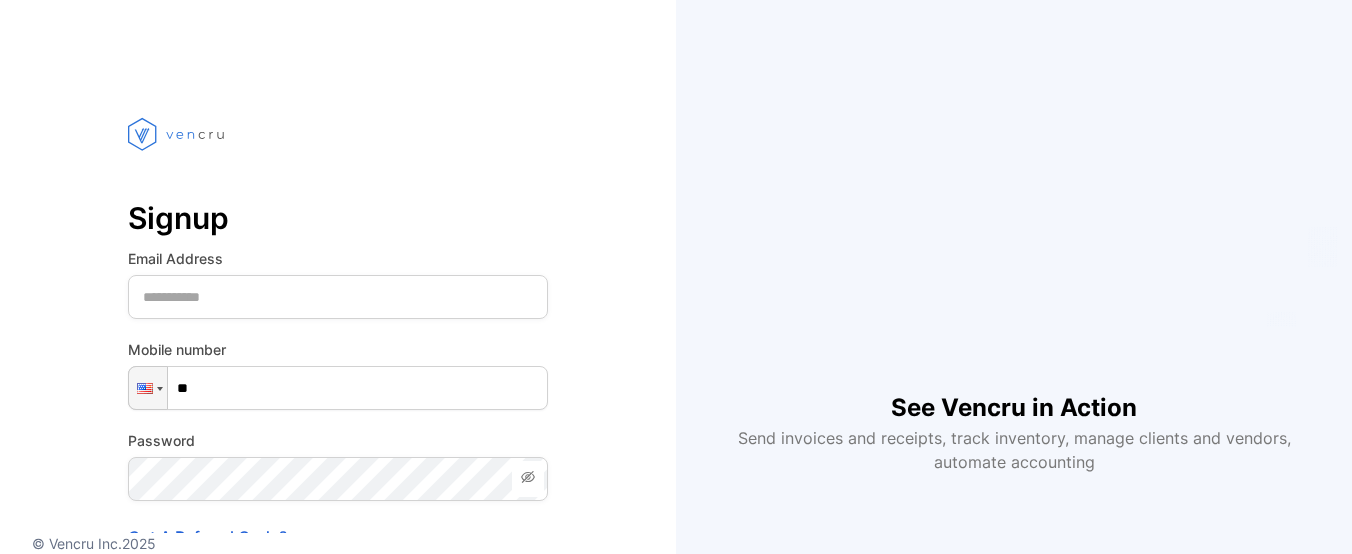 scroll, scrollTop: 0, scrollLeft: 0, axis: both 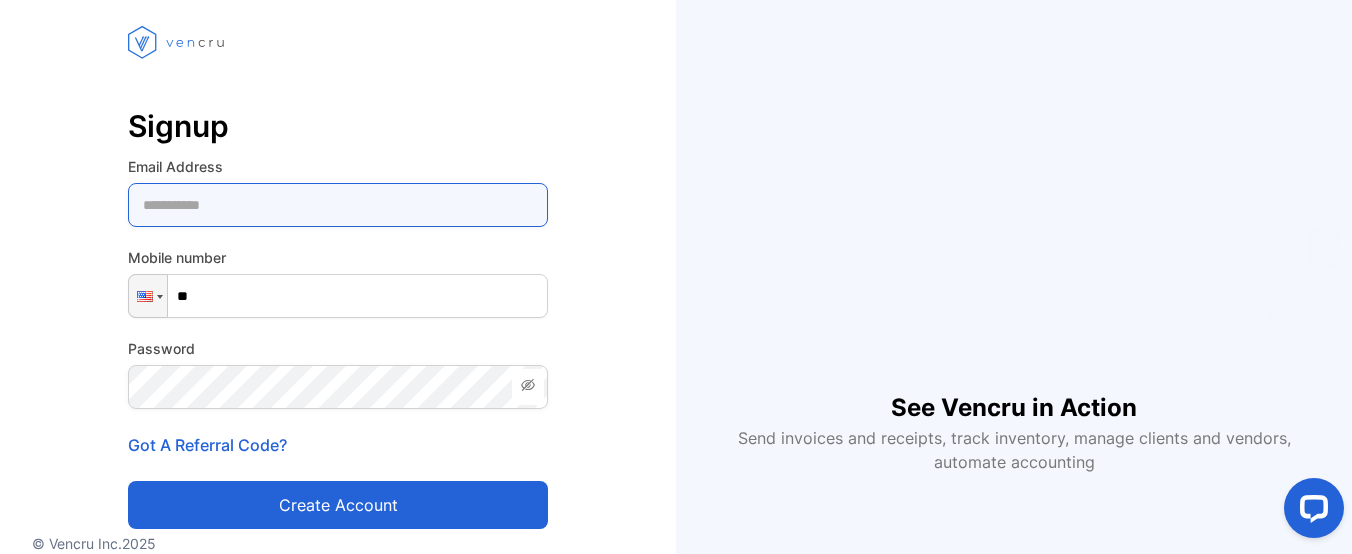 click at bounding box center (338, 205) 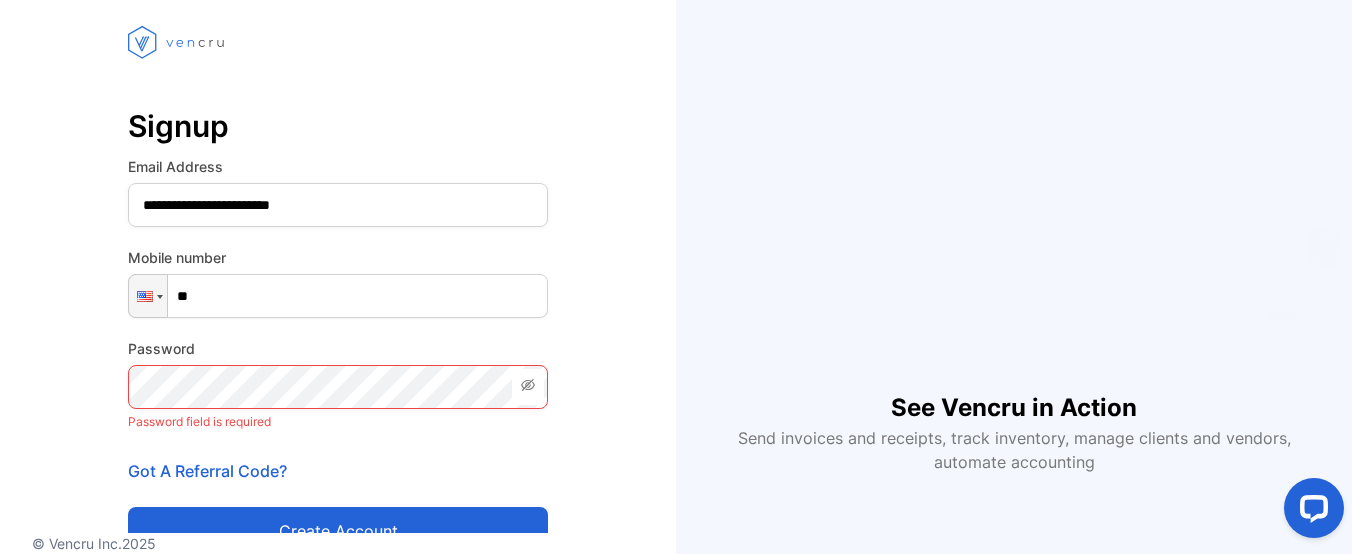 click on "**" at bounding box center (338, 296) 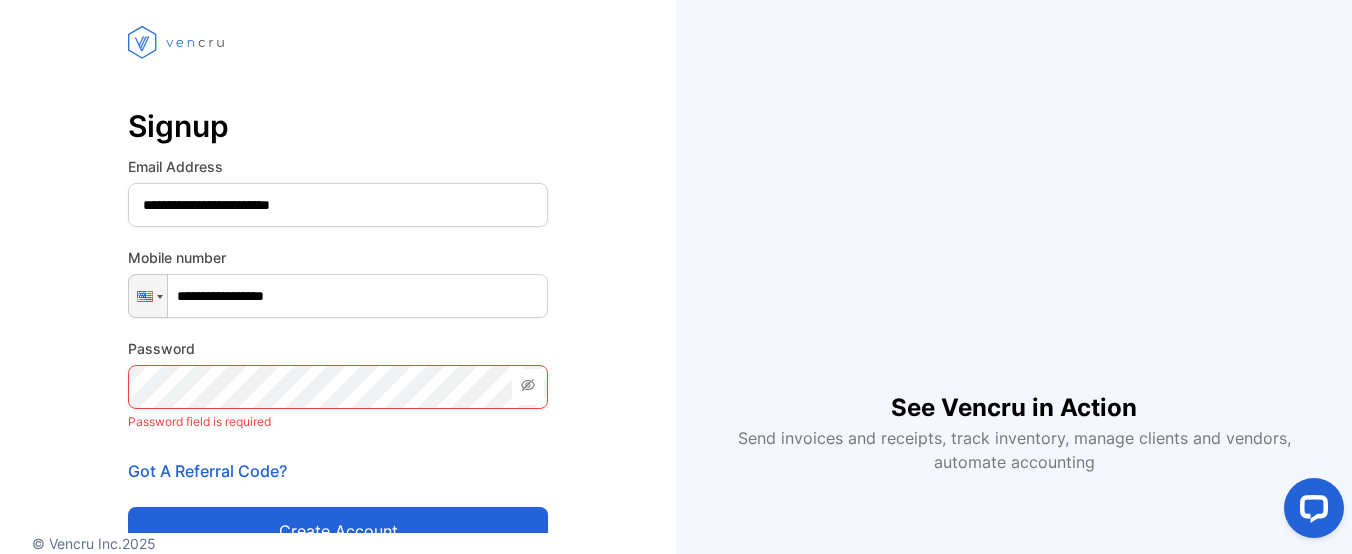 type on "**********" 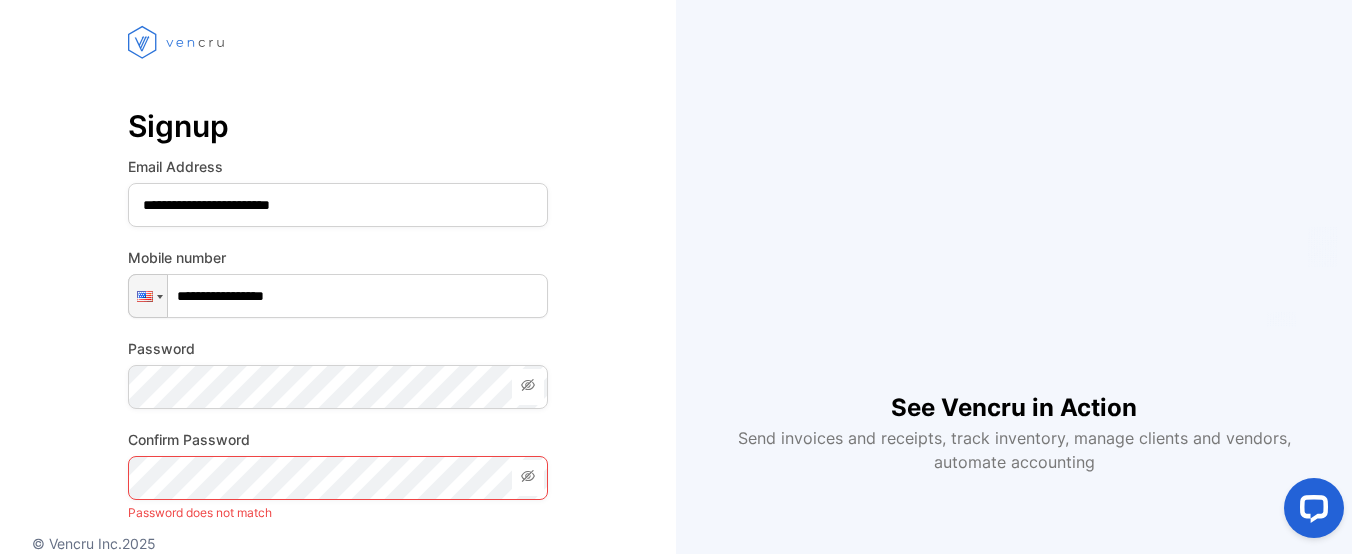 click 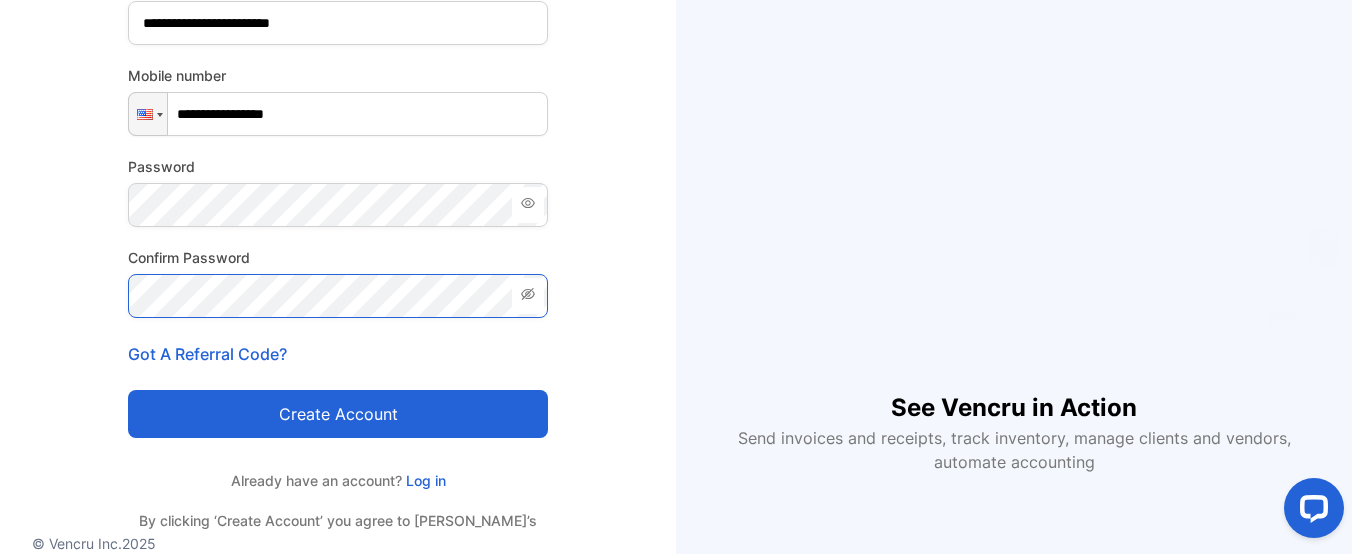 scroll, scrollTop: 290, scrollLeft: 0, axis: vertical 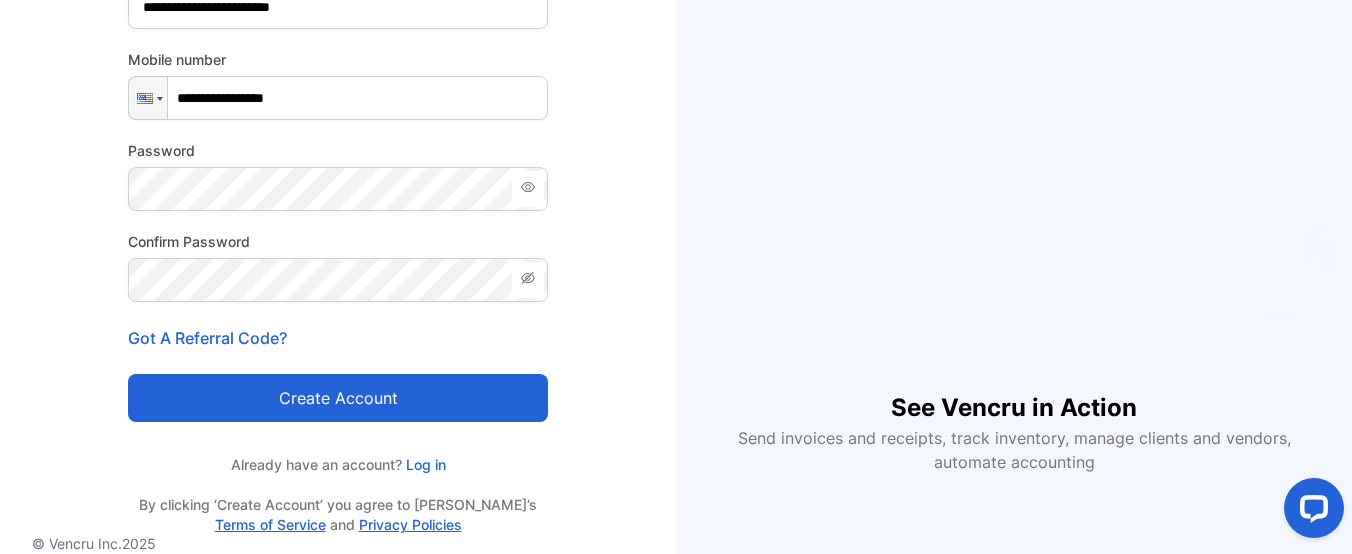 click on "Create account" at bounding box center [338, 398] 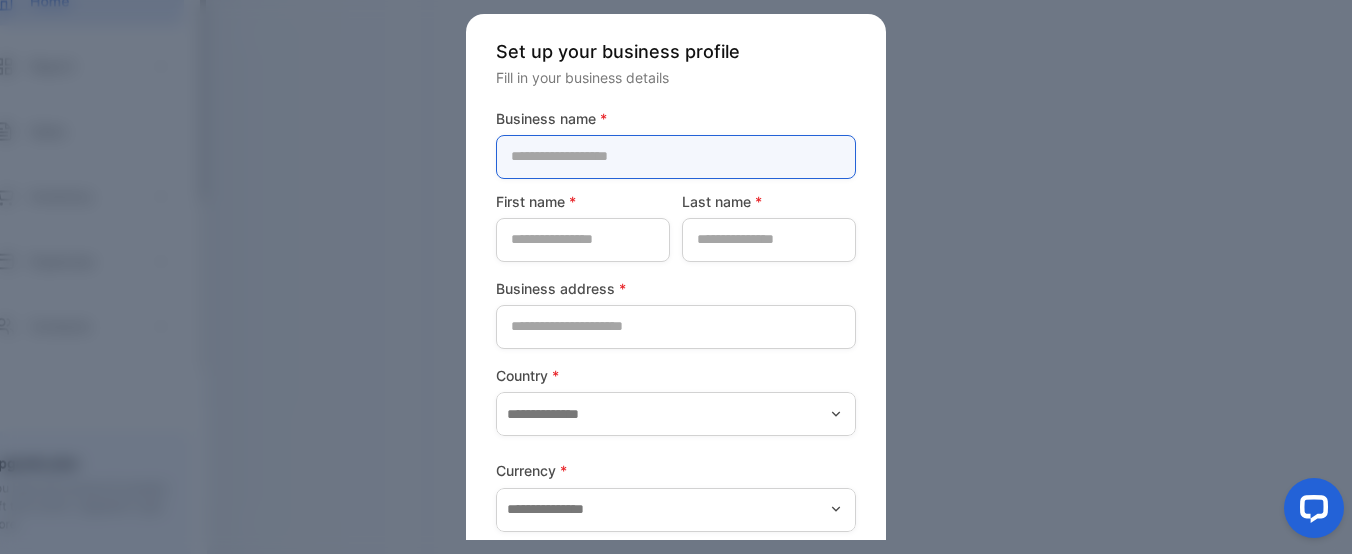 click at bounding box center (676, 157) 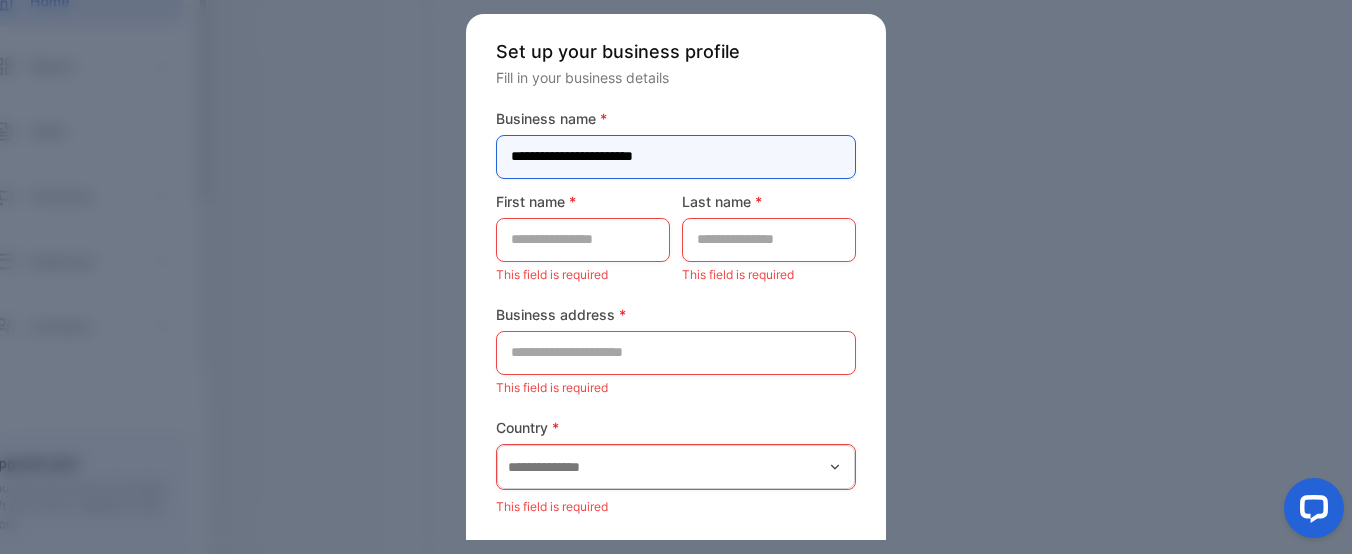 type on "**********" 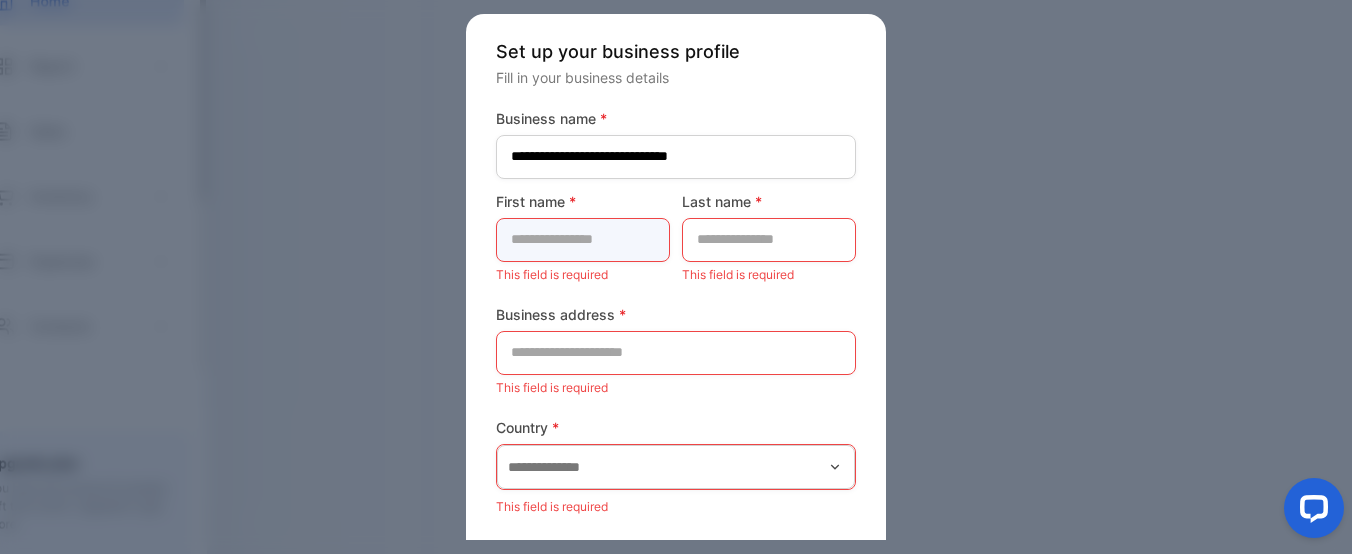 type on "*******" 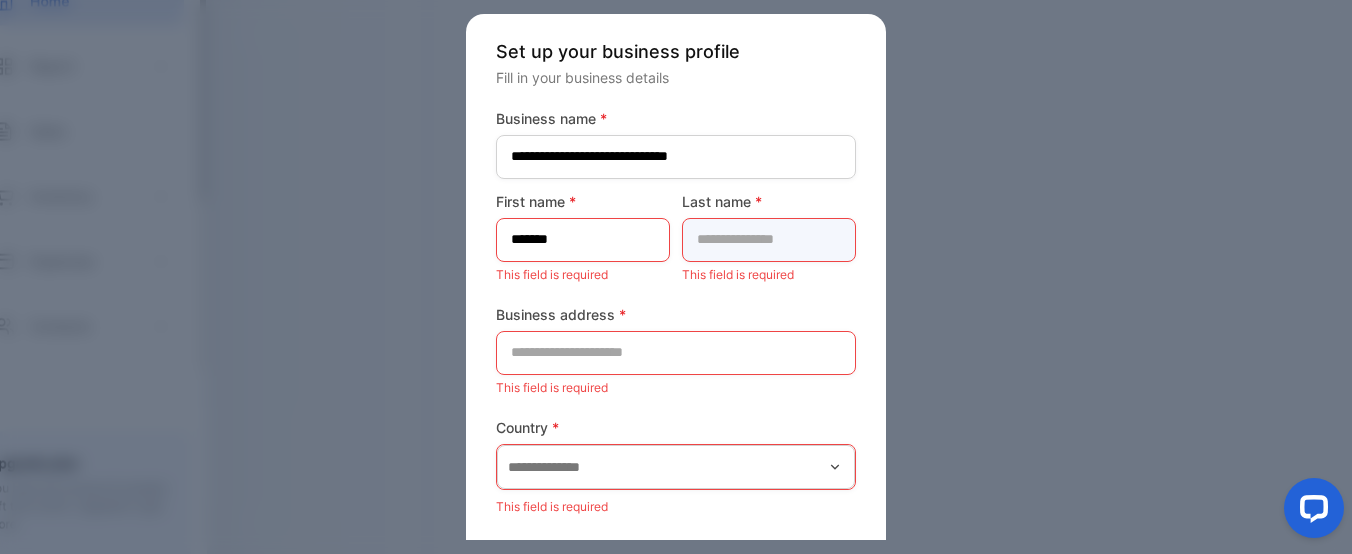 type on "*******" 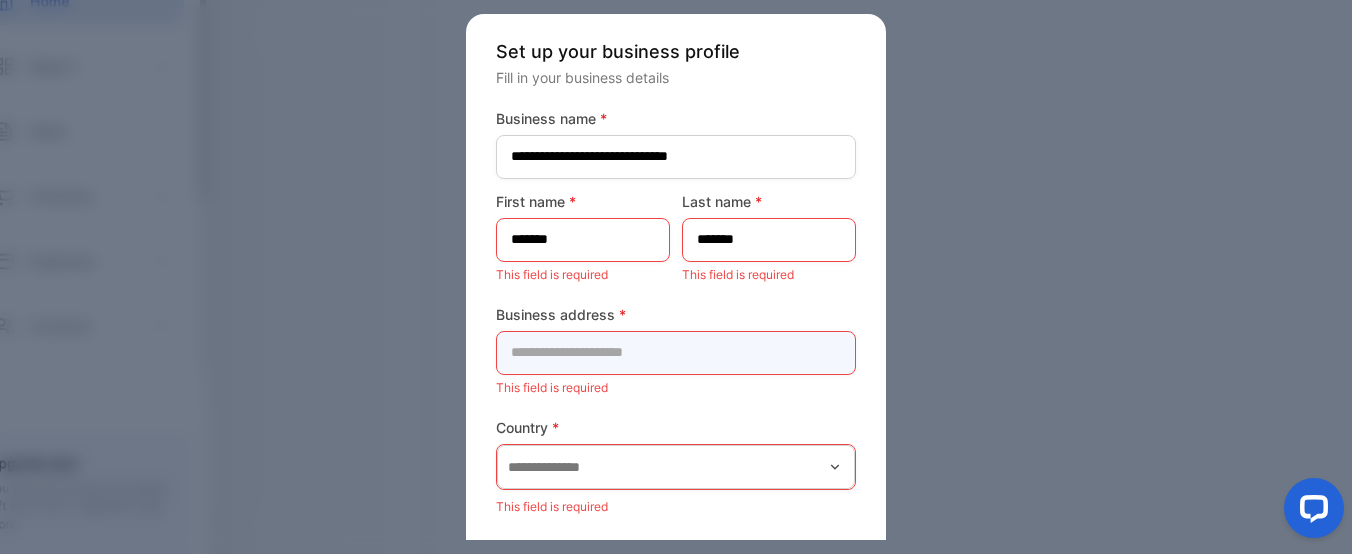 type on "**********" 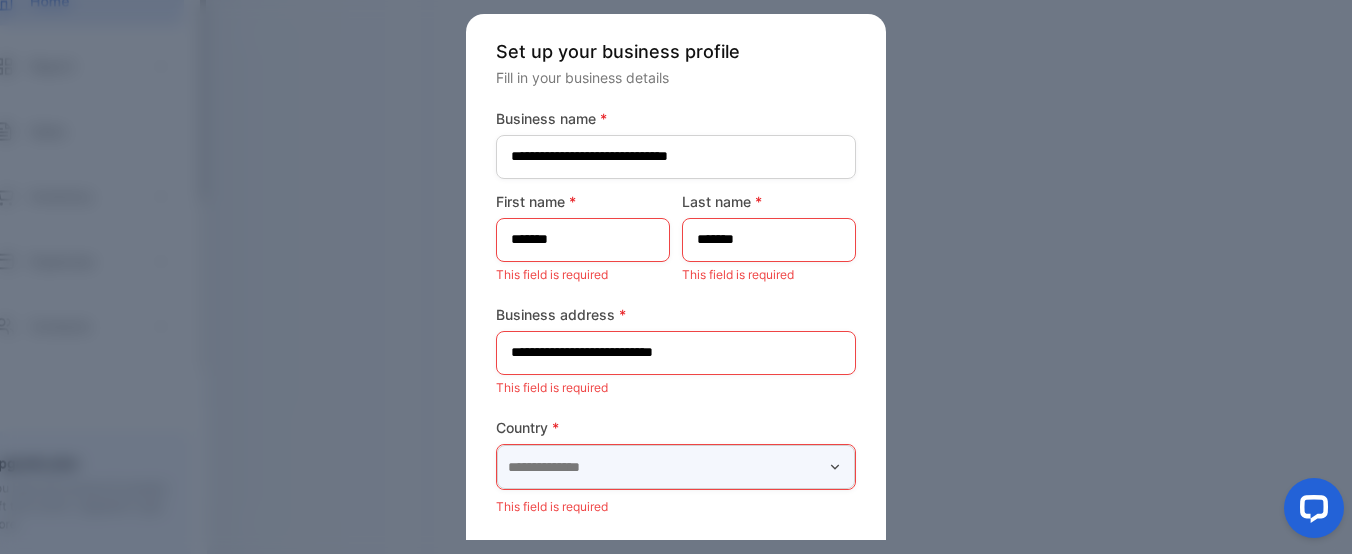 type on "**********" 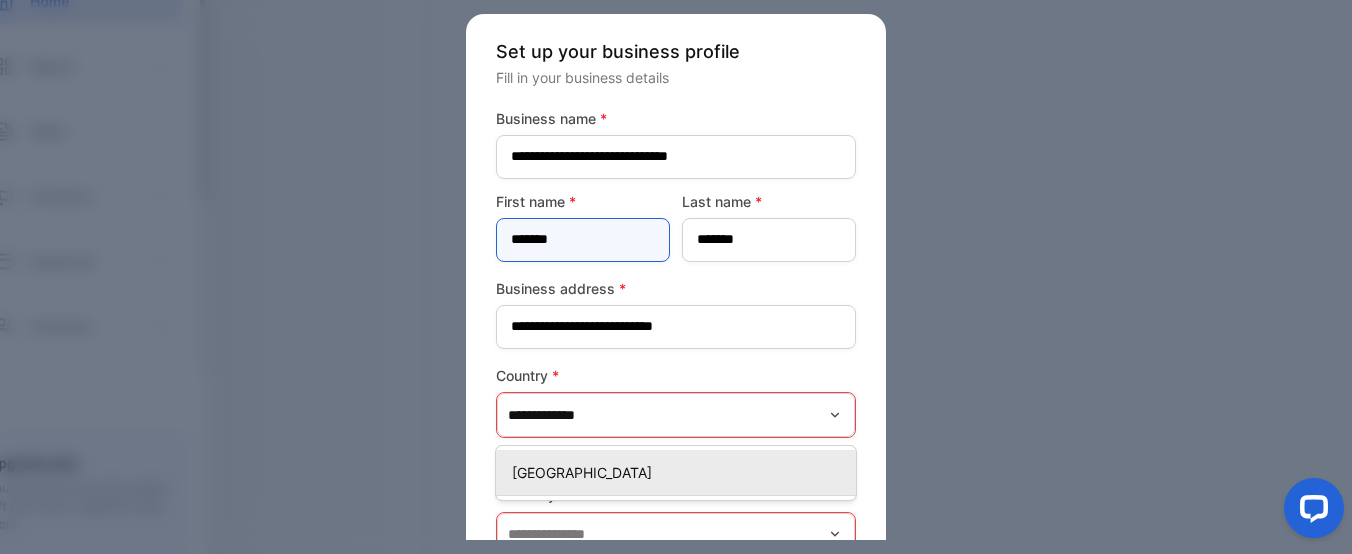 click on "*******" at bounding box center [583, 240] 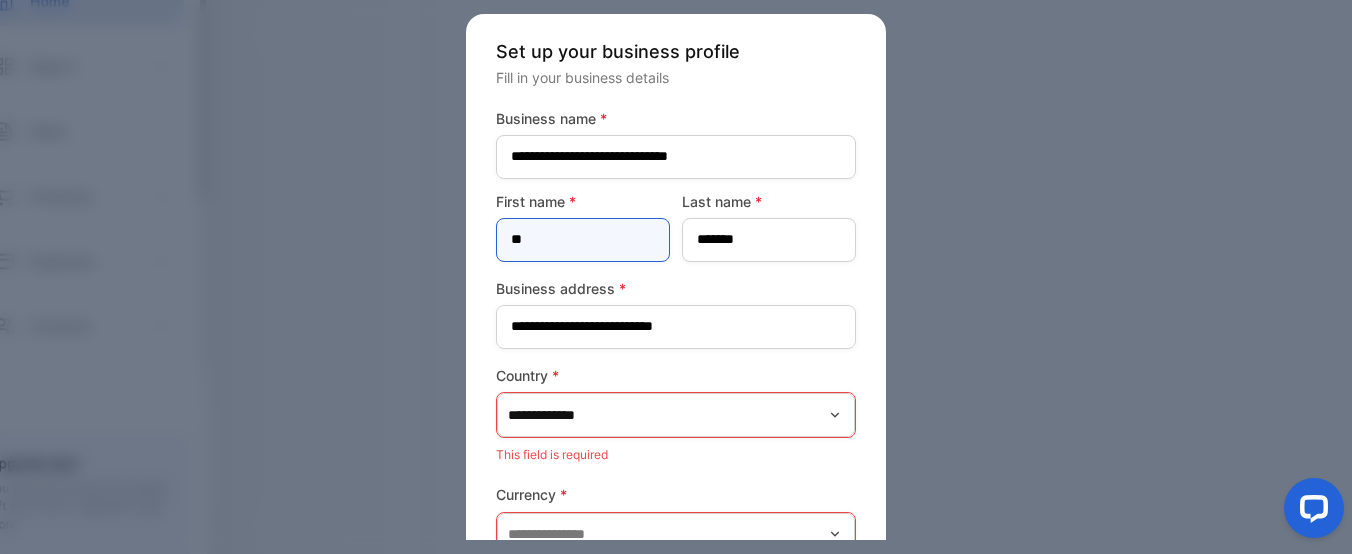 type on "*" 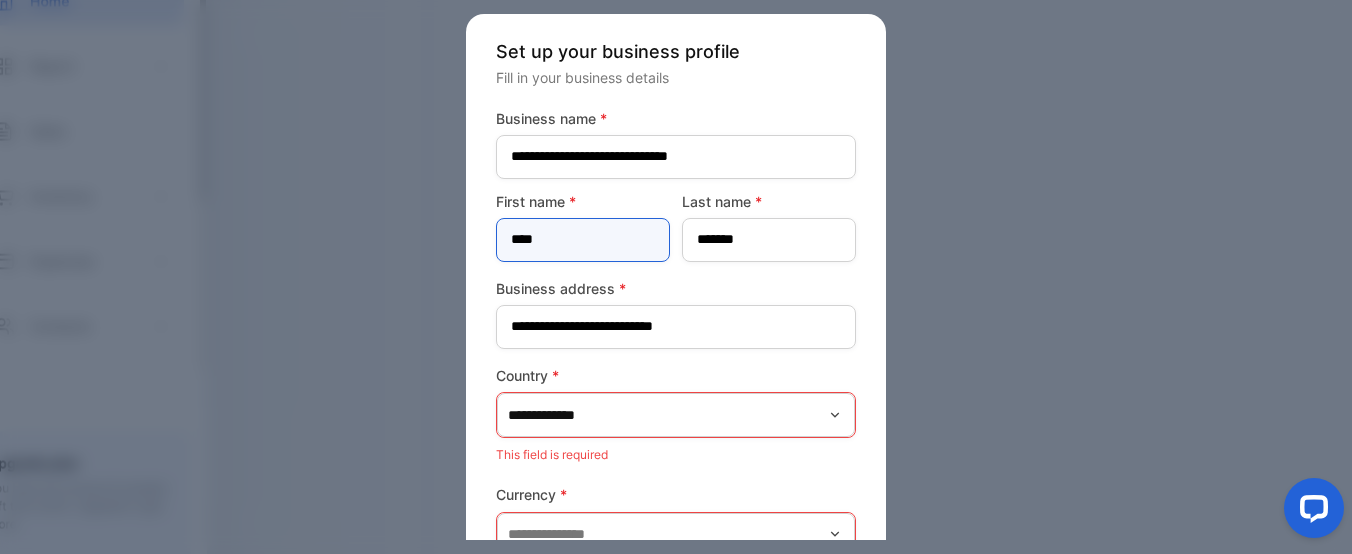type on "****" 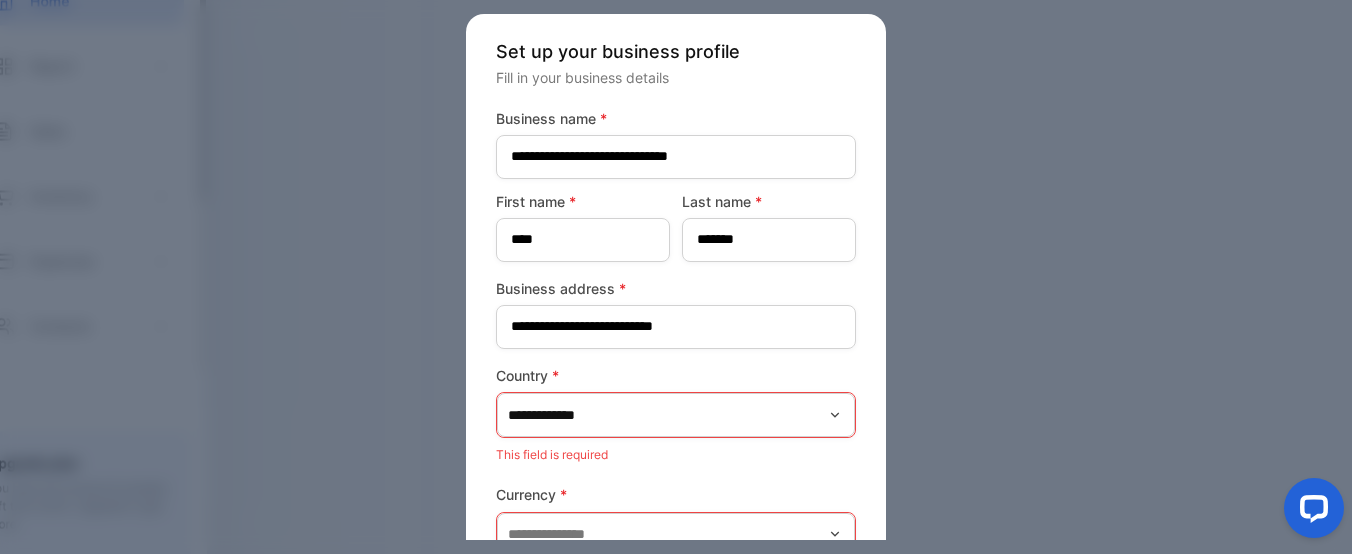 click on "Business address   *" at bounding box center (676, 288) 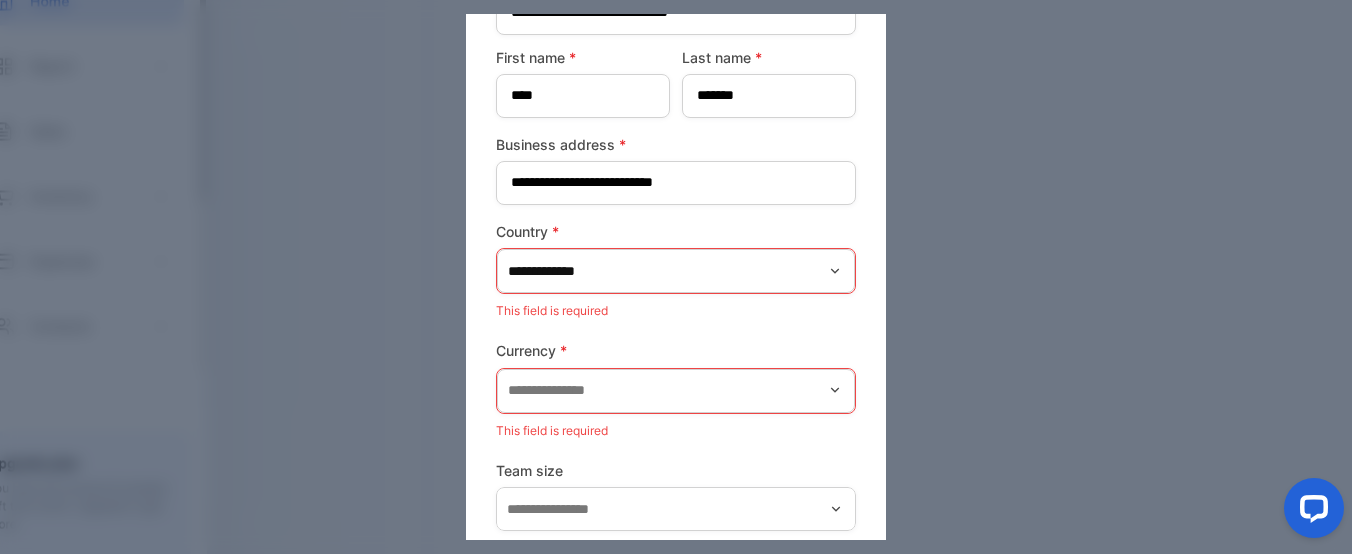 scroll, scrollTop: 156, scrollLeft: 0, axis: vertical 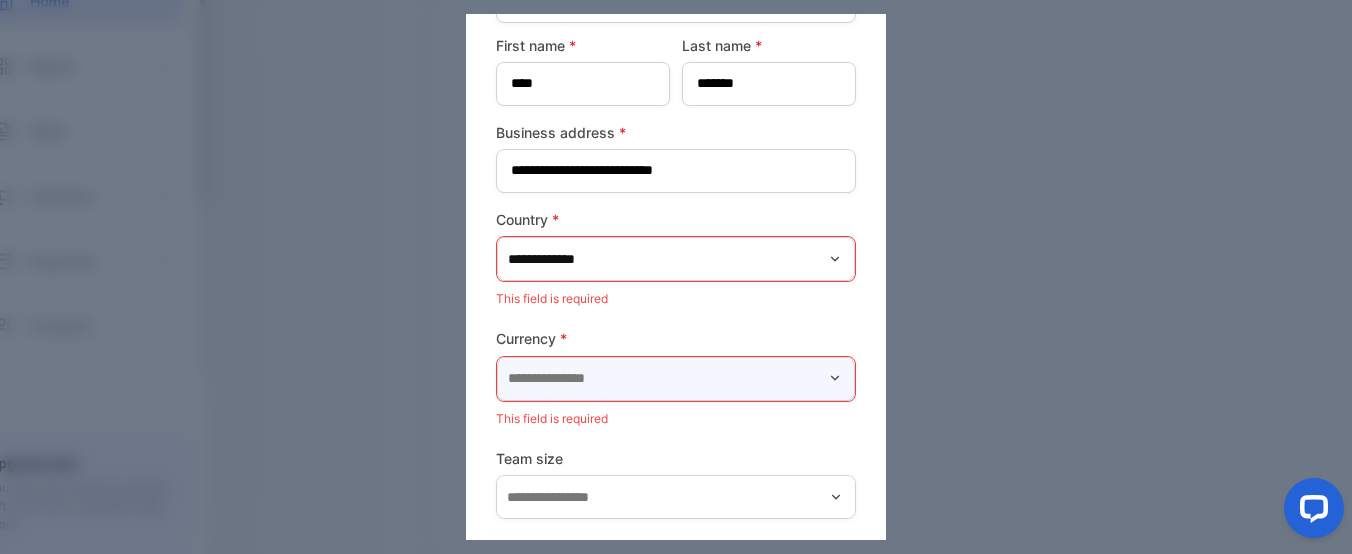 click at bounding box center [676, 379] 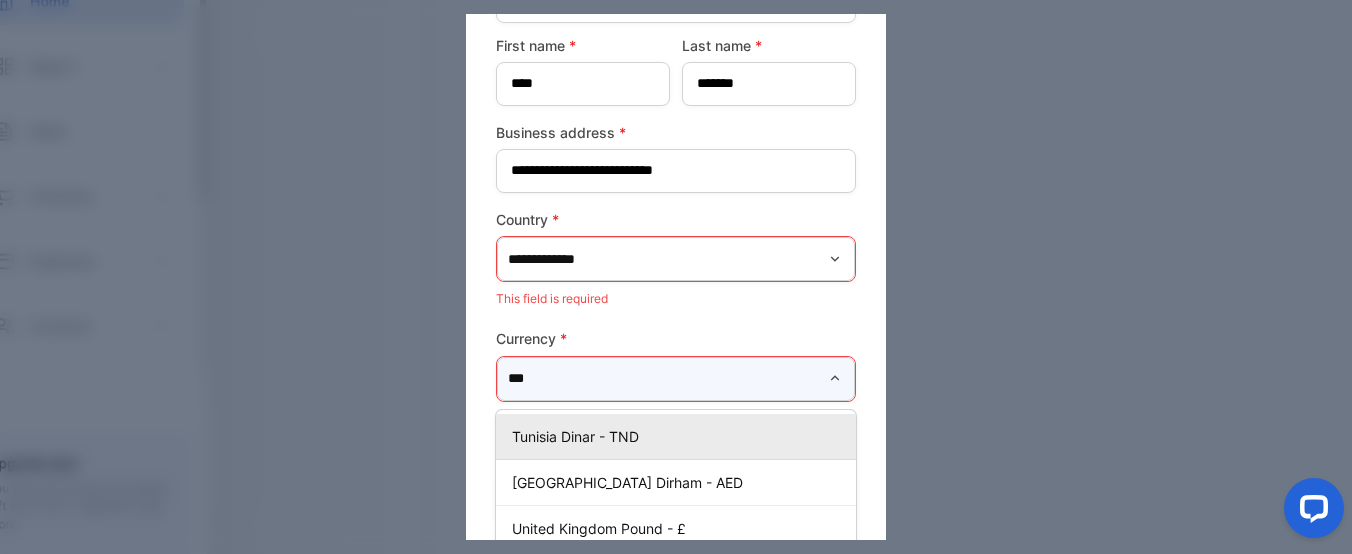 scroll, scrollTop: 0, scrollLeft: 0, axis: both 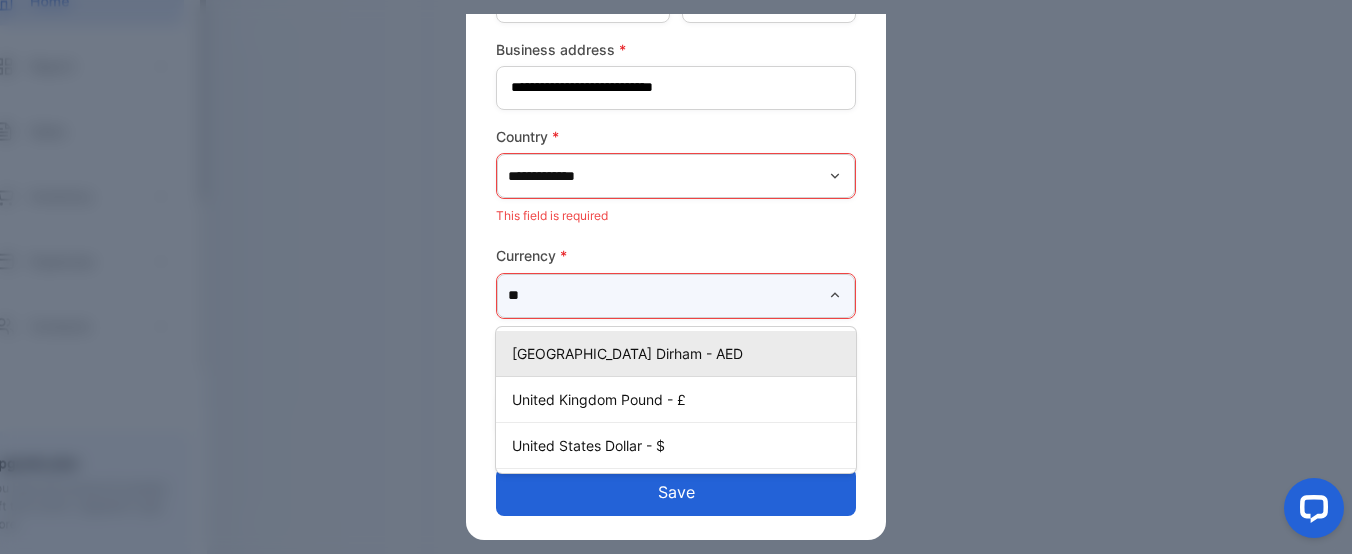 type on "*" 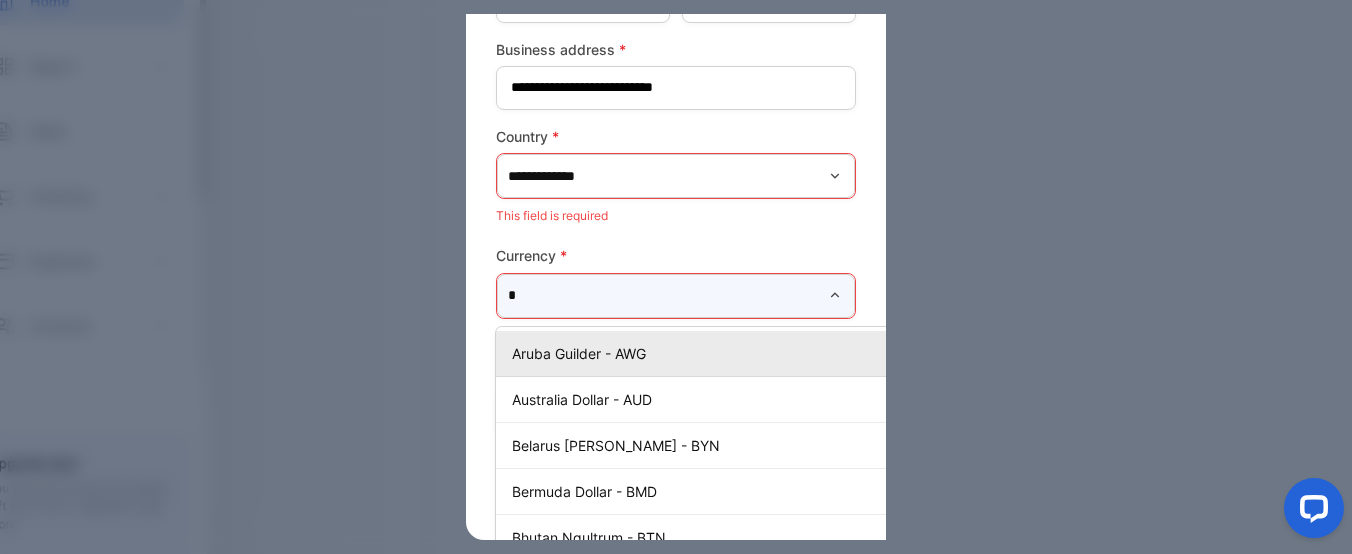 scroll, scrollTop: 239, scrollLeft: 30, axis: both 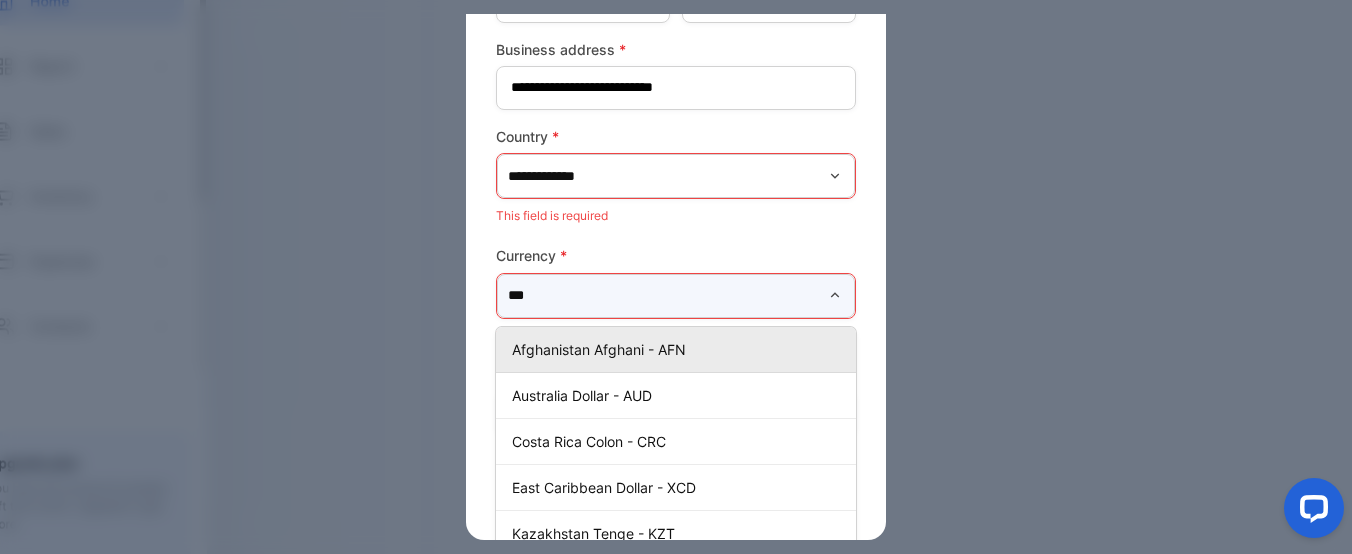 click on "**" at bounding box center [676, 296] 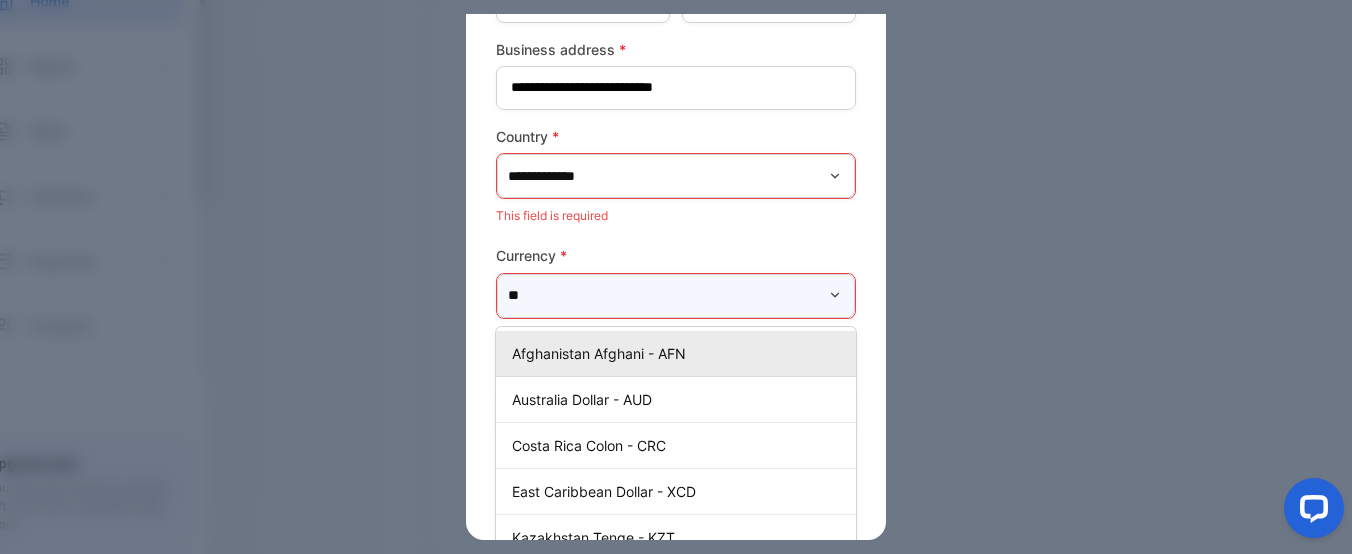 type on "*" 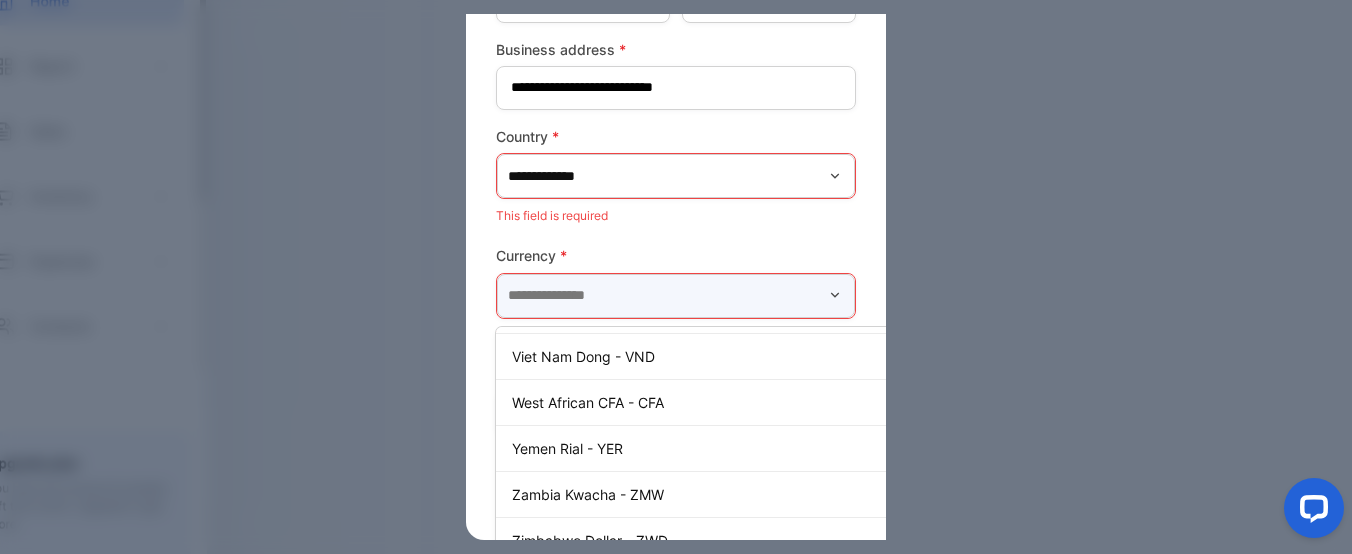 scroll, scrollTop: 7358, scrollLeft: 0, axis: vertical 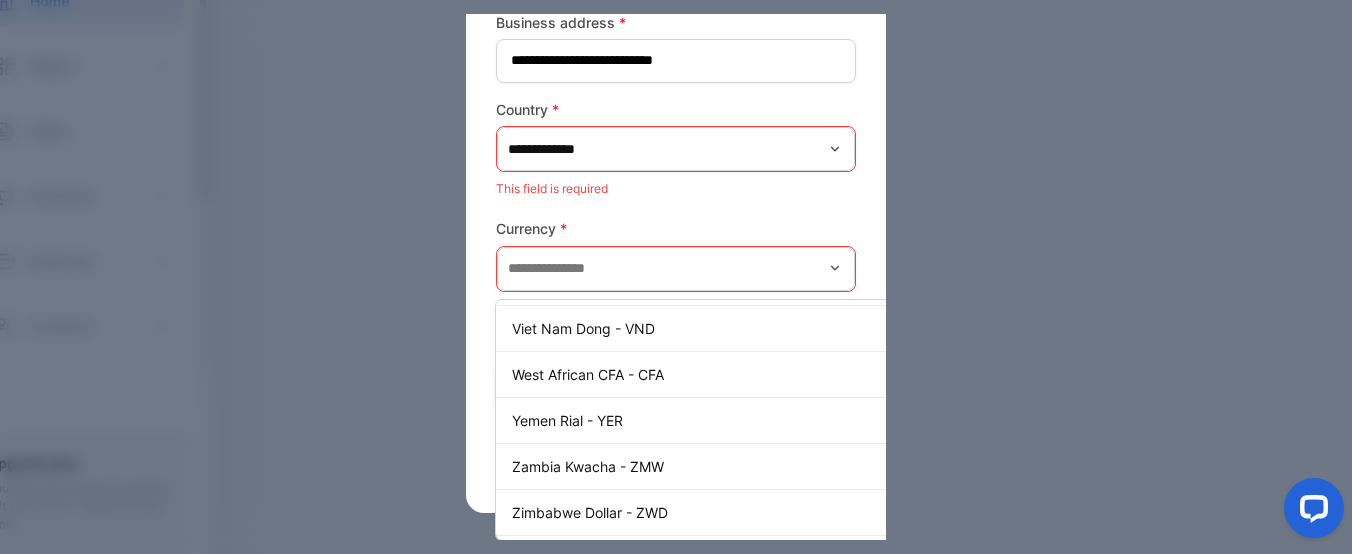 click 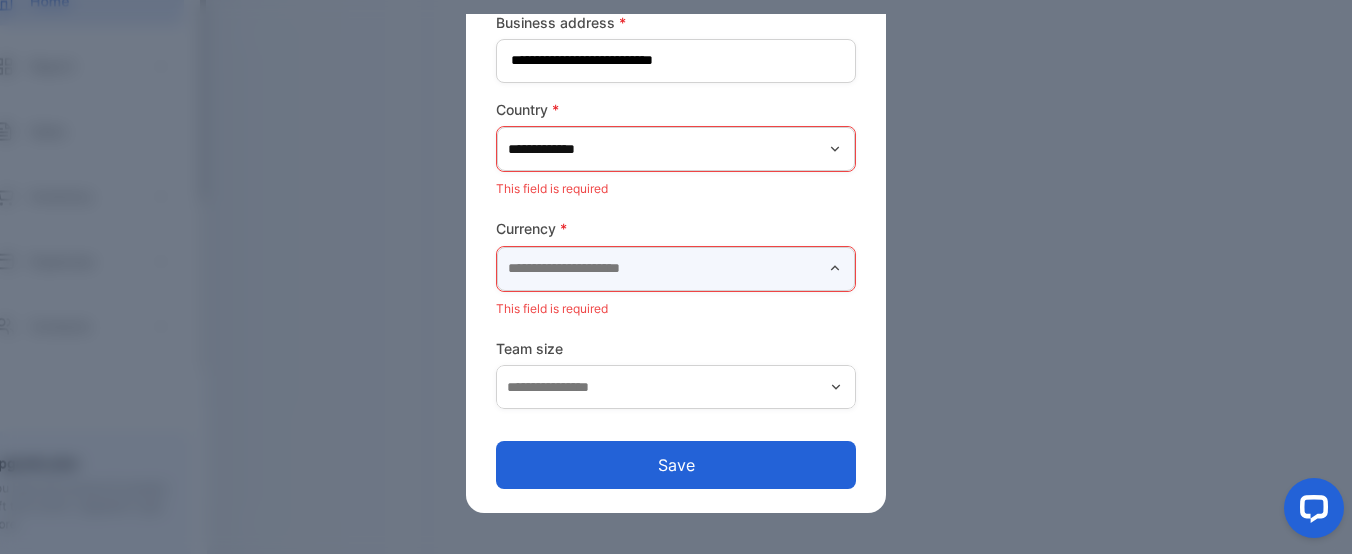 scroll, scrollTop: 240, scrollLeft: 0, axis: vertical 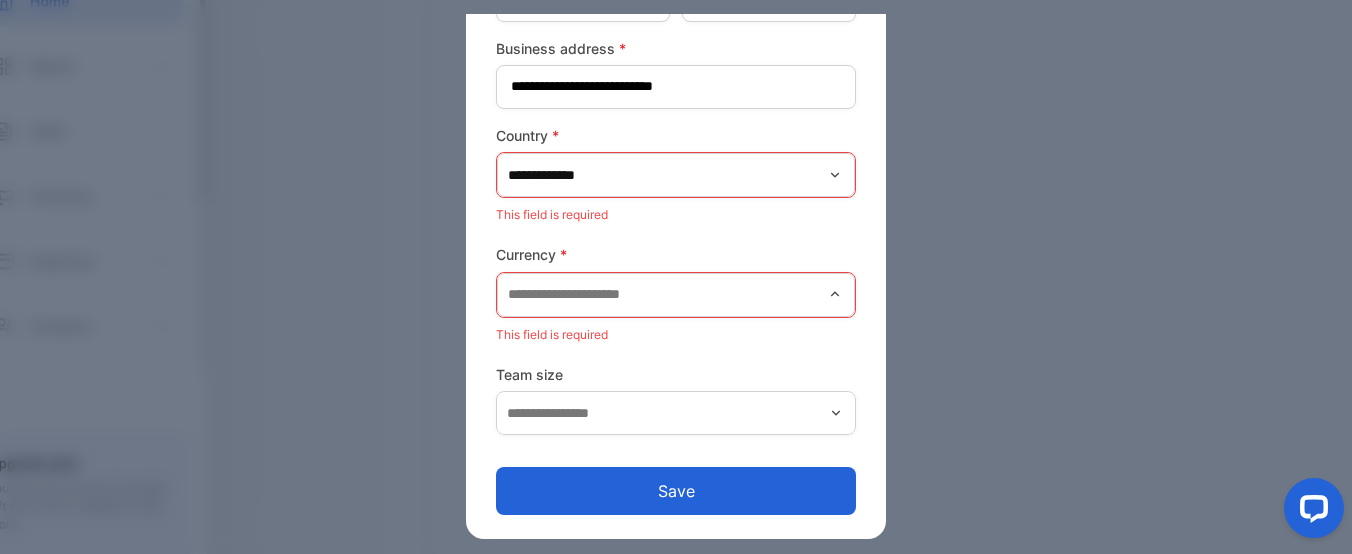 click on "This field is required" at bounding box center [676, 335] 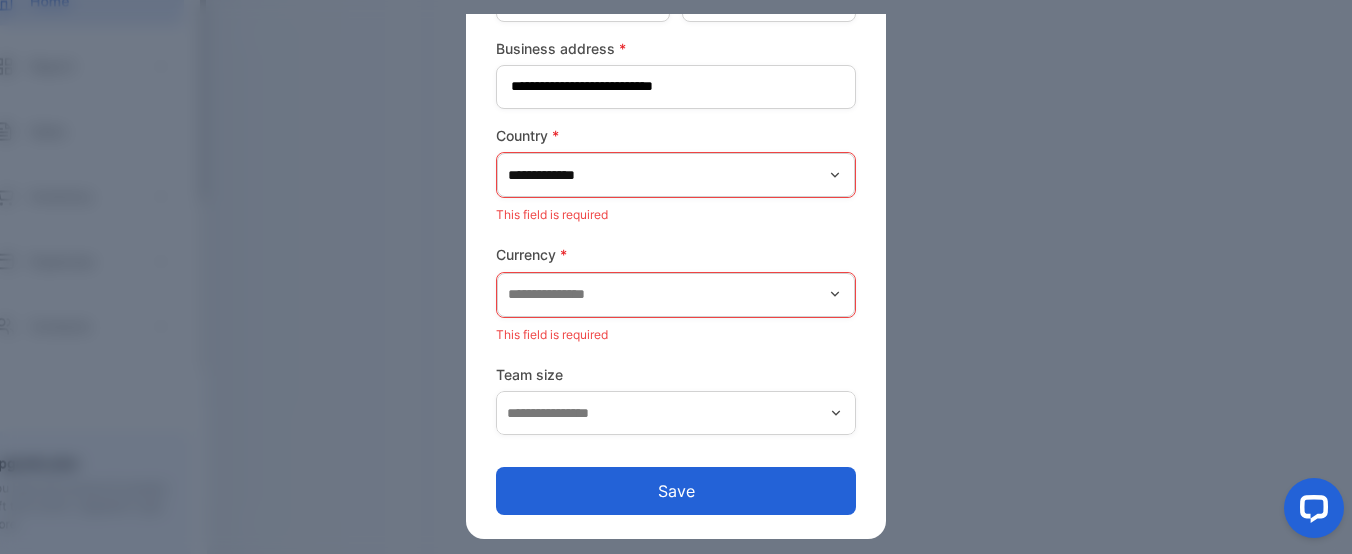 scroll, scrollTop: 239, scrollLeft: 0, axis: vertical 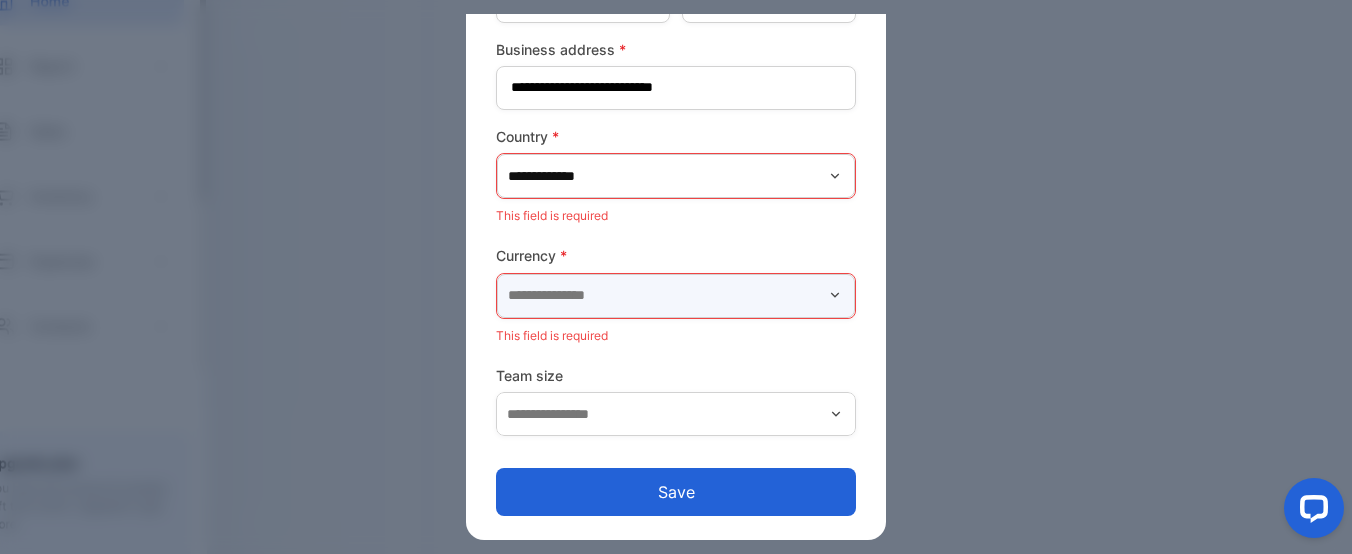 click at bounding box center (676, 296) 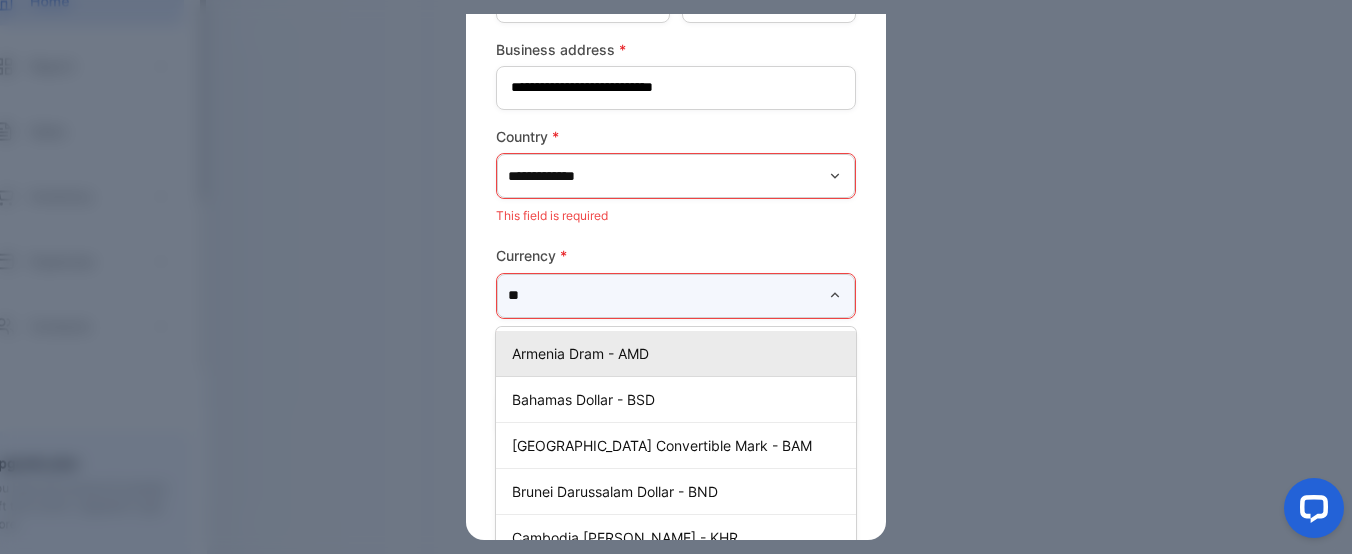 scroll, scrollTop: 239, scrollLeft: 0, axis: vertical 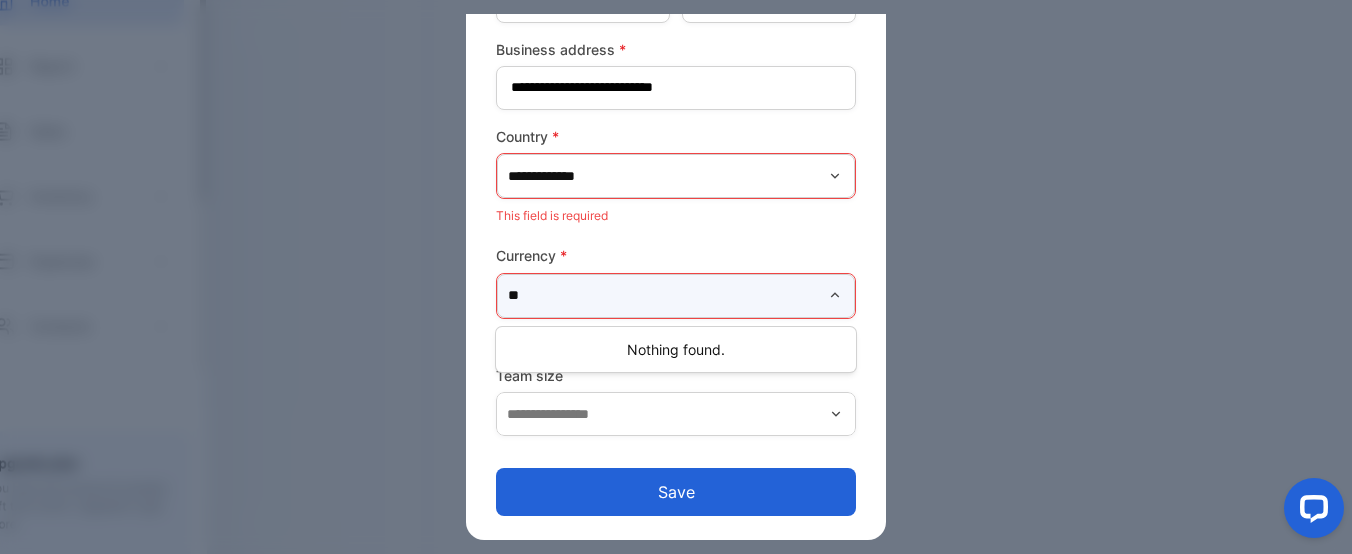 type on "*" 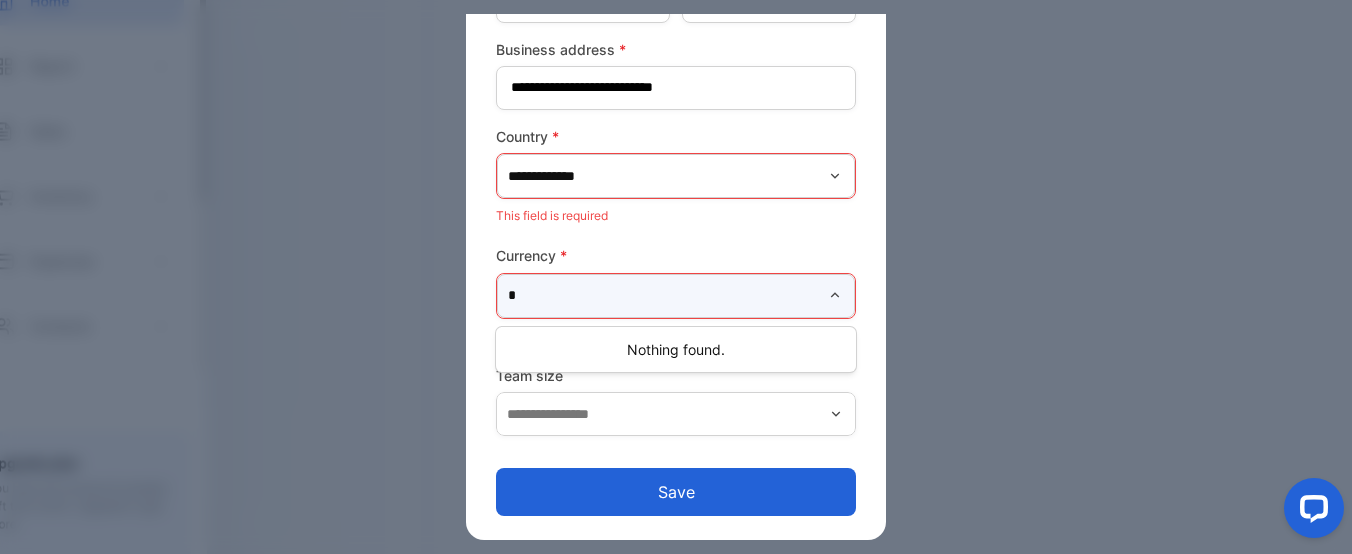 scroll, scrollTop: 239, scrollLeft: 30, axis: both 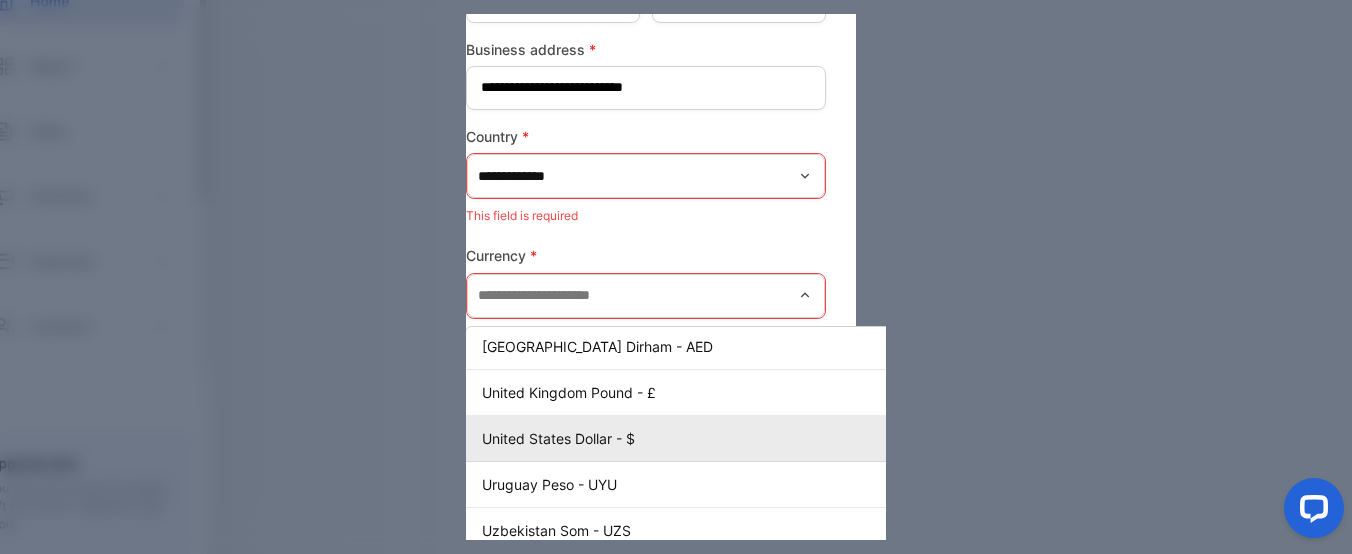 click on "United States Dollar - $" at bounding box center (723, 438) 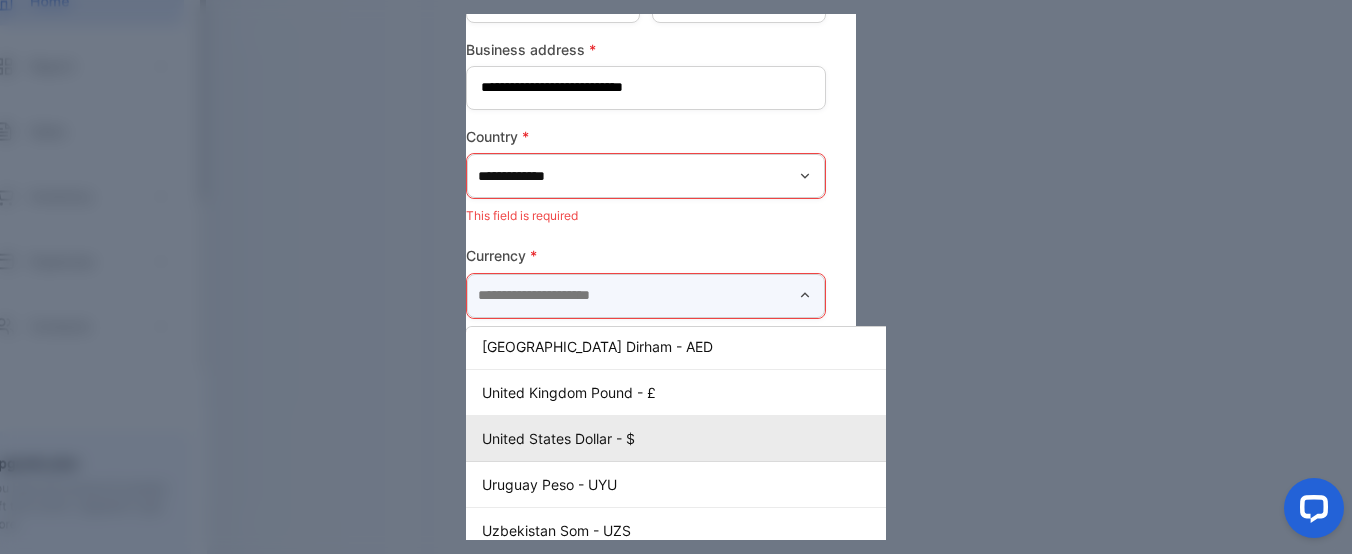 type on "**********" 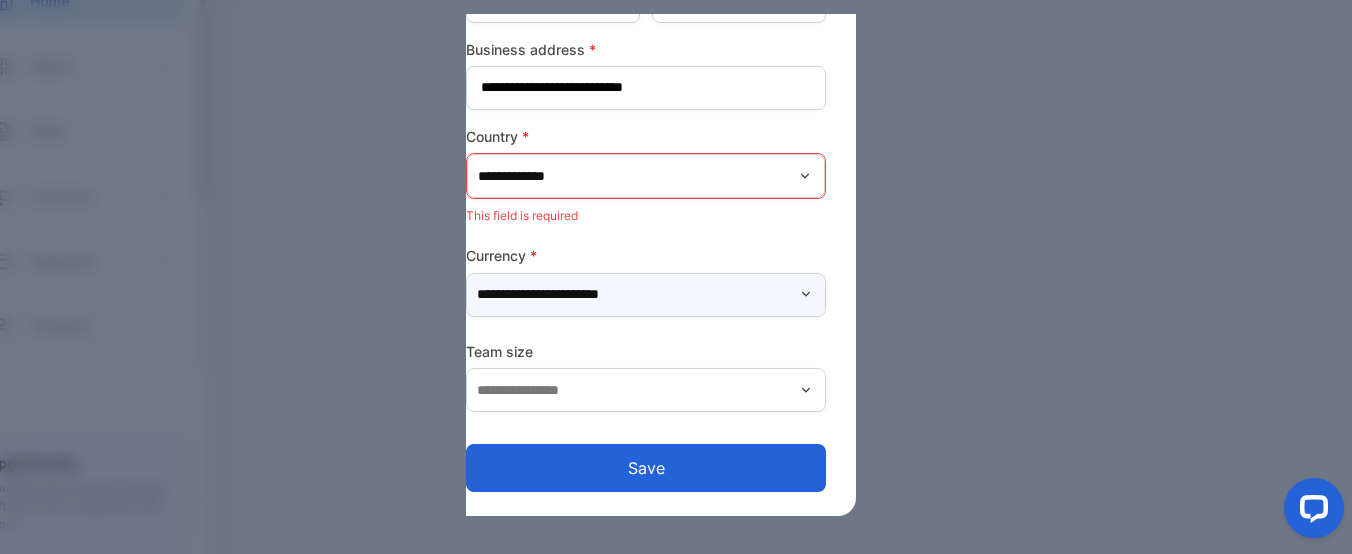 scroll, scrollTop: 216, scrollLeft: 0, axis: vertical 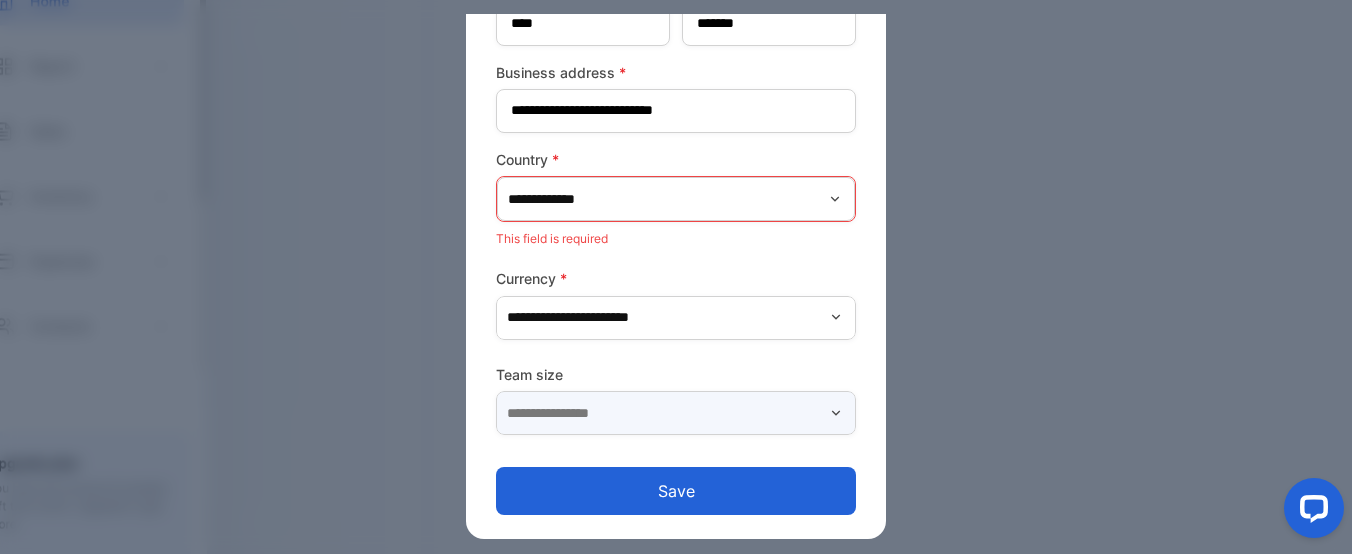 click at bounding box center [676, 413] 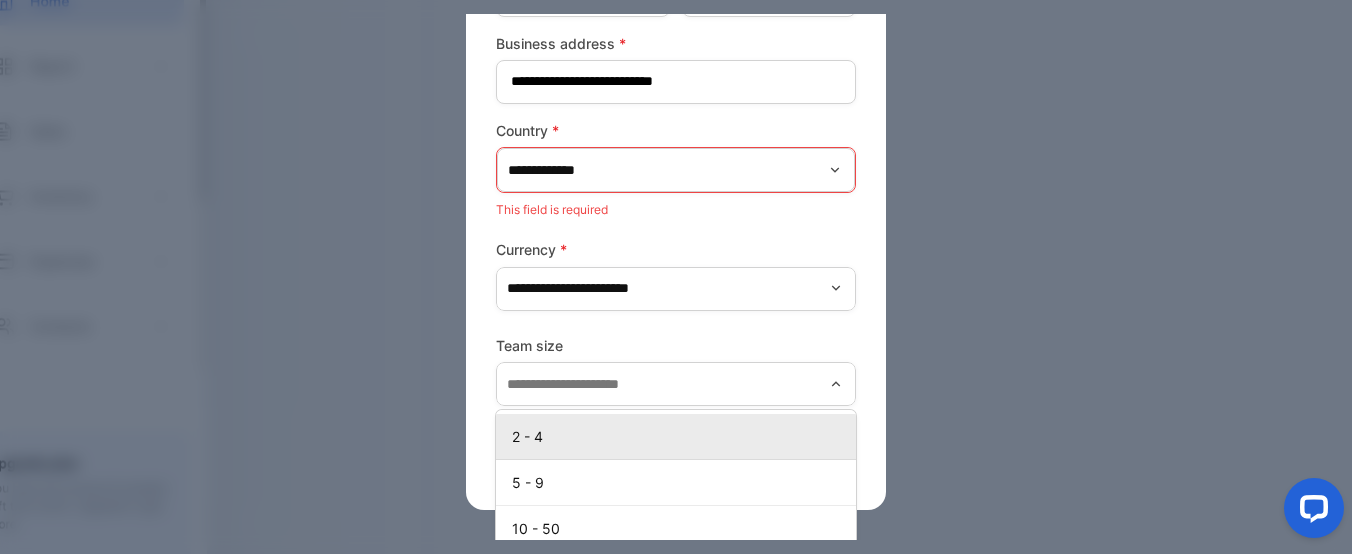 click on "2 - 4" at bounding box center (680, 436) 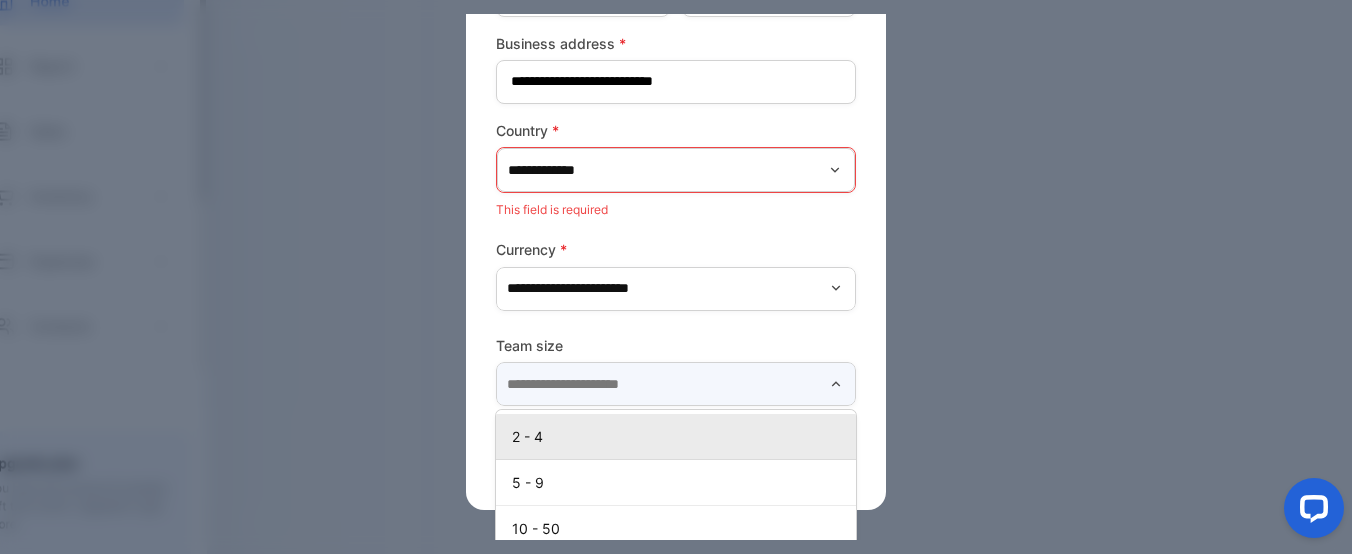 type on "*****" 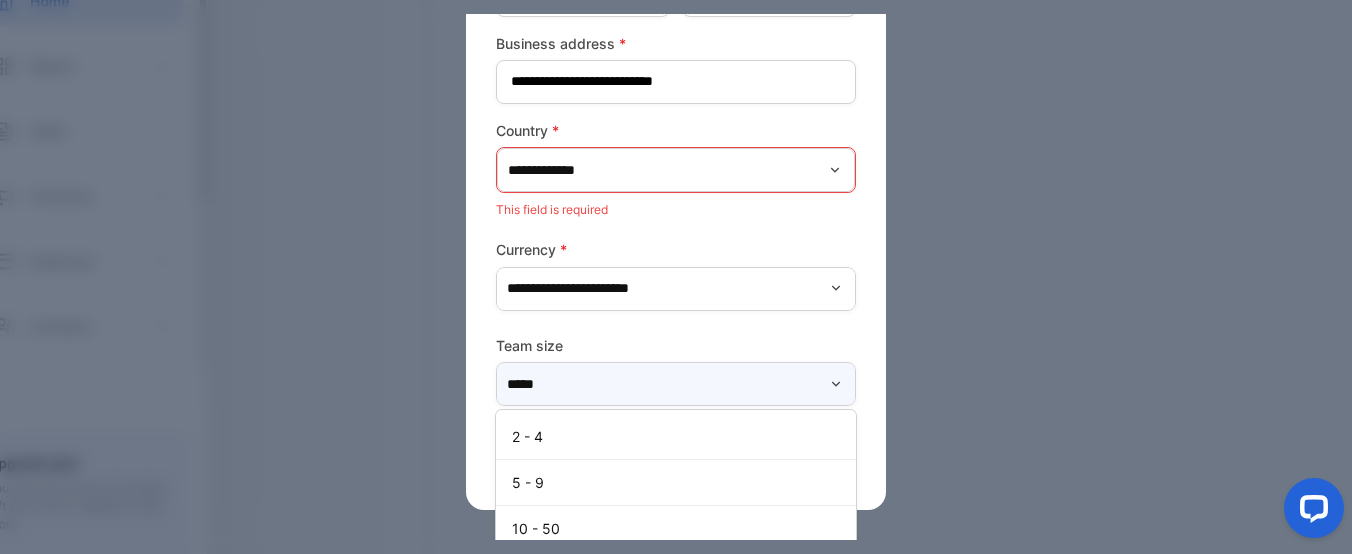 scroll, scrollTop: 216, scrollLeft: 0, axis: vertical 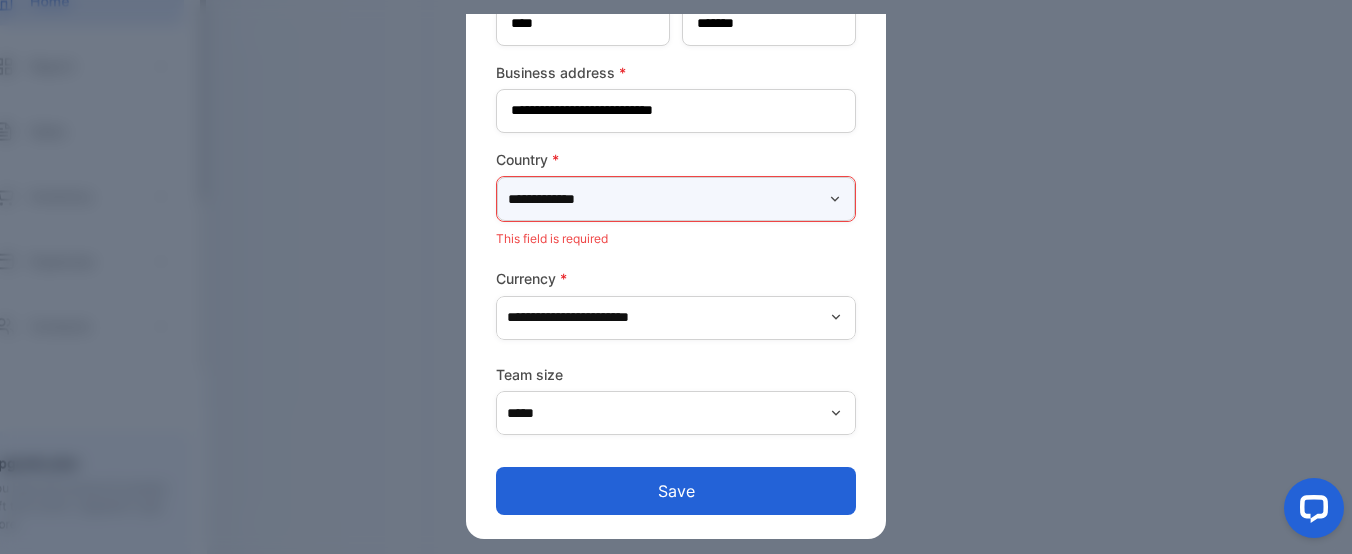 click on "**********" at bounding box center (676, 199) 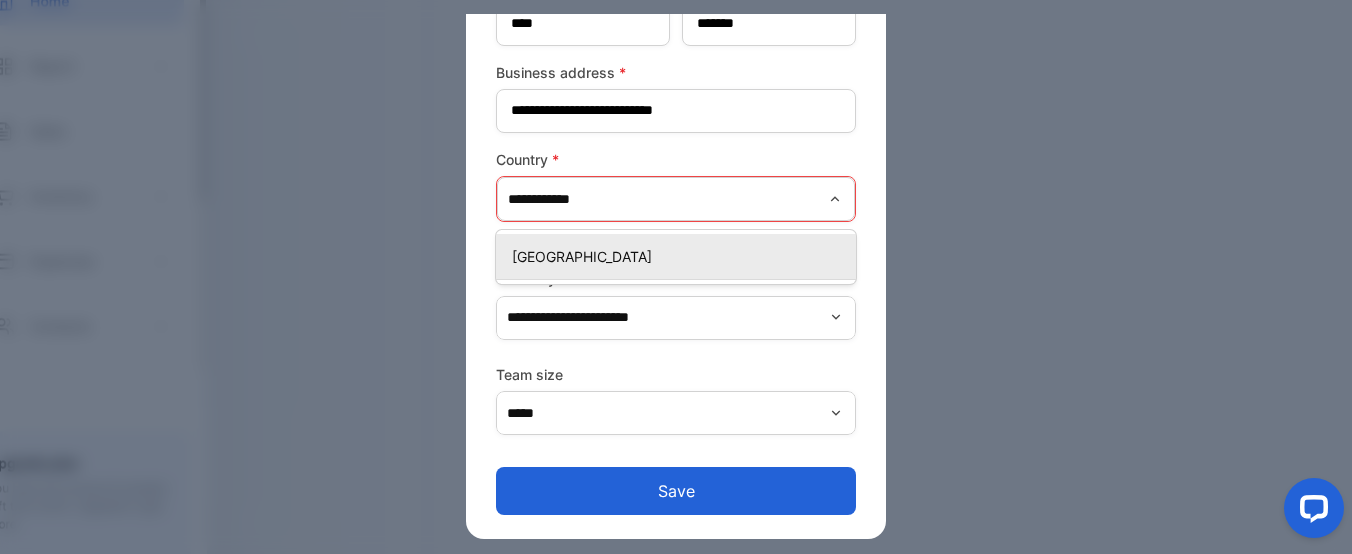 click on "[GEOGRAPHIC_DATA]" at bounding box center (680, 256) 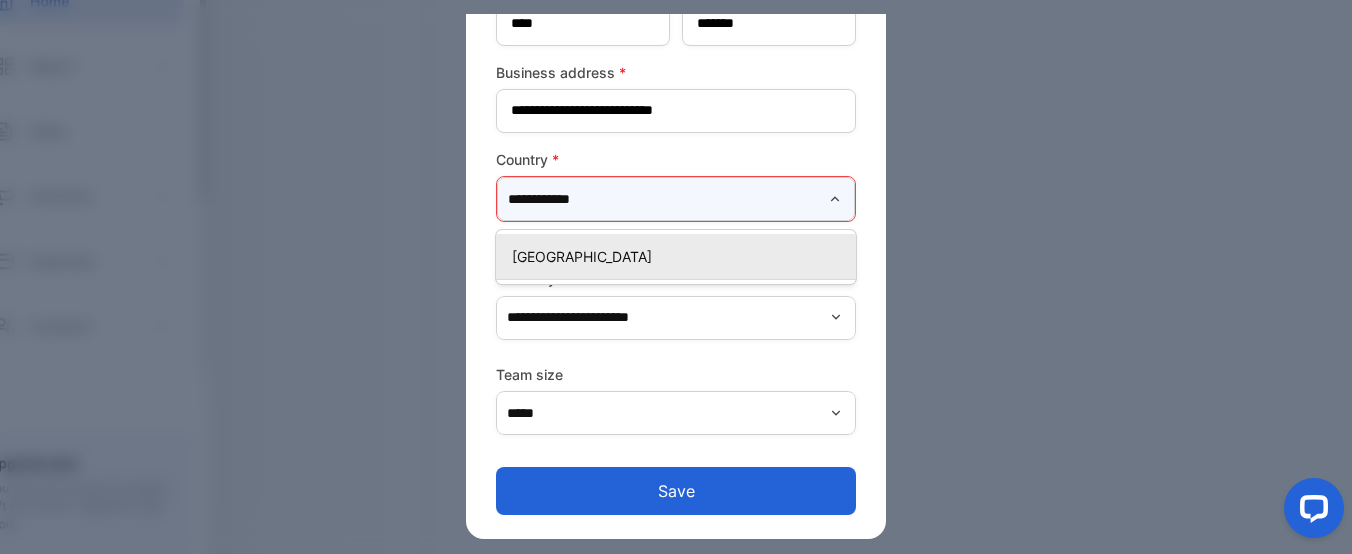 type on "**********" 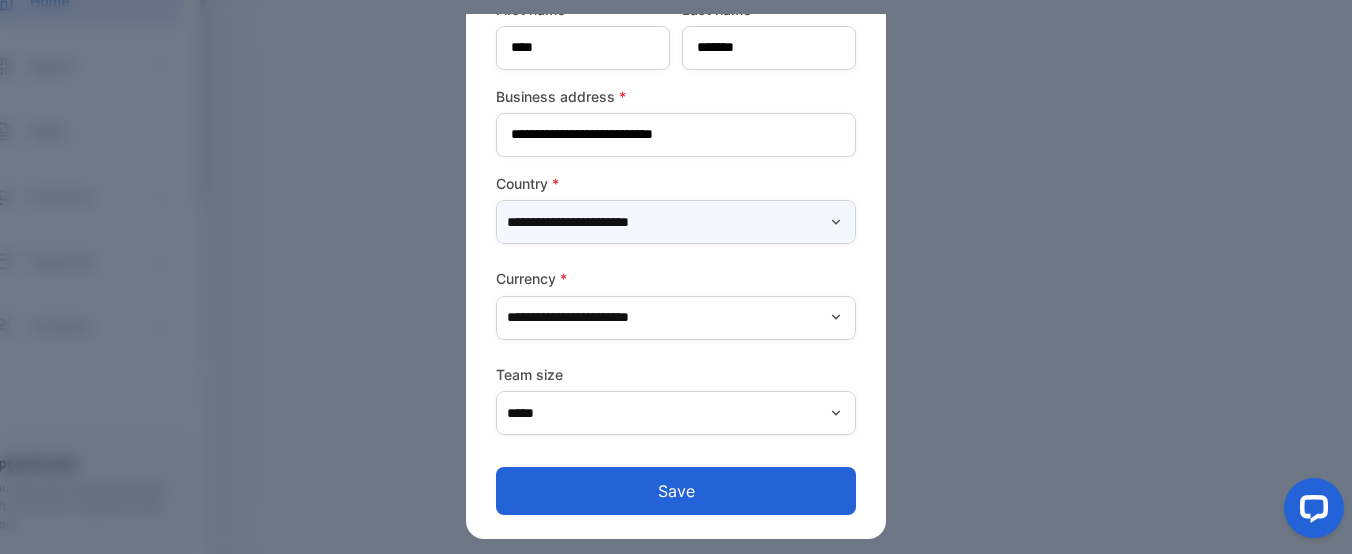 scroll, scrollTop: 192, scrollLeft: 0, axis: vertical 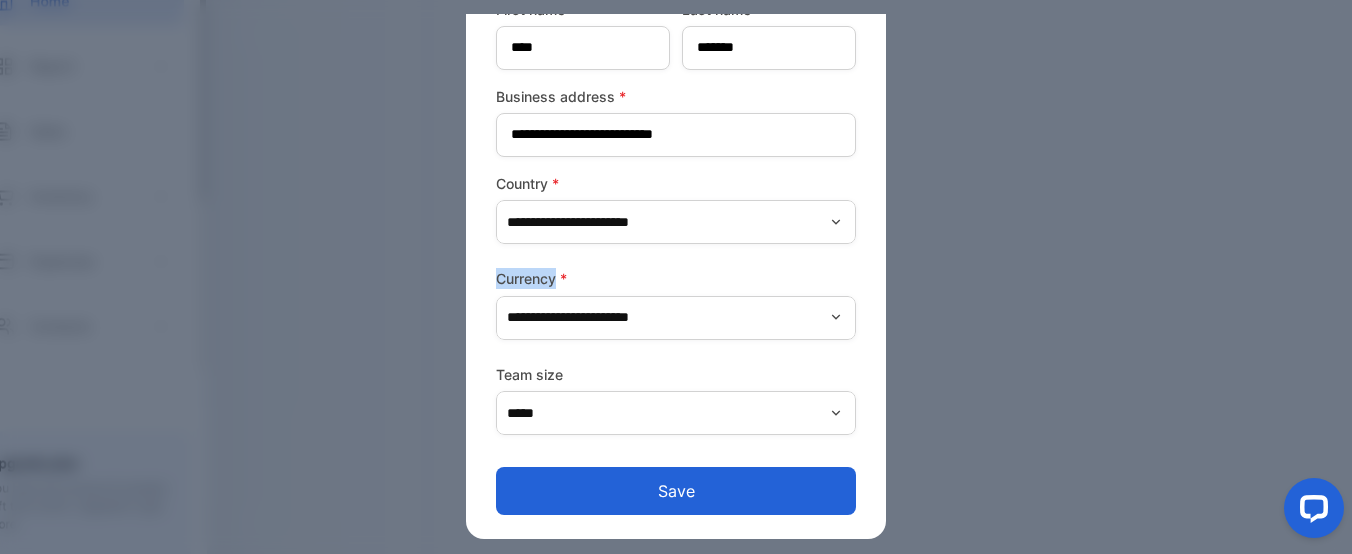 click on "**********" at bounding box center [676, 216] 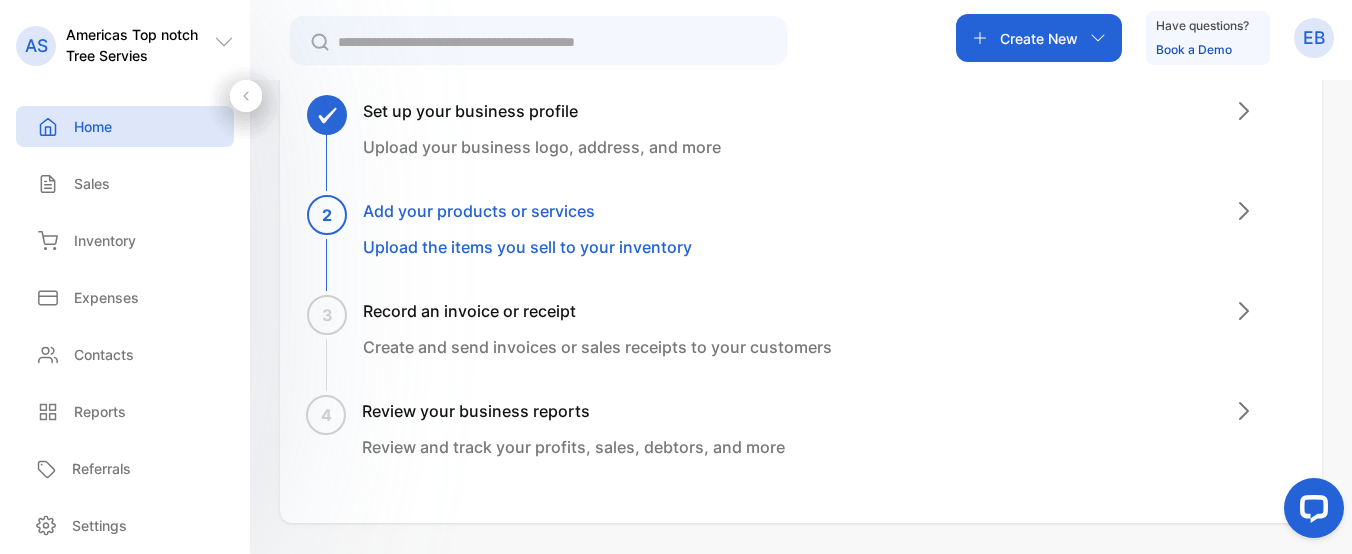 scroll, scrollTop: 158, scrollLeft: 0, axis: vertical 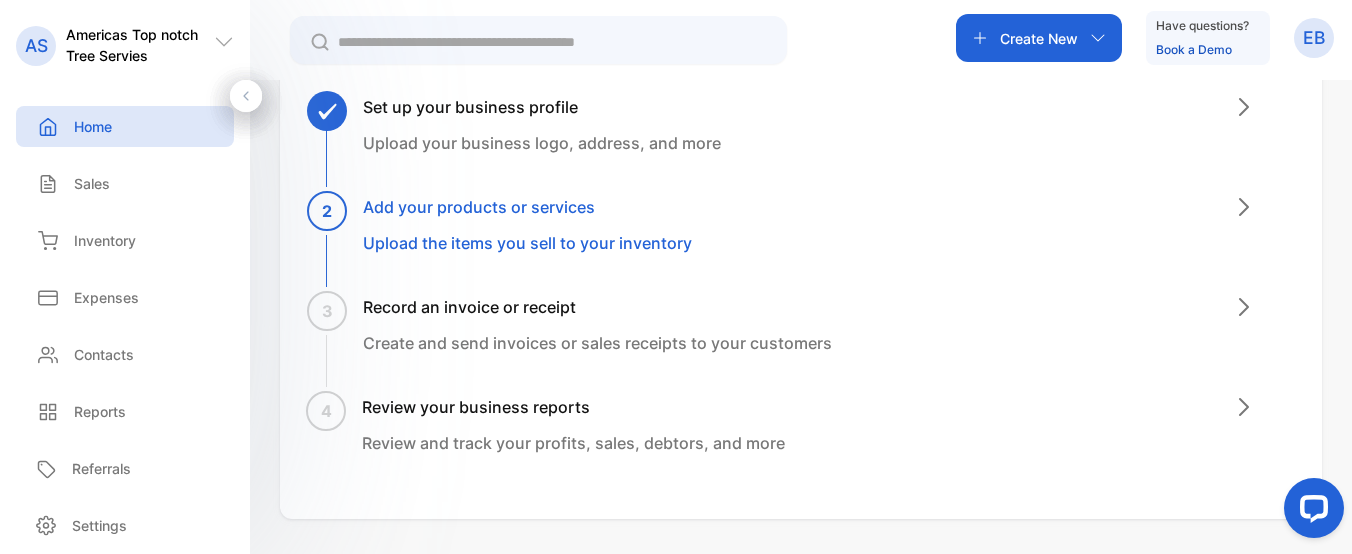 click 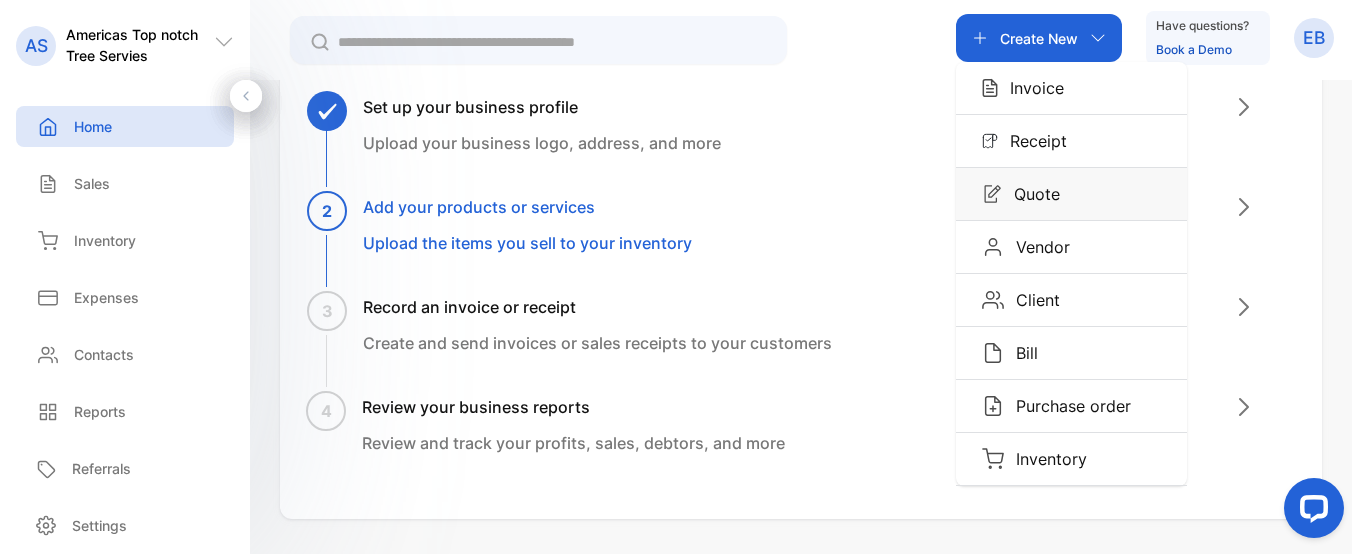 click on "Quote" at bounding box center [1031, 194] 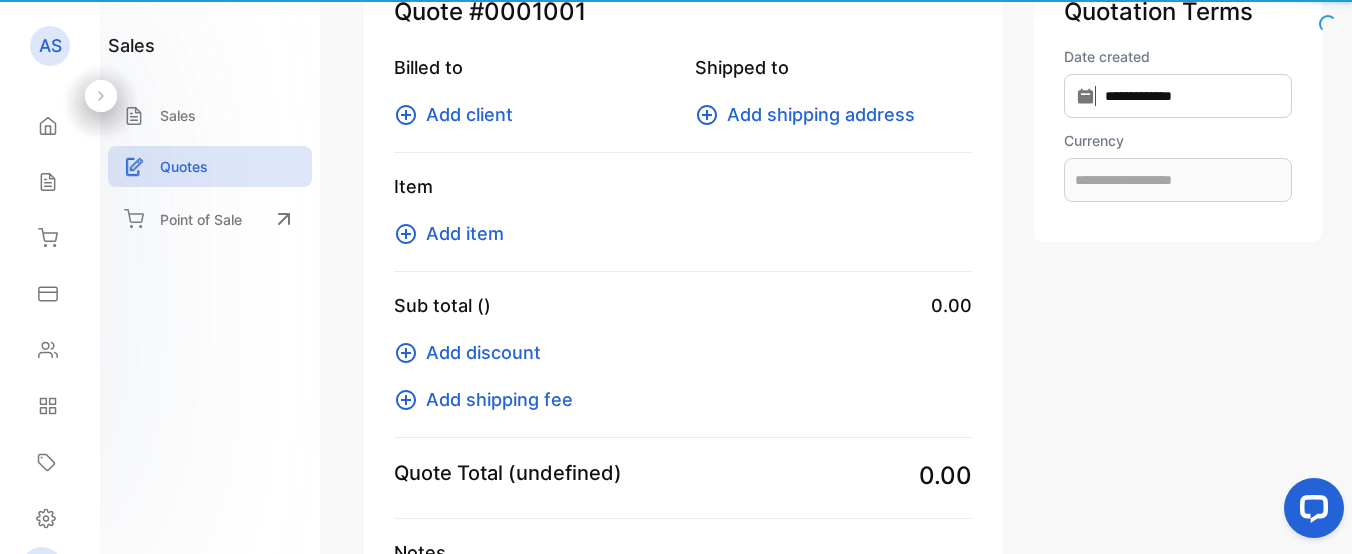type on "**********" 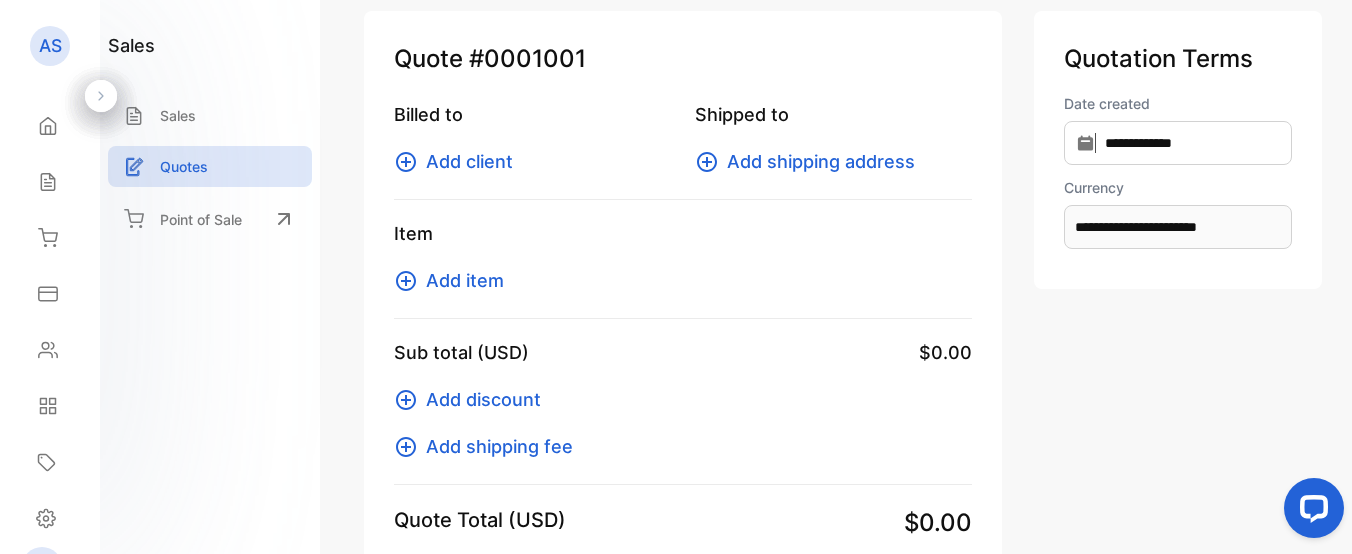 scroll, scrollTop: 84, scrollLeft: 0, axis: vertical 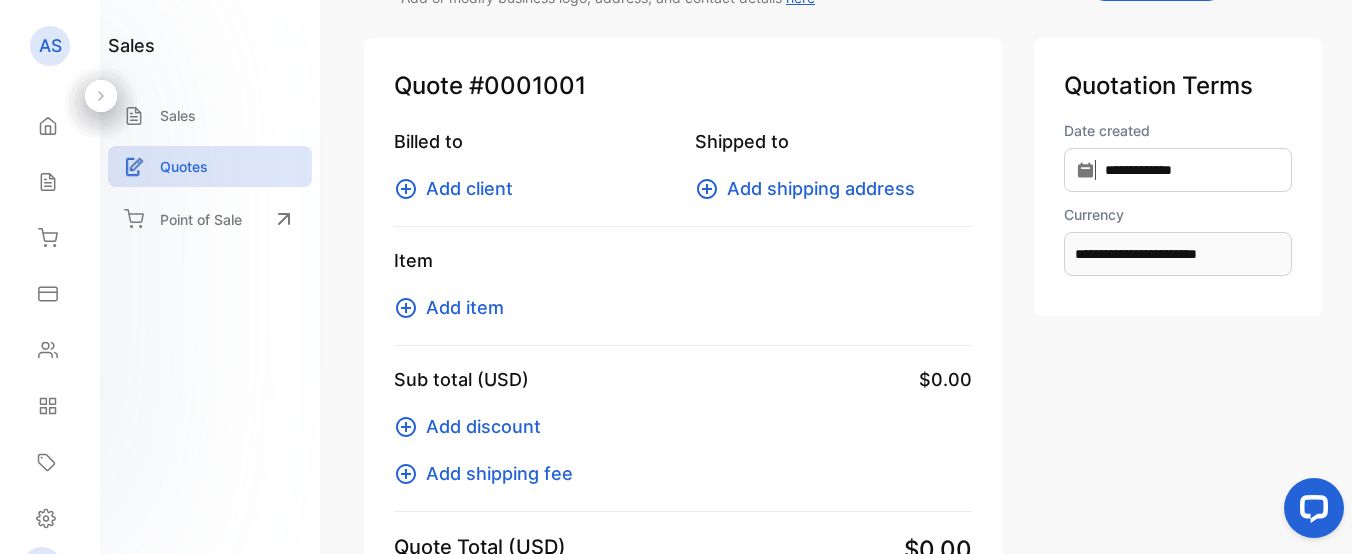 click on "Add client" at bounding box center (469, 188) 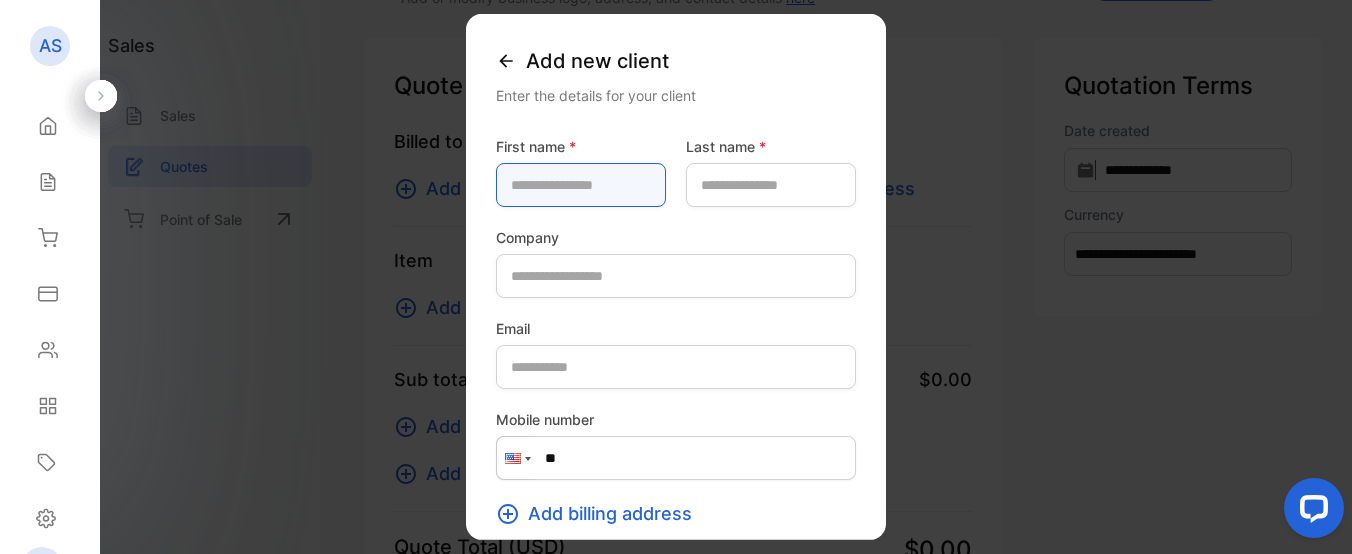 click at bounding box center [581, 185] 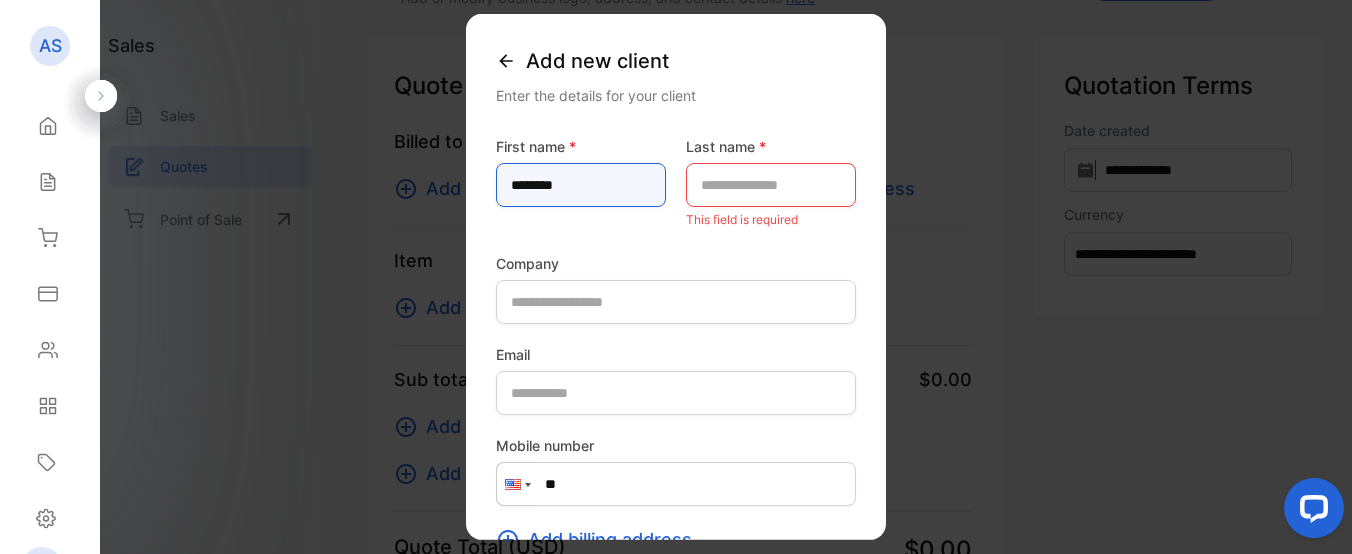 type on "*******" 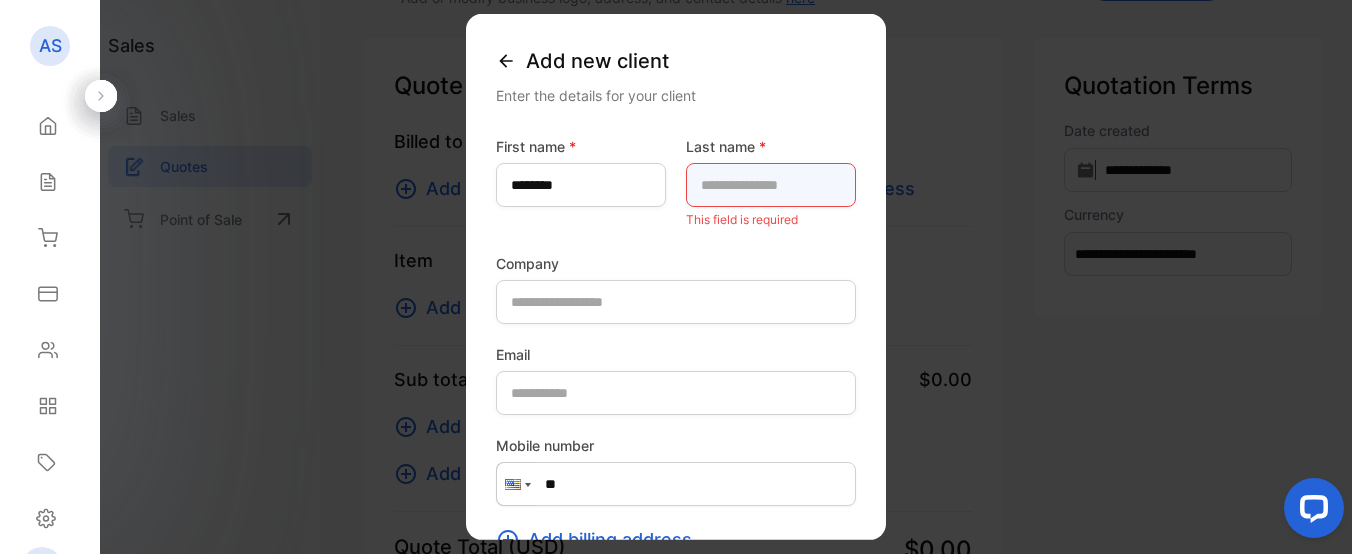 click at bounding box center (771, 185) 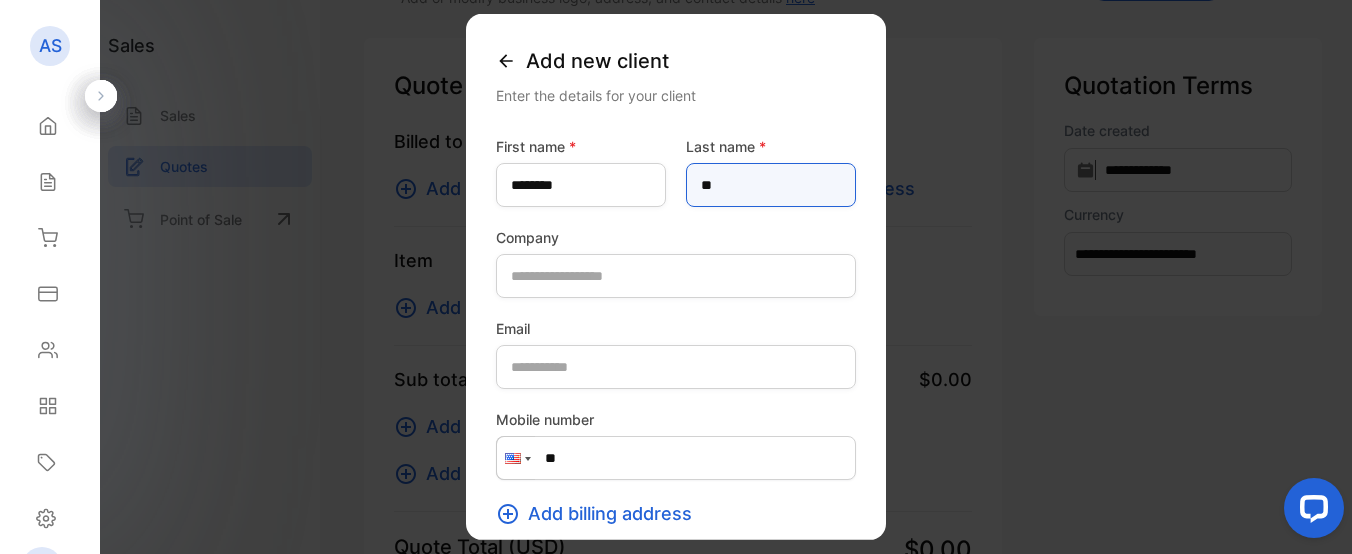 type on "*" 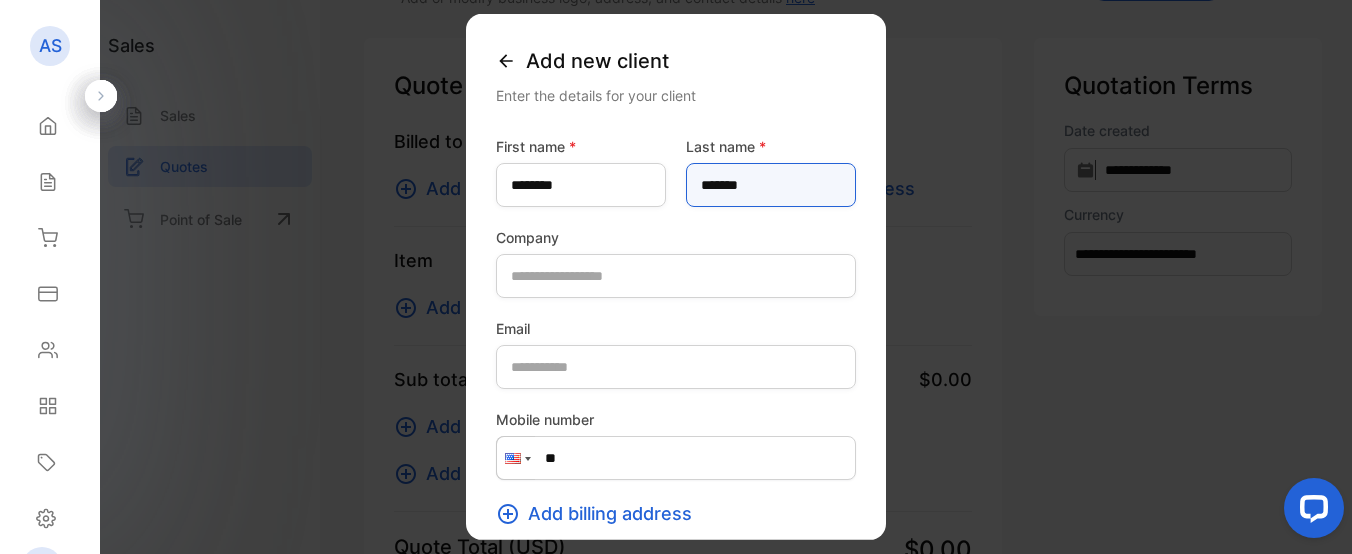 type on "*******" 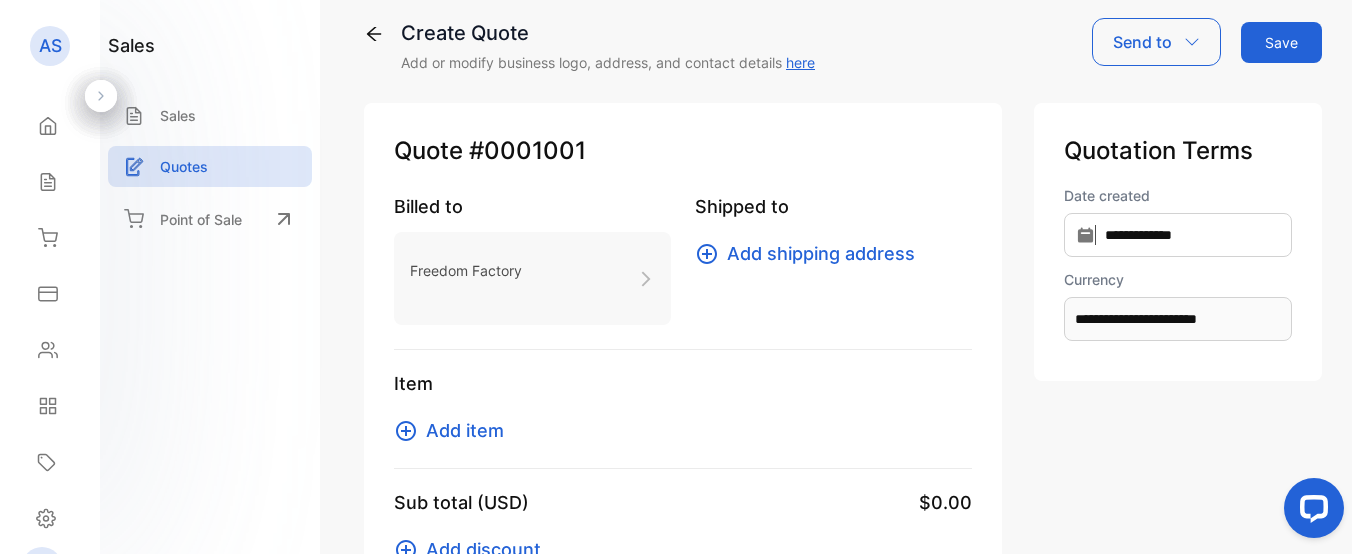scroll, scrollTop: 0, scrollLeft: 0, axis: both 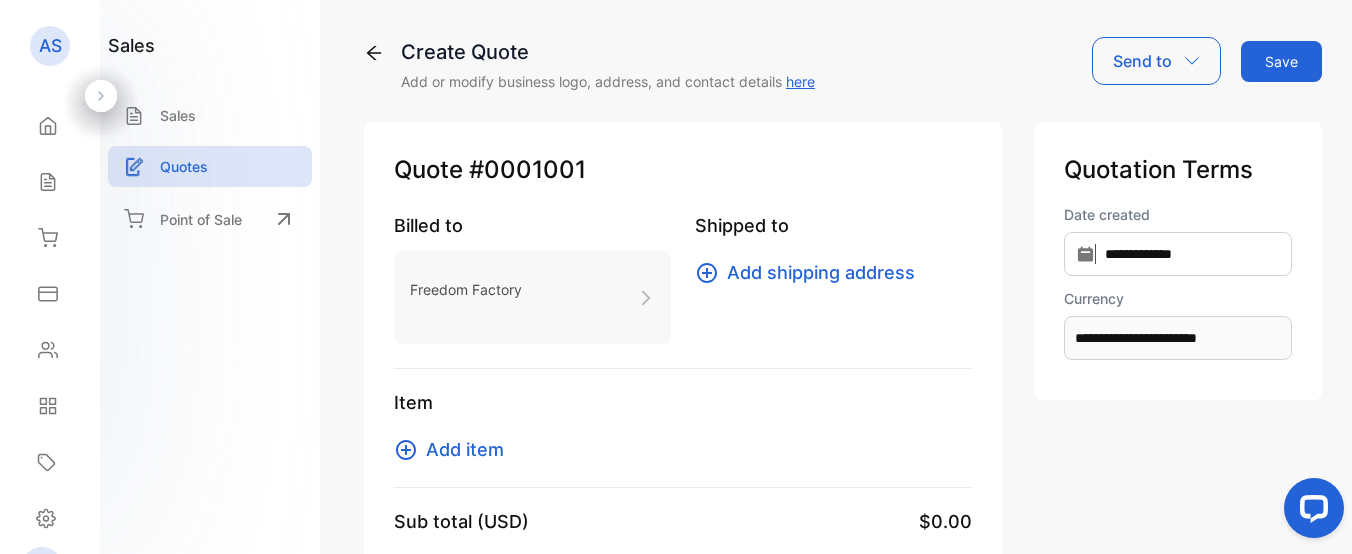 click on "Add shipping address" at bounding box center (821, 272) 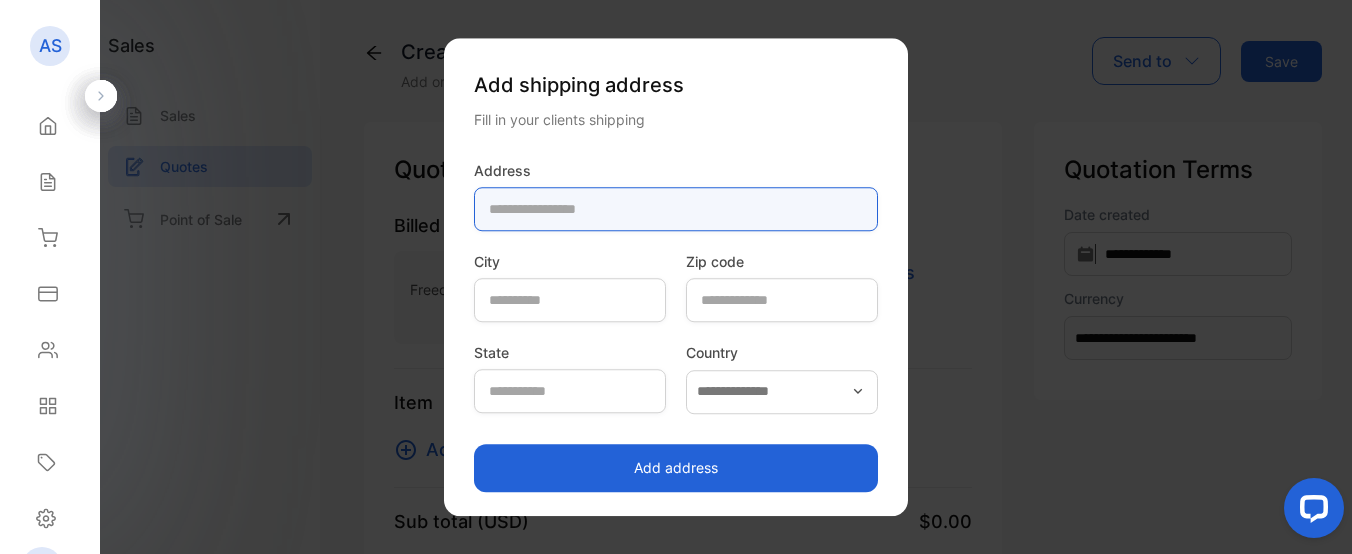 click at bounding box center (676, 209) 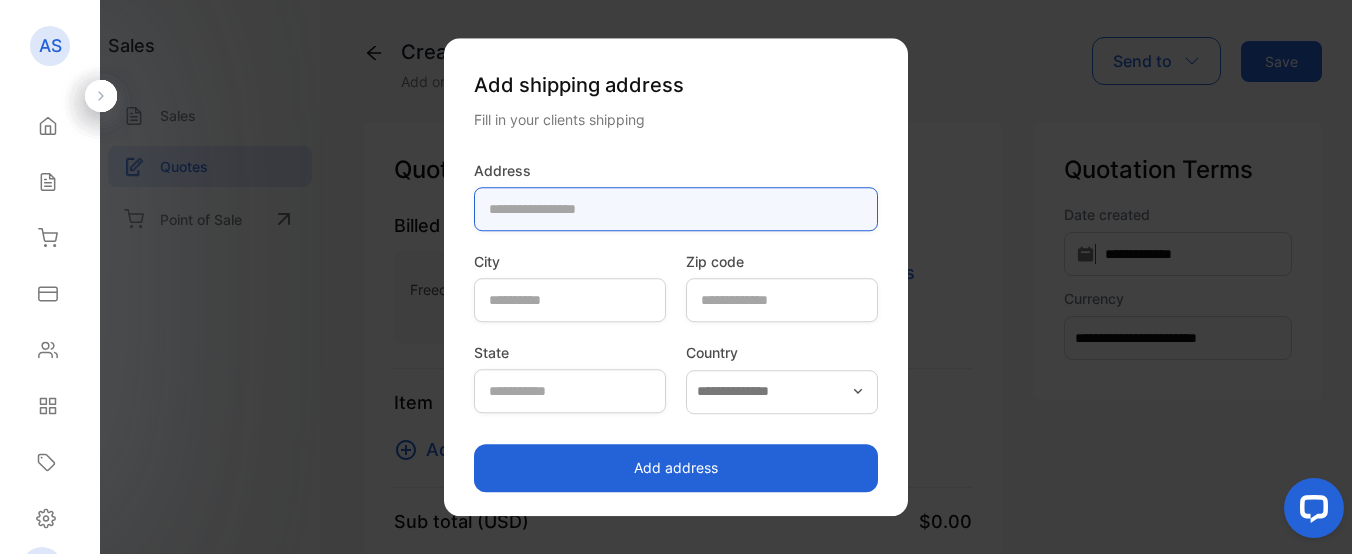 paste on "**********" 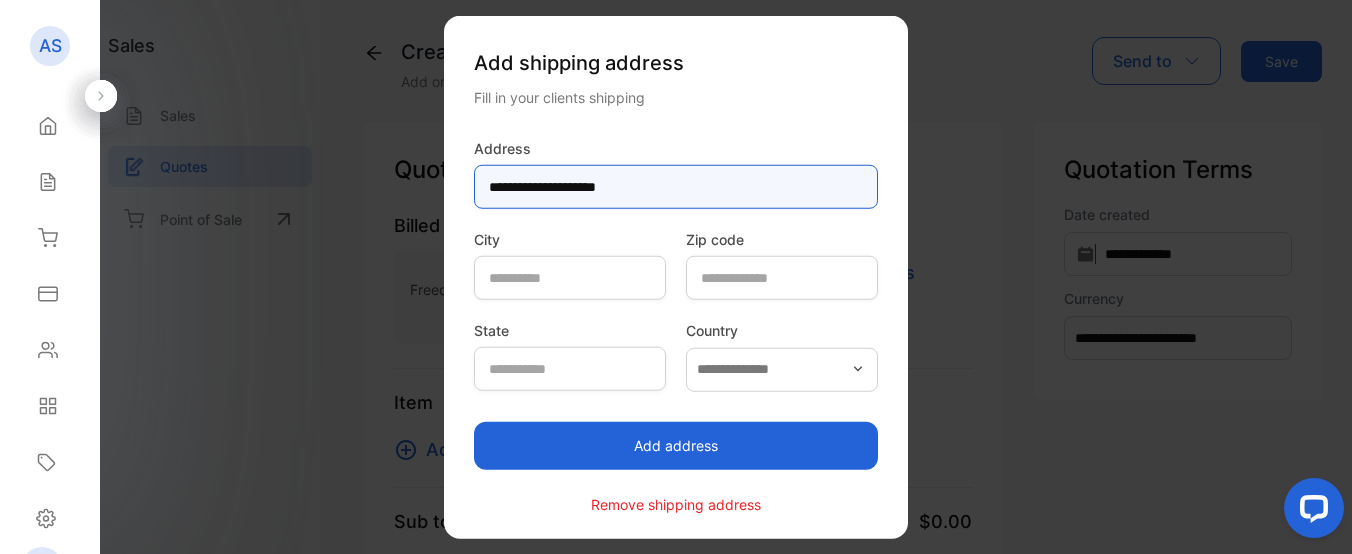type on "**********" 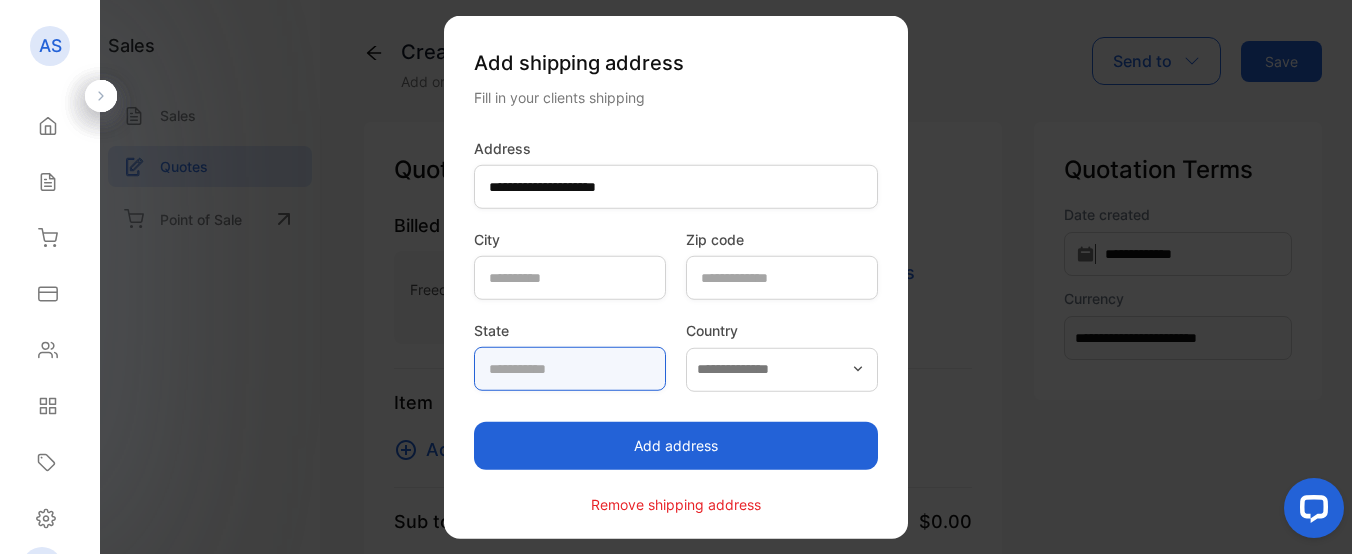 click at bounding box center (570, 369) 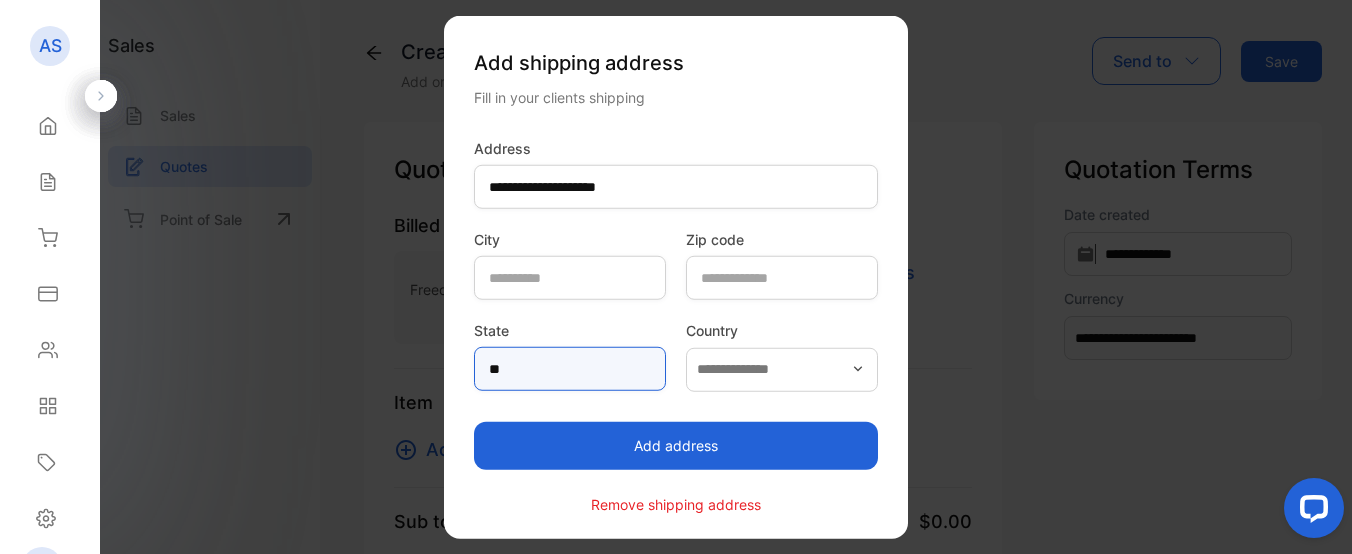 type on "**" 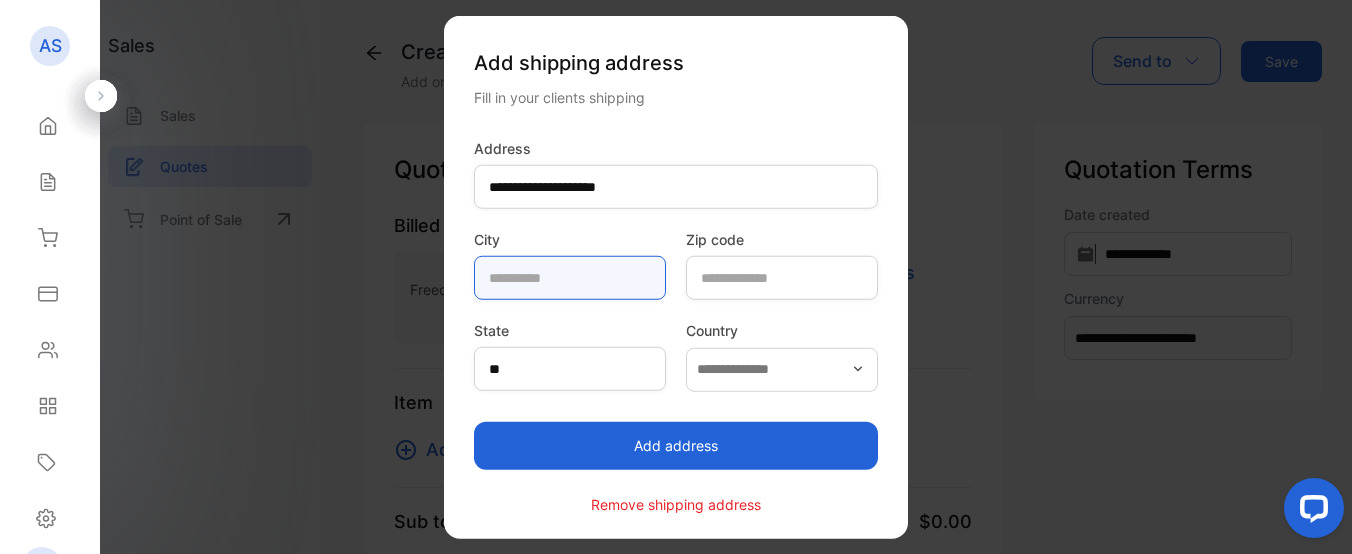 click at bounding box center [570, 278] 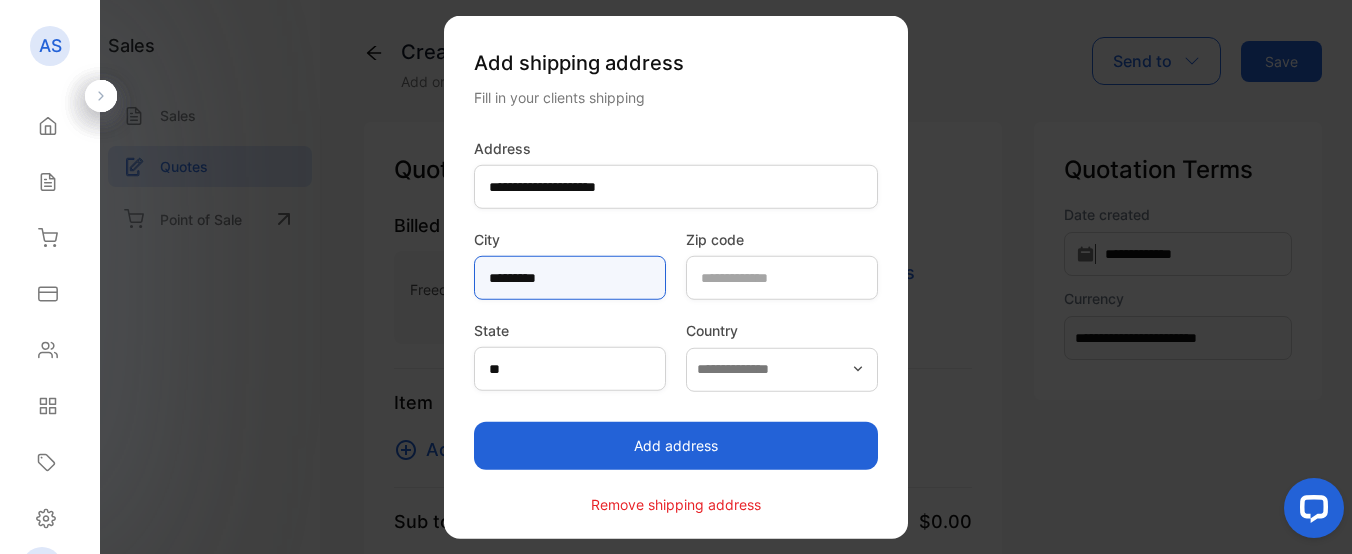 type on "*********" 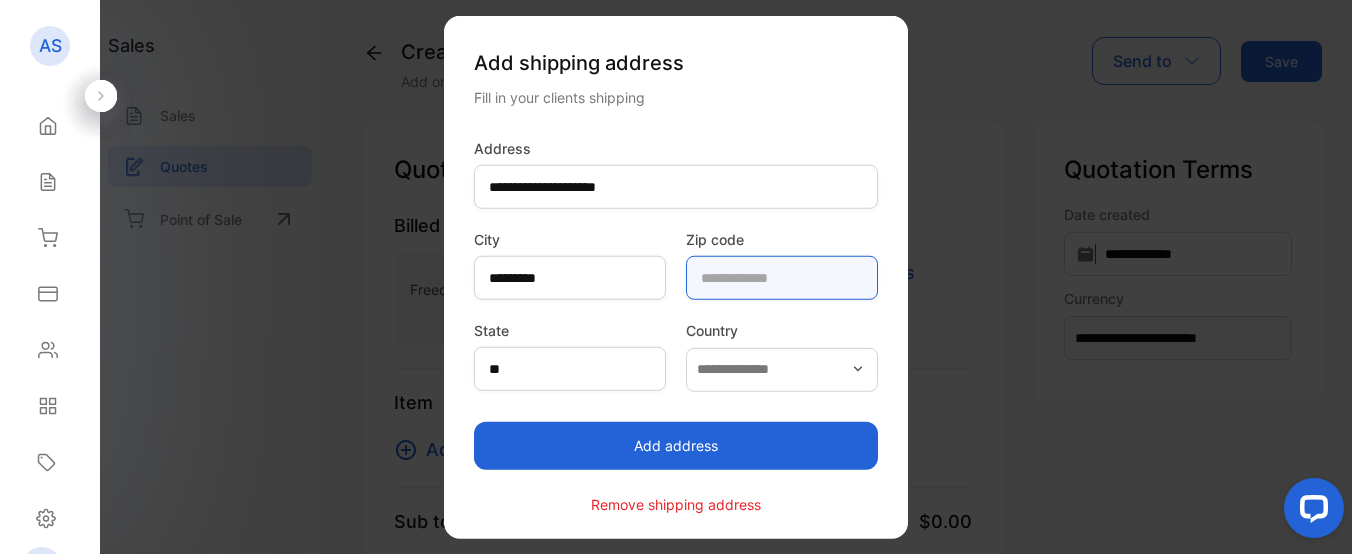 click at bounding box center (782, 278) 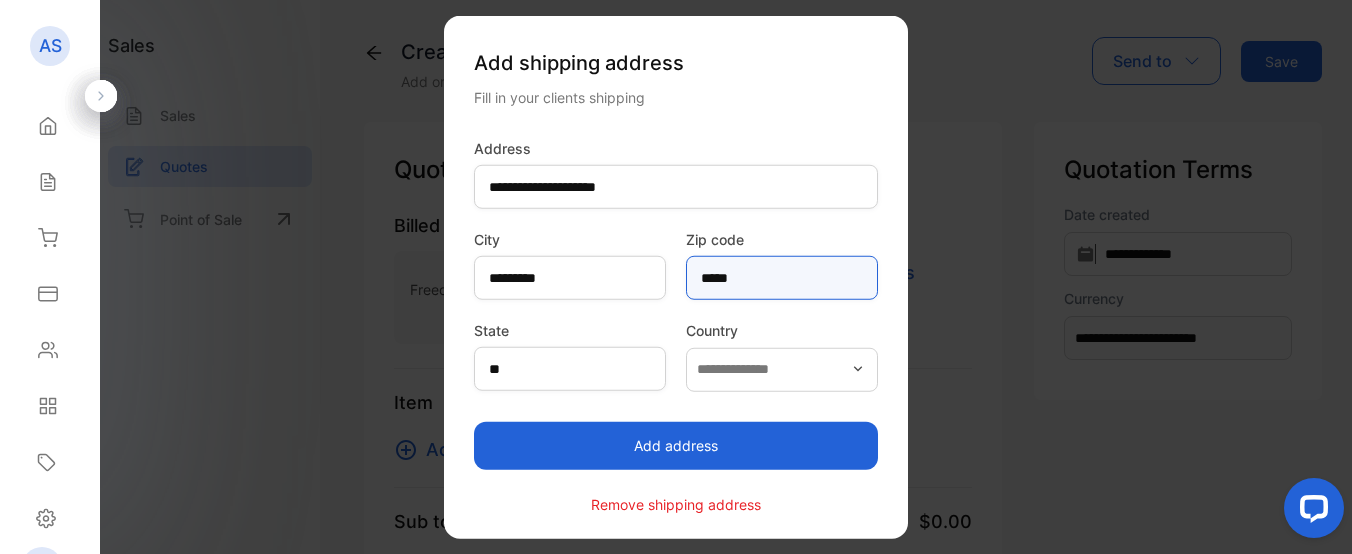type on "*****" 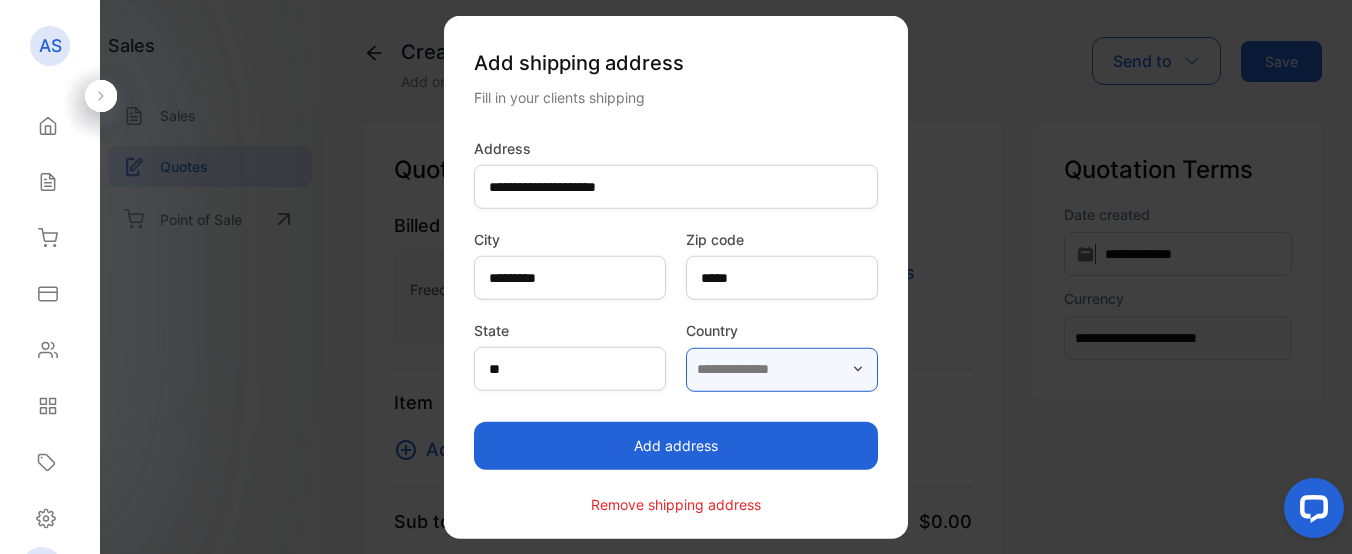 click at bounding box center [782, 369] 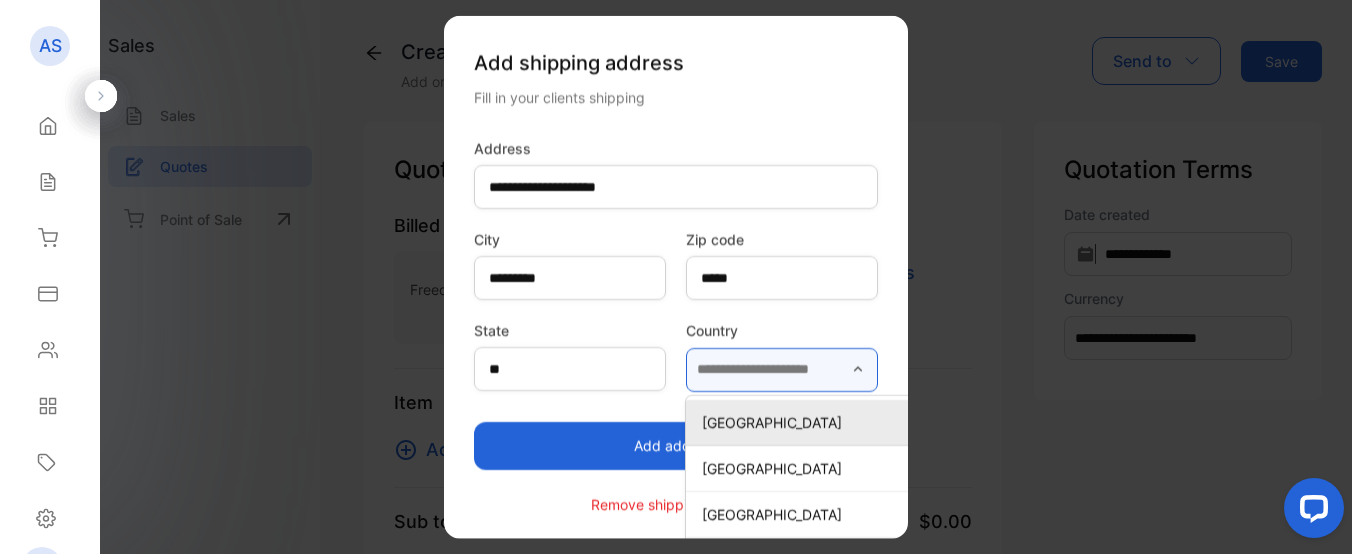 scroll, scrollTop: 0, scrollLeft: 3, axis: horizontal 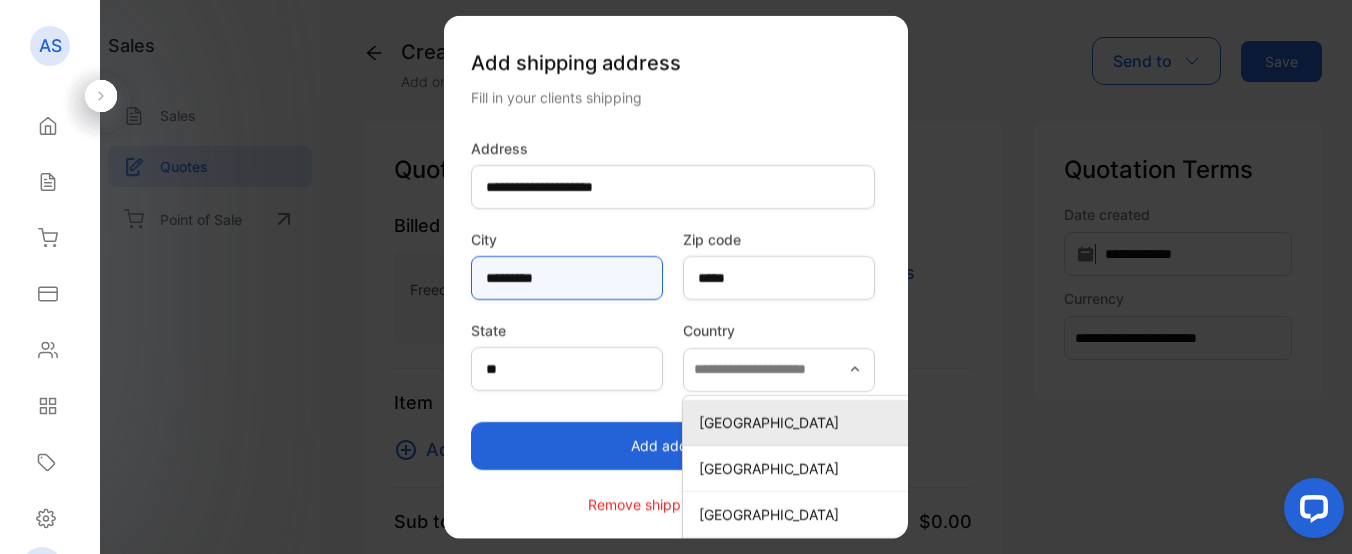 click on "*********" at bounding box center (567, 278) 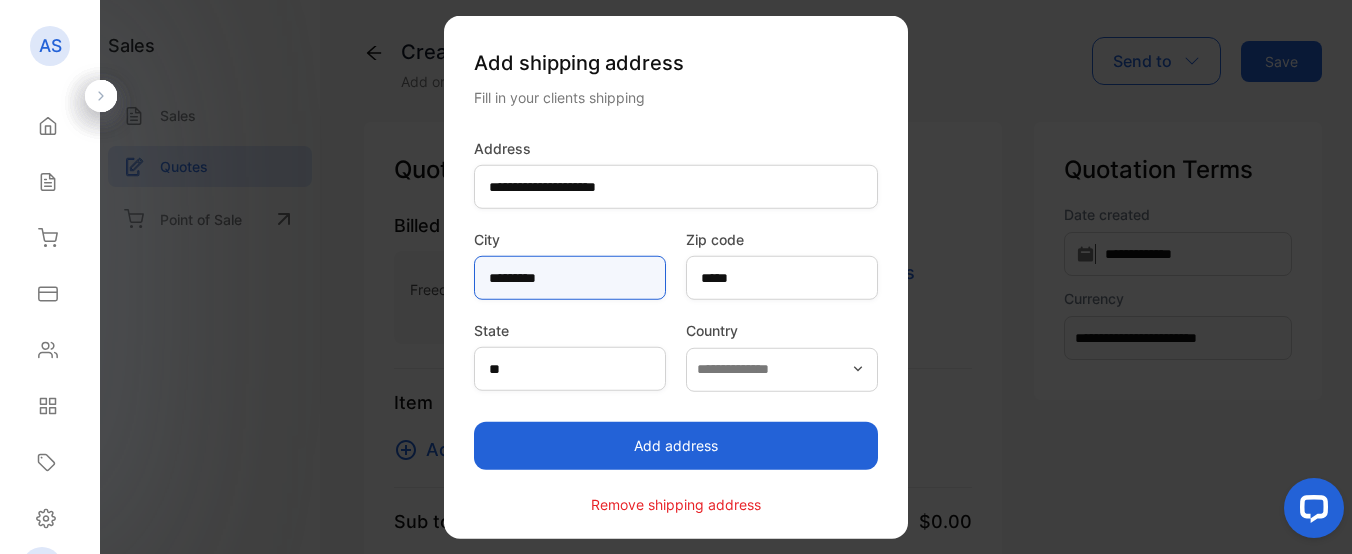 scroll, scrollTop: 0, scrollLeft: 0, axis: both 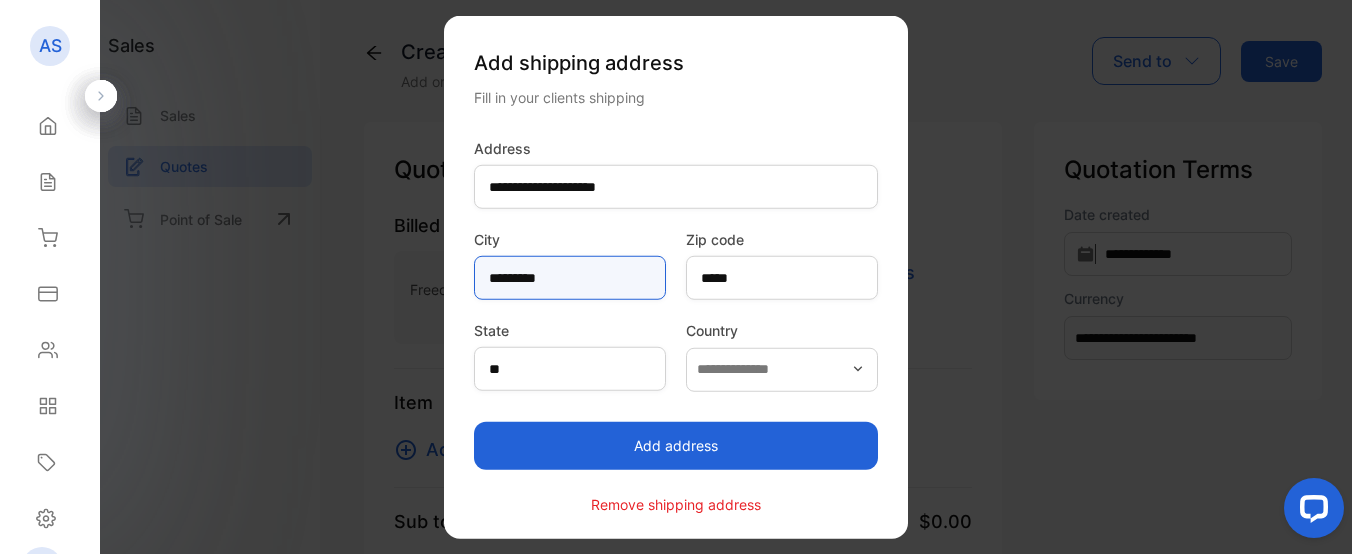 click on "*********" at bounding box center [570, 278] 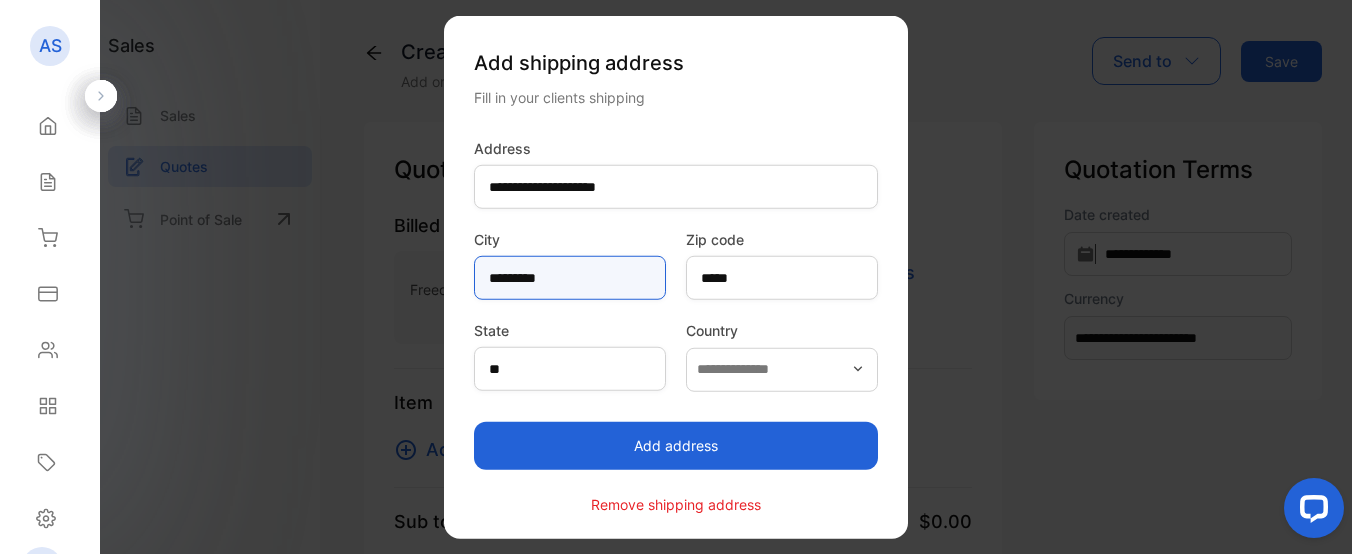 type on "*********" 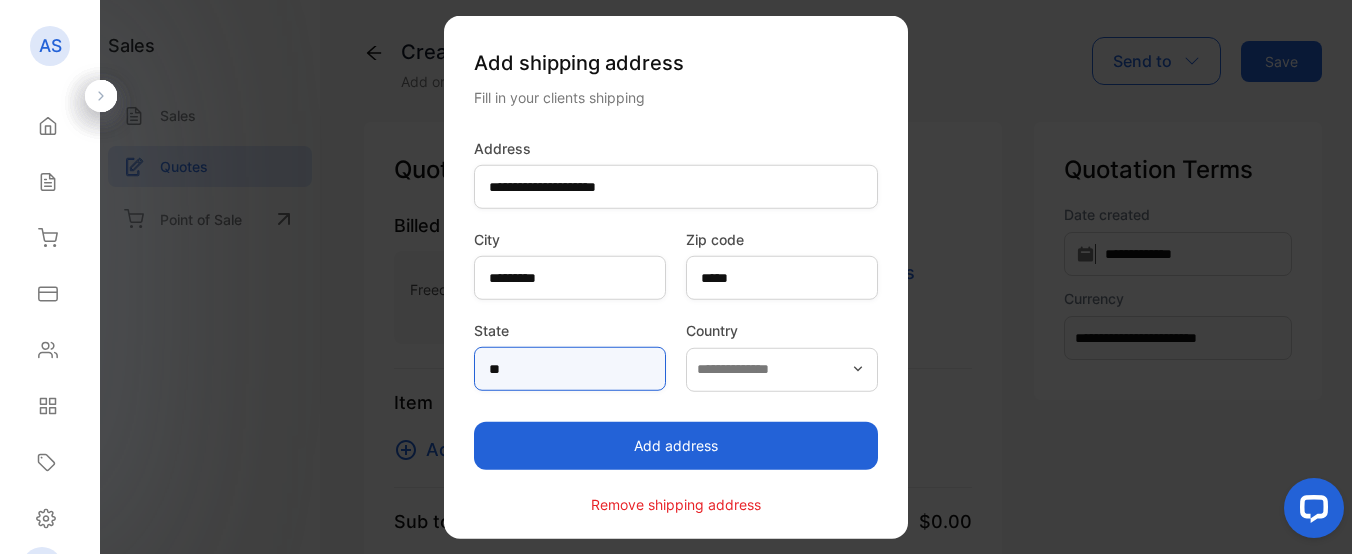 click on "**" at bounding box center (570, 369) 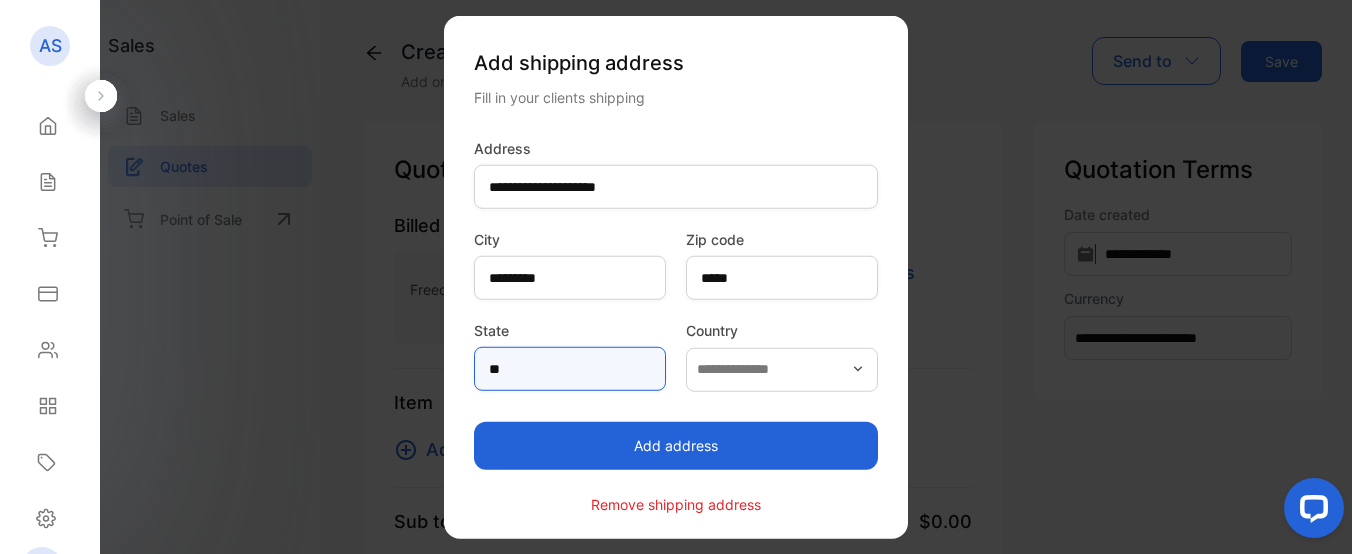 type on "**" 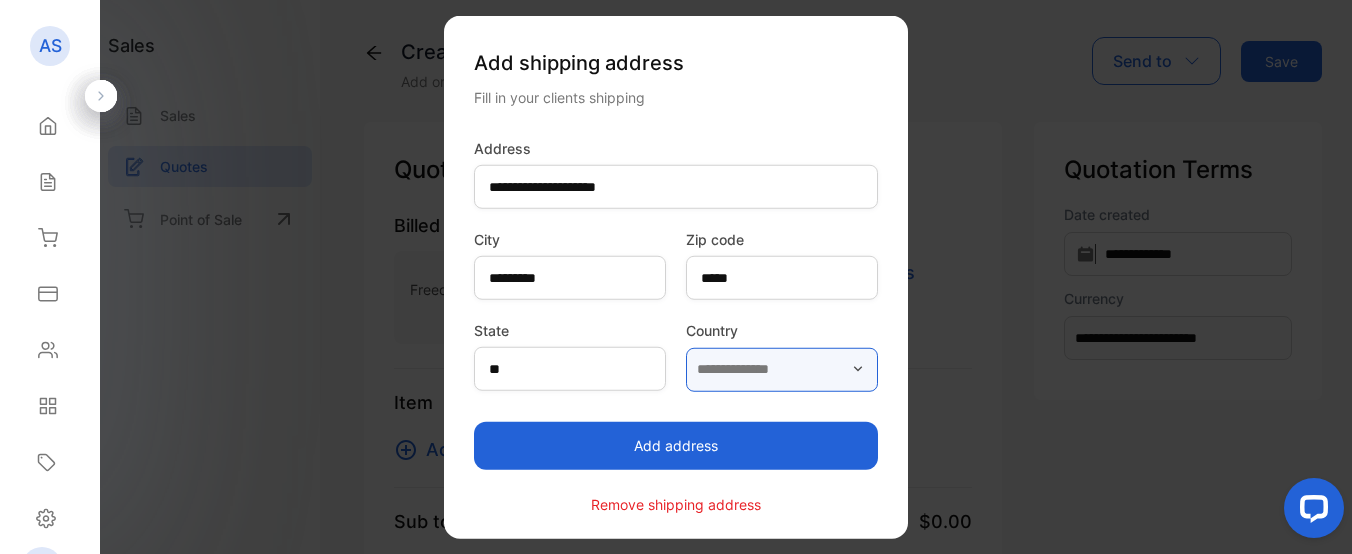 type on "**********" 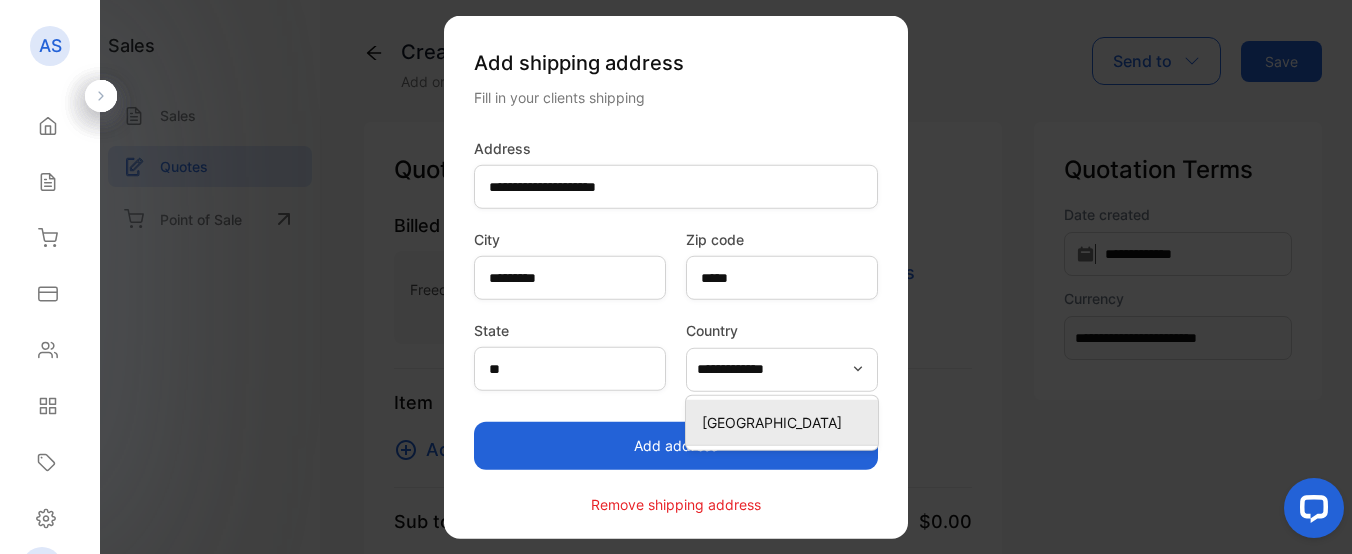 click on "[GEOGRAPHIC_DATA]" at bounding box center (786, 421) 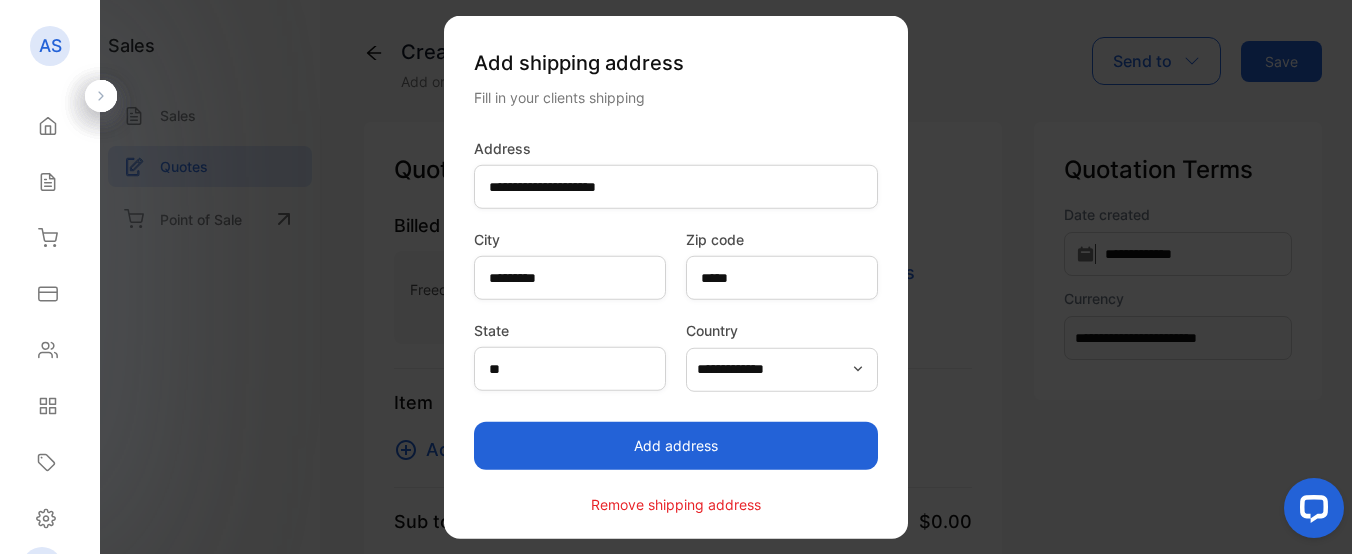 click on "Add address" at bounding box center [676, 445] 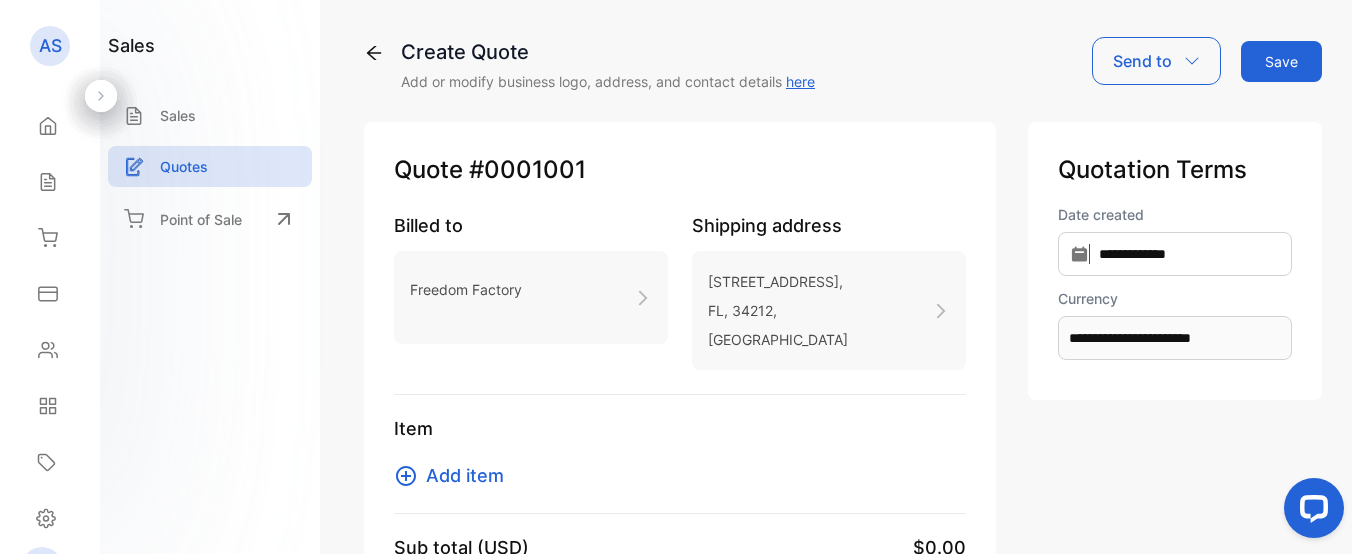 click on "Billed to Freedom  Factory" at bounding box center (531, 291) 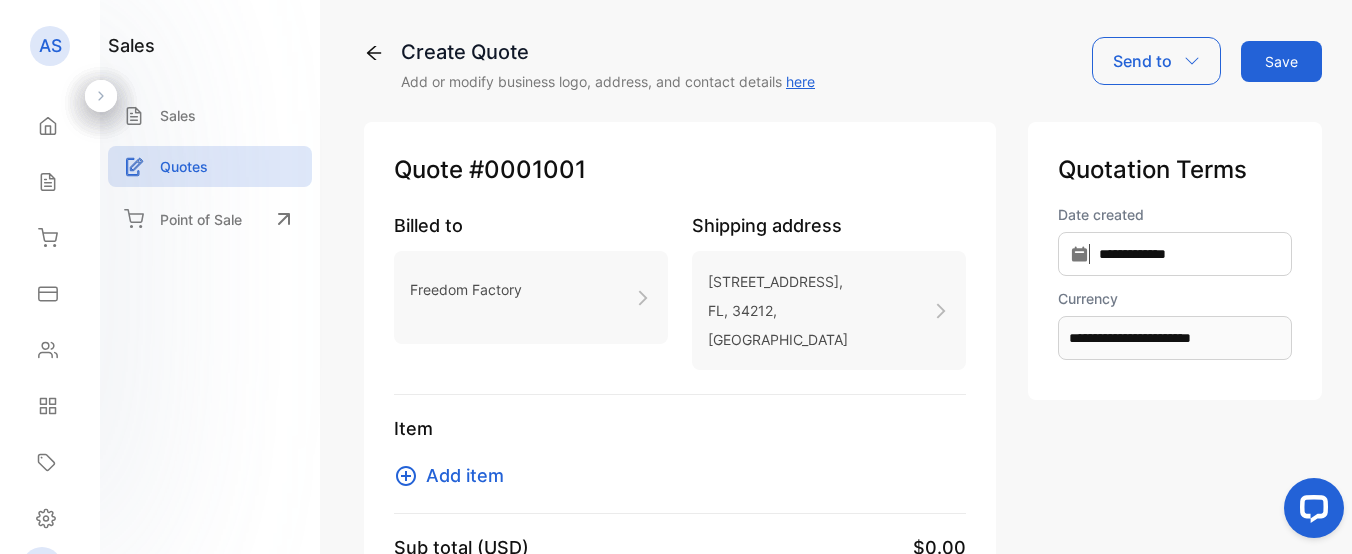 click on "Billed to Freedom  Factory Shipping address 21050 E State Road 64, Bradenton, FL, 34212,  United States of America" at bounding box center [680, 303] 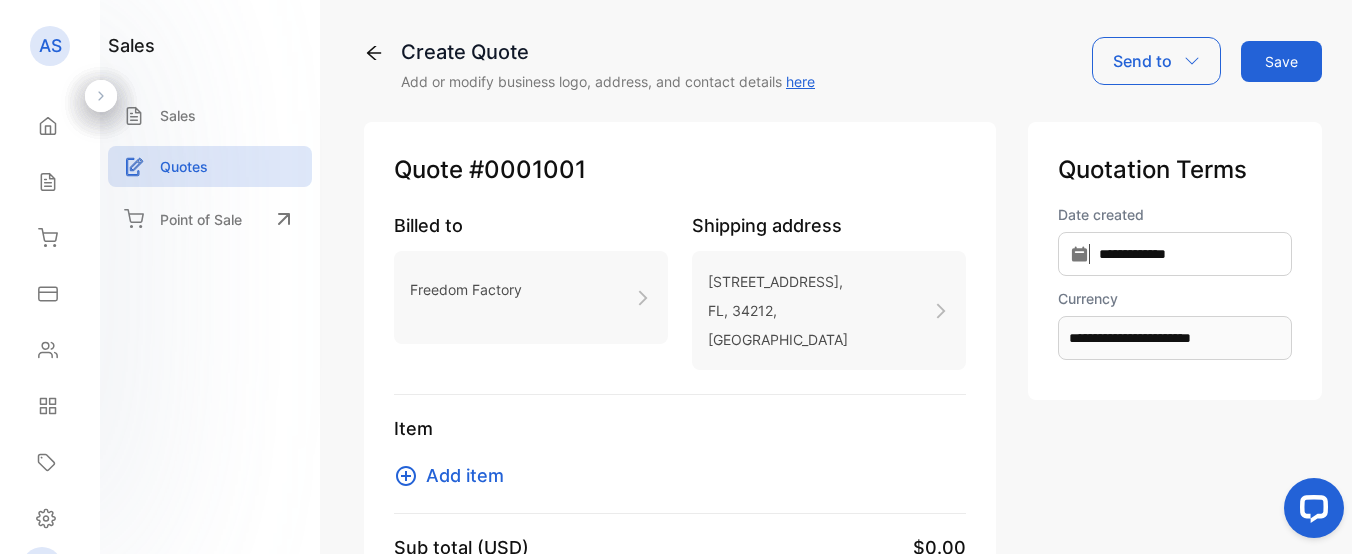 click on "Billed to Freedom  Factory Shipping address 21050 E State Road 64, Bradenton, FL, 34212,  United States of America" at bounding box center (680, 303) 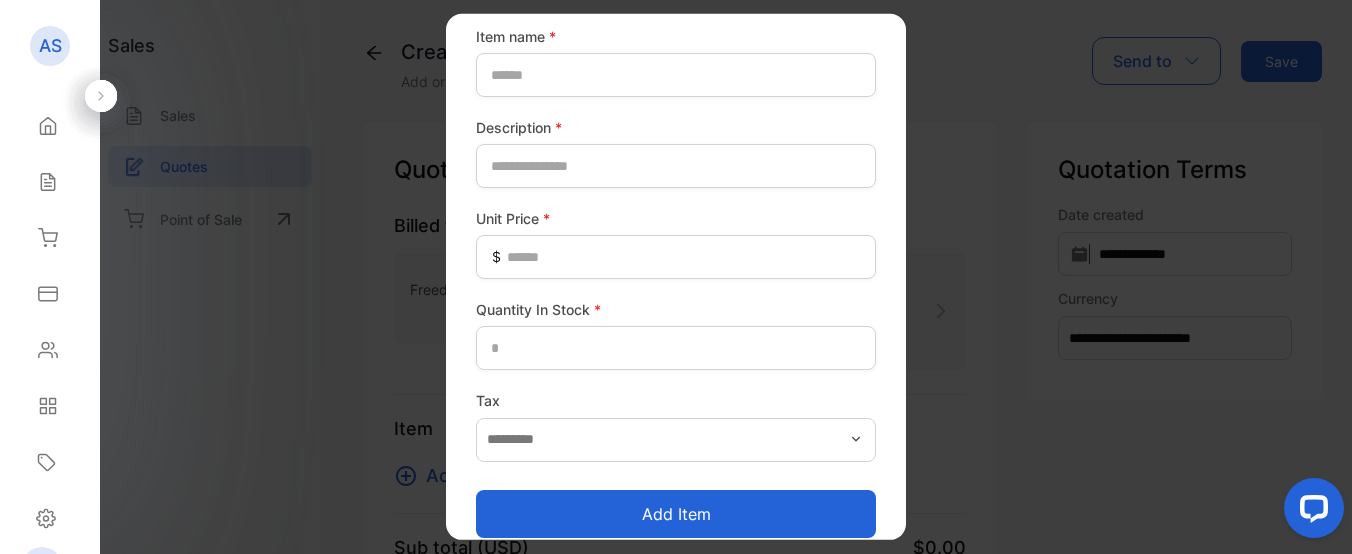 scroll, scrollTop: 291, scrollLeft: 0, axis: vertical 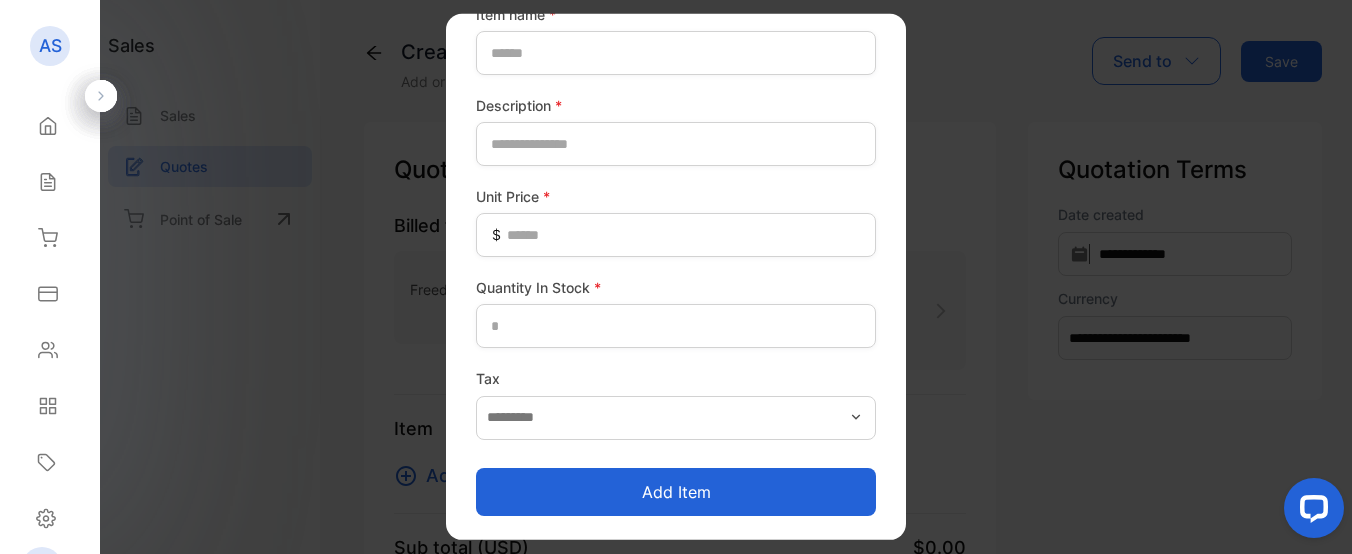 click at bounding box center (676, 277) 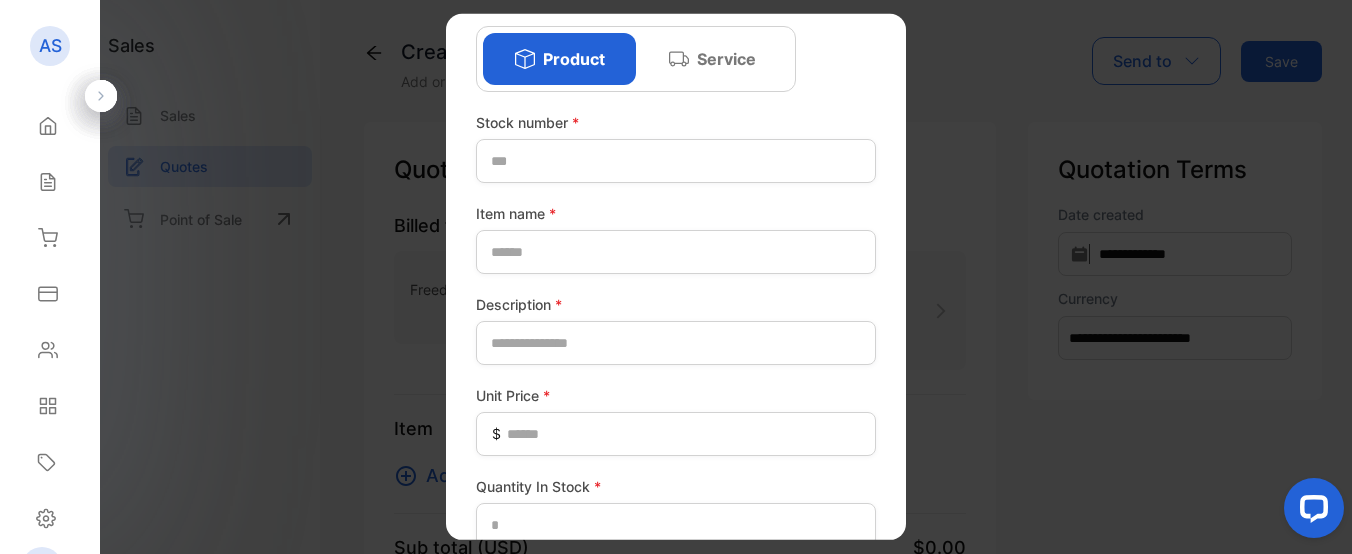 scroll, scrollTop: 100, scrollLeft: 0, axis: vertical 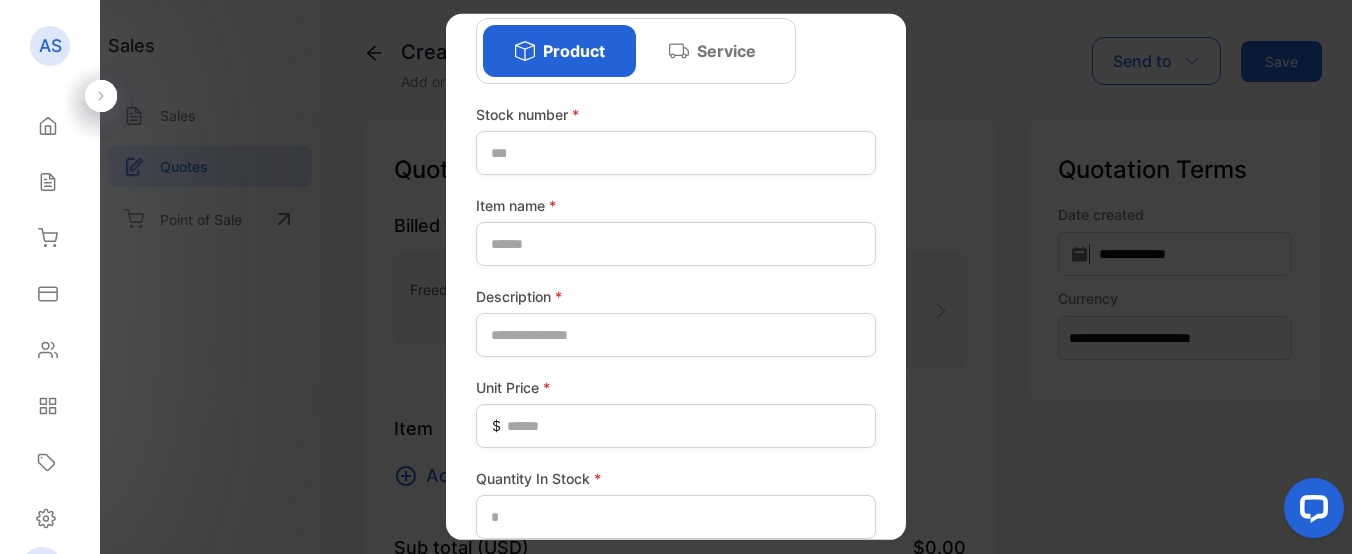 click at bounding box center [676, 277] 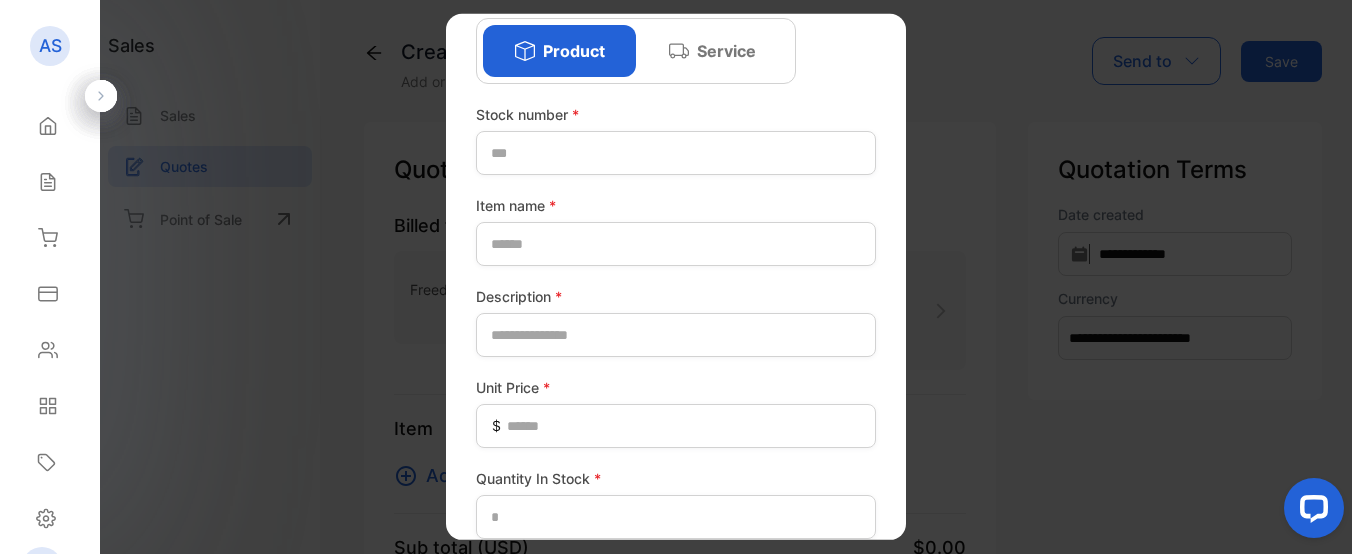 click 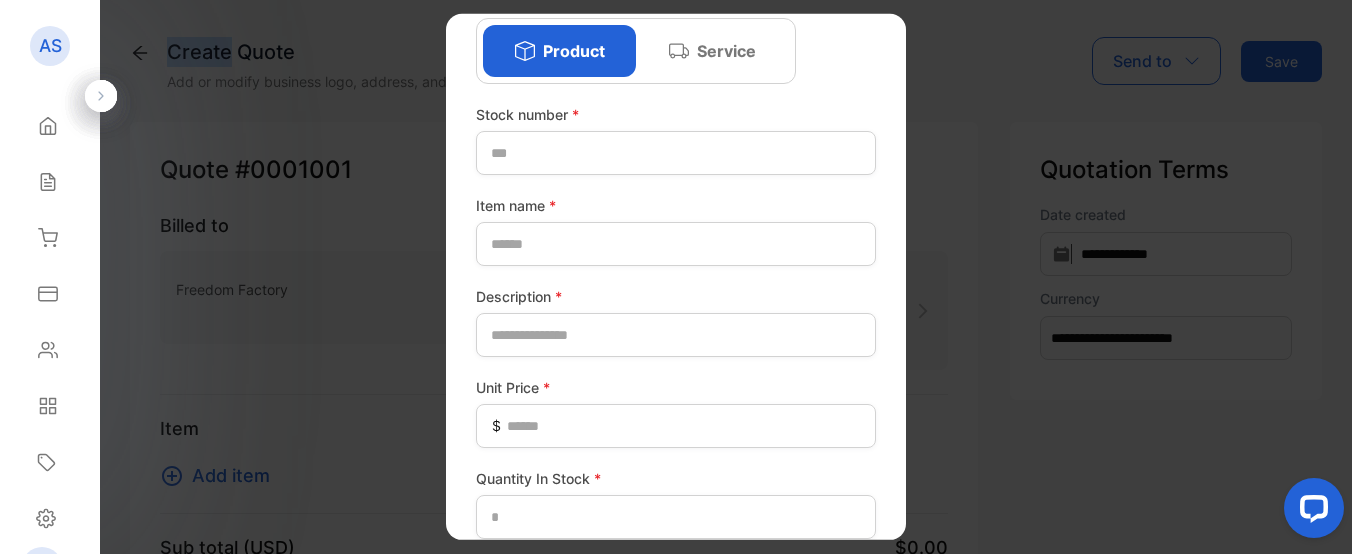 click 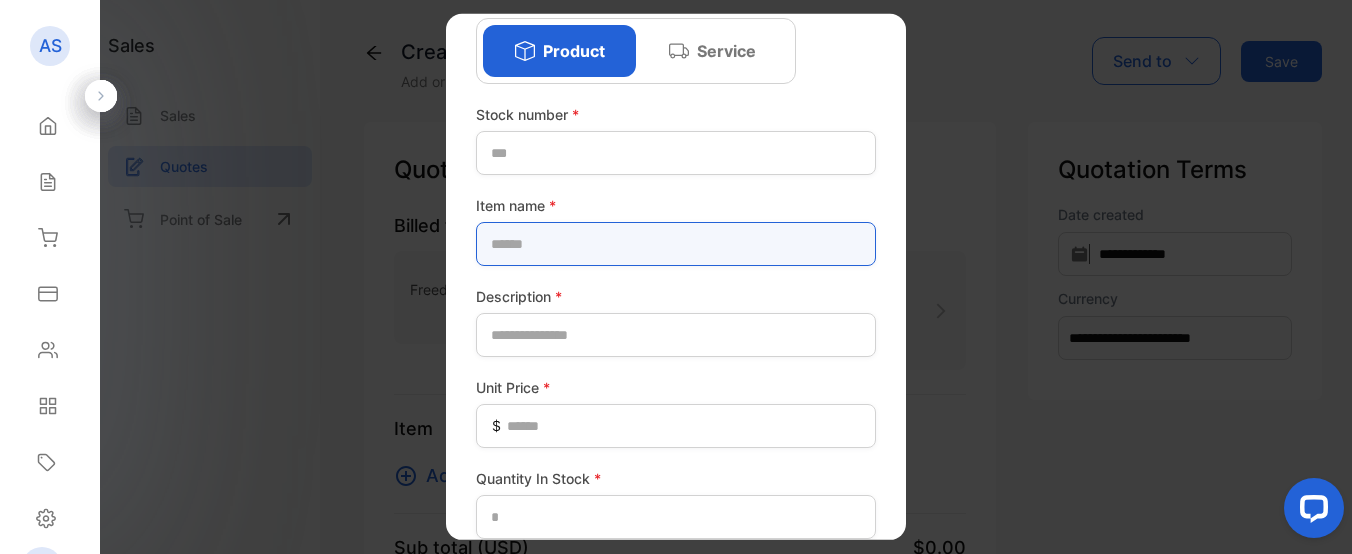 click at bounding box center (676, 244) 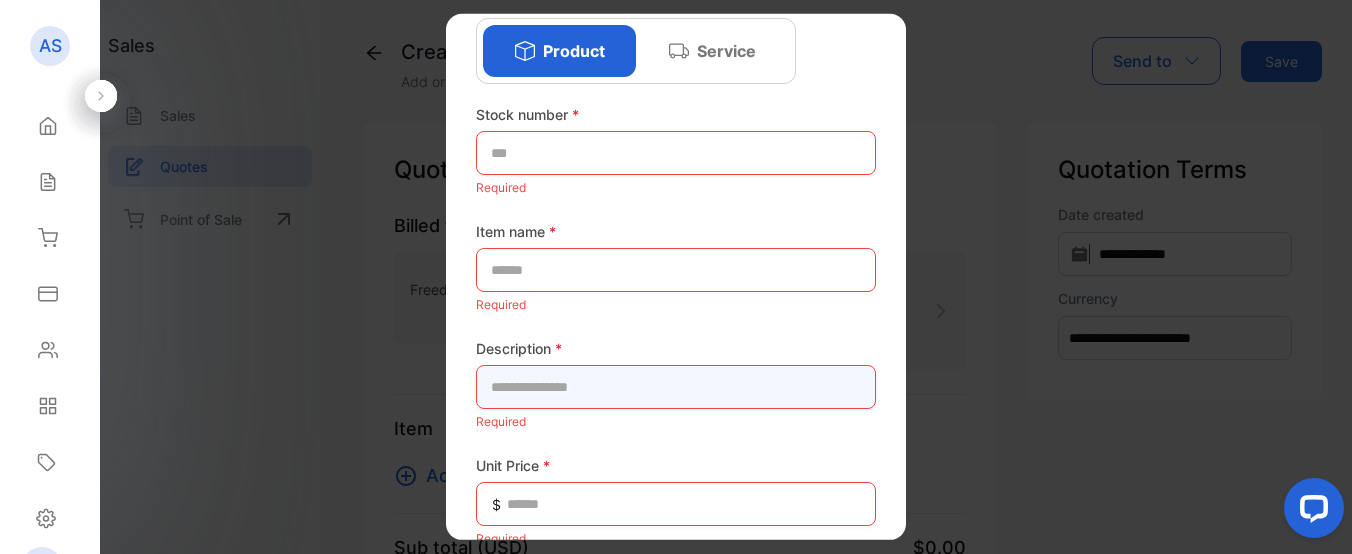 click at bounding box center (676, 387) 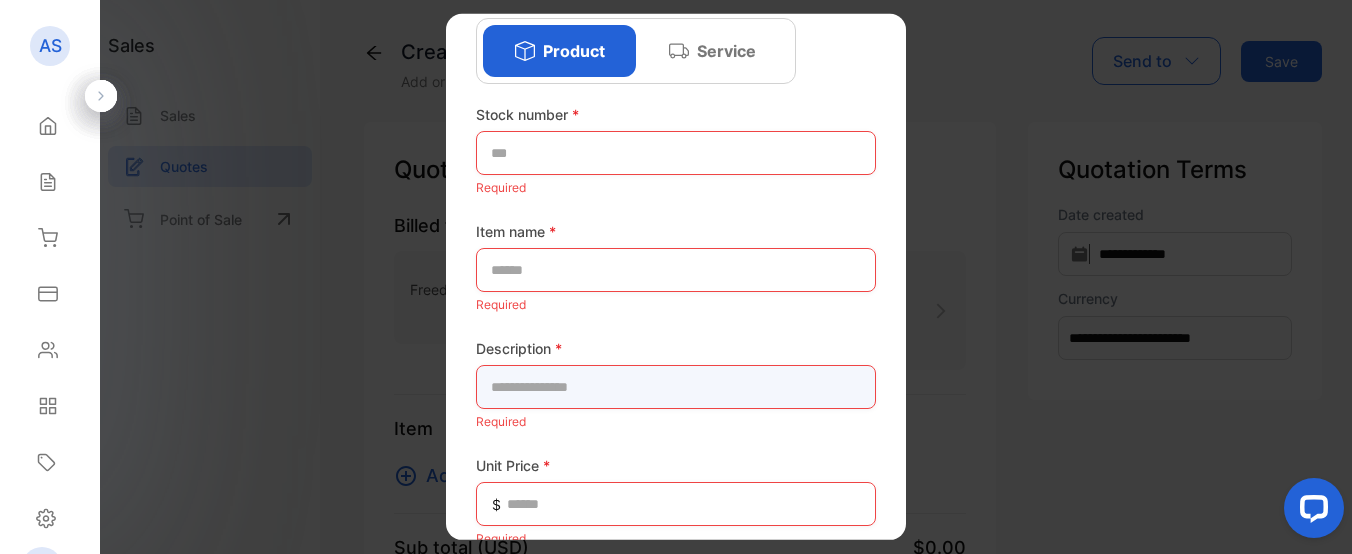 paste on "**********" 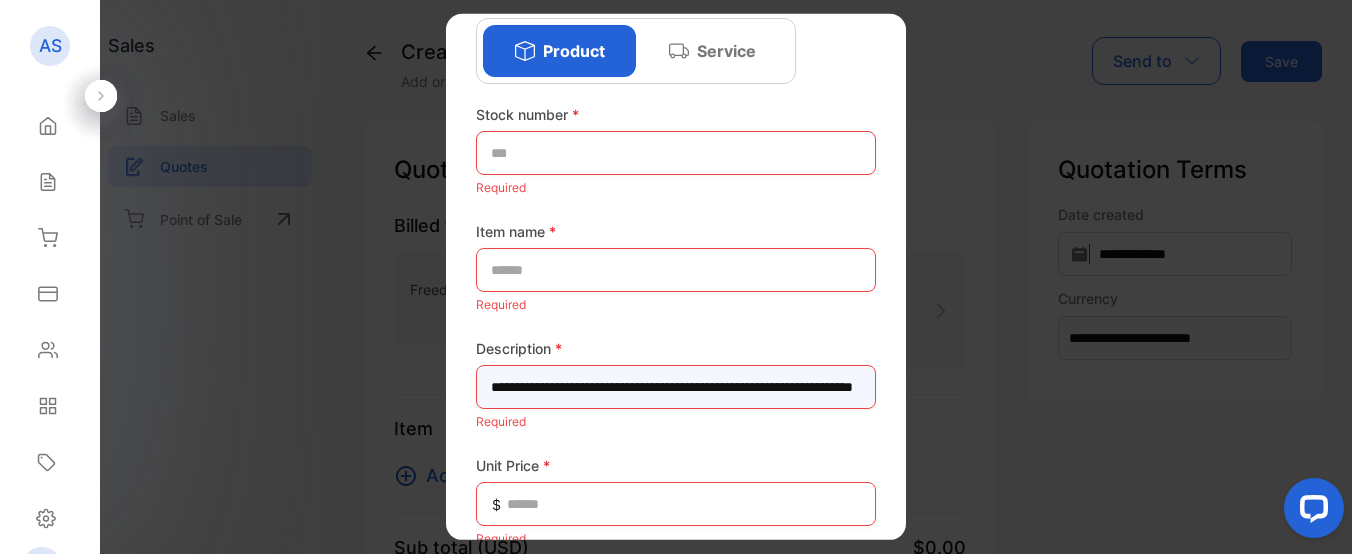 scroll, scrollTop: 0, scrollLeft: 104, axis: horizontal 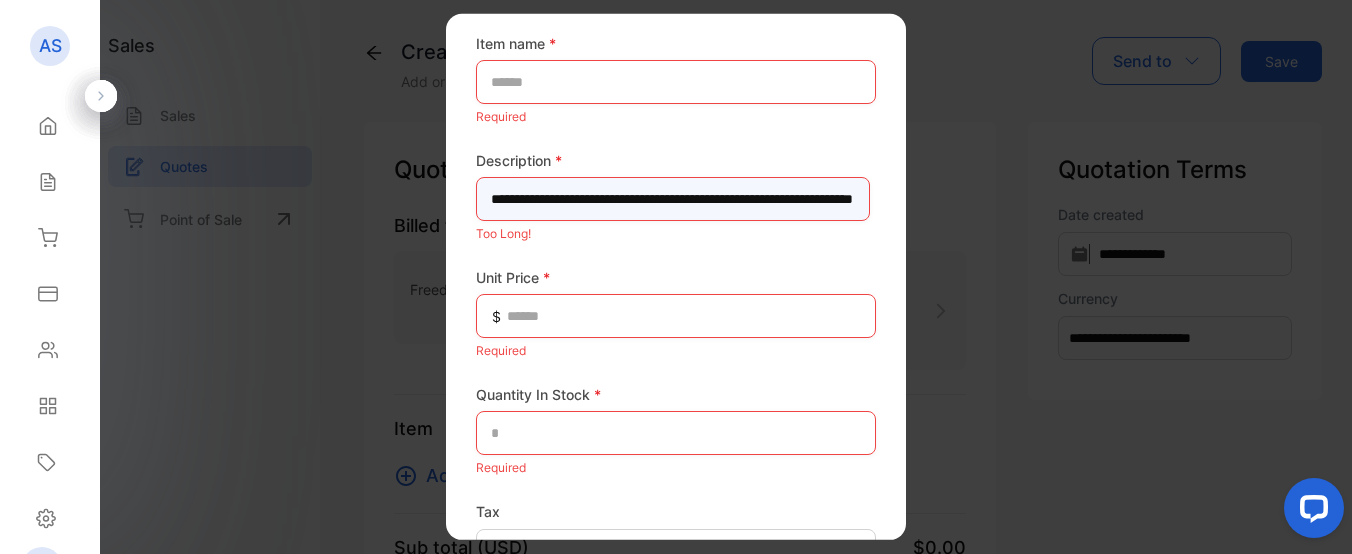 type on "**********" 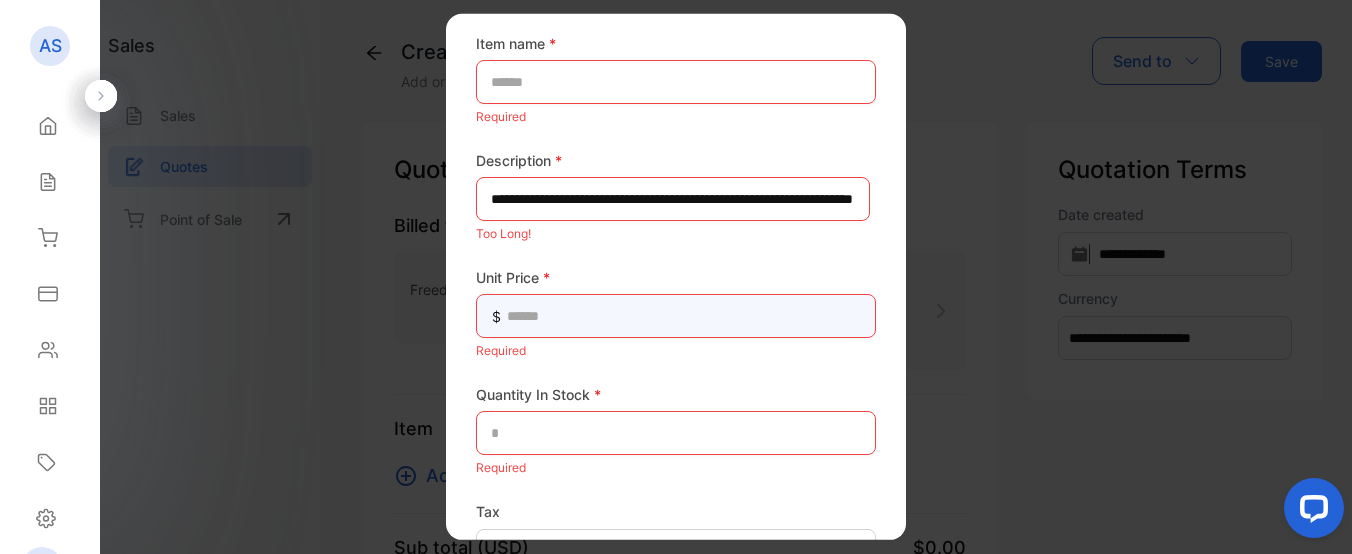 click at bounding box center (676, 316) 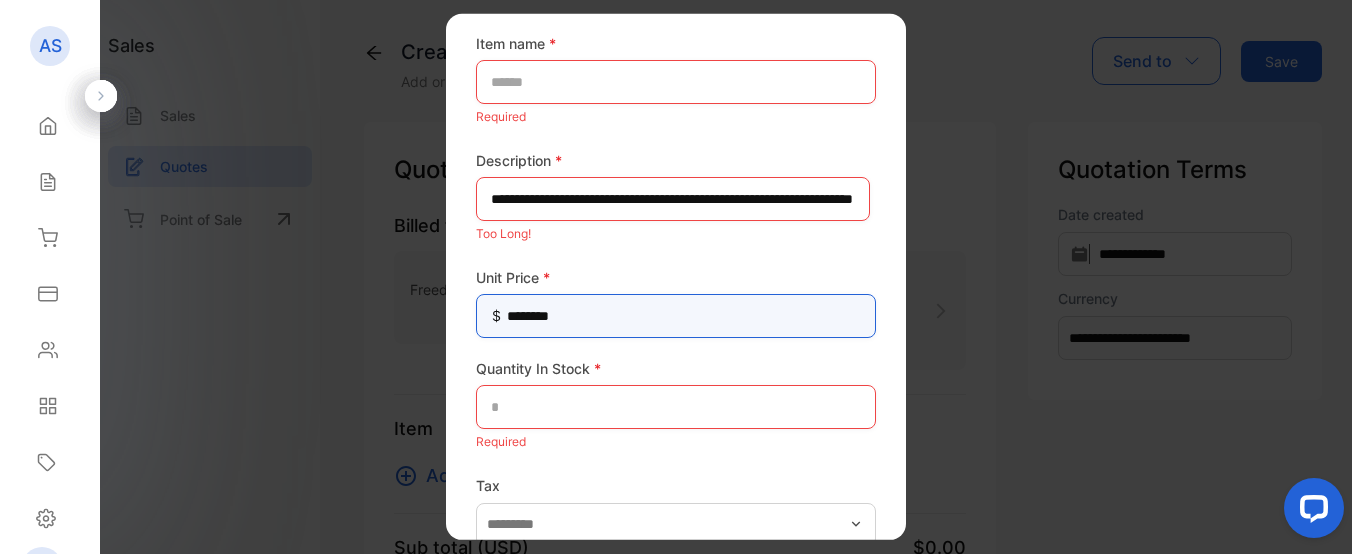 type on "********" 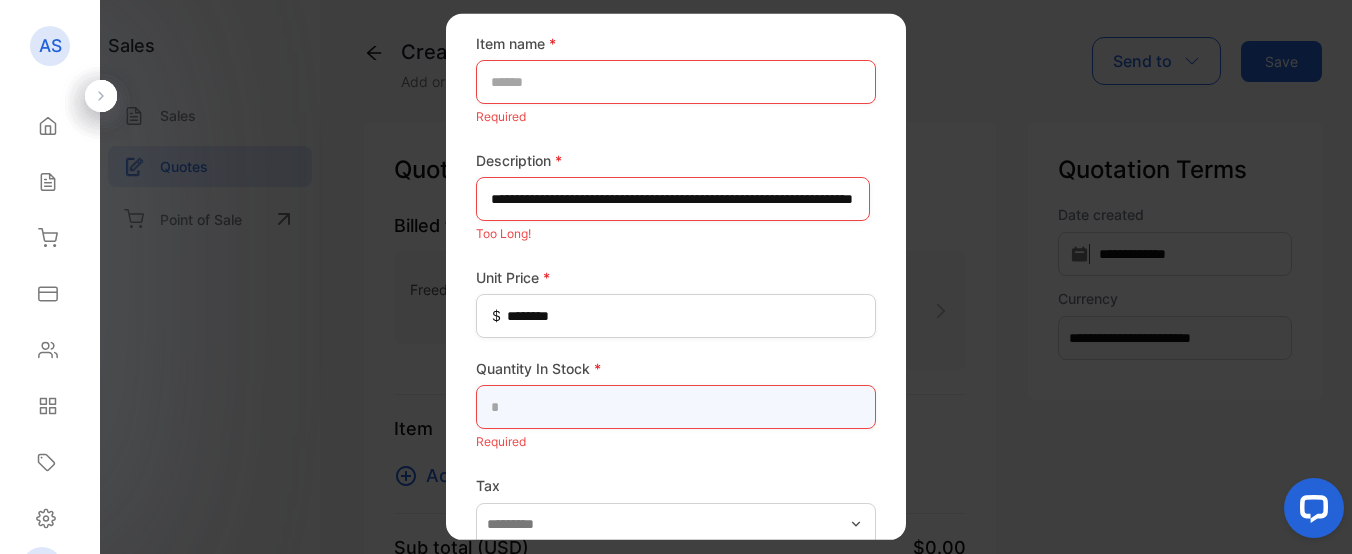 click at bounding box center (676, 407) 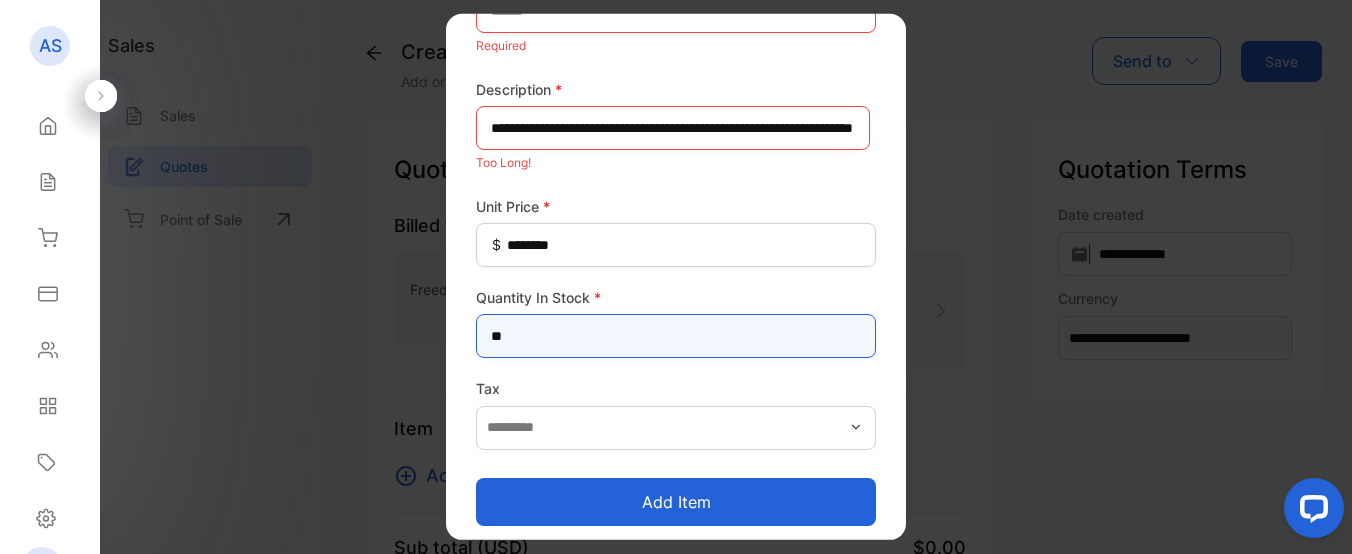 scroll, scrollTop: 369, scrollLeft: 0, axis: vertical 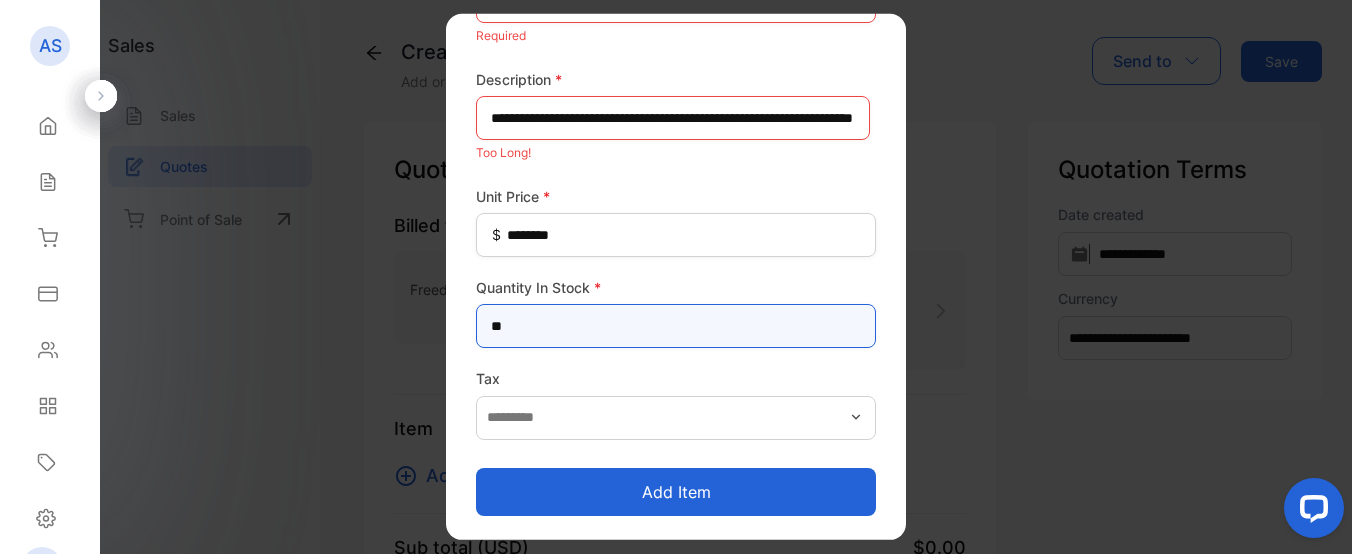 type on "**" 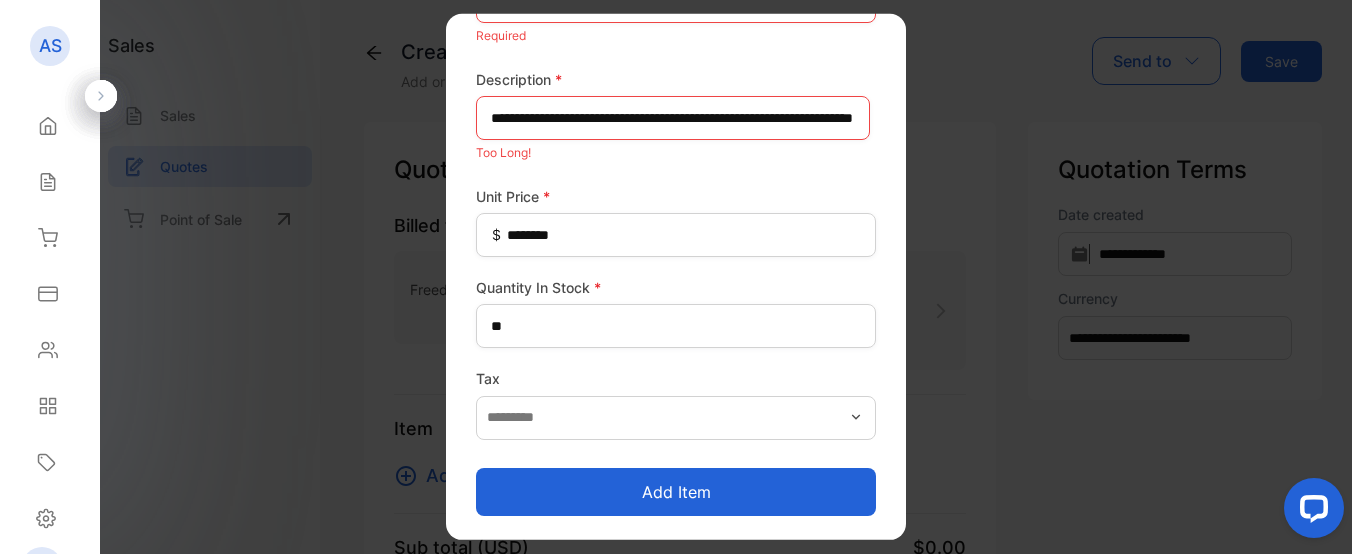 click on "Add item" at bounding box center (676, 491) 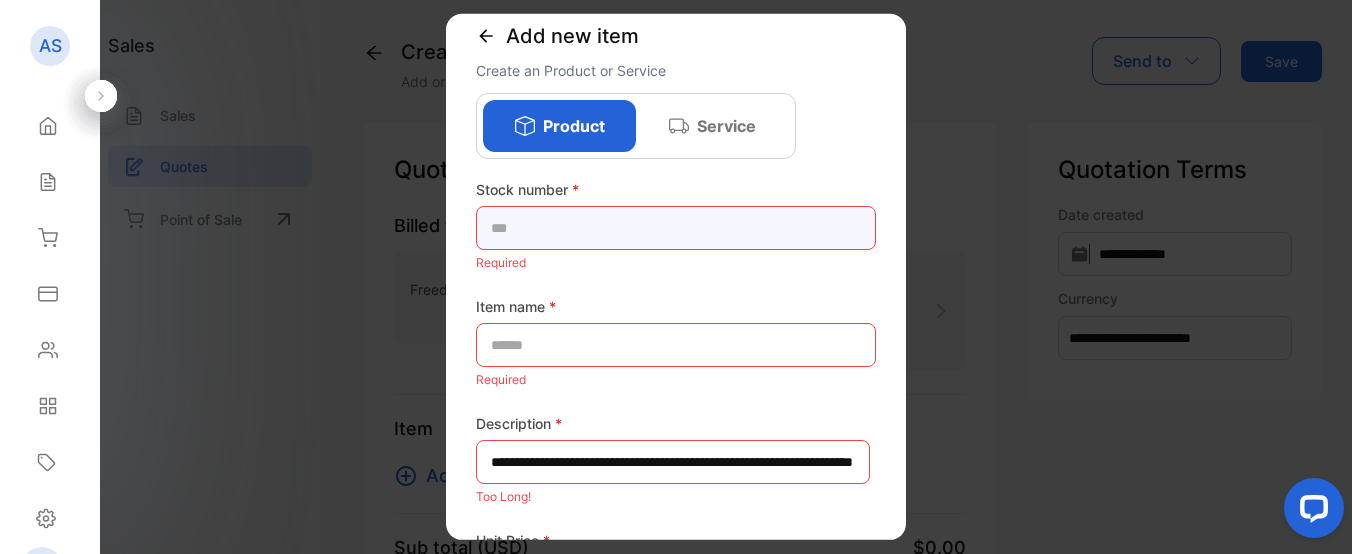 scroll, scrollTop: 0, scrollLeft: 0, axis: both 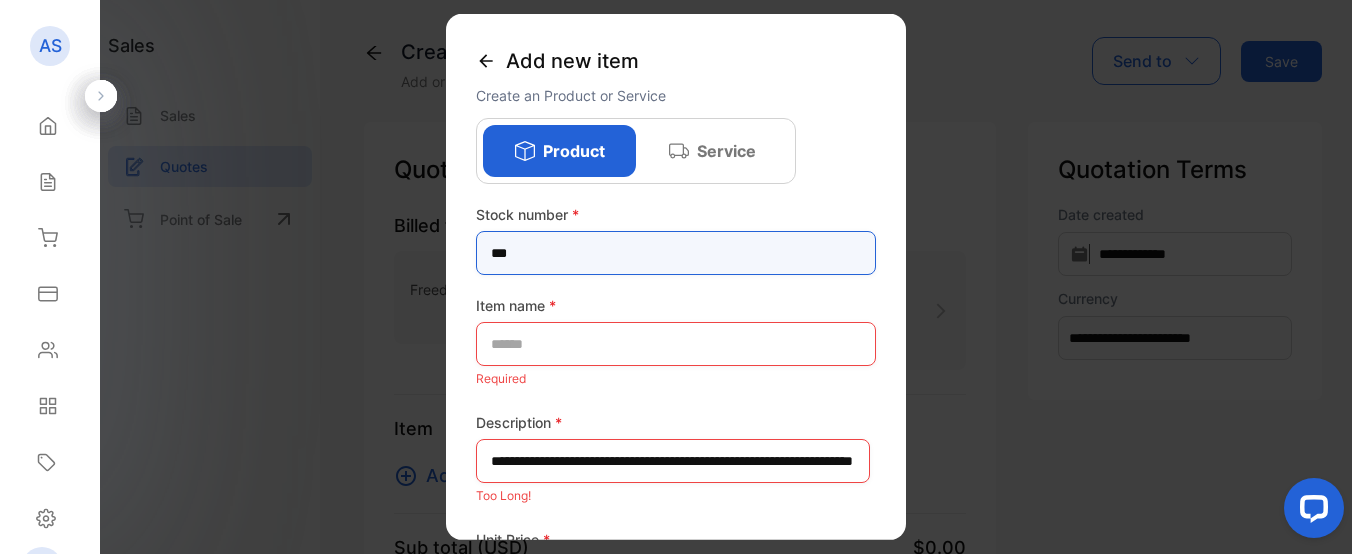 type on "***" 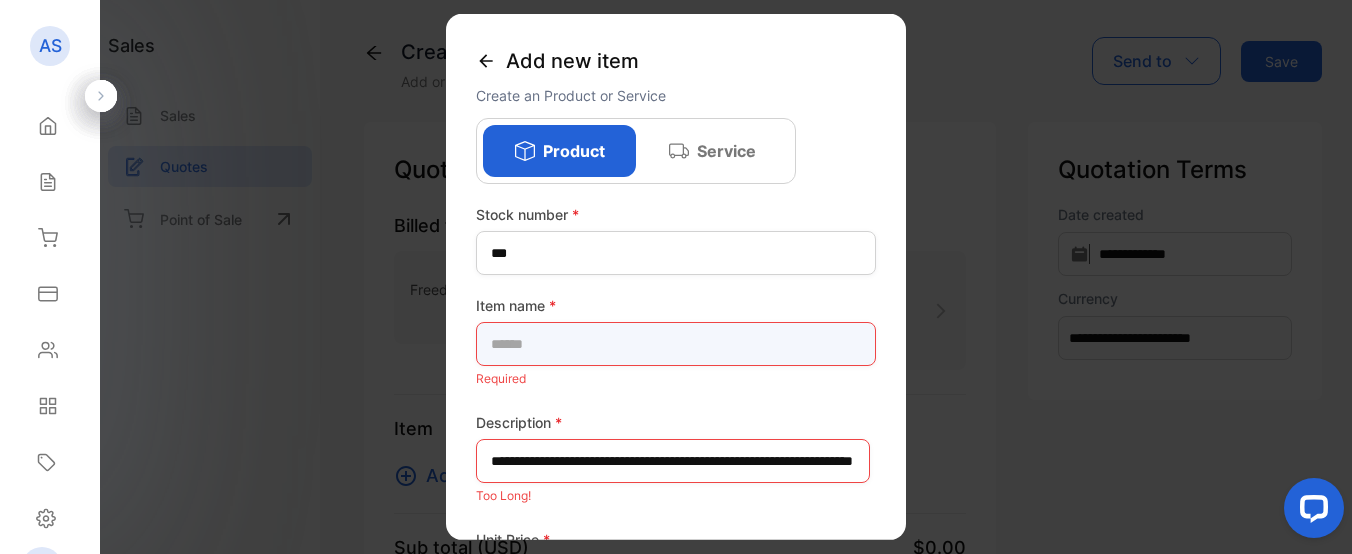 click at bounding box center (676, 344) 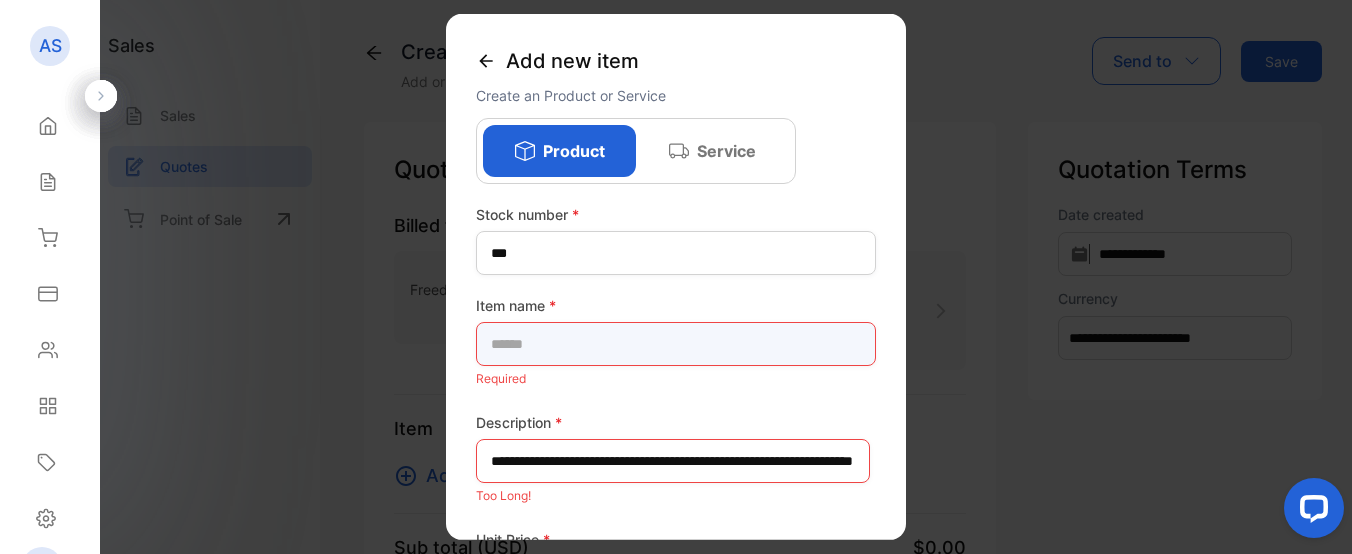 click at bounding box center (676, 344) 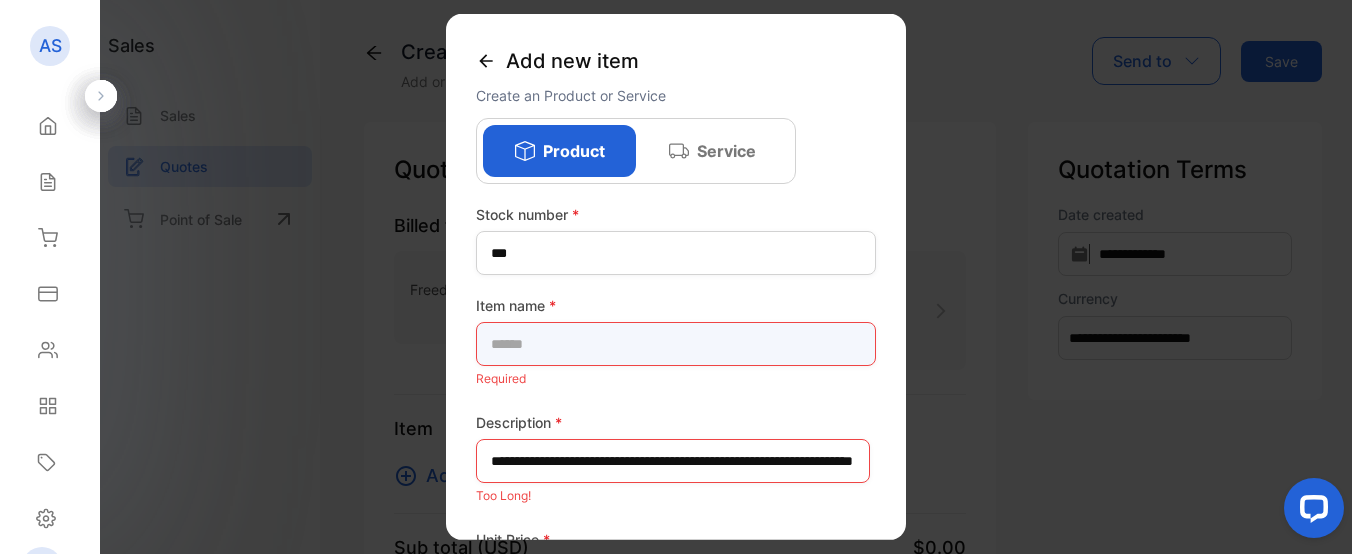 paste on "**********" 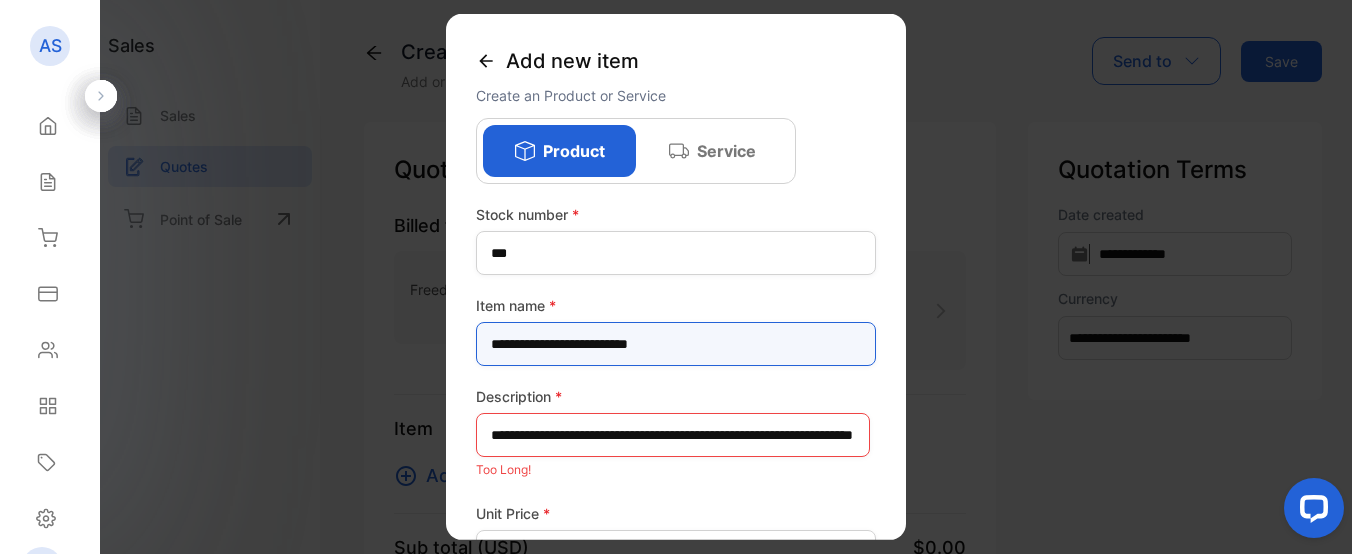 type on "**********" 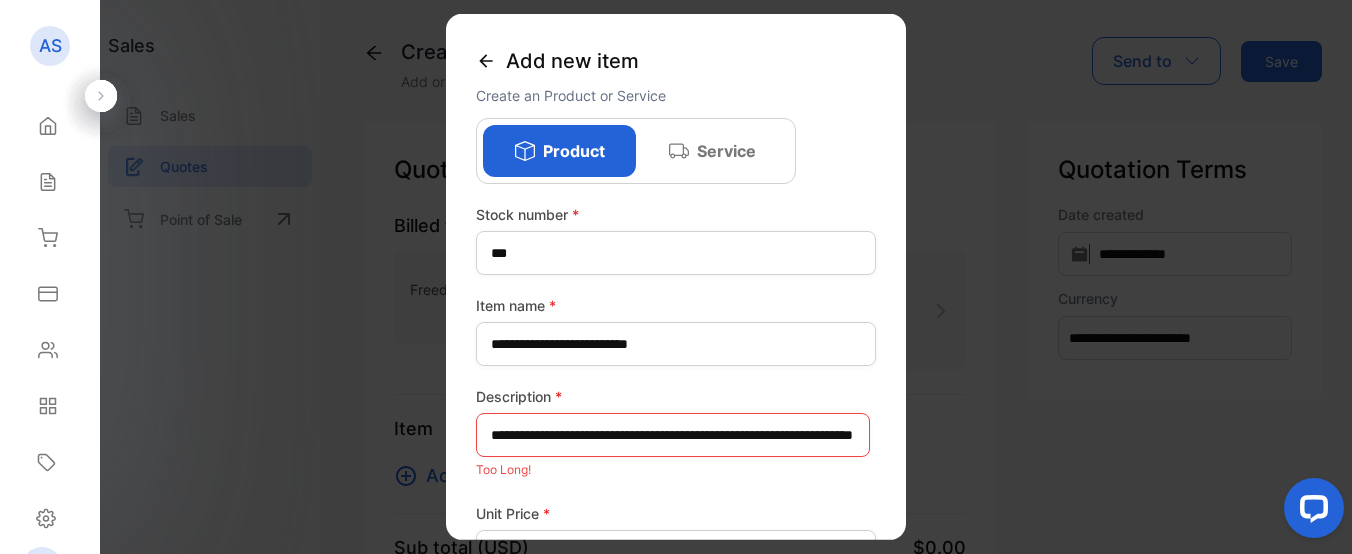 click on "Item name   *" at bounding box center [676, 305] 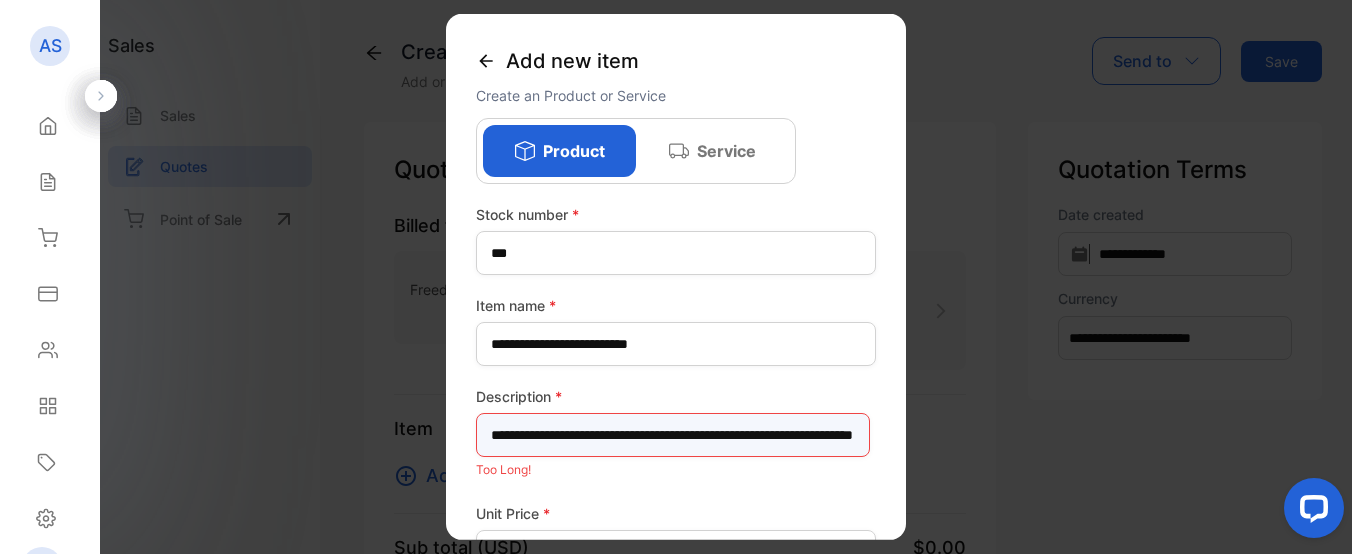 click on "**********" at bounding box center (673, 435) 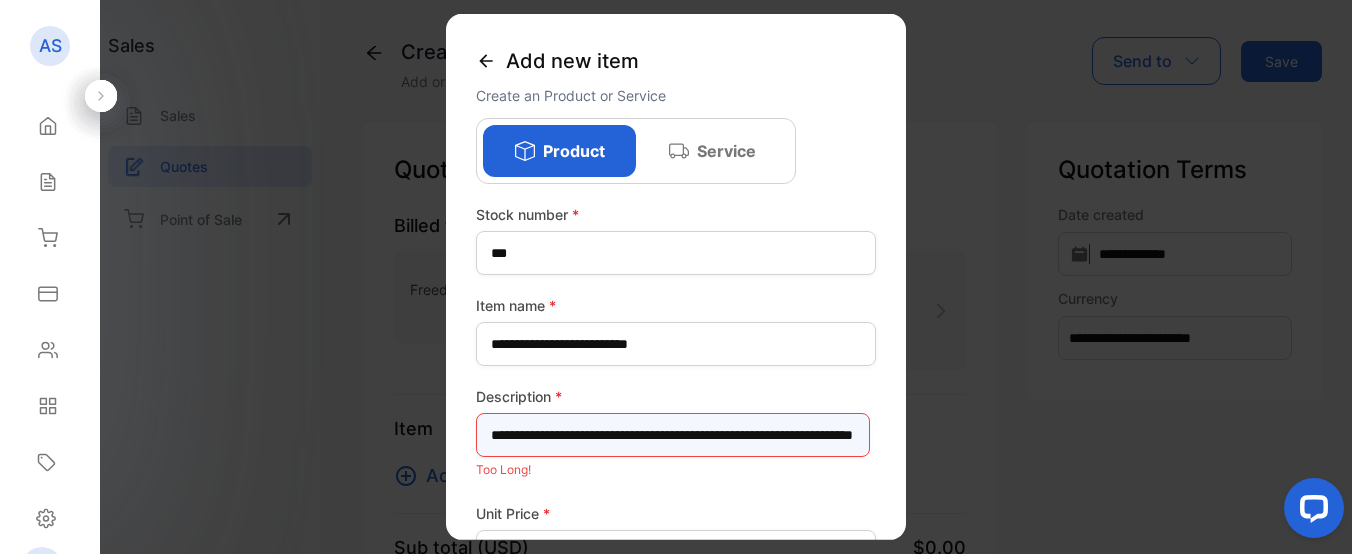 drag, startPoint x: 770, startPoint y: 437, endPoint x: 674, endPoint y: 435, distance: 96.02083 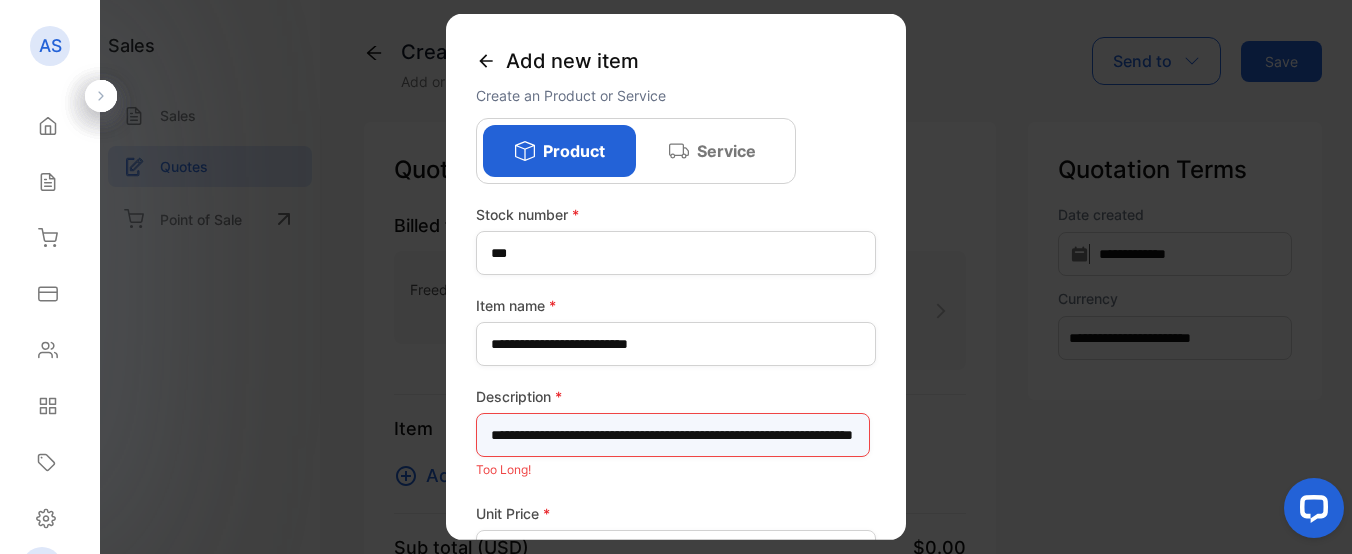 click on "**********" at bounding box center [673, 435] 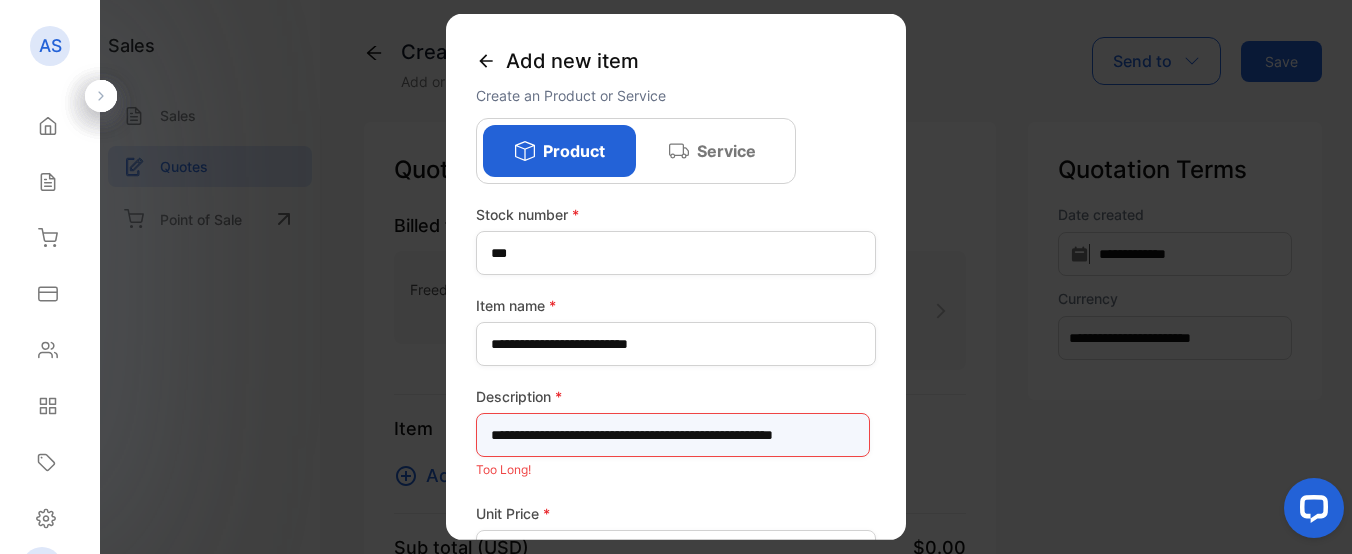 click on "**********" at bounding box center [673, 435] 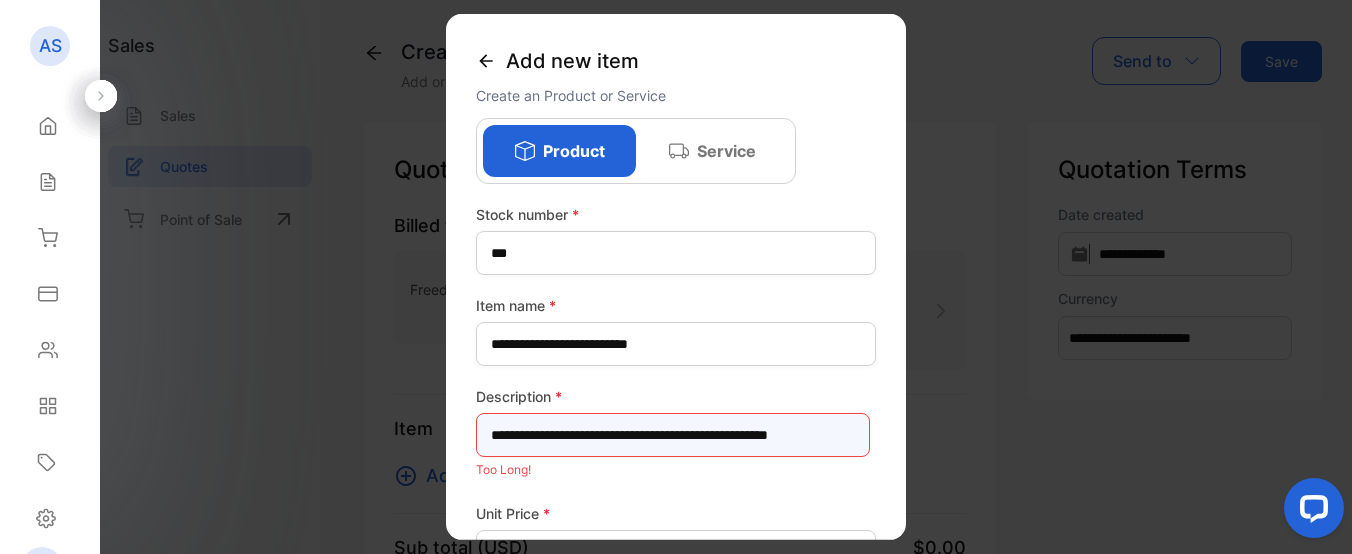 click on "**********" at bounding box center (673, 435) 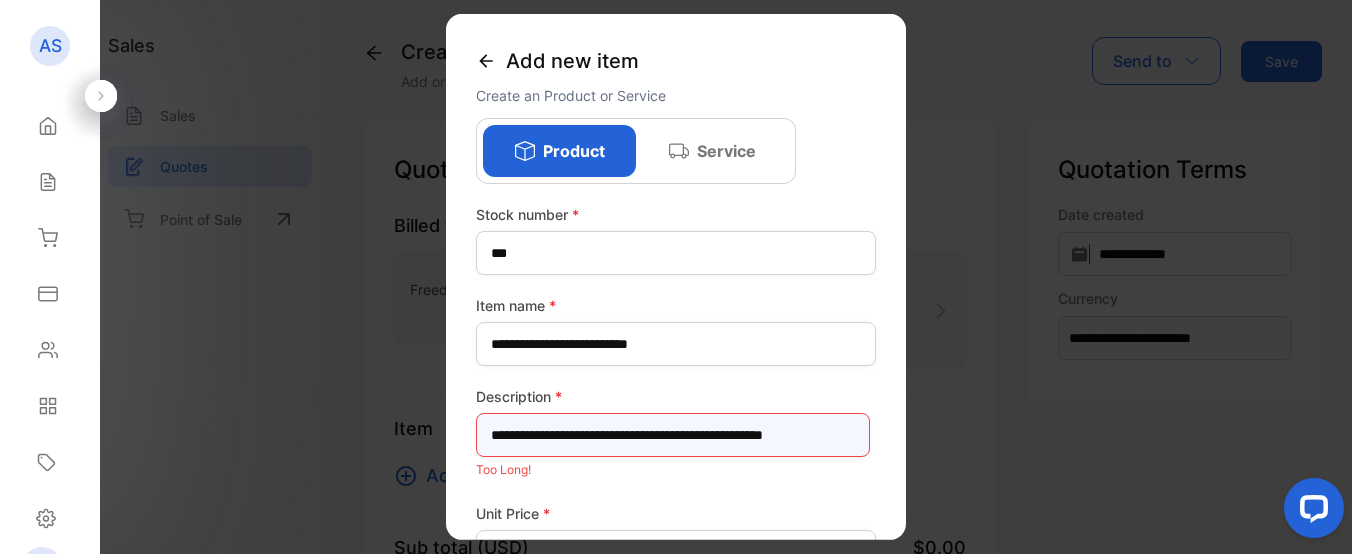 click on "**********" at bounding box center (673, 435) 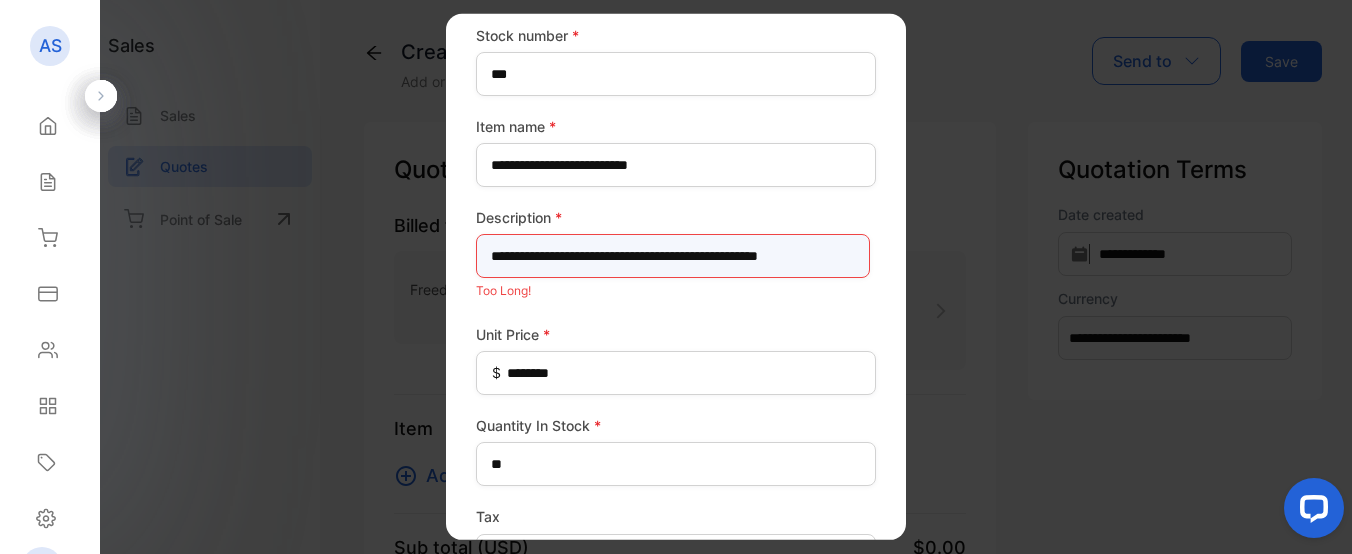 scroll, scrollTop: 175, scrollLeft: 0, axis: vertical 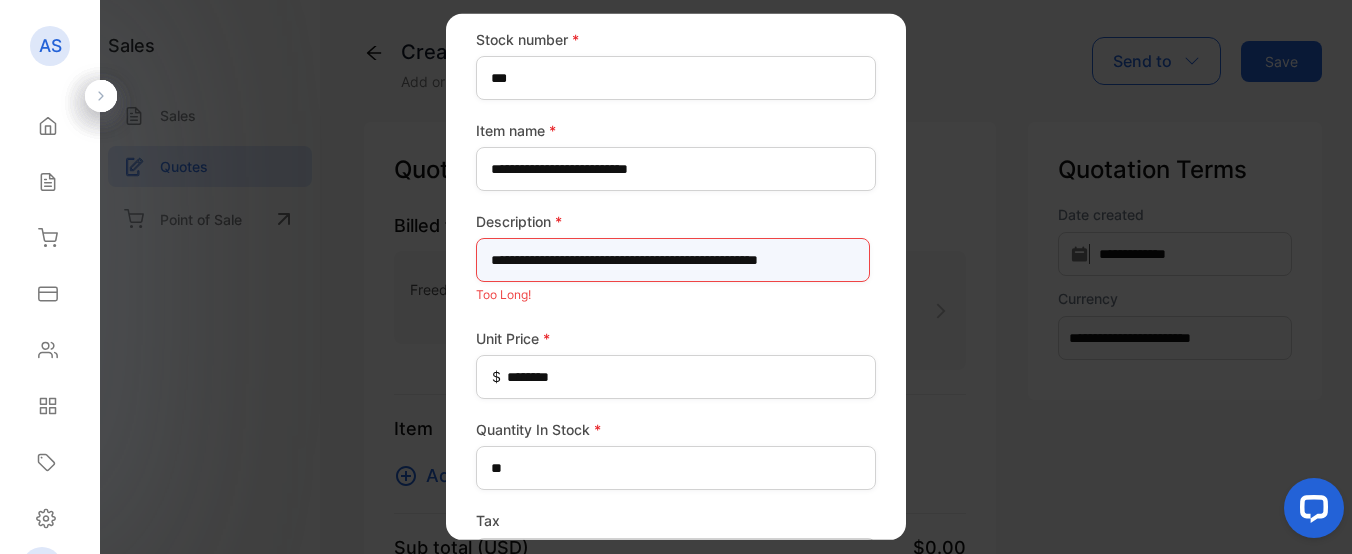 drag, startPoint x: 546, startPoint y: 262, endPoint x: 423, endPoint y: 264, distance: 123.01626 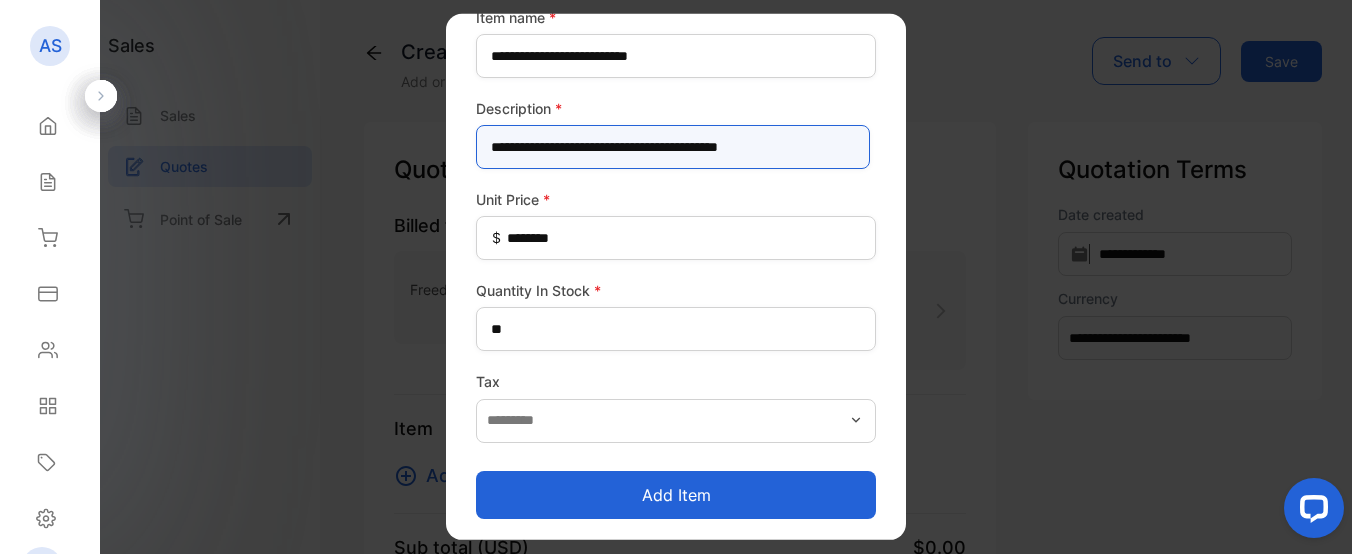 scroll, scrollTop: 291, scrollLeft: 0, axis: vertical 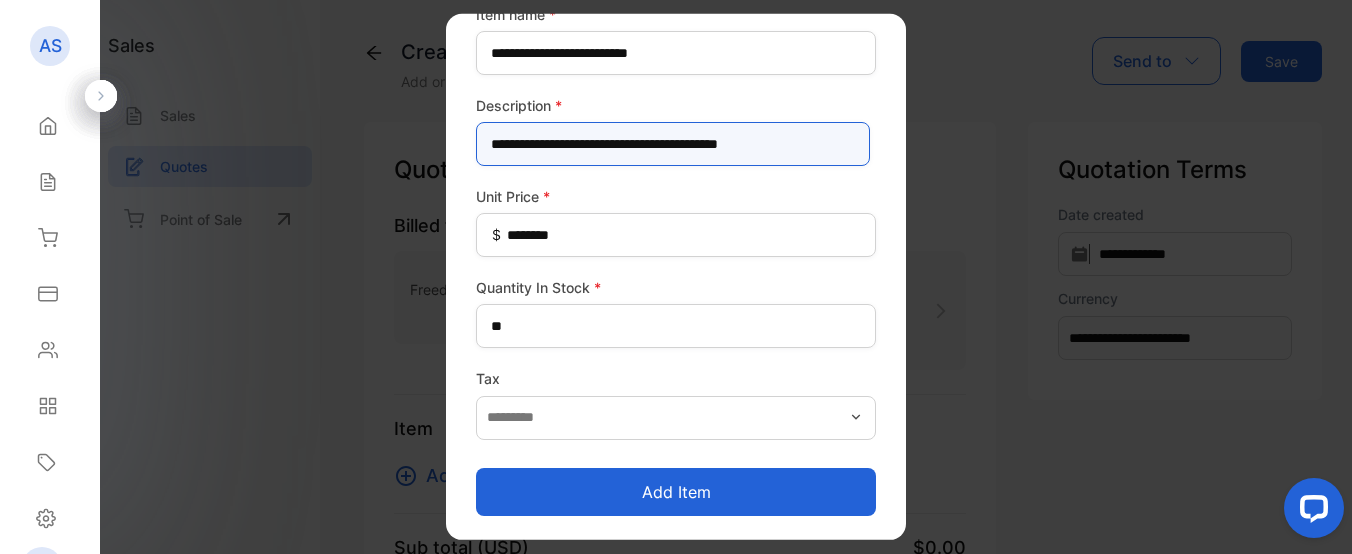 type on "**********" 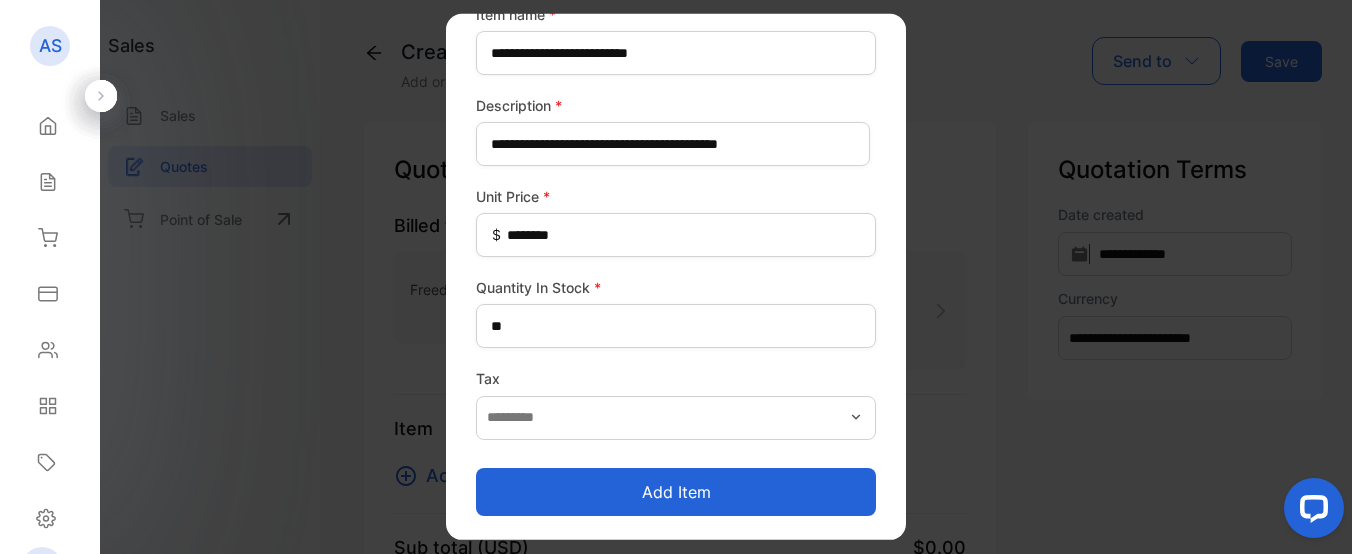 click on "Add item" at bounding box center (676, 491) 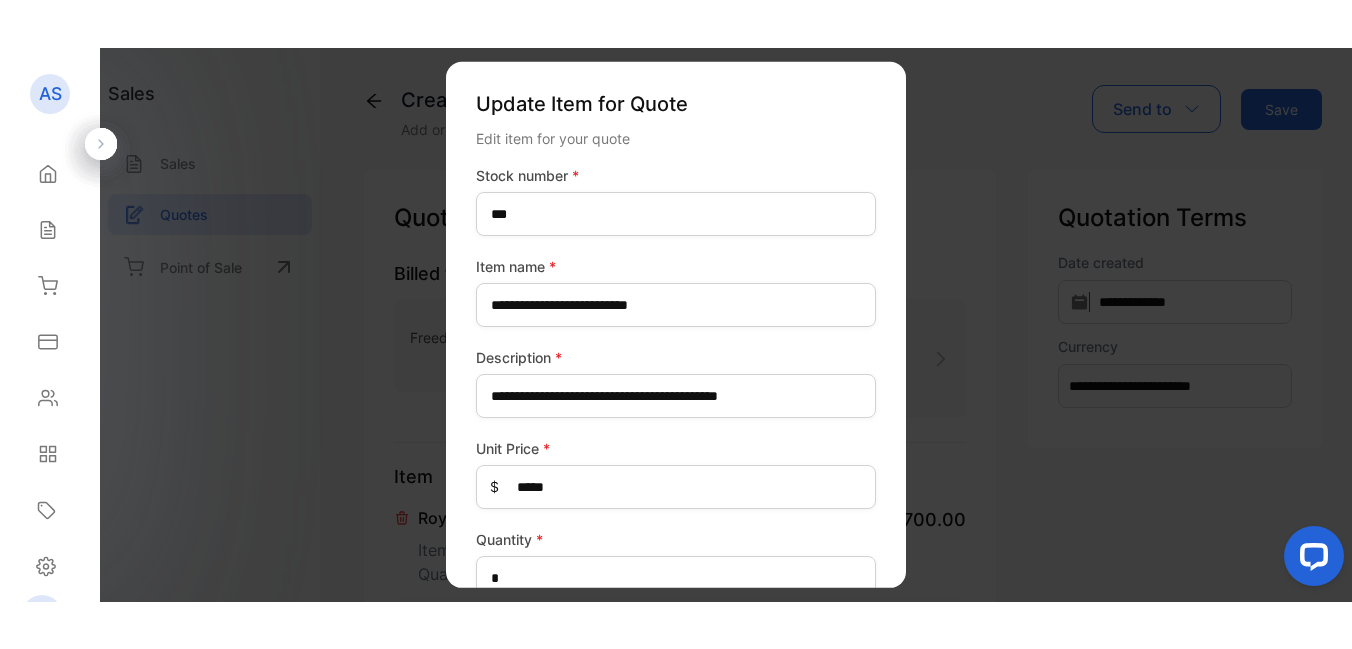 scroll, scrollTop: 0, scrollLeft: 0, axis: both 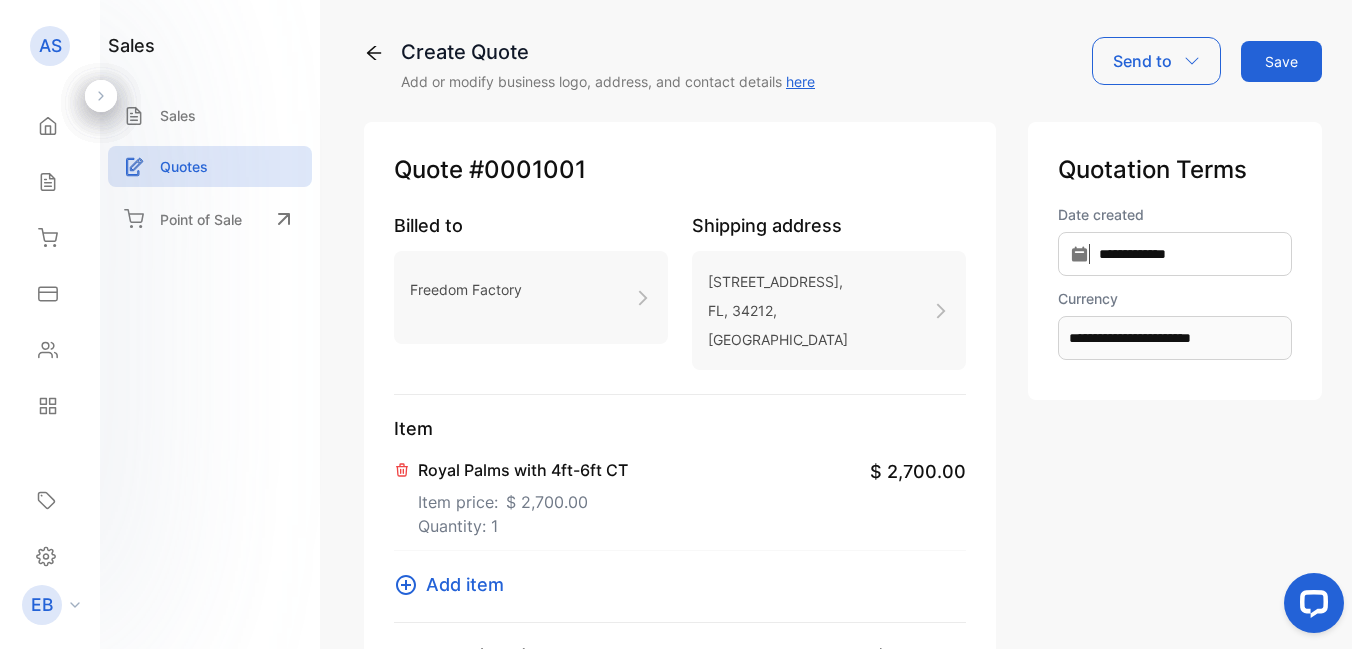 click on "Quantity: 1" at bounding box center [523, 526] 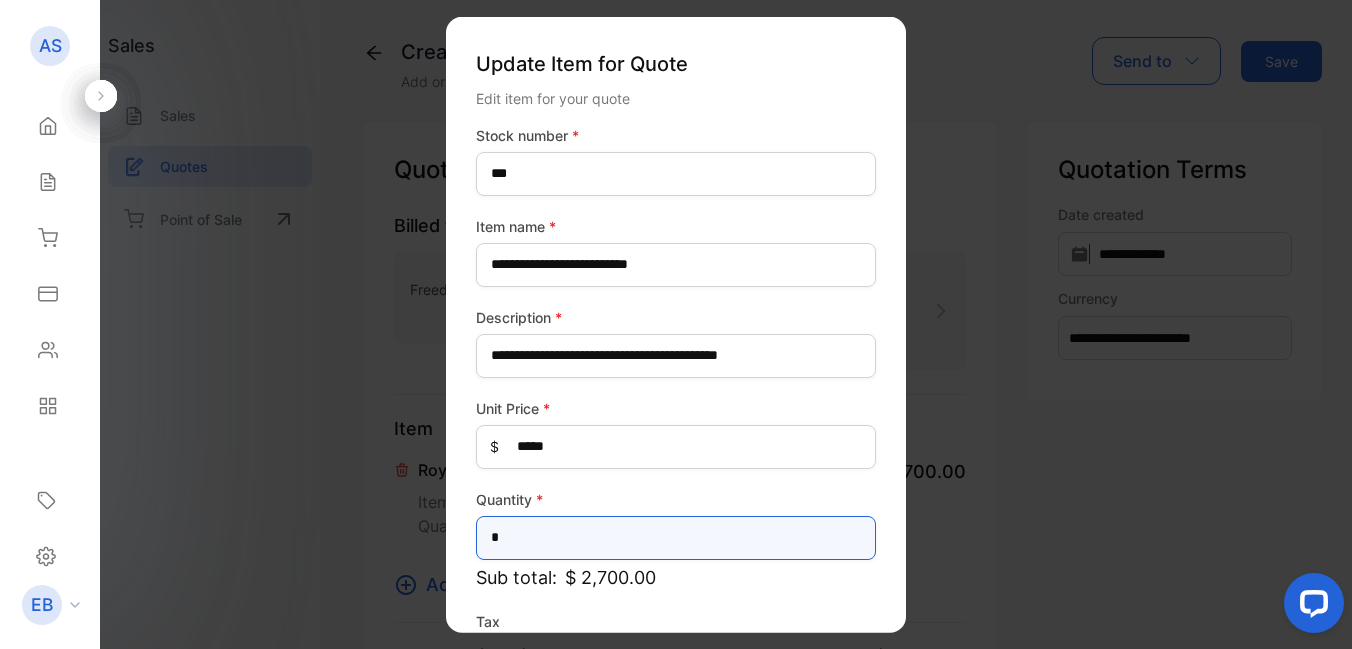 click on "*" at bounding box center [676, 537] 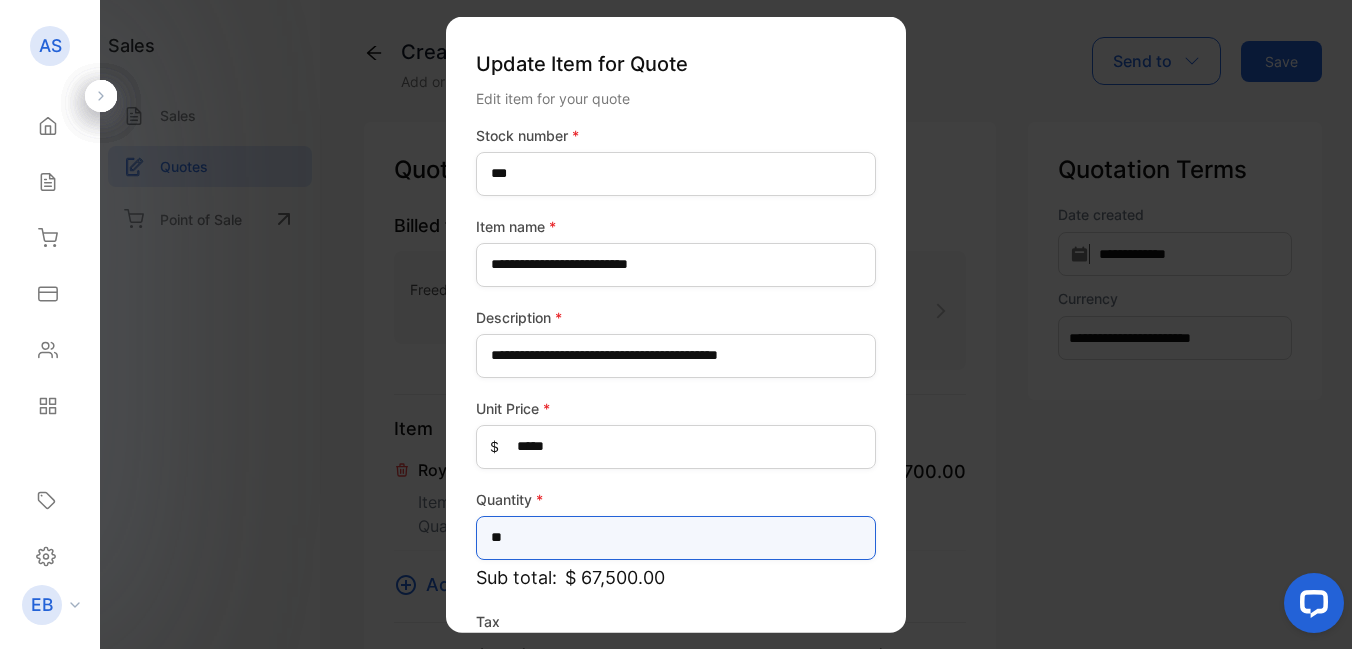 type on "**" 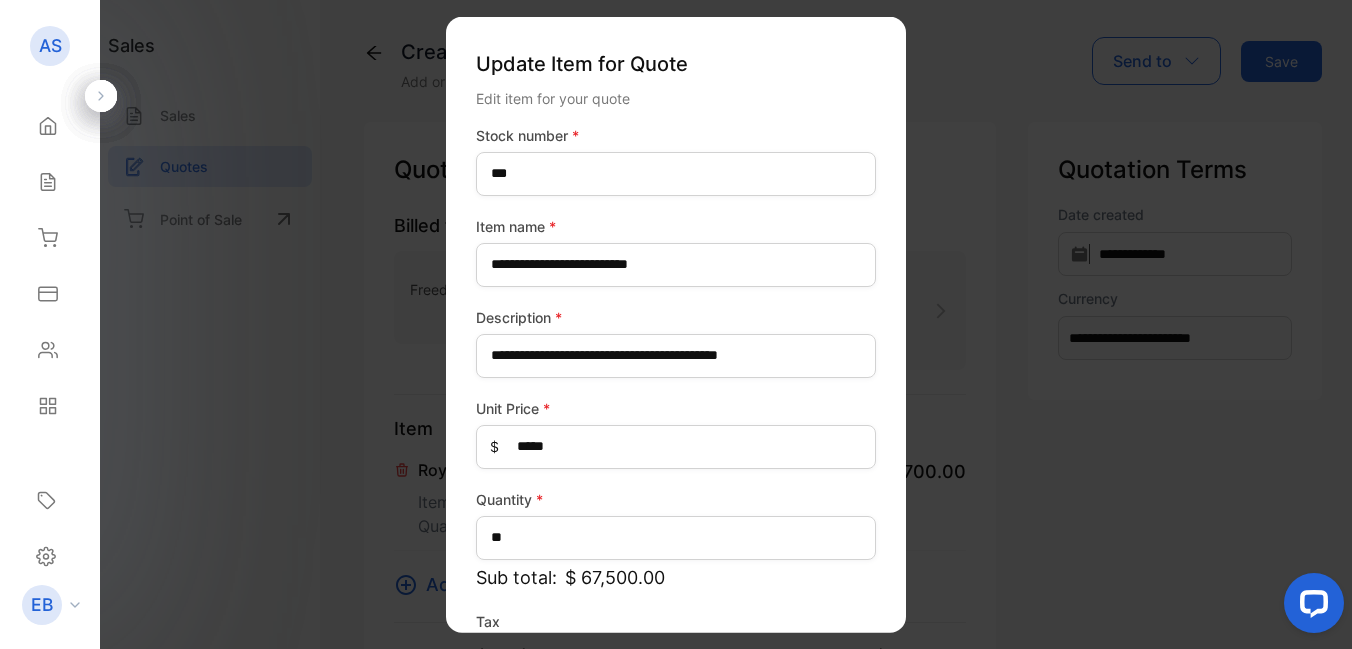 click on "Quantity   *" at bounding box center [676, 498] 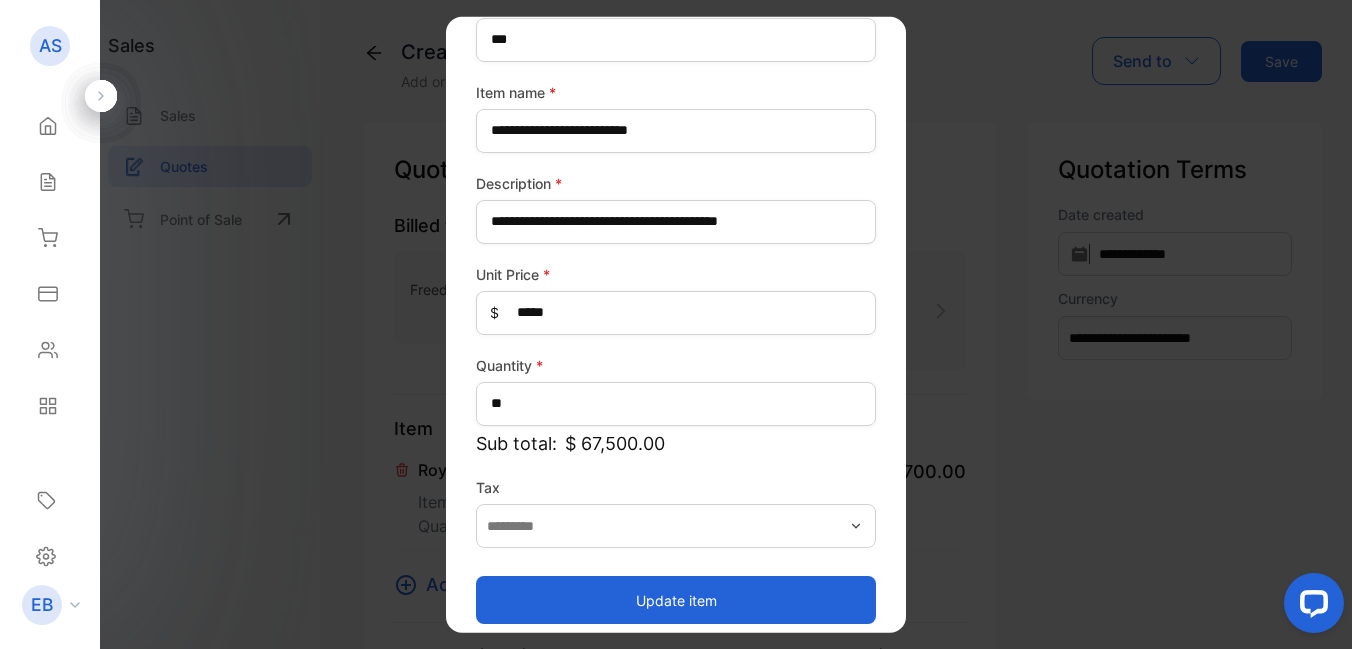 scroll, scrollTop: 149, scrollLeft: 0, axis: vertical 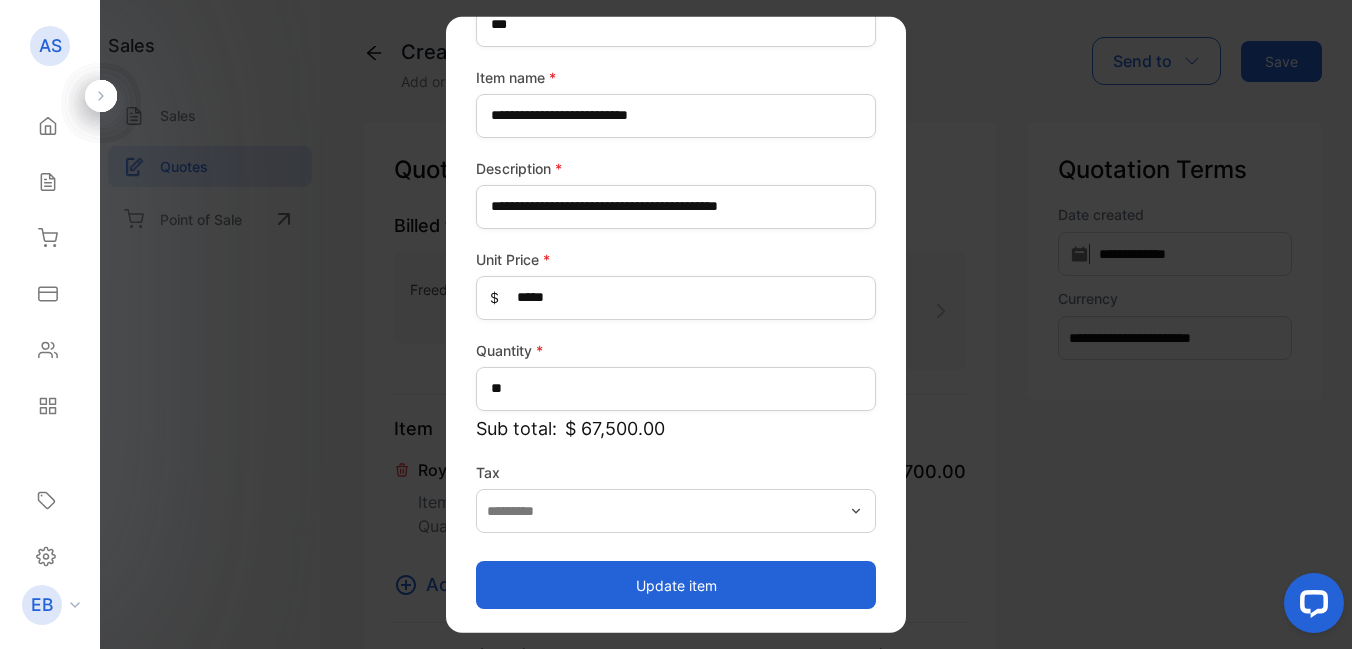 click on "Update item" at bounding box center (676, 585) 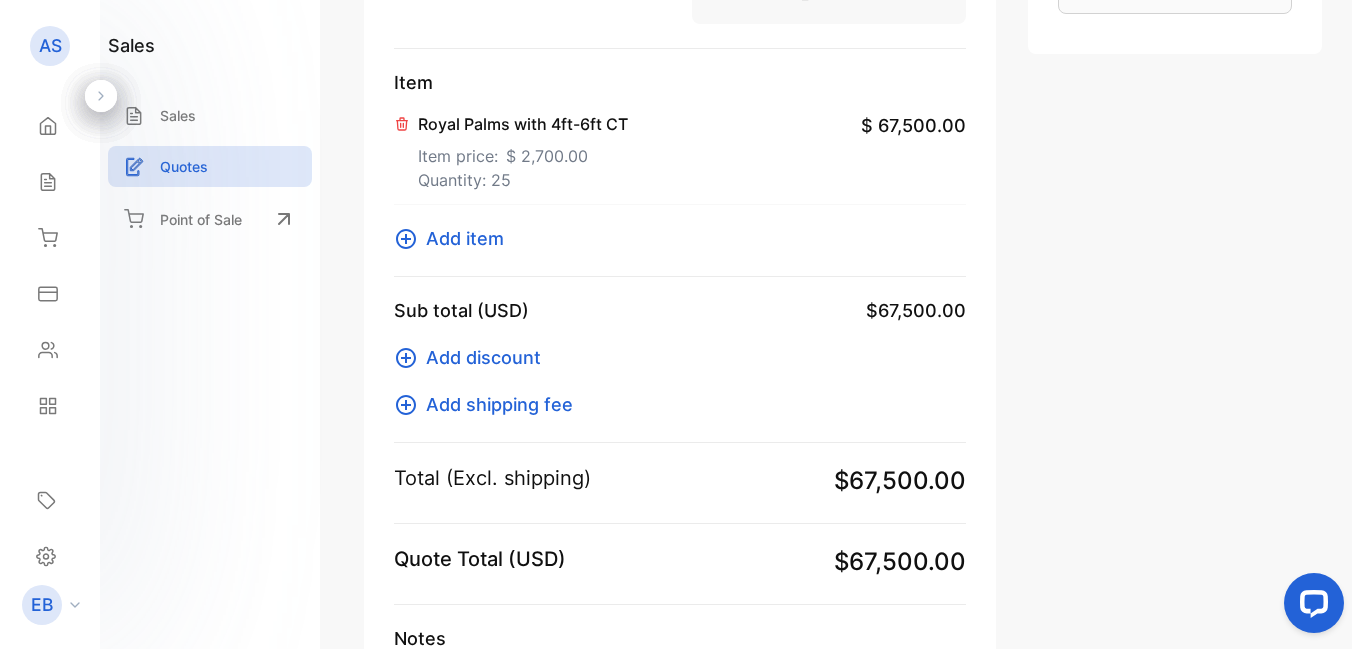 scroll, scrollTop: 515, scrollLeft: 0, axis: vertical 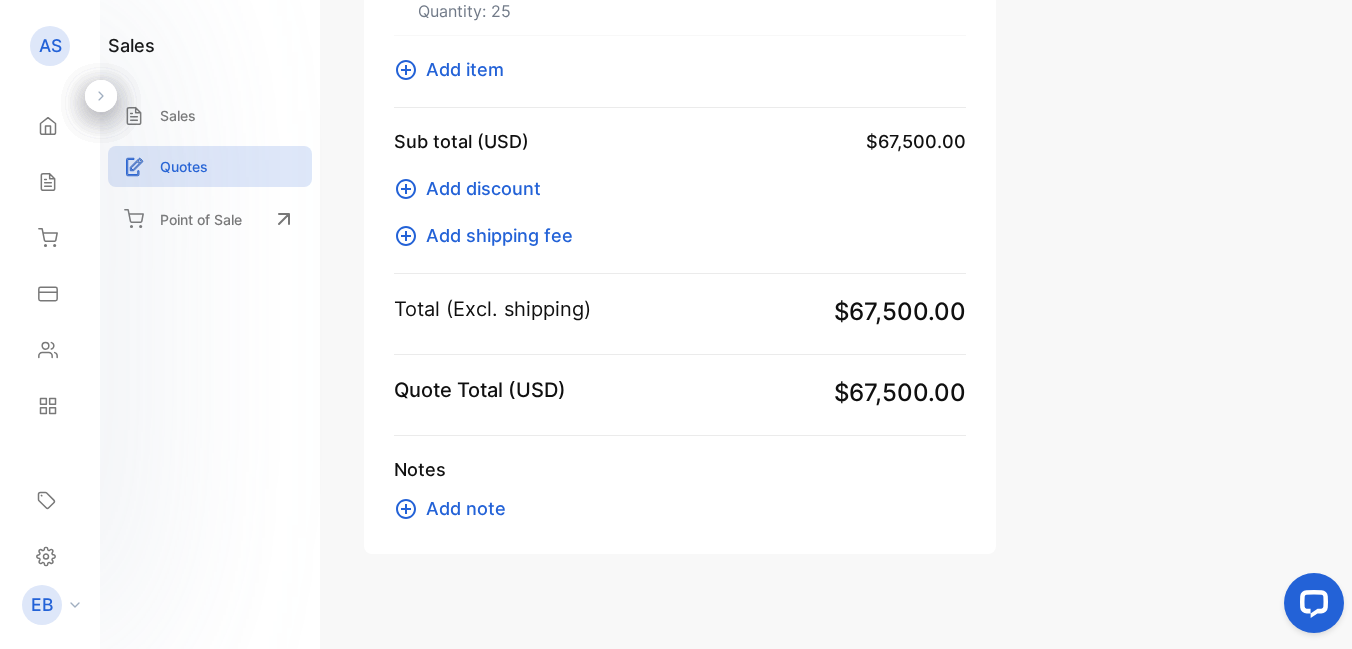 click on "Add note" at bounding box center (466, 508) 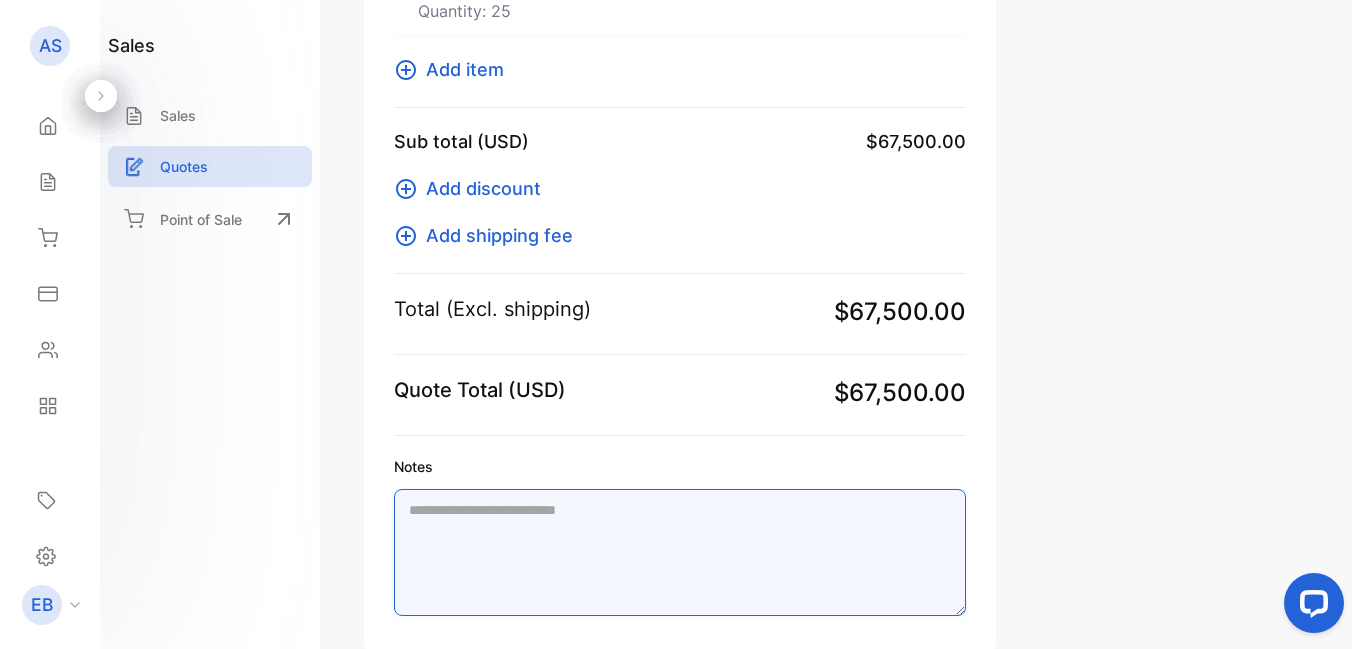 click on "Notes" at bounding box center [680, 552] 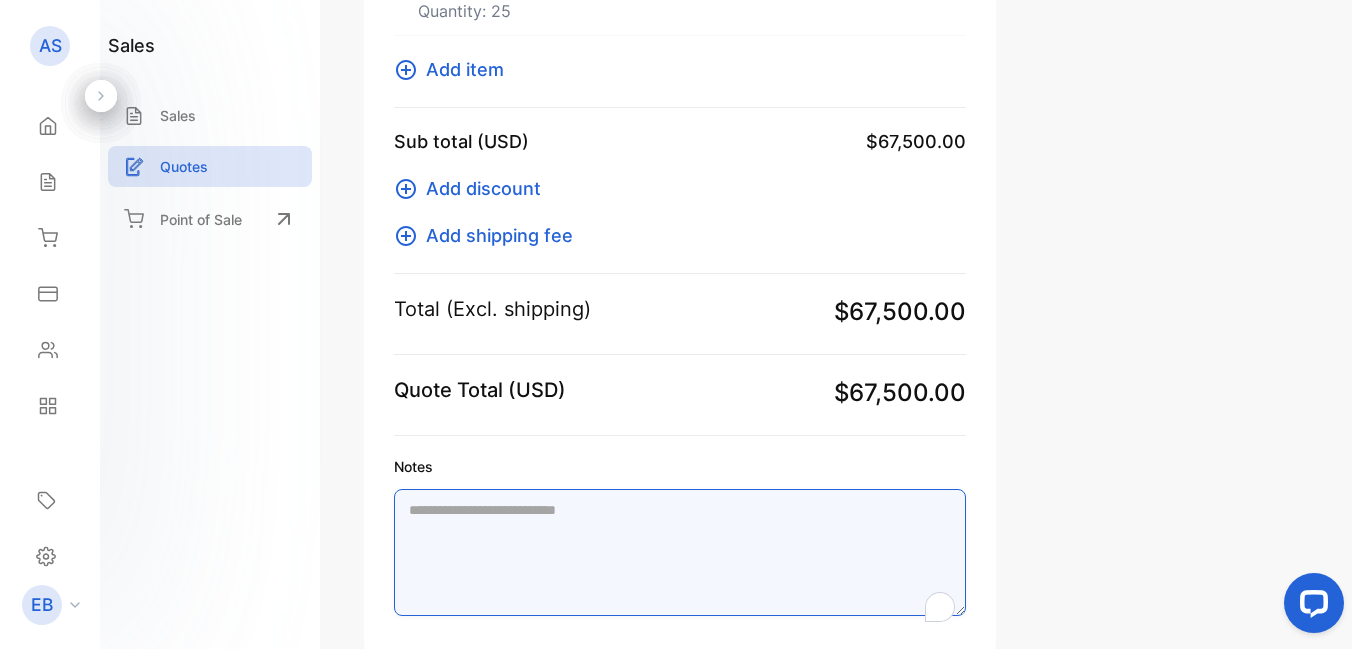 paste on "**********" 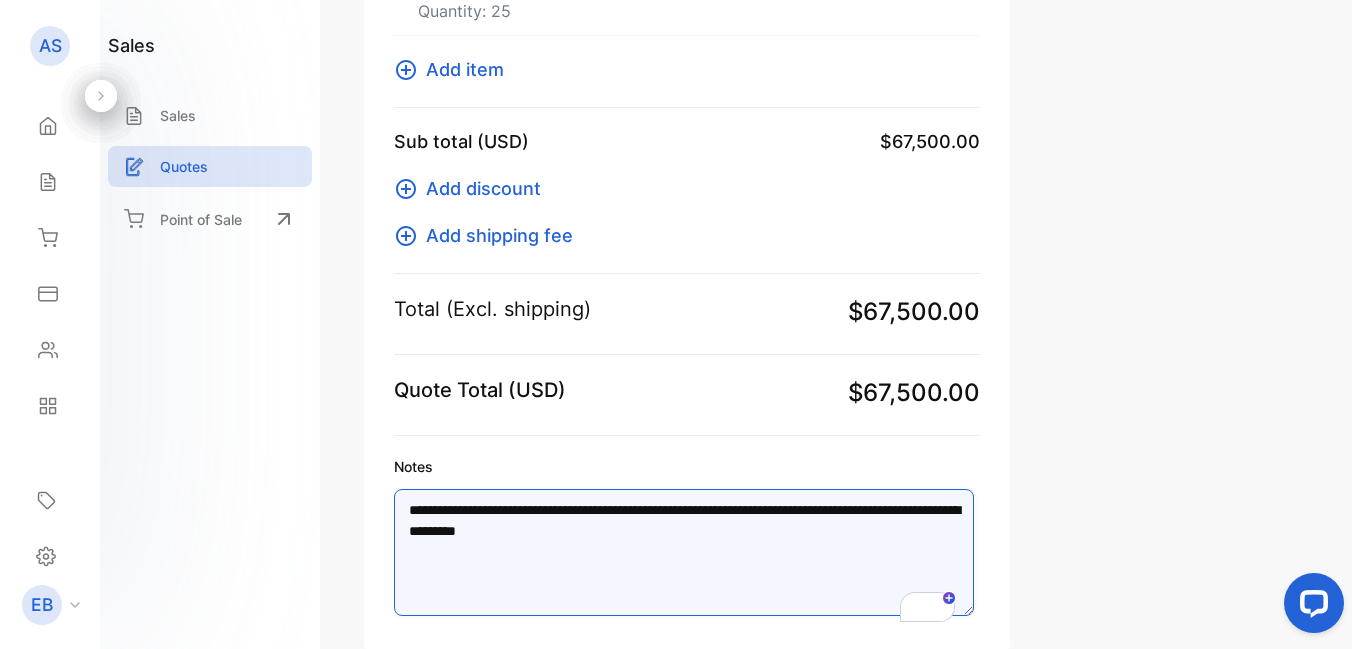 drag, startPoint x: 479, startPoint y: 553, endPoint x: 394, endPoint y: 557, distance: 85.09406 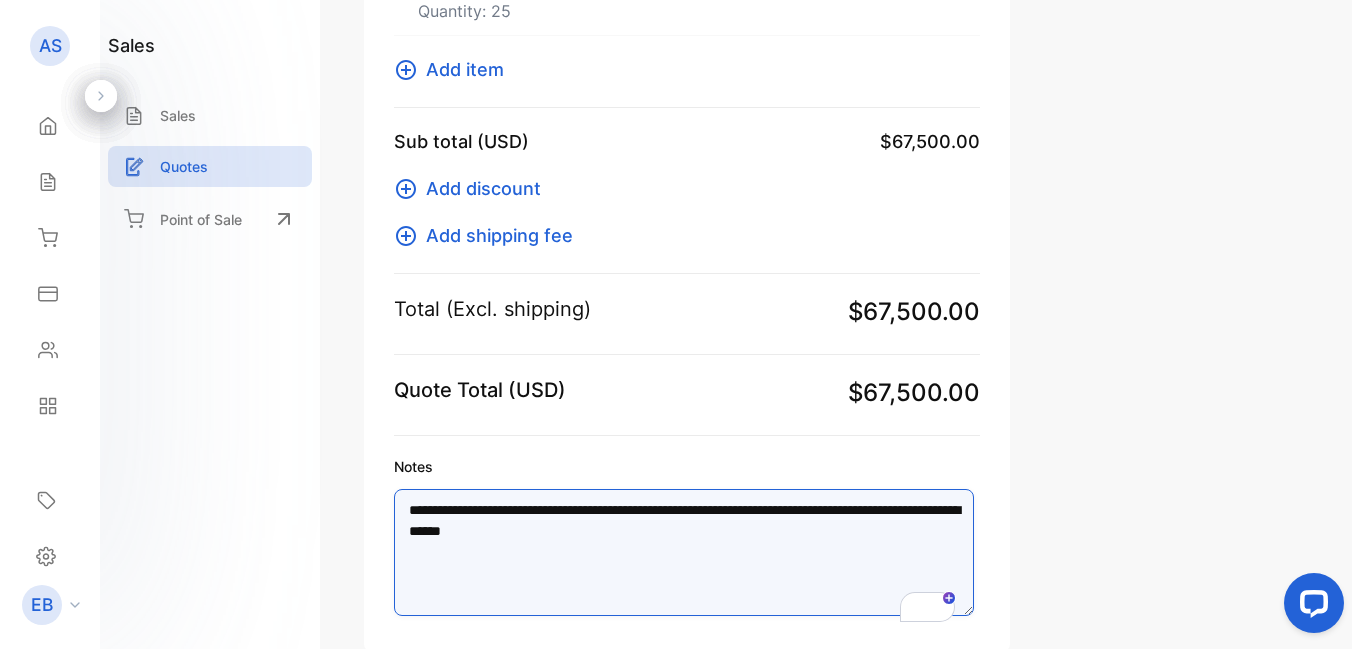 click on "**********" at bounding box center [684, 552] 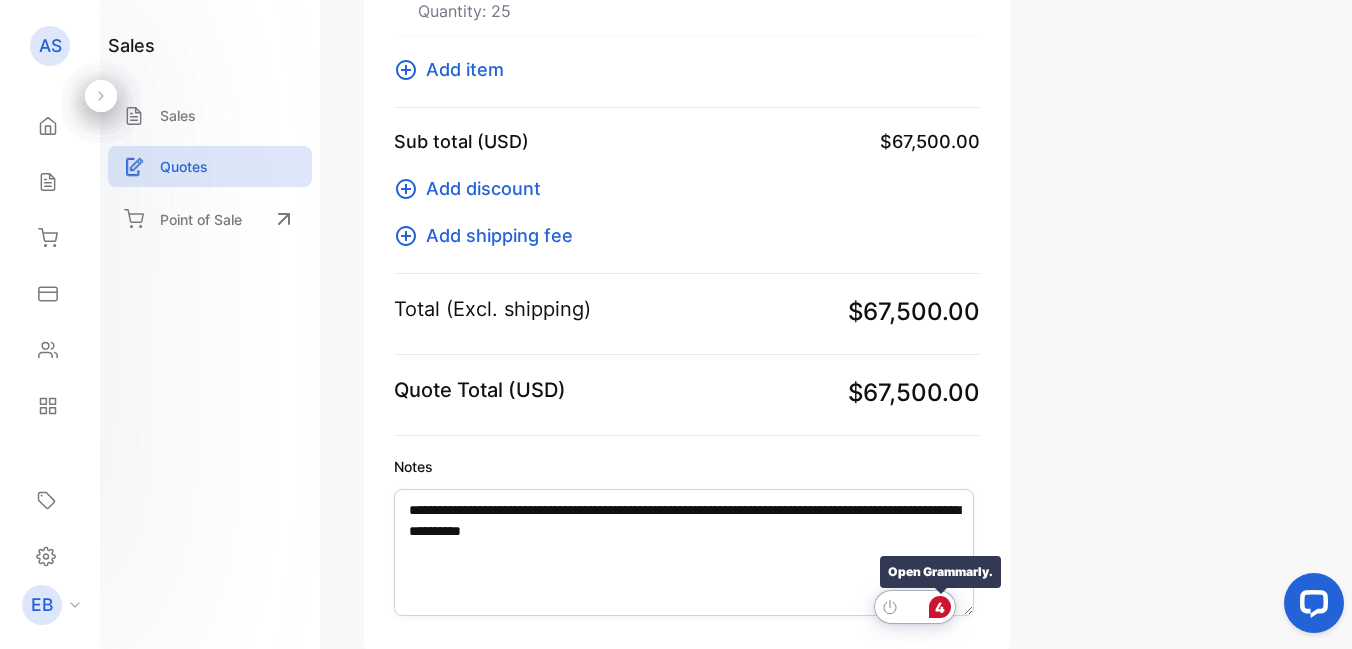 click on "4" 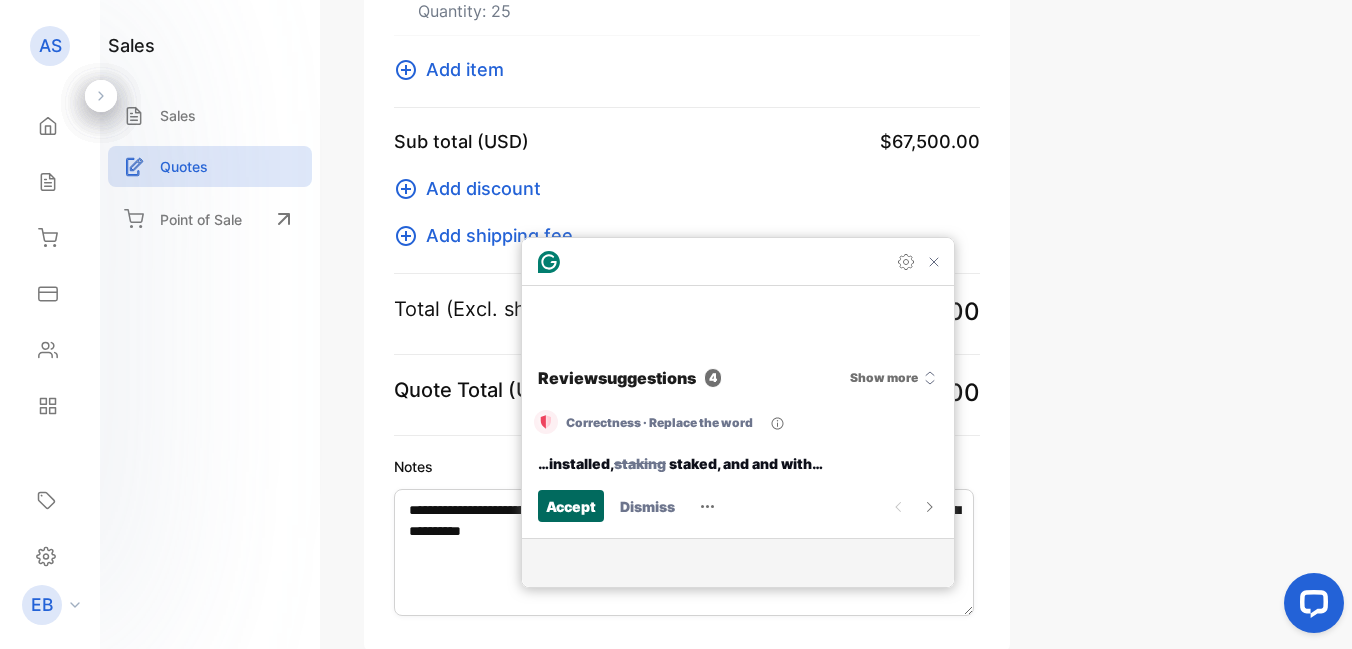 click on "Accept" at bounding box center [571, 506] 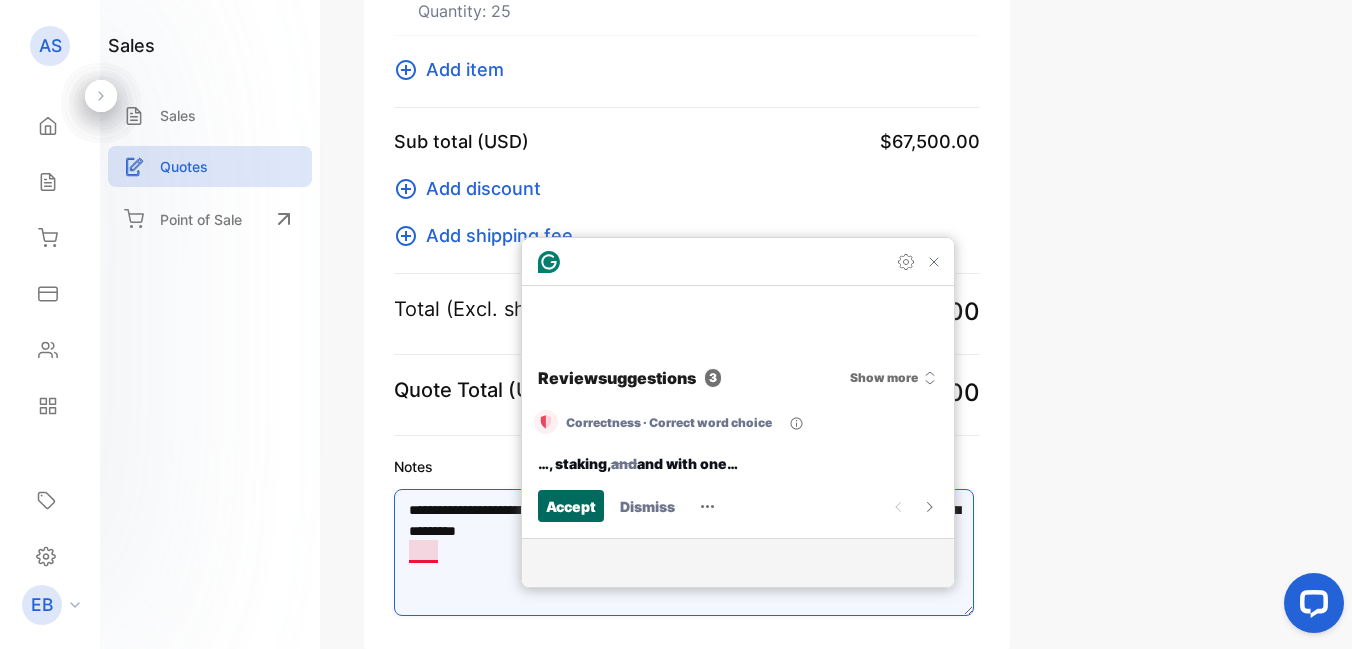 scroll, scrollTop: 465, scrollLeft: 0, axis: vertical 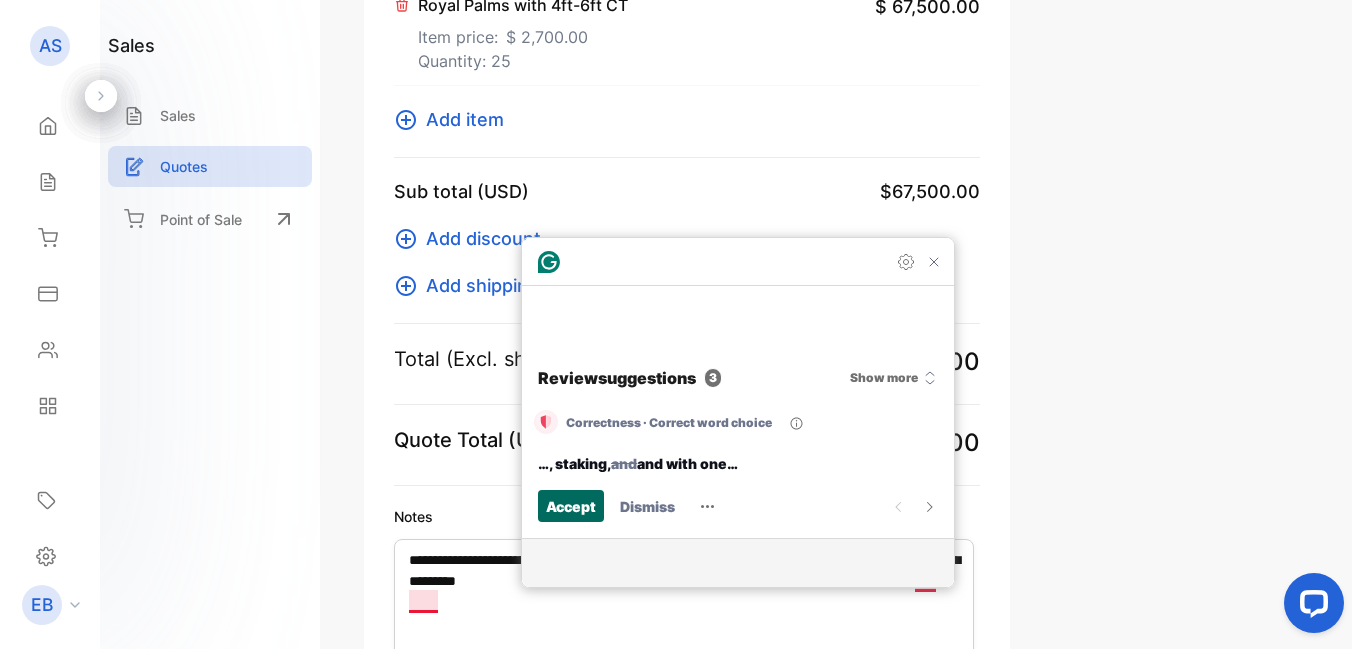 click on "Accept" at bounding box center (571, 506) 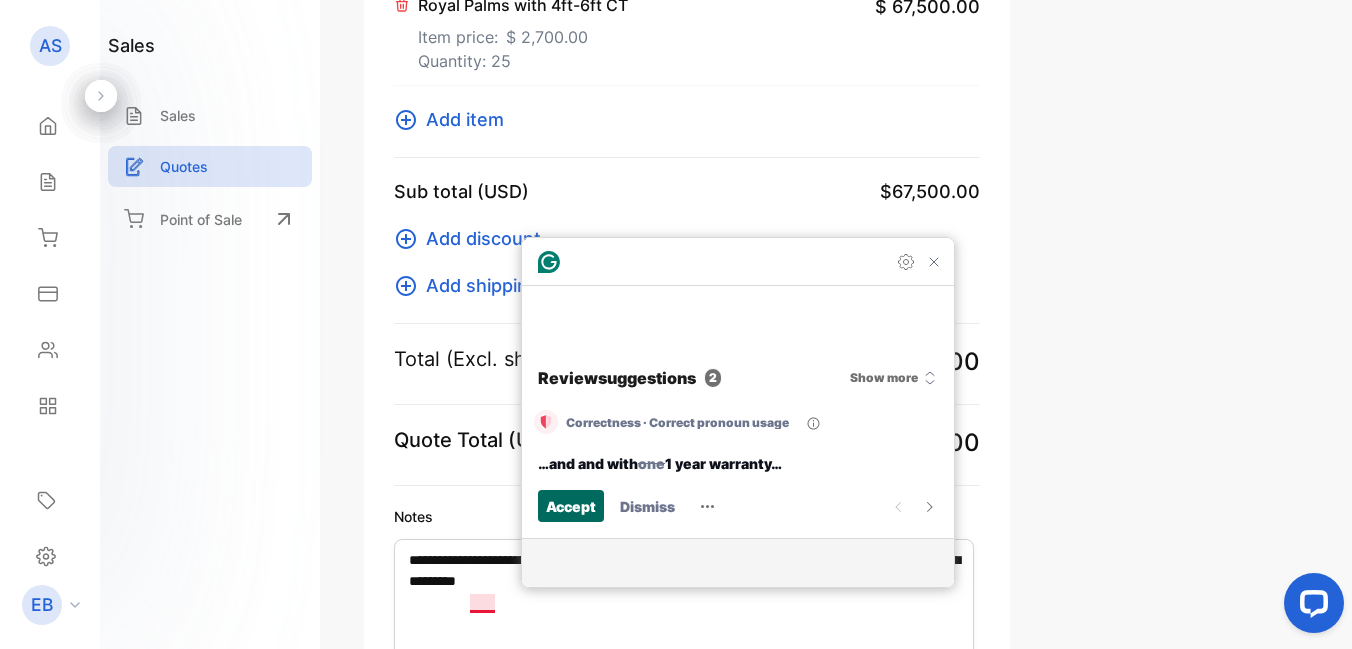 scroll, scrollTop: 436, scrollLeft: 0, axis: vertical 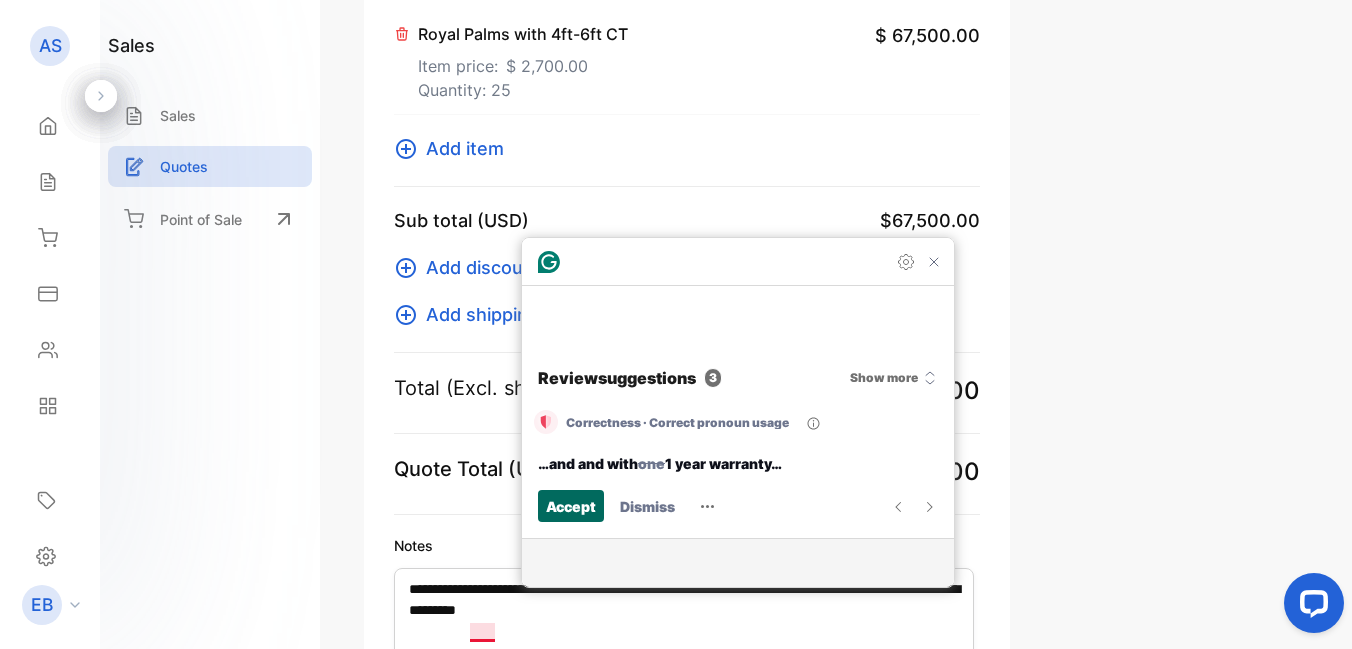 click on "Accept" at bounding box center (571, 506) 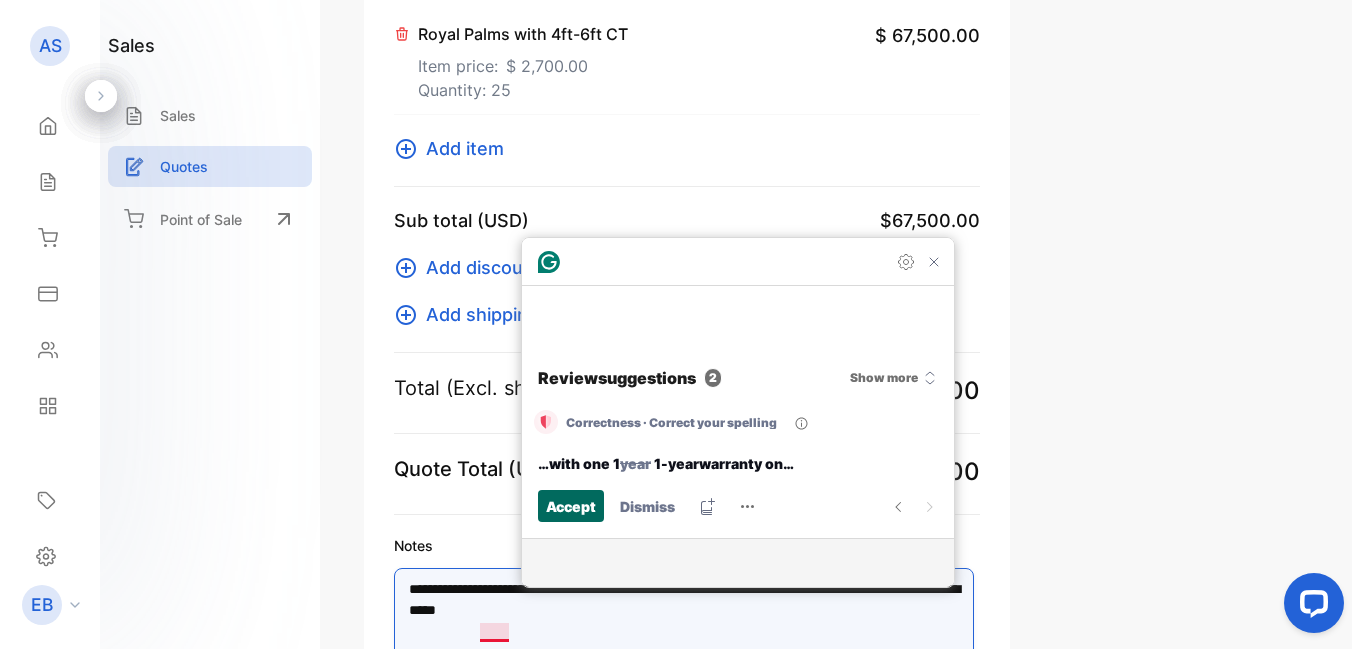 scroll, scrollTop: 407, scrollLeft: 0, axis: vertical 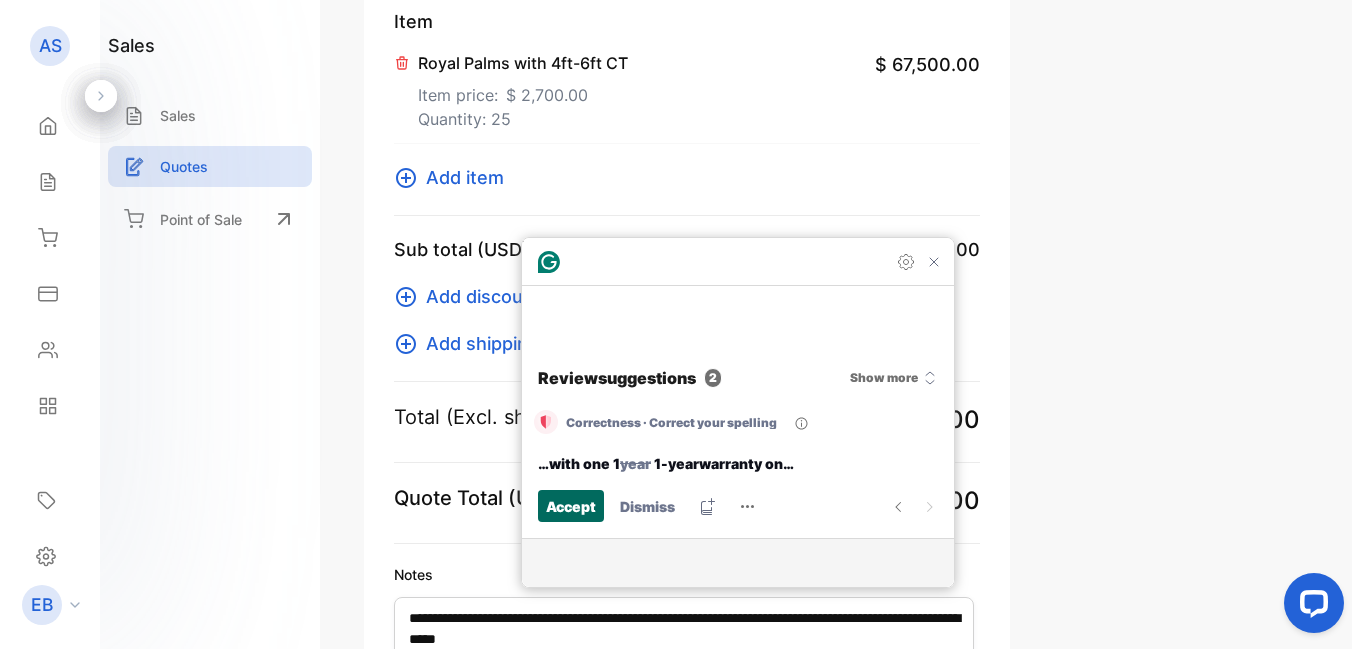 click on "Accept" at bounding box center [571, 506] 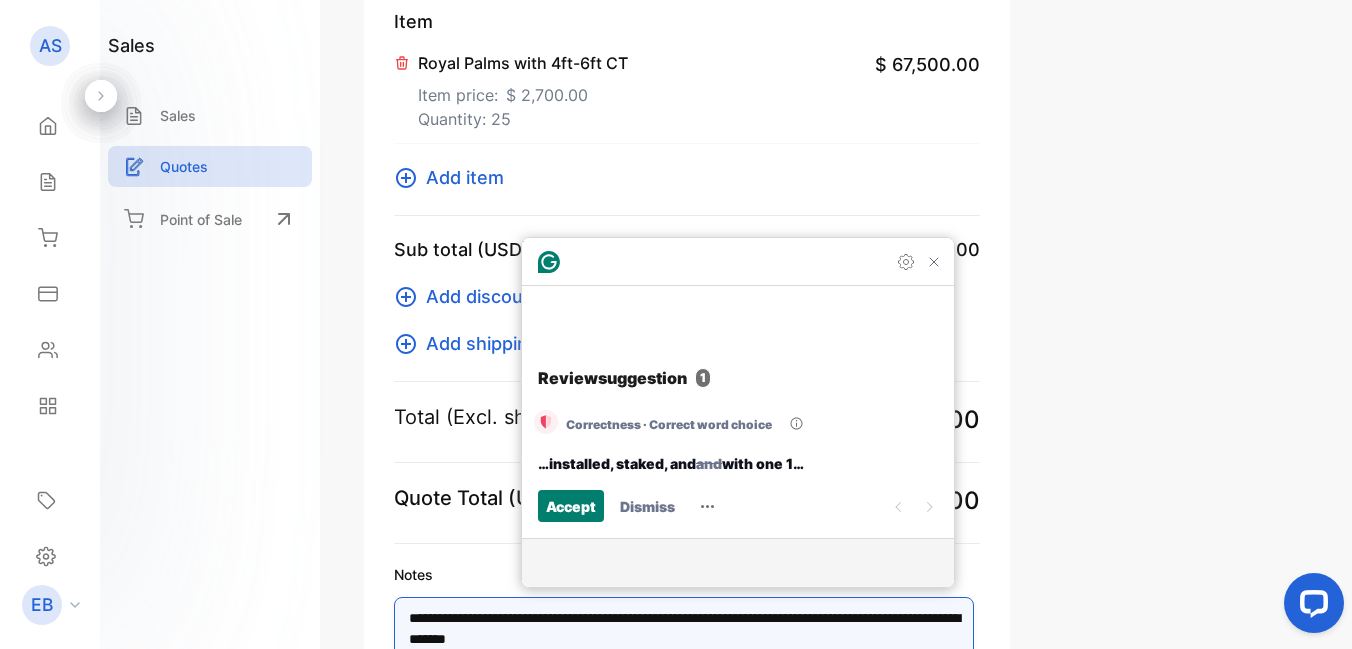 scroll, scrollTop: 651, scrollLeft: 0, axis: vertical 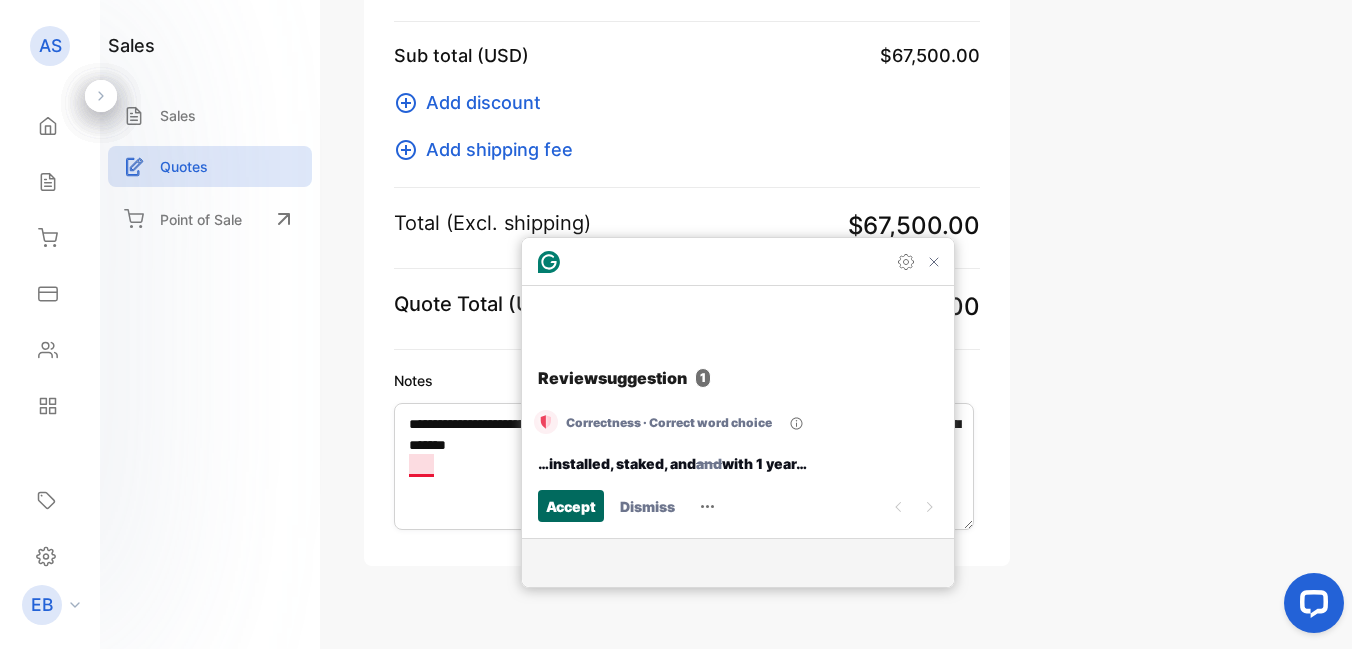 click on "Accept" at bounding box center (571, 506) 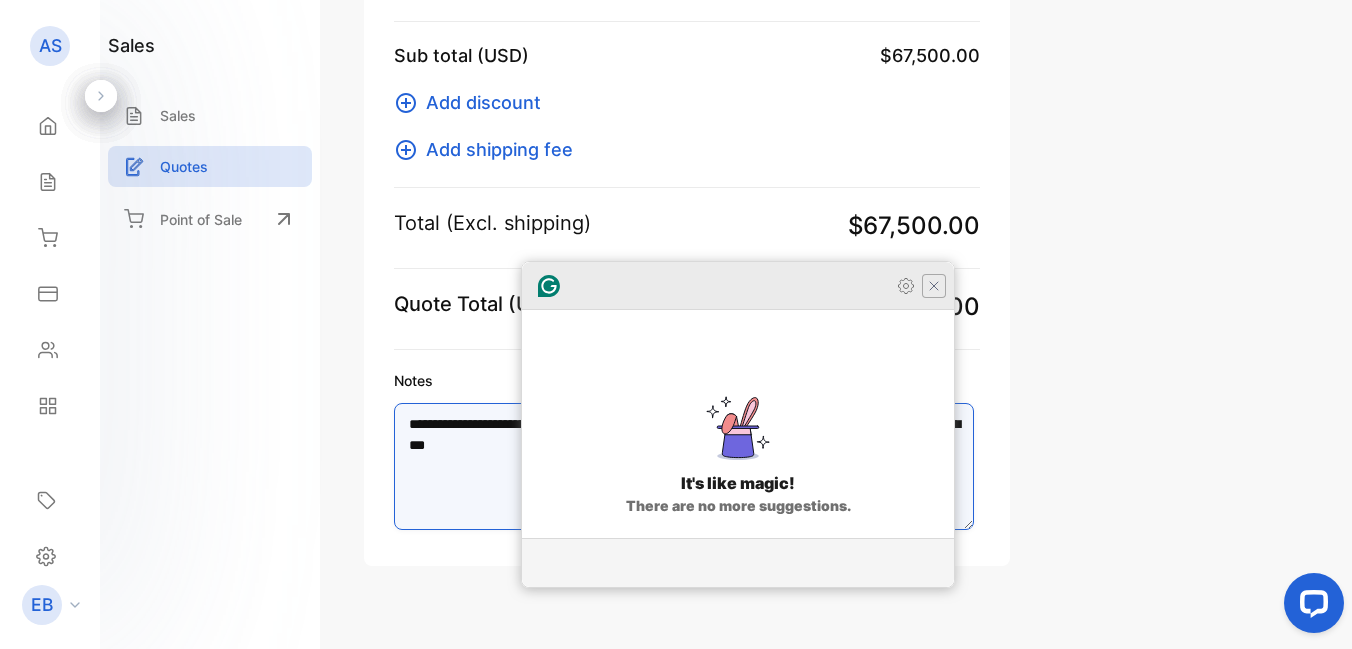type on "**********" 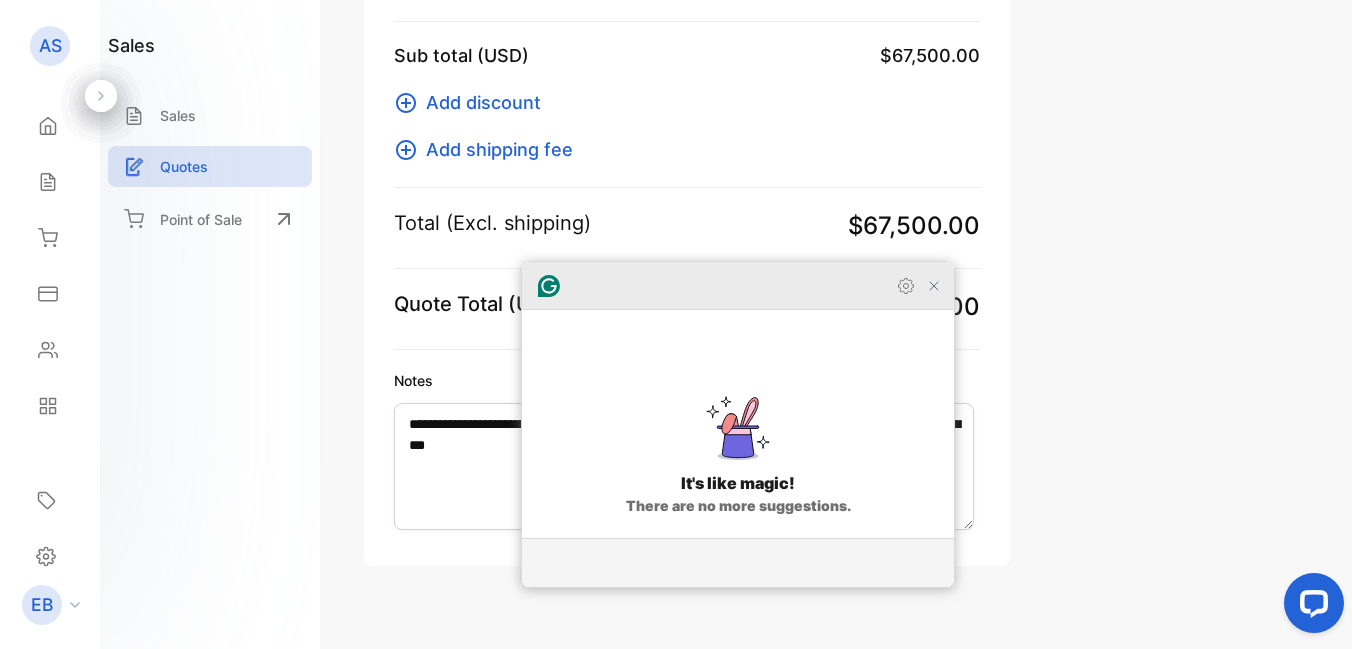 click 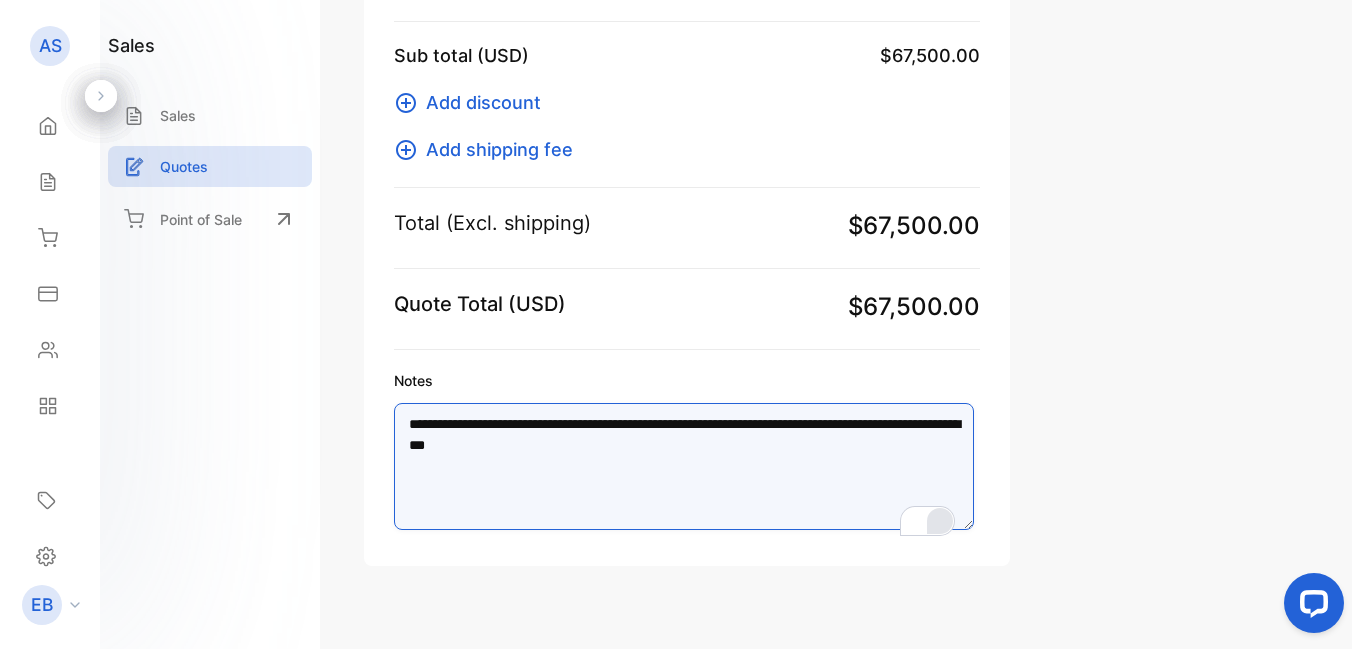 scroll, scrollTop: 649, scrollLeft: 0, axis: vertical 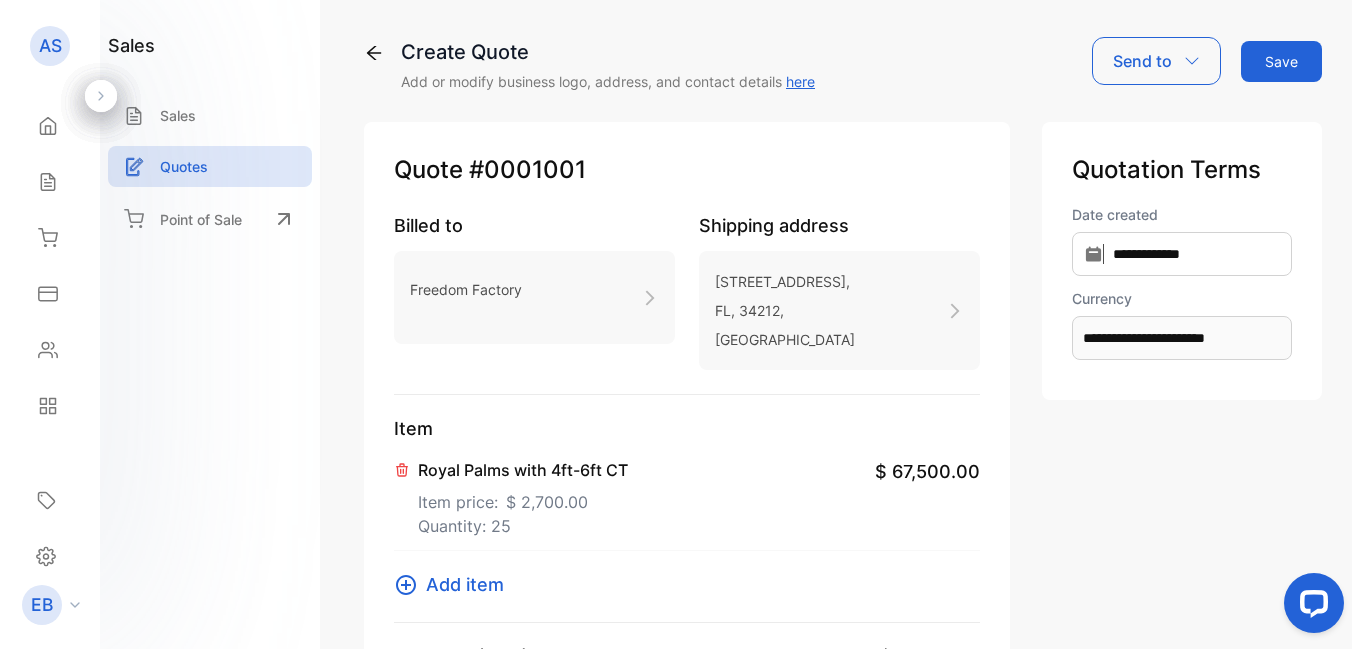 click on "here" at bounding box center [800, 81] 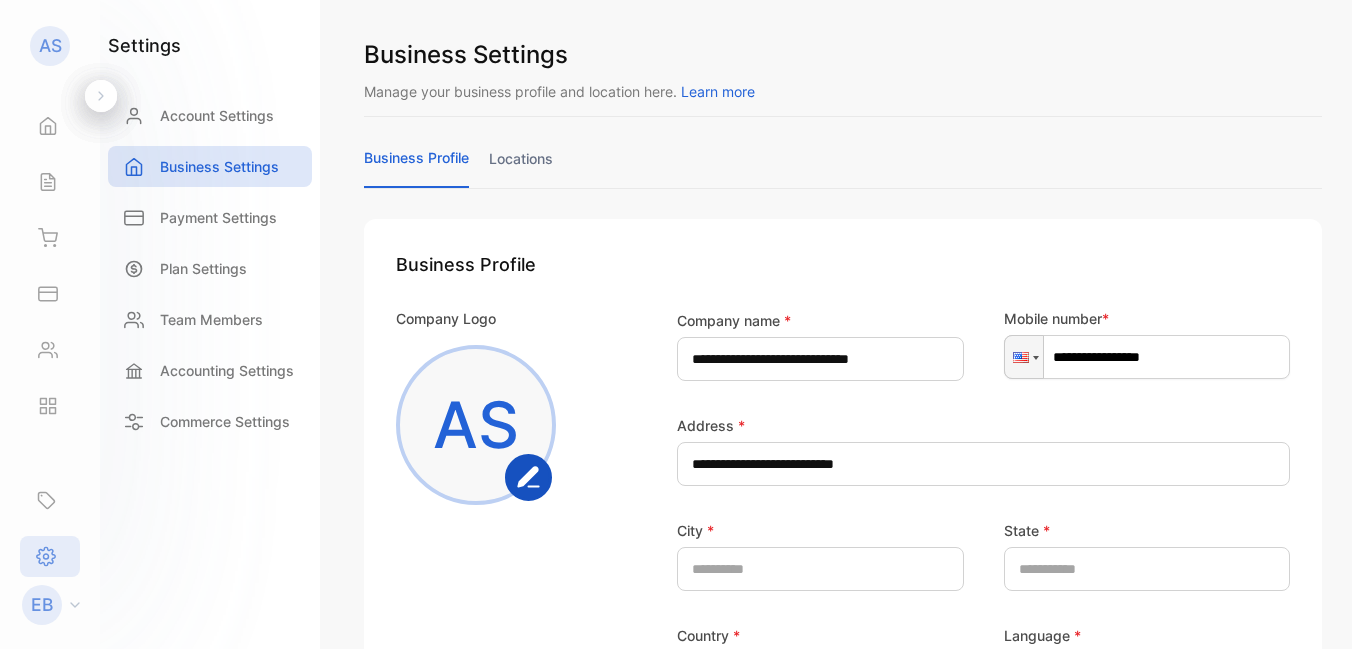 scroll, scrollTop: 0, scrollLeft: 0, axis: both 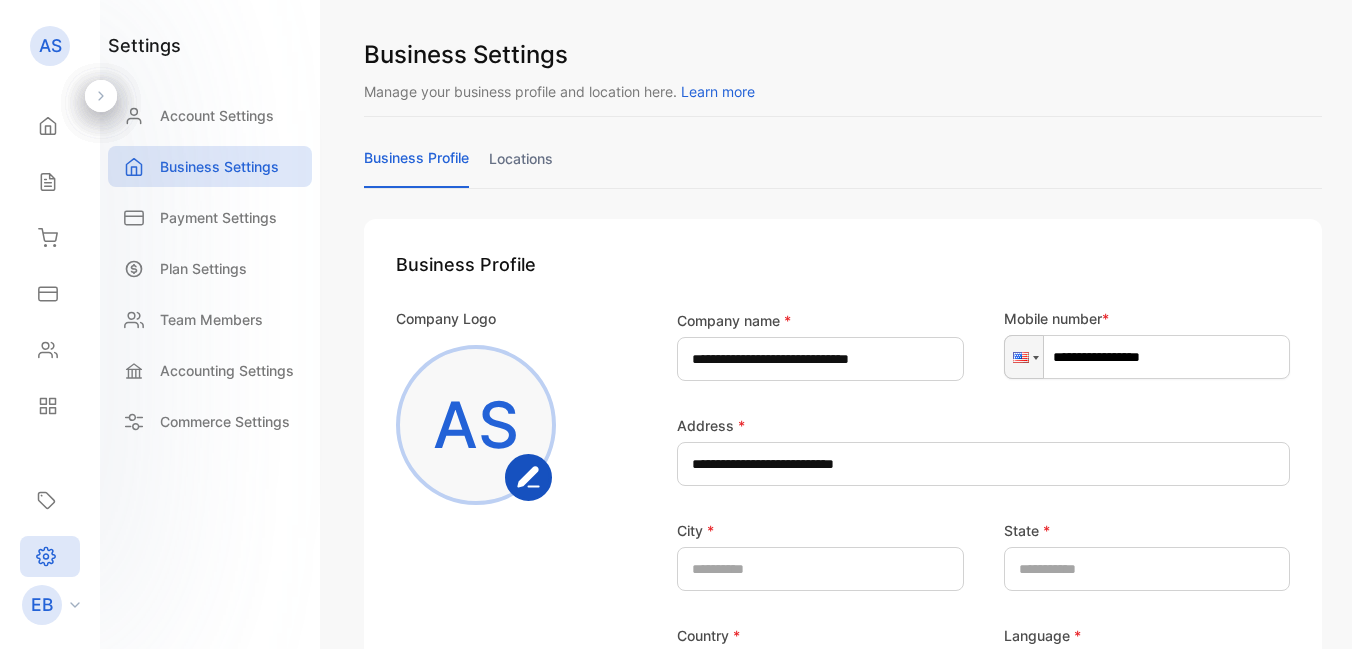 click on "Company Logo AS" at bounding box center [508, 557] 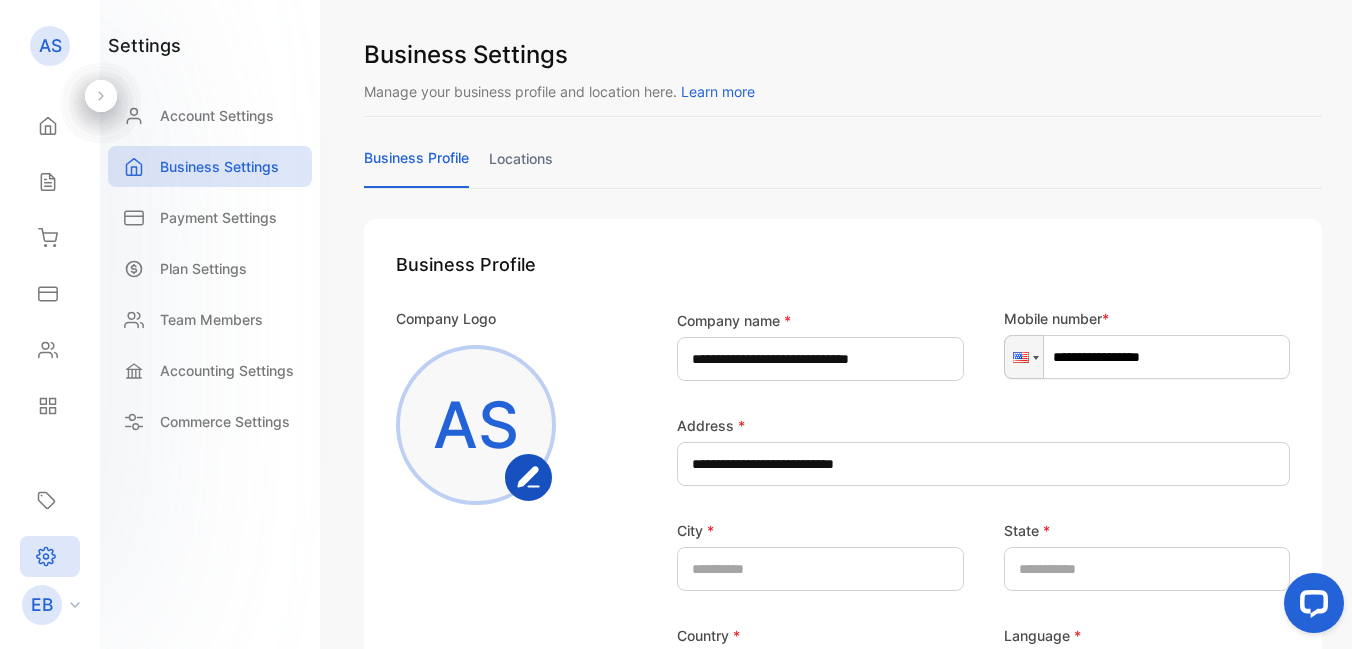 scroll, scrollTop: 0, scrollLeft: 0, axis: both 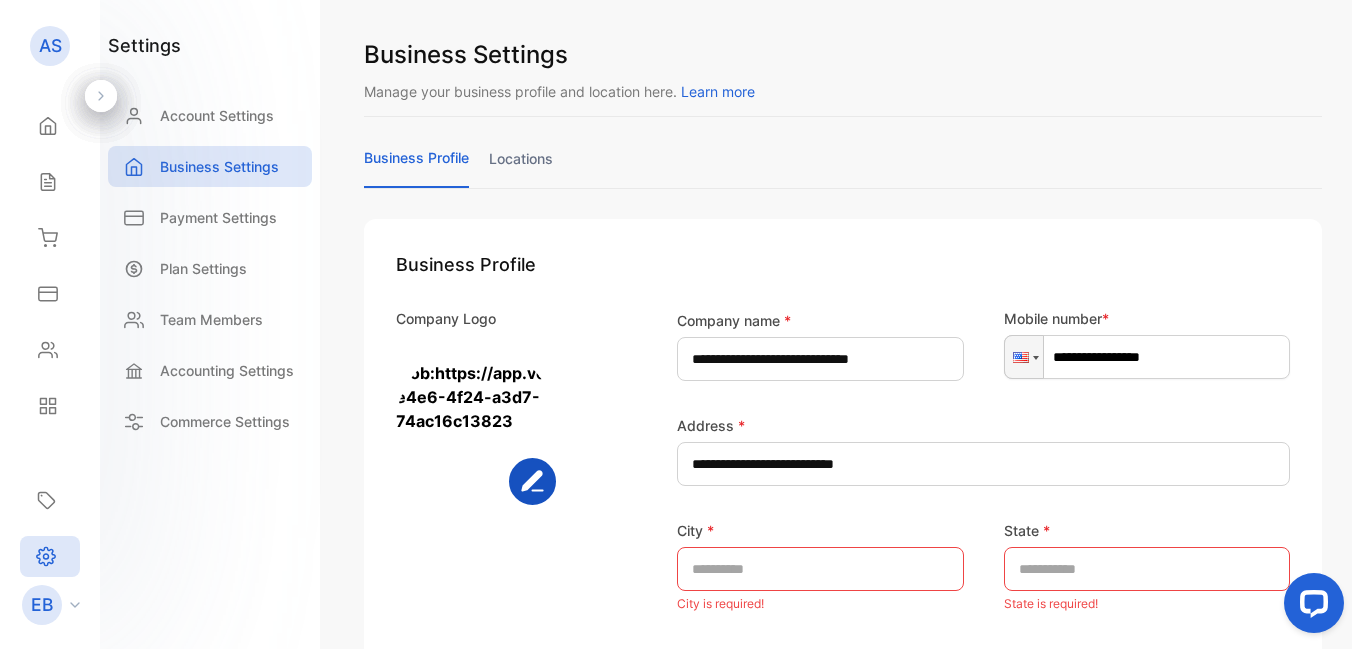 click at bounding box center [476, 425] 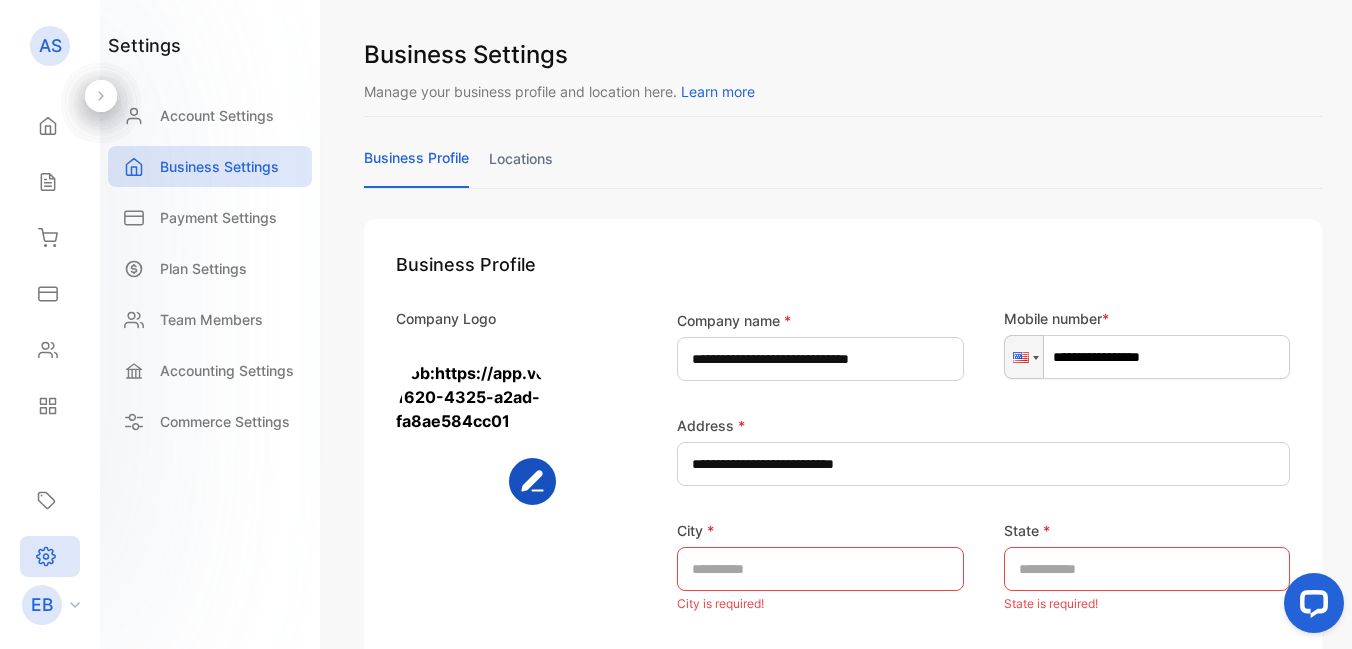 click 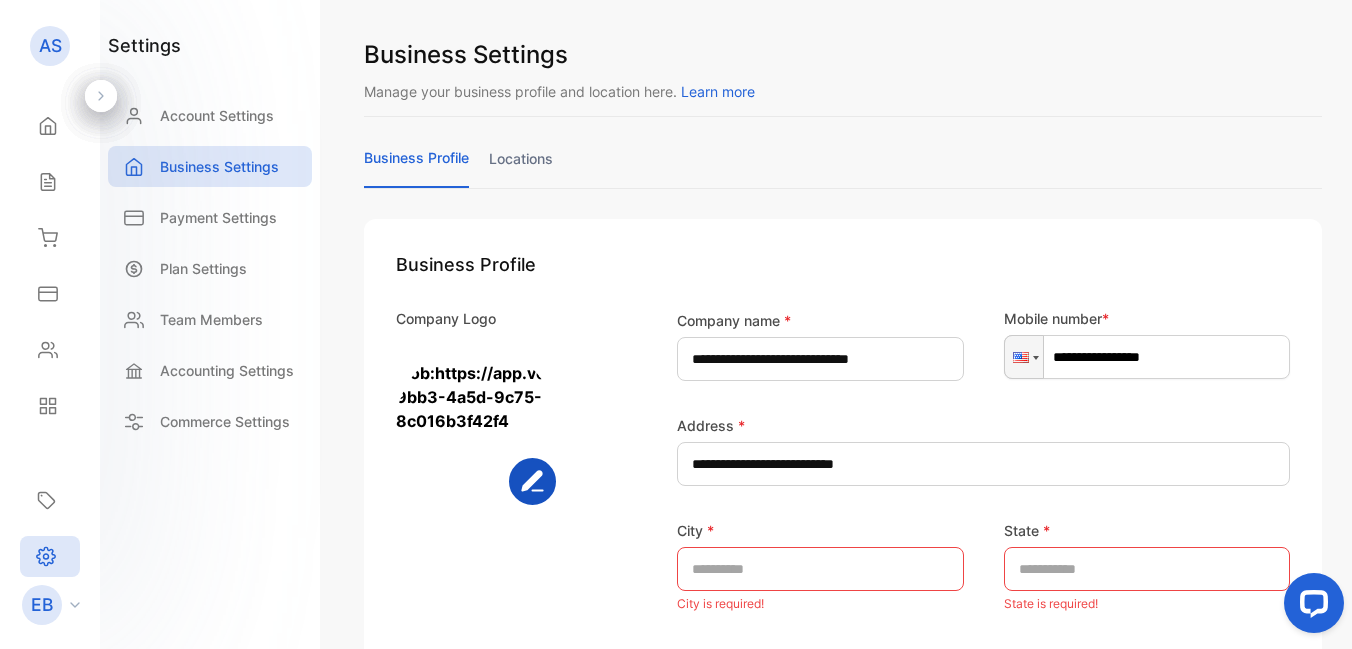 click on "**********" at bounding box center (955, 583) 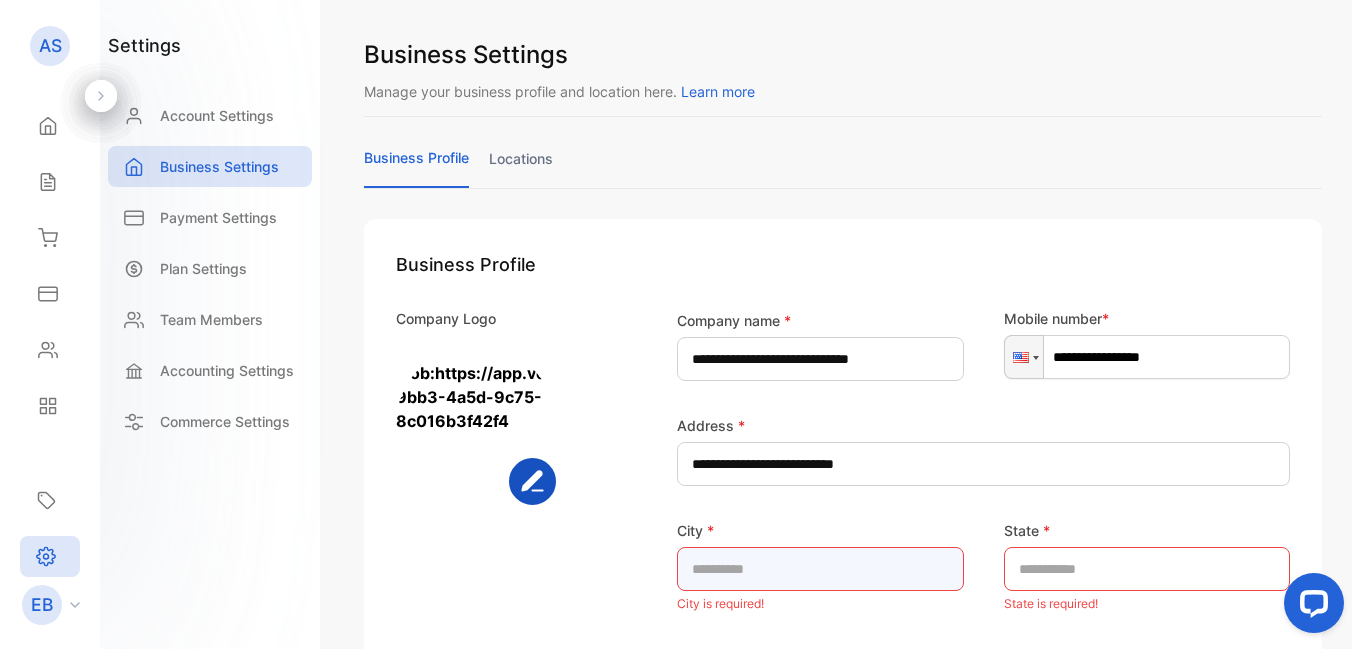 click at bounding box center [820, 569] 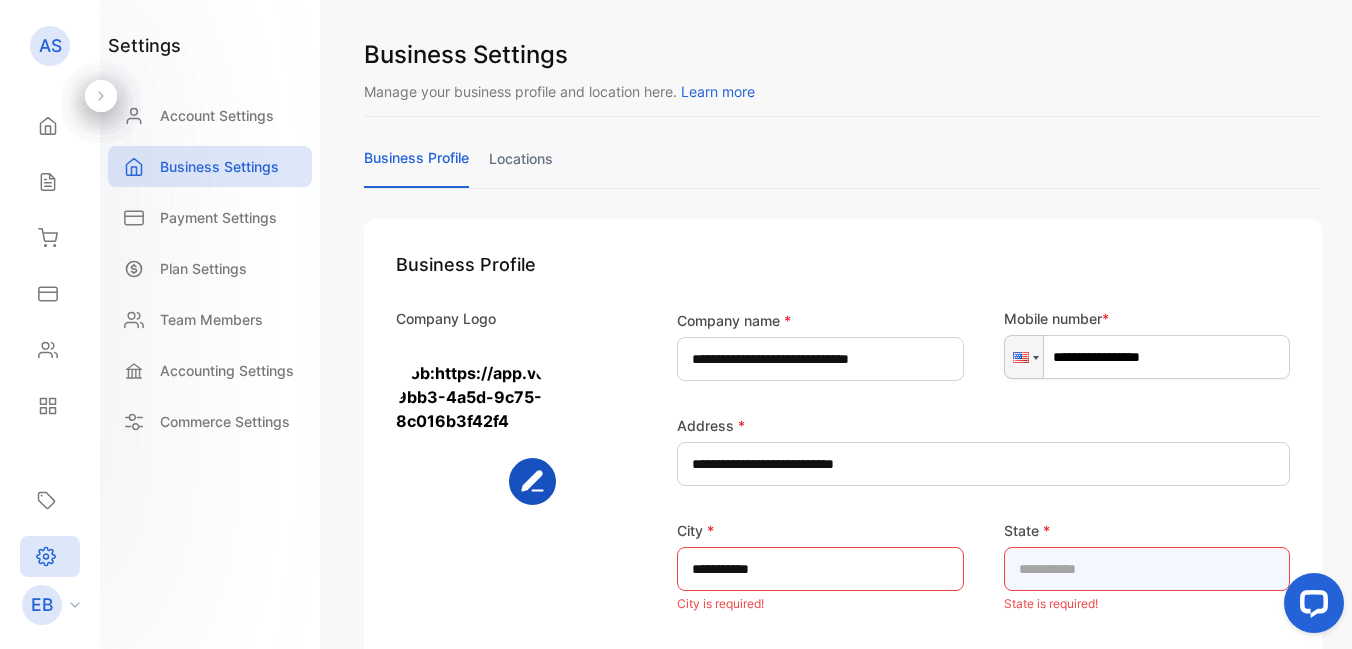 type on "*******" 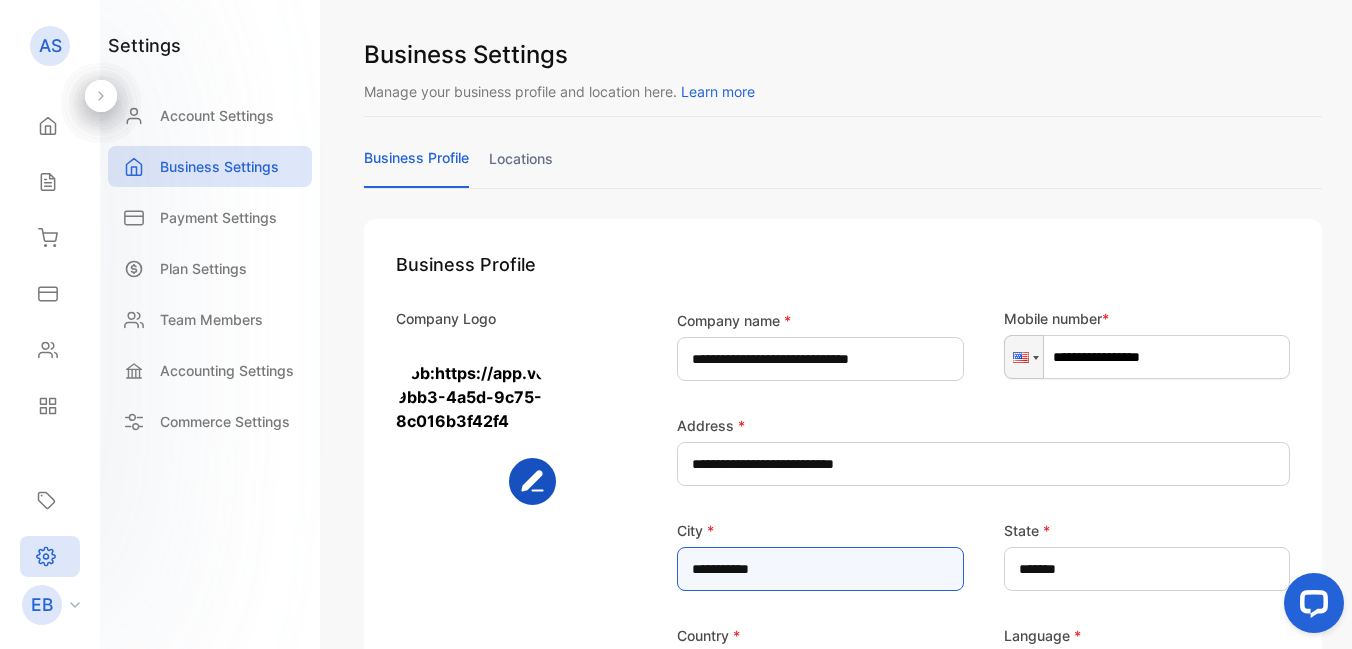 type on "*********" 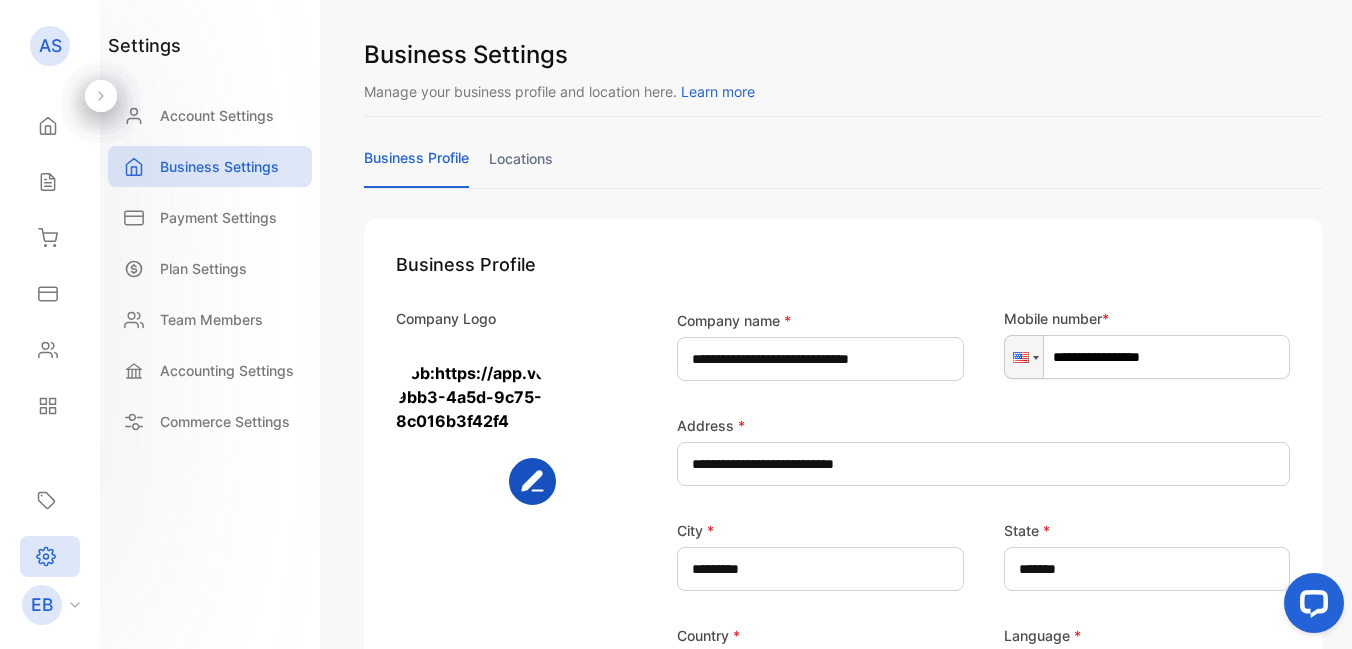 click on "**********" at bounding box center (955, 570) 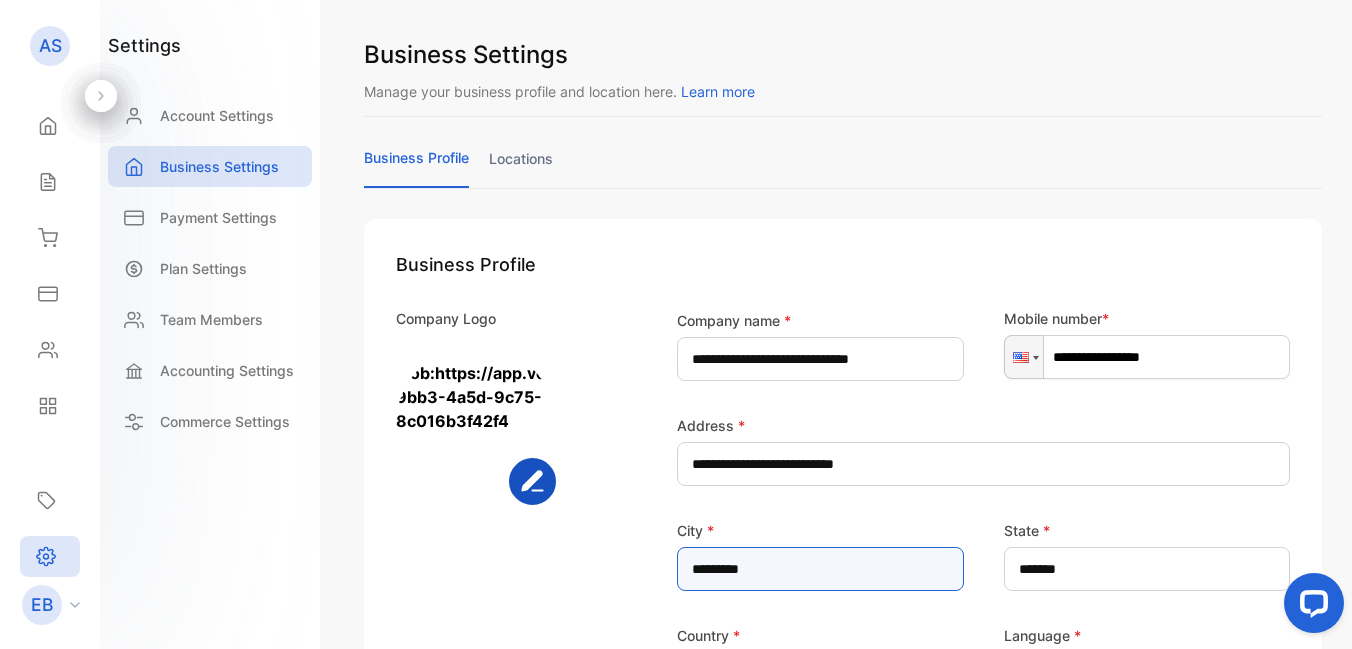 click on "*********" at bounding box center [820, 569] 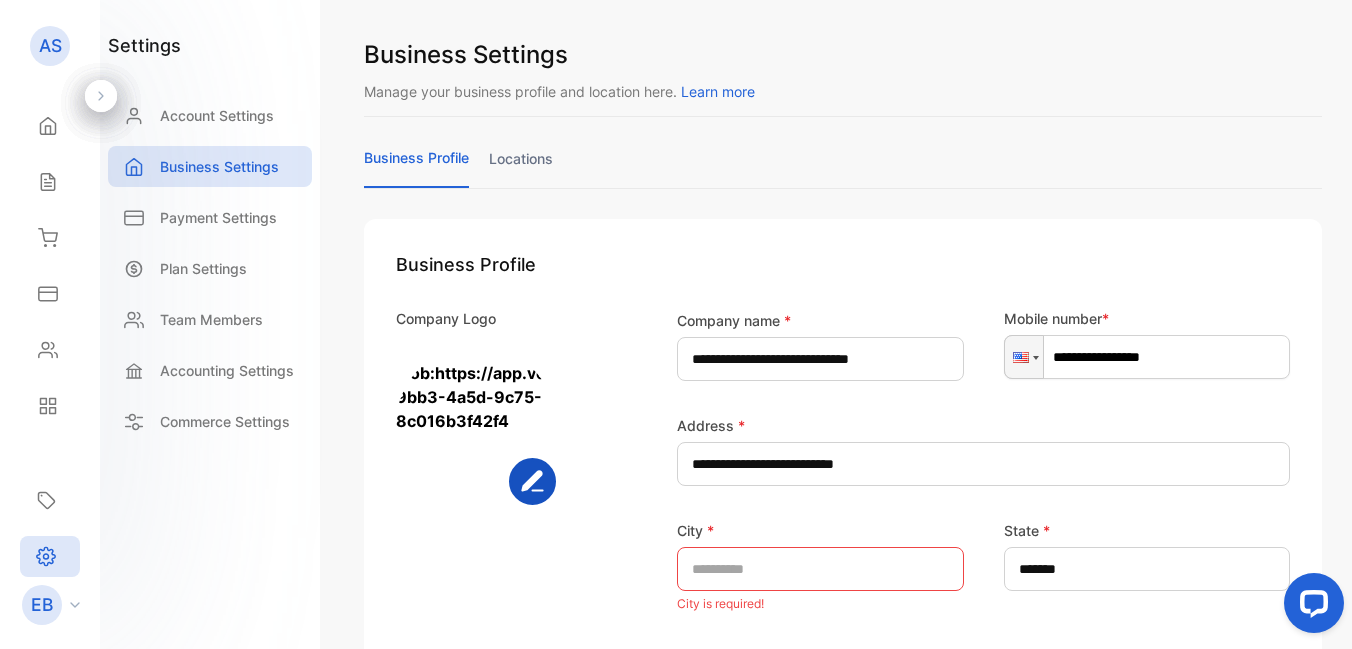 click on "**********" at bounding box center (955, 583) 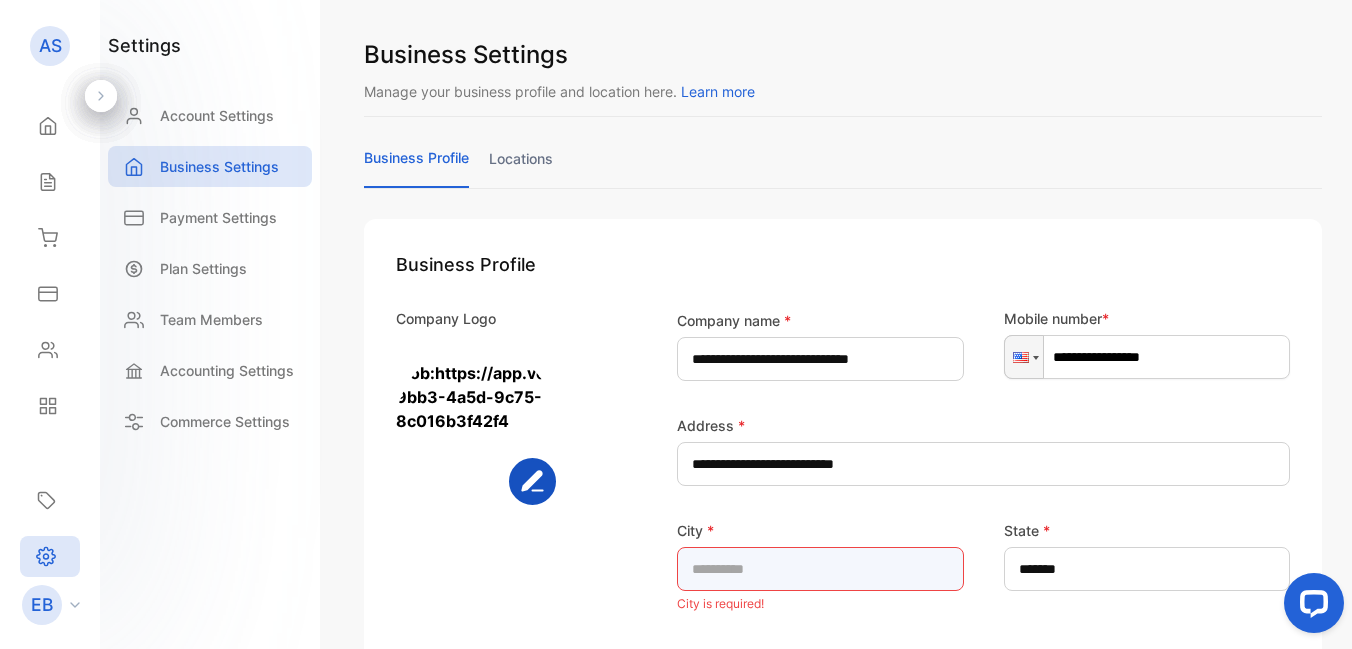 click at bounding box center (820, 569) 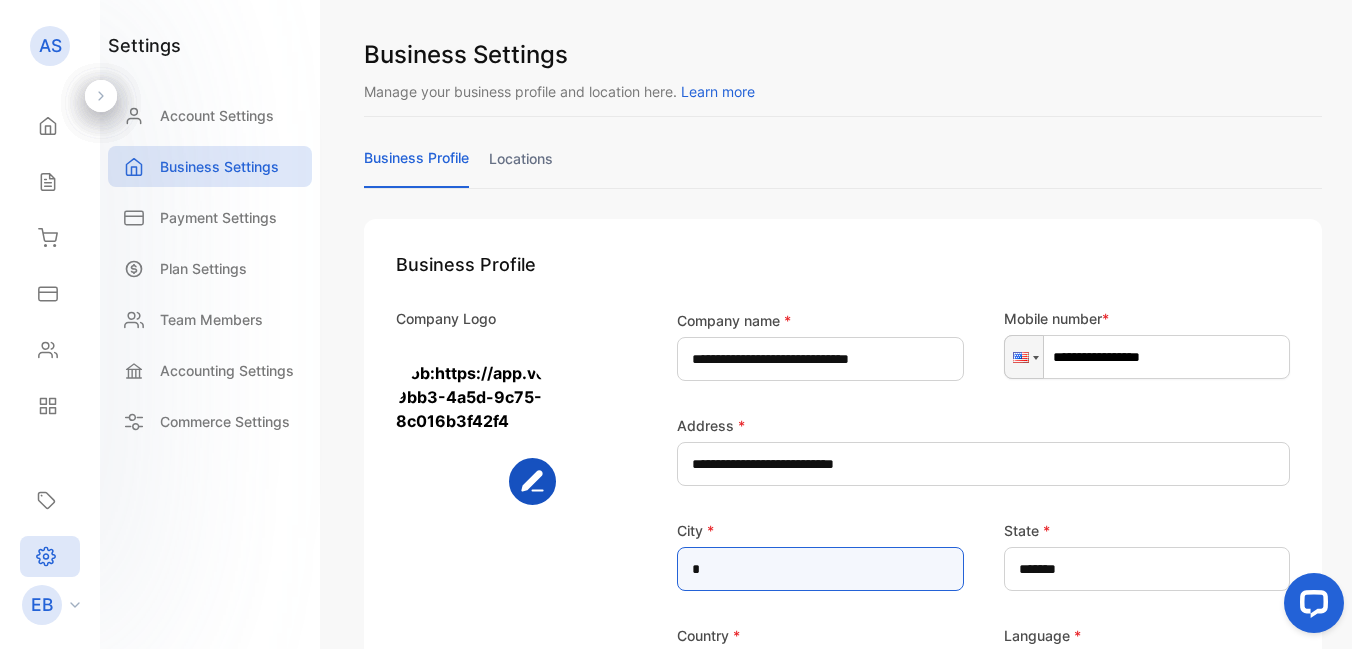 type on "**********" 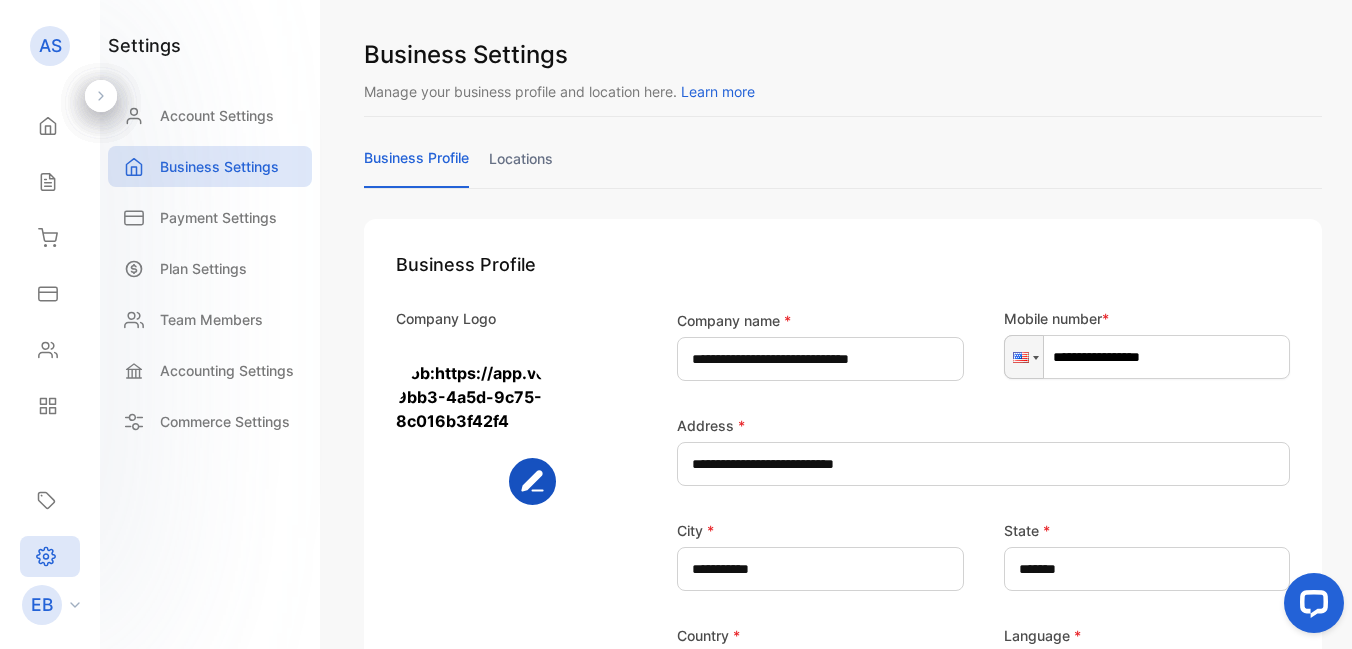 click on "**********" at bounding box center [955, 570] 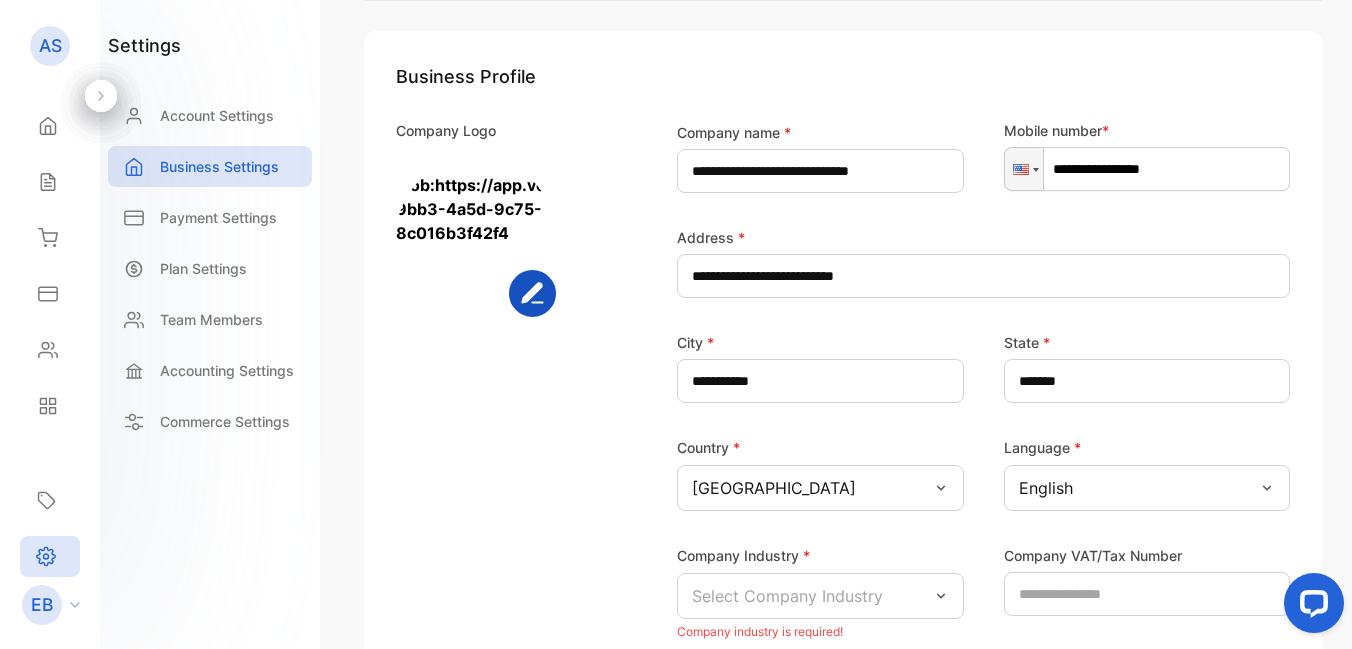 scroll, scrollTop: 403, scrollLeft: 0, axis: vertical 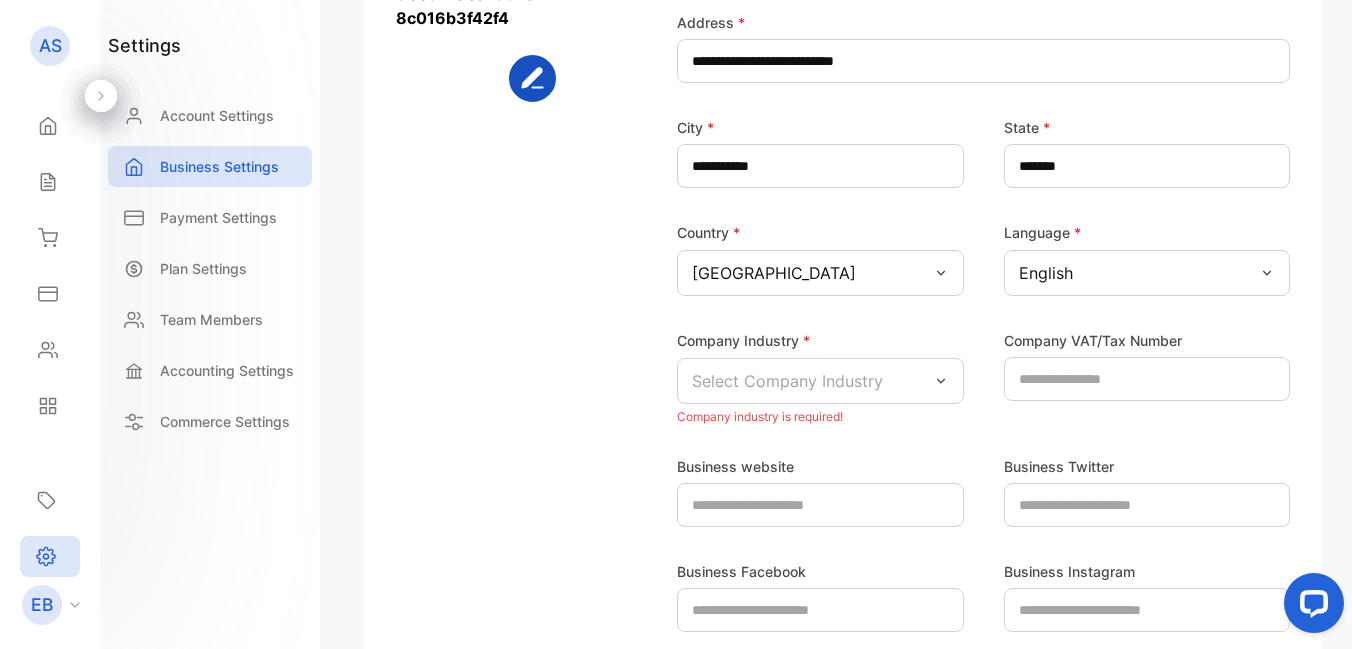 click on "Select Company Industry" at bounding box center (820, 381) 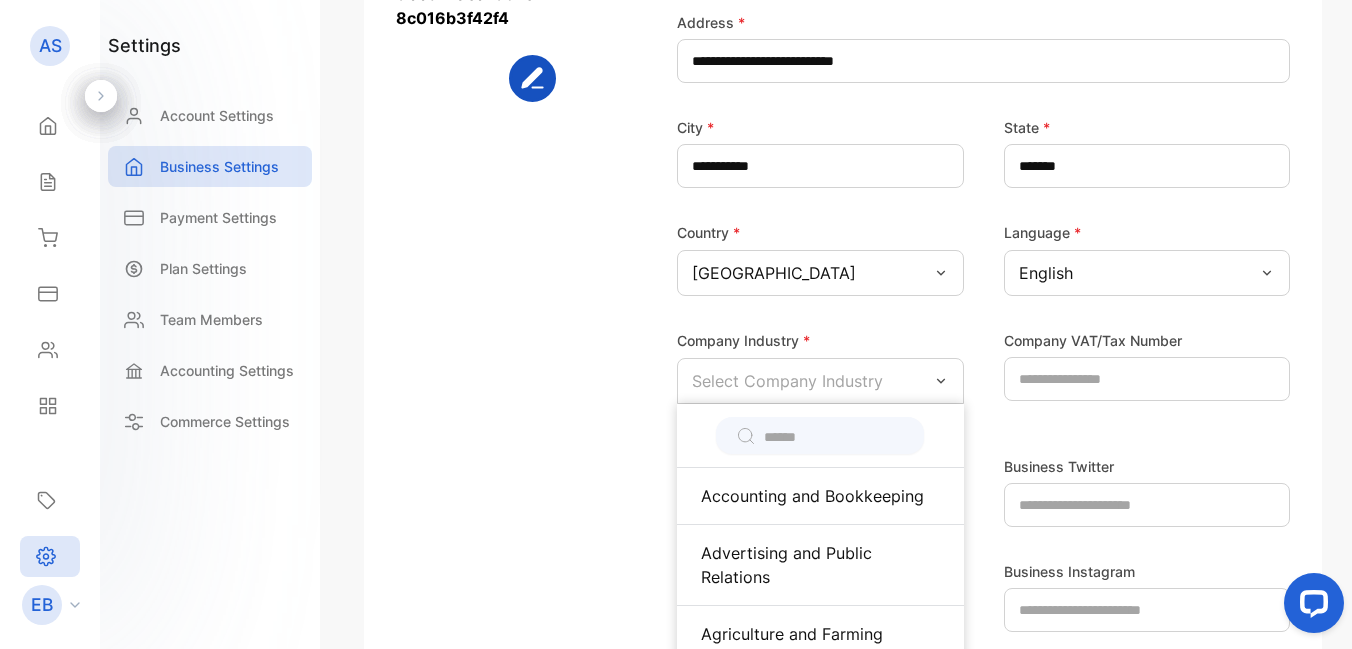 click at bounding box center [834, 437] 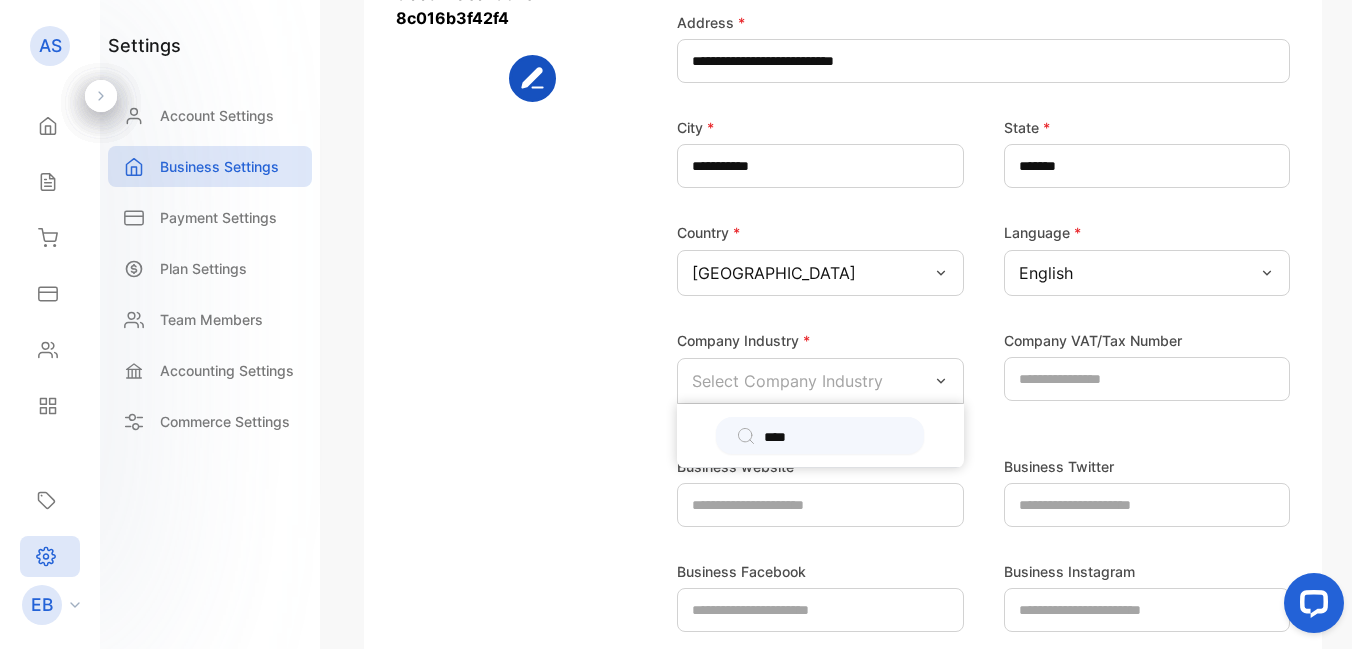 type on "****" 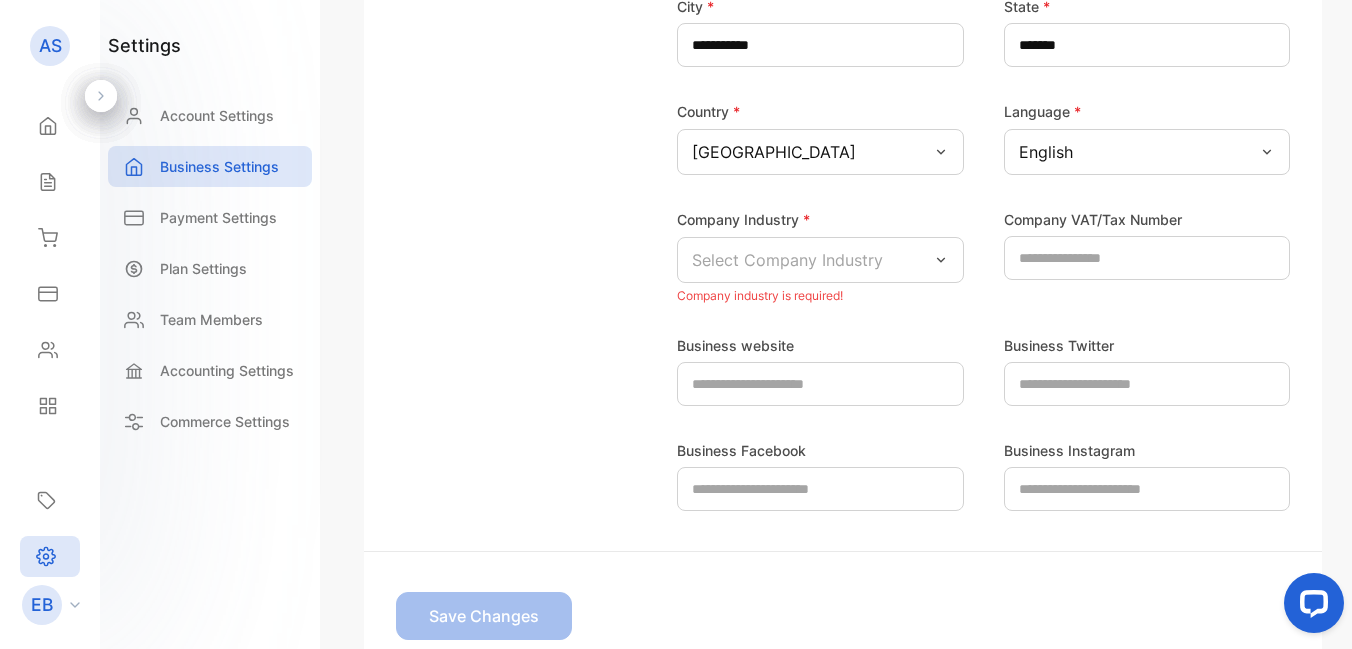 scroll, scrollTop: 514, scrollLeft: 0, axis: vertical 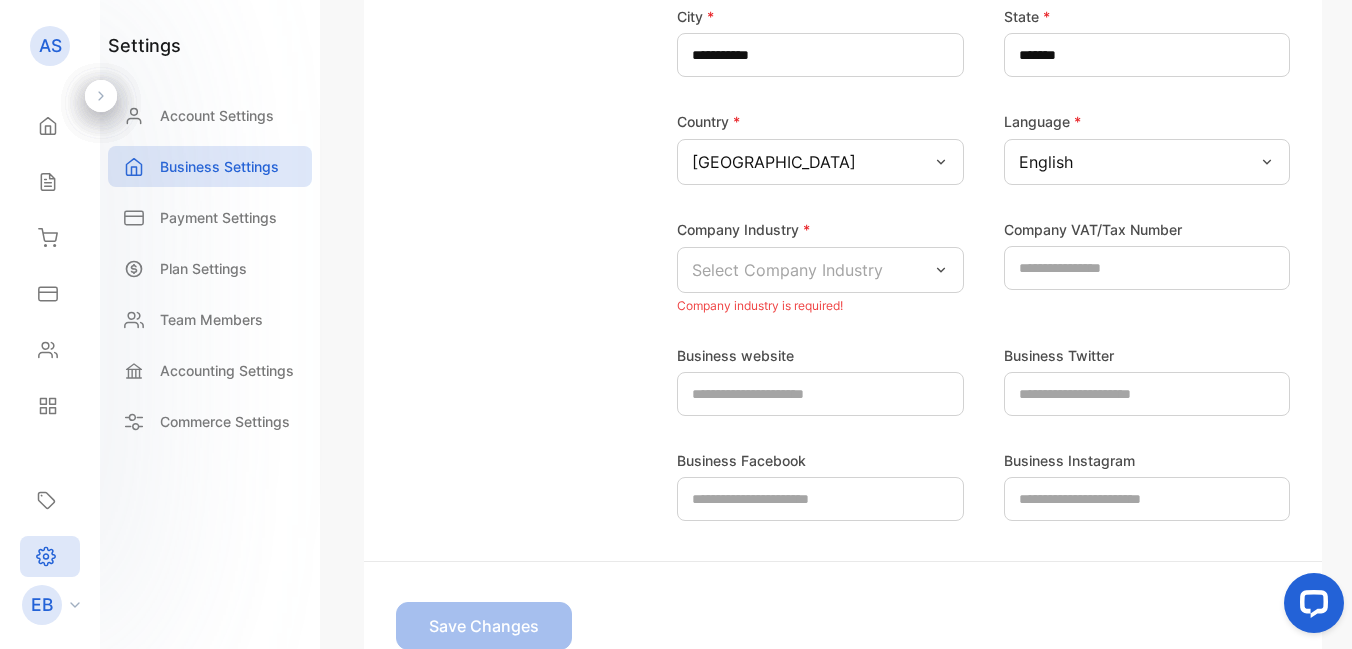 click 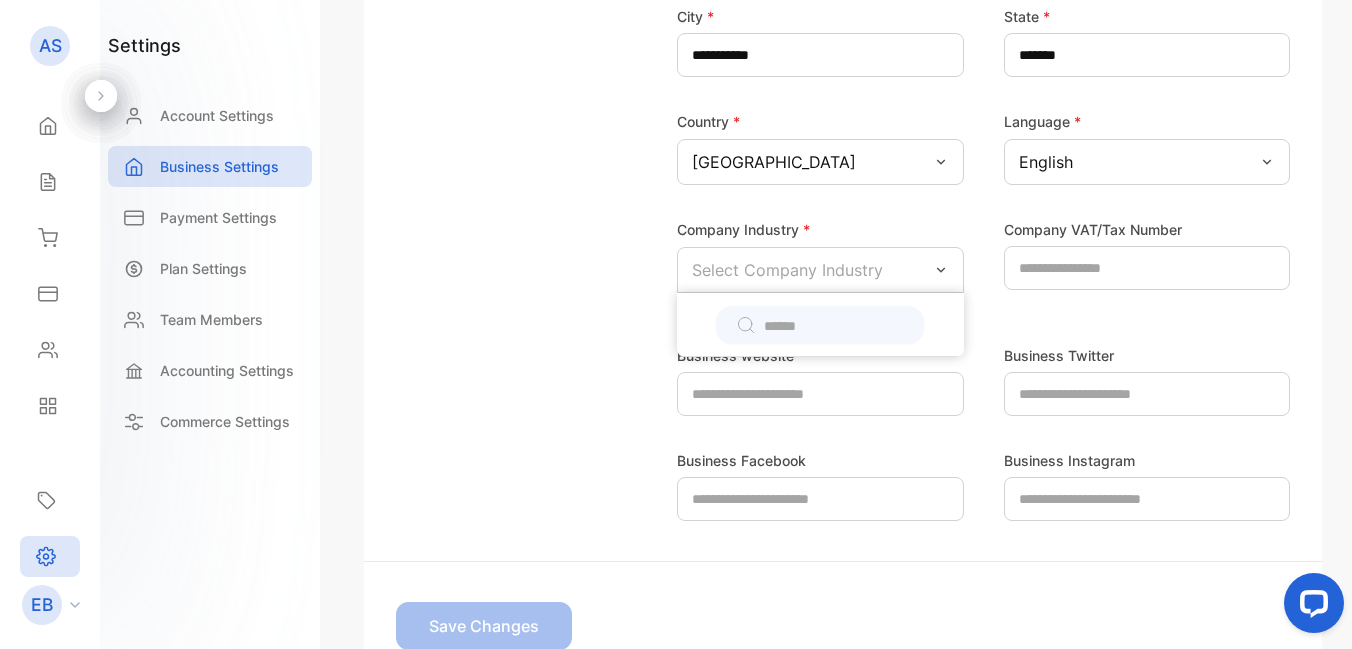 click at bounding box center (834, 326) 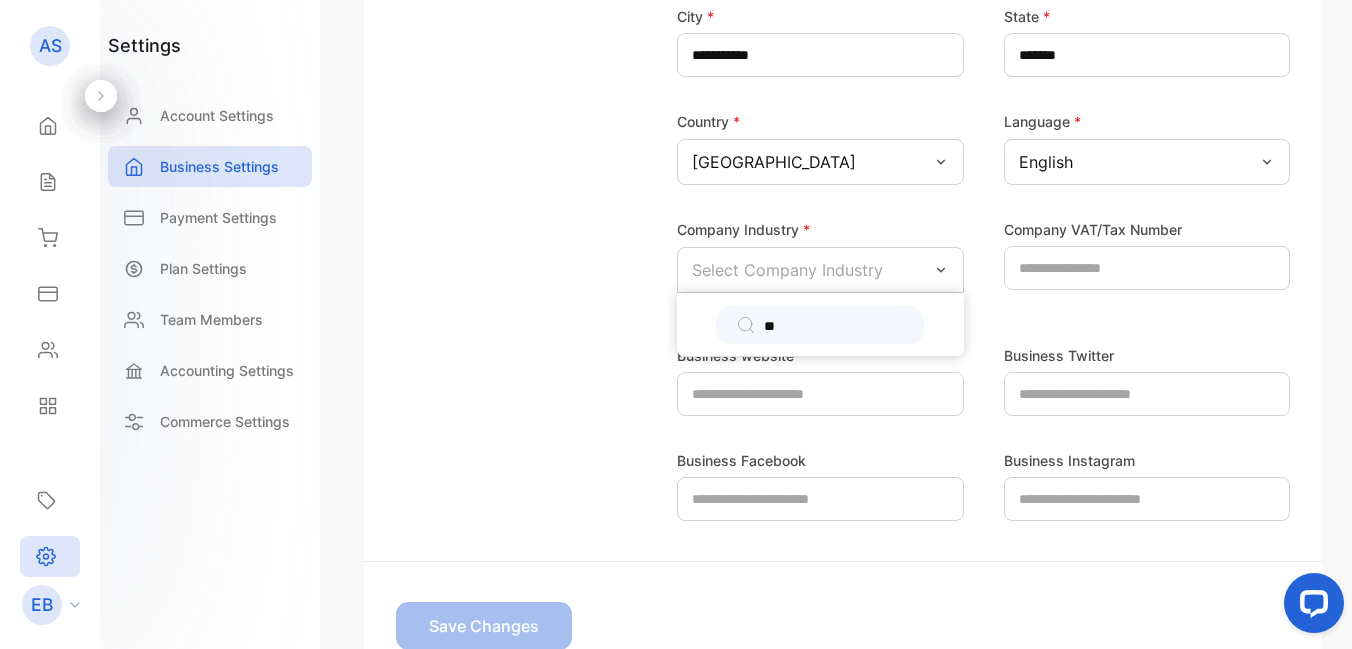 type on "*" 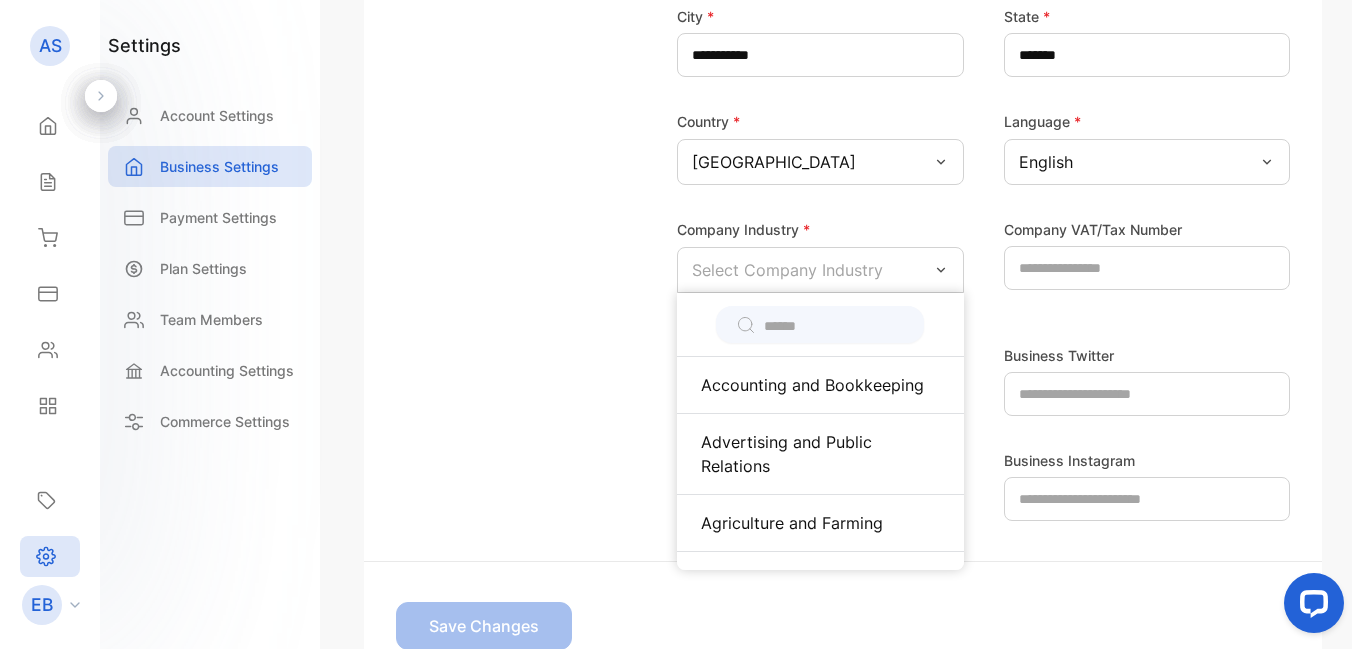 click at bounding box center [834, 326] 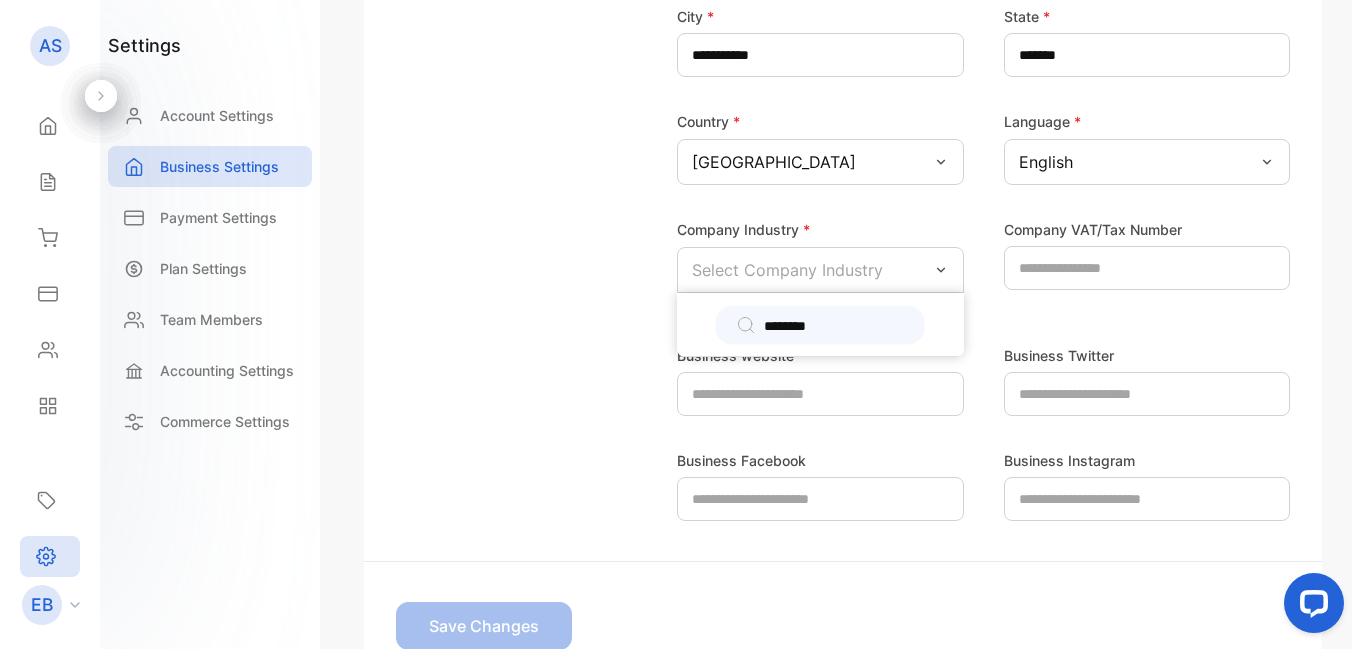 type on "********" 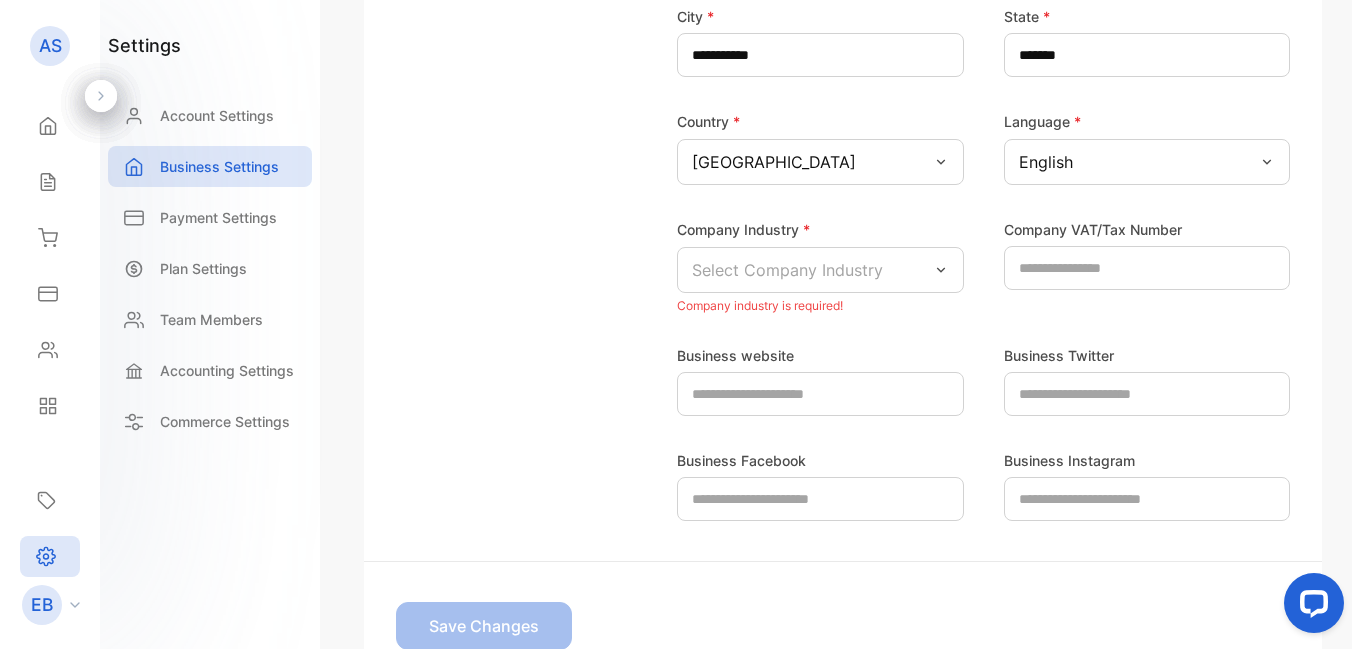 click on "Select Company Industry" at bounding box center [787, 270] 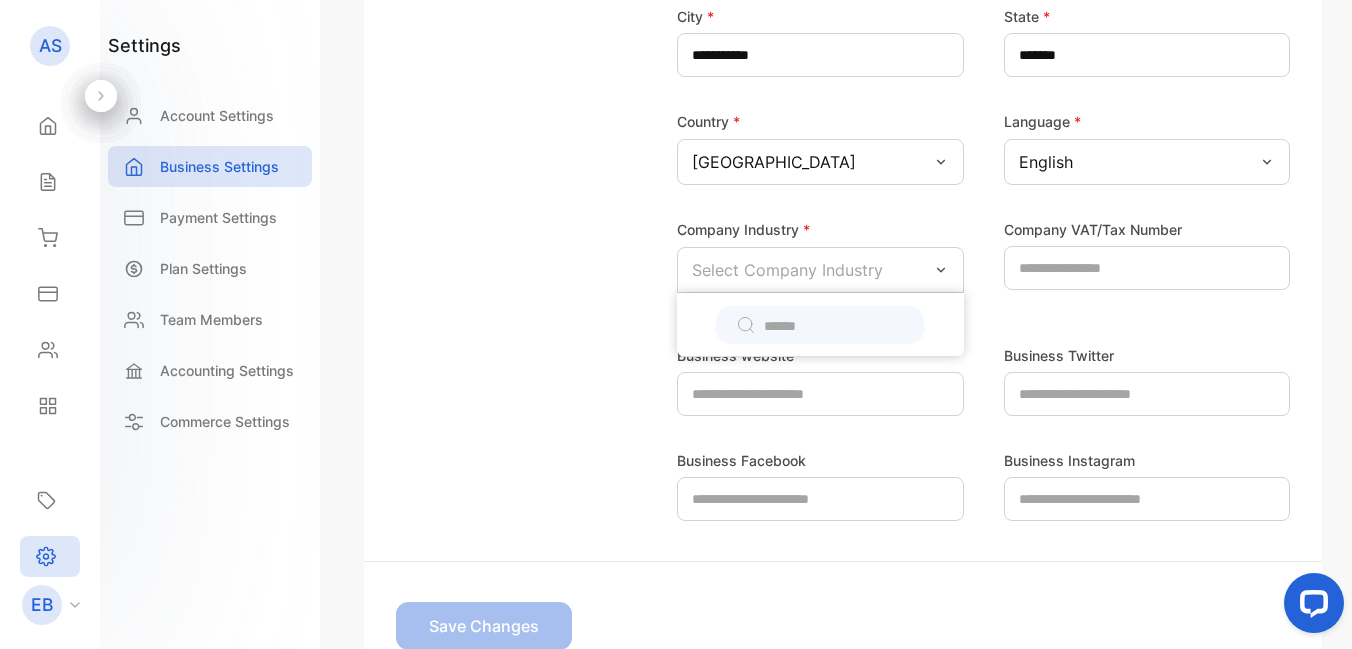 click on "Select Company Industry" at bounding box center (787, 270) 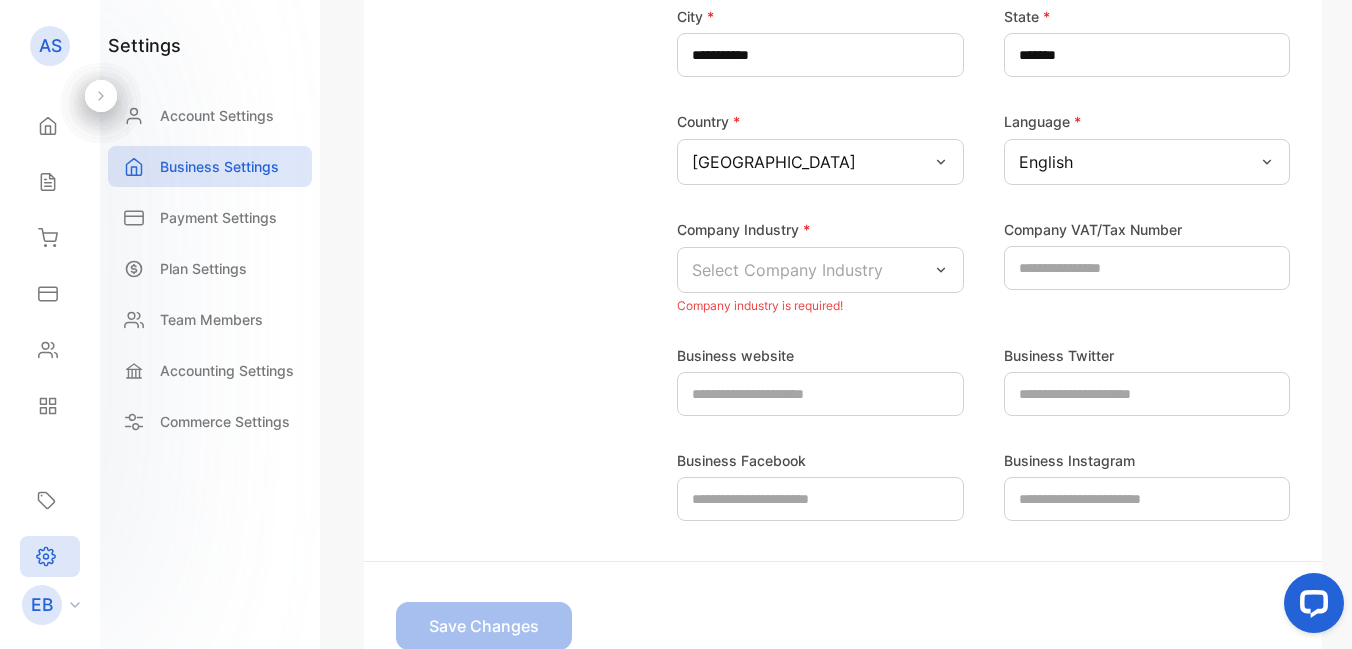 click on "Select Company Industry" at bounding box center [787, 270] 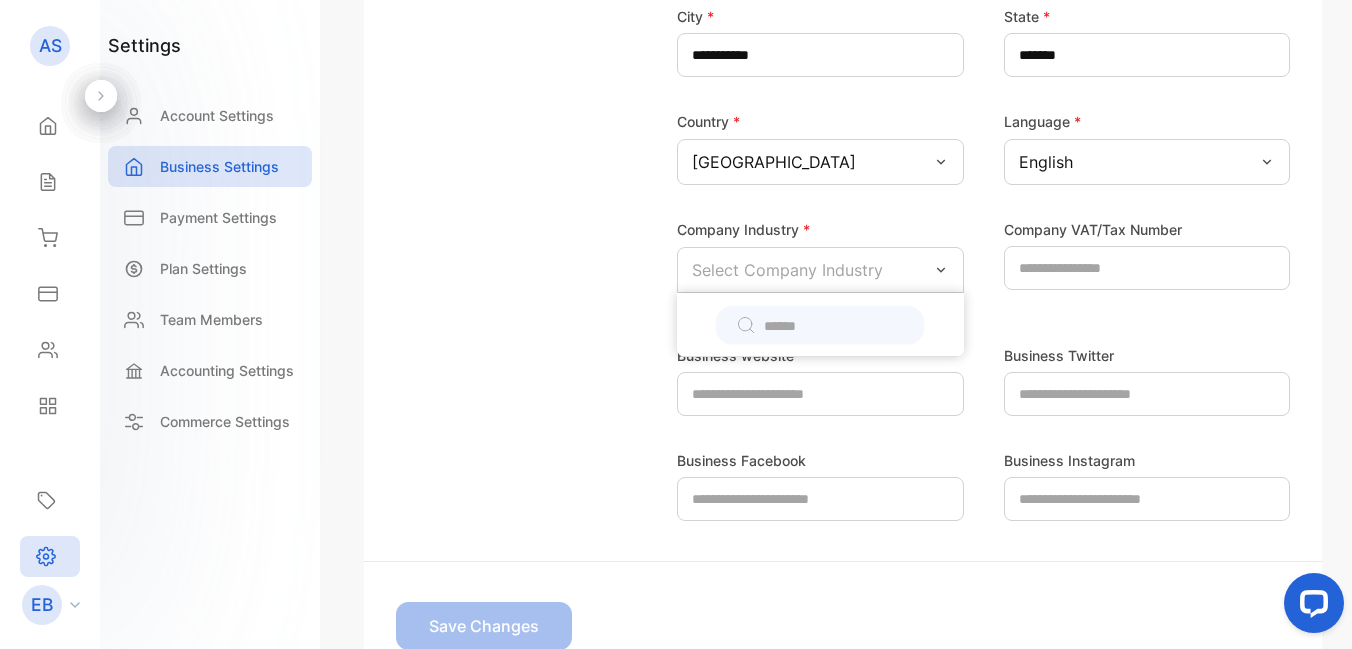 click 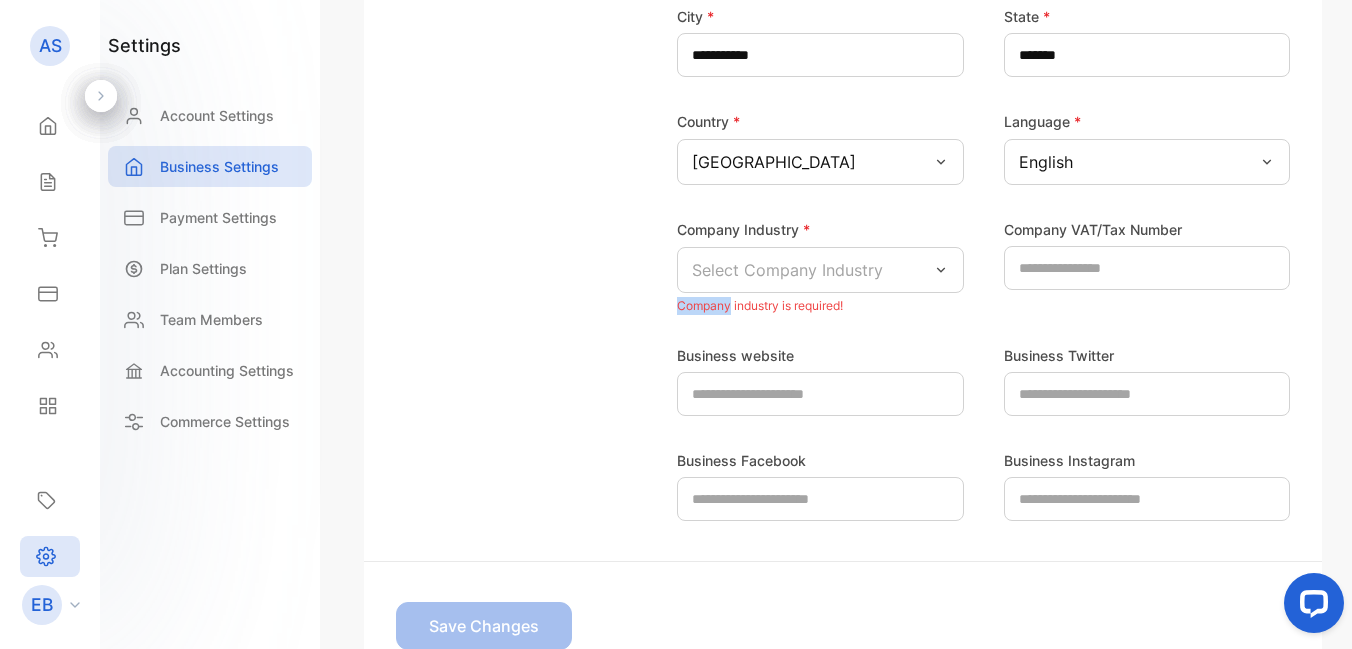 click 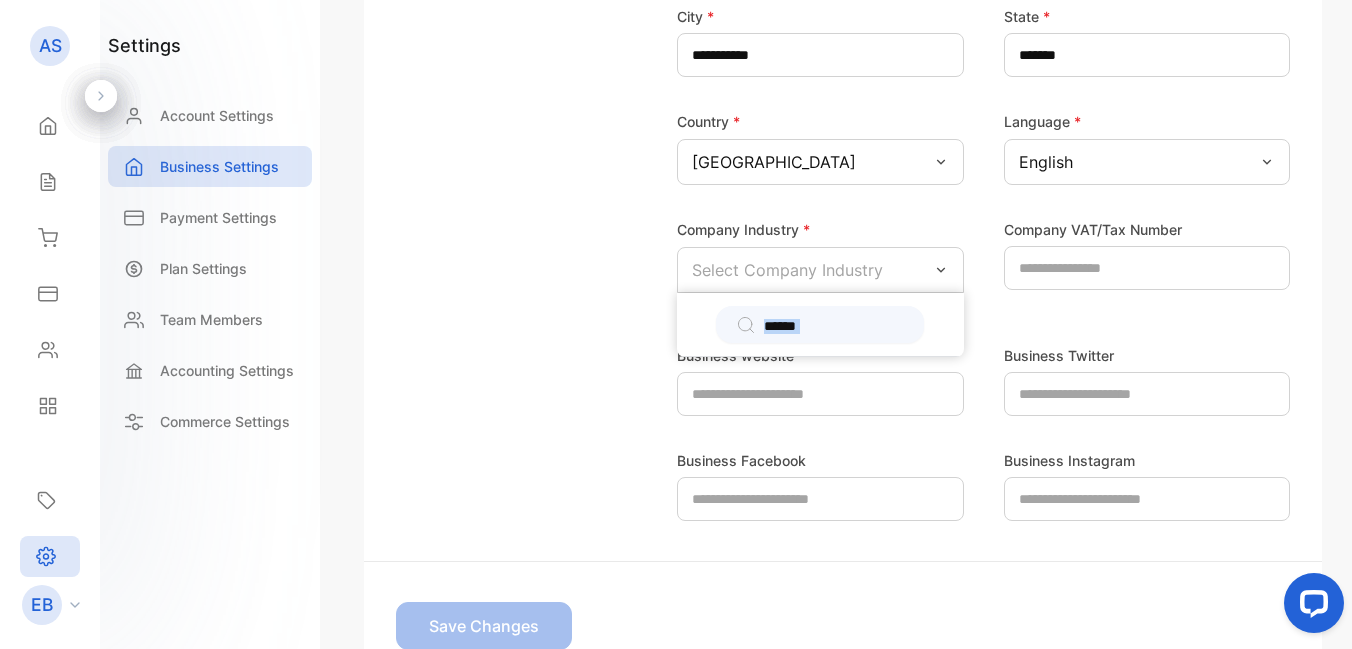 click 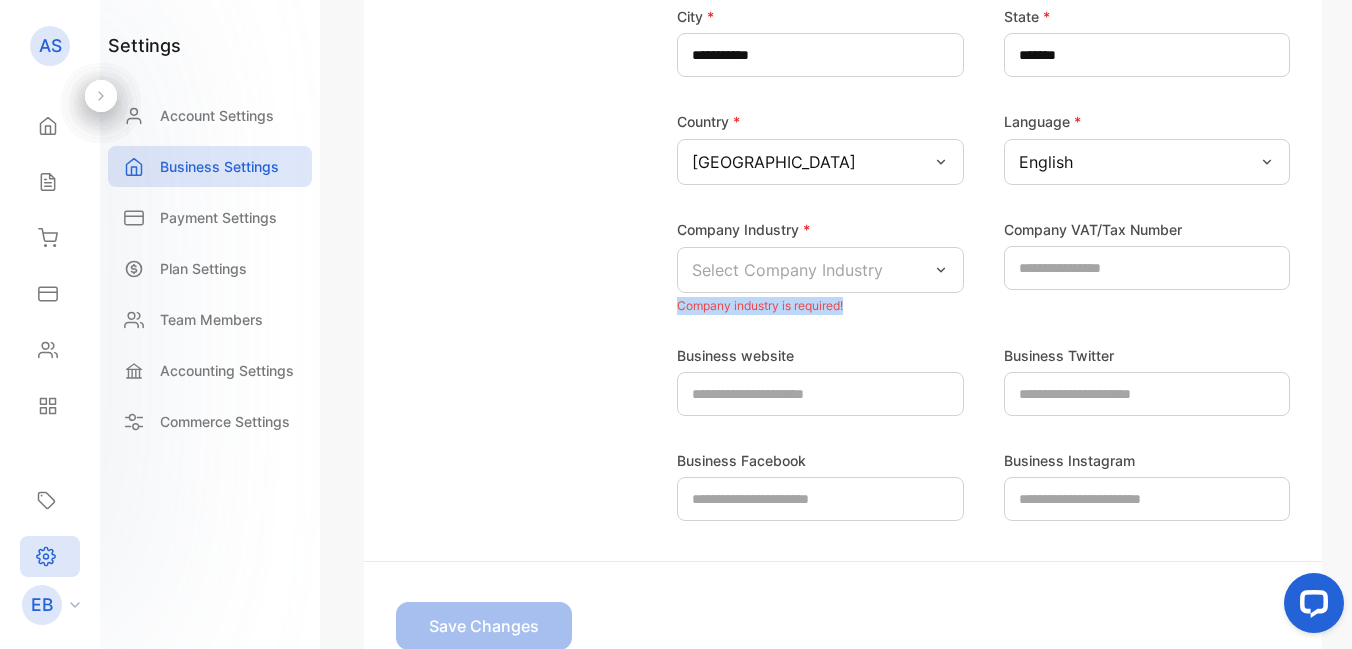 click 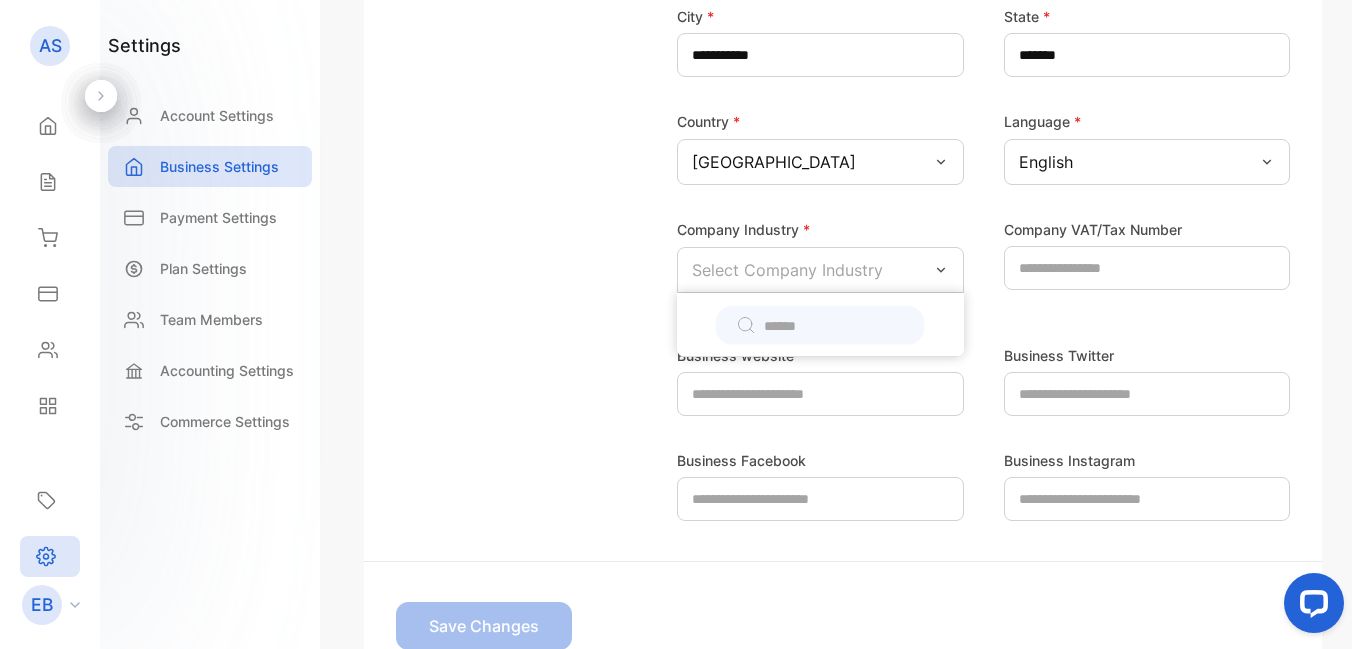 drag, startPoint x: 544, startPoint y: 465, endPoint x: 559, endPoint y: 466, distance: 15.033297 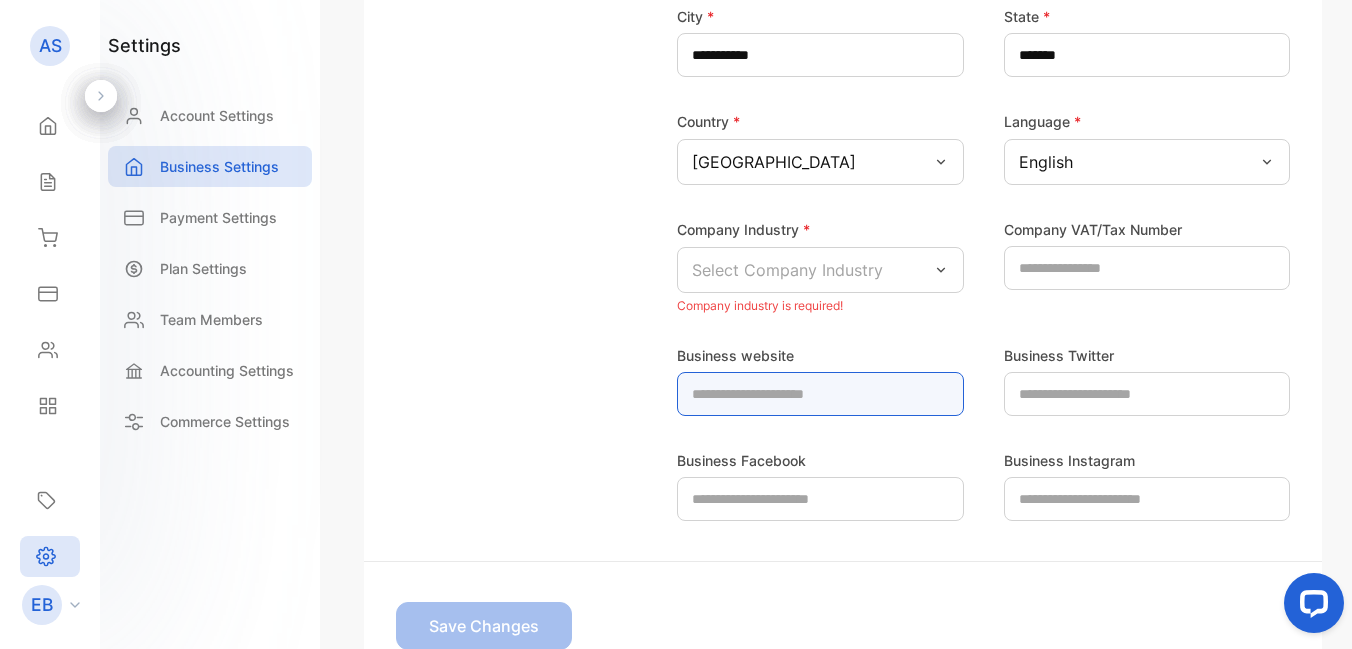 click at bounding box center (820, 394) 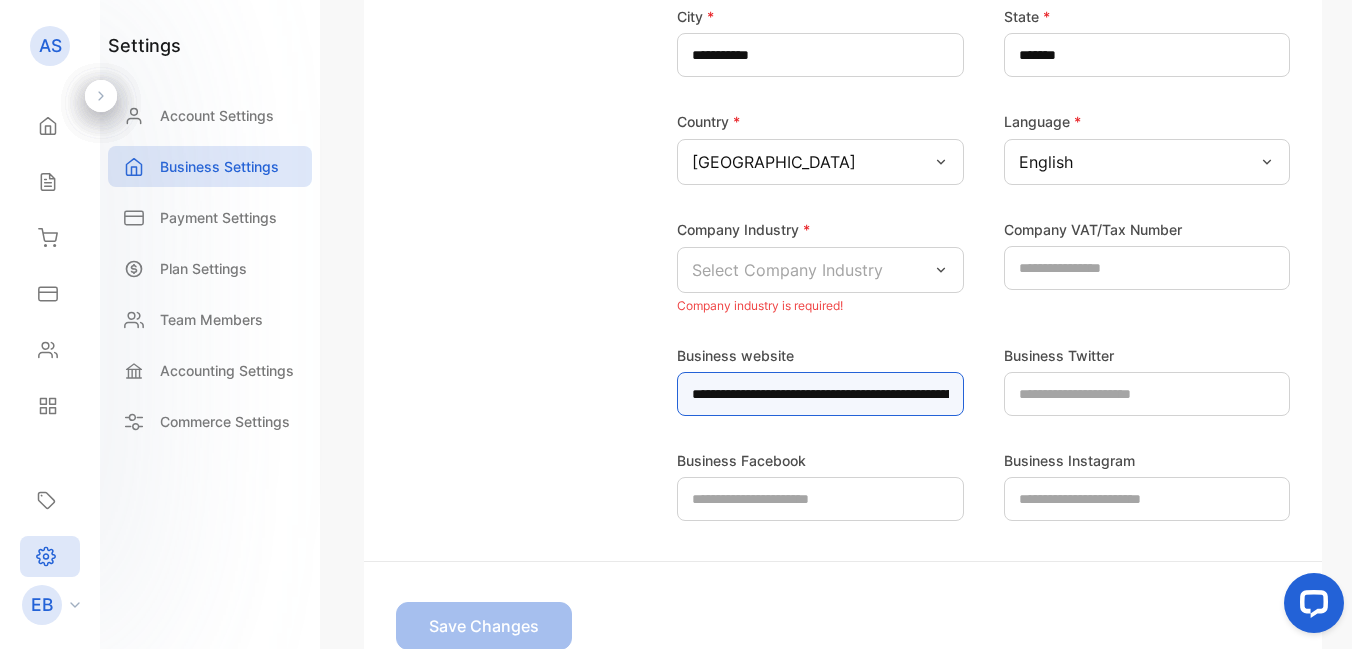 scroll, scrollTop: 0, scrollLeft: 1296, axis: horizontal 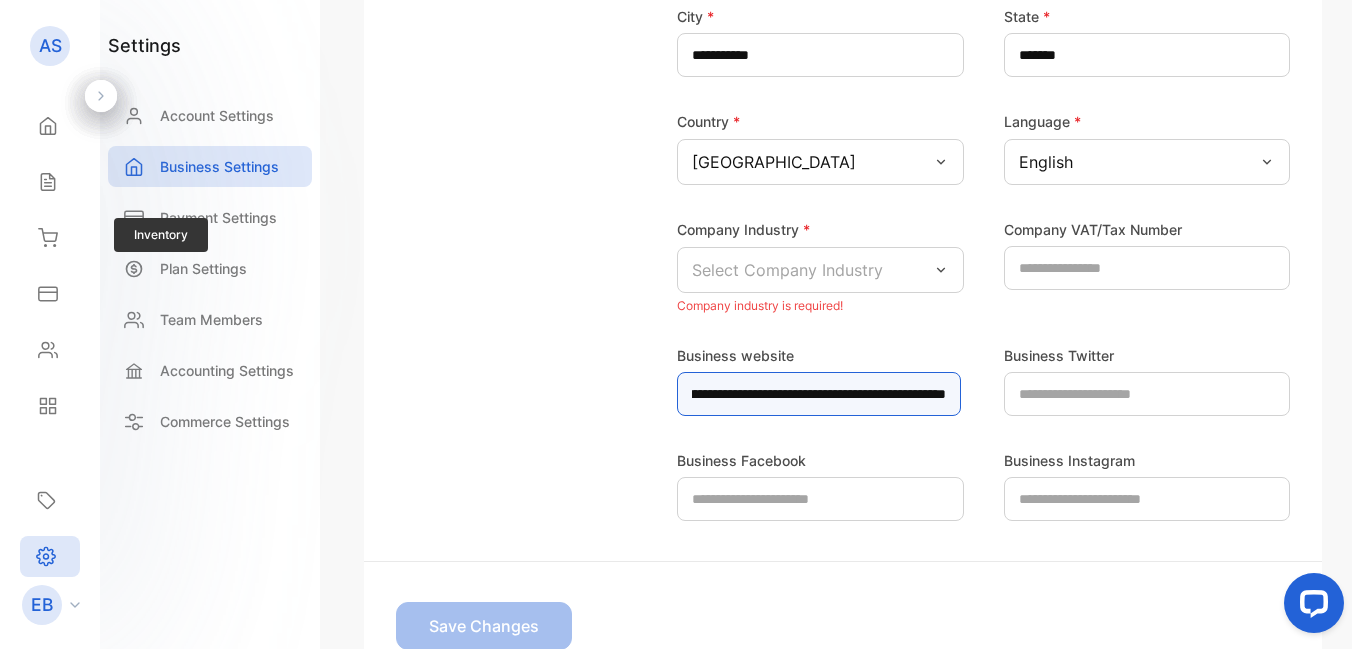 type on "**********" 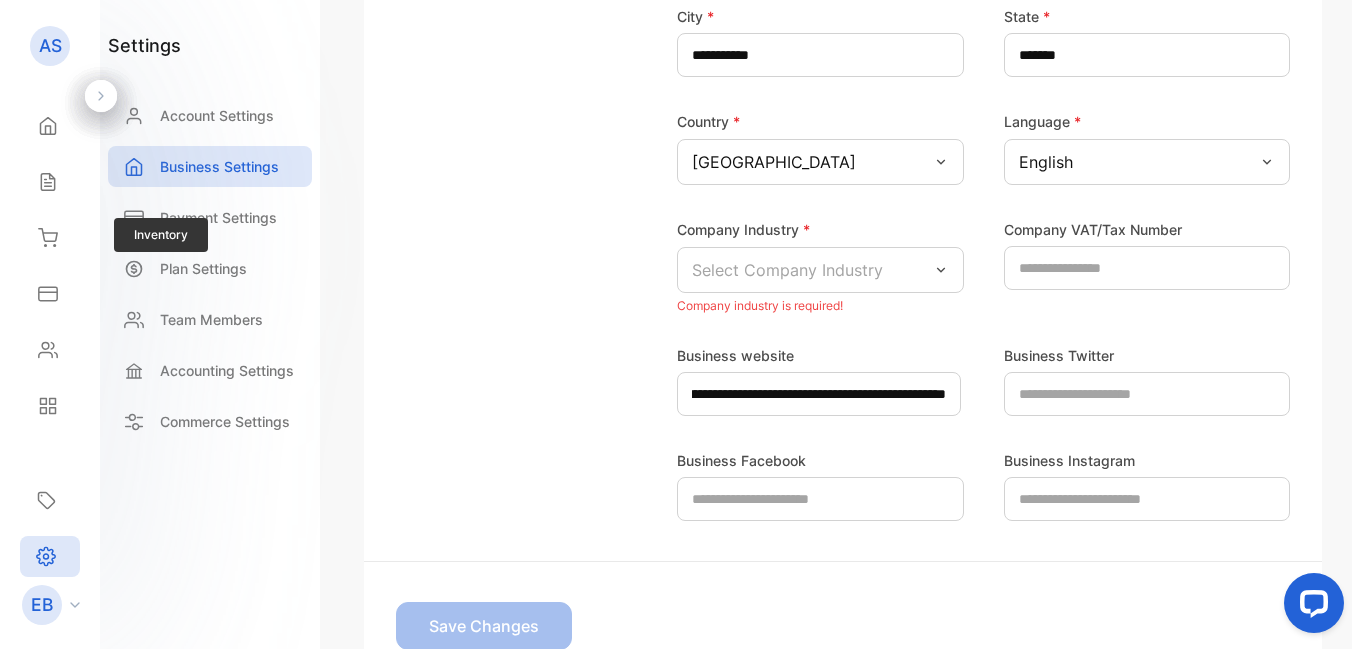 scroll, scrollTop: 0, scrollLeft: 0, axis: both 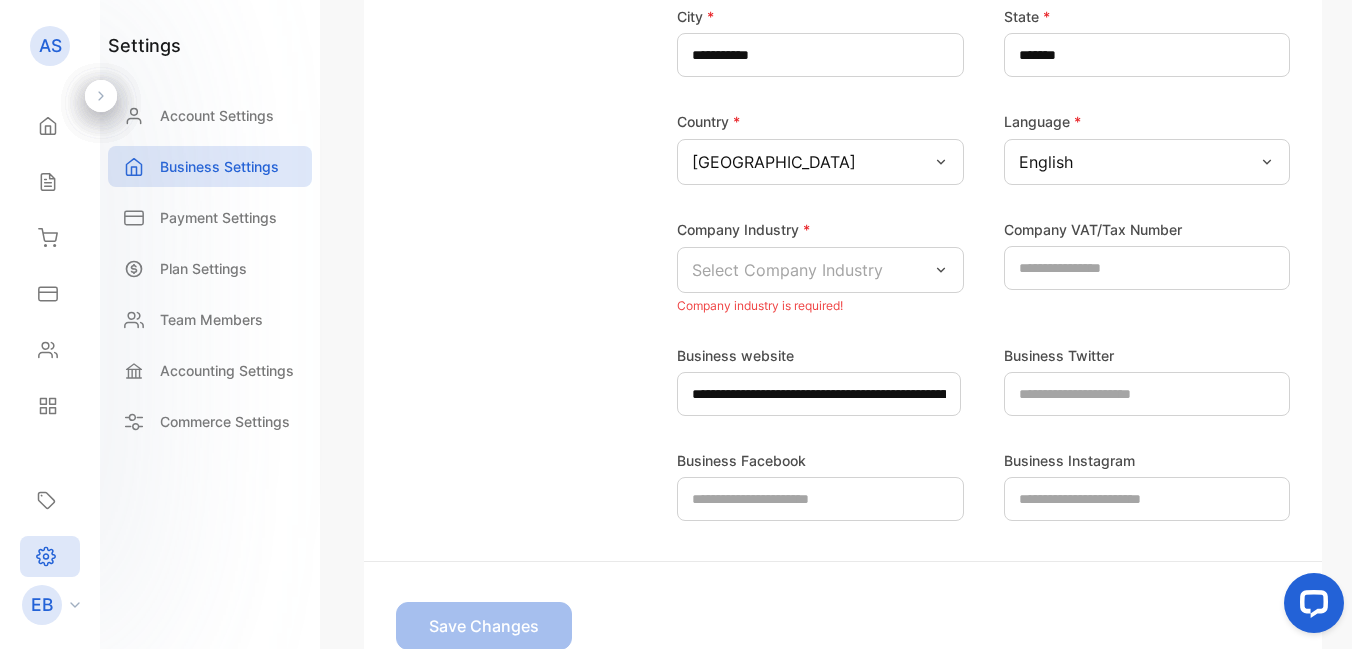 click on "Select Company Industry" at bounding box center [820, 270] 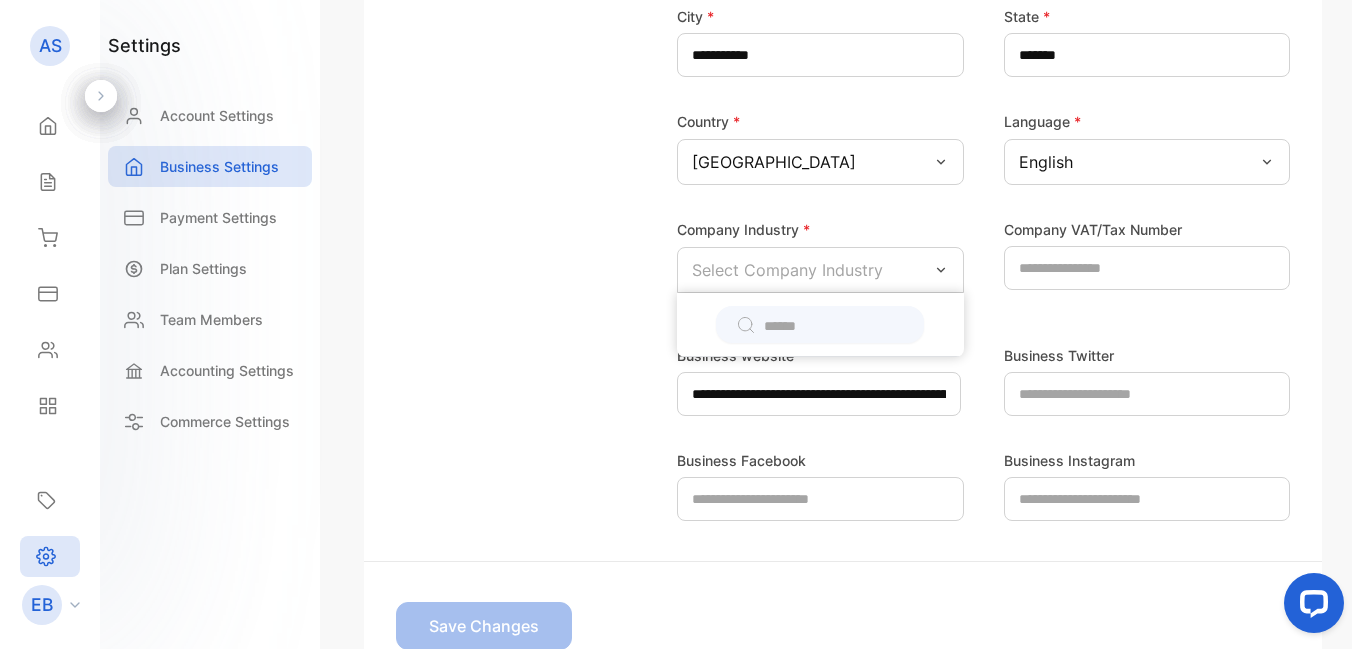 click 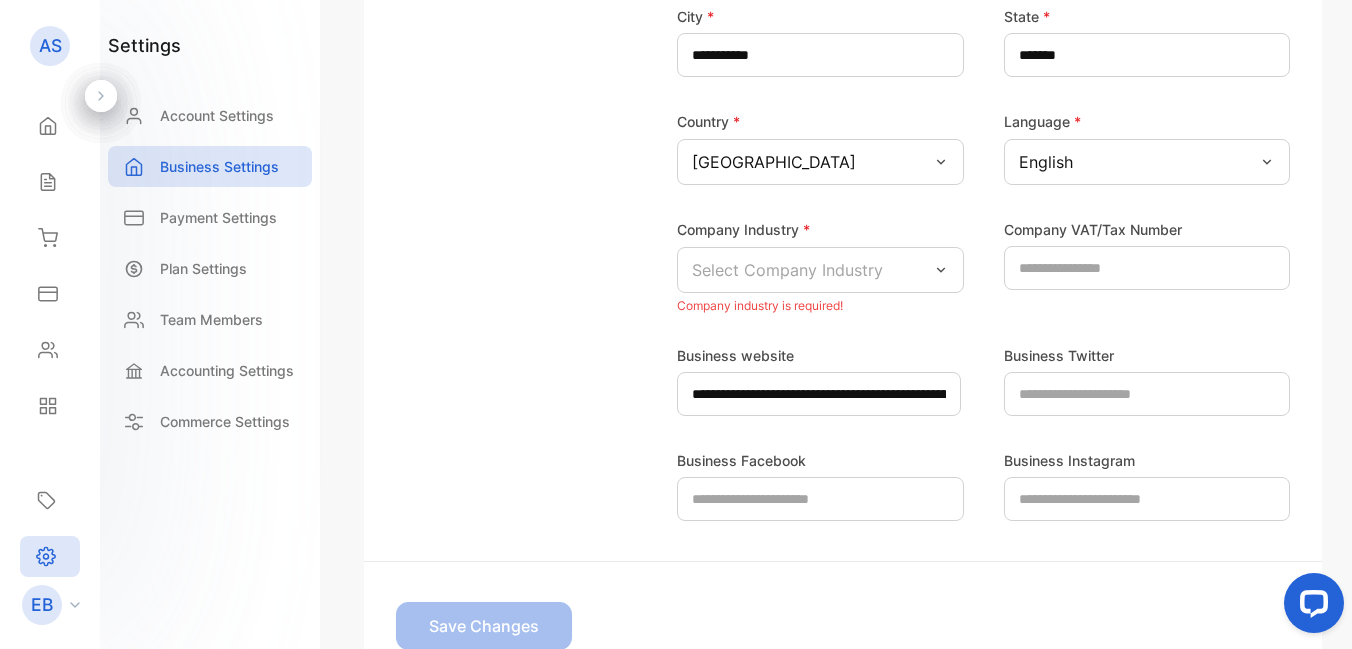click 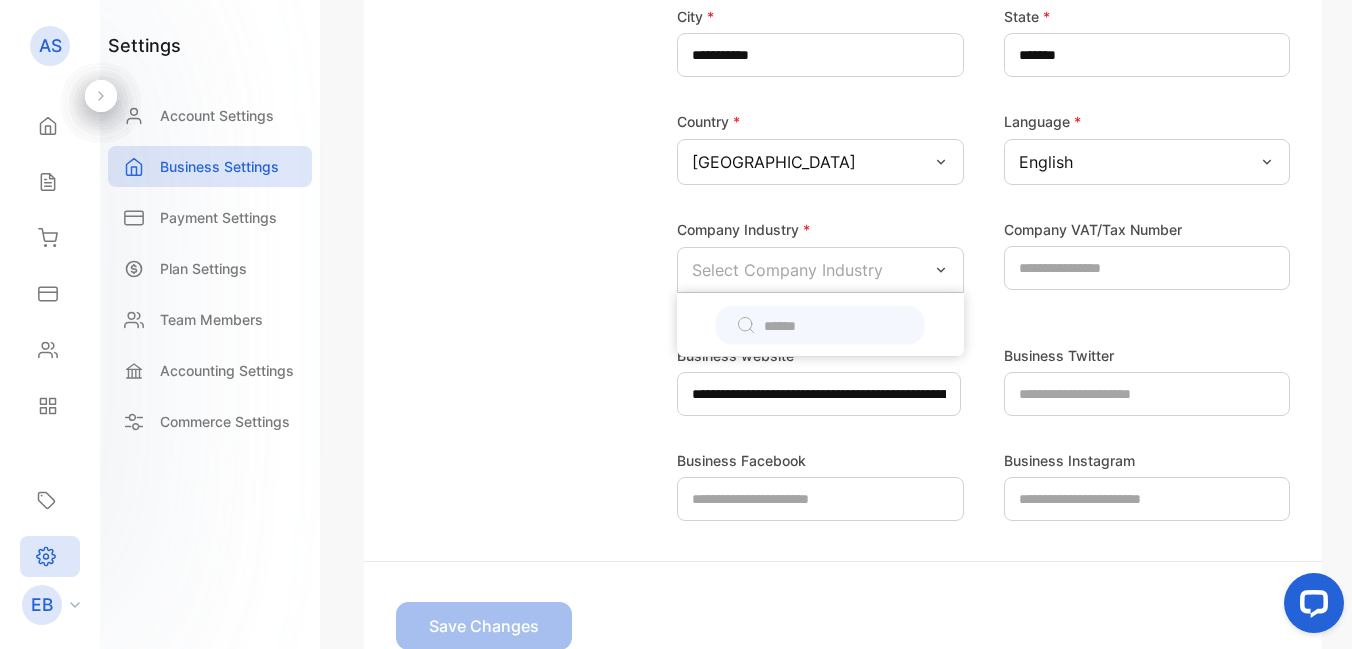 click at bounding box center [834, 326] 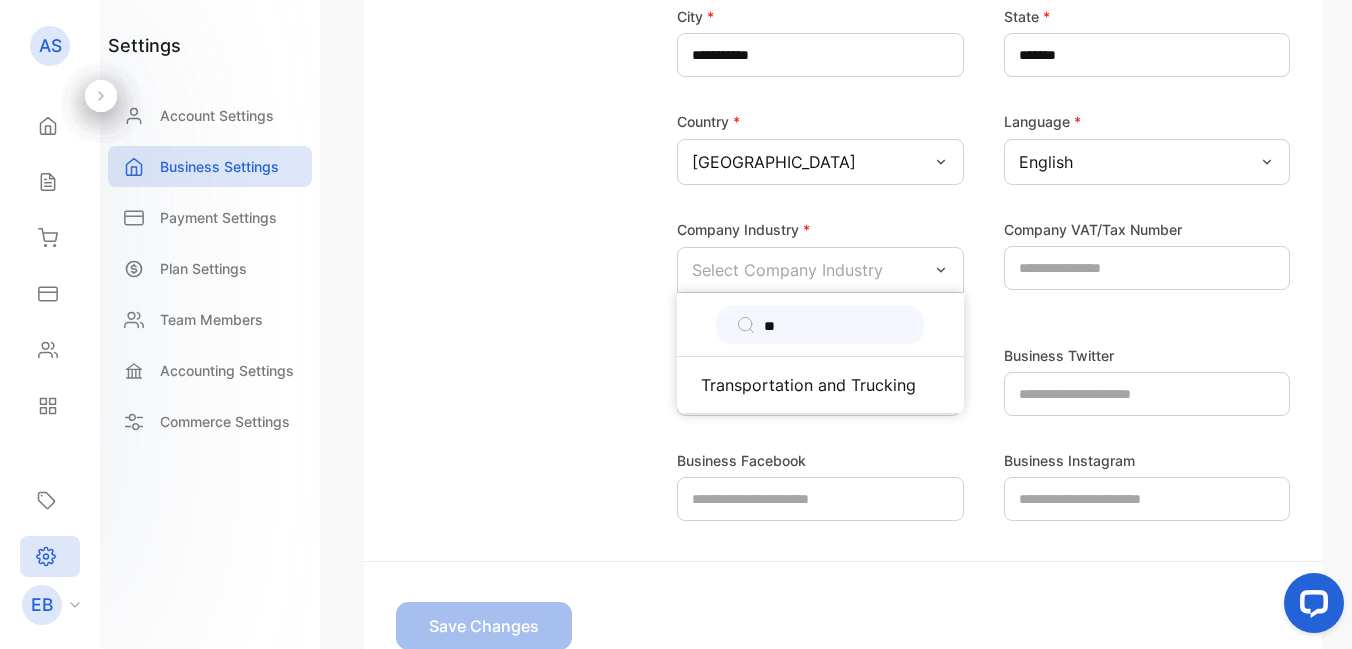 type on "*" 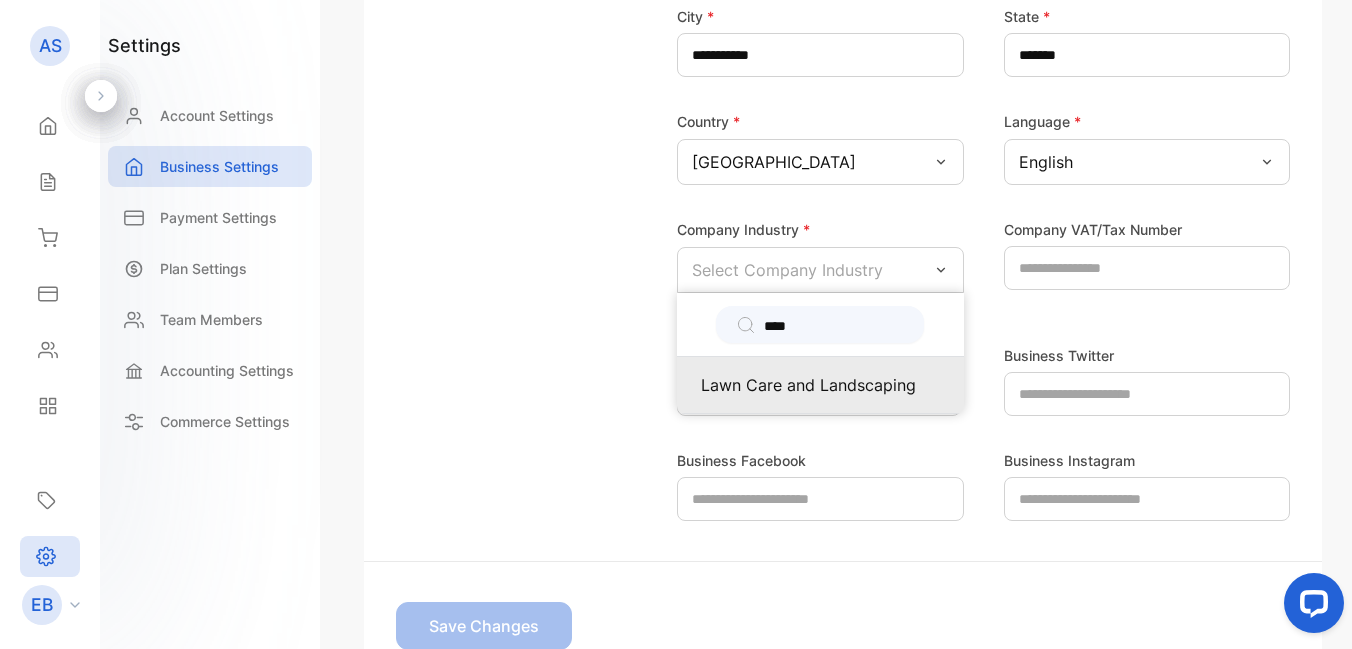 type on "****" 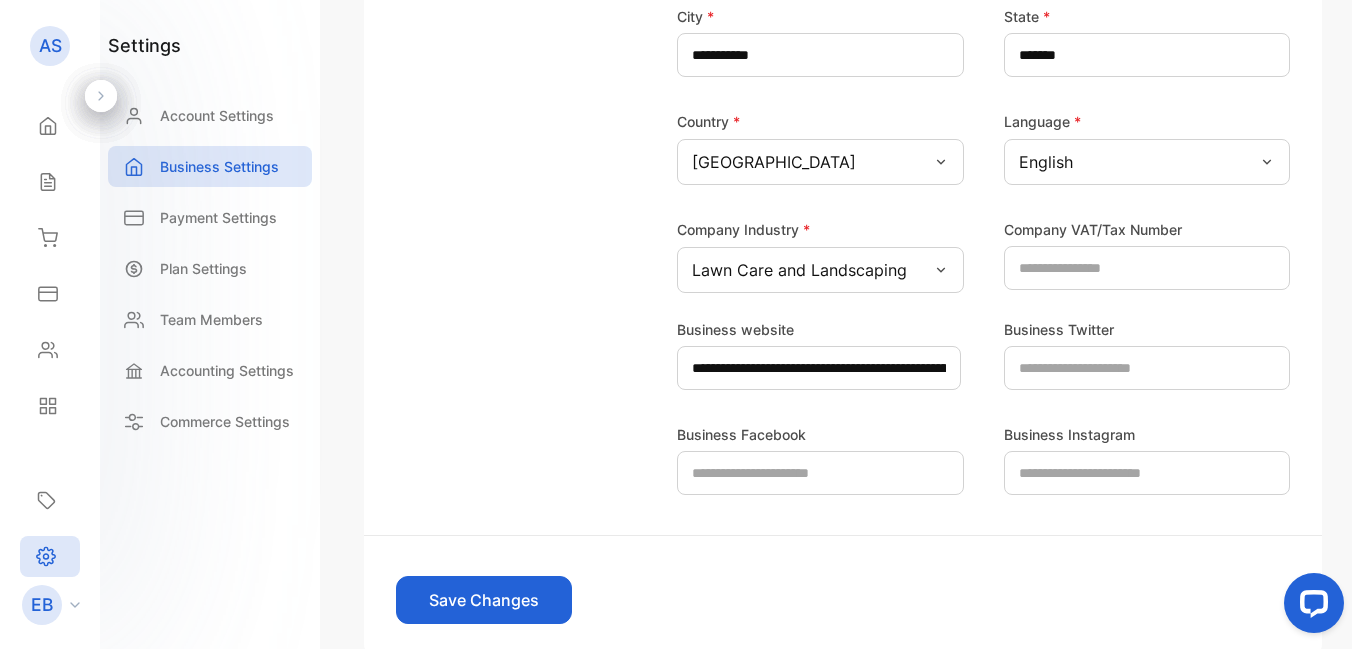 click 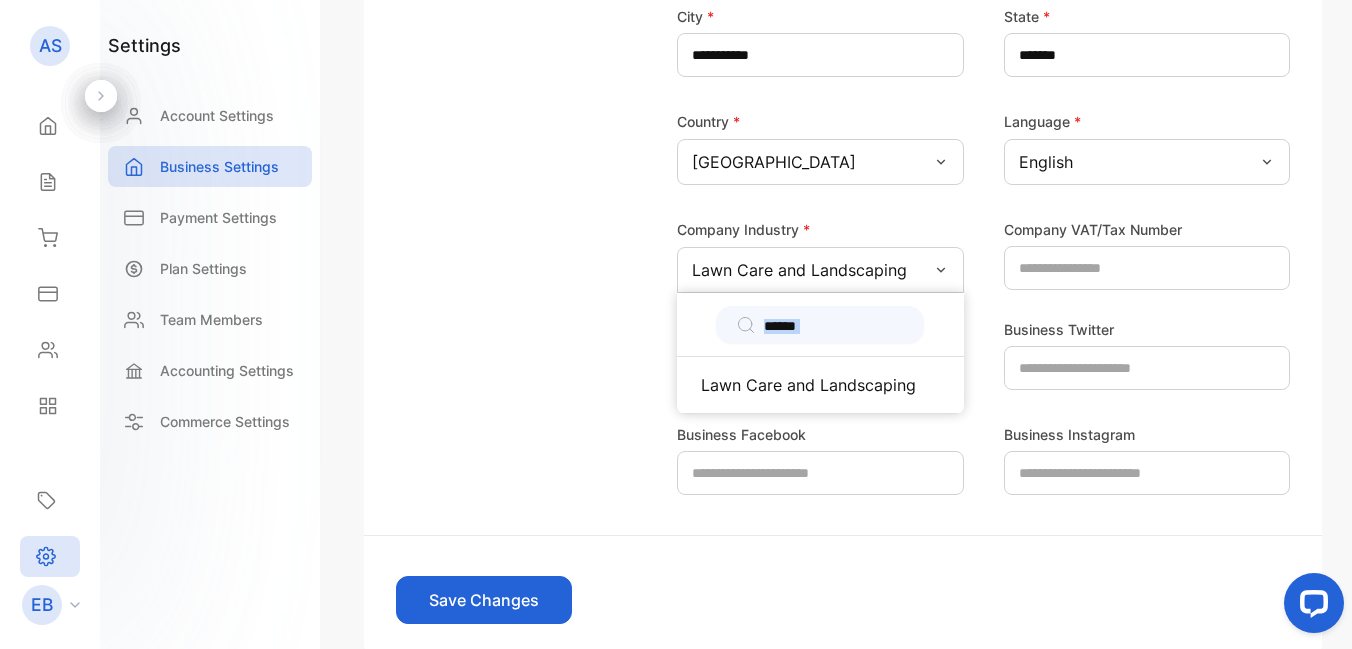 click 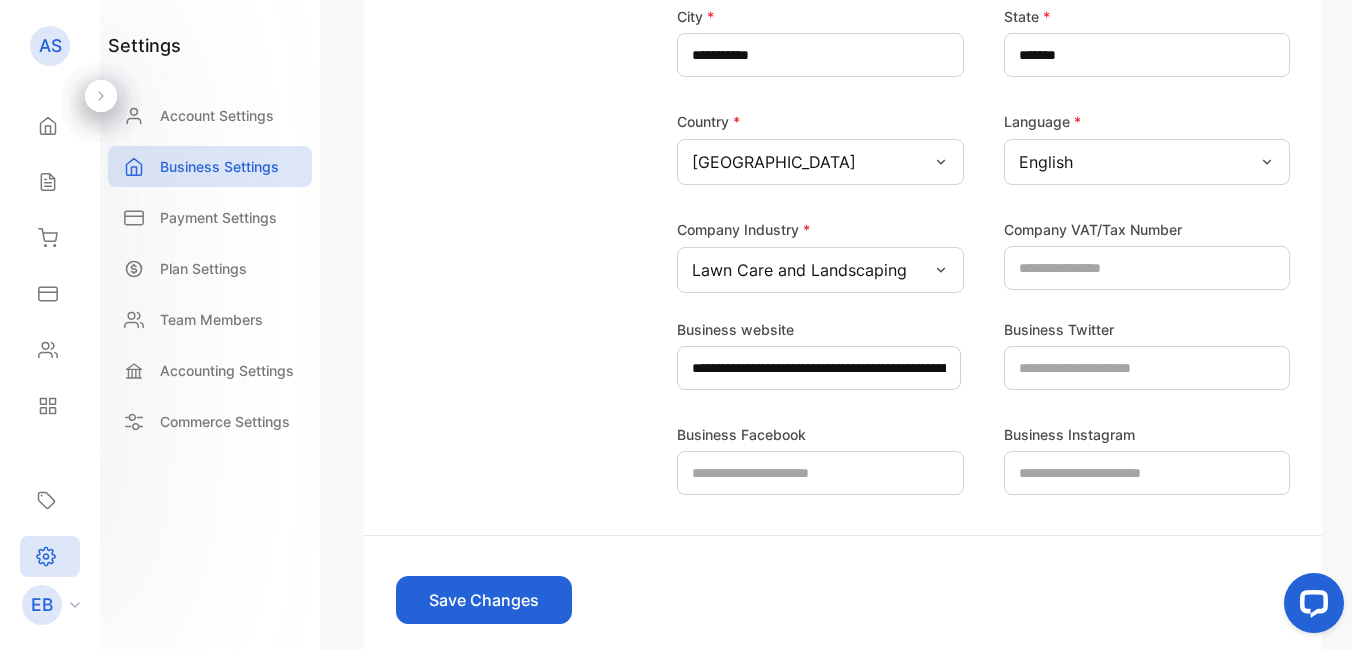 click on "Save Changes" at bounding box center (484, 600) 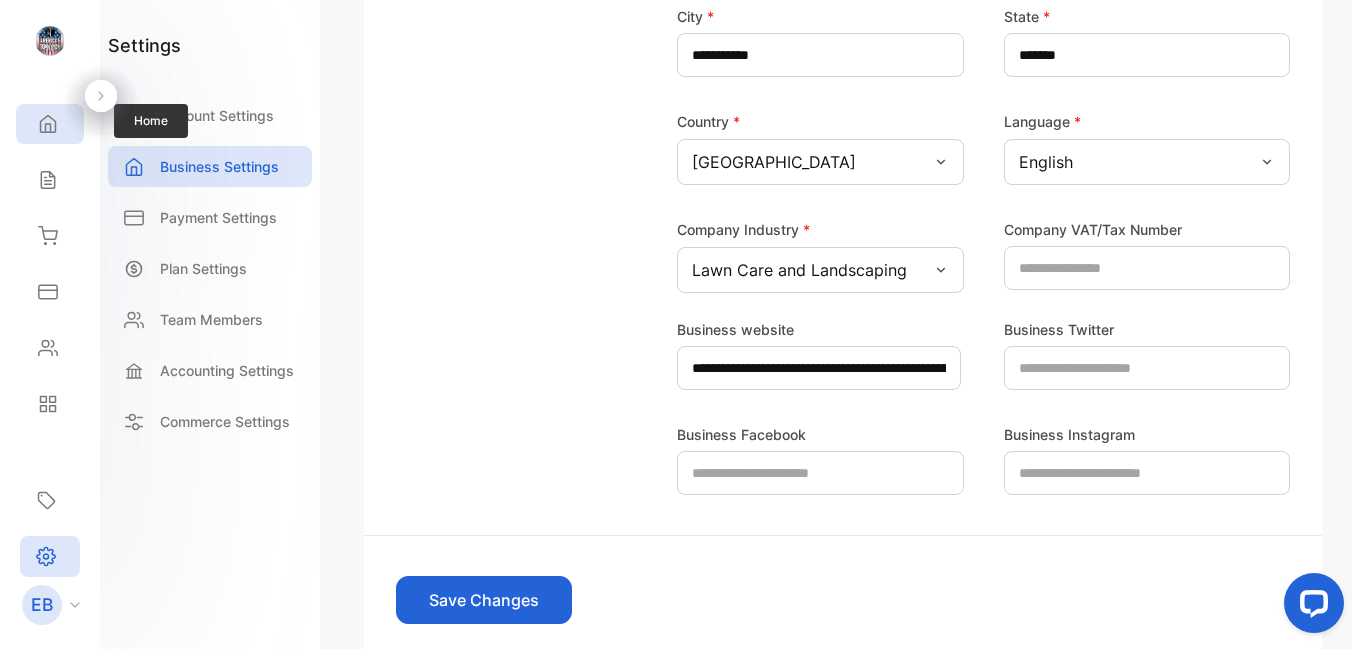 click 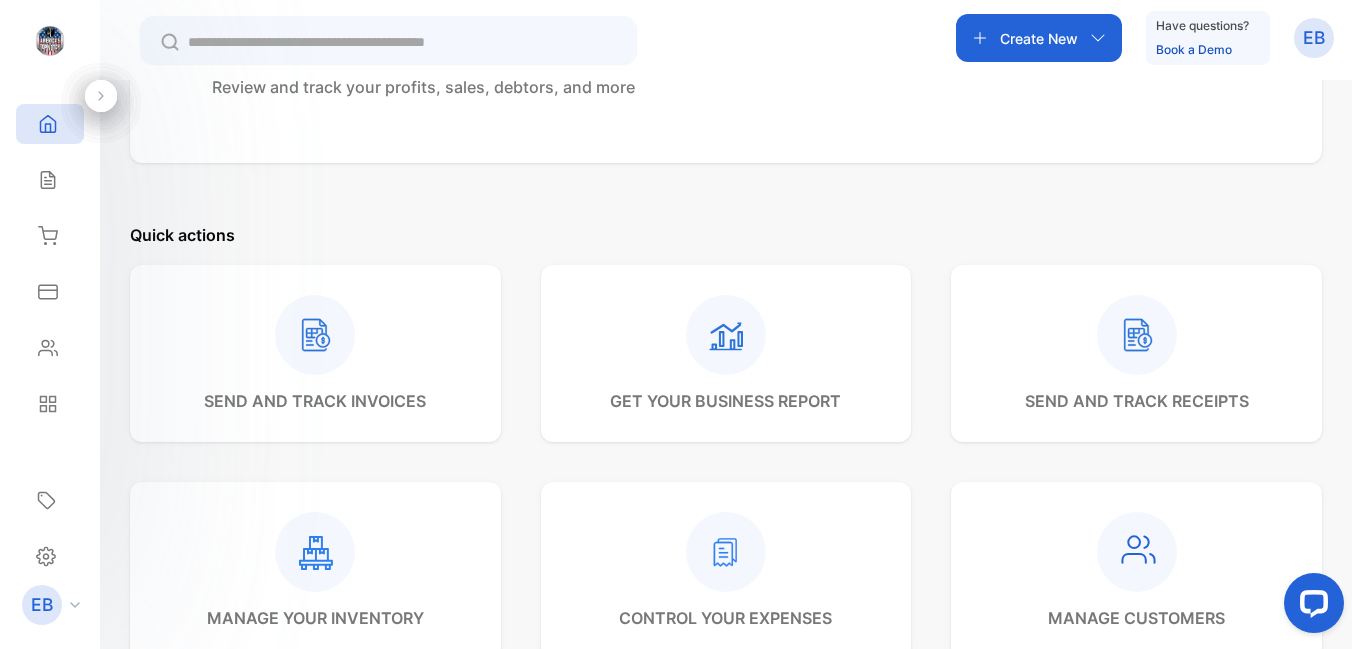 click on "send and track invoices get your business report send and track receipts manage your inventory control your expenses manage customers" at bounding box center (726, 462) 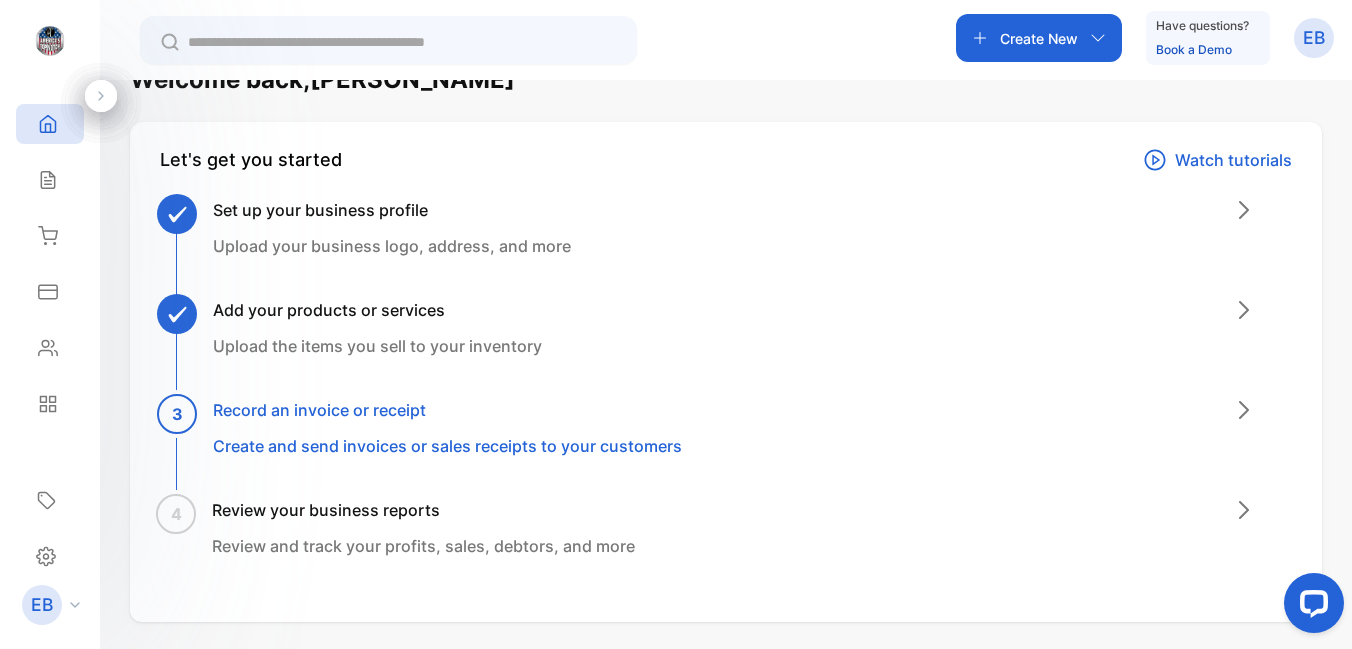 scroll, scrollTop: 0, scrollLeft: 0, axis: both 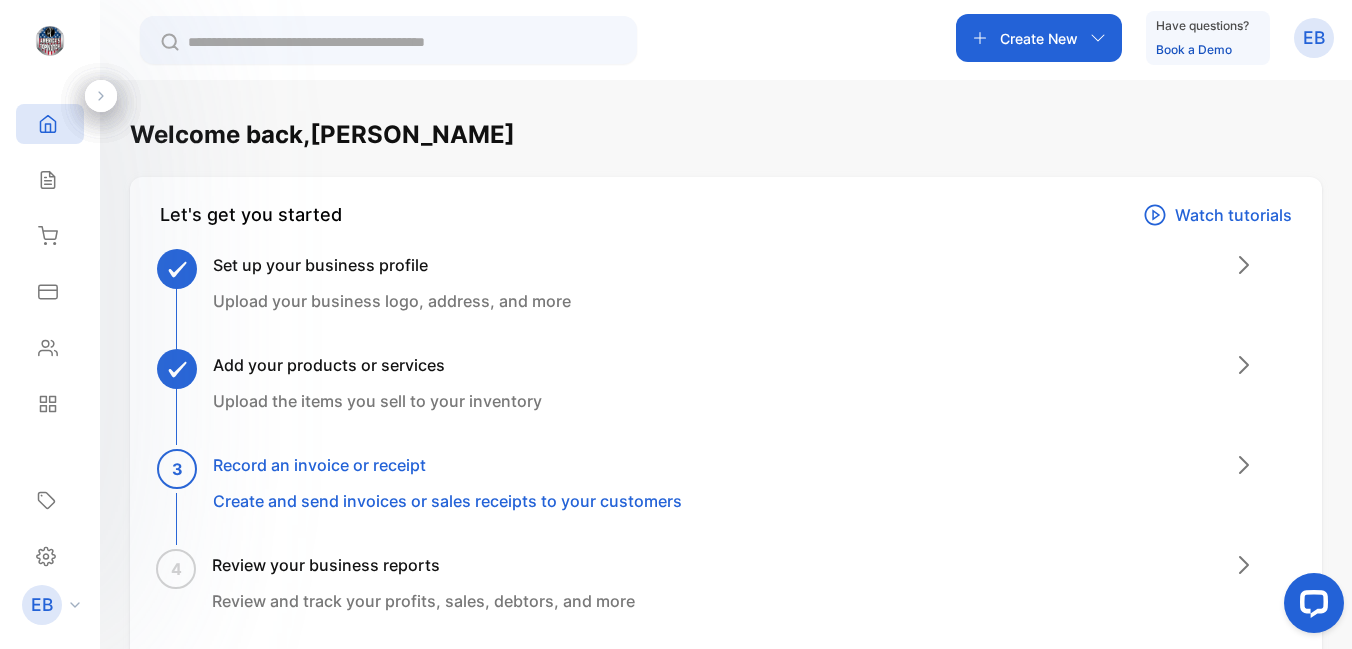 click 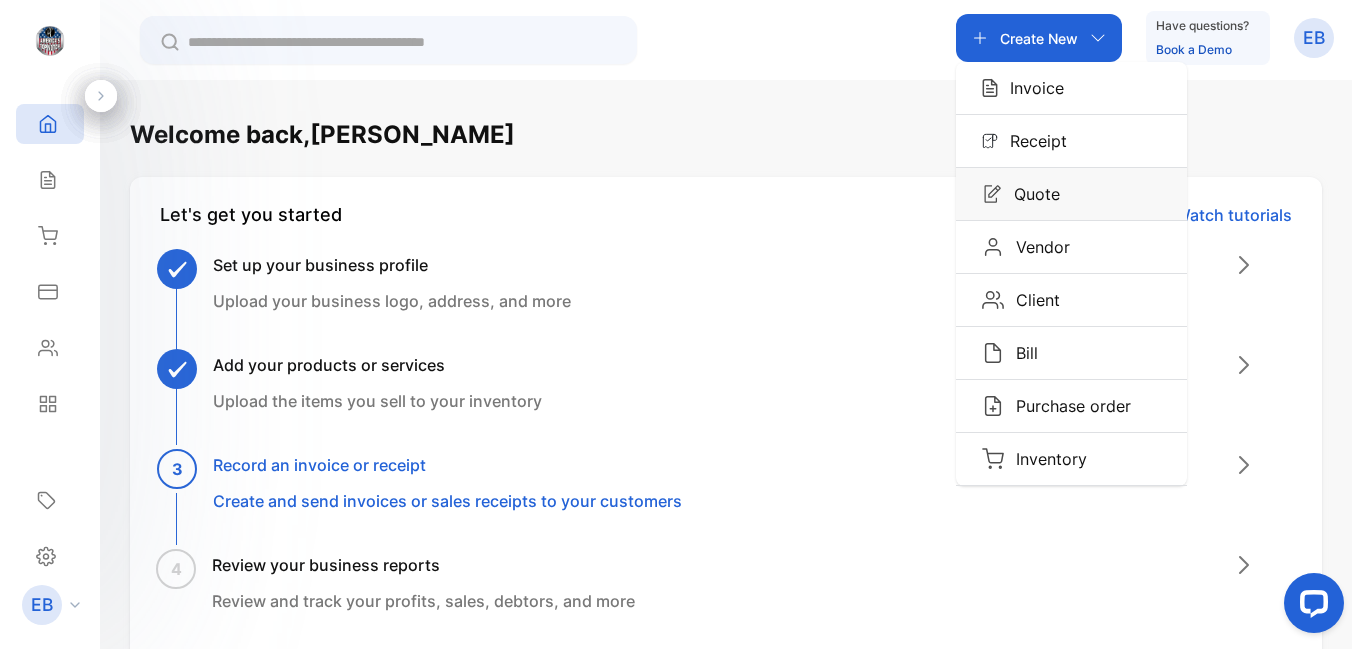click on "Quote" at bounding box center [1031, 194] 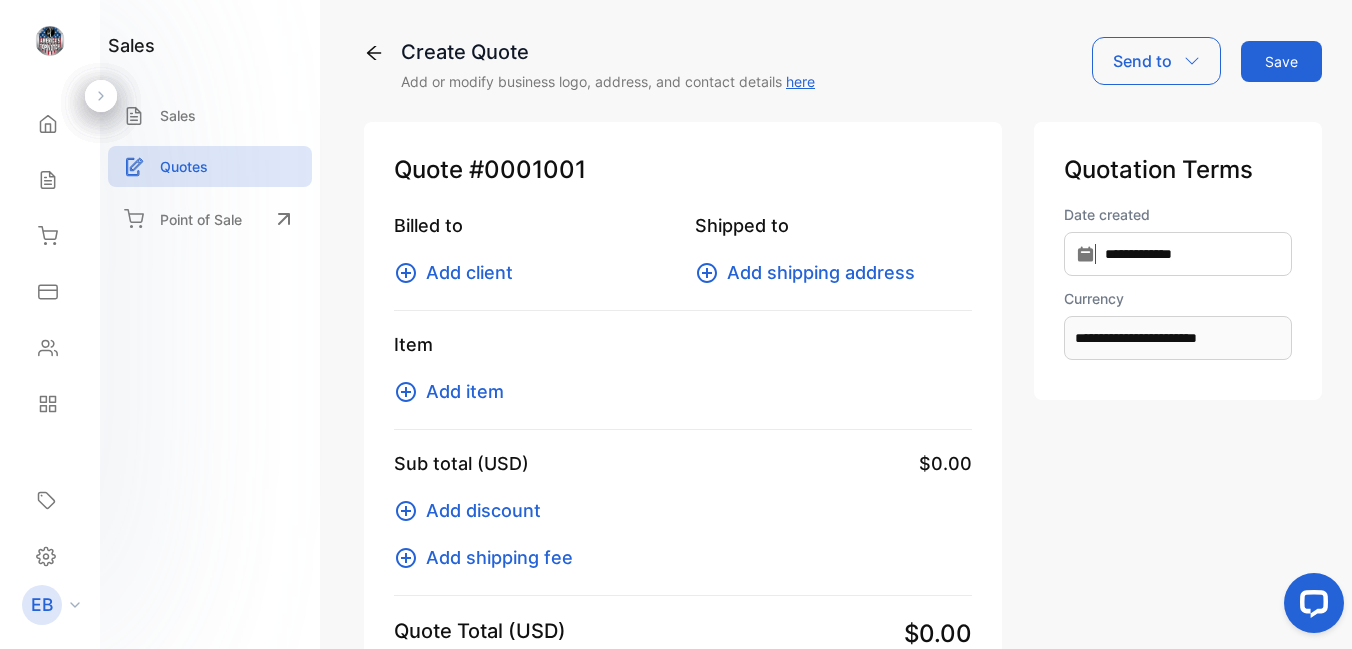 type on "**********" 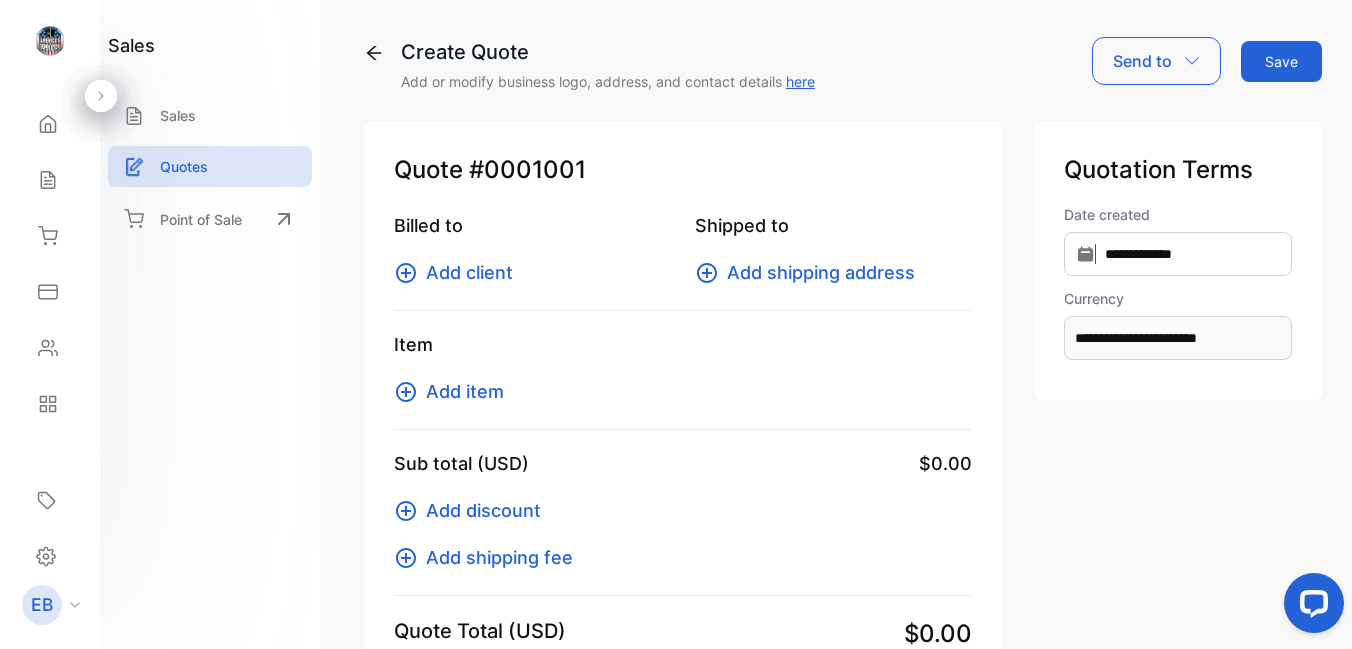click on "Add client" at bounding box center [459, 272] 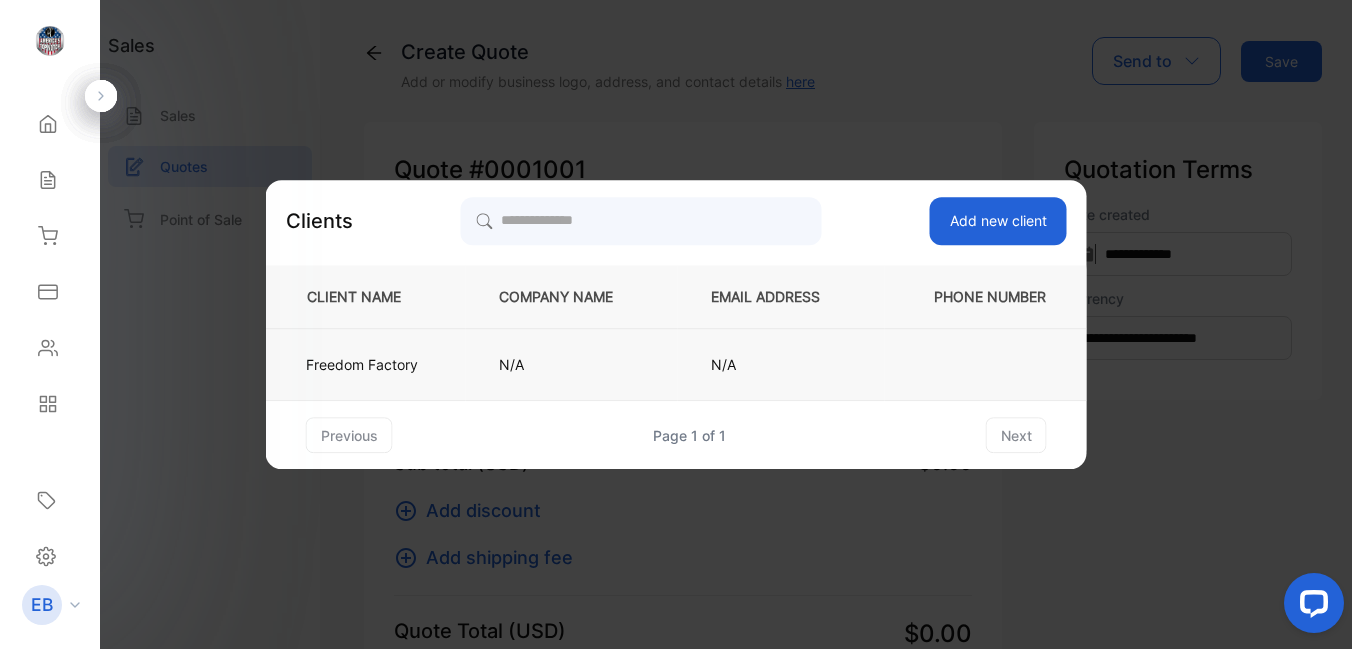 click on "Freedom    Factory" at bounding box center [362, 364] 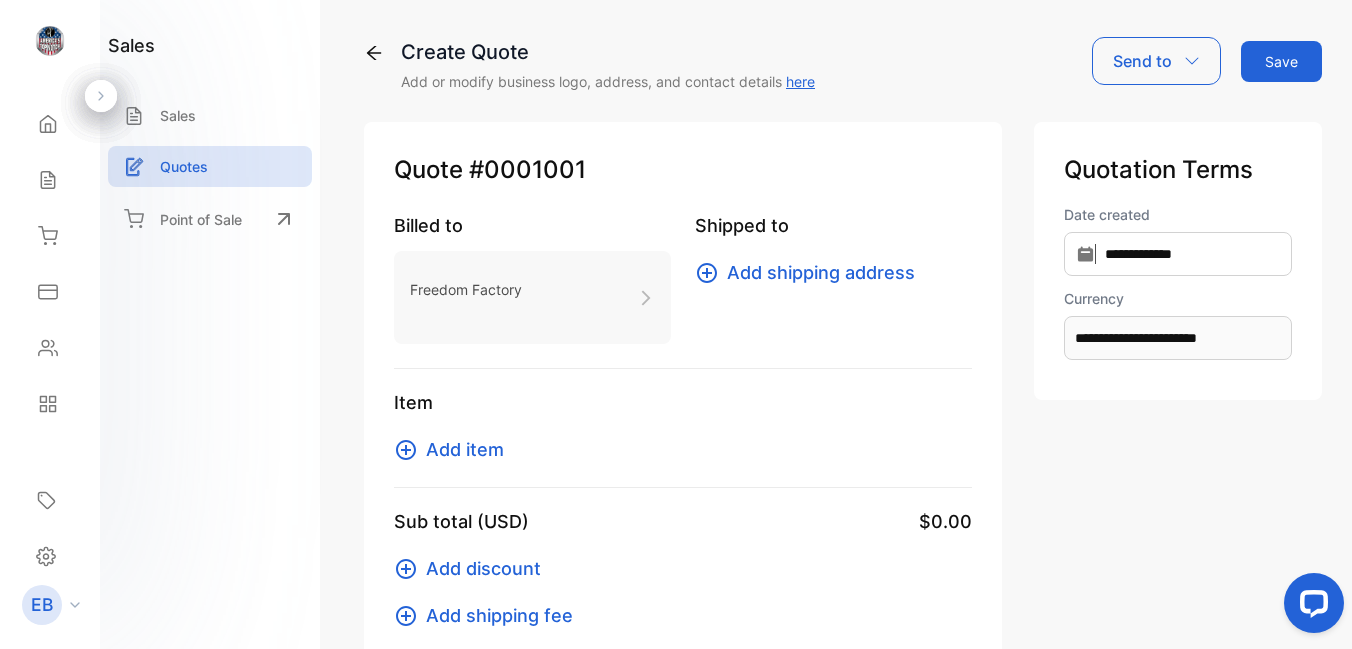 click on "Add shipping address" at bounding box center (811, 272) 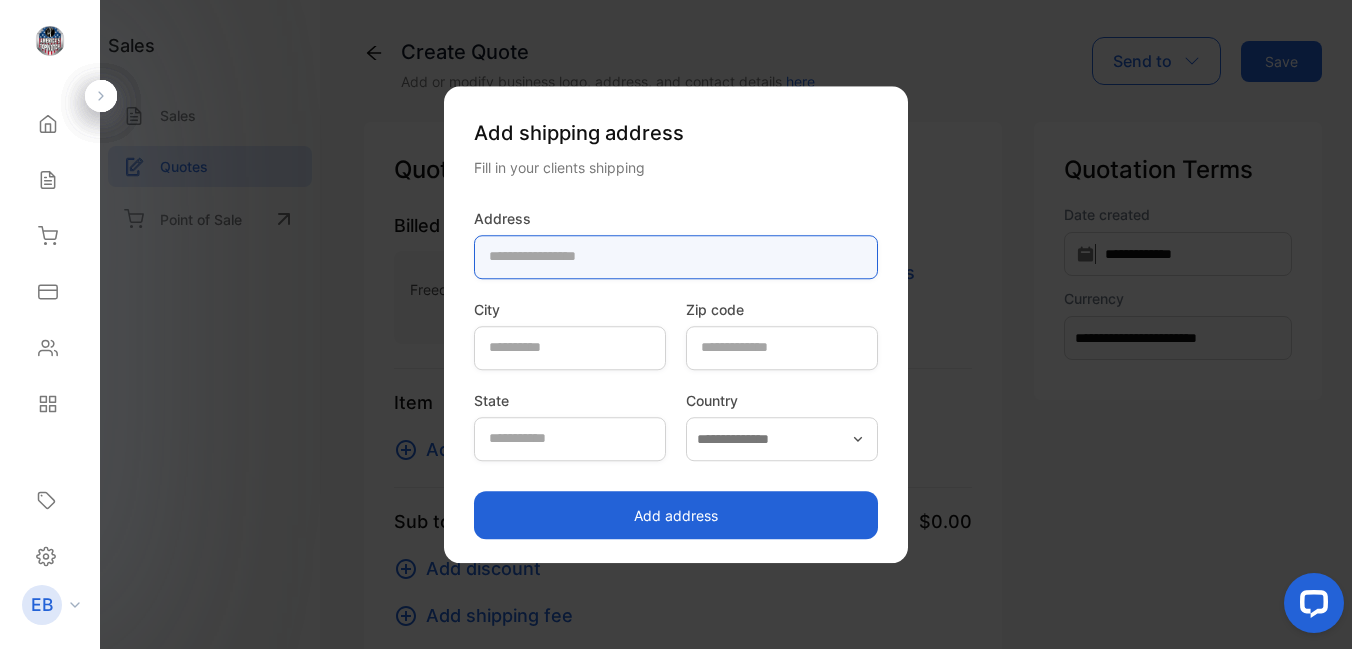 click at bounding box center [676, 257] 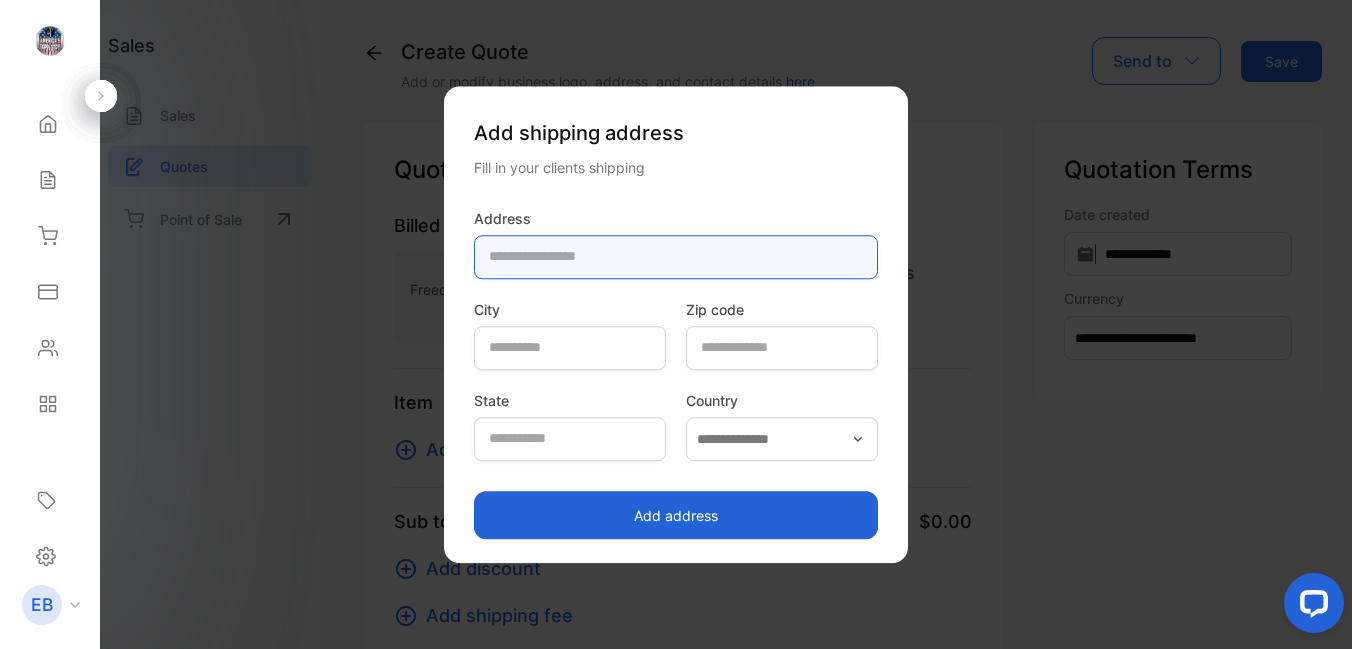 type on "**********" 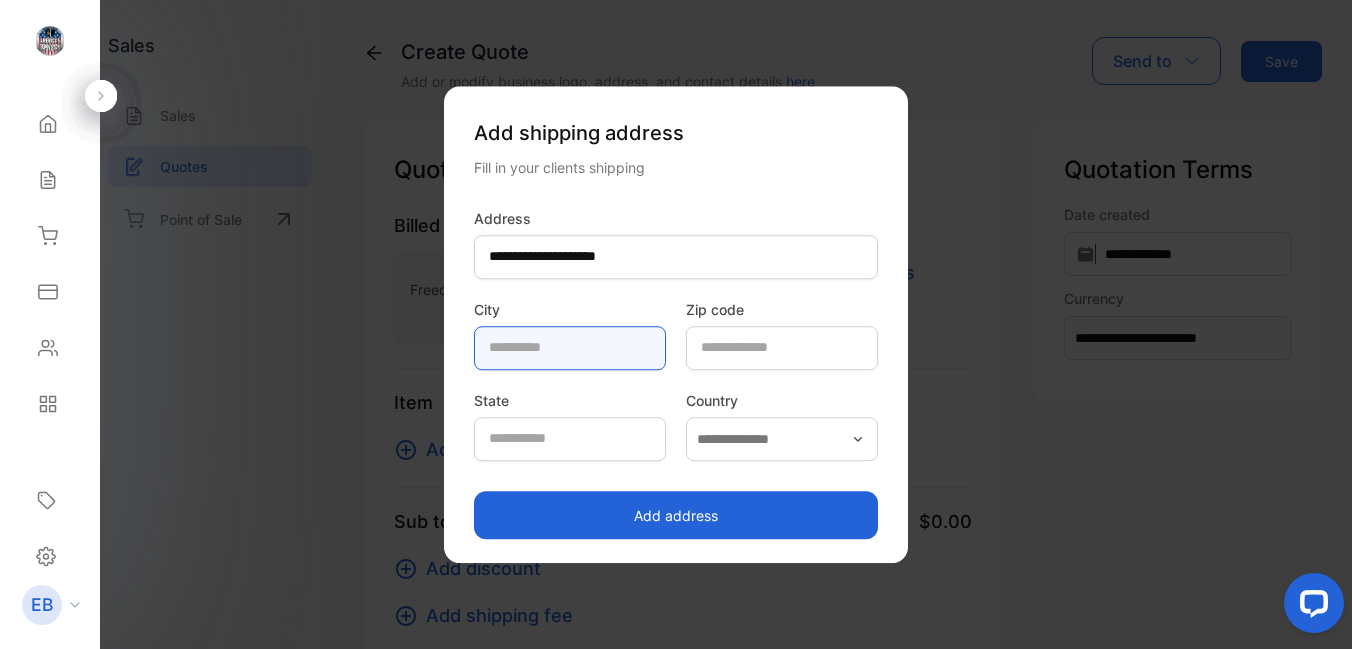 type on "*********" 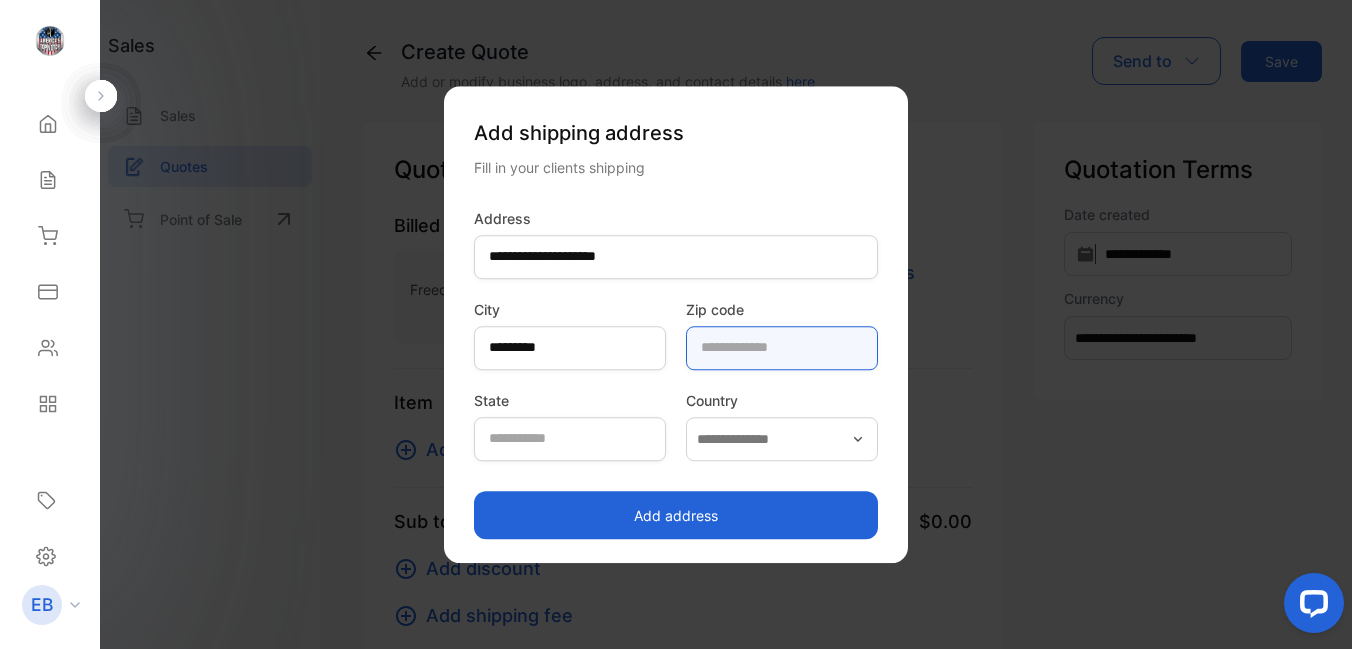 type on "*****" 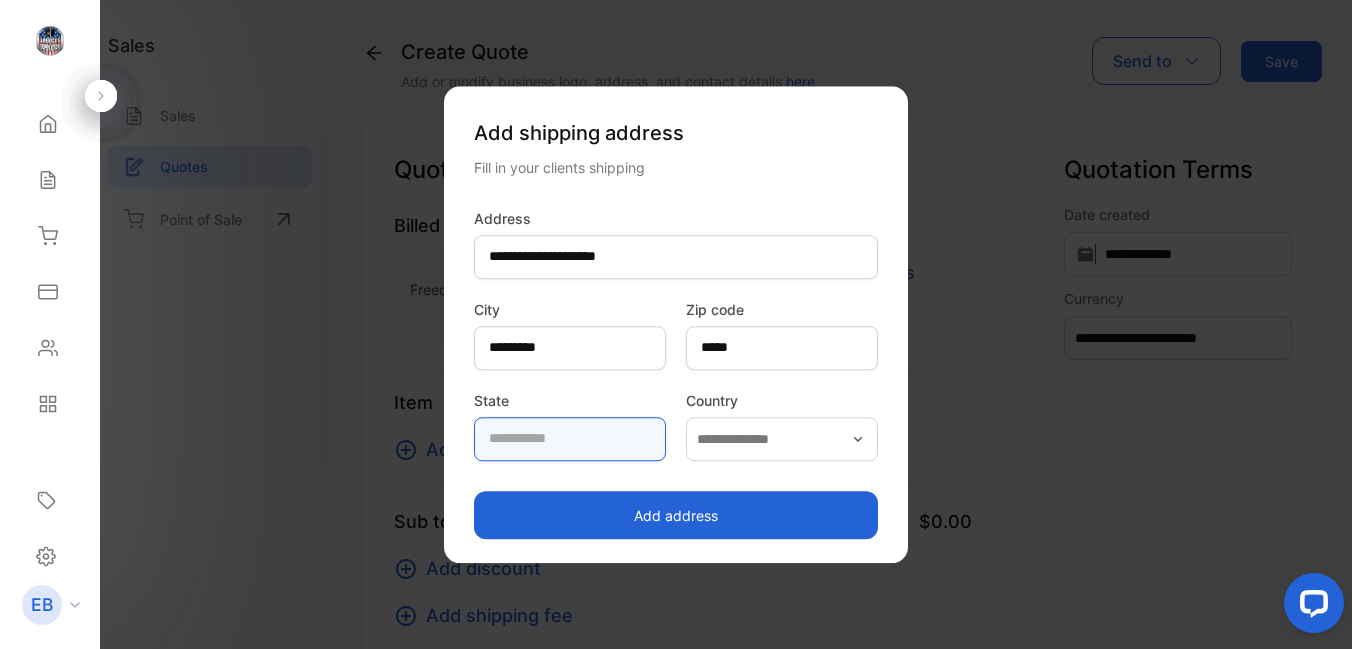 type on "**" 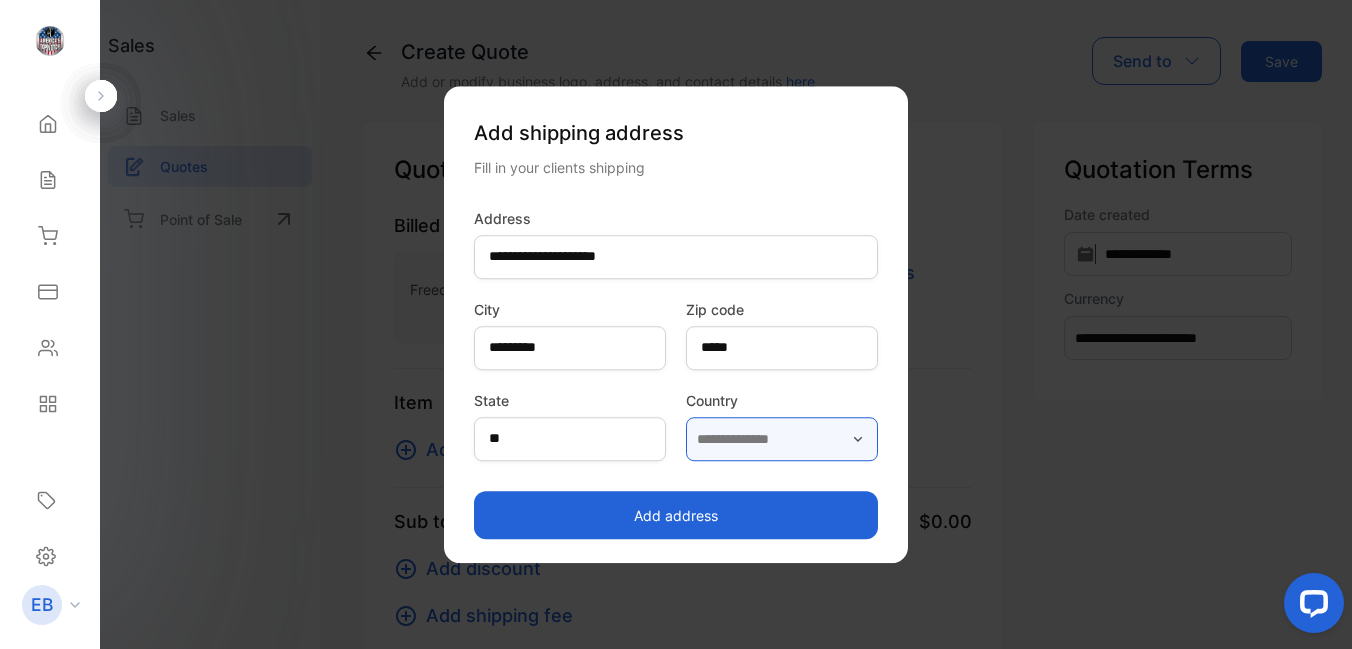 type on "**********" 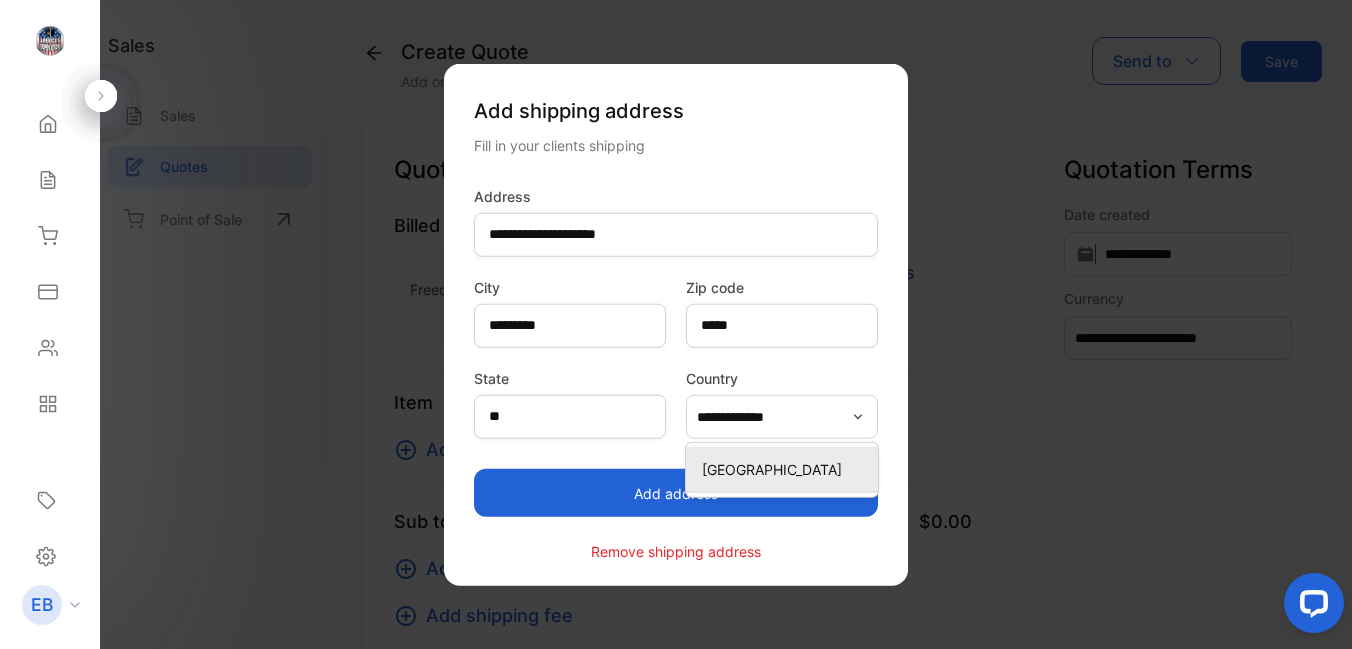 click on "Add address" at bounding box center (676, 493) 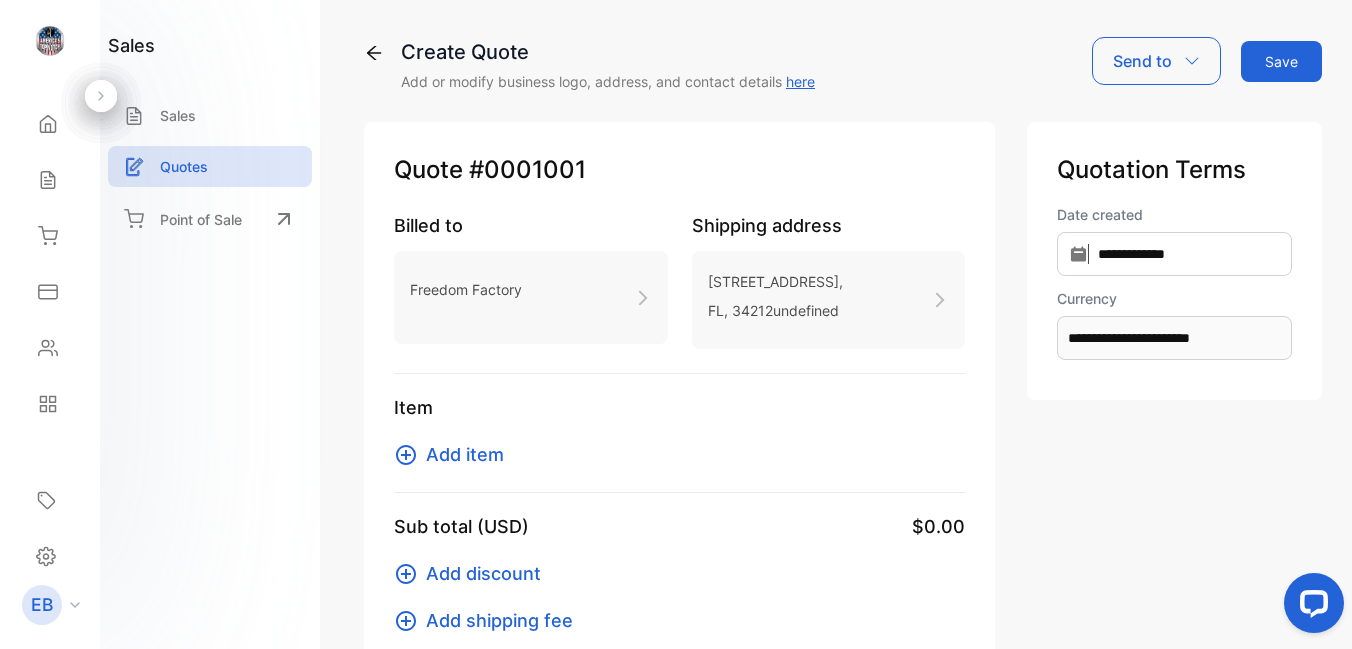 click on "Add item" at bounding box center (465, 454) 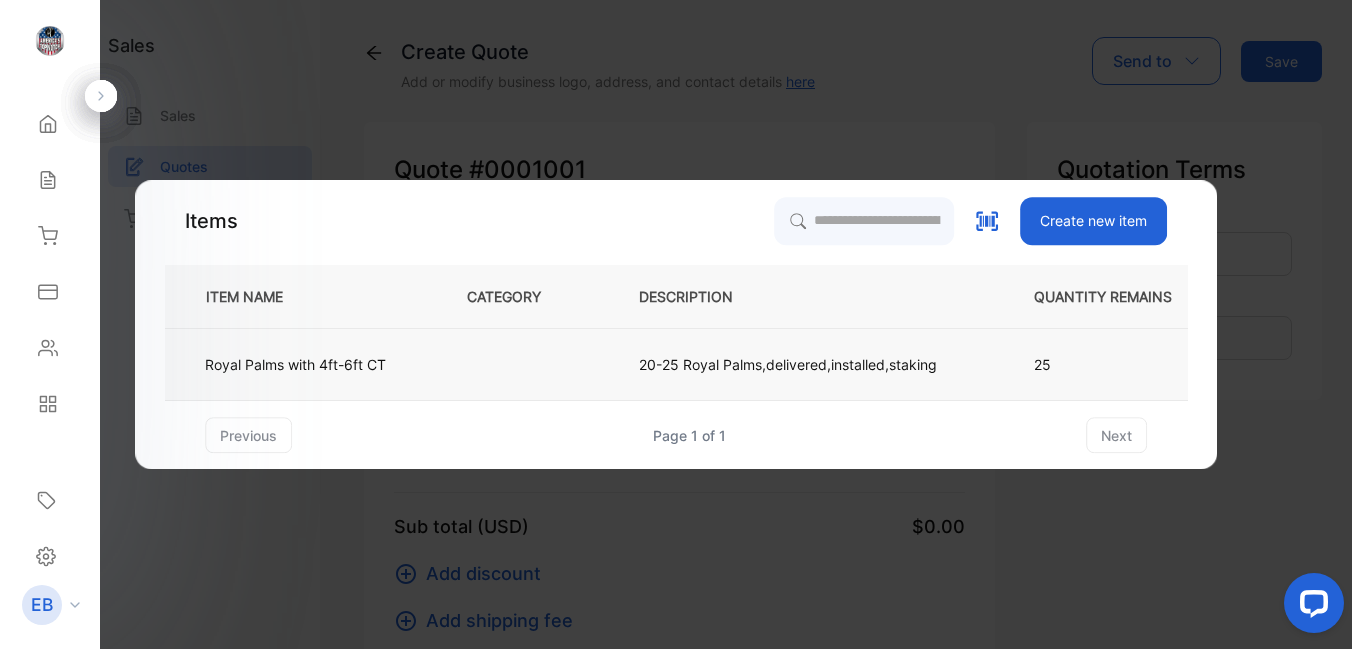 click at bounding box center (520, 365) 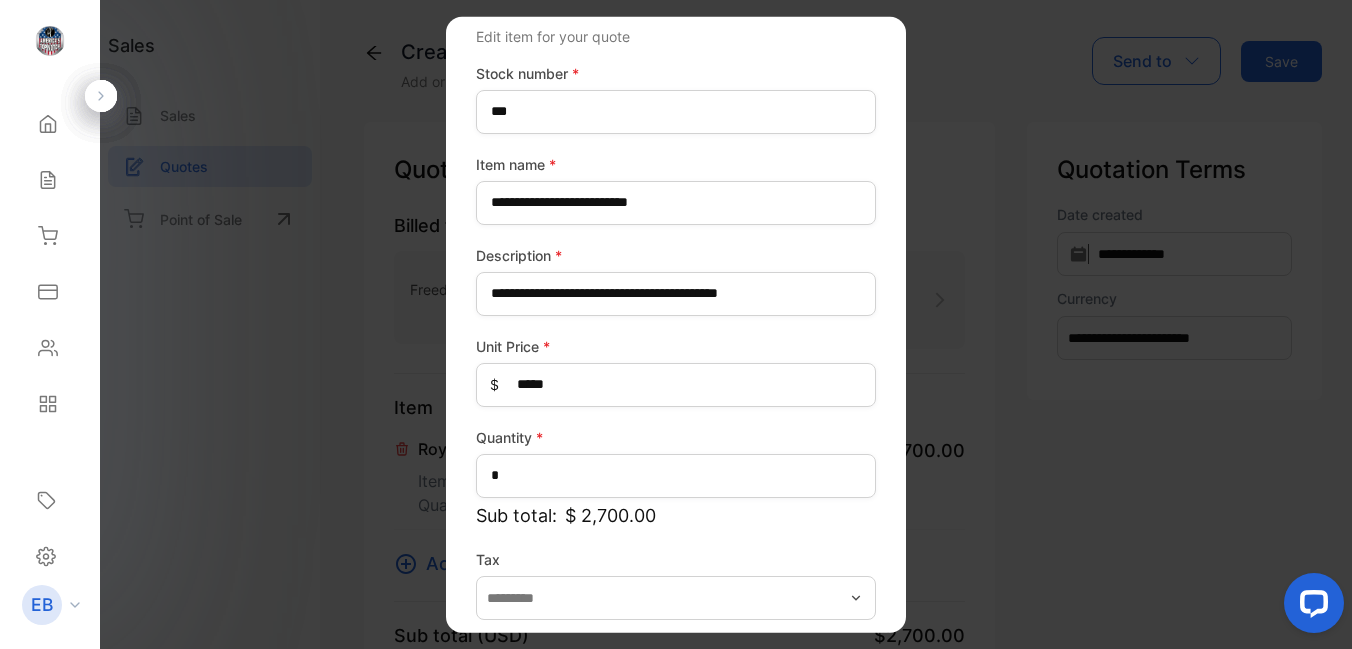 scroll, scrollTop: 149, scrollLeft: 0, axis: vertical 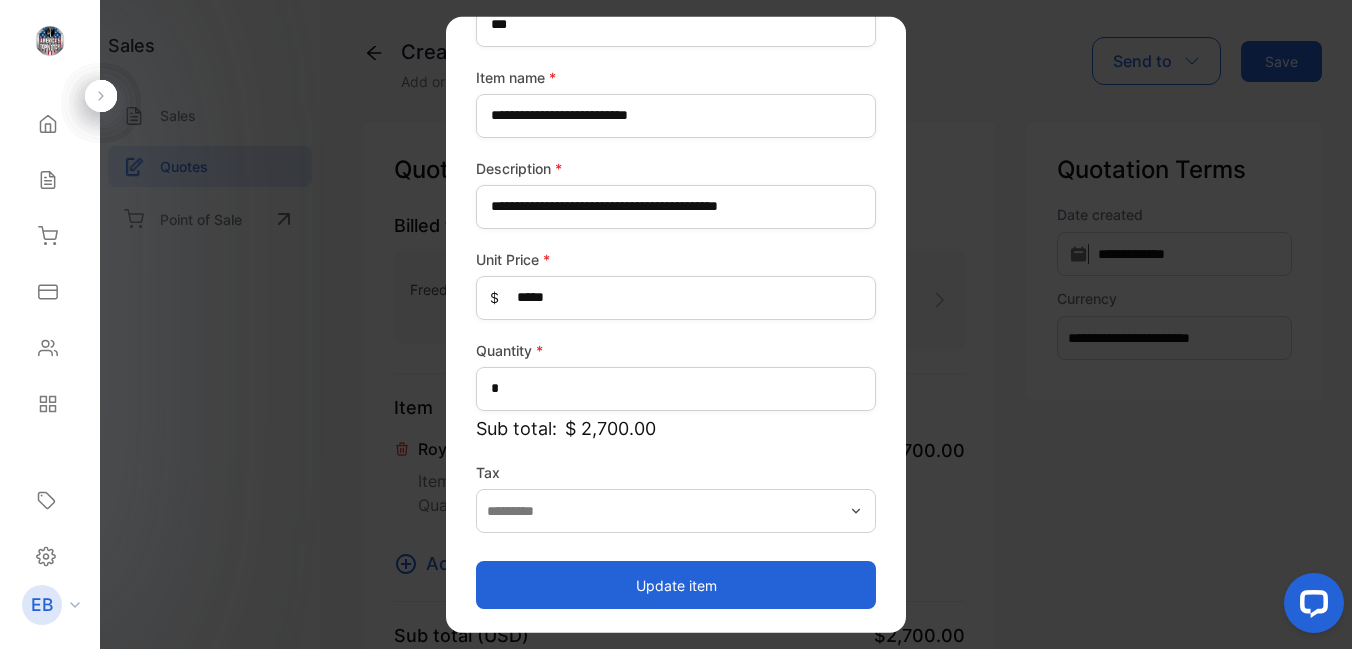 click on "Update item" at bounding box center (676, 585) 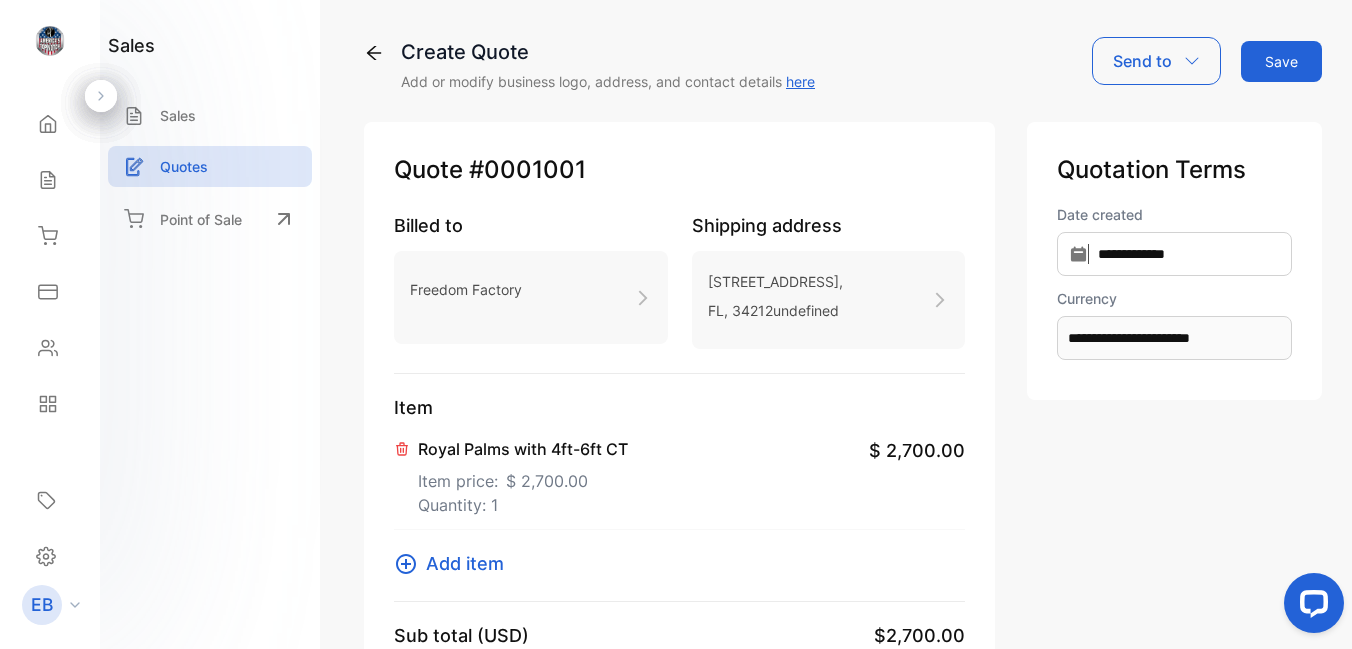 click on "Royal Palms with 4ft-6ft CT Item price: $ 2,700.00 Quantity: 1 $ 2,700.00" at bounding box center (679, 475) 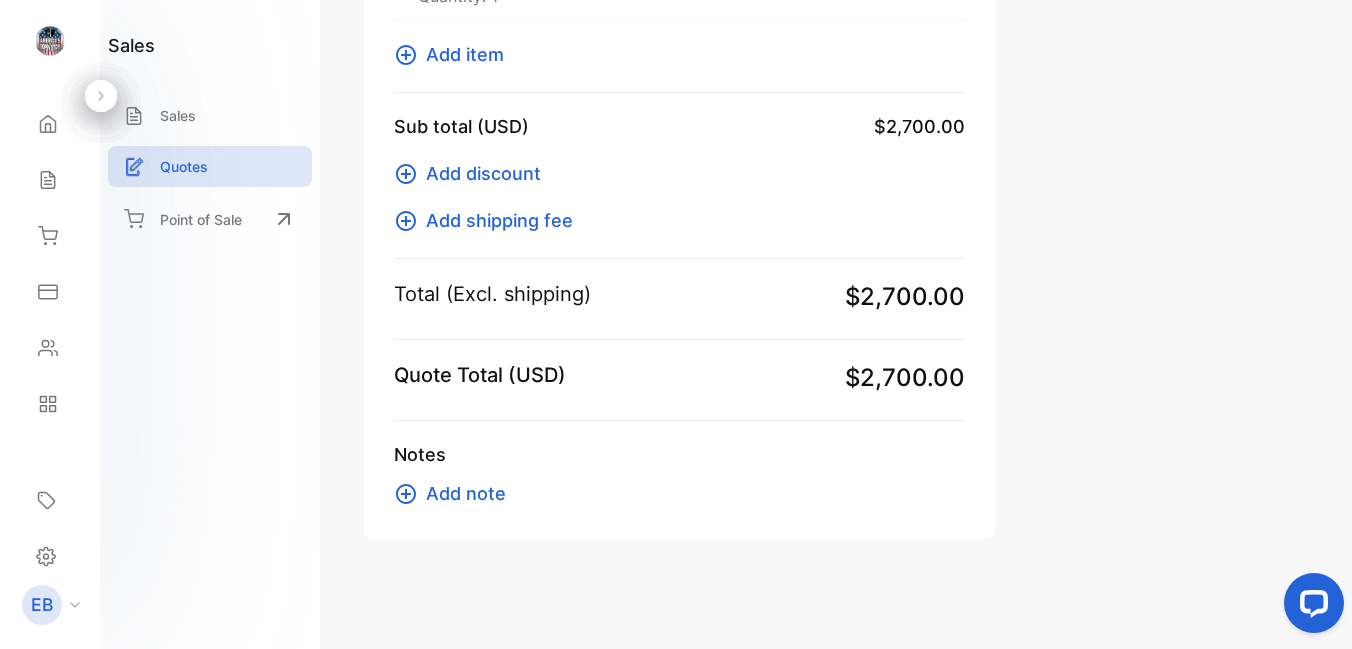 scroll, scrollTop: 516, scrollLeft: 0, axis: vertical 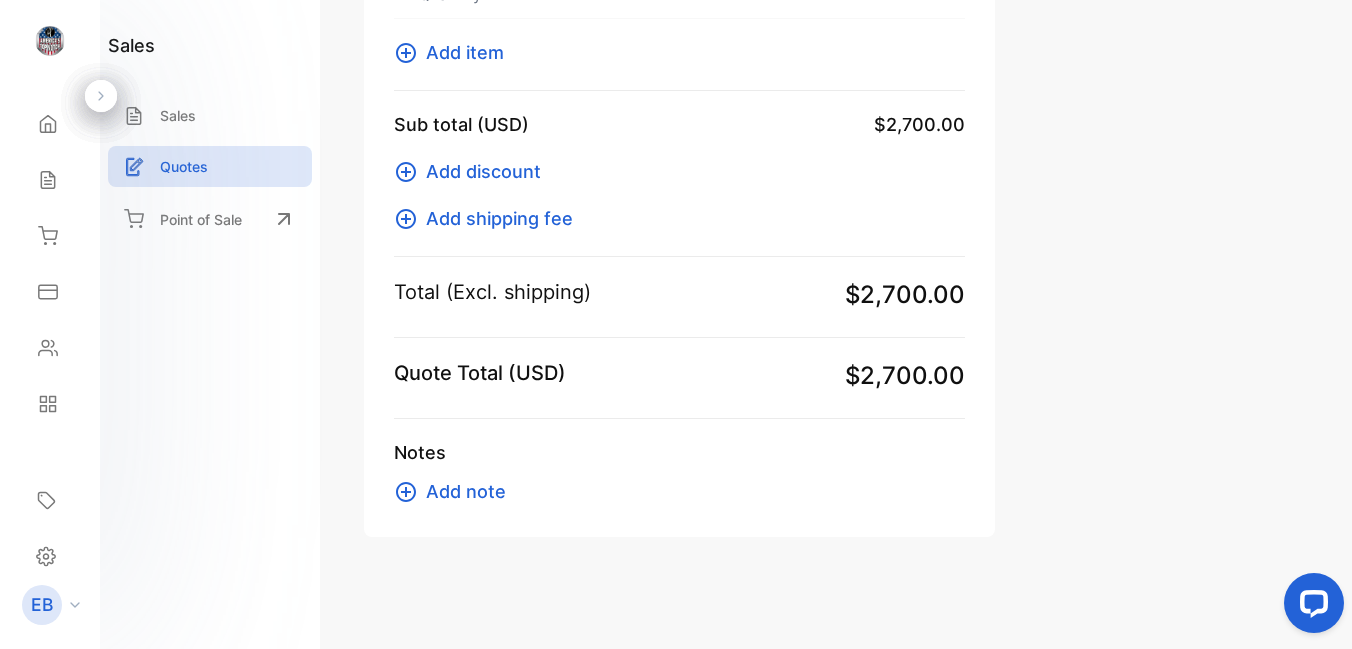 click on "Add note" at bounding box center [466, 491] 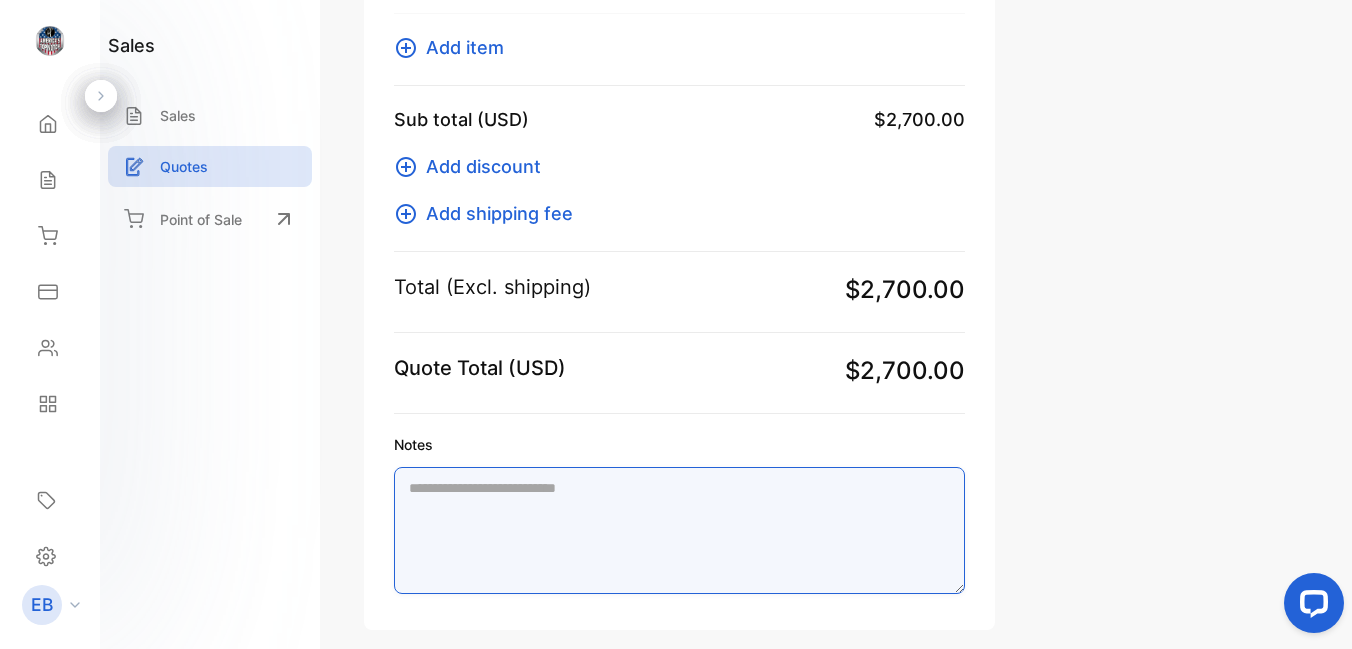 click on "Notes" at bounding box center [679, 530] 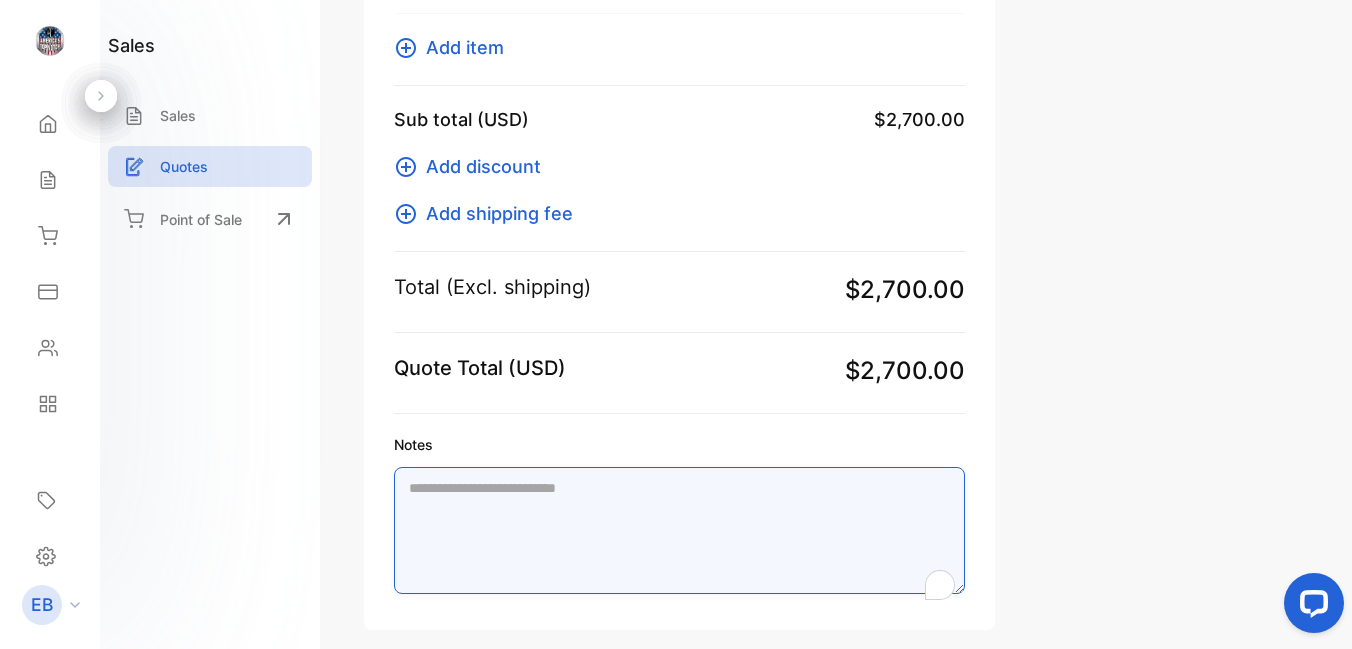 click on "Notes" at bounding box center (679, 530) 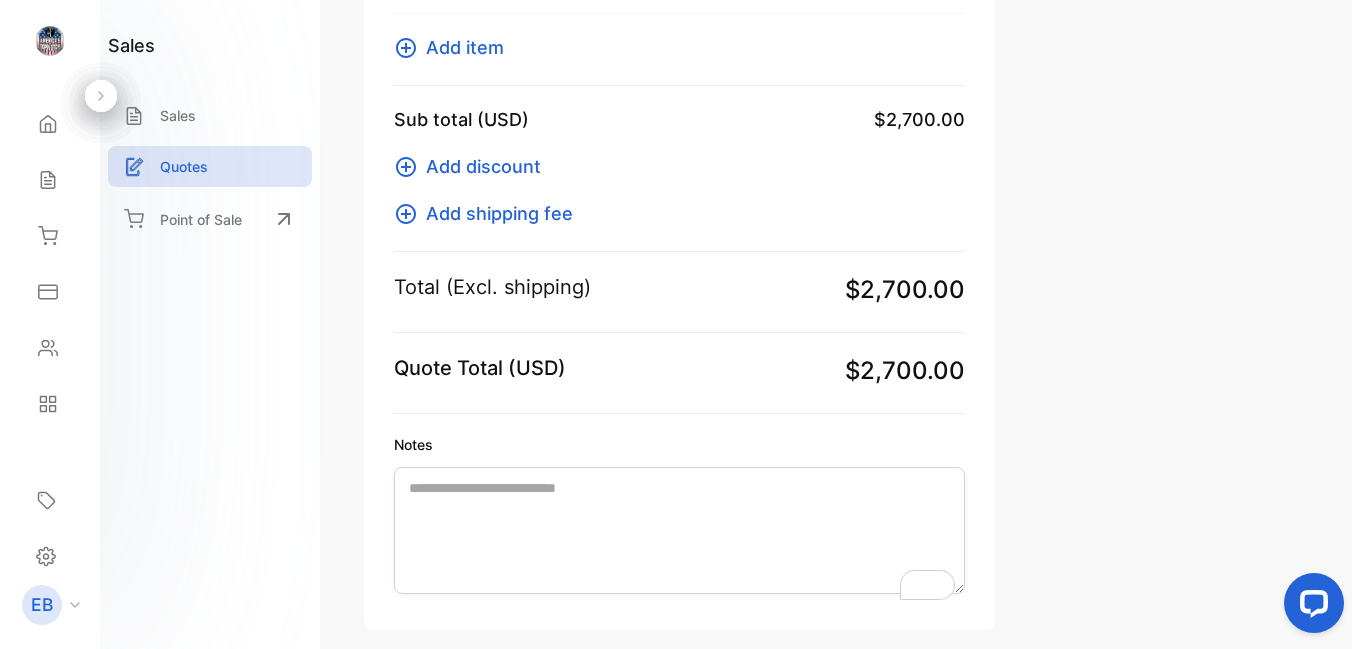 click on "Notes" at bounding box center [679, 444] 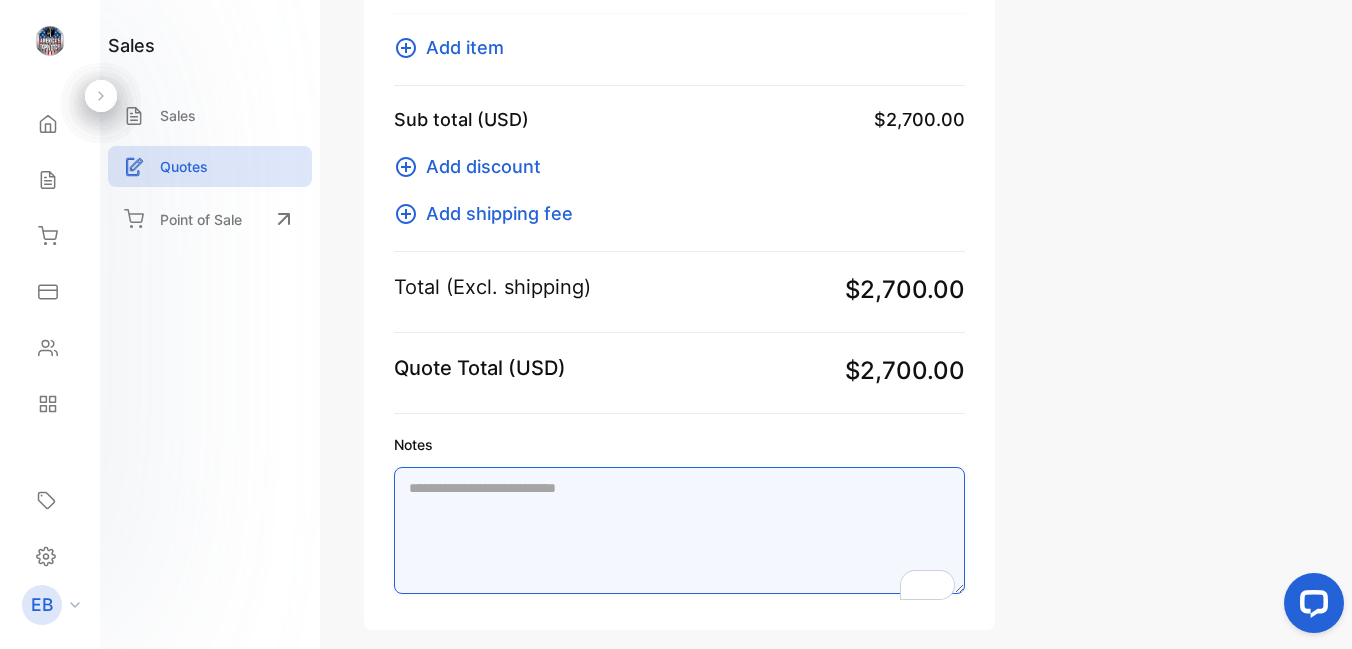 click on "Notes" at bounding box center (679, 530) 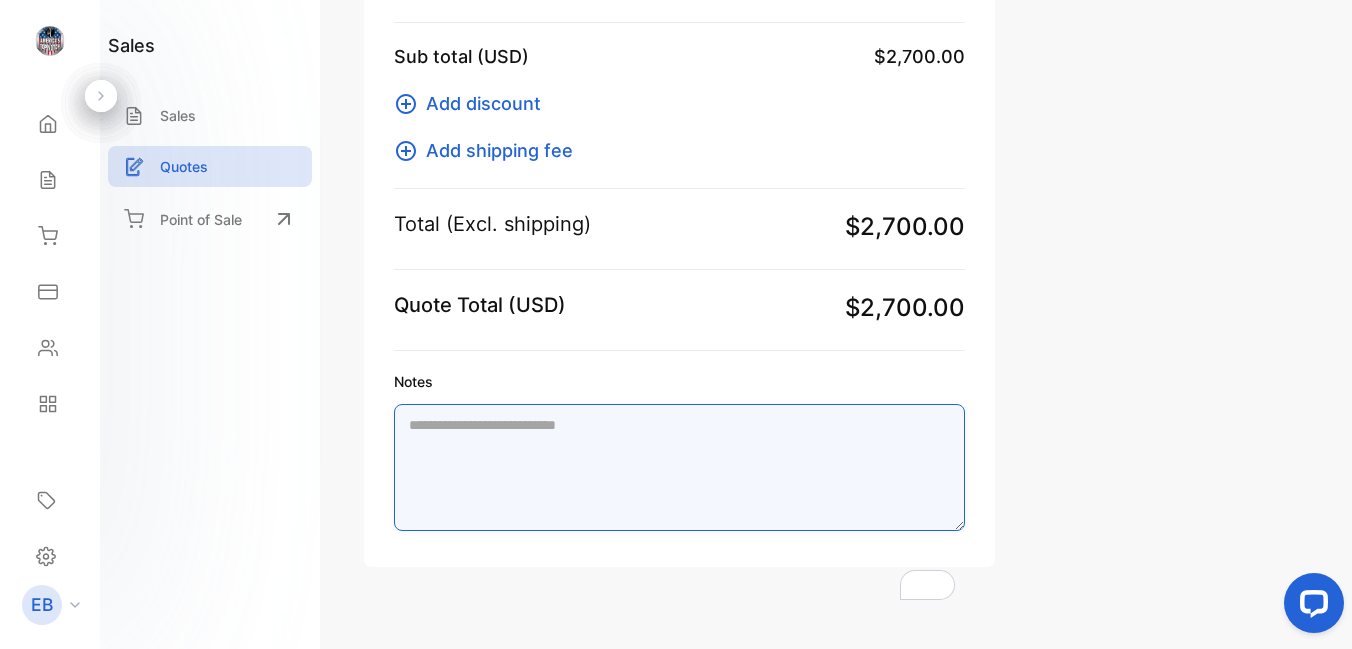 scroll, scrollTop: 594, scrollLeft: 0, axis: vertical 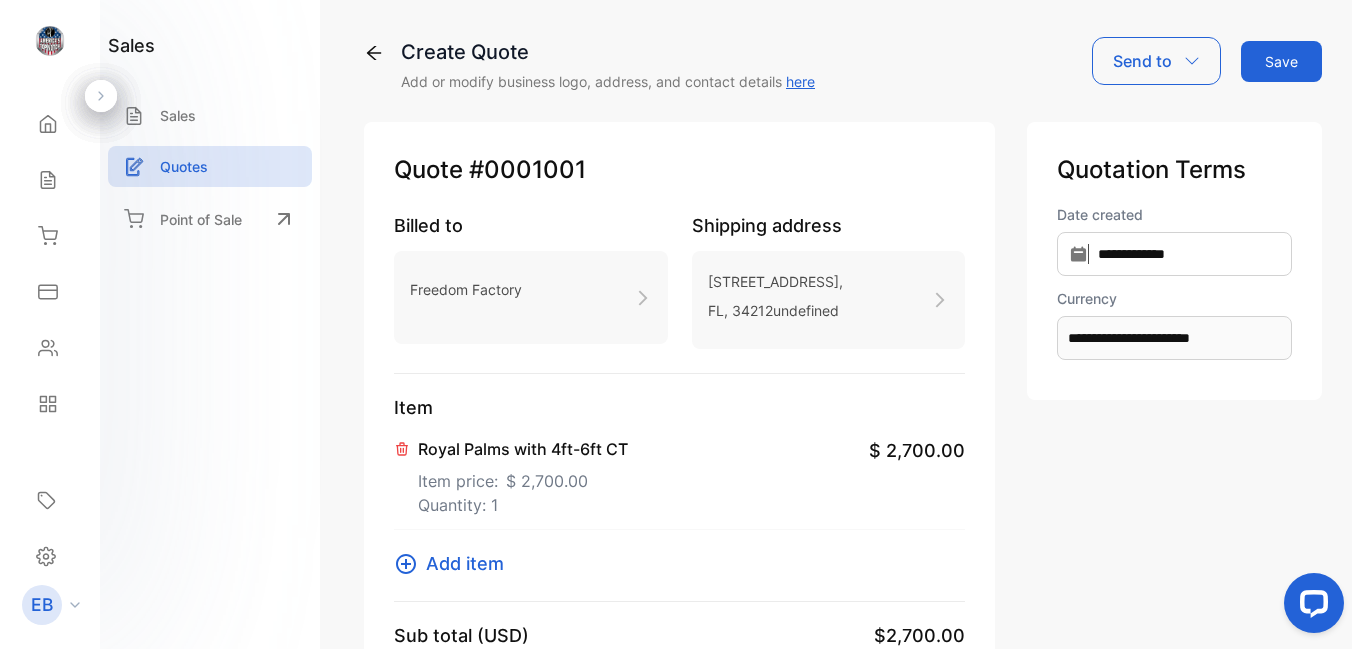 click on "Send to" at bounding box center [1142, 61] 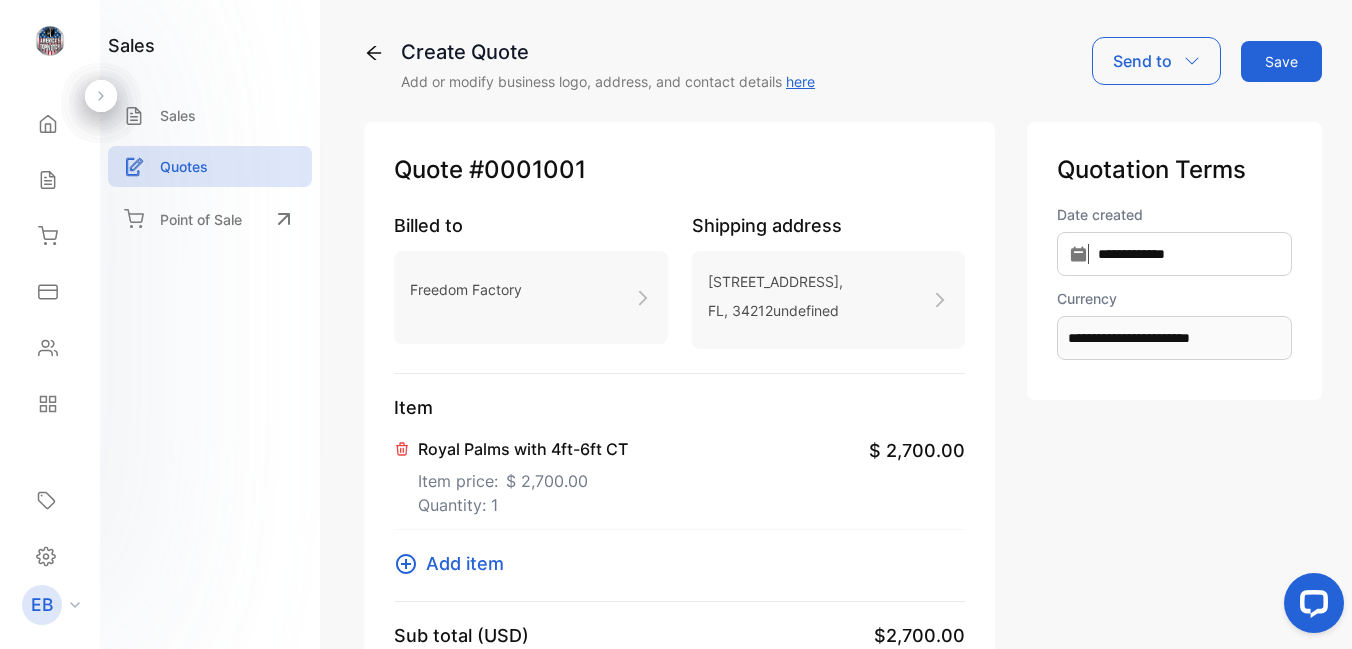 click on "Save" at bounding box center [1281, 61] 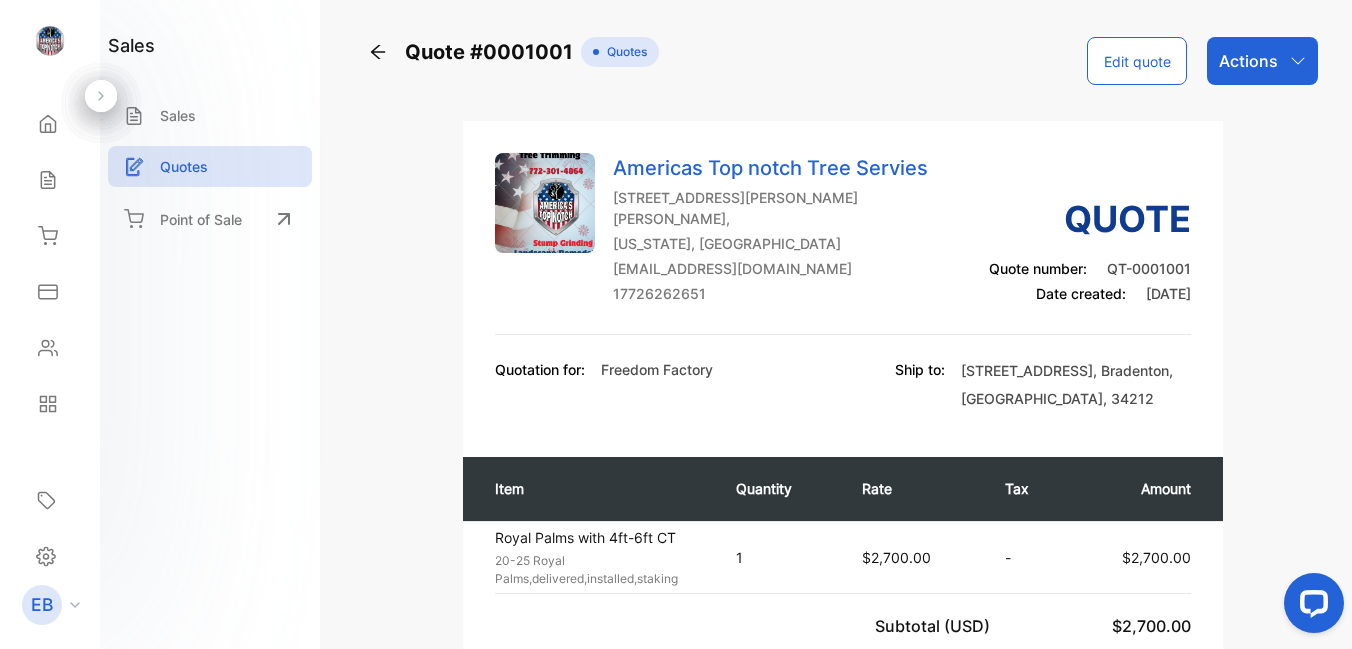 click at bounding box center [545, 228] 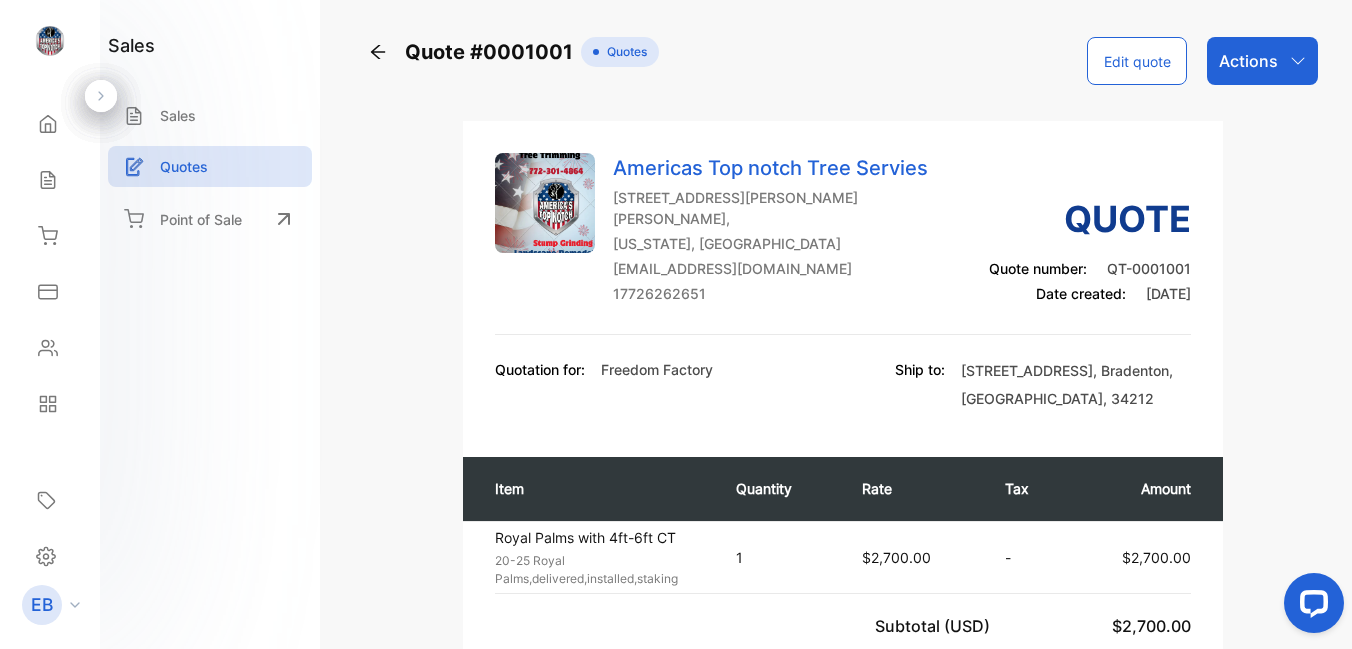 click on "Edit quote" at bounding box center (1137, 61) 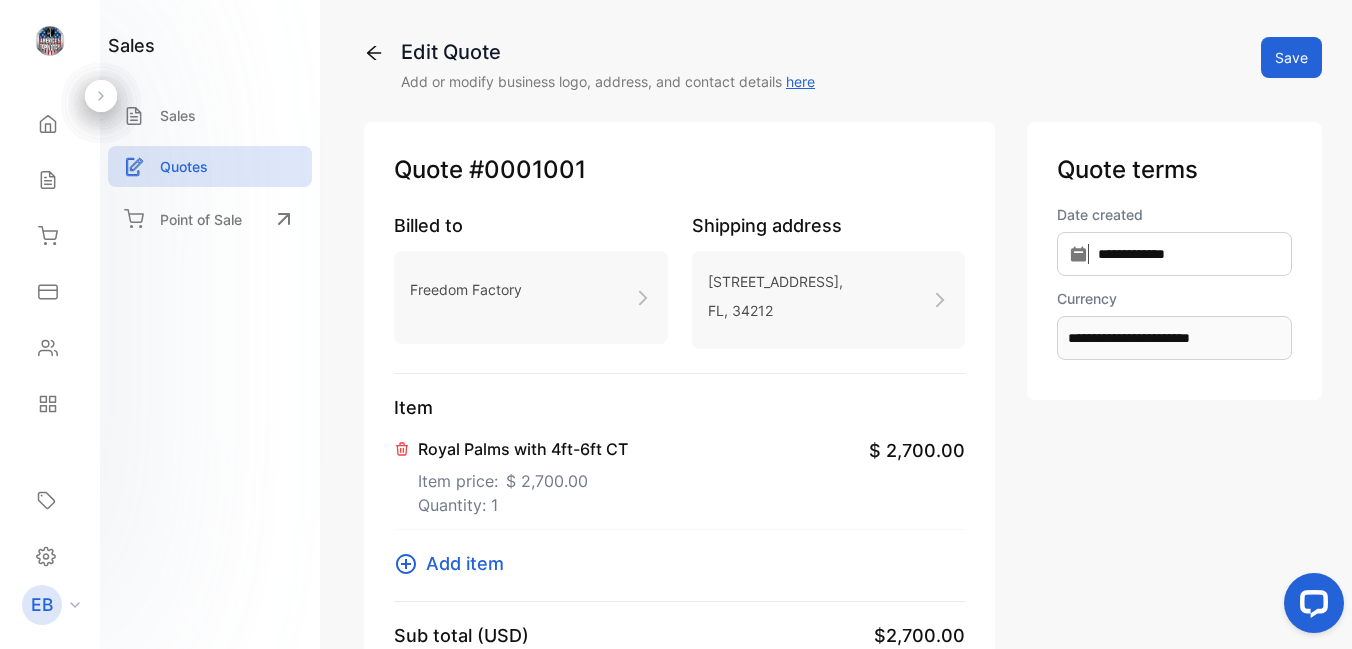 type on "**********" 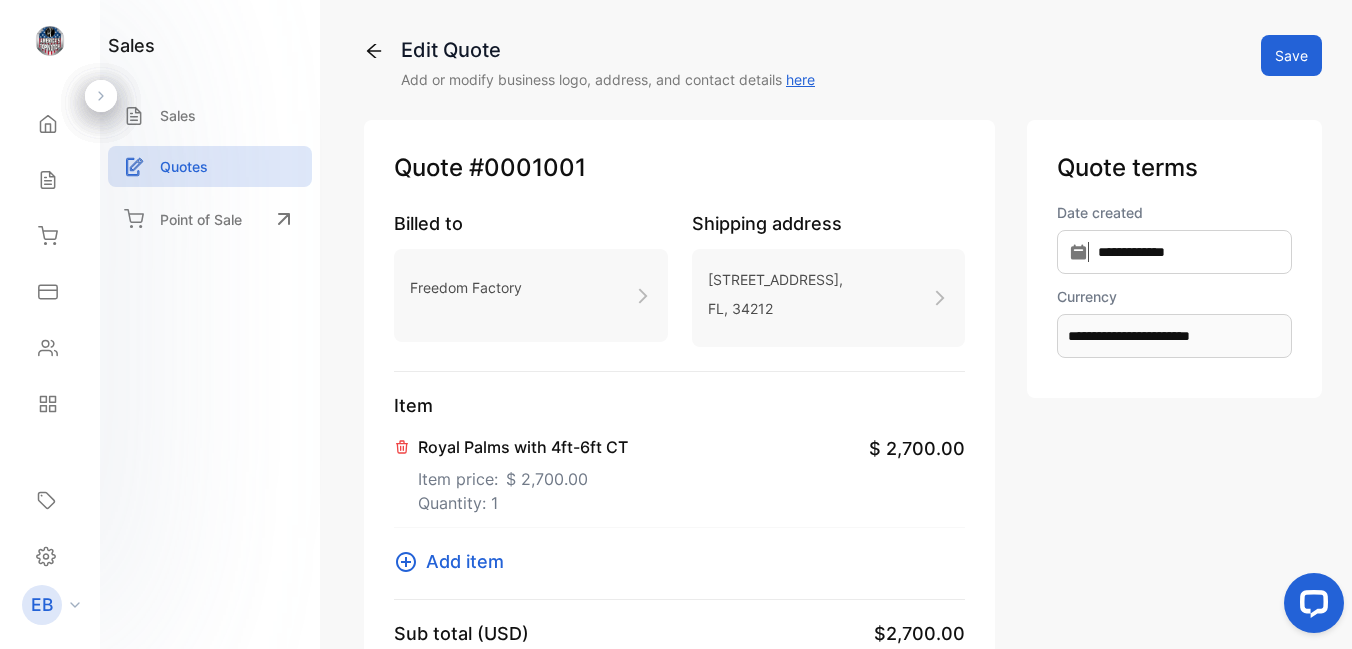 scroll, scrollTop: 0, scrollLeft: 0, axis: both 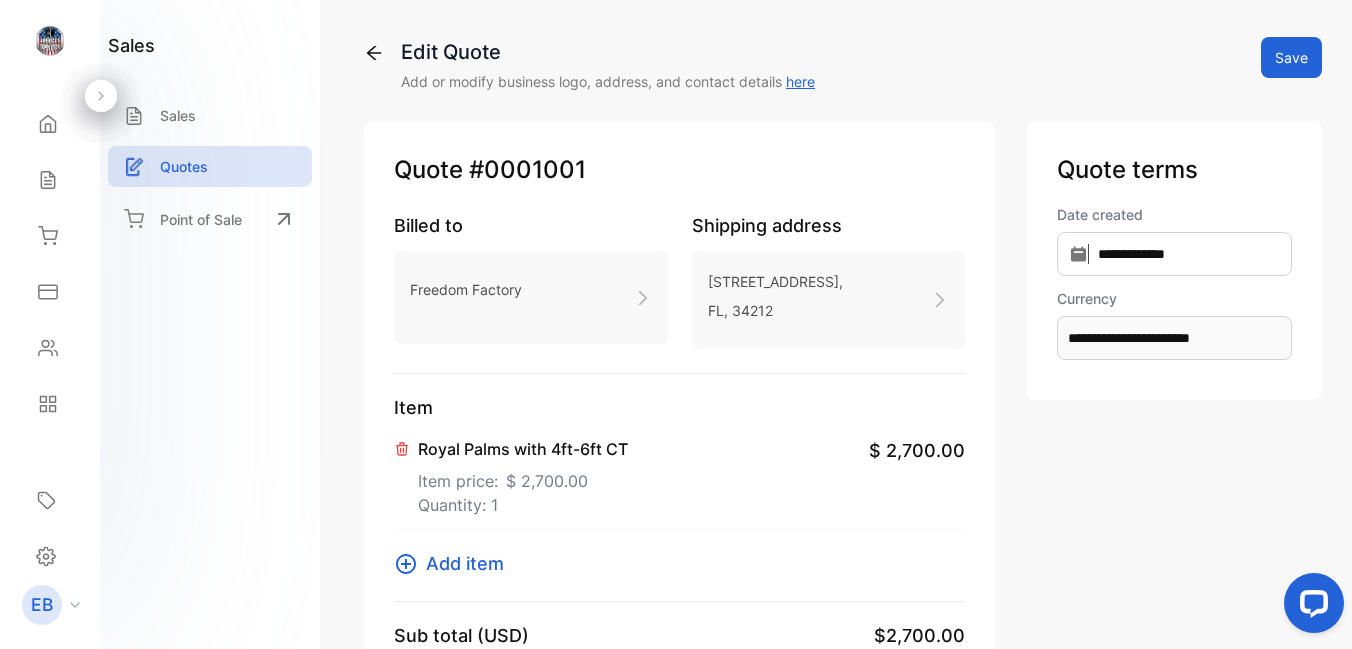 click on "Save" at bounding box center (1291, 57) 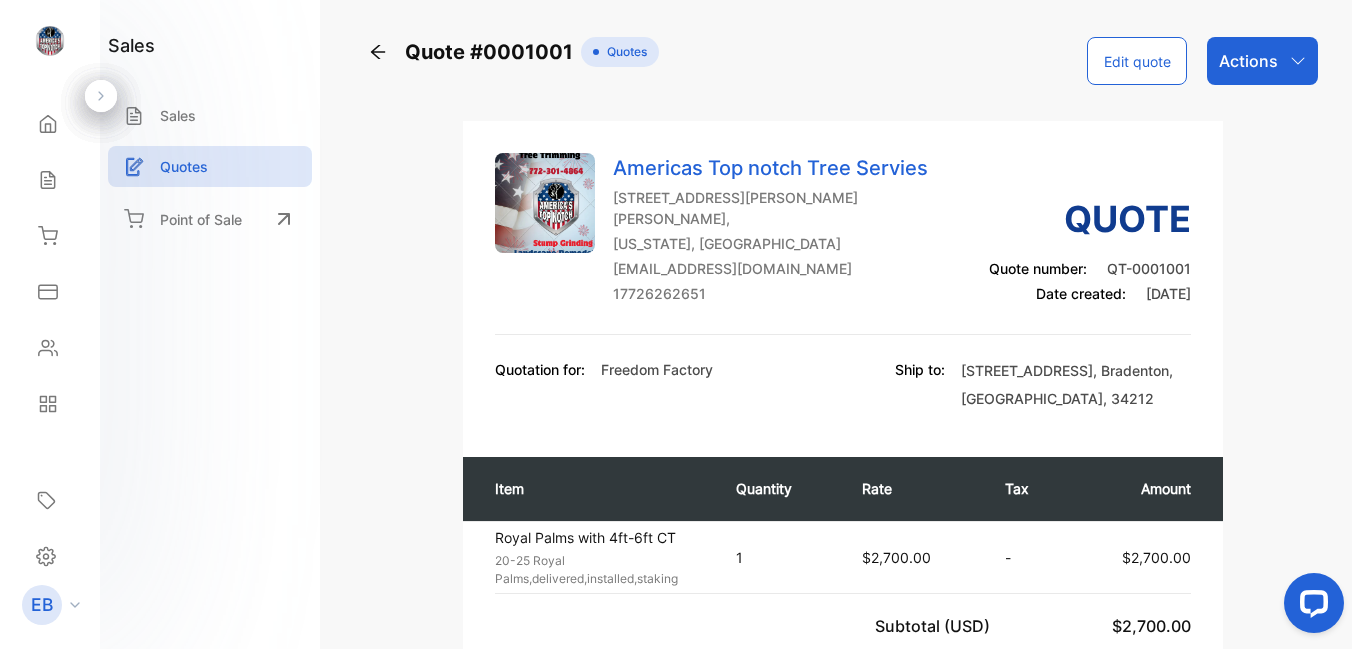 click at bounding box center (50, 41) 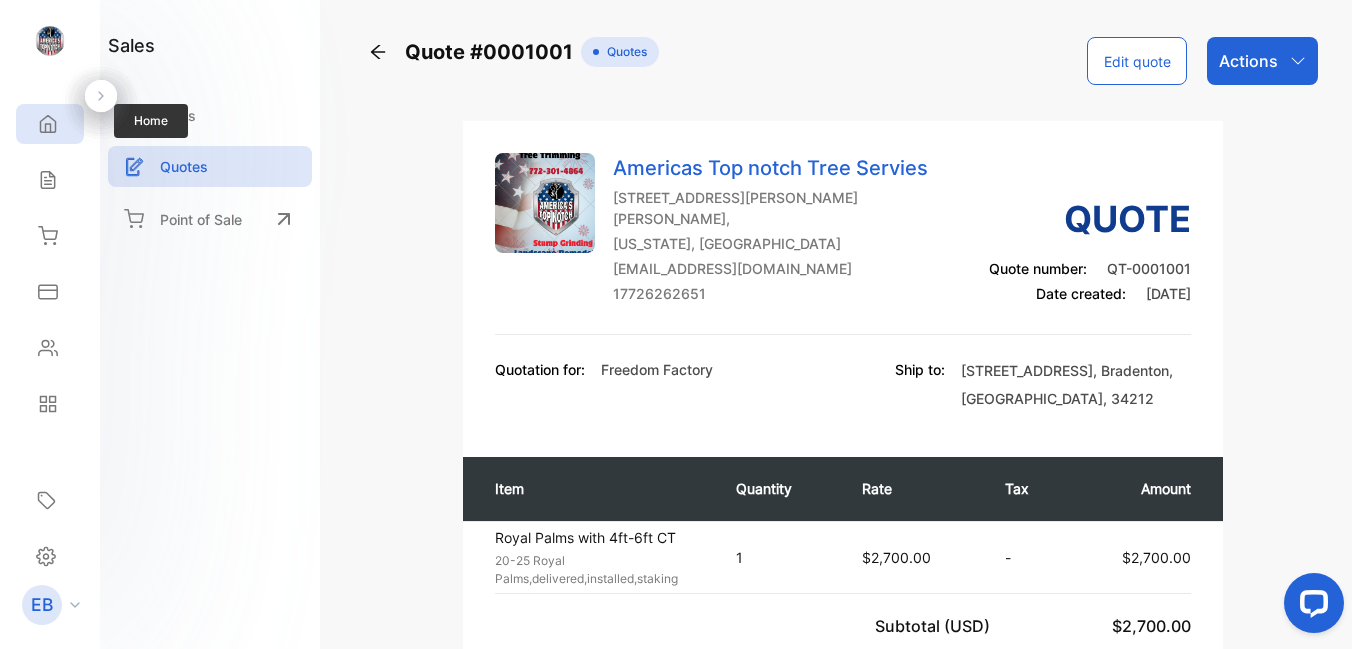 click 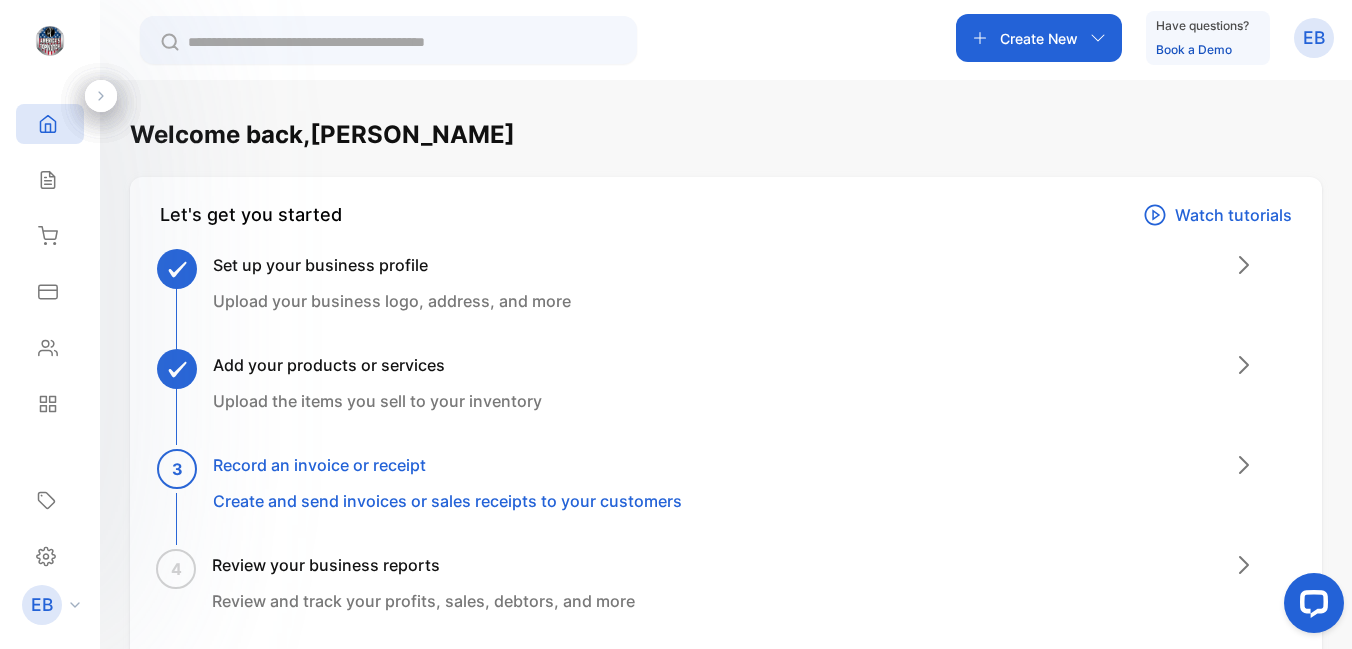 click on "EB" at bounding box center [1314, 38] 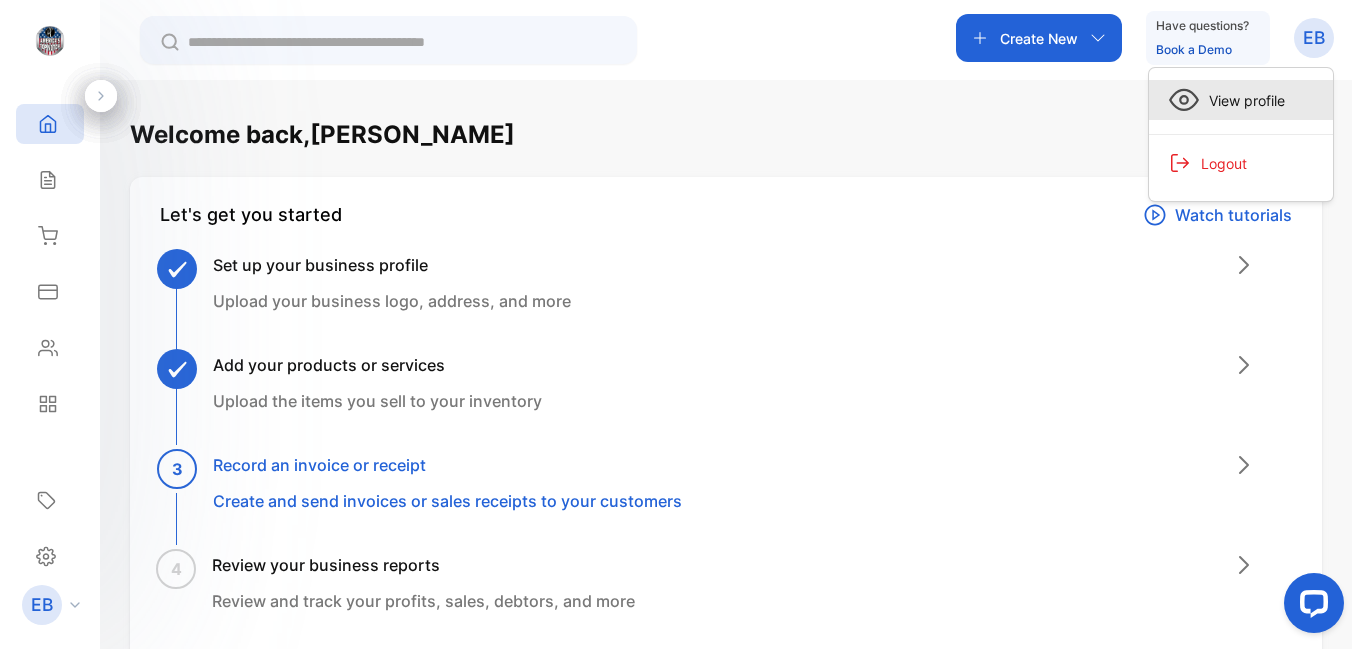 click on "View profile" at bounding box center (1241, 100) 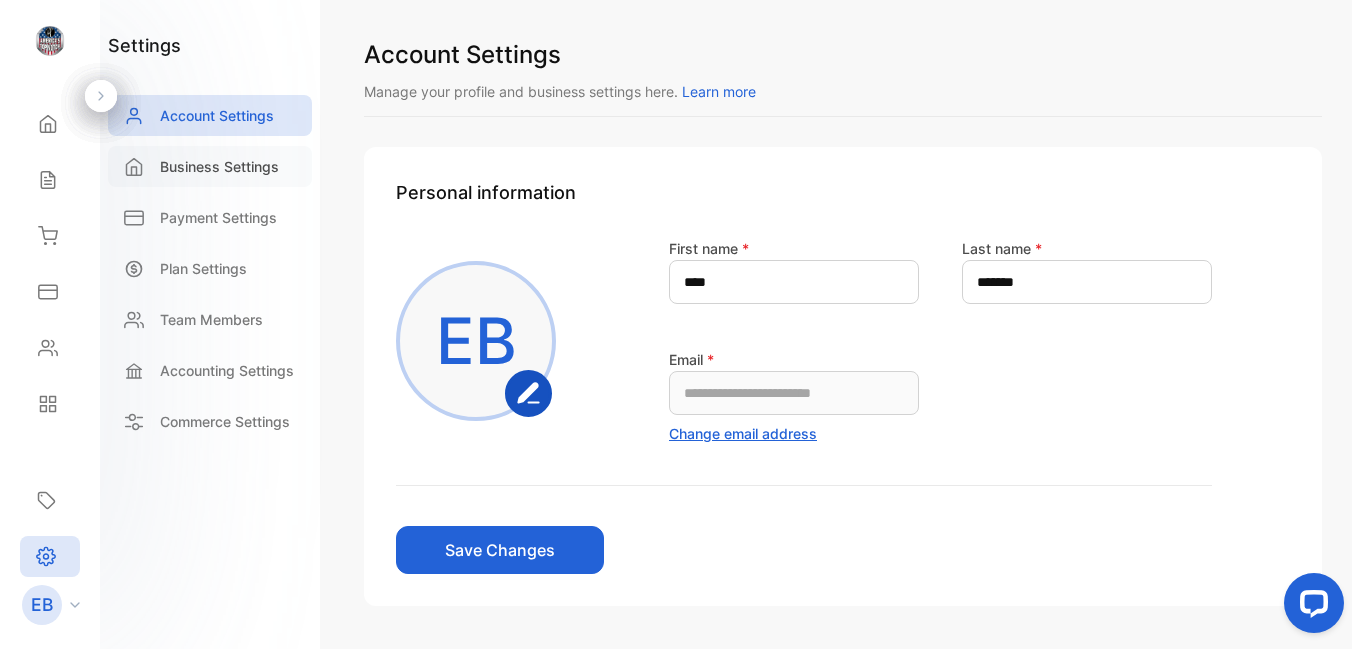 click on "Business Settings" at bounding box center [210, 166] 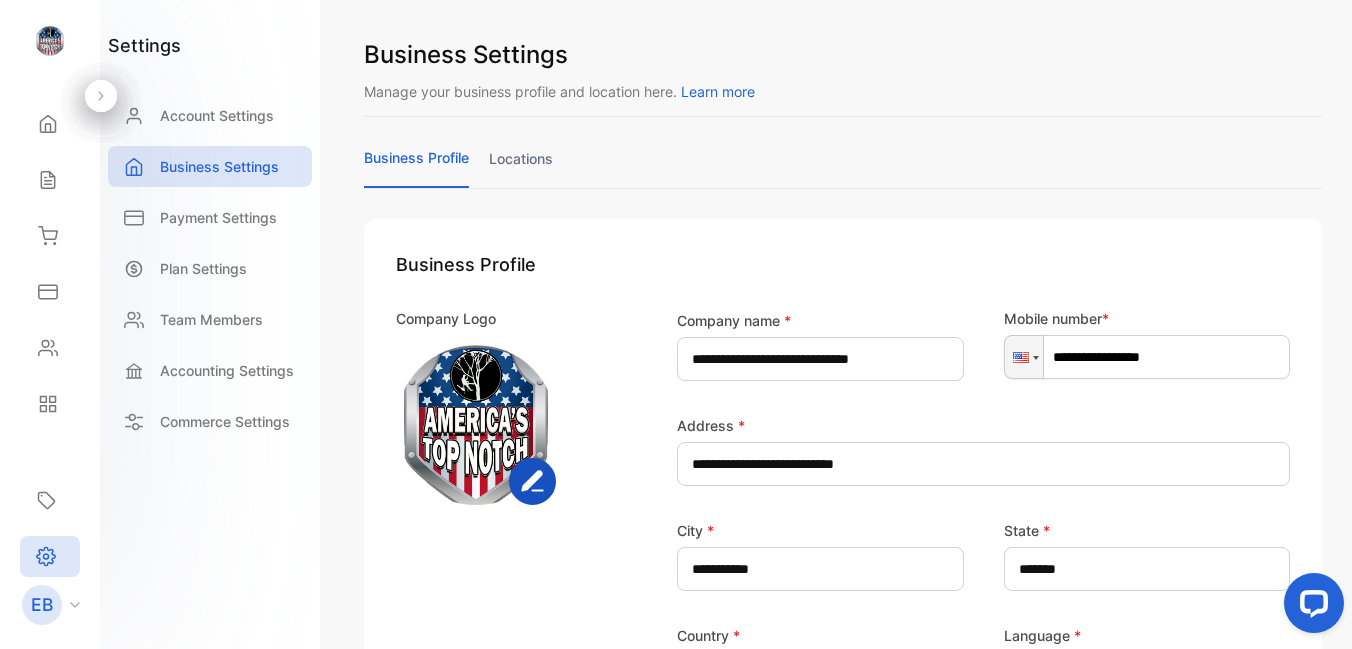 click 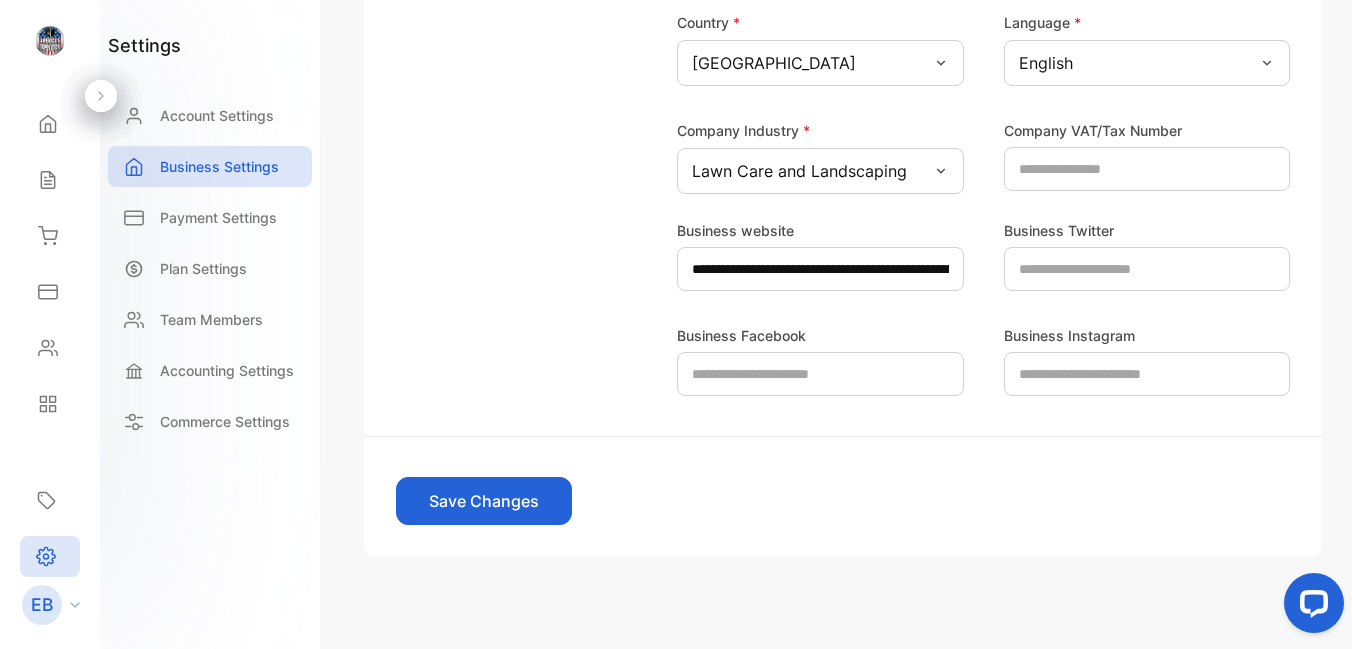 scroll, scrollTop: 633, scrollLeft: 0, axis: vertical 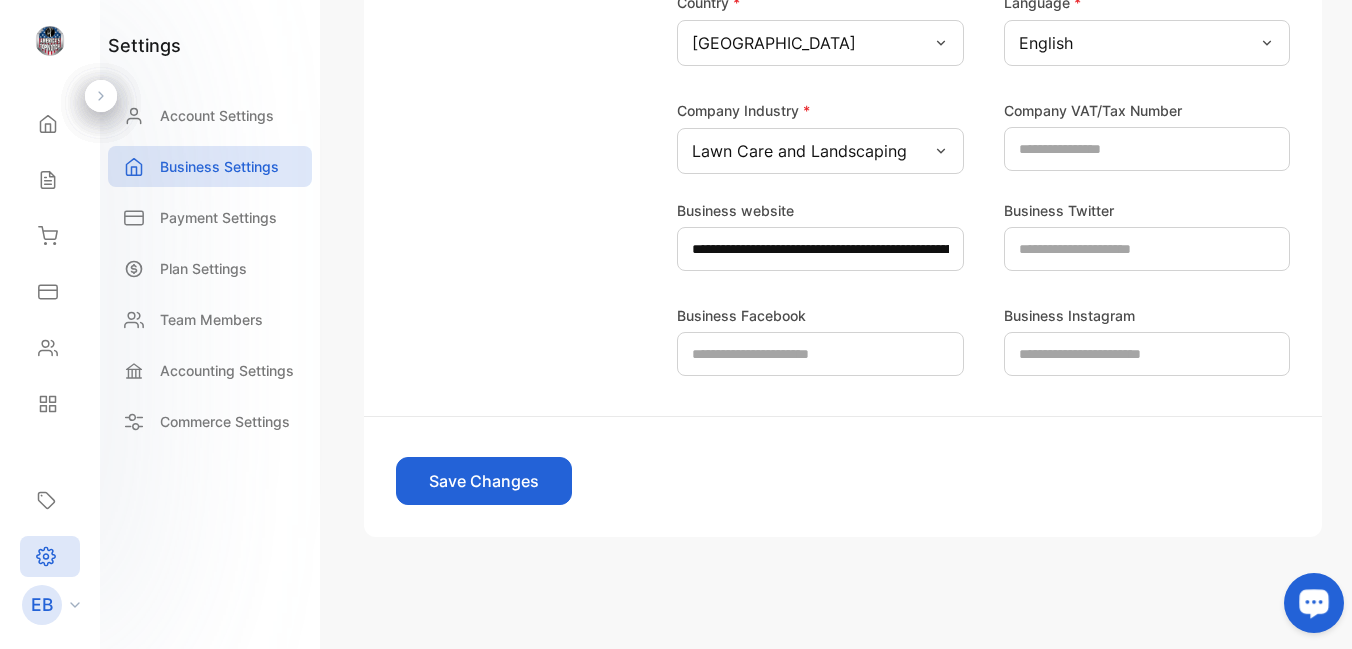 click on "Save Changes" at bounding box center (484, 481) 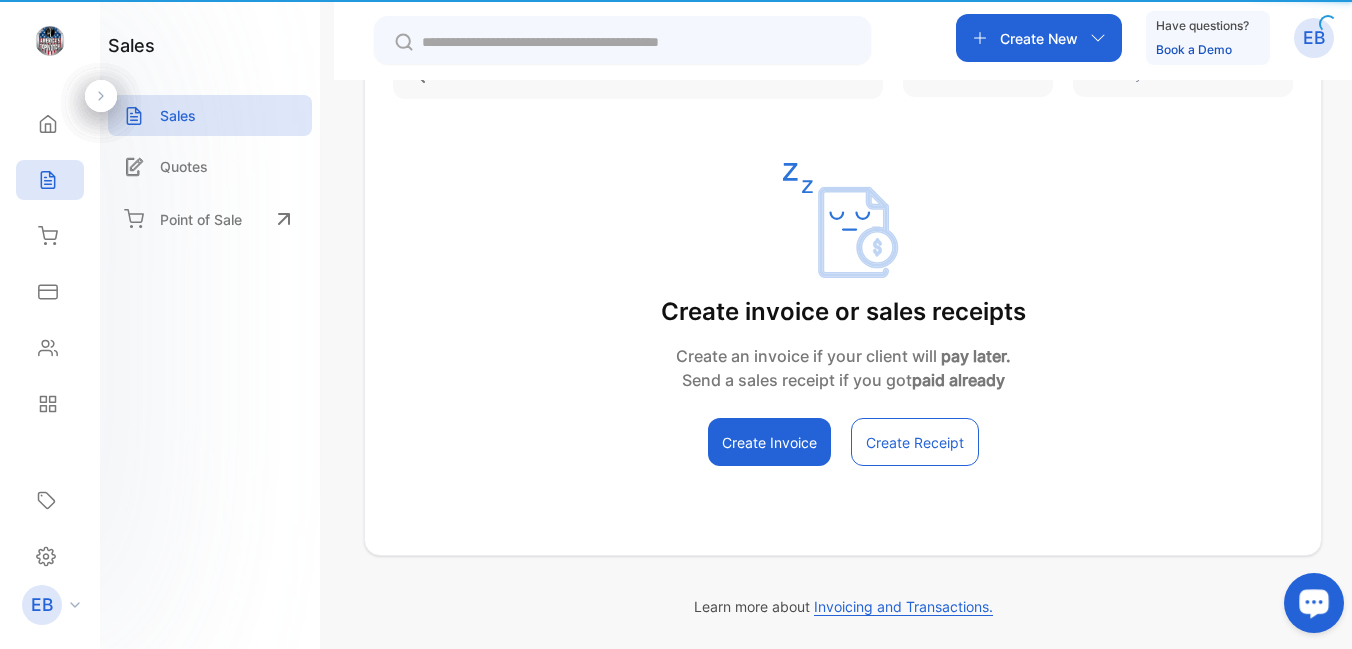 type on "**********" 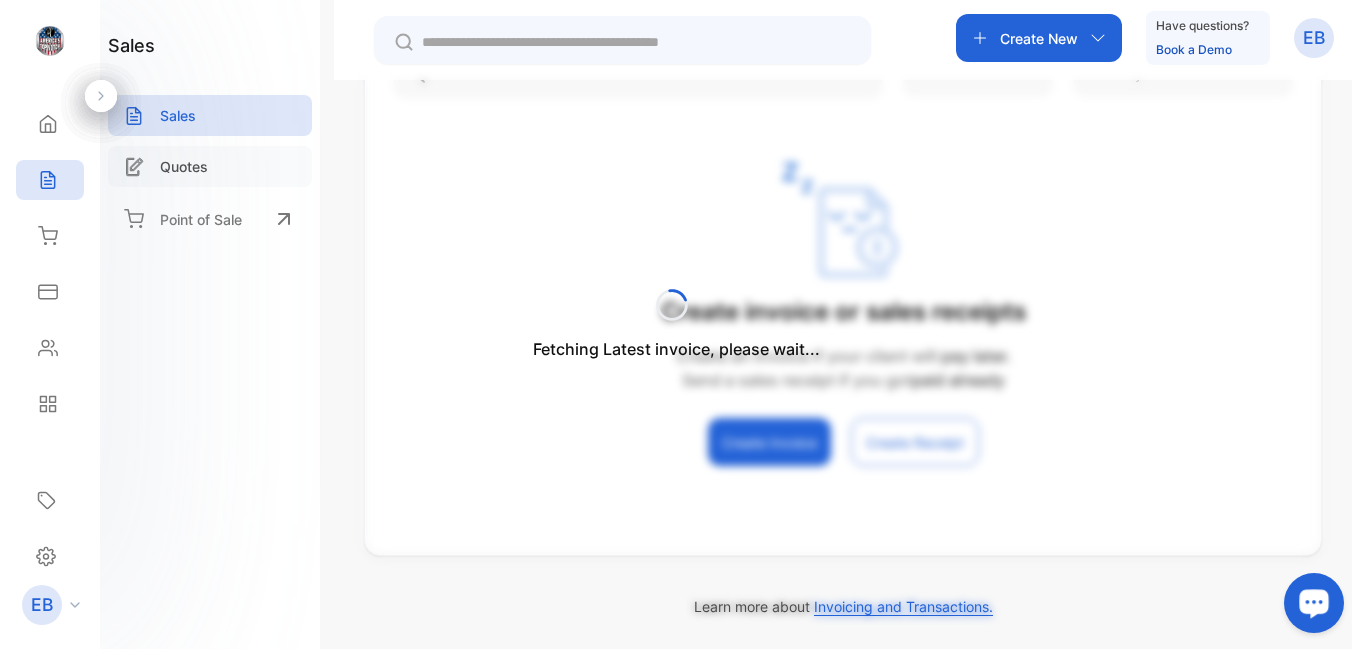 click on "Quotes" at bounding box center (210, 166) 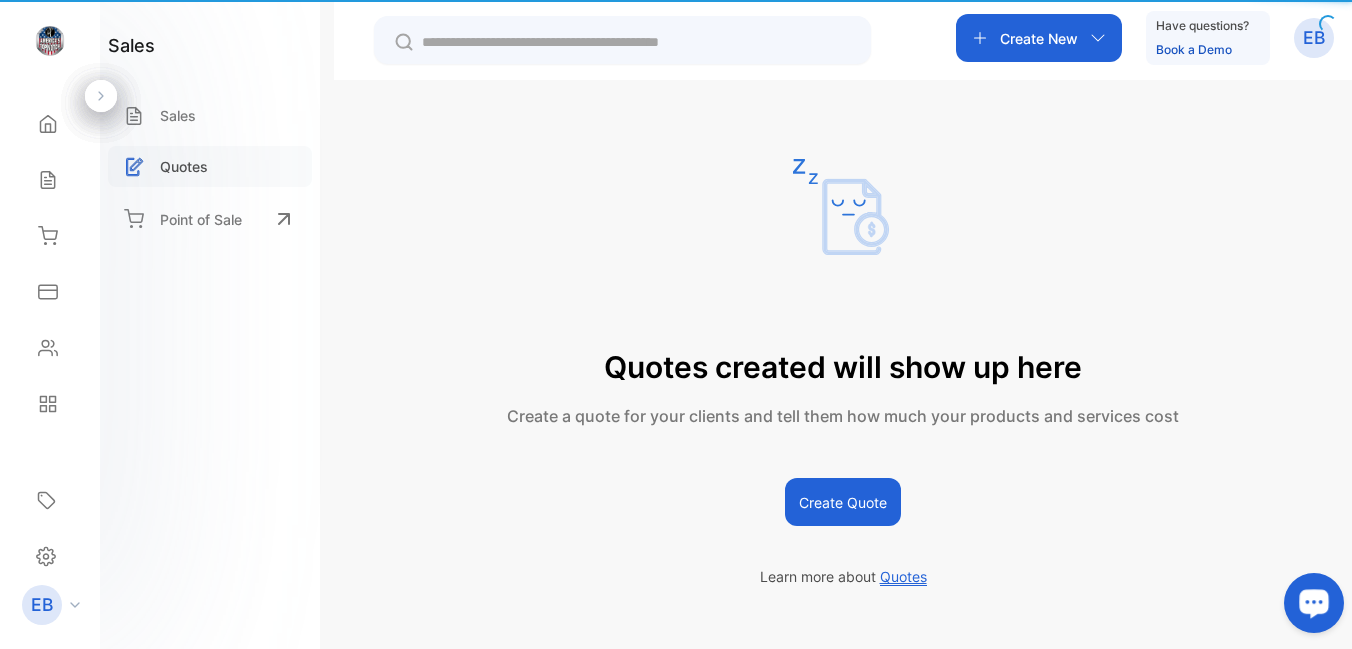 scroll, scrollTop: 0, scrollLeft: 0, axis: both 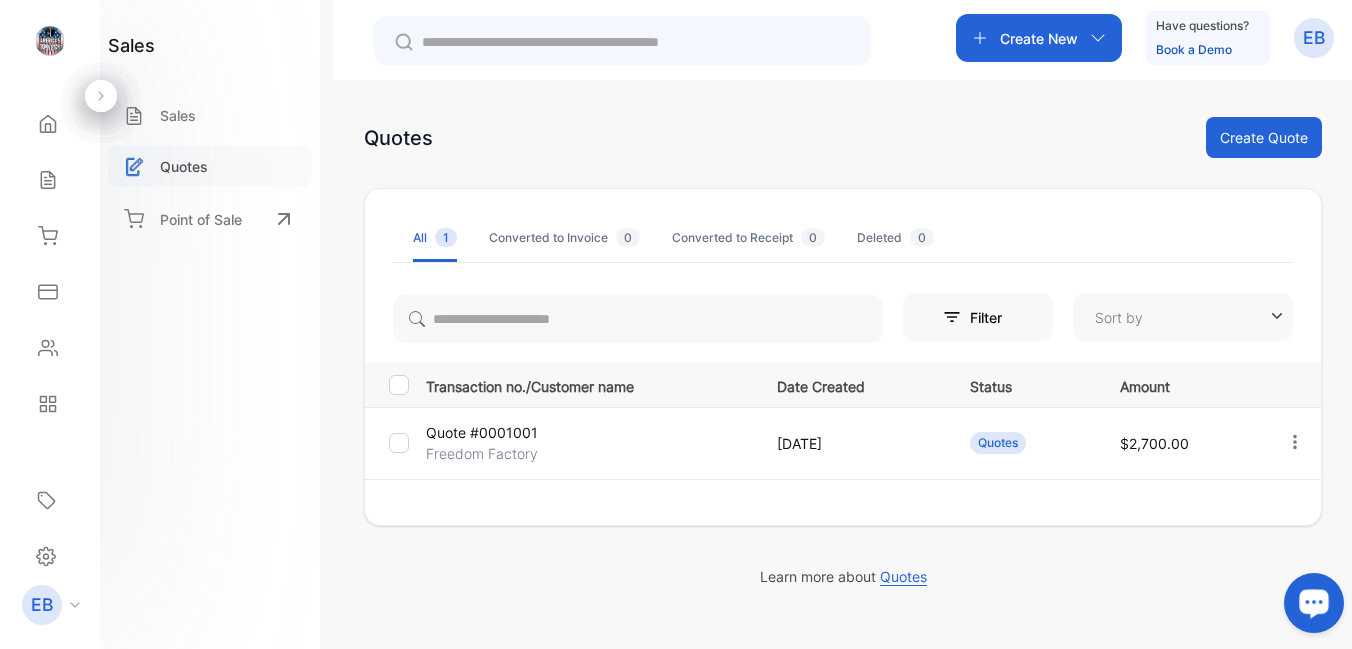 type on "**********" 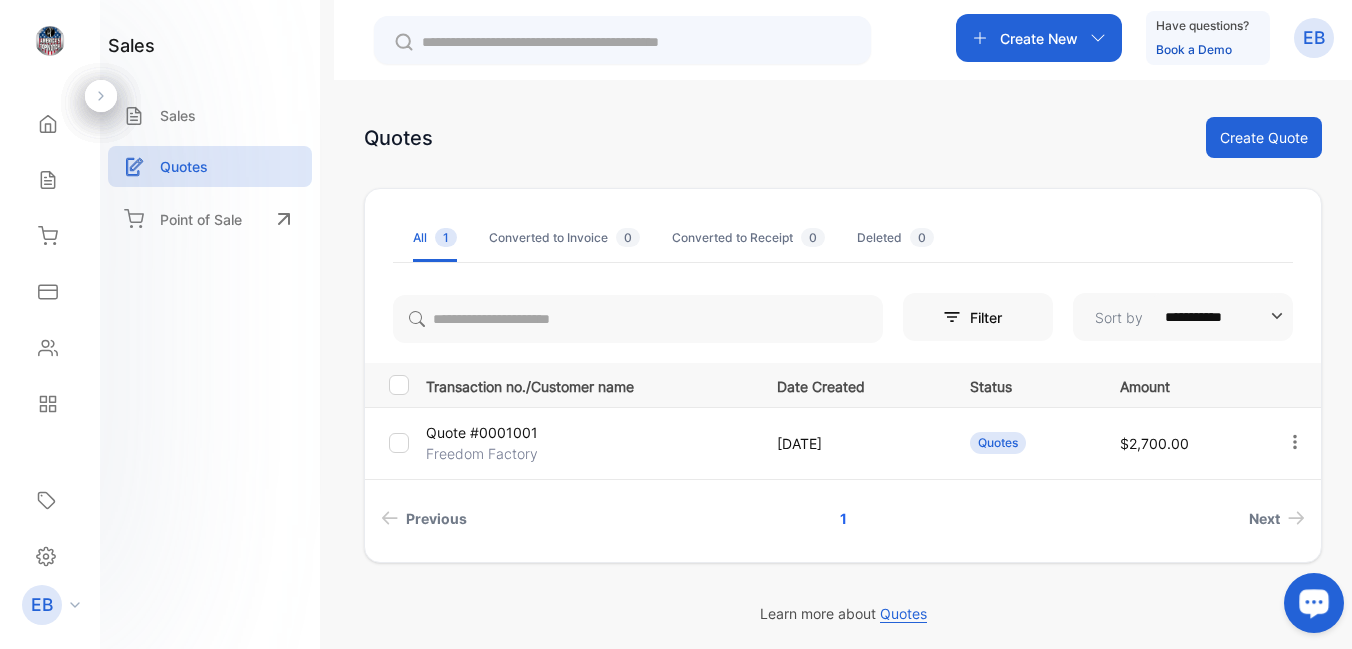 click on "Quote  #0001001 Freedom  Factory" at bounding box center (585, 443) 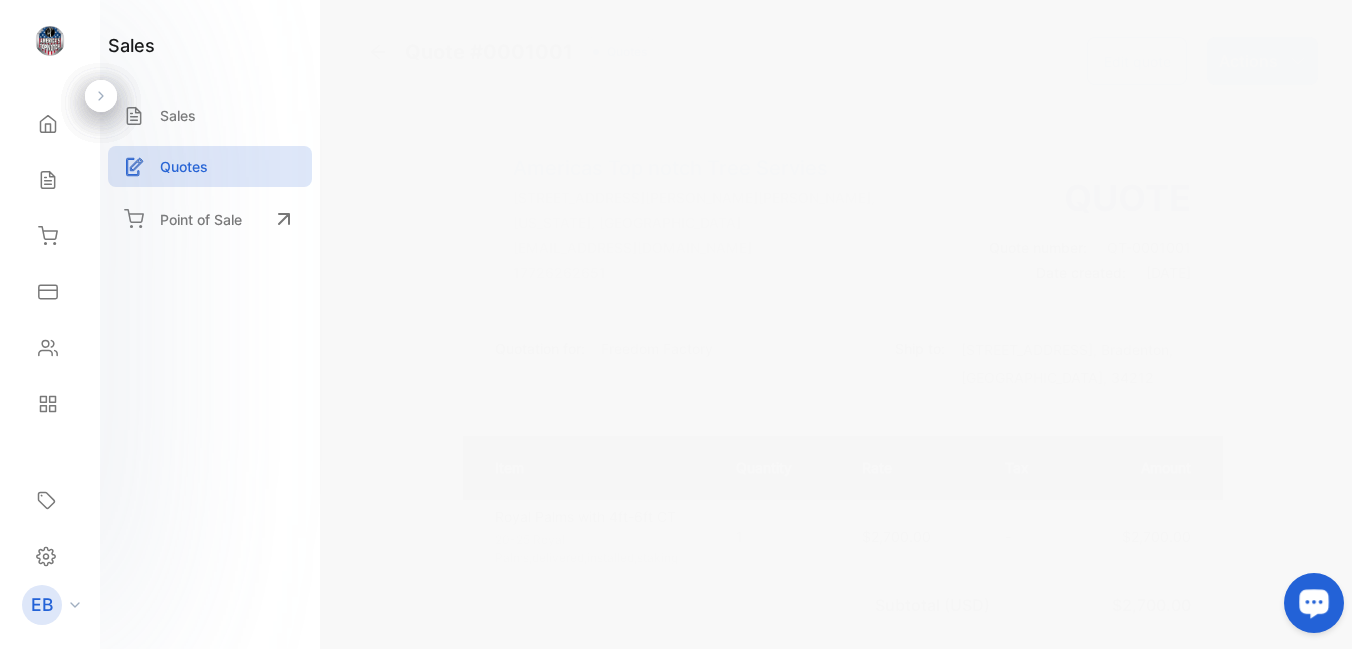 click on "Edit quote" at bounding box center (1137, 61) 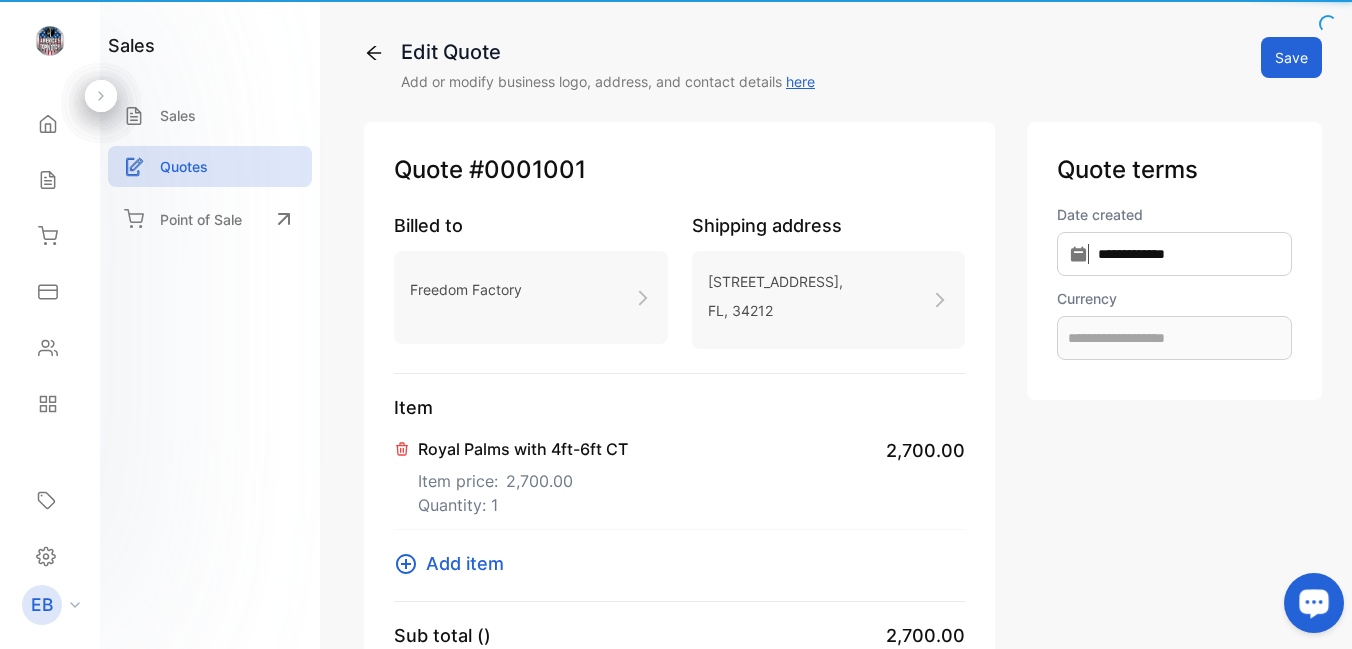 type on "**********" 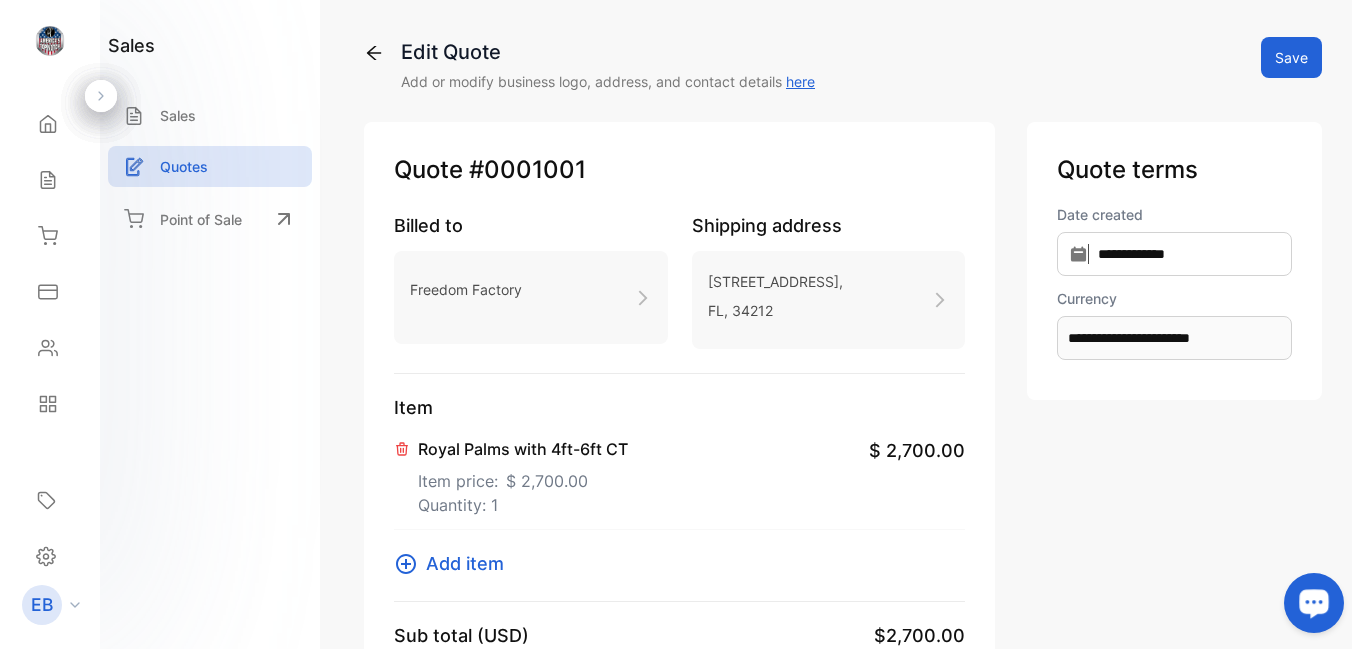 click on "Save" at bounding box center (1291, 57) 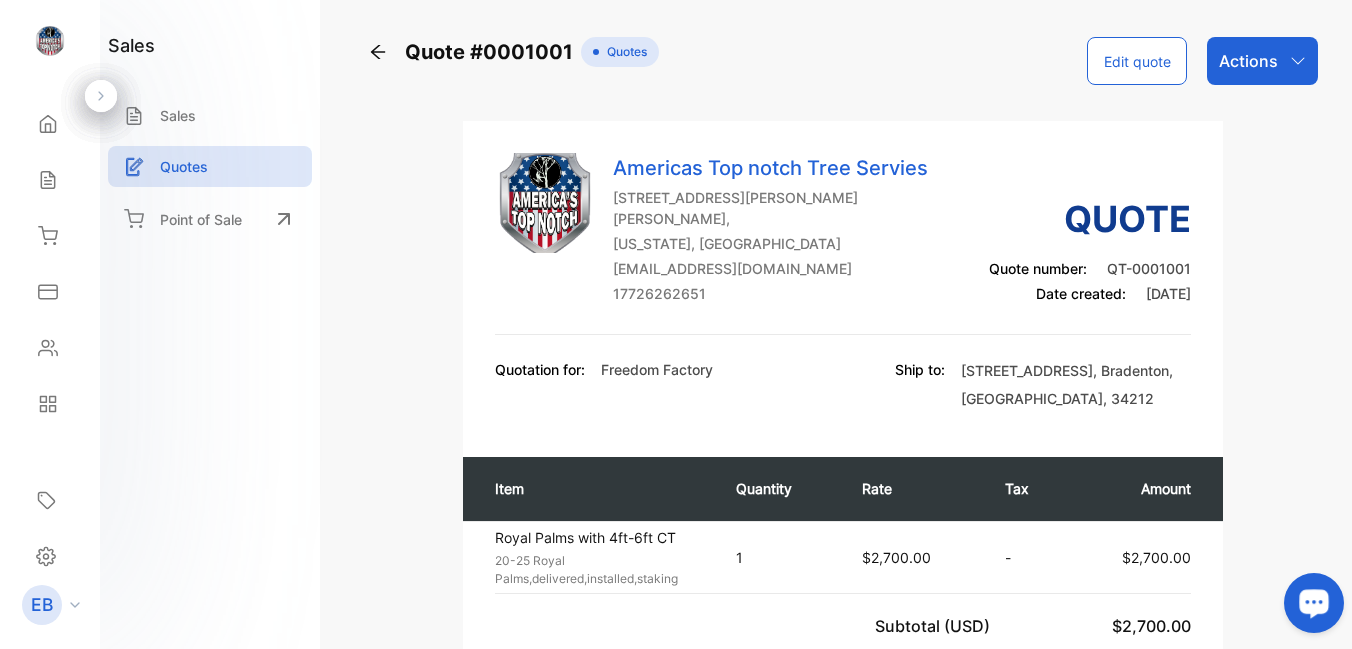 click on "Quote #0001001   Quotes Edit quote   Actions Americas Top notch Tree Servies 7404 arthurs road fort price, Fort Pierce, Florida, United States of America desireebuckman2@gmail.com 17726262651 Quote Quote number:   QT-0001001   Date created:   10 Jul, 2025     Quotation for: Freedom  Factory Ship to: 21050 E State Road 64 , Bradenton , FL , 34212 Item Quantity Rate Tax Amount Royal Palms with 4ft-6ft CT 20-25 Royal Palms,delivered,installed,staking Unit price:    $2,700.00 1 $2,700.00 -  $2,700.00 Subtotal (USD) $2,700.00 Quote Total (USD) $2,700.00 Powered by" at bounding box center [843, 511] 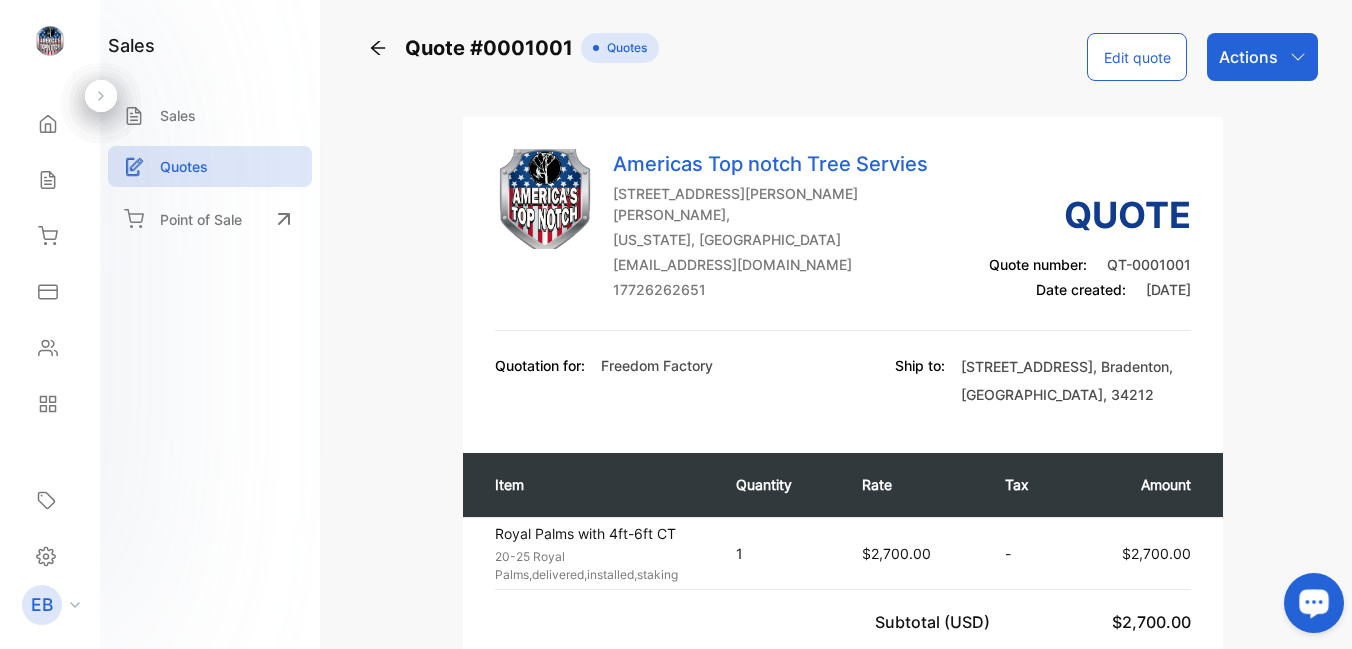 scroll, scrollTop: 0, scrollLeft: 0, axis: both 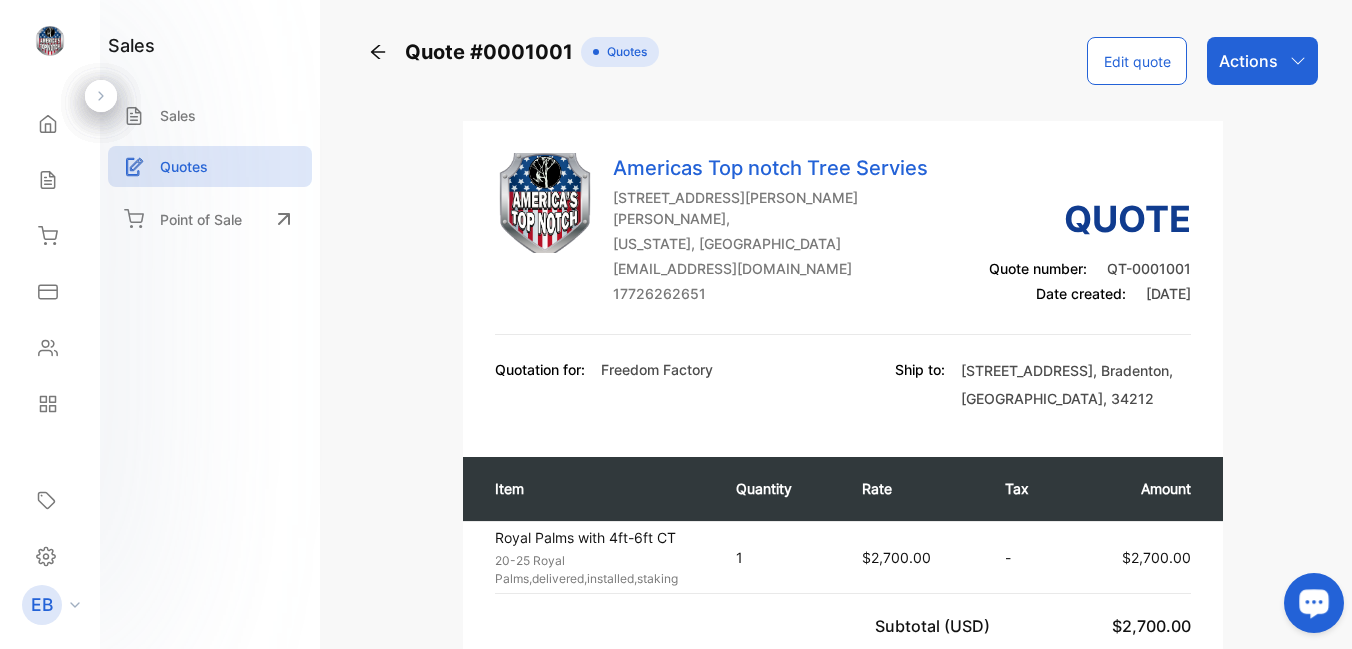 click on "Edit quote" at bounding box center (1137, 61) 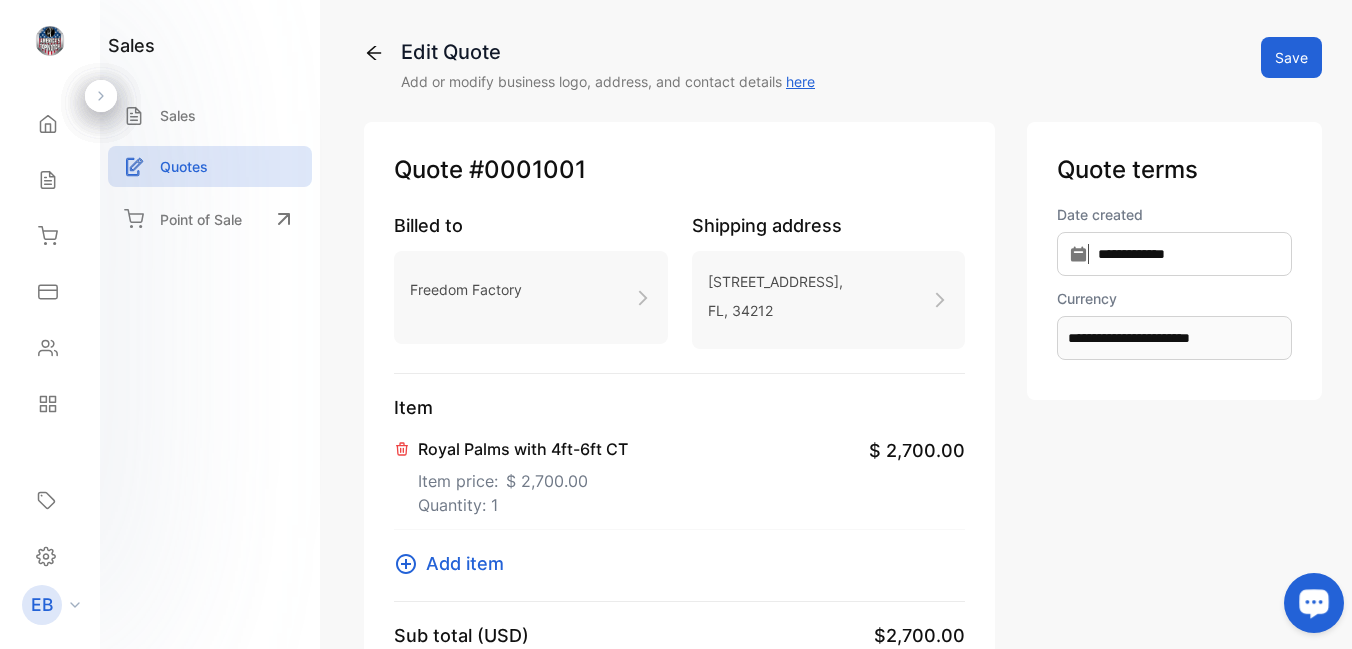 type on "**********" 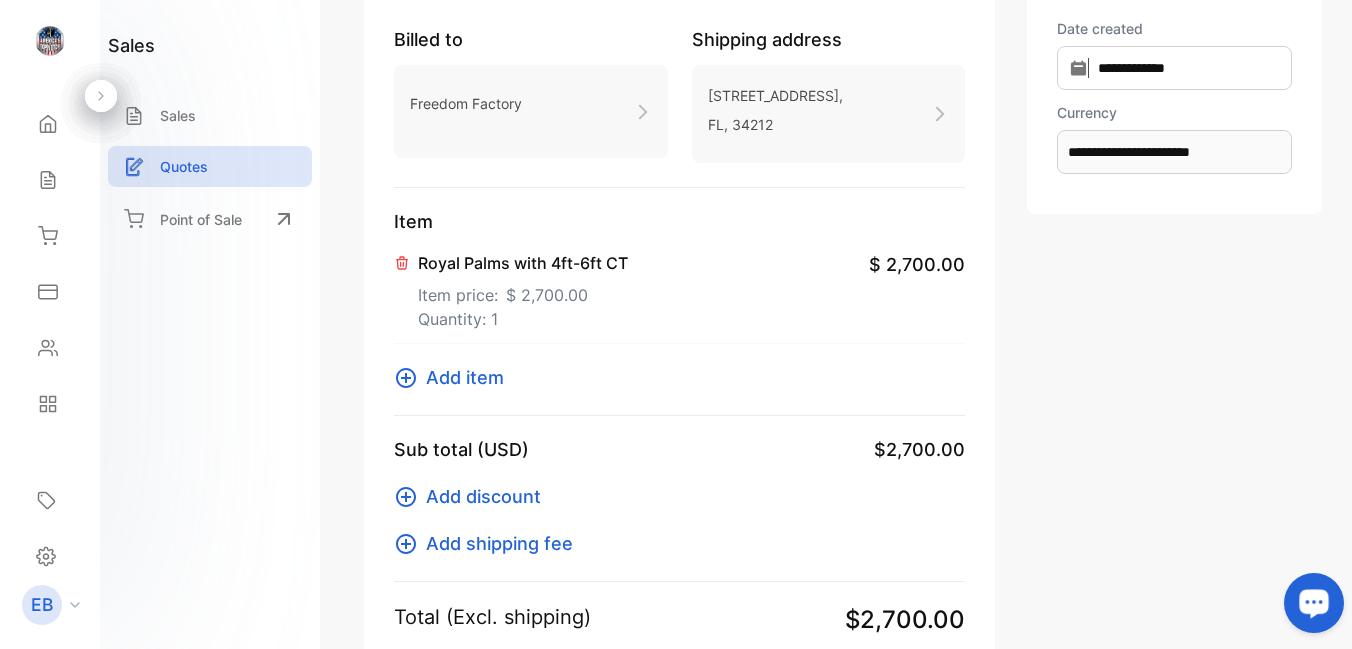 scroll, scrollTop: 416, scrollLeft: 0, axis: vertical 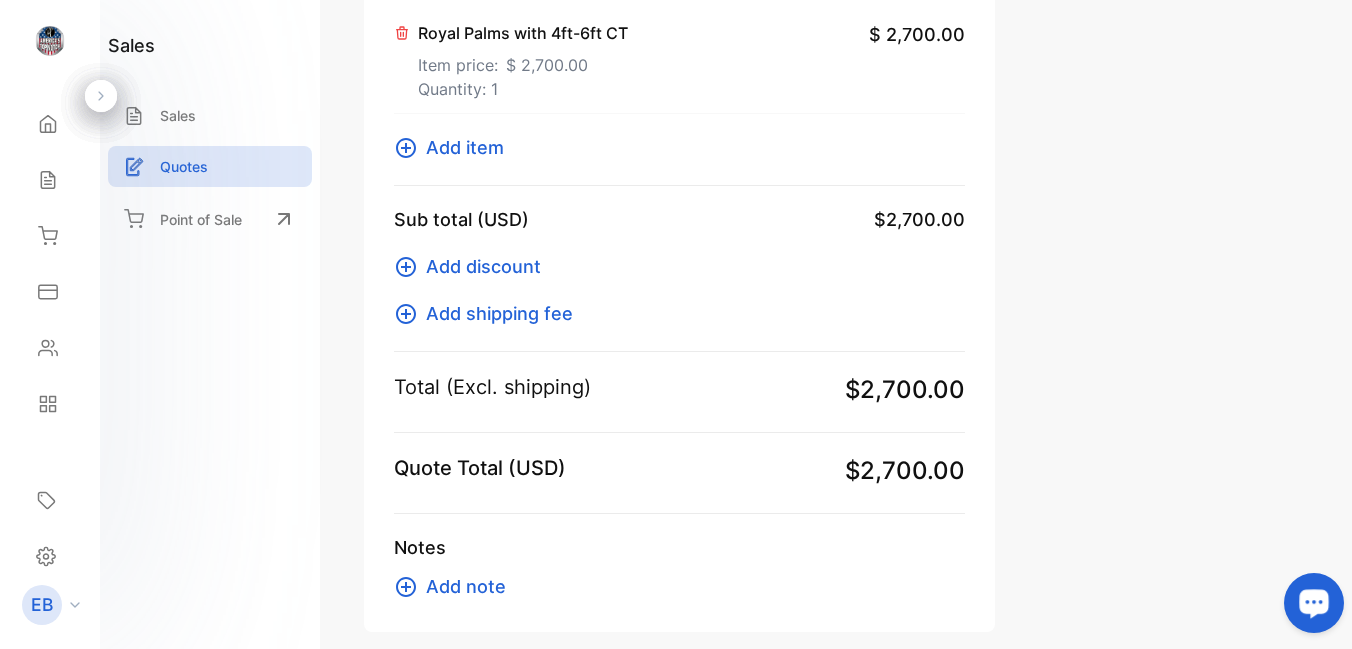 click on "Item Royal Palms with 4ft-6ft CT Item price: $ 2,700.00 Quantity: 1 $ 2,700.00 Add item" at bounding box center [679, 82] 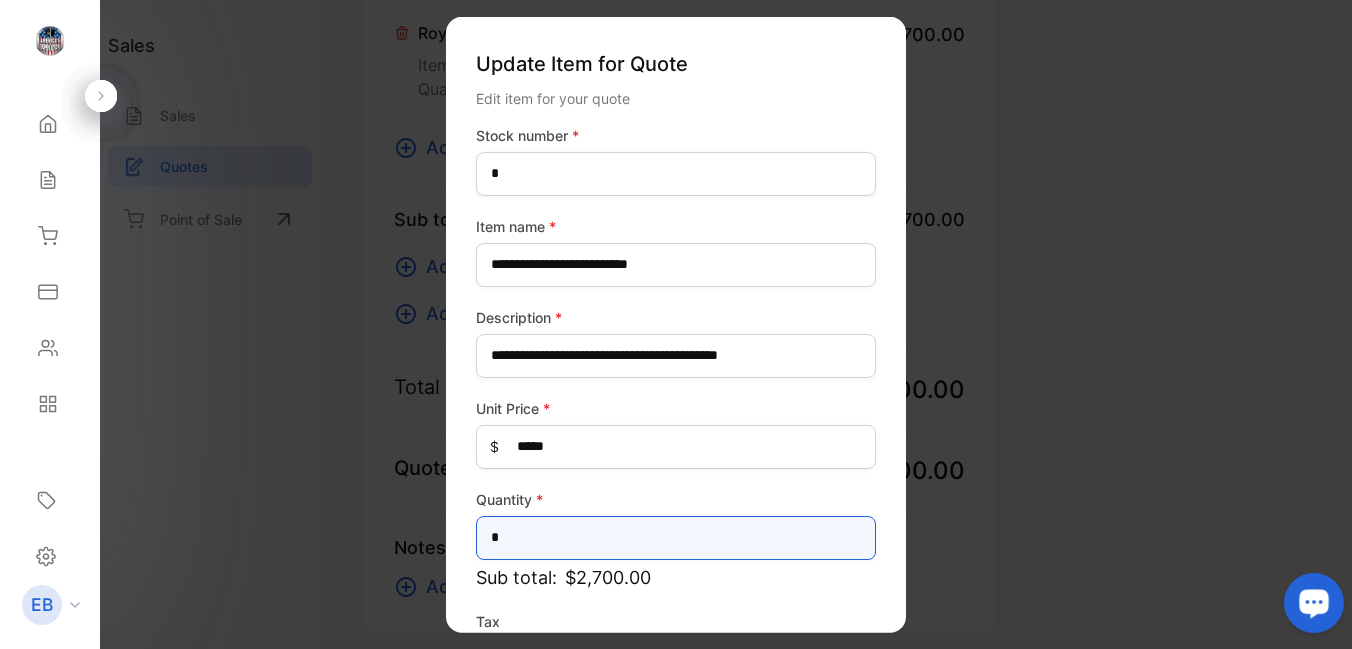 click on "*" at bounding box center (676, 537) 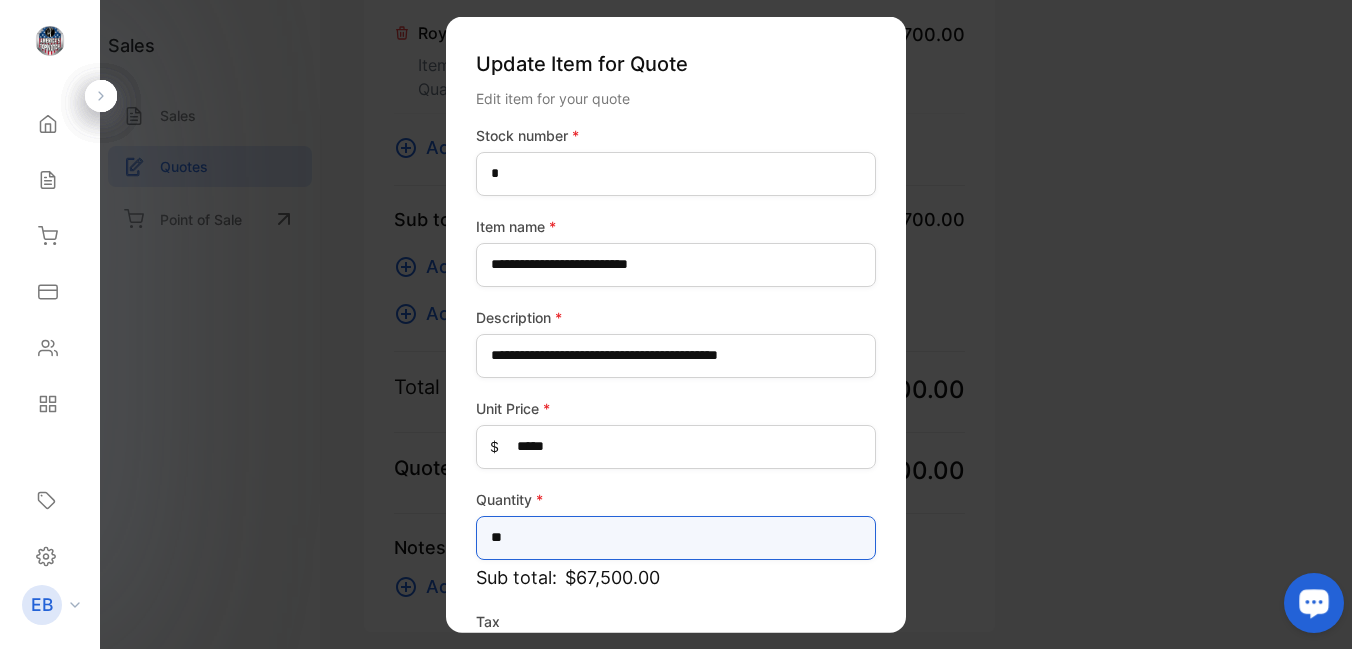 type on "**" 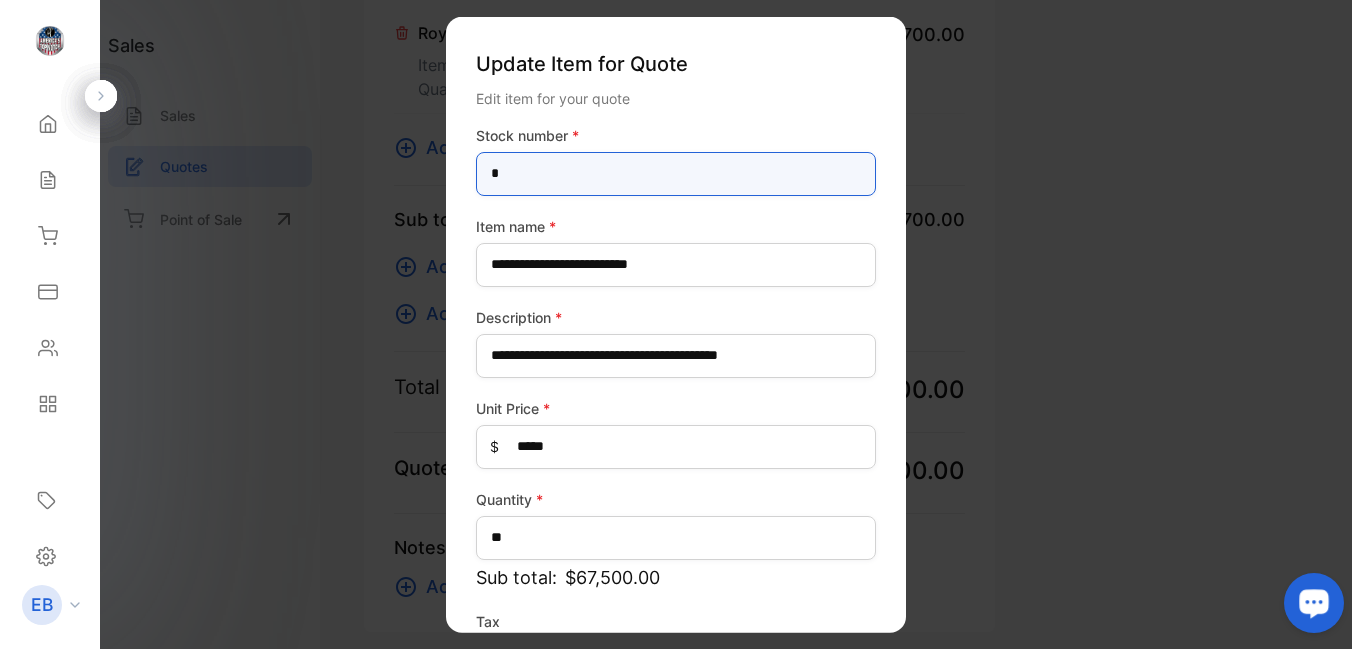 click on "*" at bounding box center [676, 173] 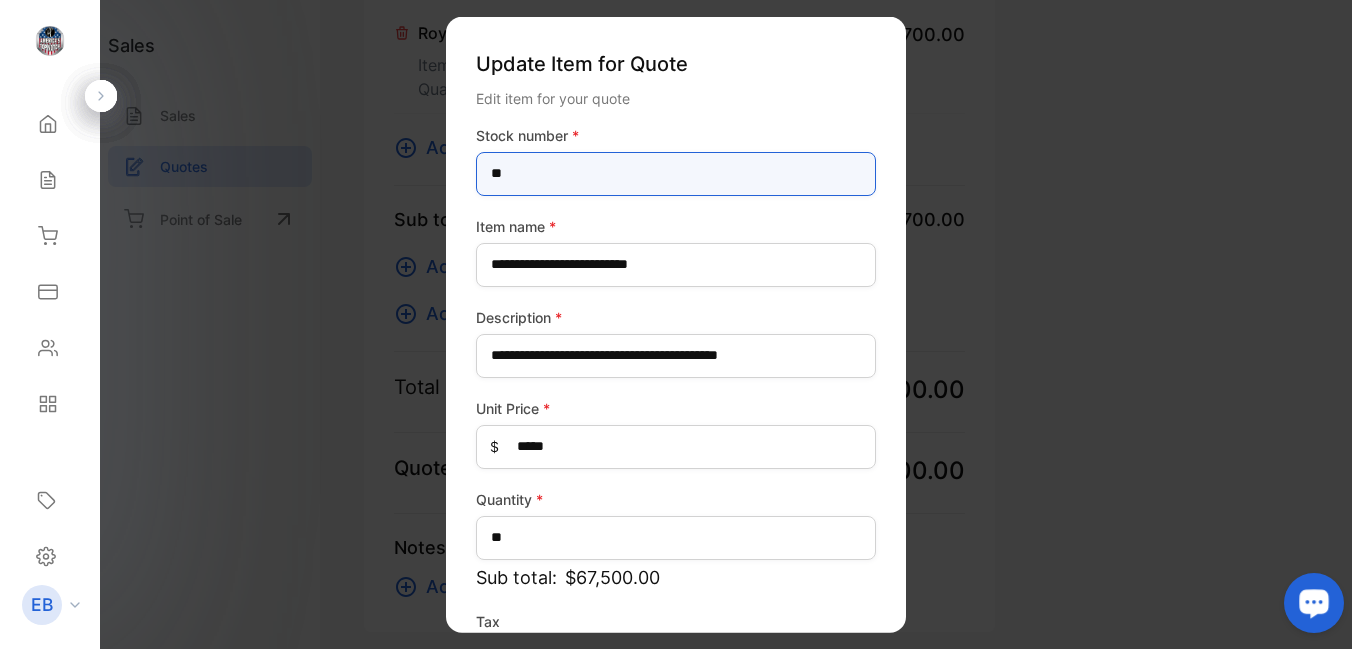 type on "*" 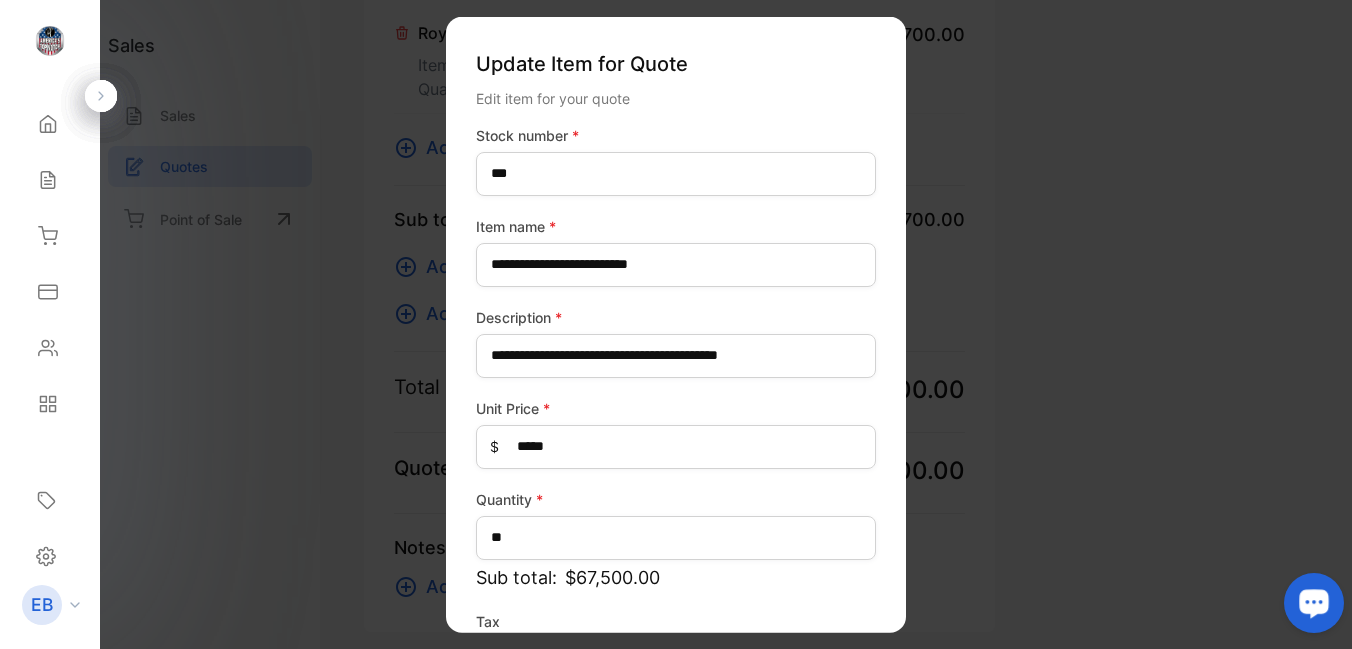 click on "**********" at bounding box center (676, 441) 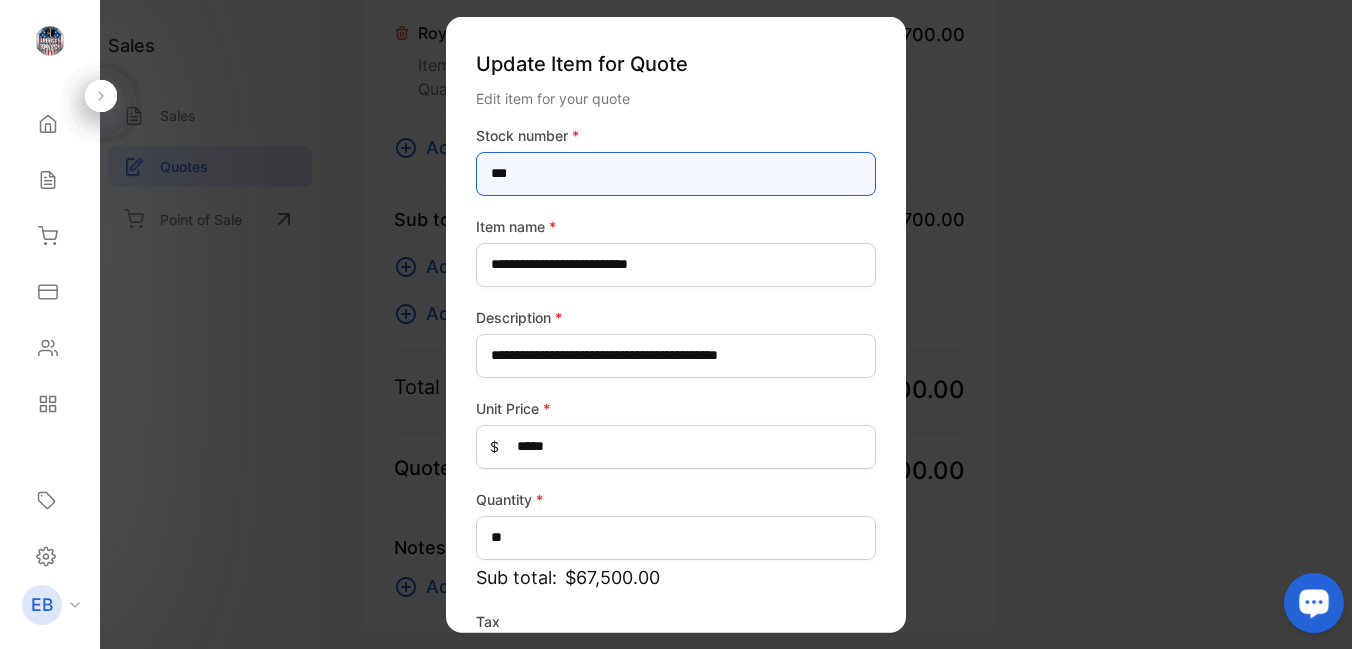 click on "***" at bounding box center (676, 173) 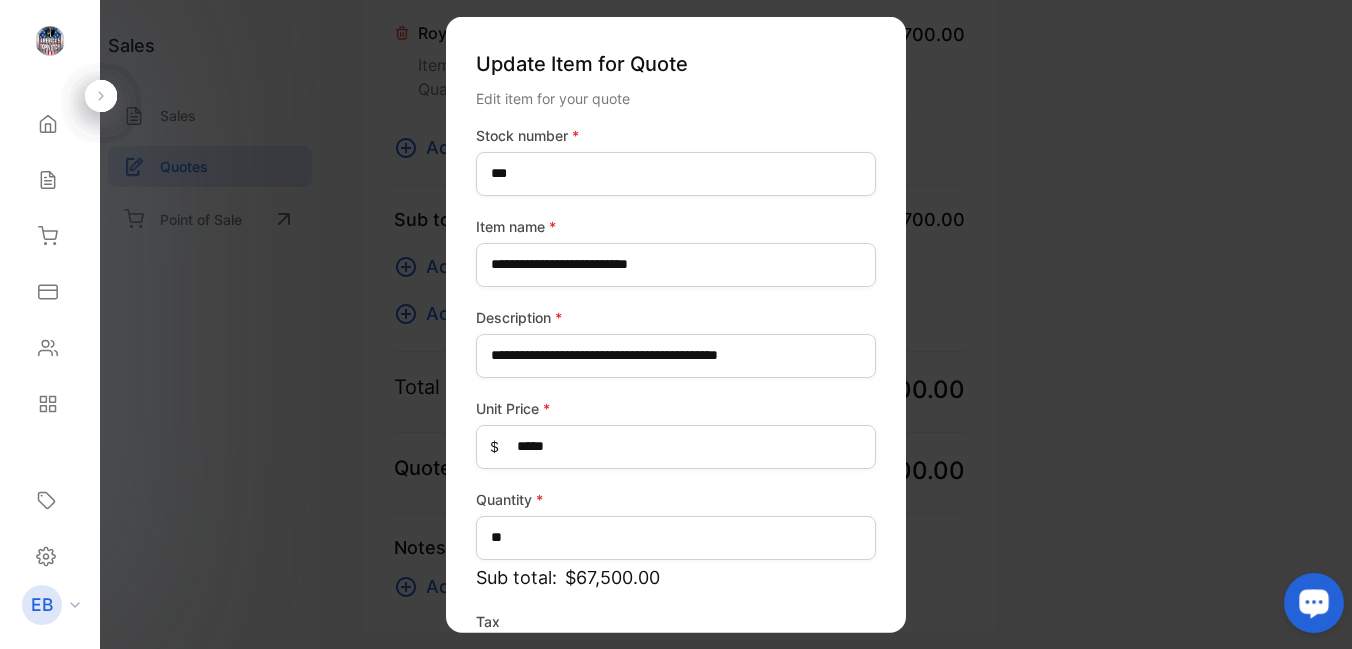 click on "**********" at bounding box center (676, 324) 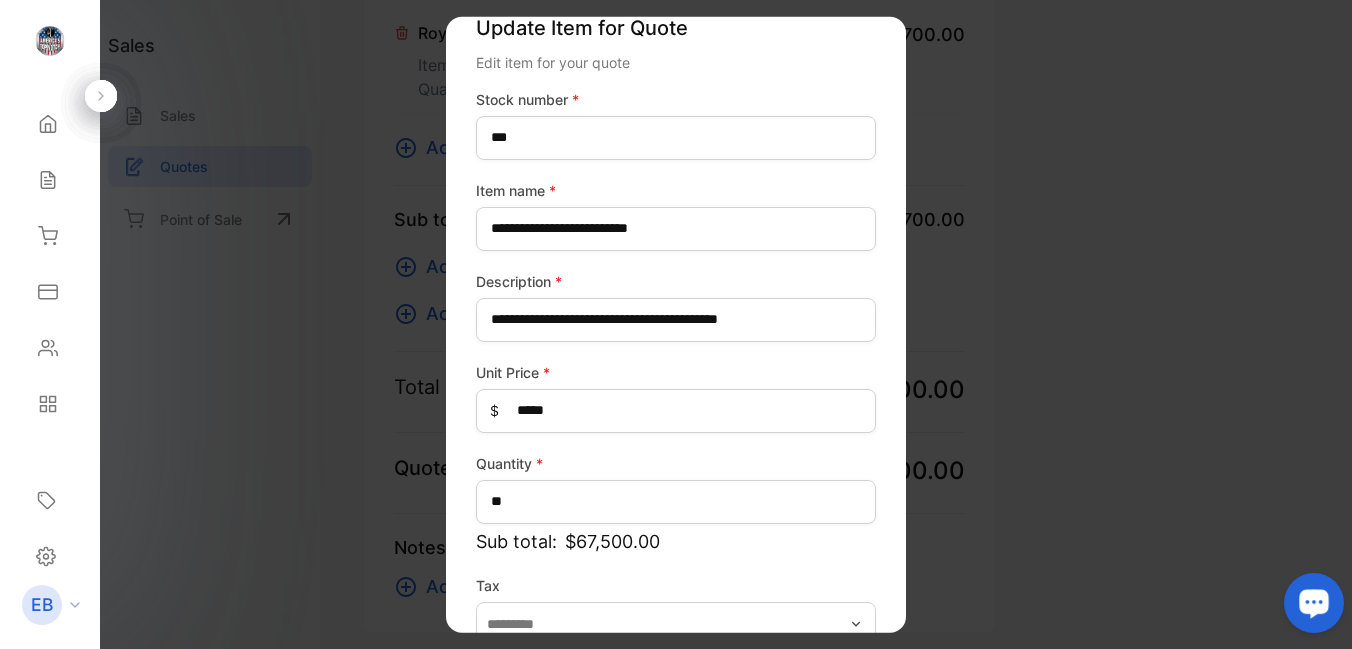 scroll, scrollTop: 149, scrollLeft: 0, axis: vertical 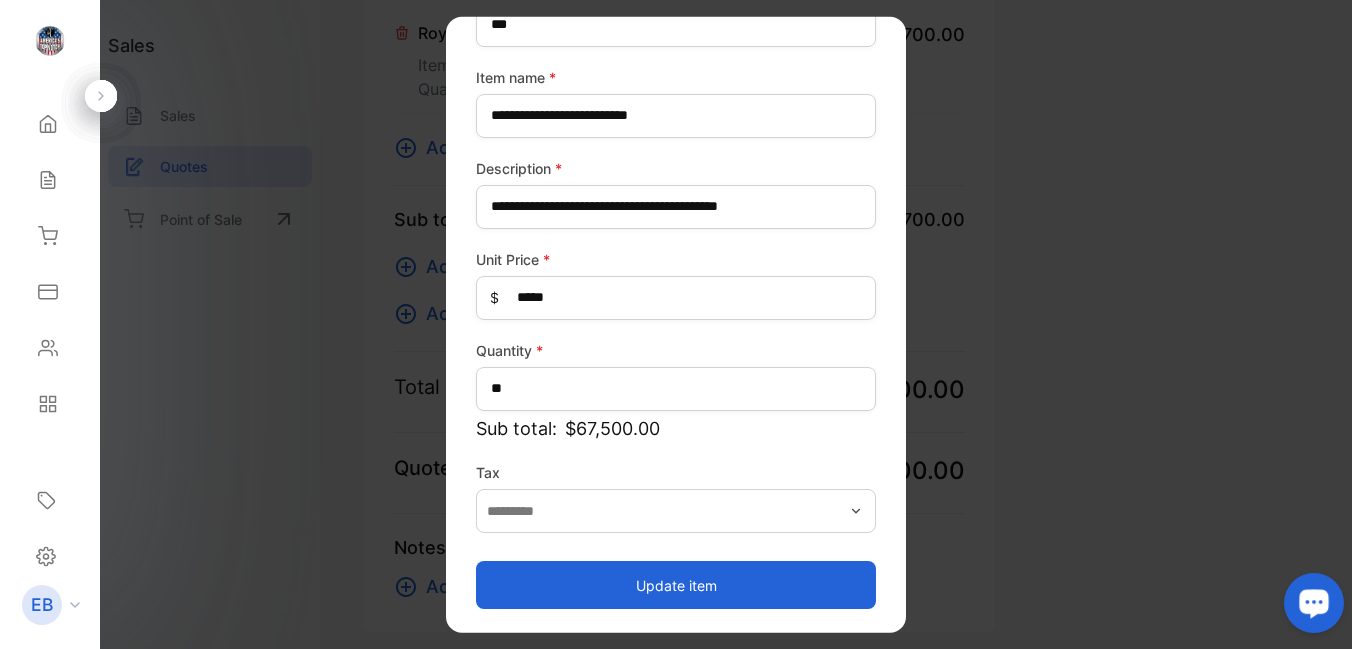 click on "Update item" at bounding box center [676, 585] 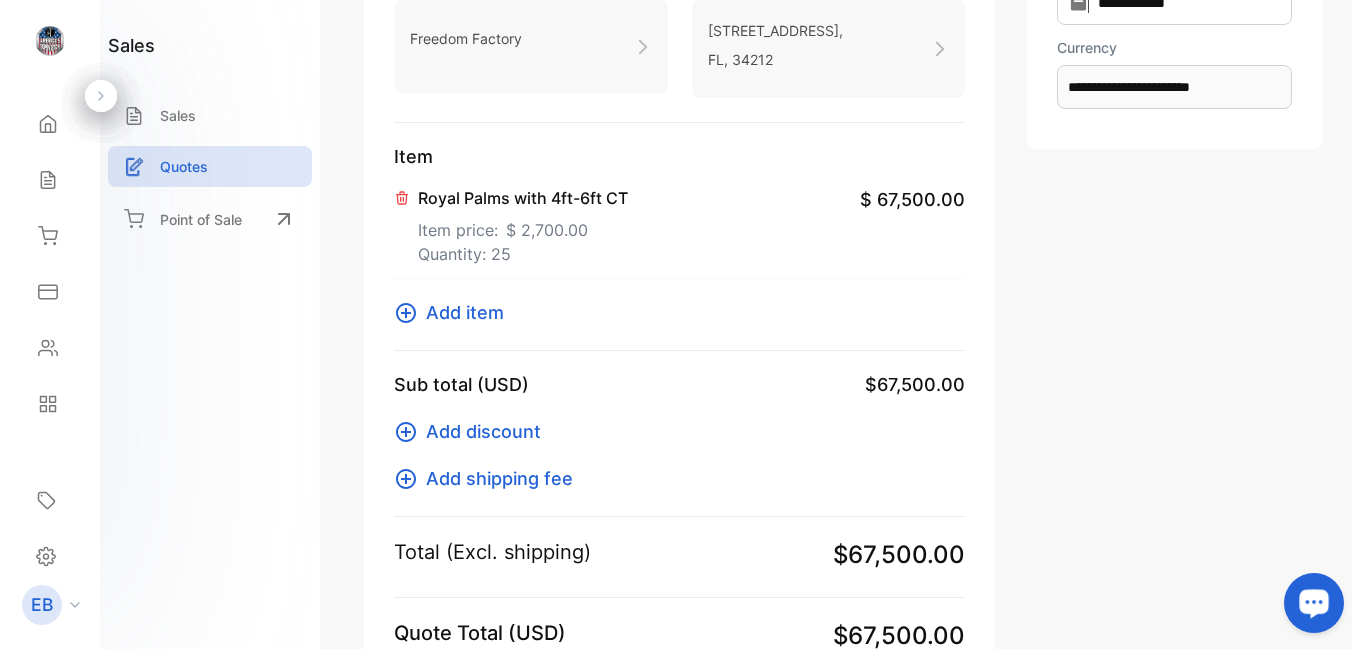 scroll, scrollTop: 245, scrollLeft: 0, axis: vertical 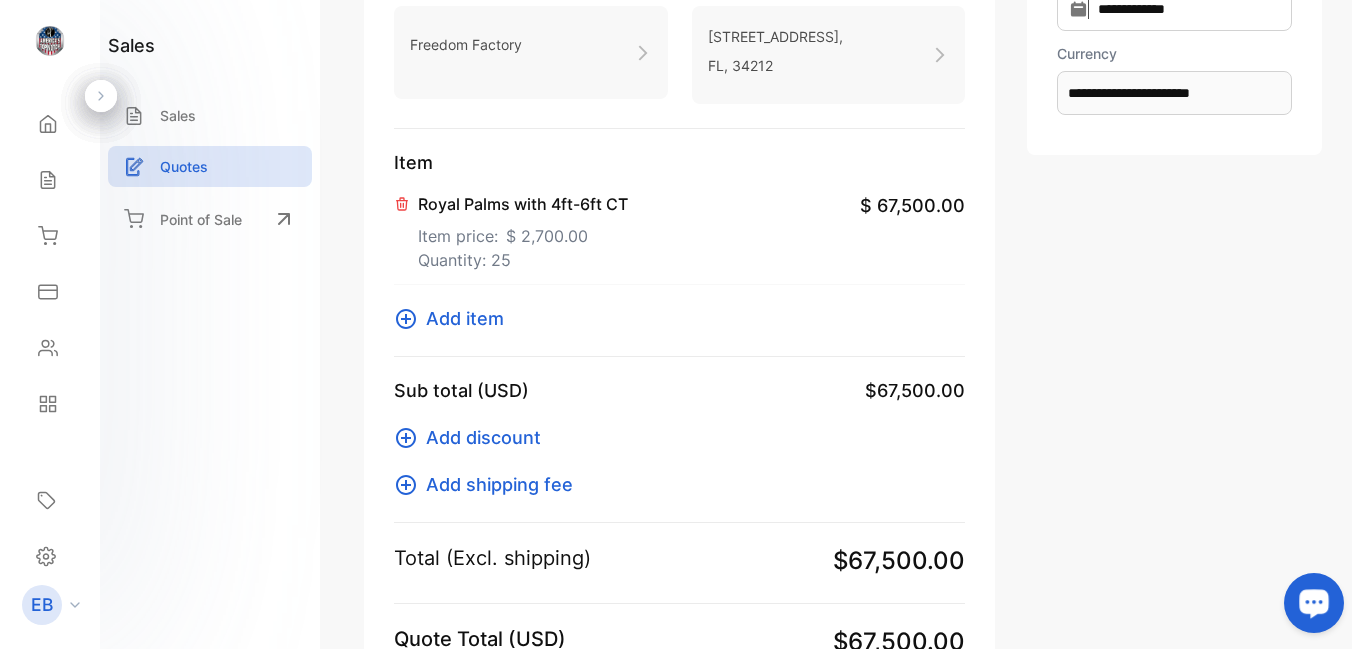 click on "Royal Palms with 4ft-6ft CT" at bounding box center (523, 204) 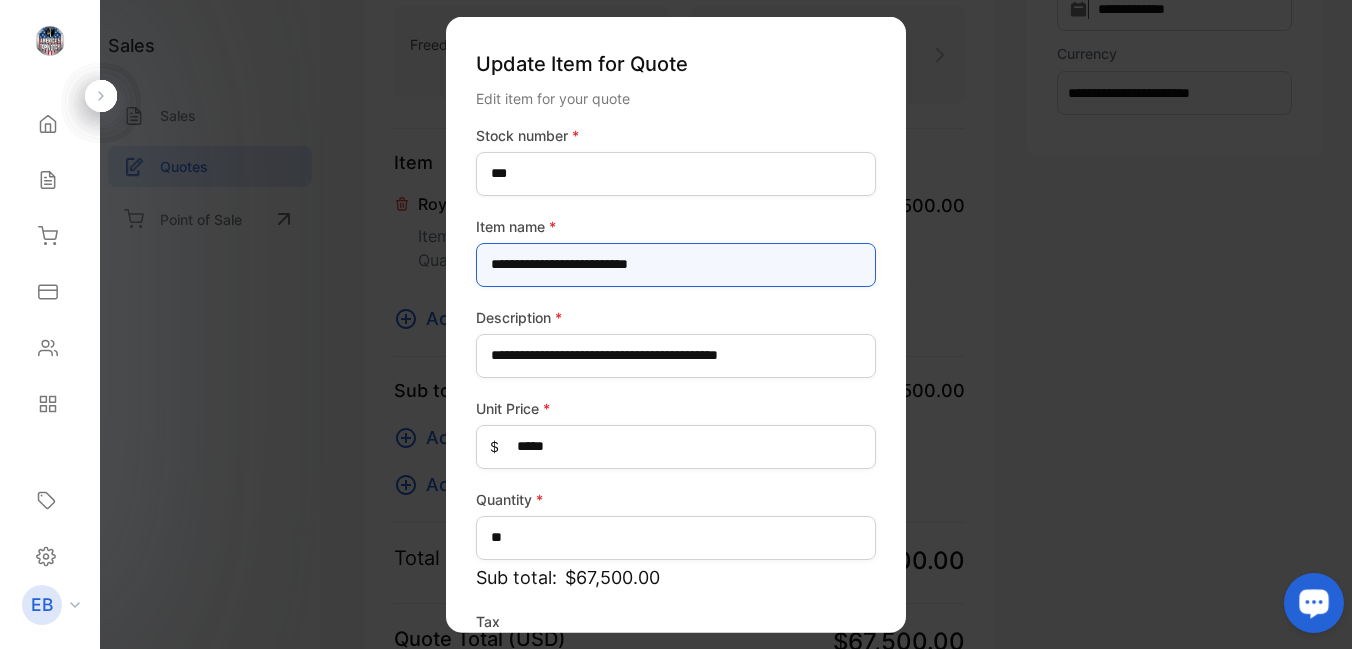 drag, startPoint x: 609, startPoint y: 265, endPoint x: 632, endPoint y: 270, distance: 23.537205 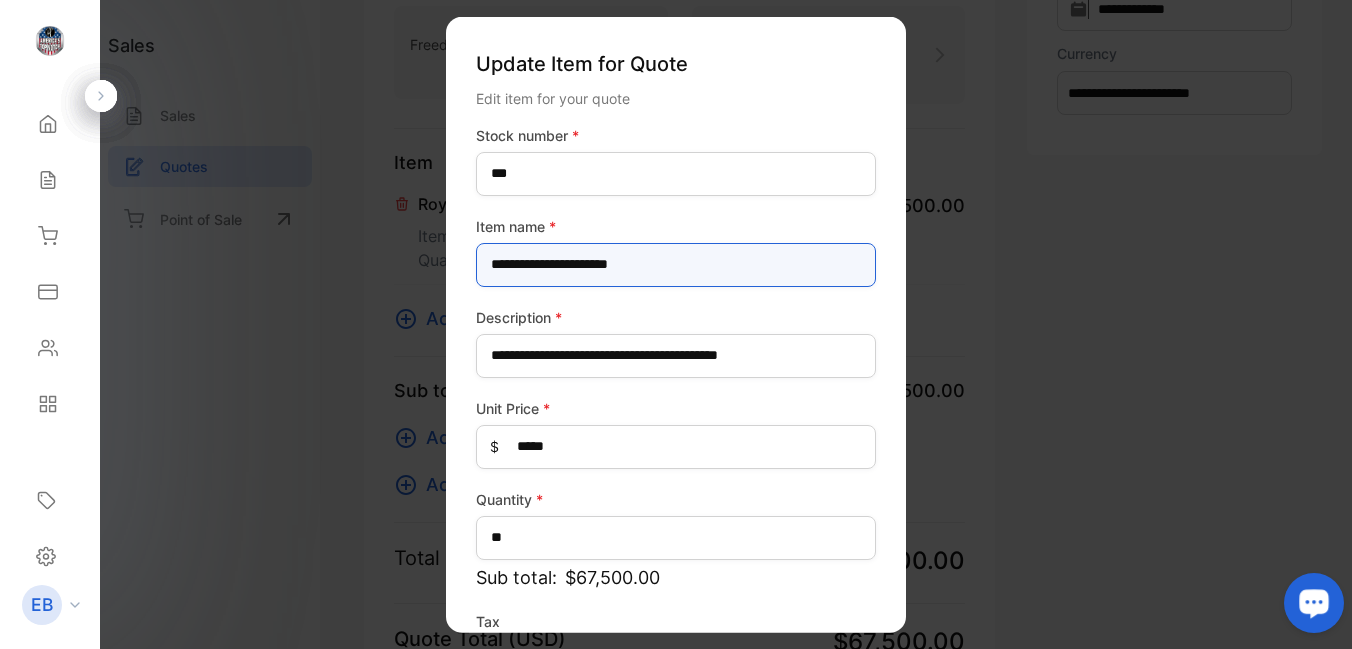 type on "**********" 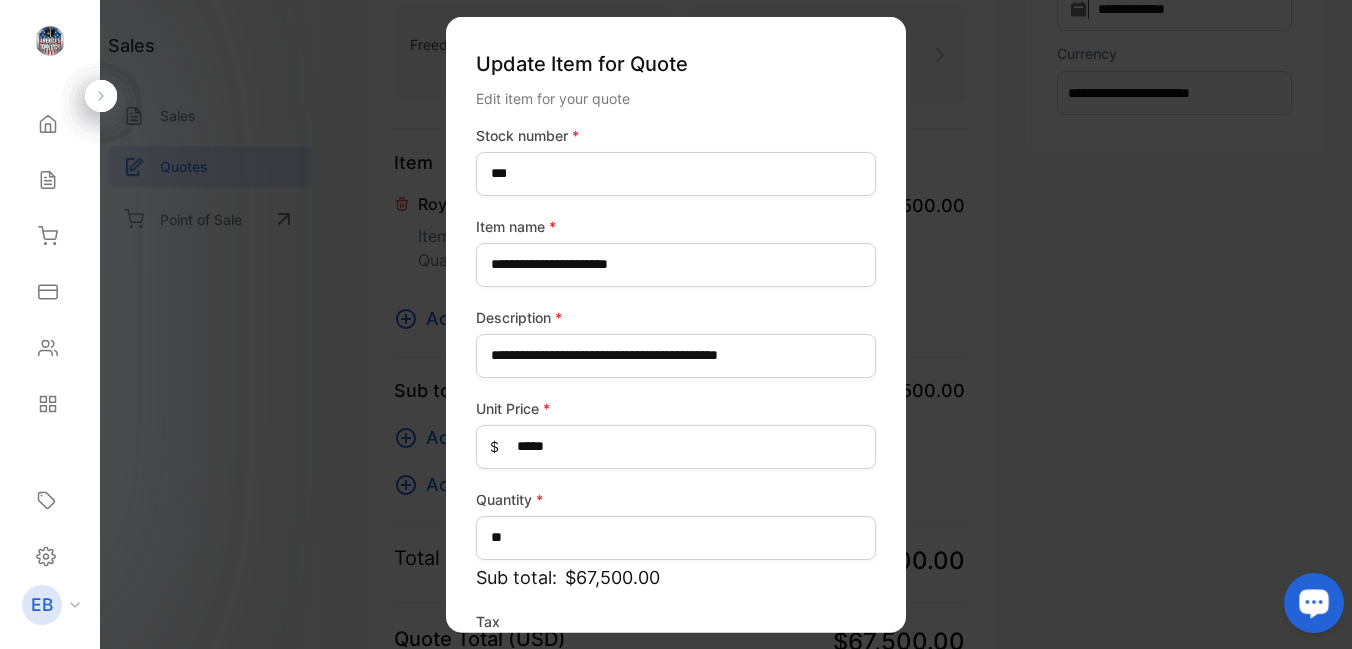 click on "Item name   *" at bounding box center (676, 225) 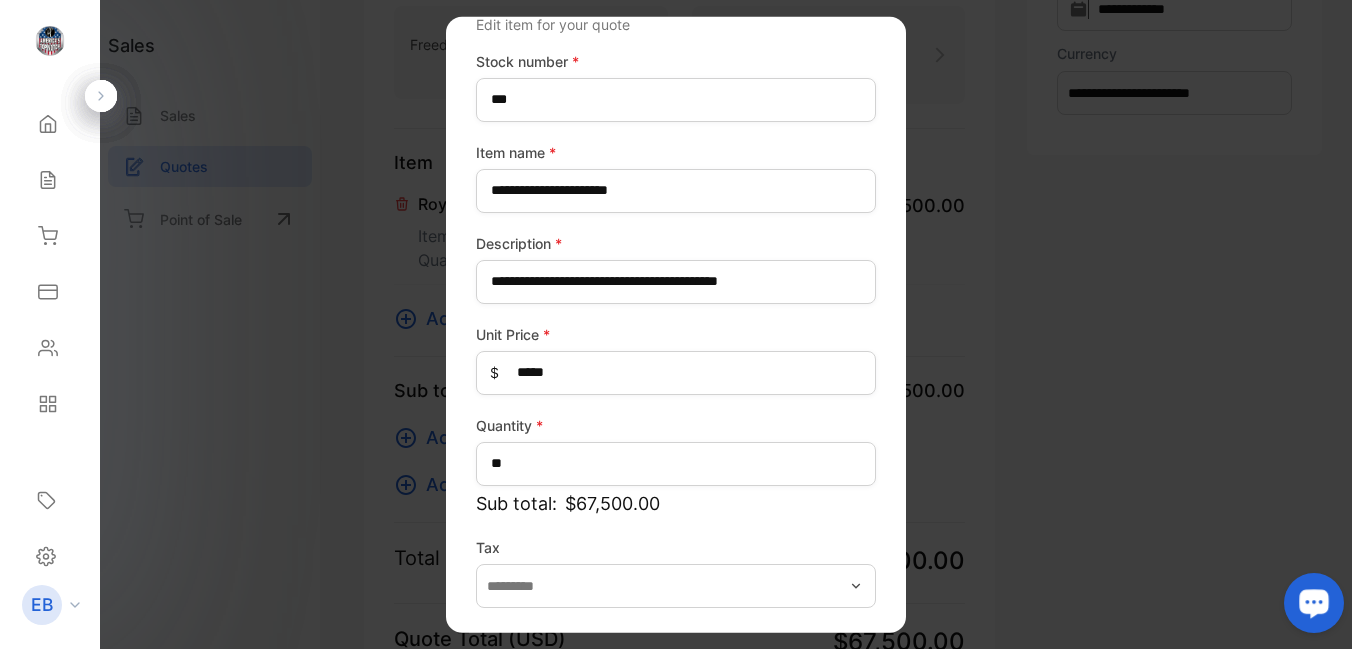 scroll, scrollTop: 149, scrollLeft: 0, axis: vertical 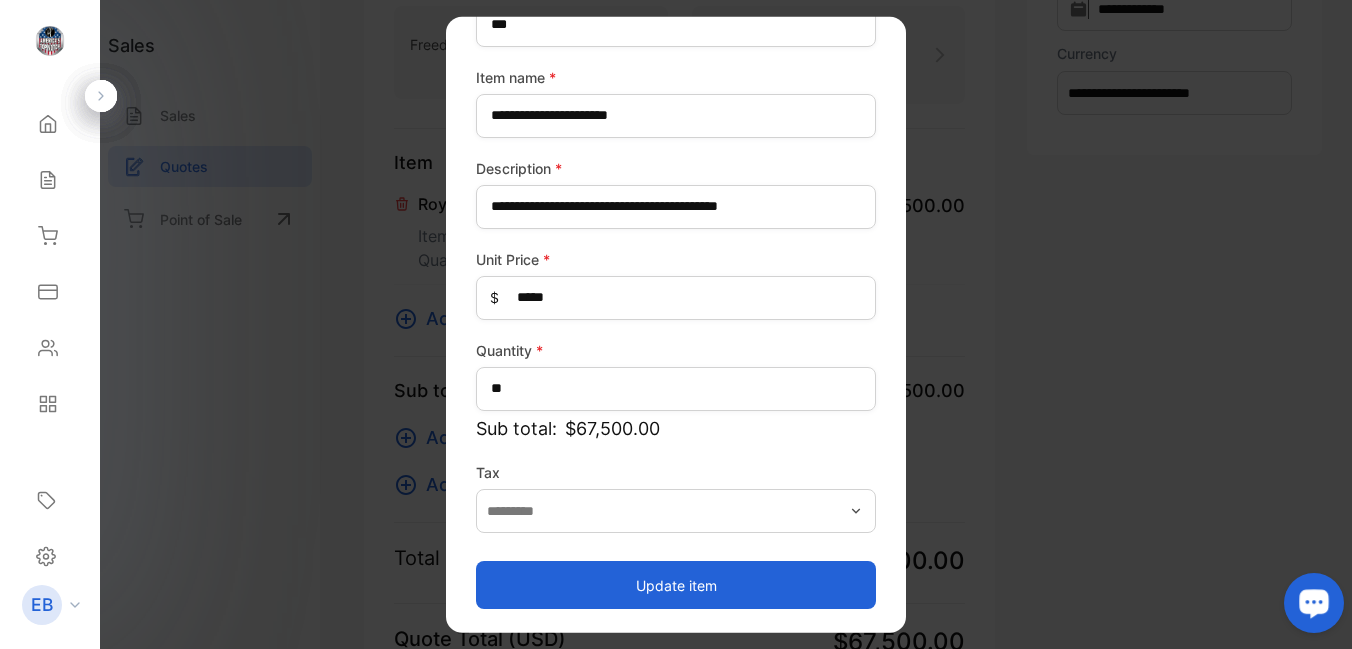 click on "Update item" at bounding box center [676, 585] 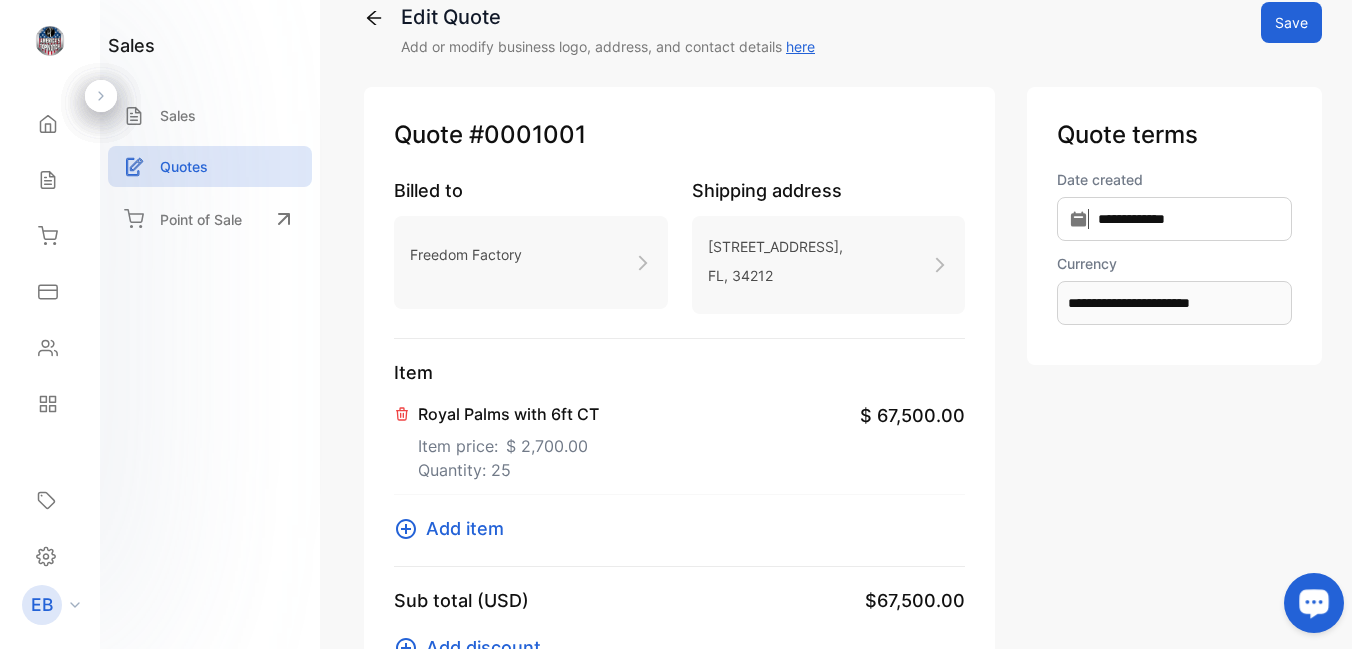 scroll, scrollTop: 22, scrollLeft: 0, axis: vertical 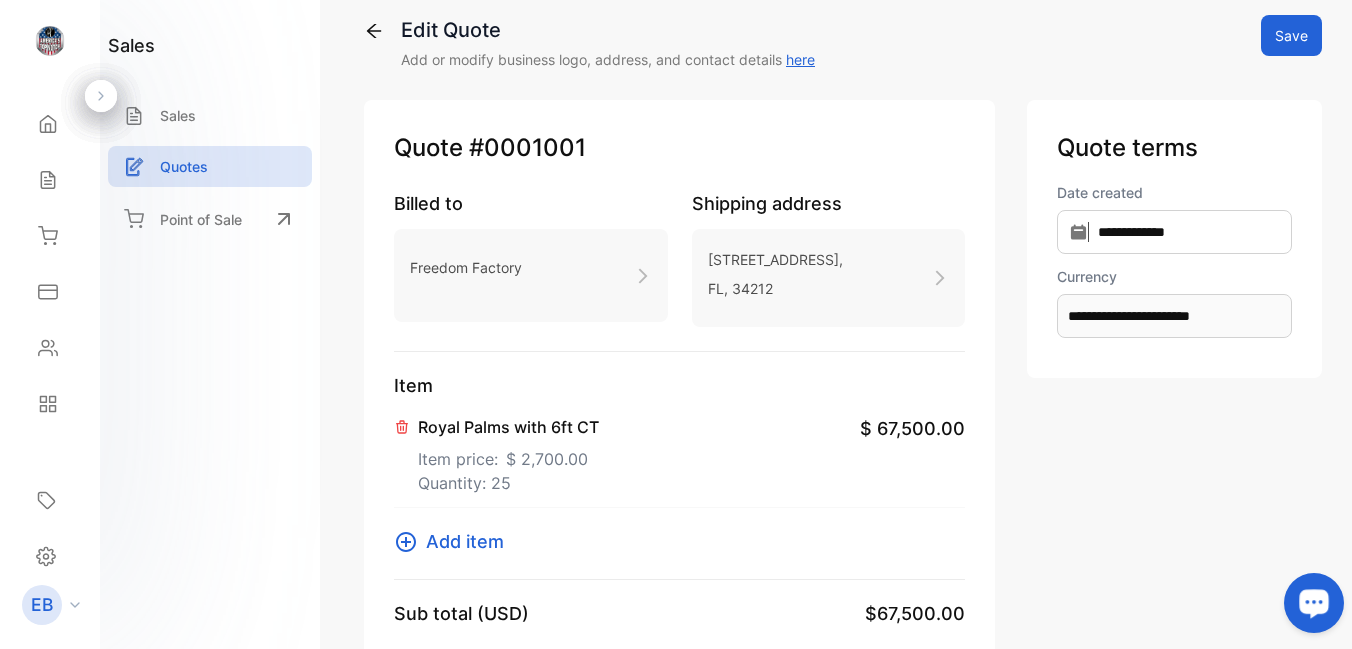 click on "Save" at bounding box center (1291, 35) 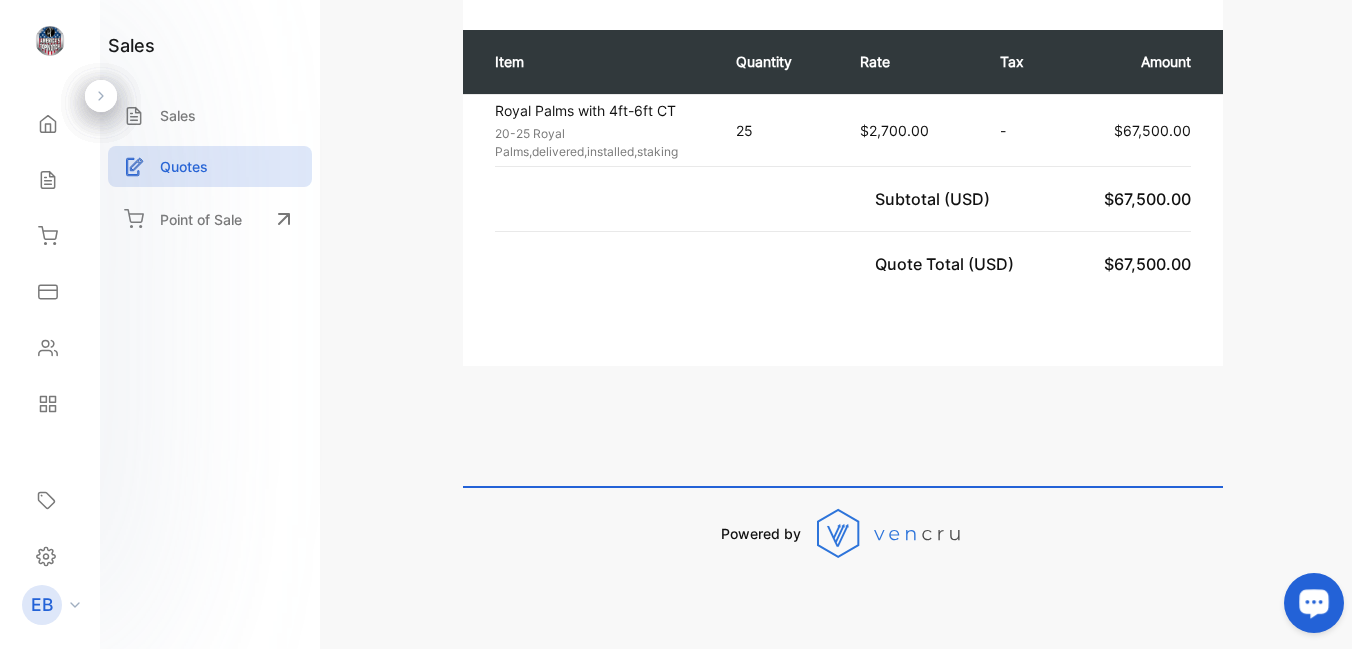 scroll, scrollTop: 2, scrollLeft: 0, axis: vertical 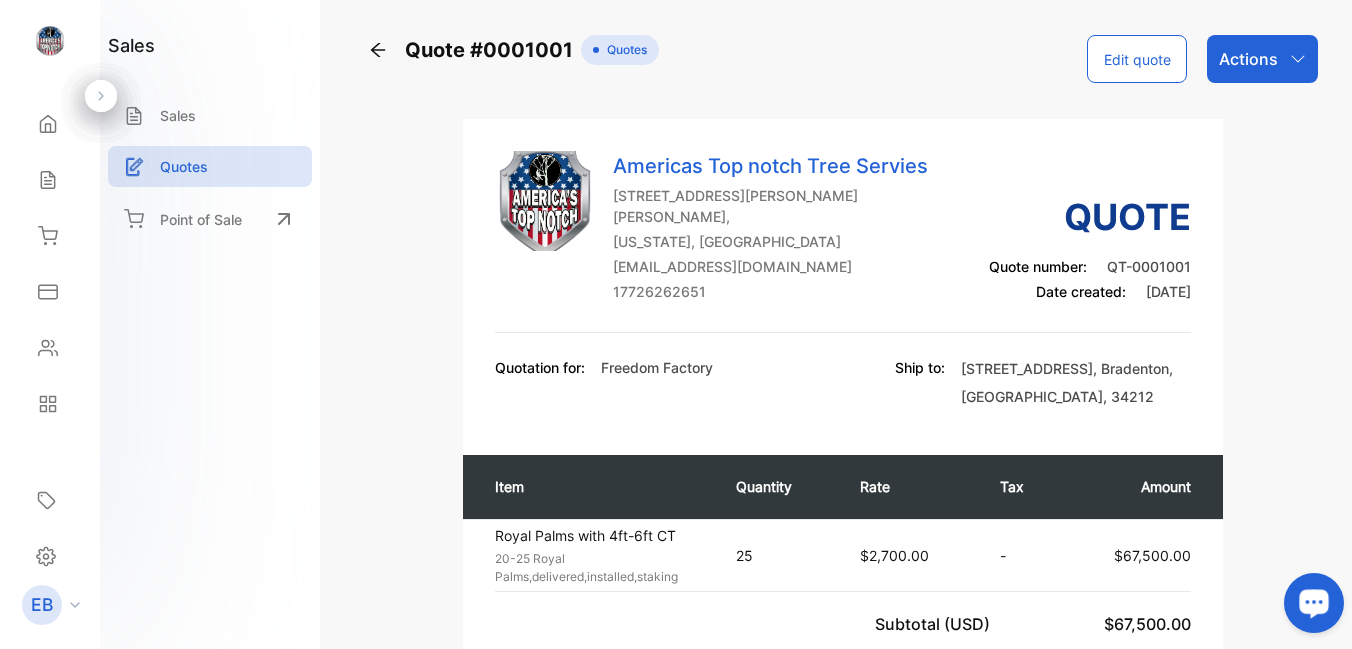 click on "Actions" at bounding box center (1262, 59) 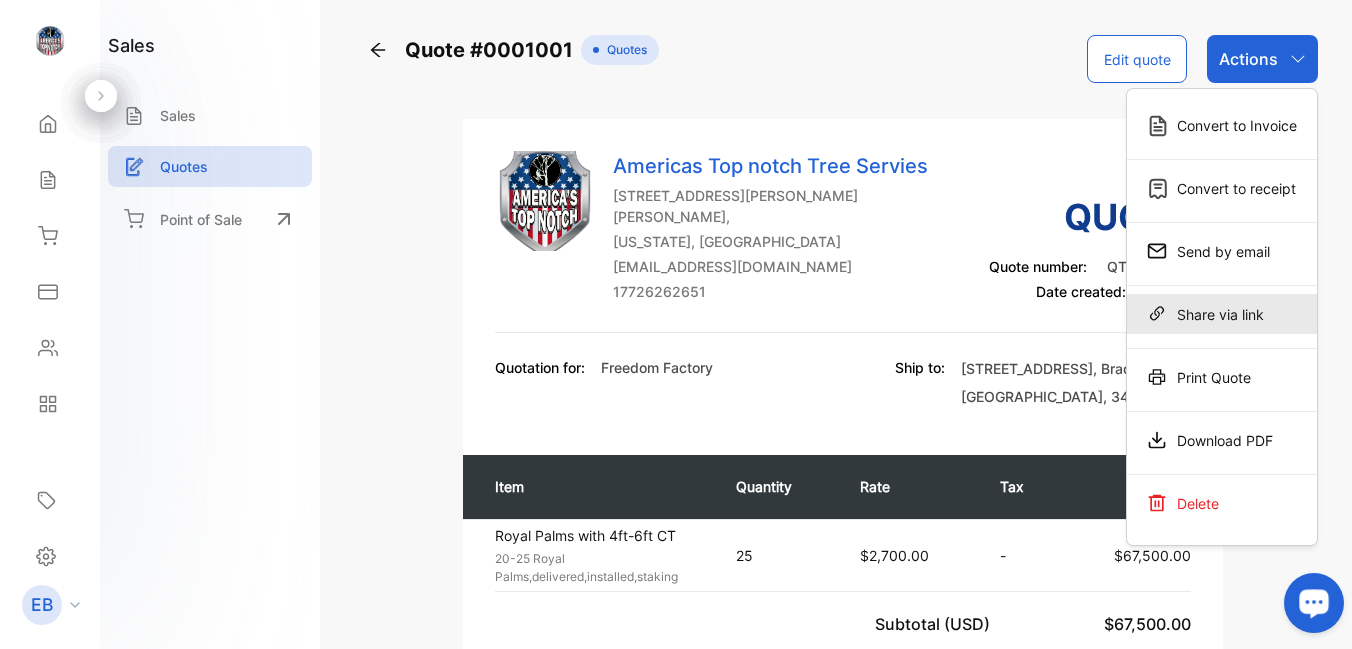 click on "Share via link" at bounding box center [1222, 314] 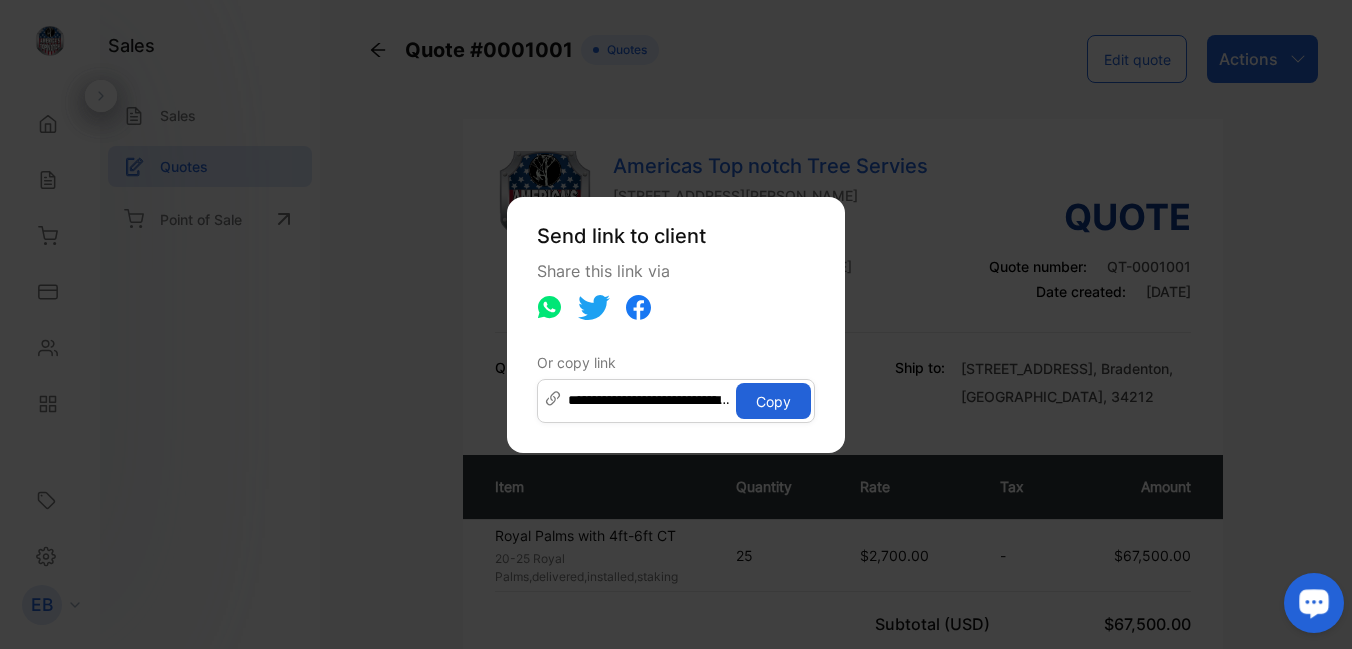 click on "Copy" at bounding box center [773, 401] 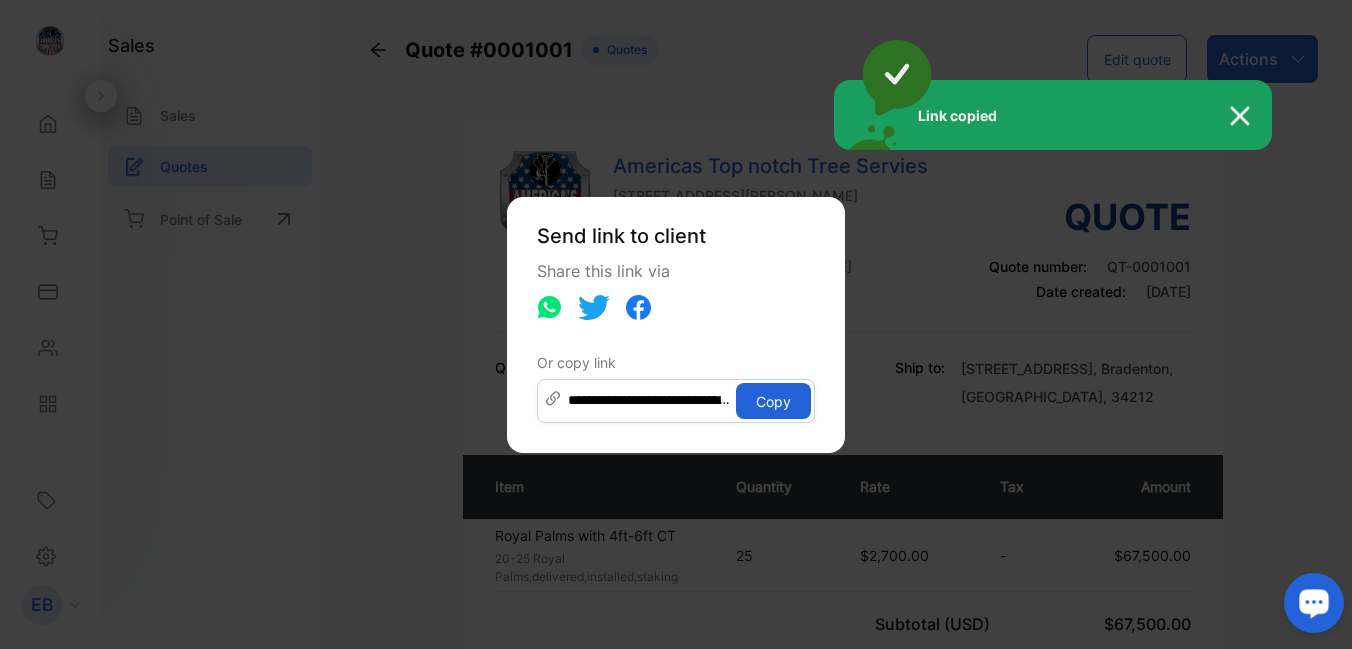 click on "Link copied" at bounding box center [676, 324] 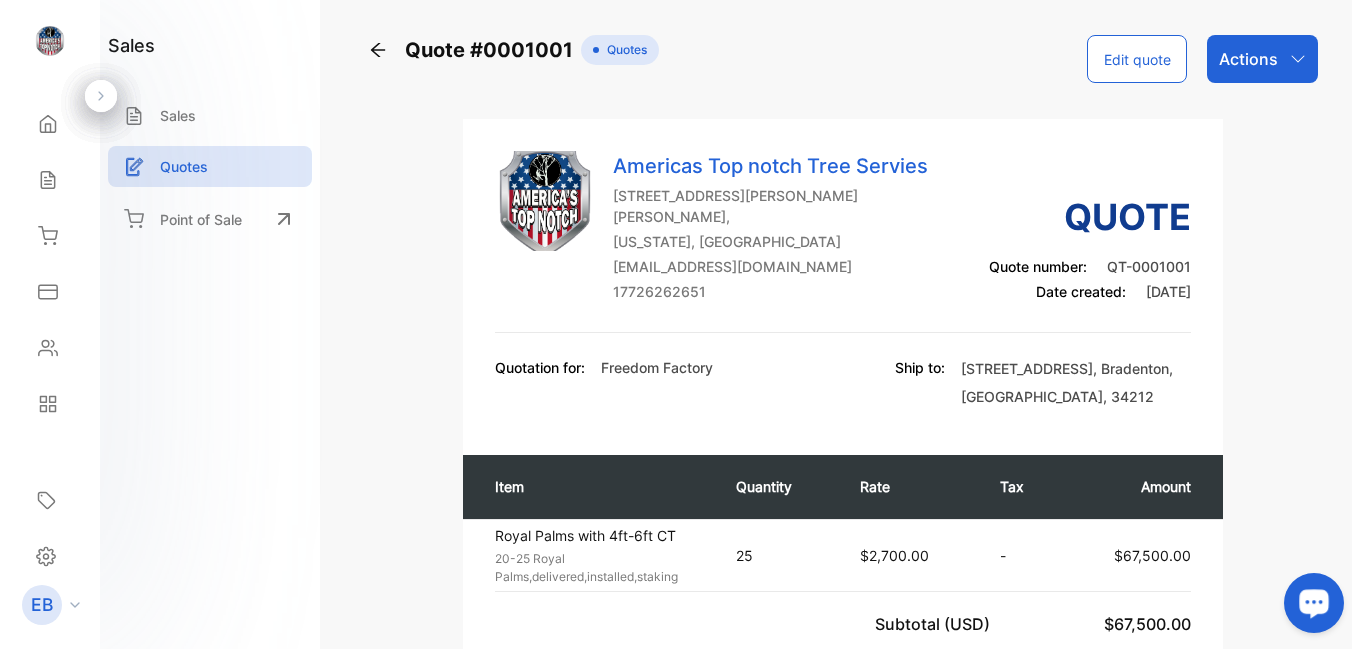 click on "Edit quote" at bounding box center [1137, 59] 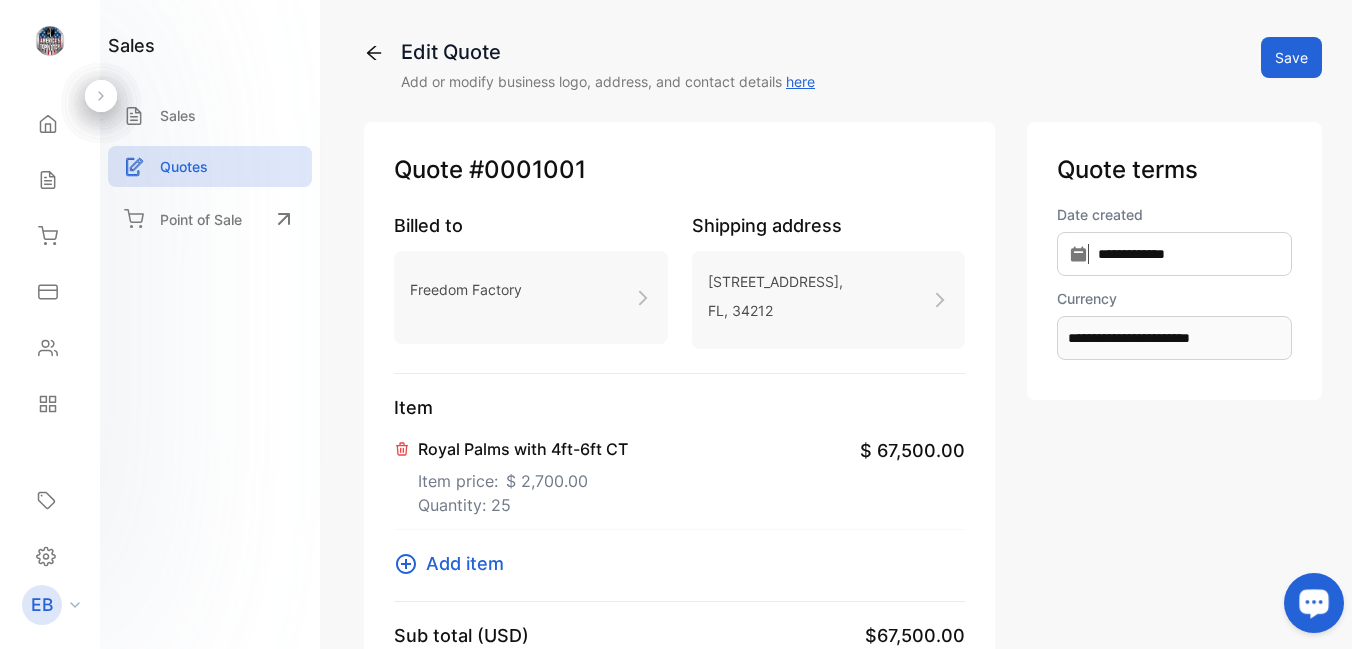 type on "**********" 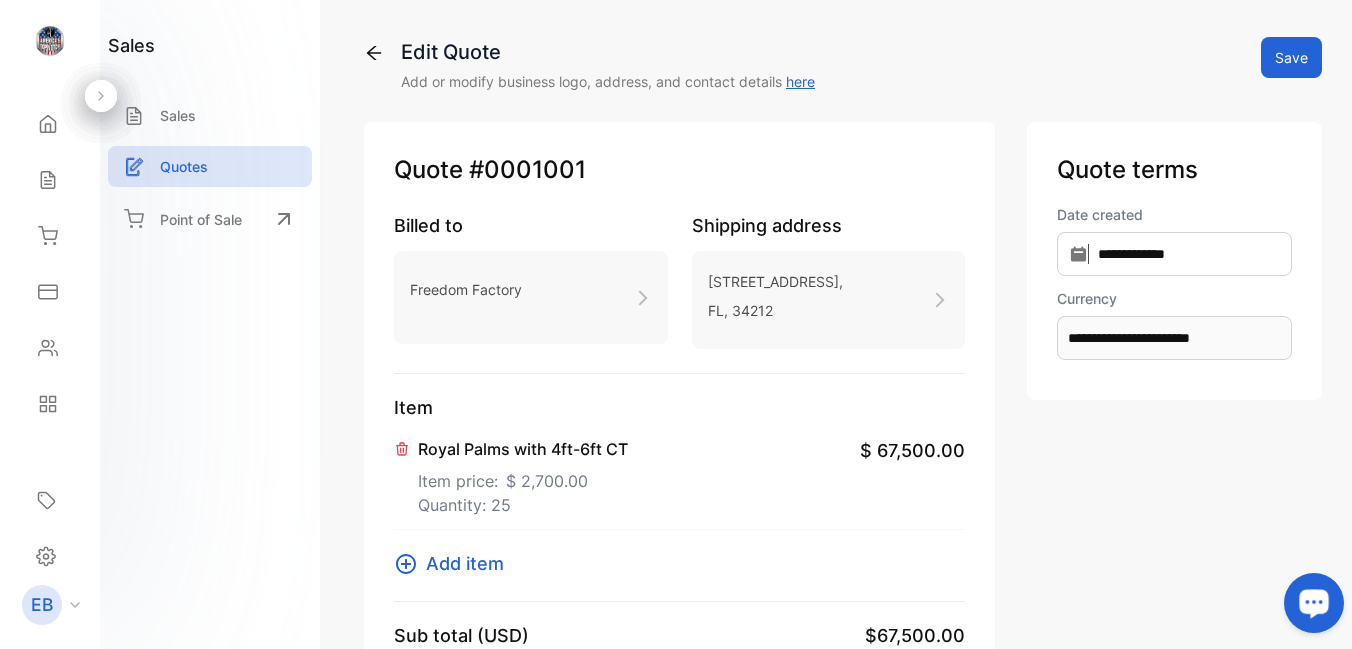 click at bounding box center (50, 41) 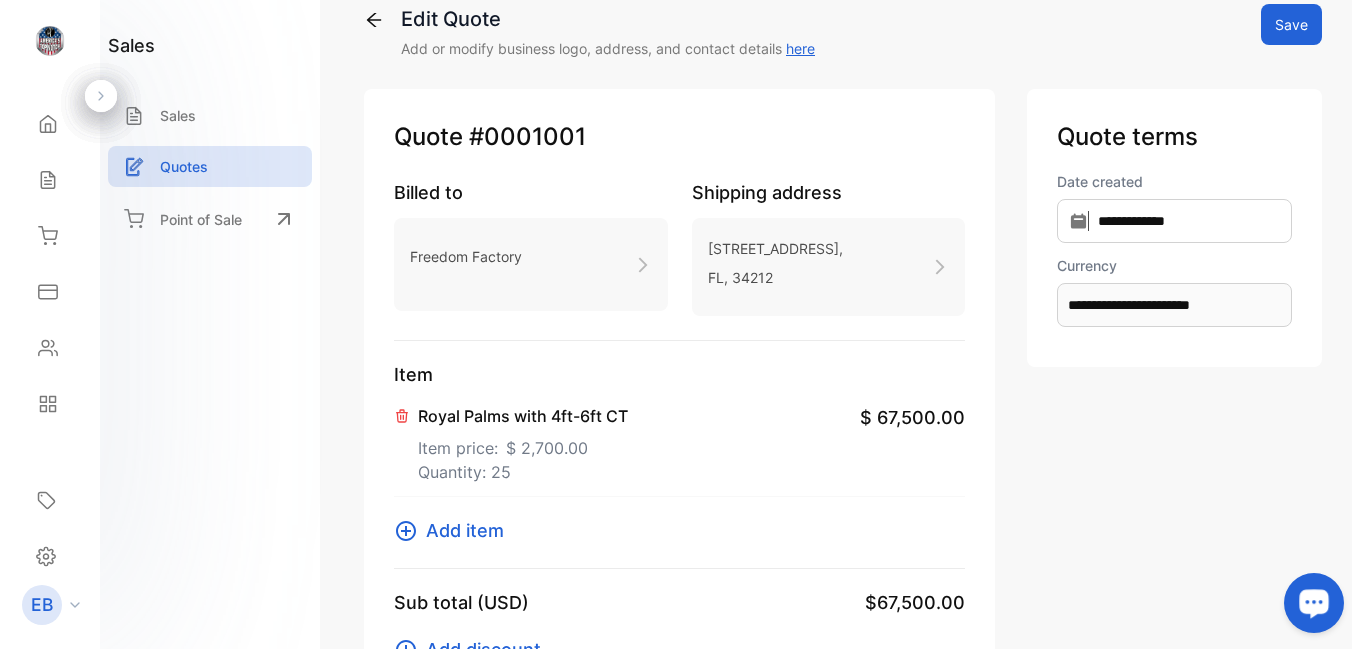 scroll, scrollTop: 0, scrollLeft: 0, axis: both 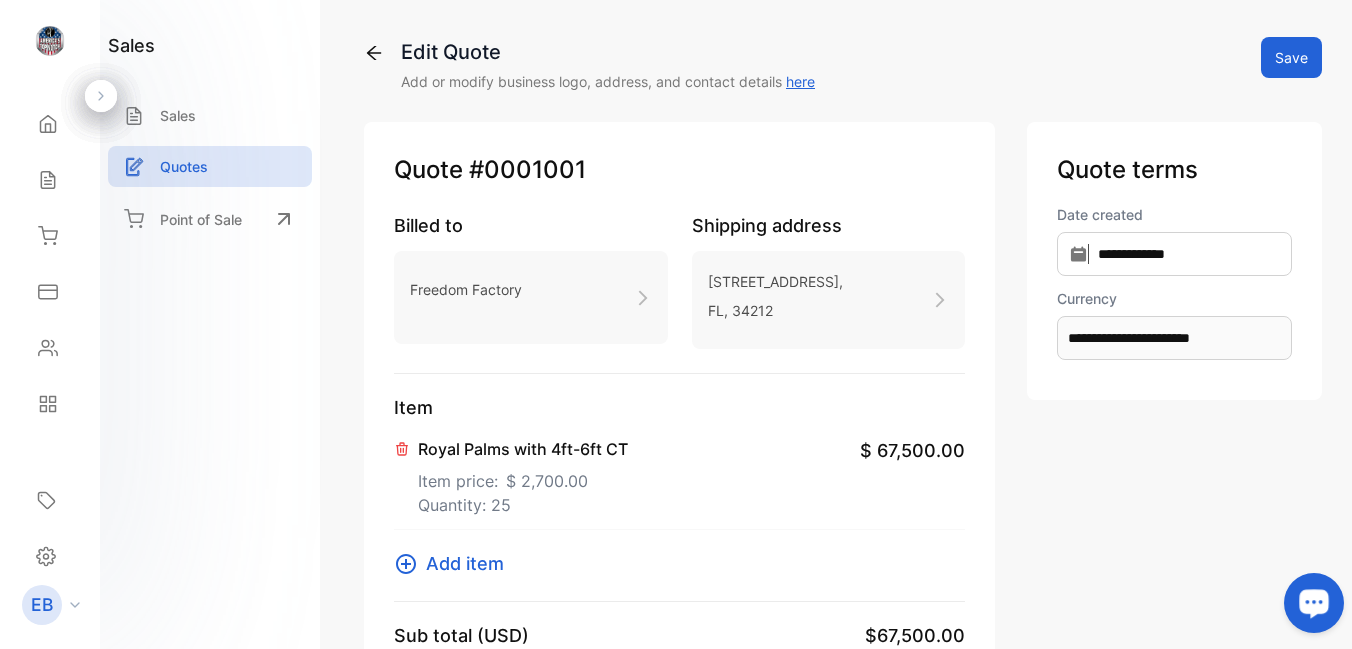 click on "here" at bounding box center (800, 81) 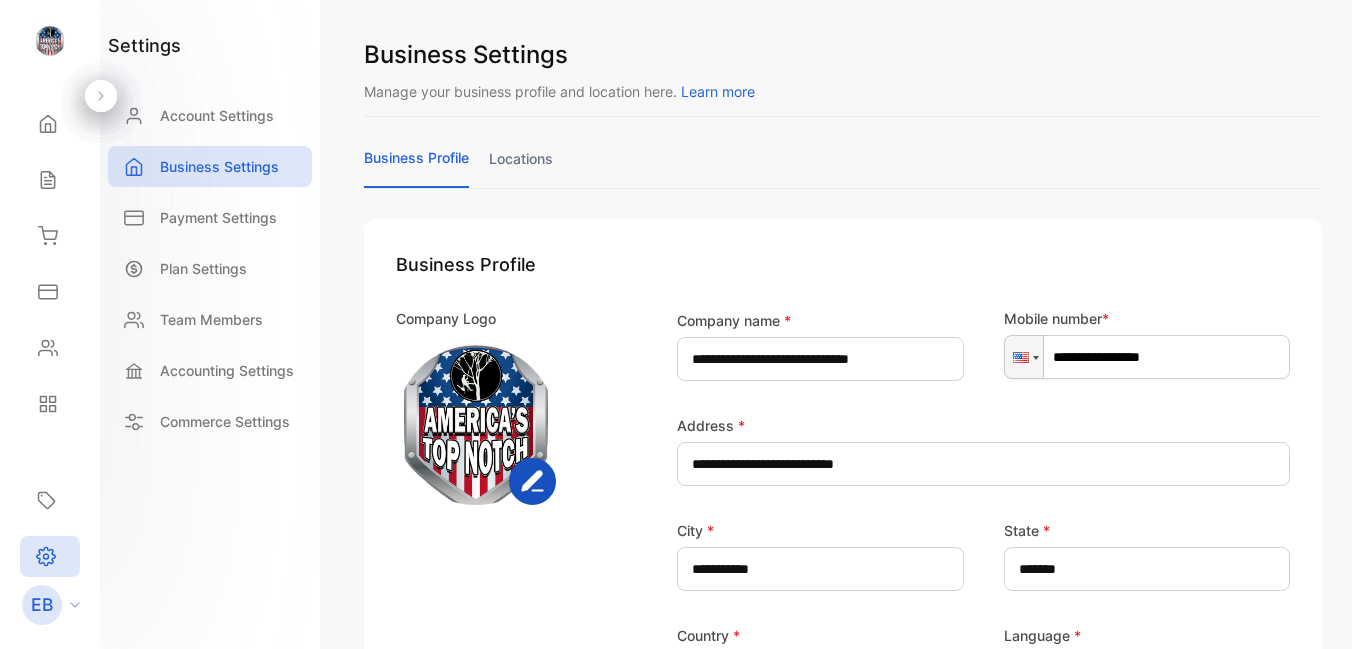scroll, scrollTop: 0, scrollLeft: 0, axis: both 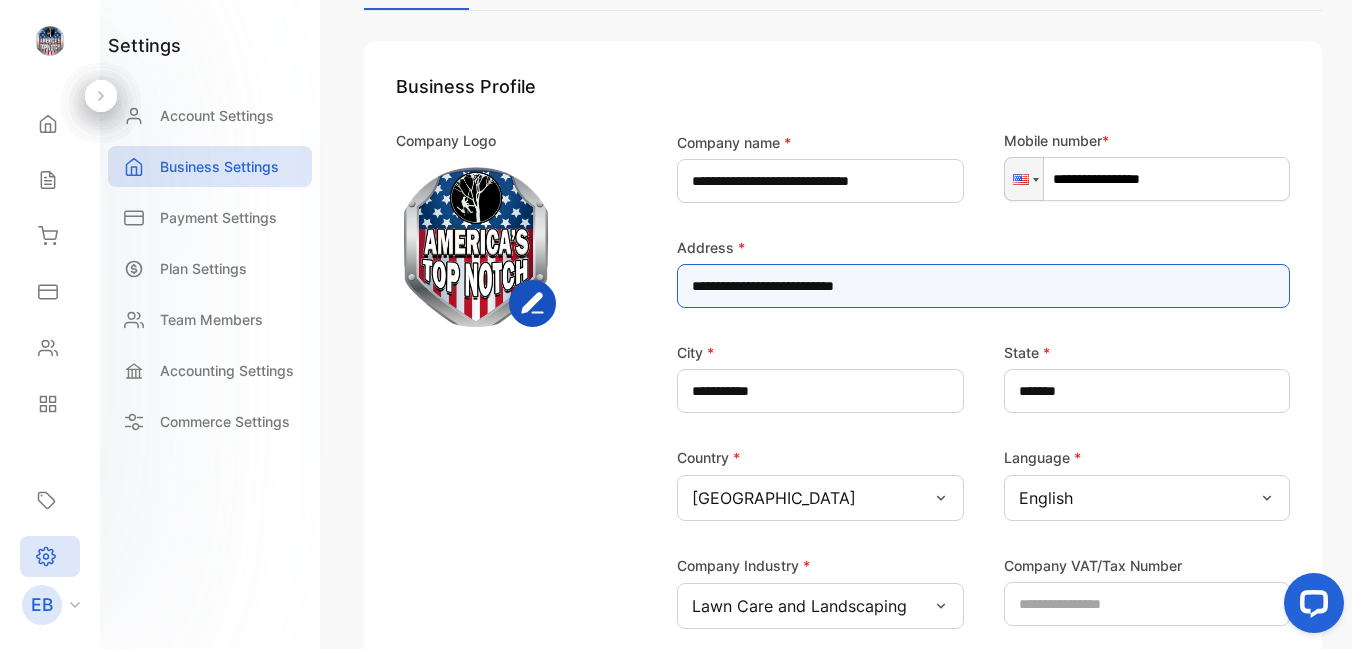drag, startPoint x: 736, startPoint y: 282, endPoint x: 751, endPoint y: 283, distance: 15.033297 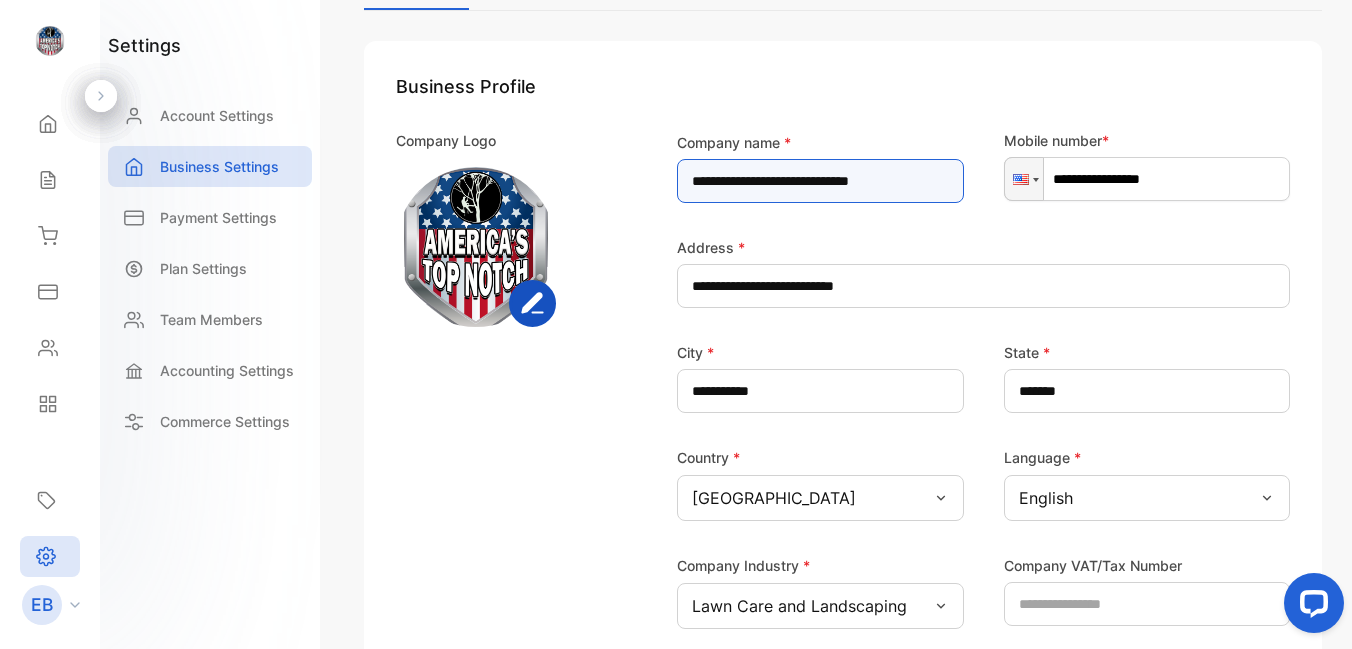 click on "**********" at bounding box center (820, 181) 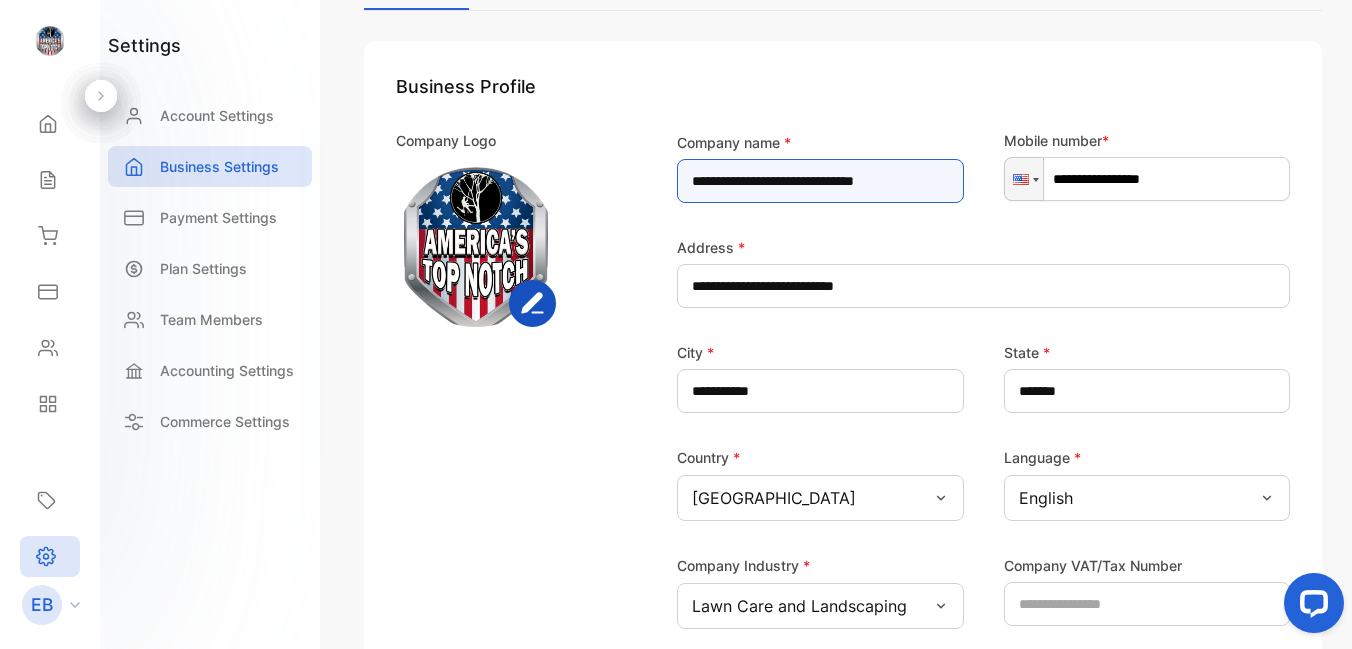 type on "**********" 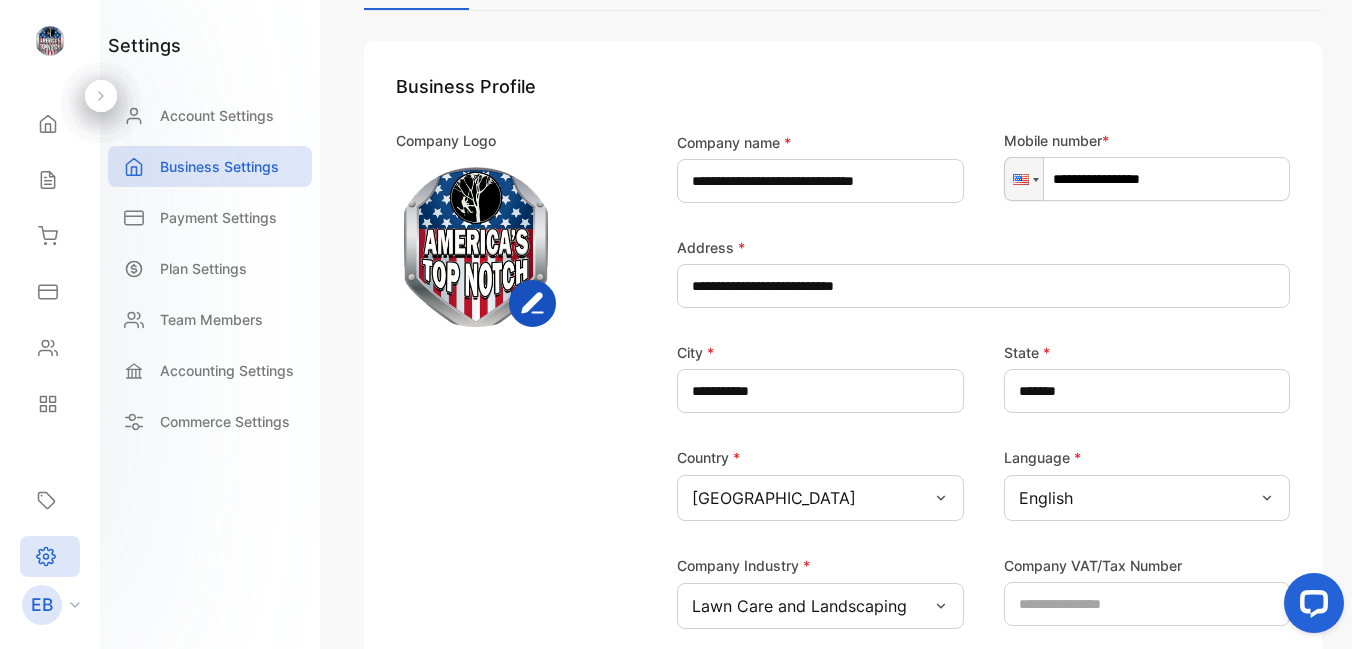 click on "**********" at bounding box center (843, 452) 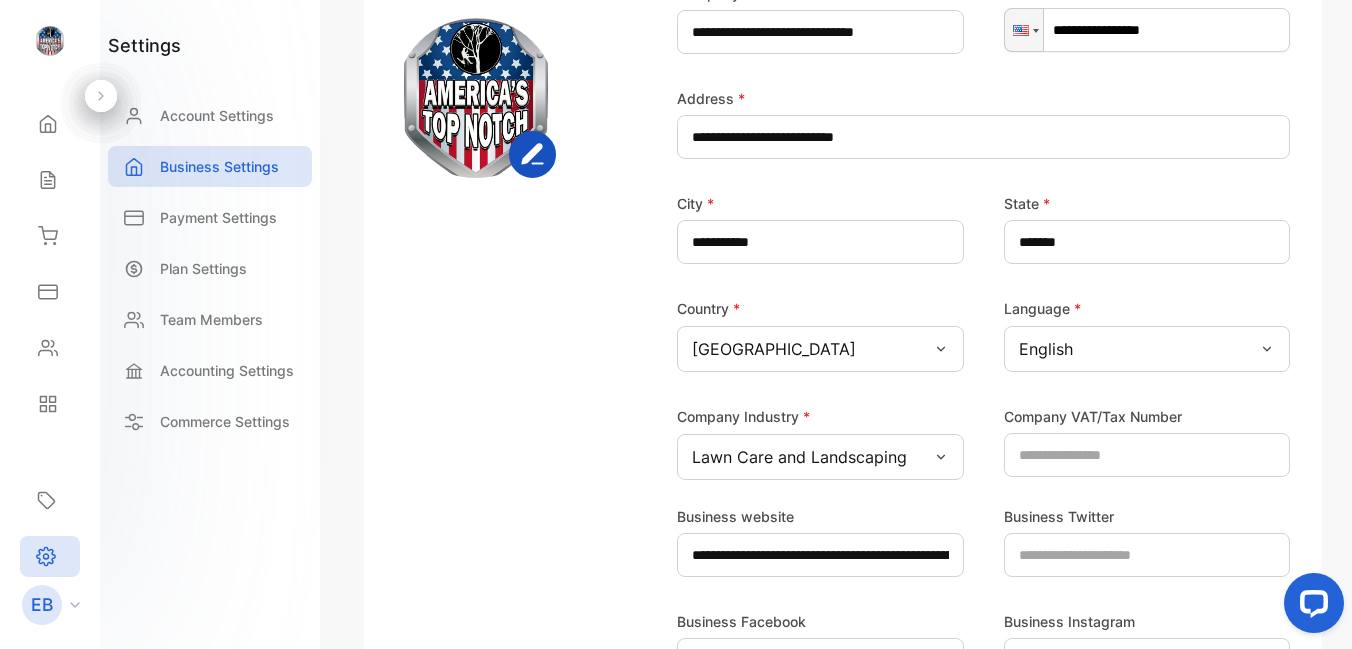 scroll, scrollTop: 276, scrollLeft: 0, axis: vertical 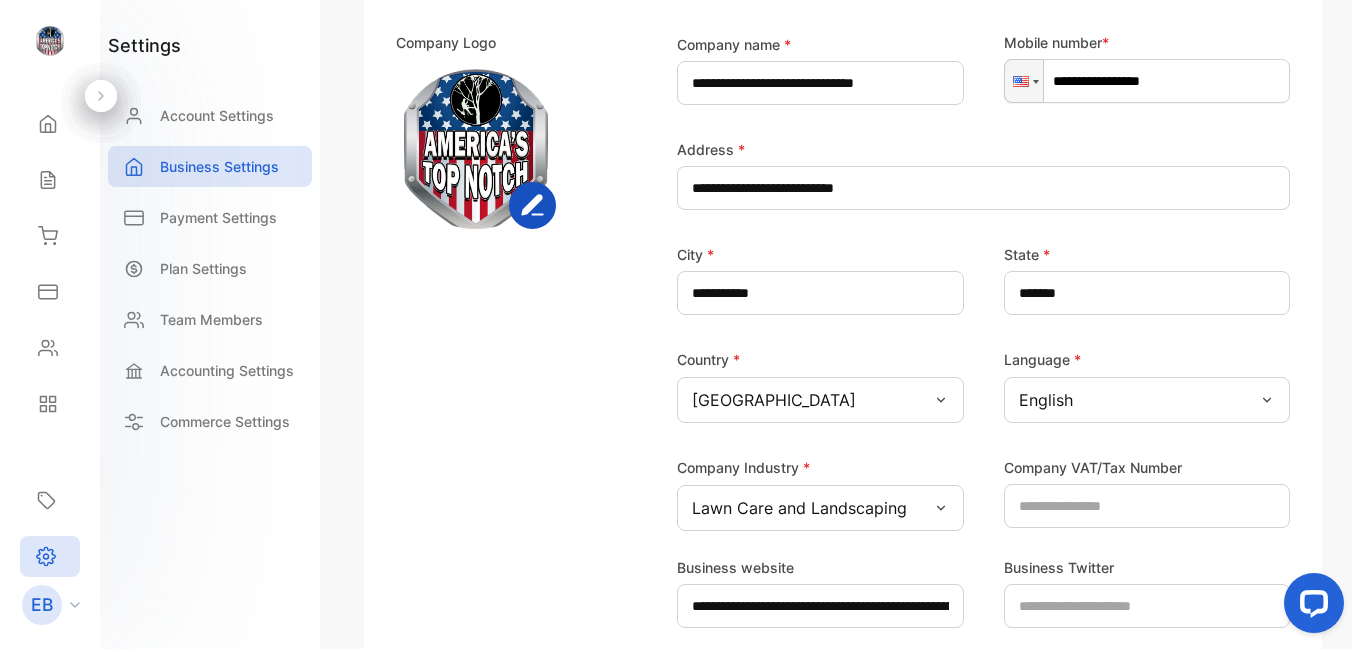 type on "**********" 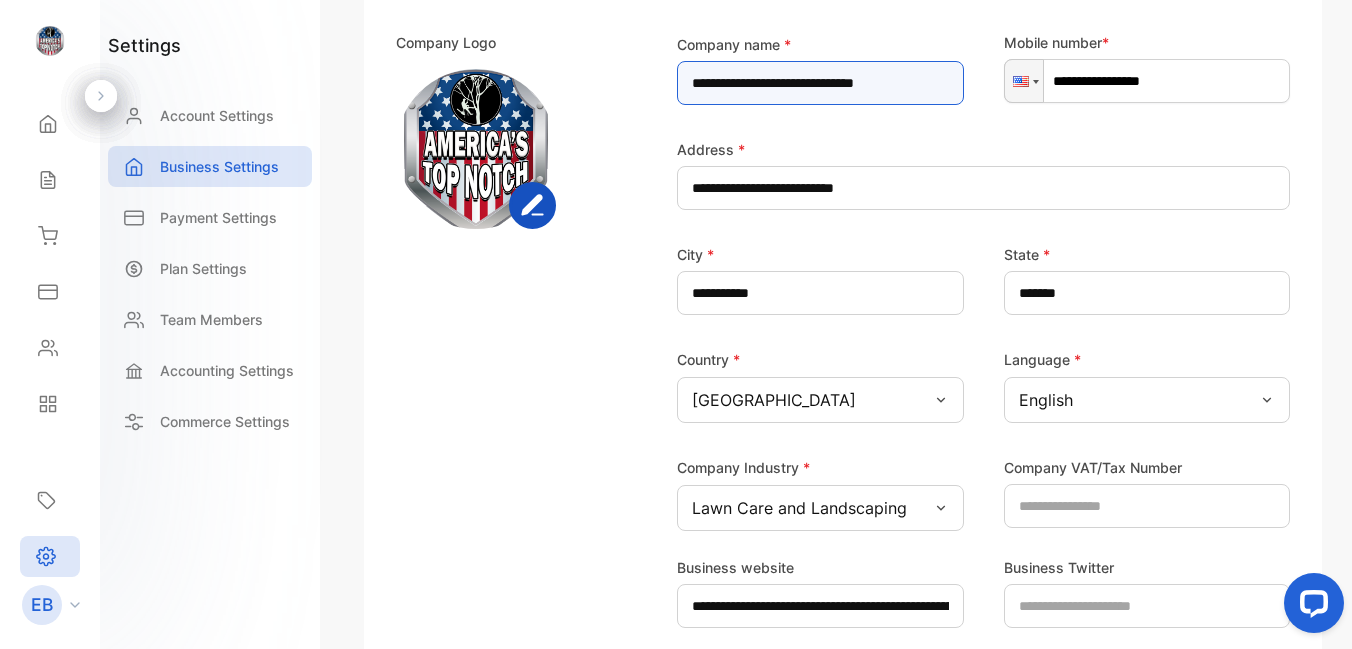 click on "**********" at bounding box center (820, 83) 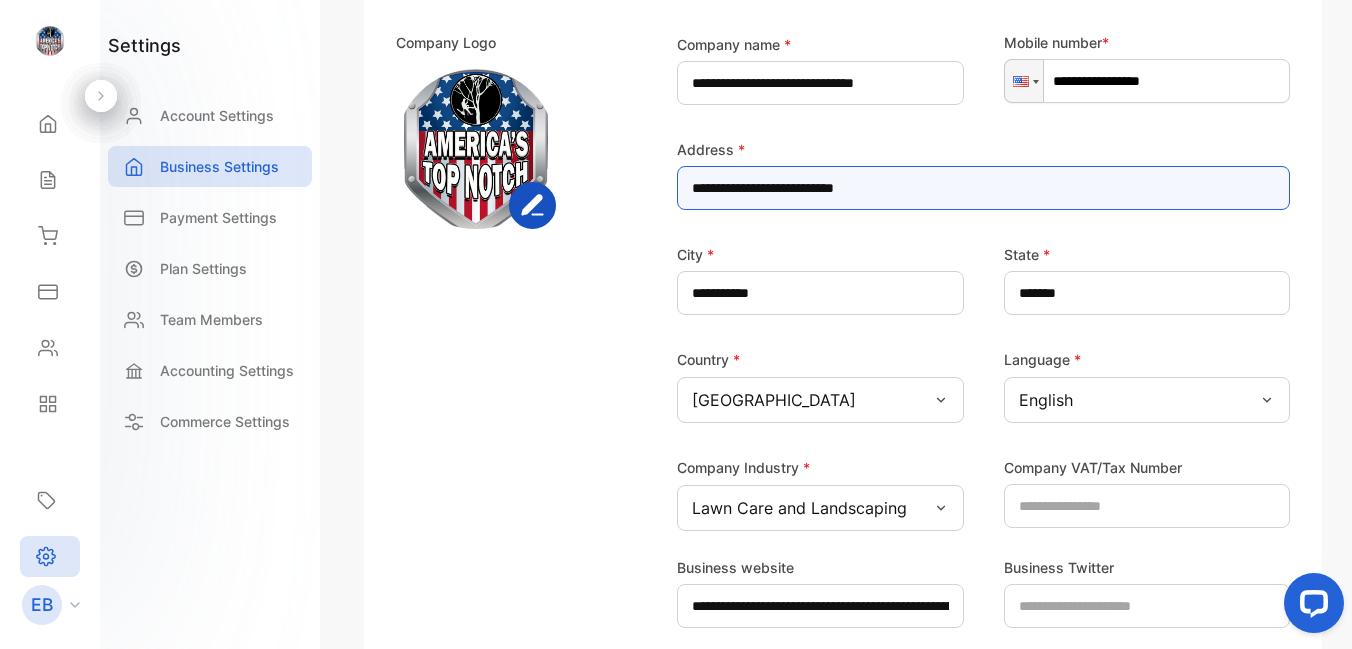 click on "**********" at bounding box center [983, 188] 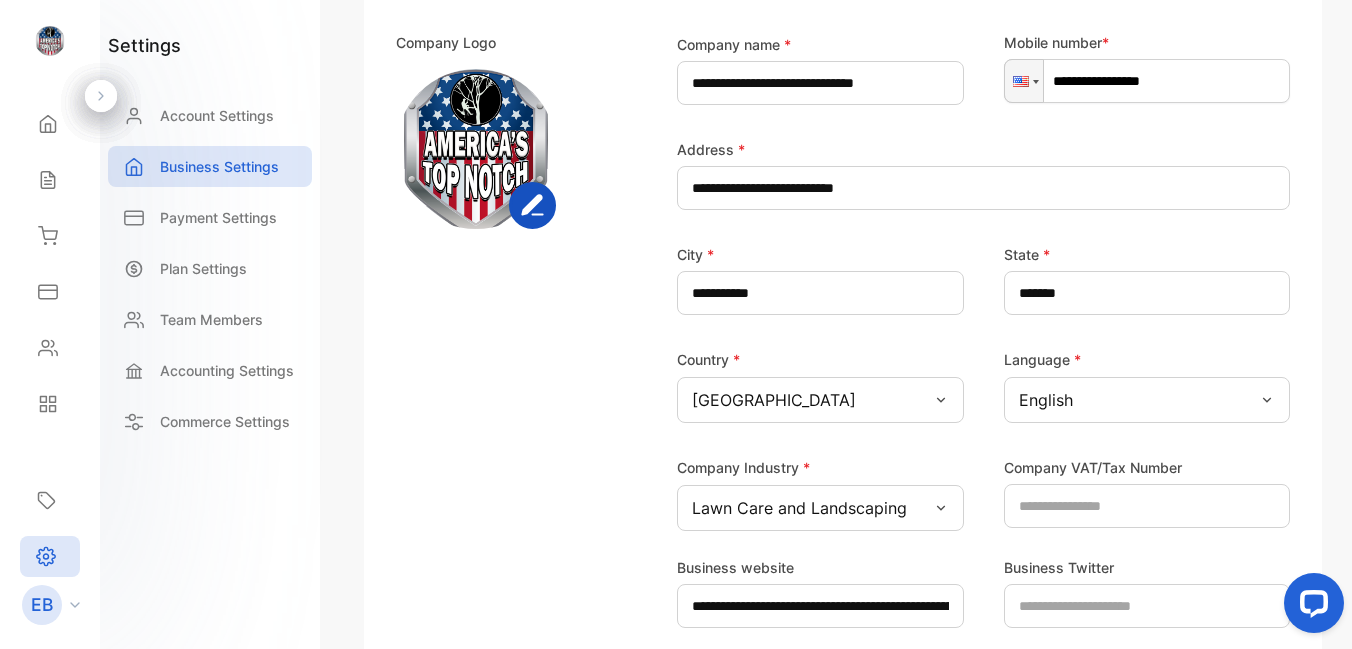 click on "**********" at bounding box center [955, 281] 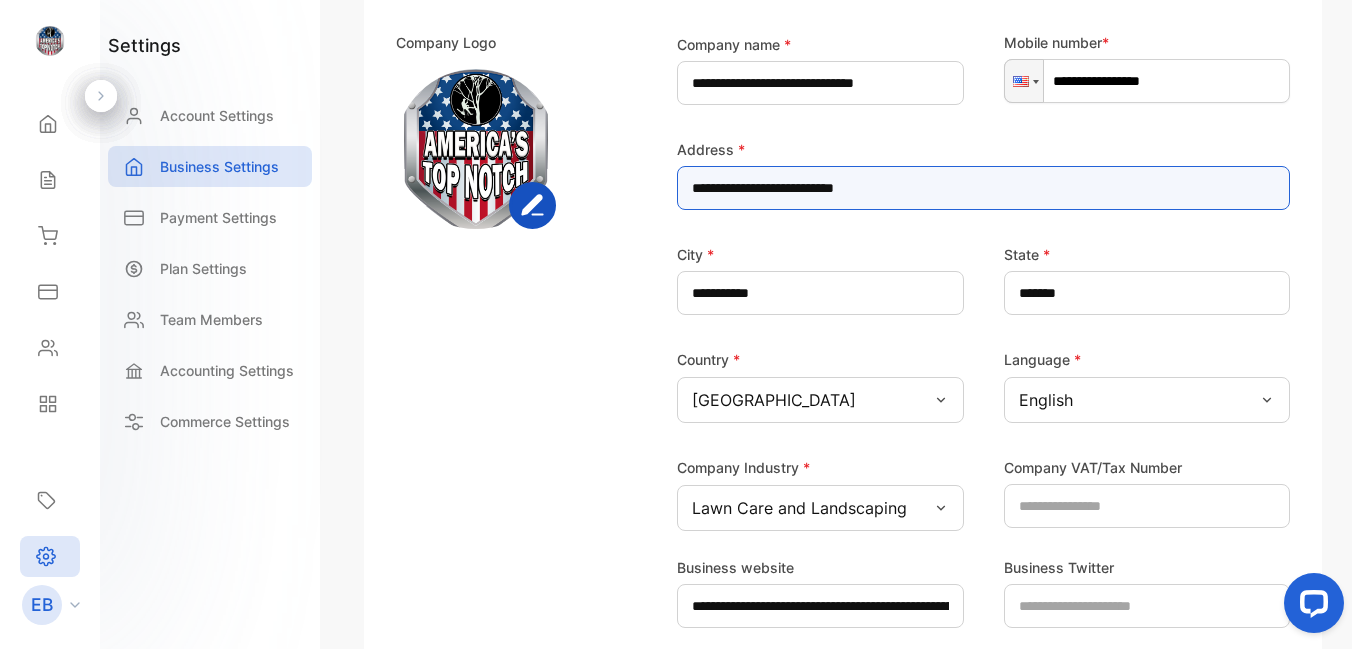 drag, startPoint x: 877, startPoint y: 191, endPoint x: 822, endPoint y: 192, distance: 55.00909 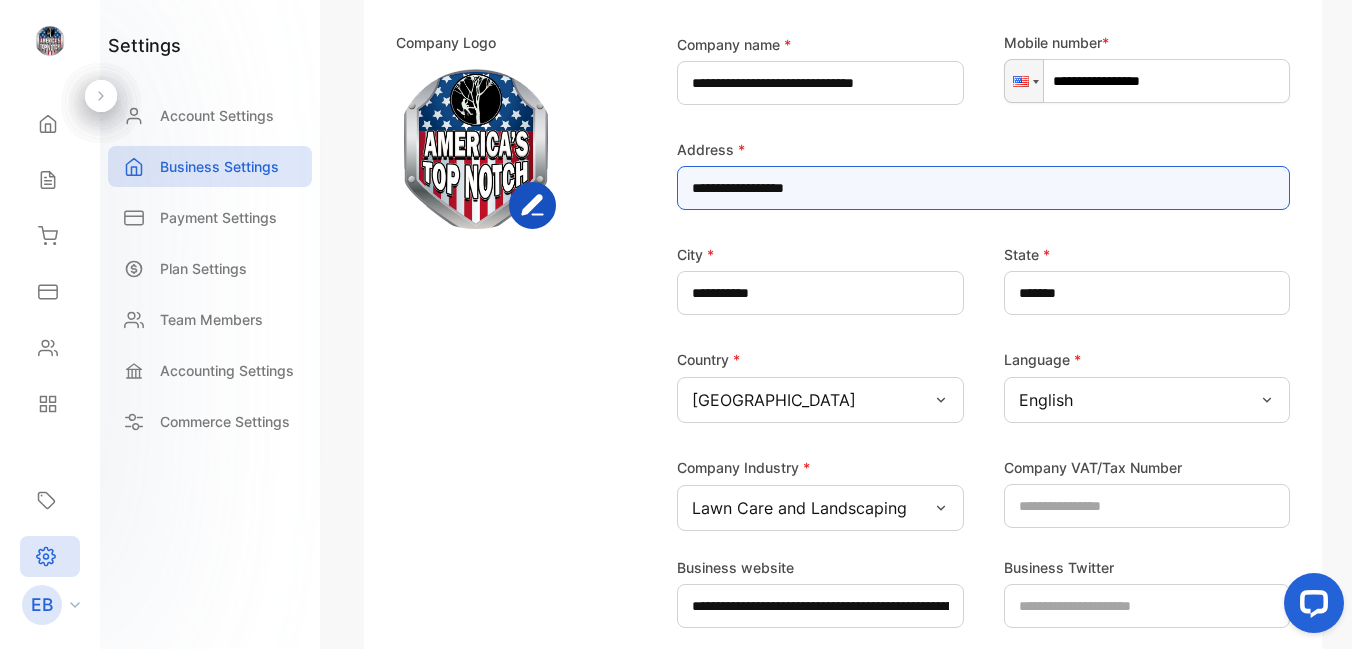 type on "**********" 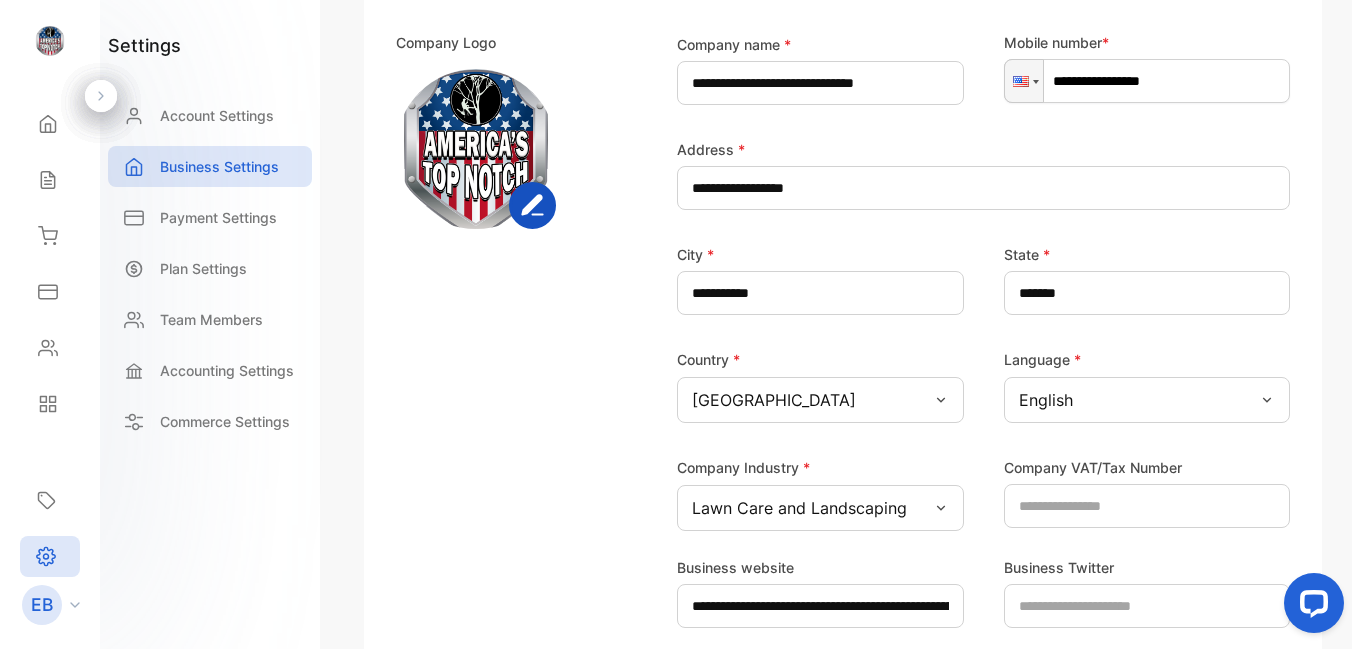 click on "**********" at bounding box center [955, 281] 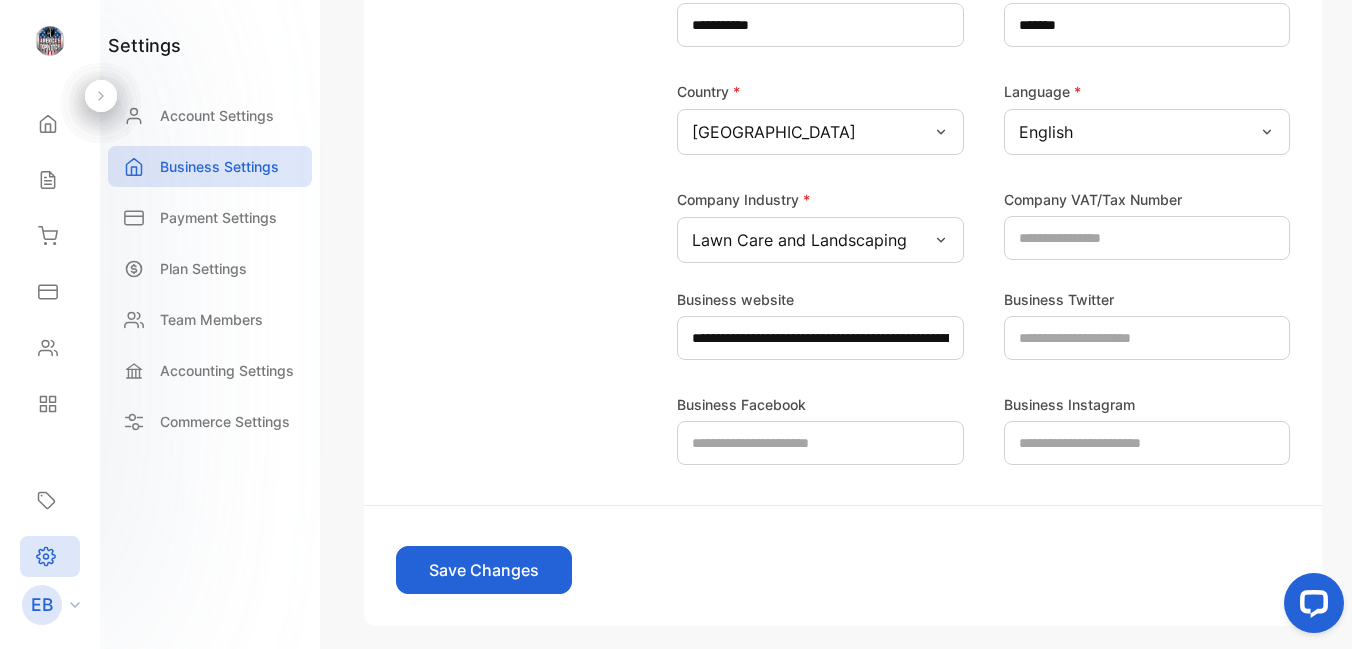 scroll, scrollTop: 546, scrollLeft: 0, axis: vertical 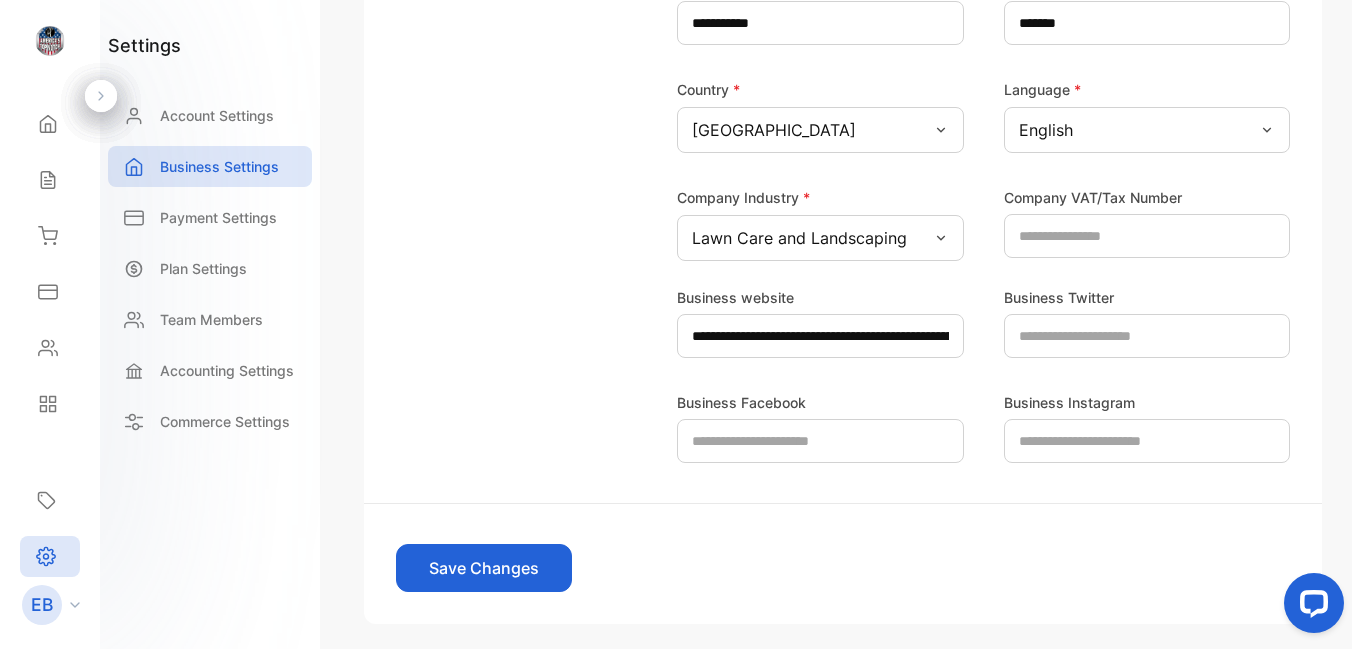 click on "Save Changes" at bounding box center [484, 568] 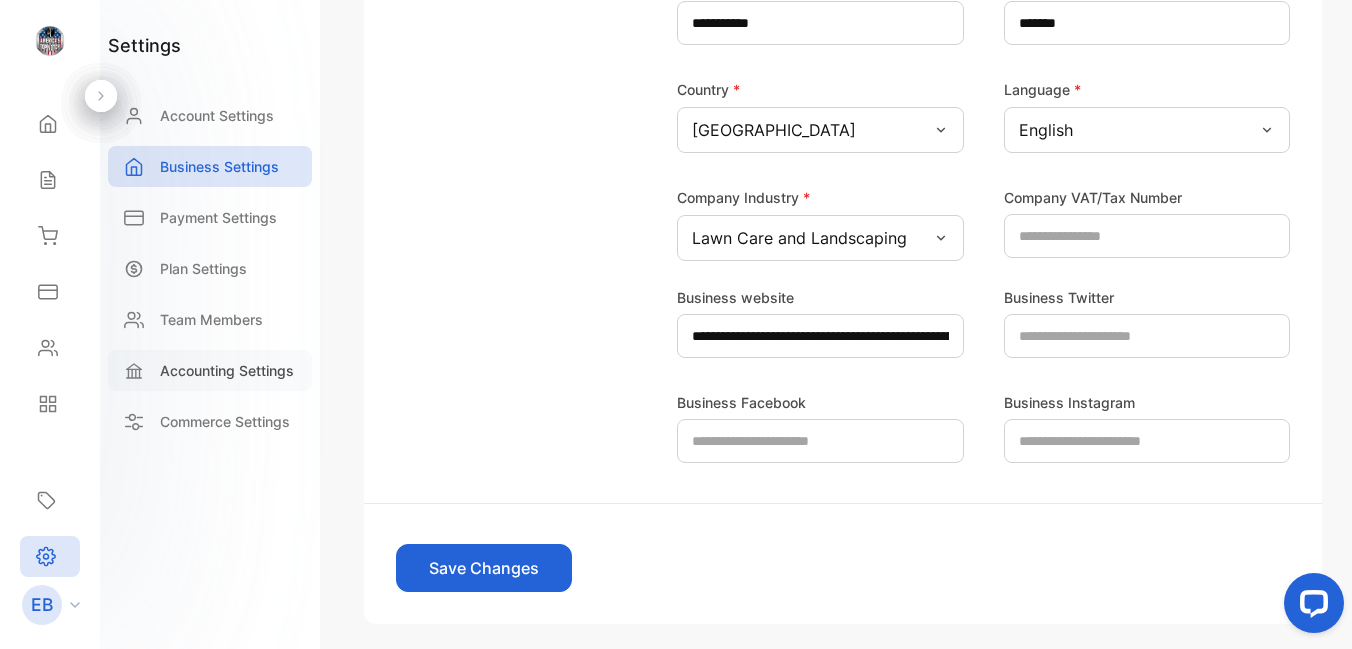 click on "Accounting Settings" at bounding box center (227, 370) 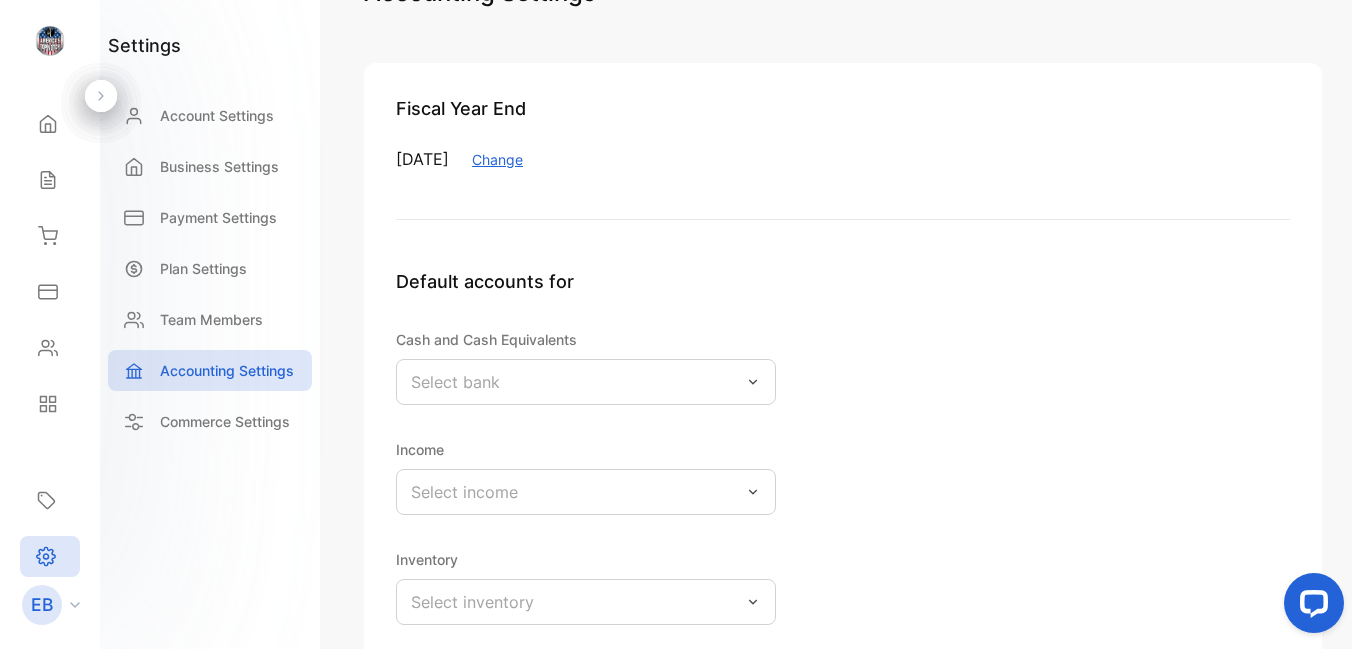 scroll, scrollTop: 74, scrollLeft: 0, axis: vertical 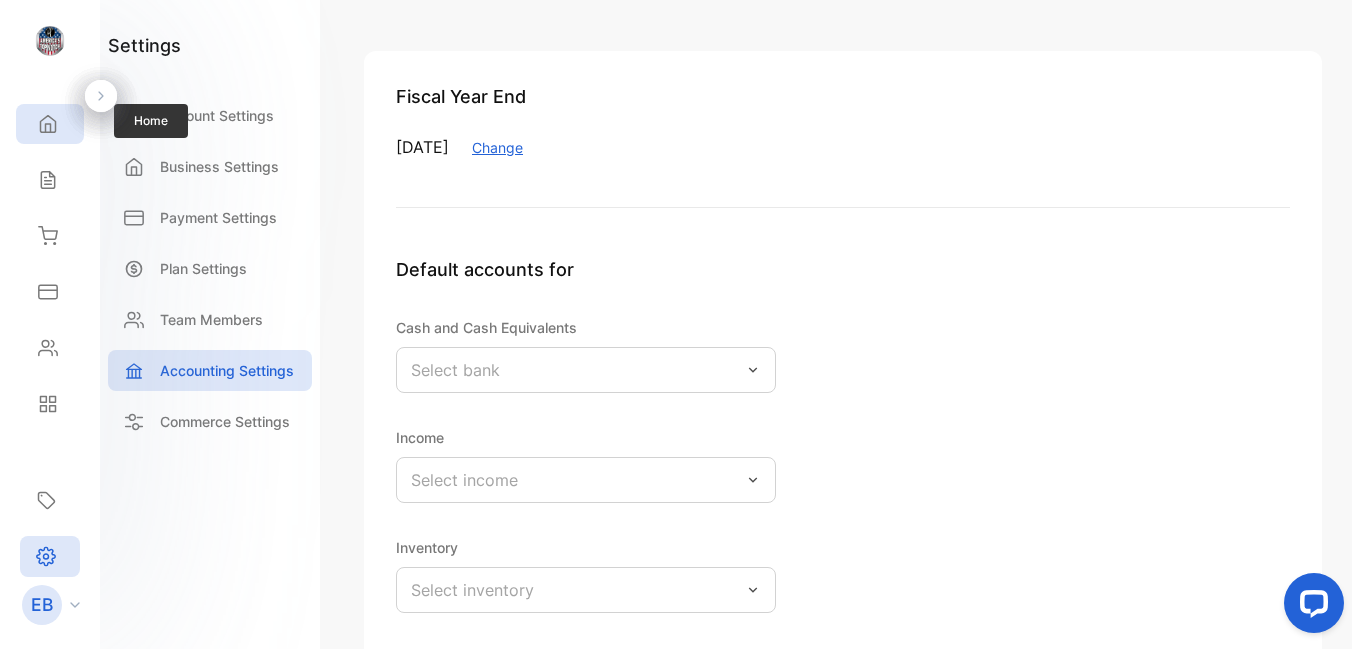 click on "Home" at bounding box center [50, 124] 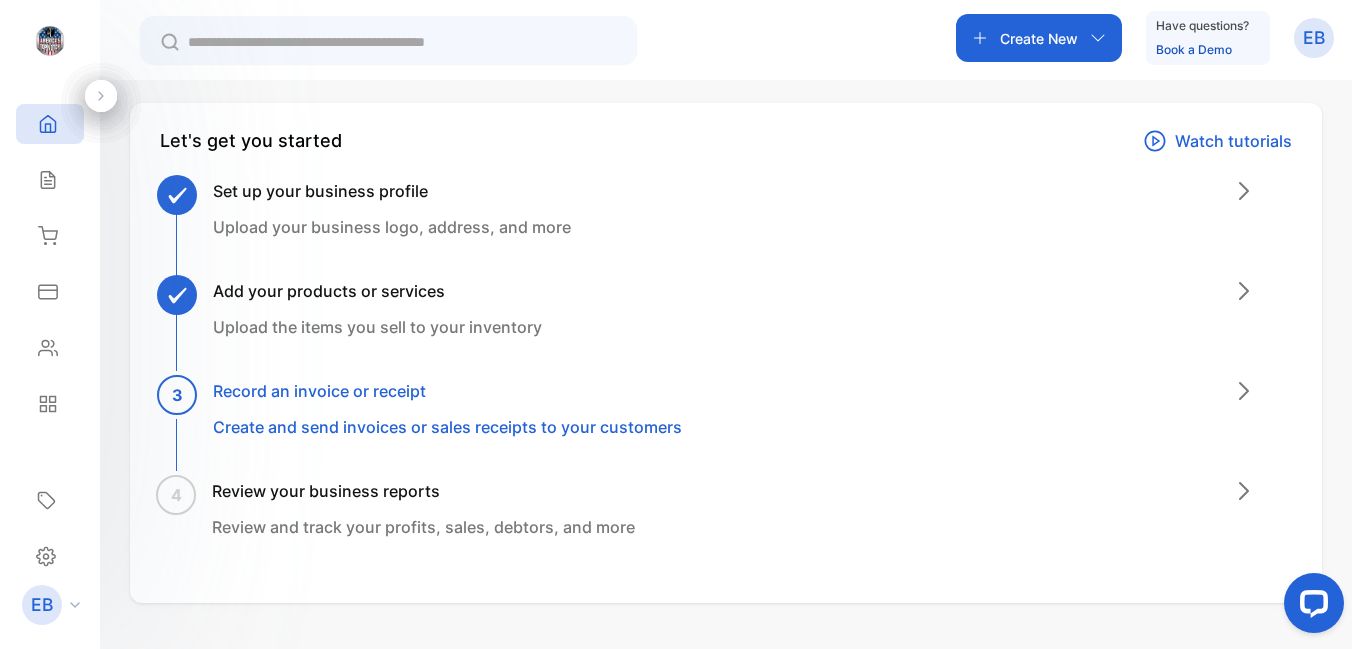 click on "EB" at bounding box center [1314, 38] 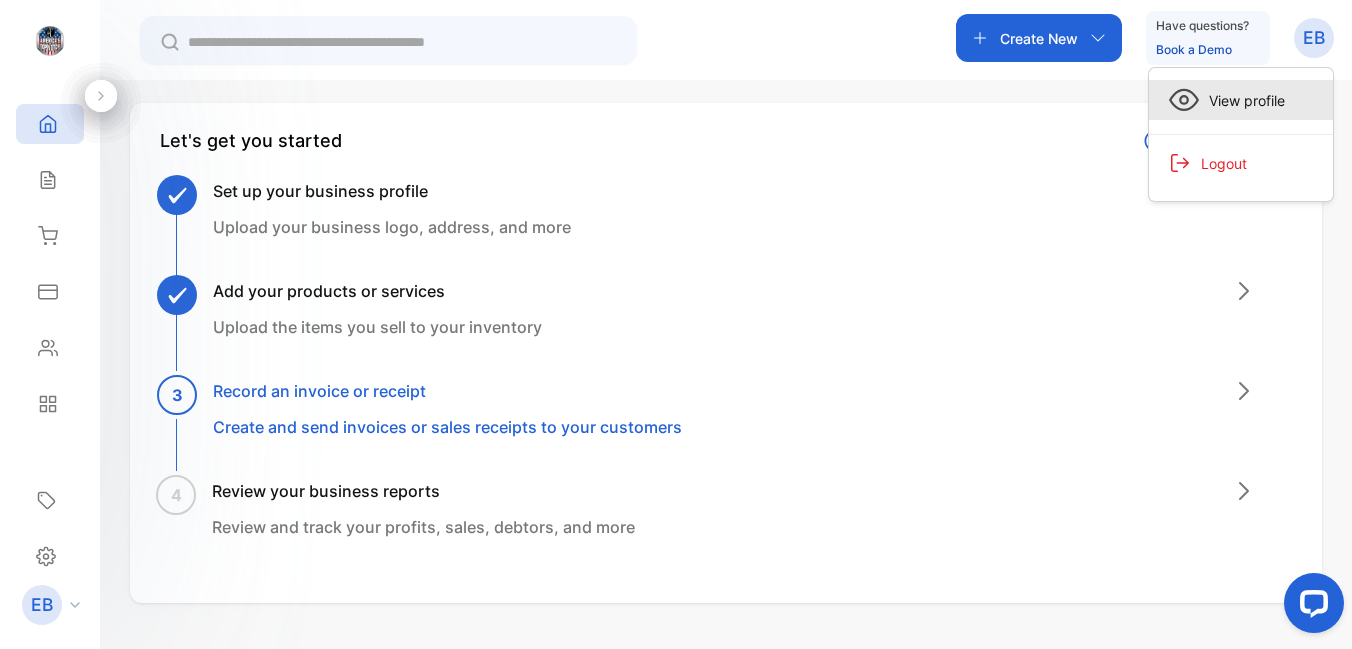 click on "View profile" at bounding box center (1242, 100) 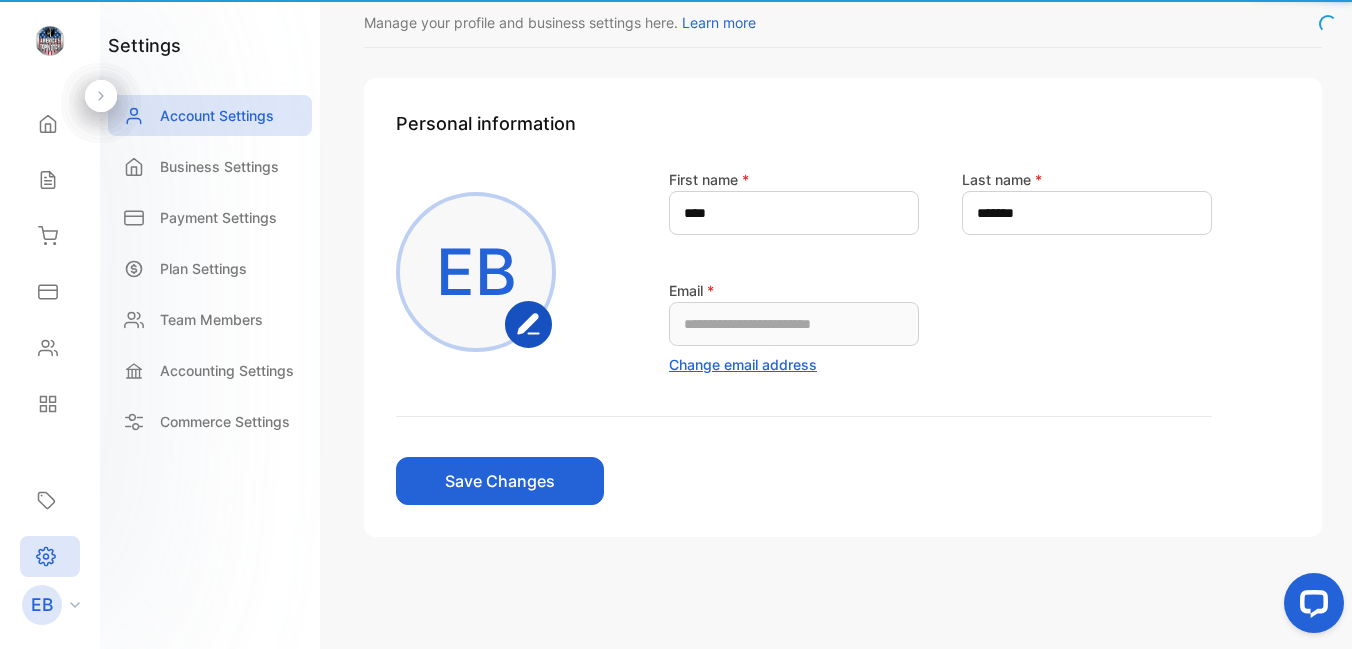 scroll, scrollTop: 69, scrollLeft: 0, axis: vertical 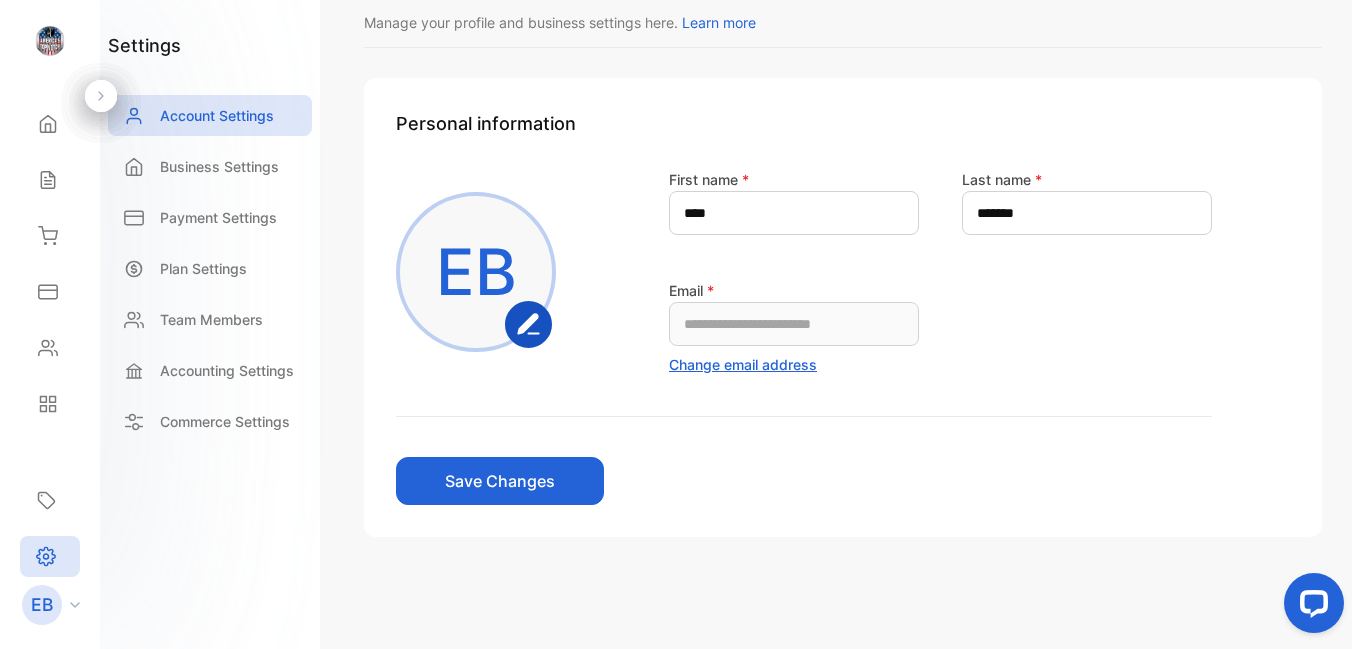 click on "Change email address" at bounding box center [743, 364] 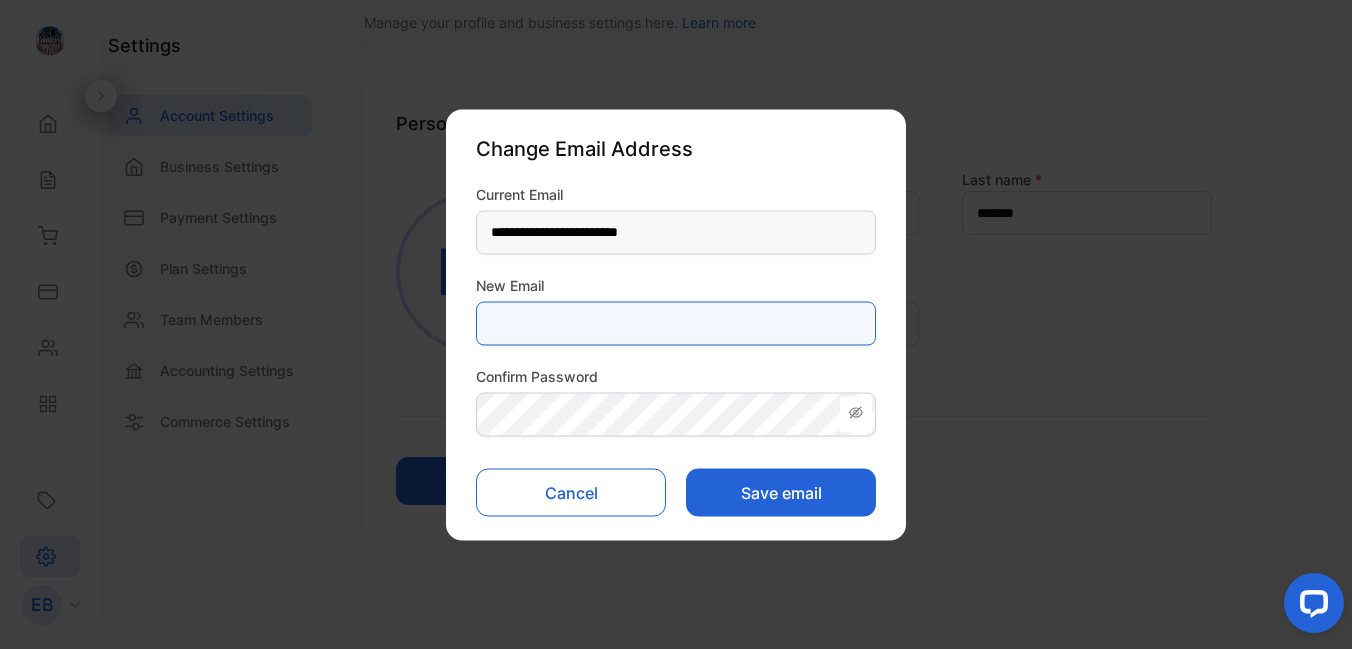 type 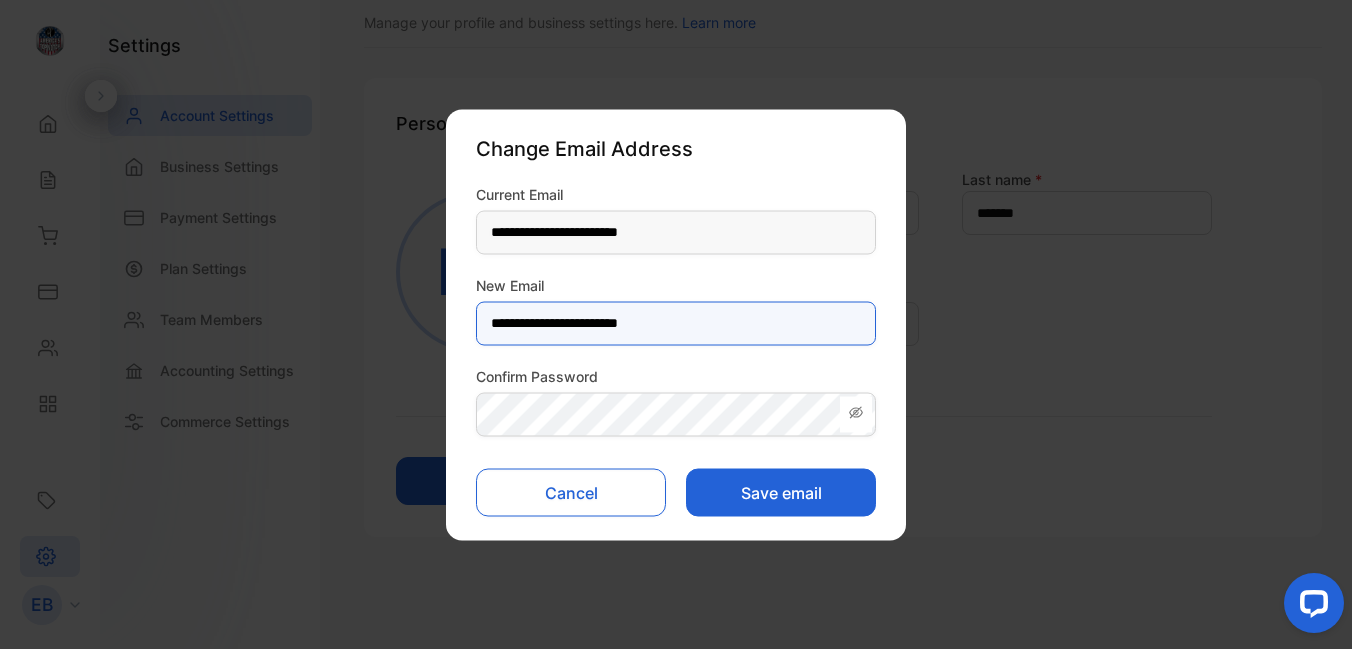 drag, startPoint x: 709, startPoint y: 325, endPoint x: 503, endPoint y: 329, distance: 206.03883 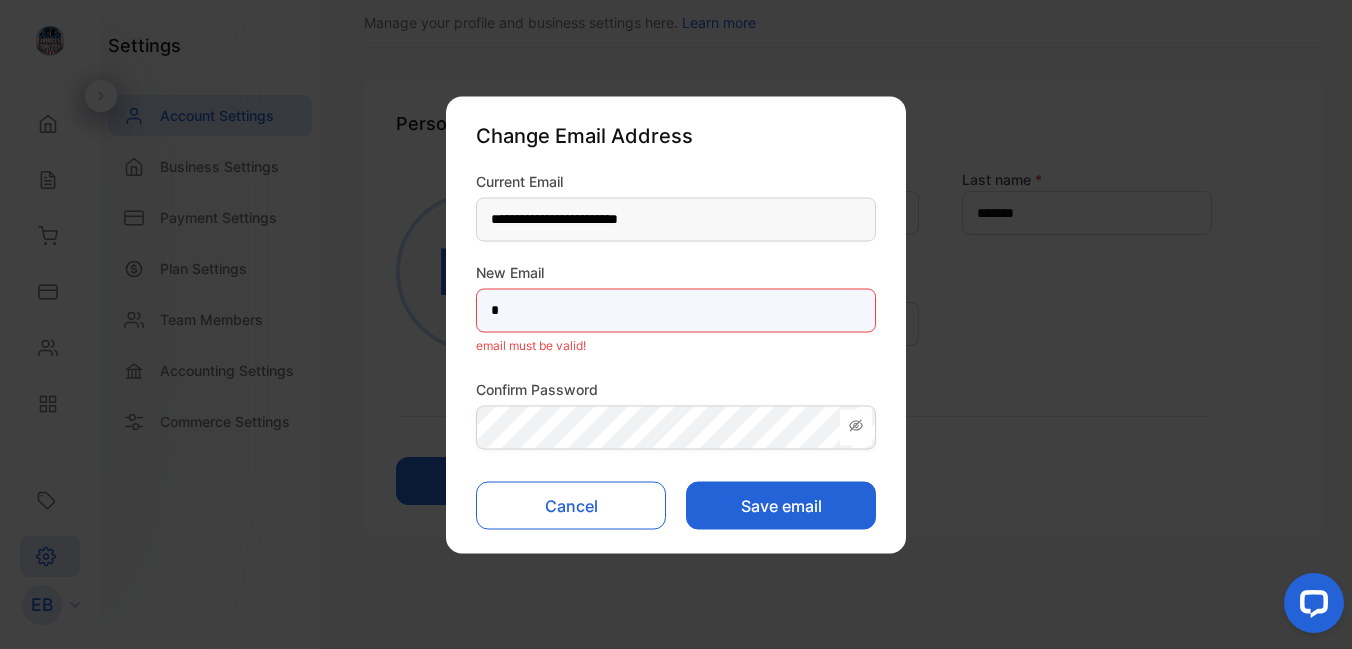 type on "**********" 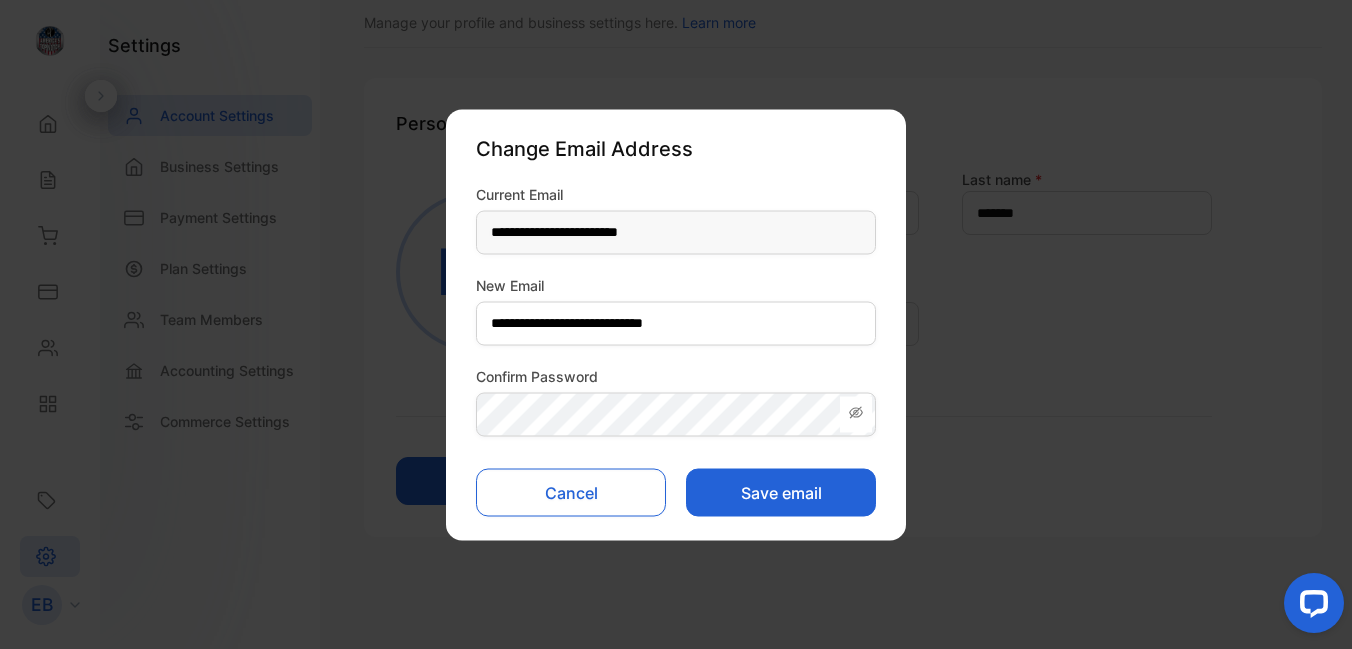 click 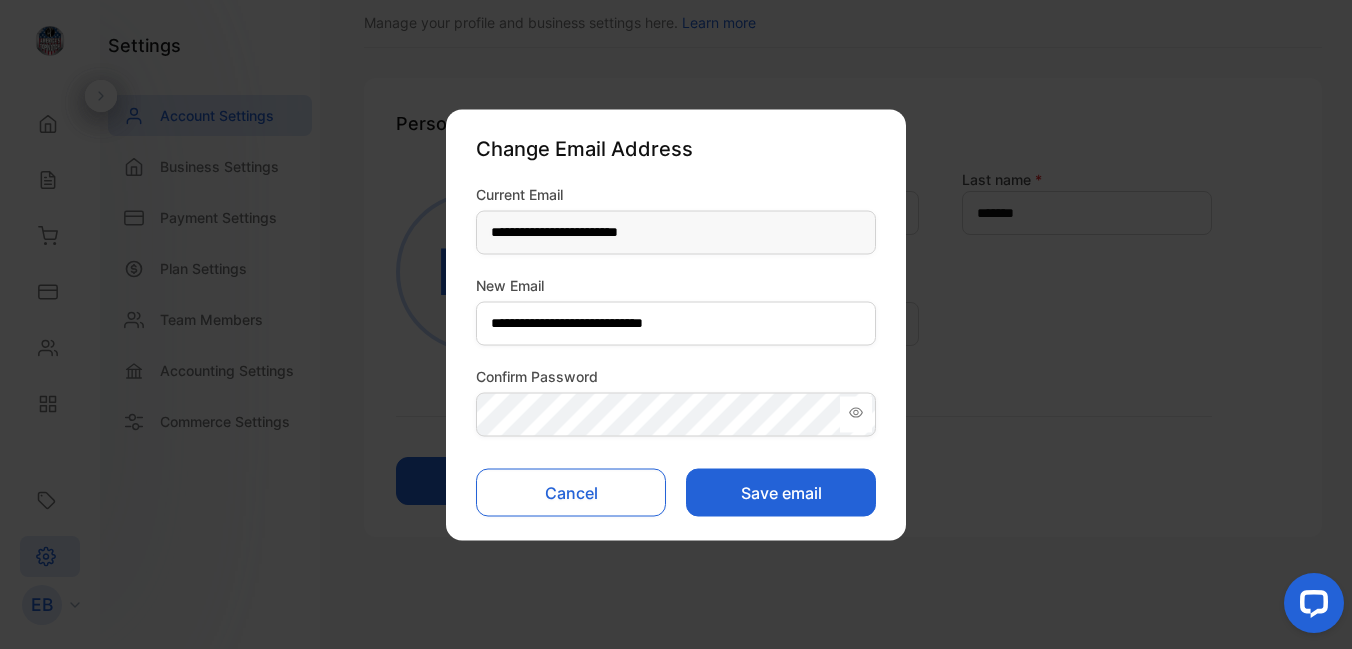 click on "Save email" at bounding box center (781, 492) 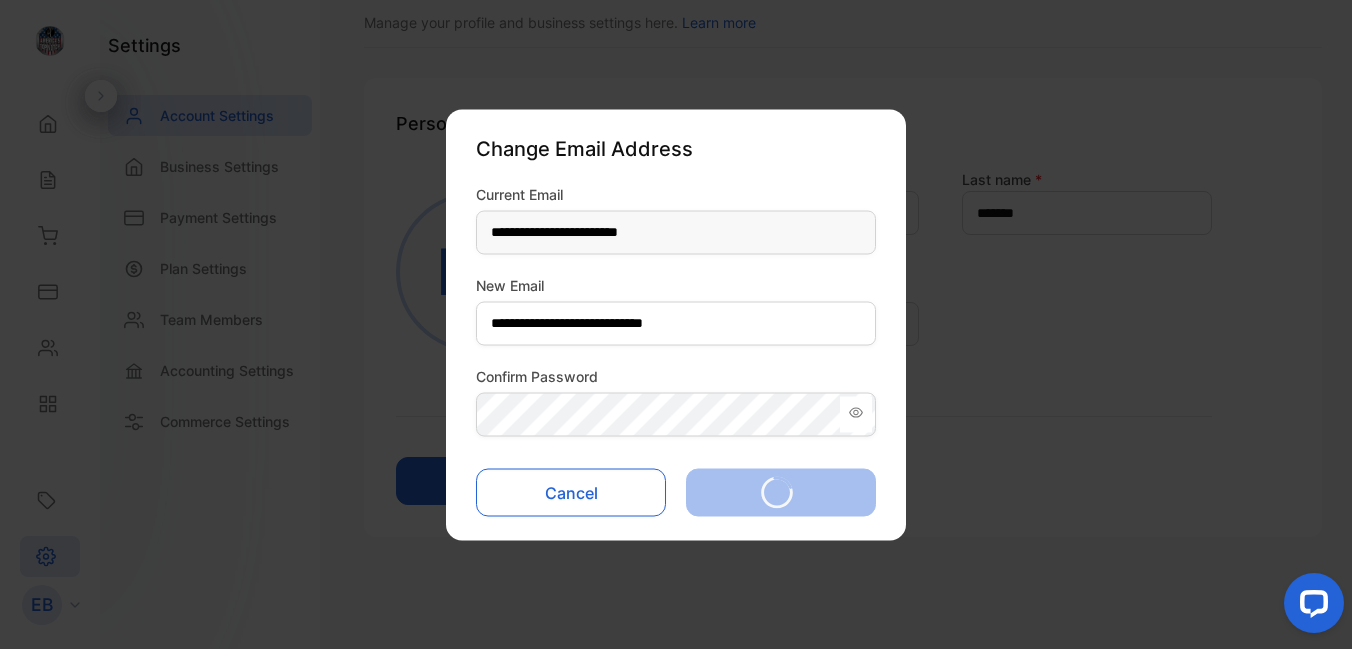 type on "**********" 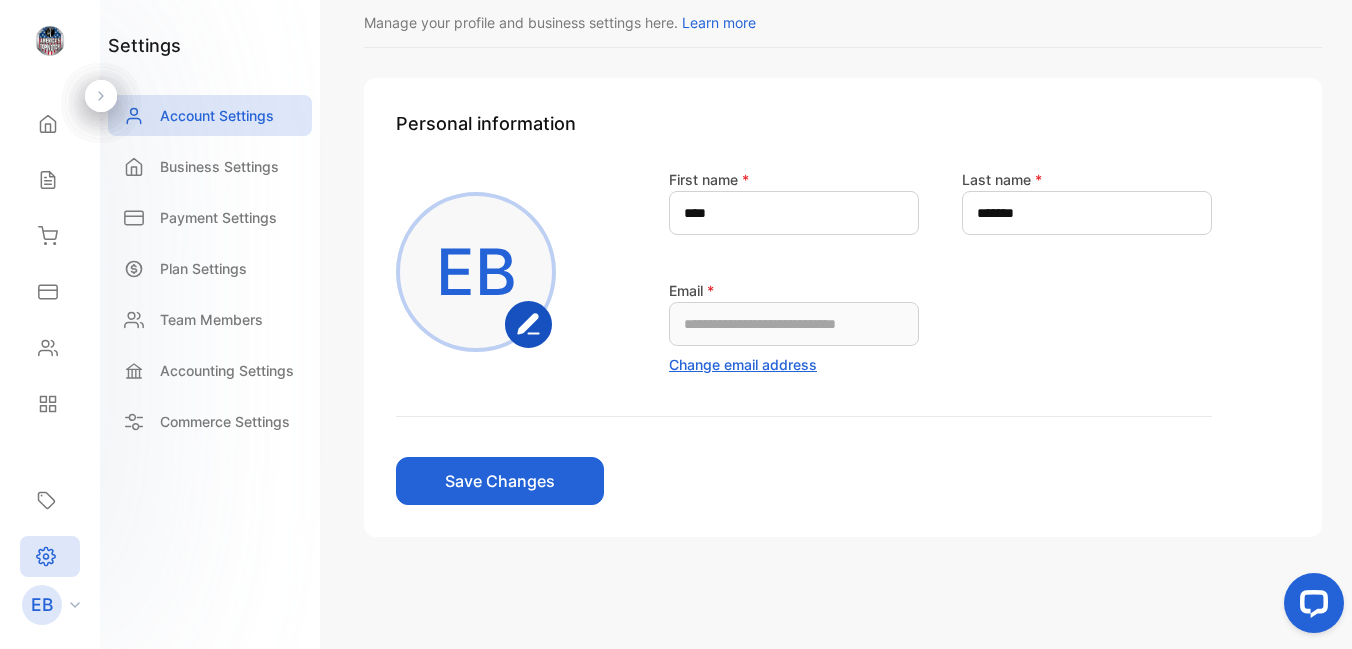 click on "Save Changes" at bounding box center (500, 481) 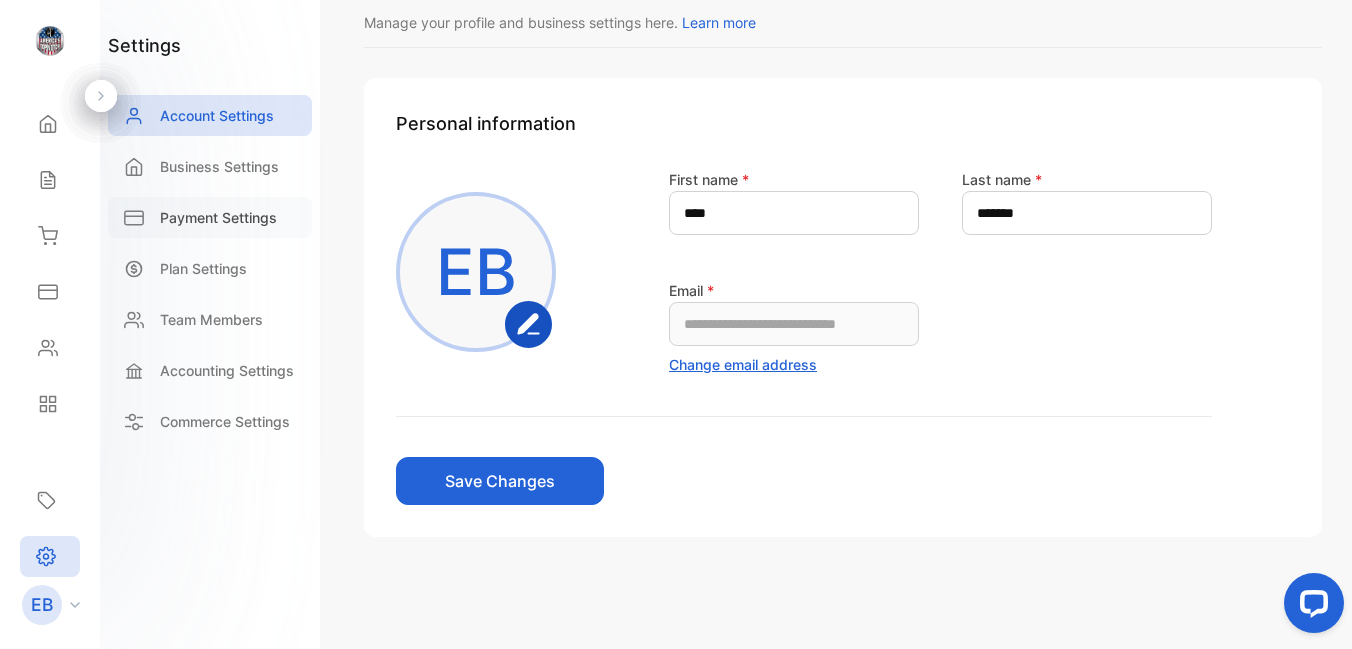 click on "Payment Settings" at bounding box center (218, 217) 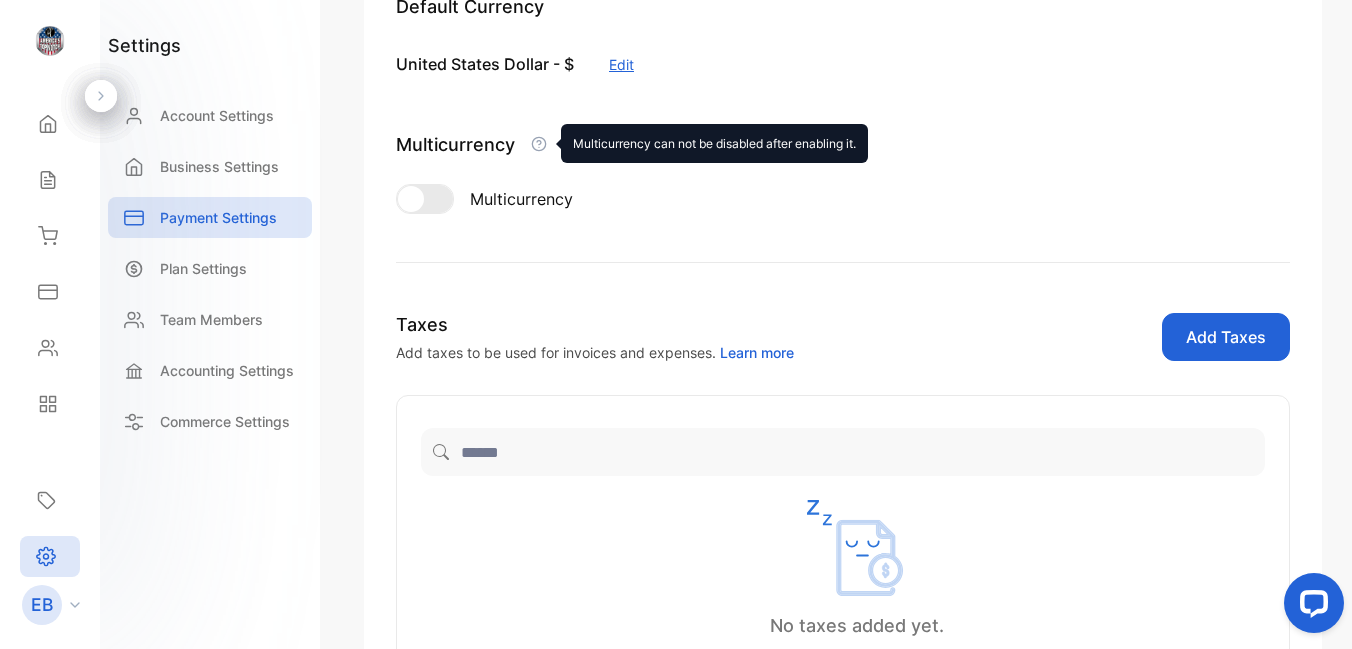 scroll, scrollTop: 353, scrollLeft: 0, axis: vertical 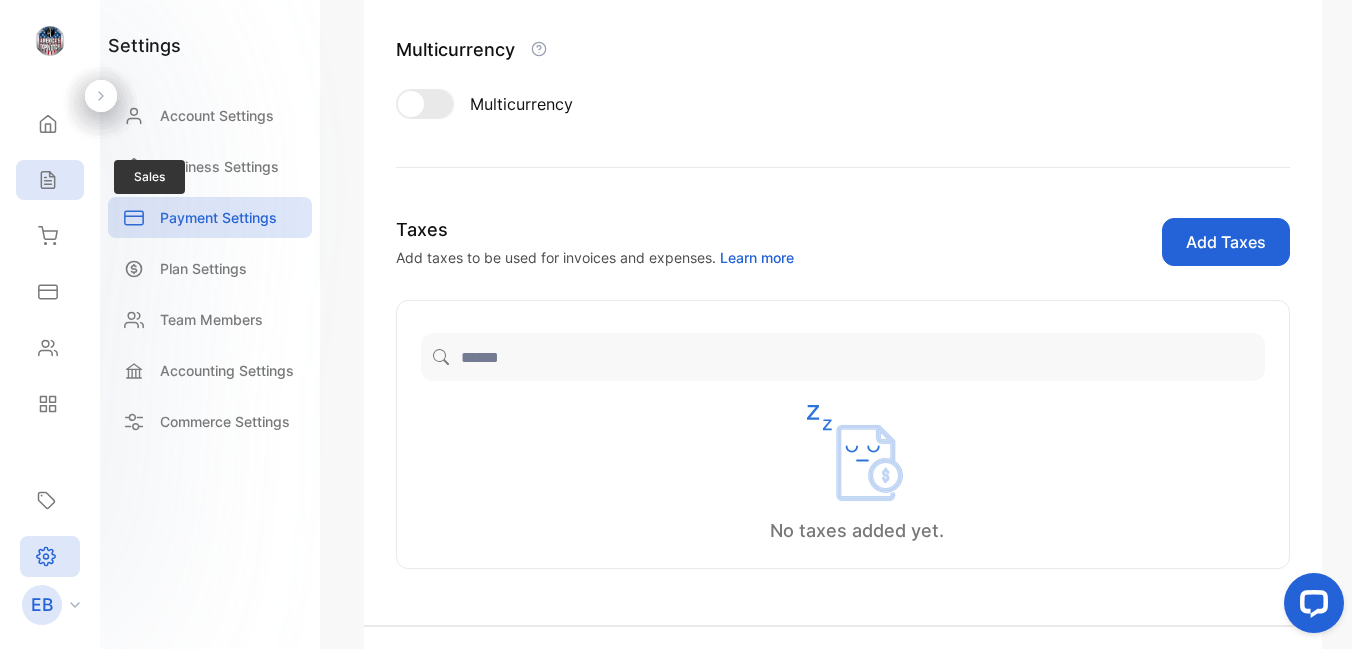 click 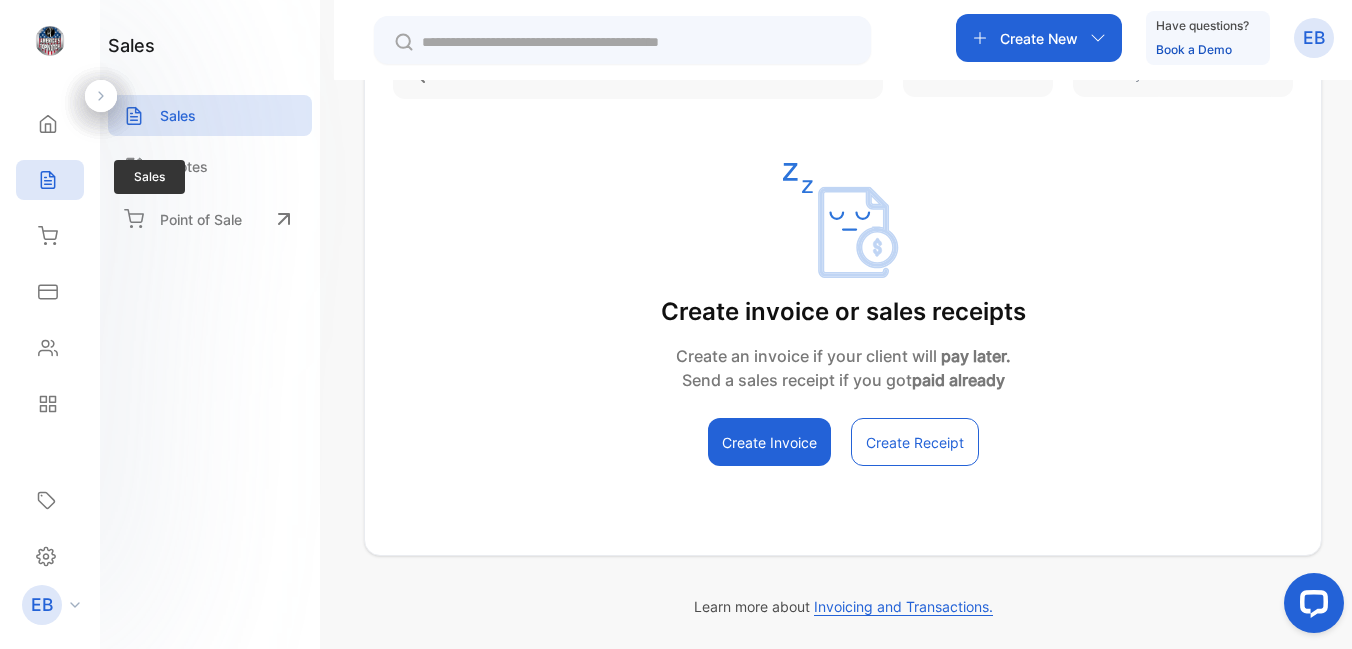 scroll, scrollTop: 251, scrollLeft: 0, axis: vertical 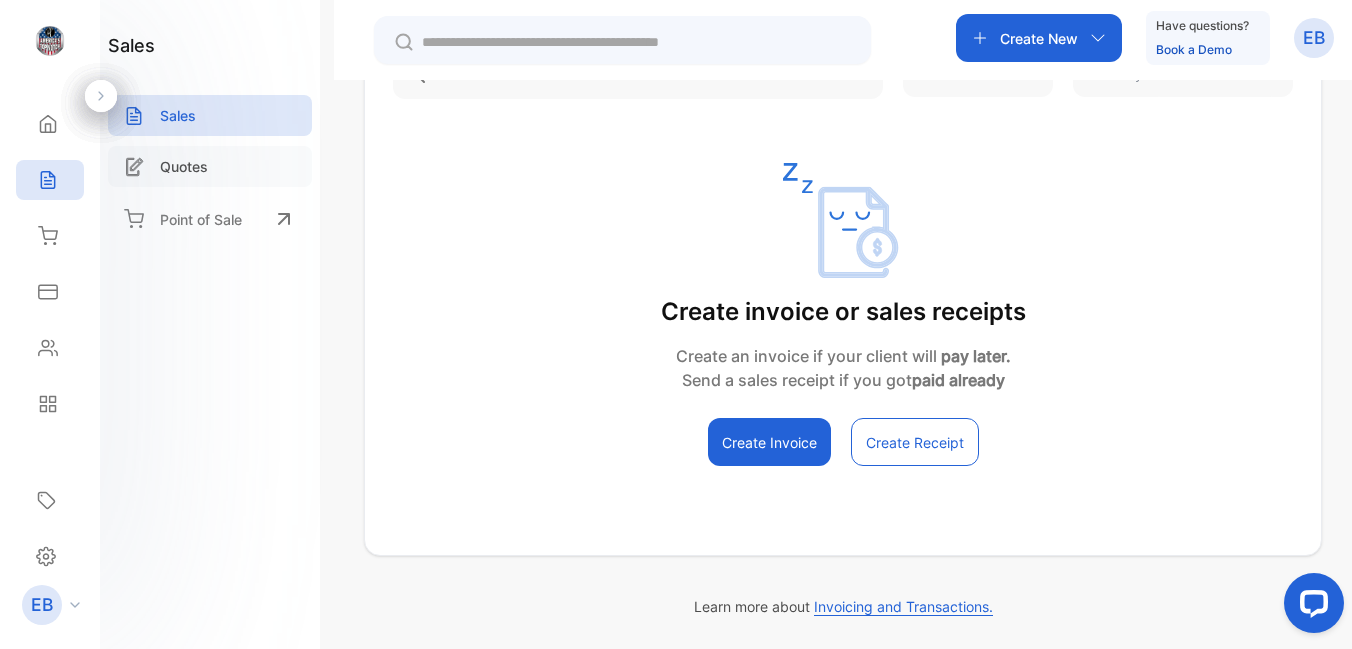 click on "Quotes" at bounding box center (210, 166) 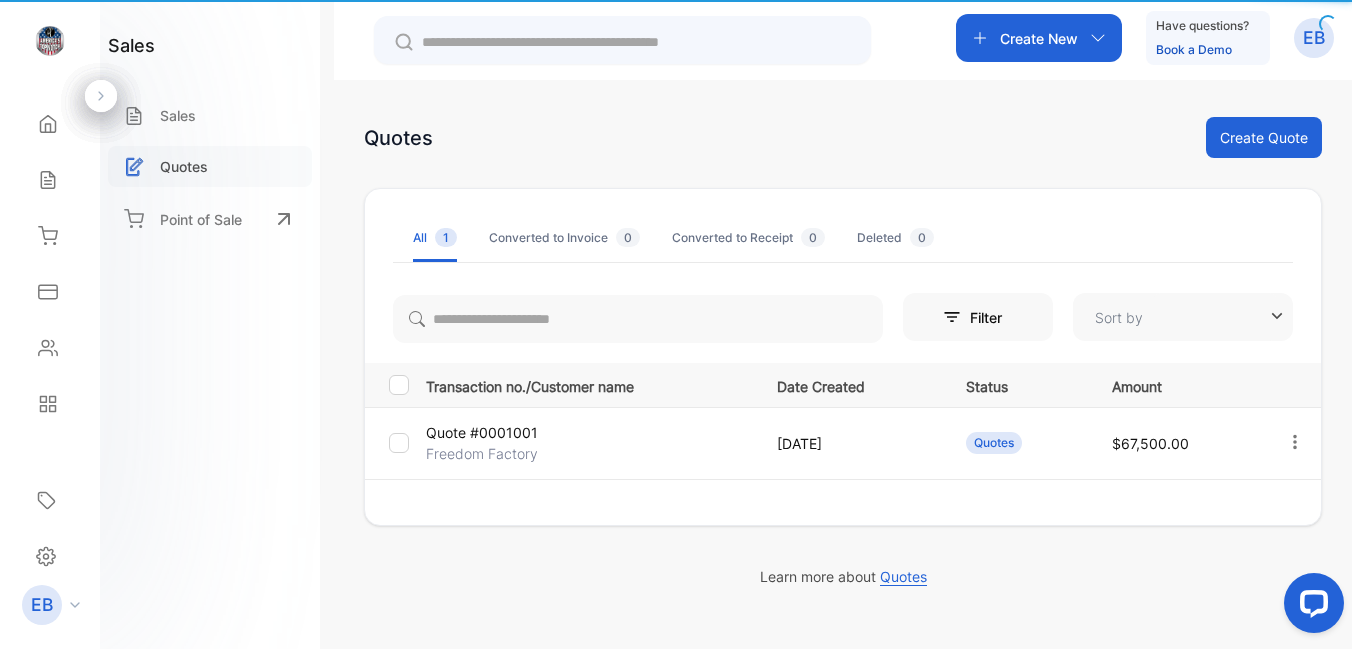 scroll, scrollTop: 0, scrollLeft: 0, axis: both 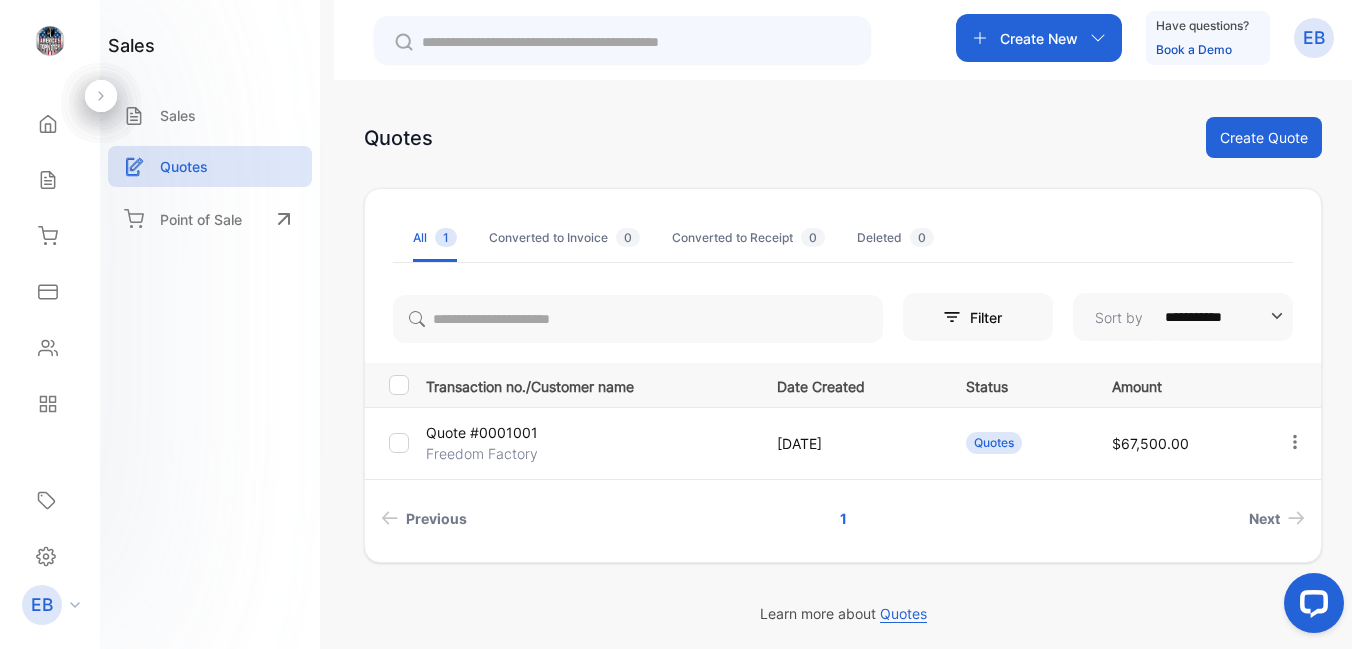 click on "Quote  #0001001" at bounding box center (482, 432) 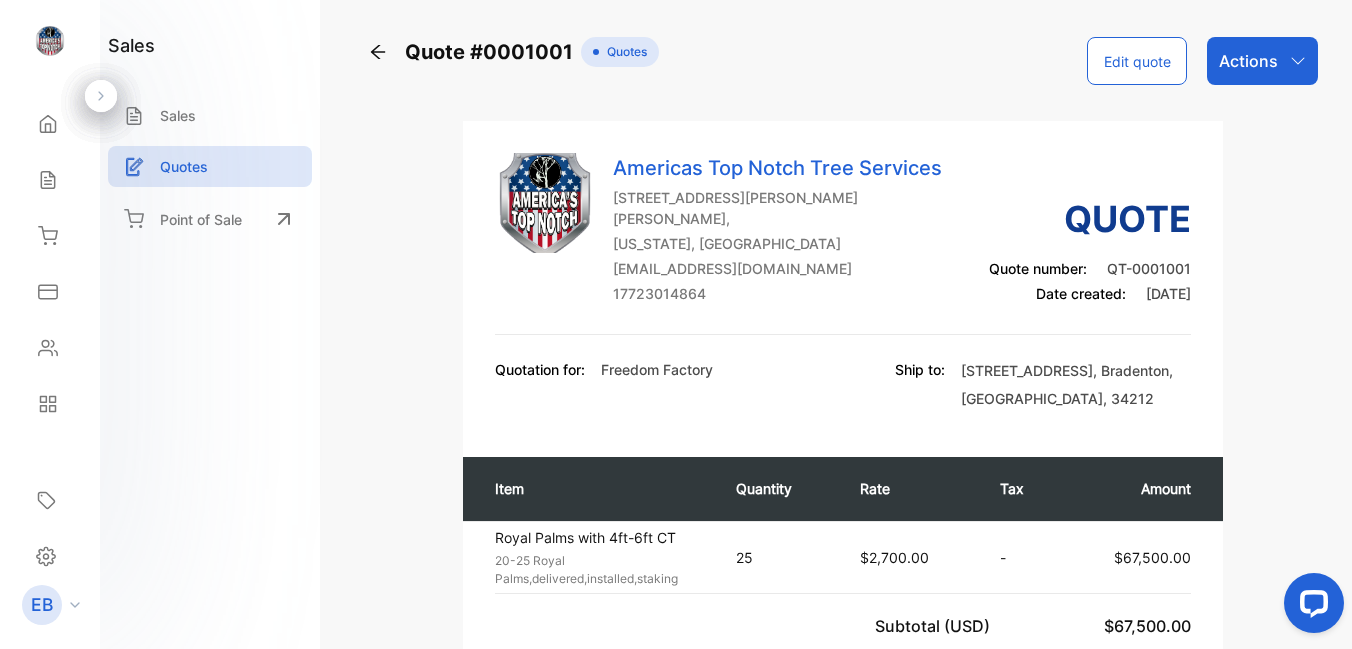click on "Edit quote" at bounding box center [1137, 61] 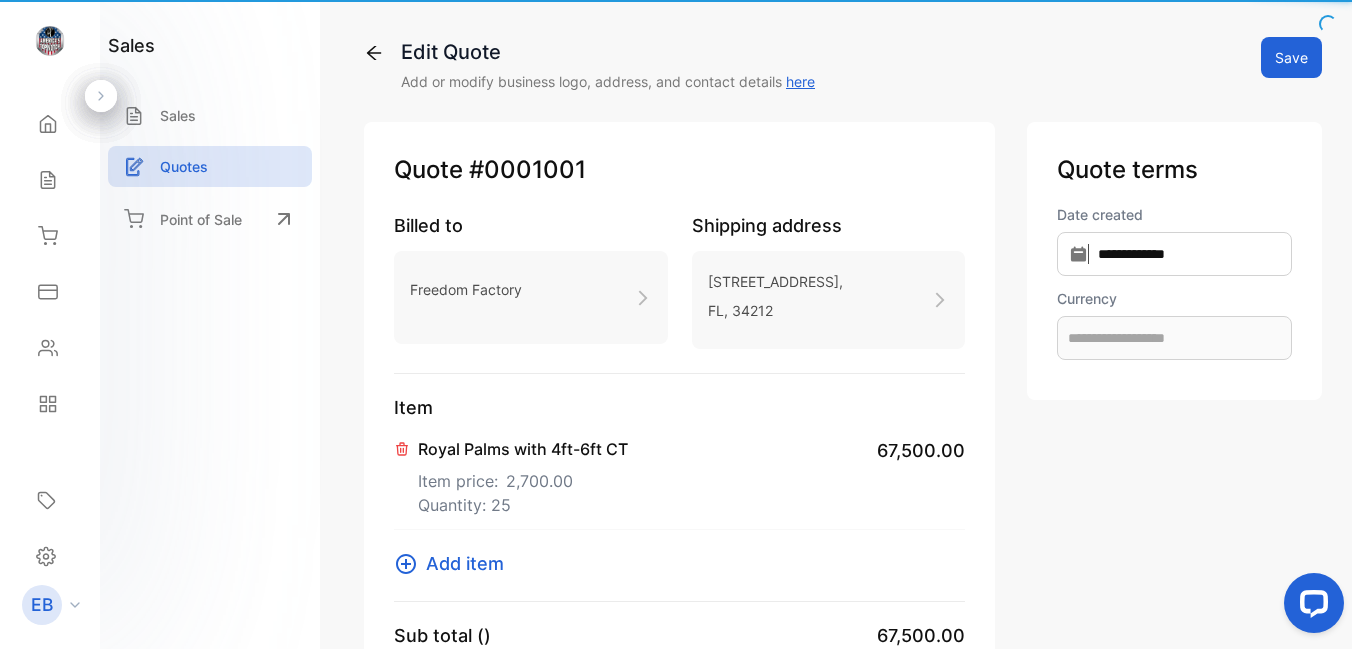 type on "**********" 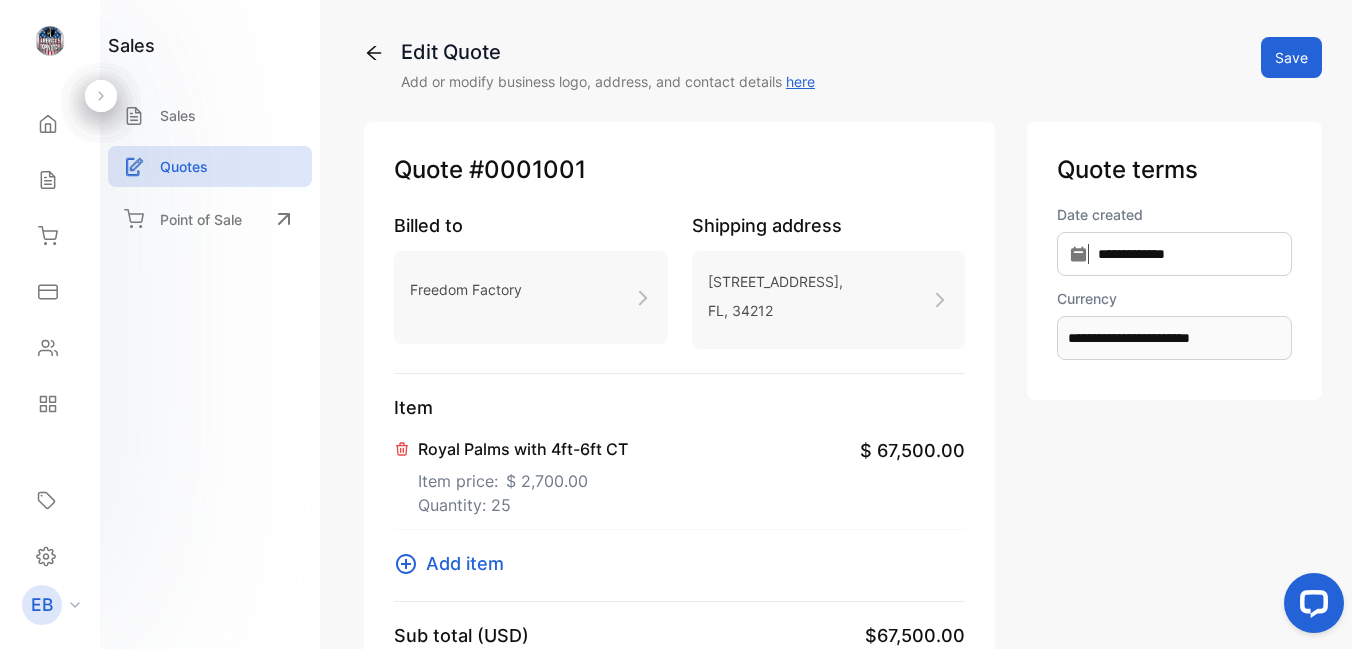 click on "Freedom  Factory" at bounding box center (531, 297) 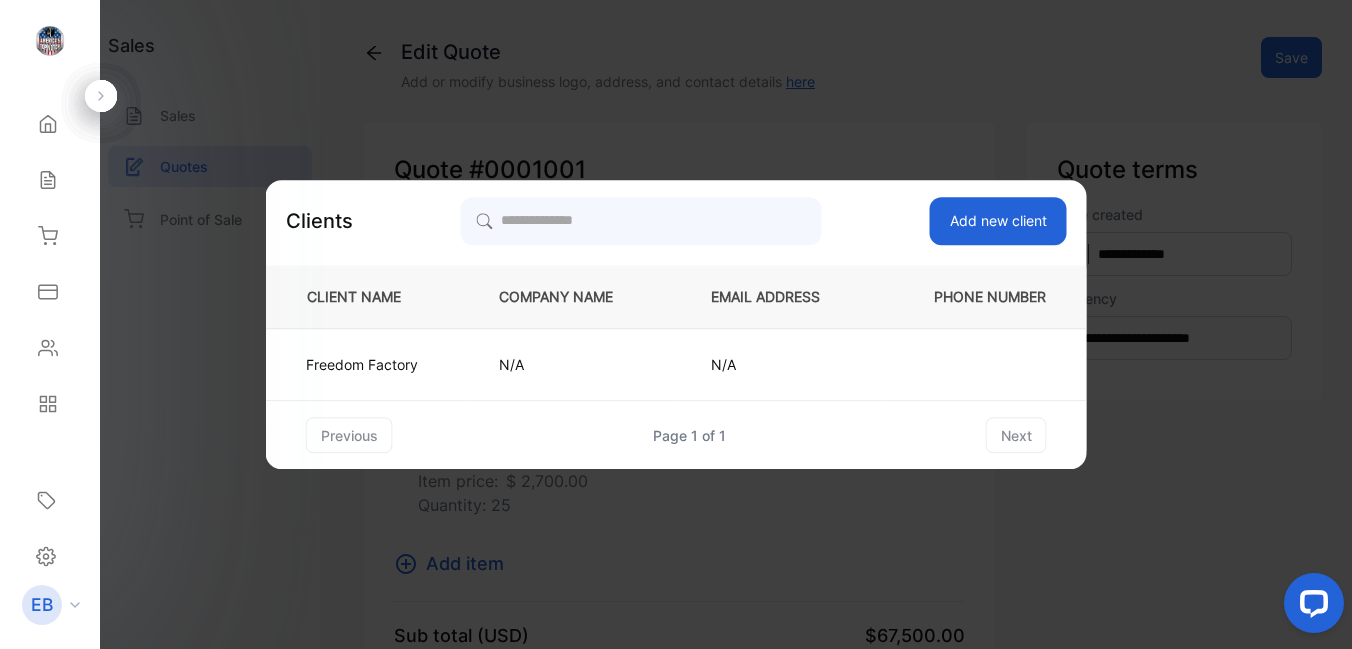 click on "Add new client" at bounding box center (998, 221) 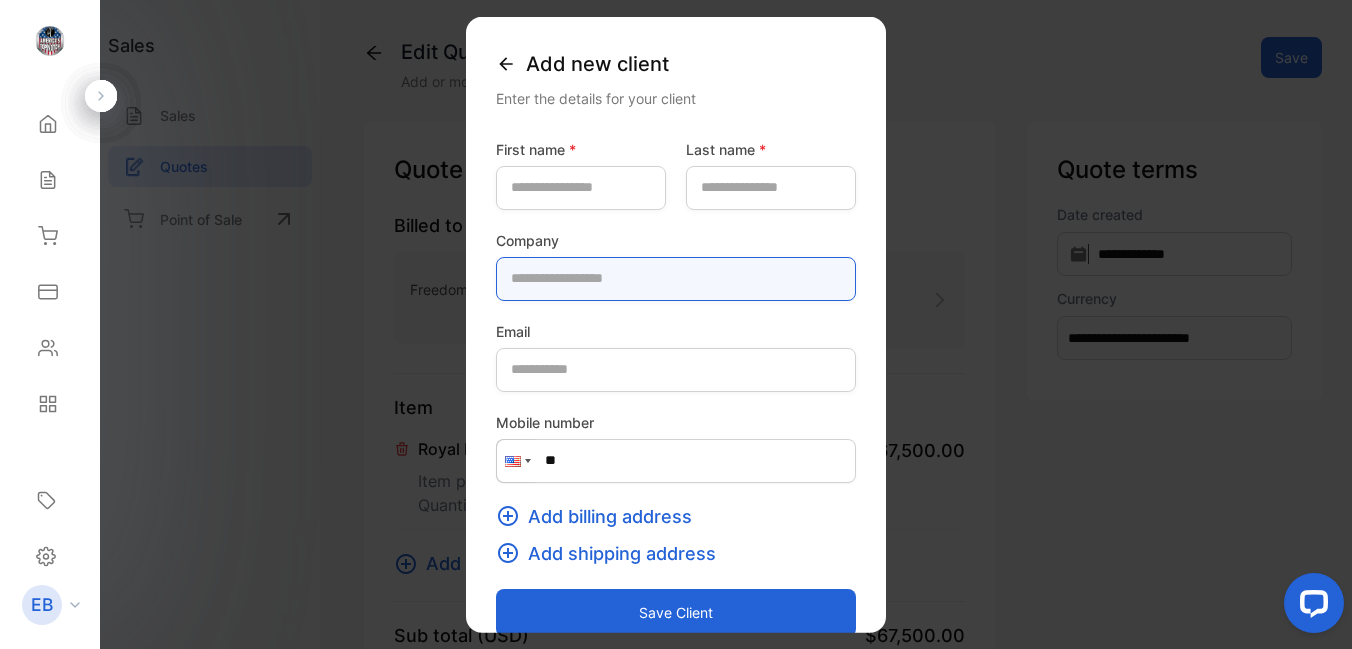 click at bounding box center [676, 278] 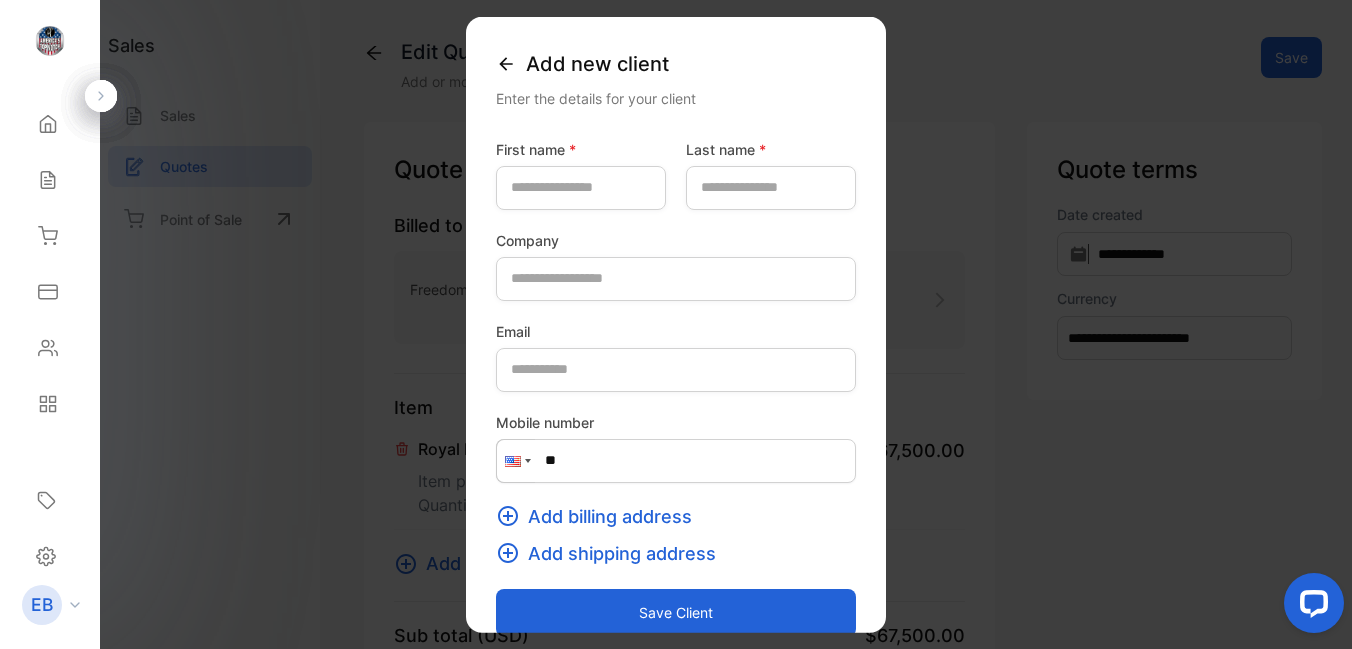 click on "Add new client Enter the details for your client First name   * Last name   * Company   Email   Mobile number Phone ** Add billing address Add shipping address Save client" at bounding box center [676, 324] 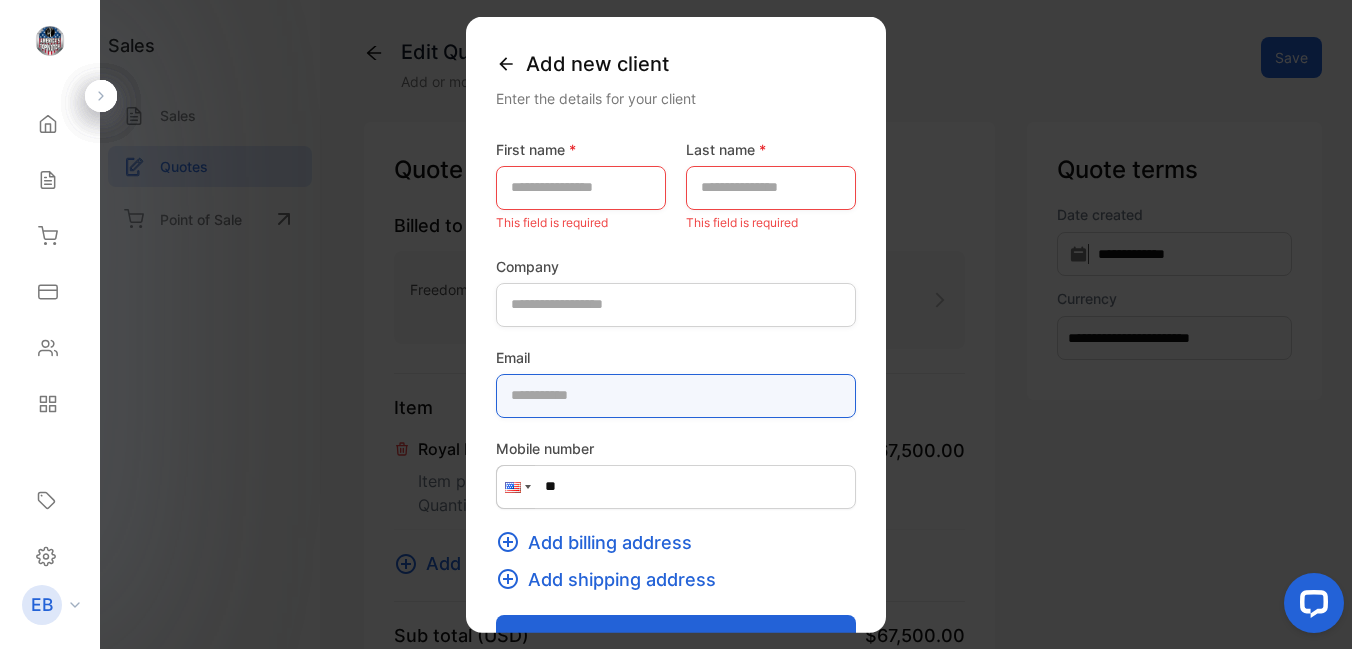 click at bounding box center [676, 395] 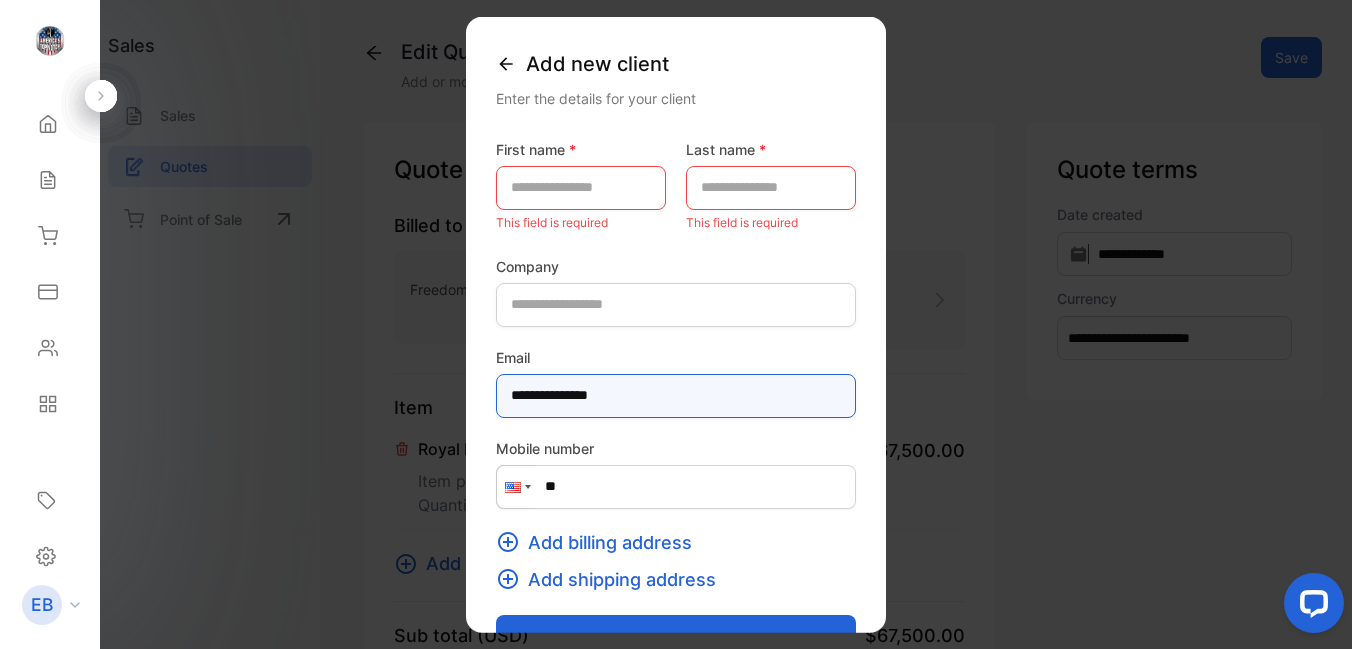 type on "**********" 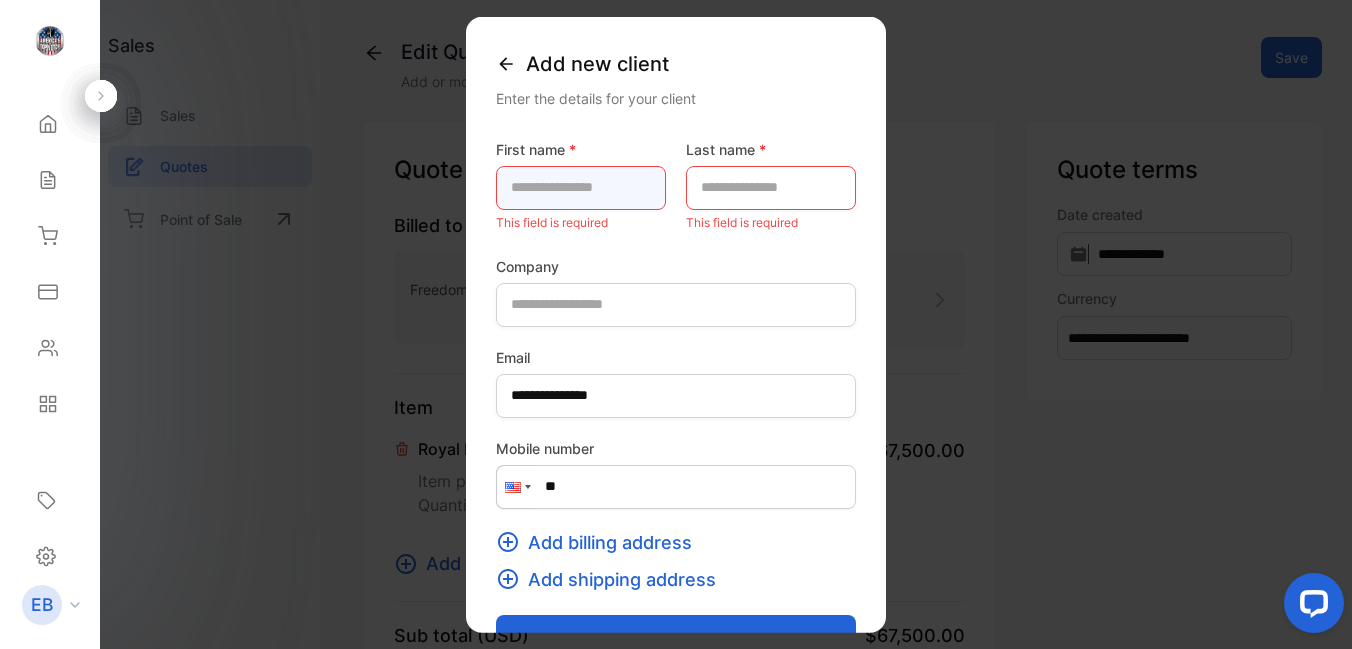 click at bounding box center (581, 187) 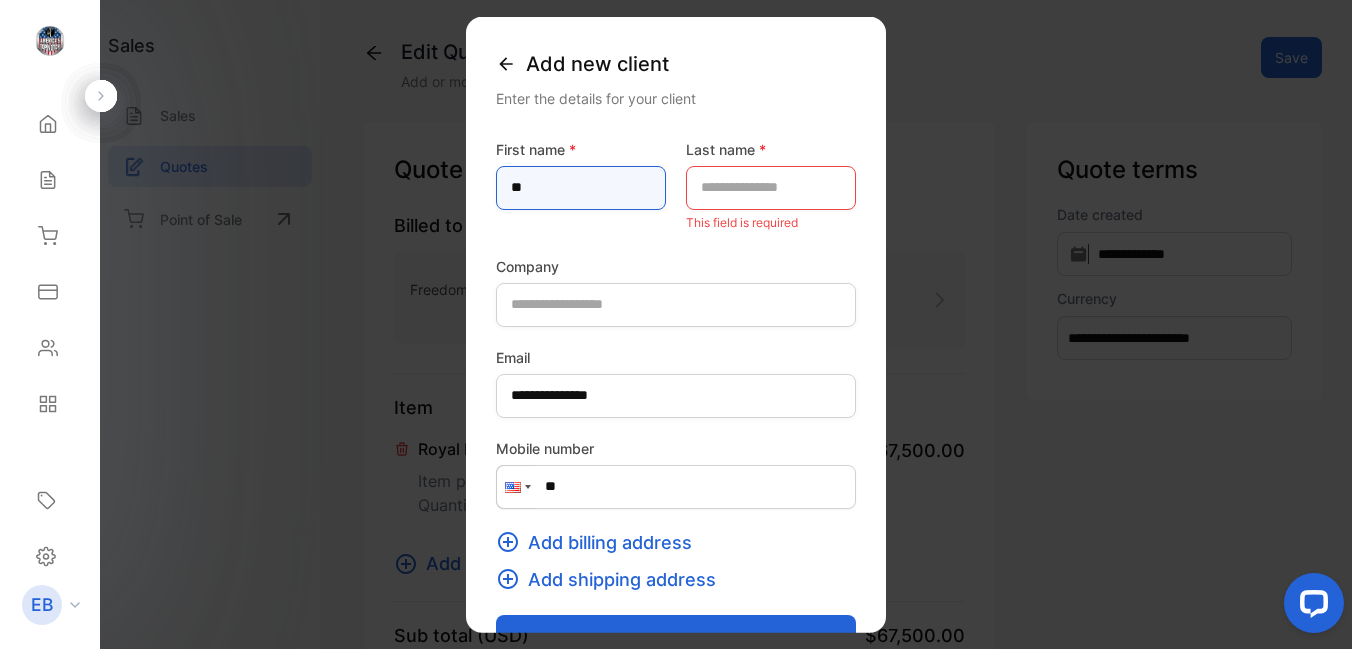 type on "*" 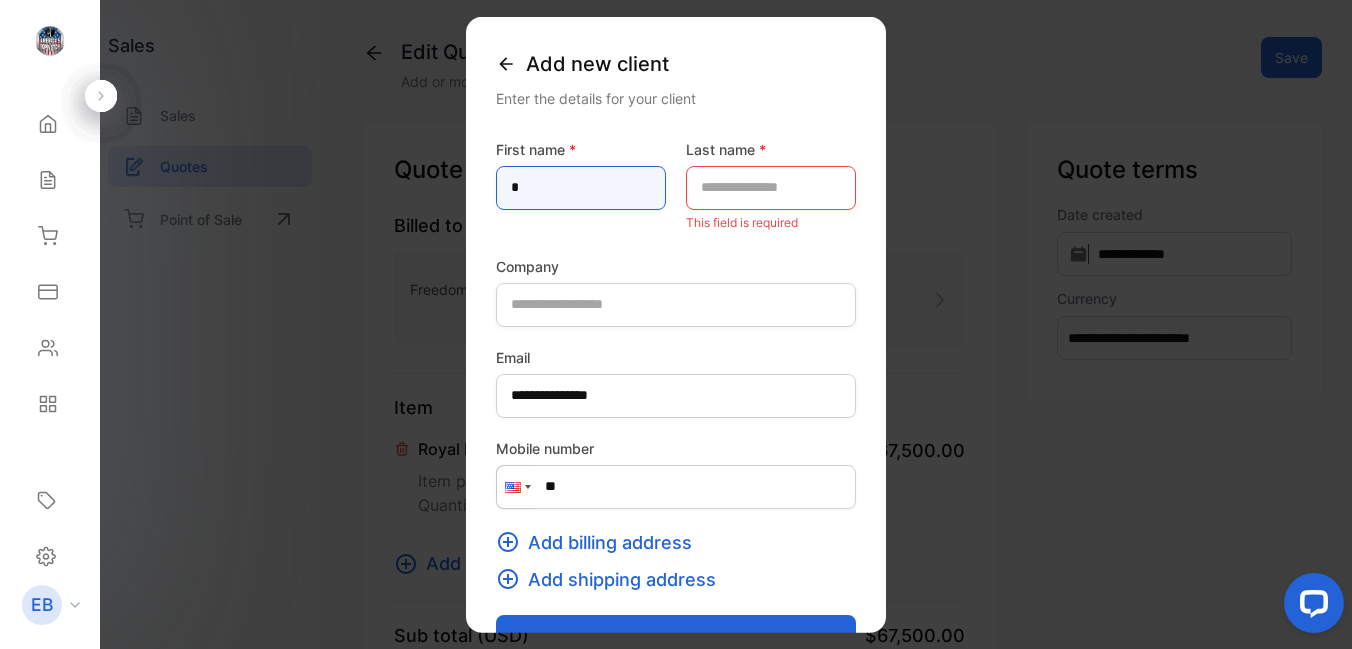 type 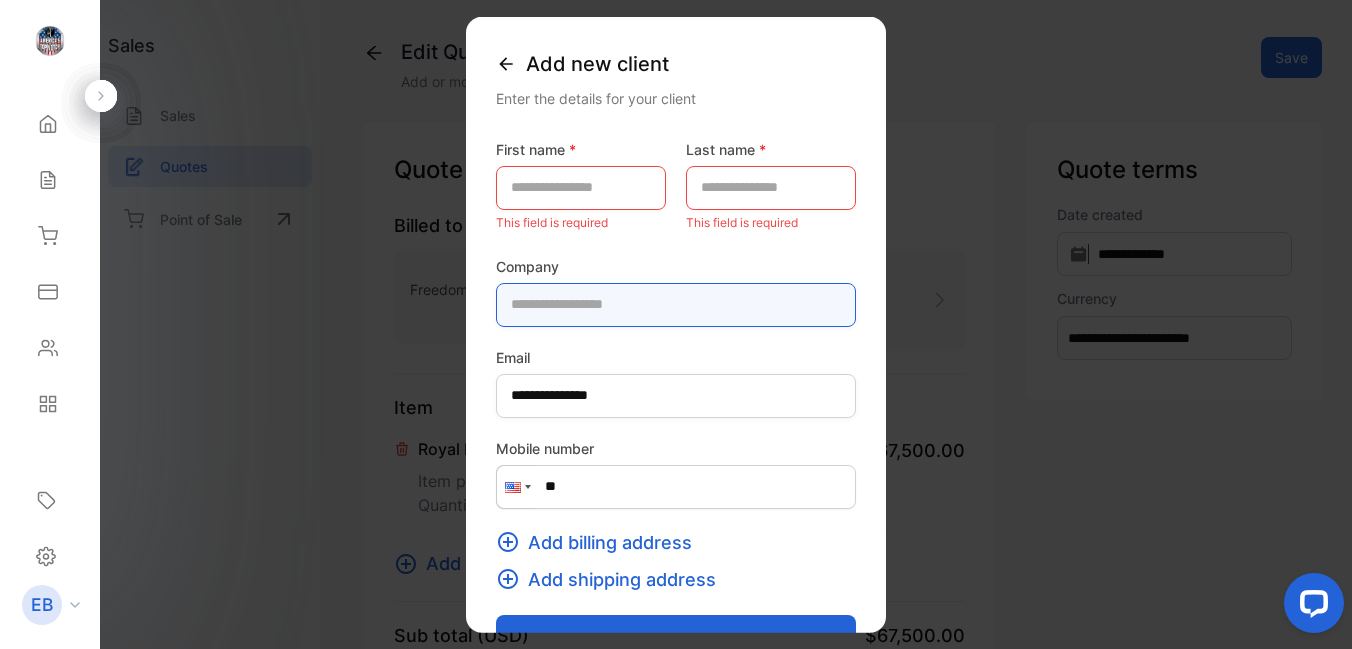 click at bounding box center [676, 304] 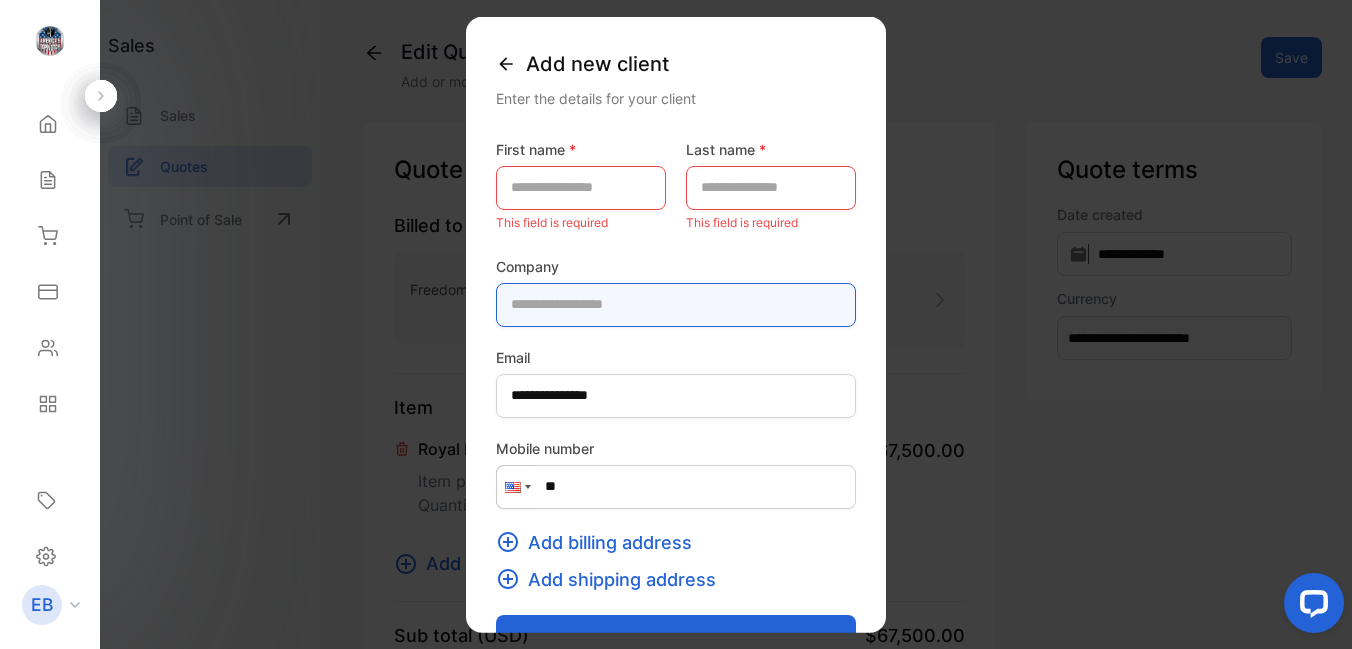 paste on "**********" 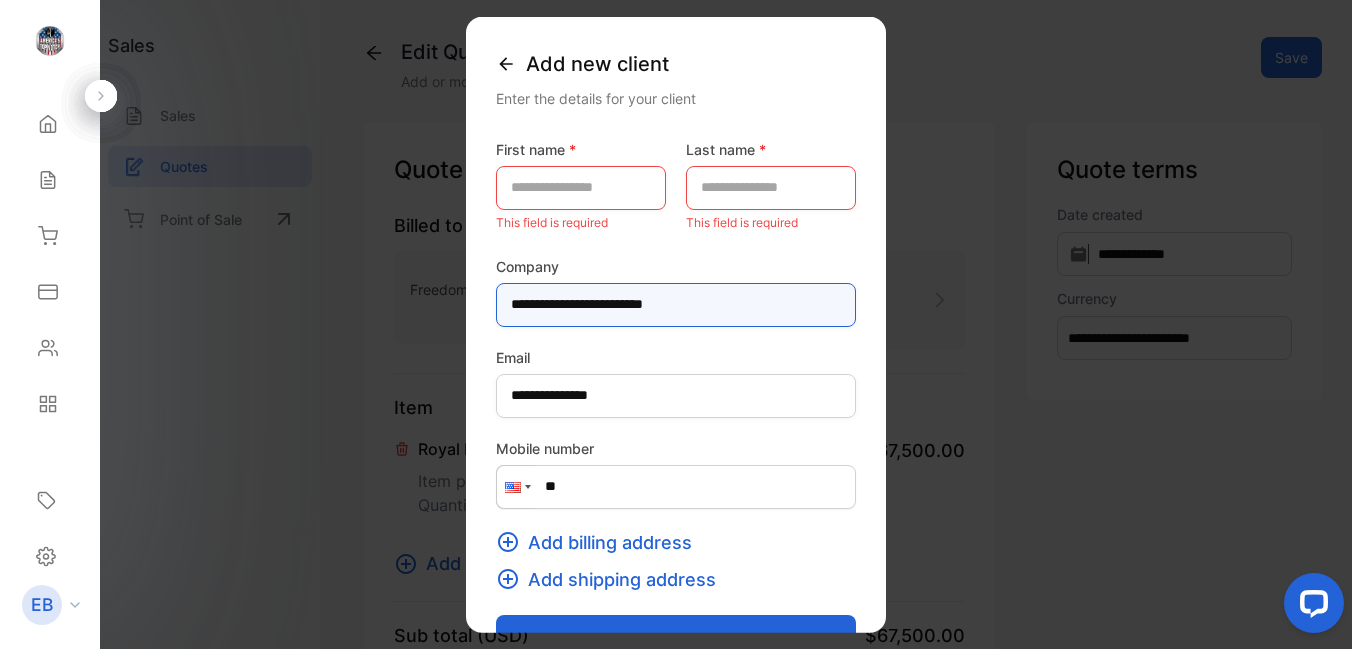 type on "**********" 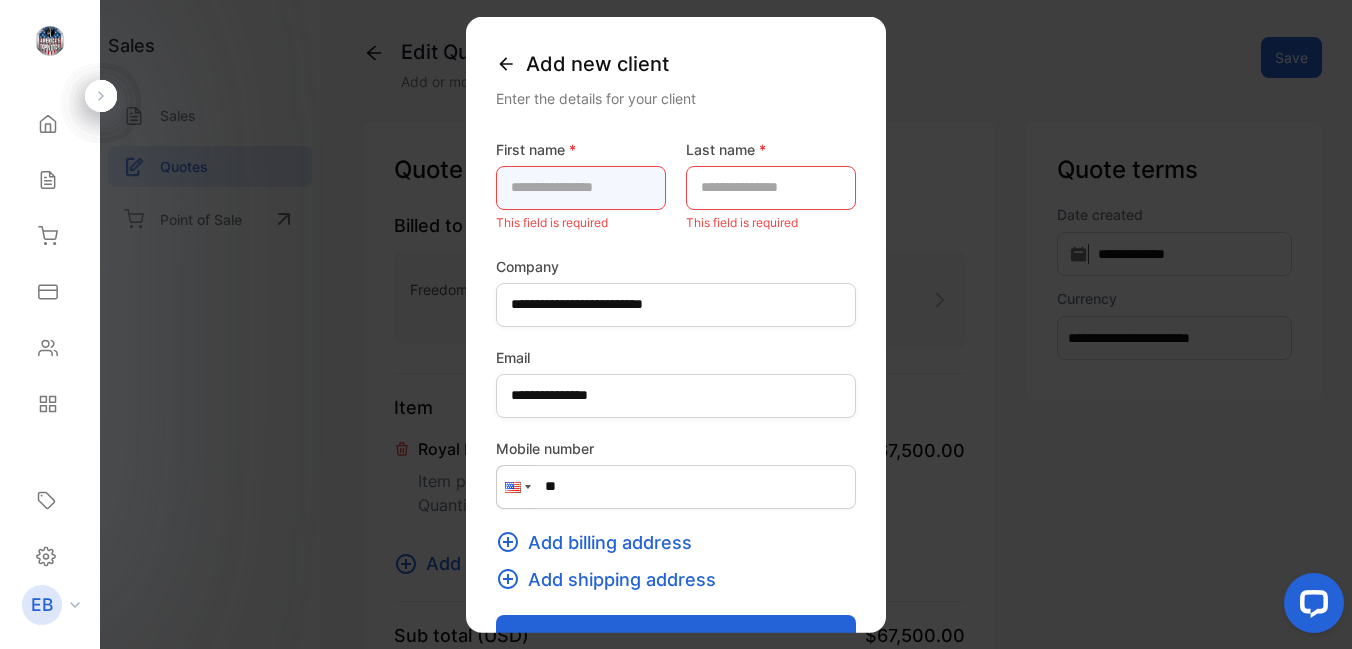 click at bounding box center [581, 187] 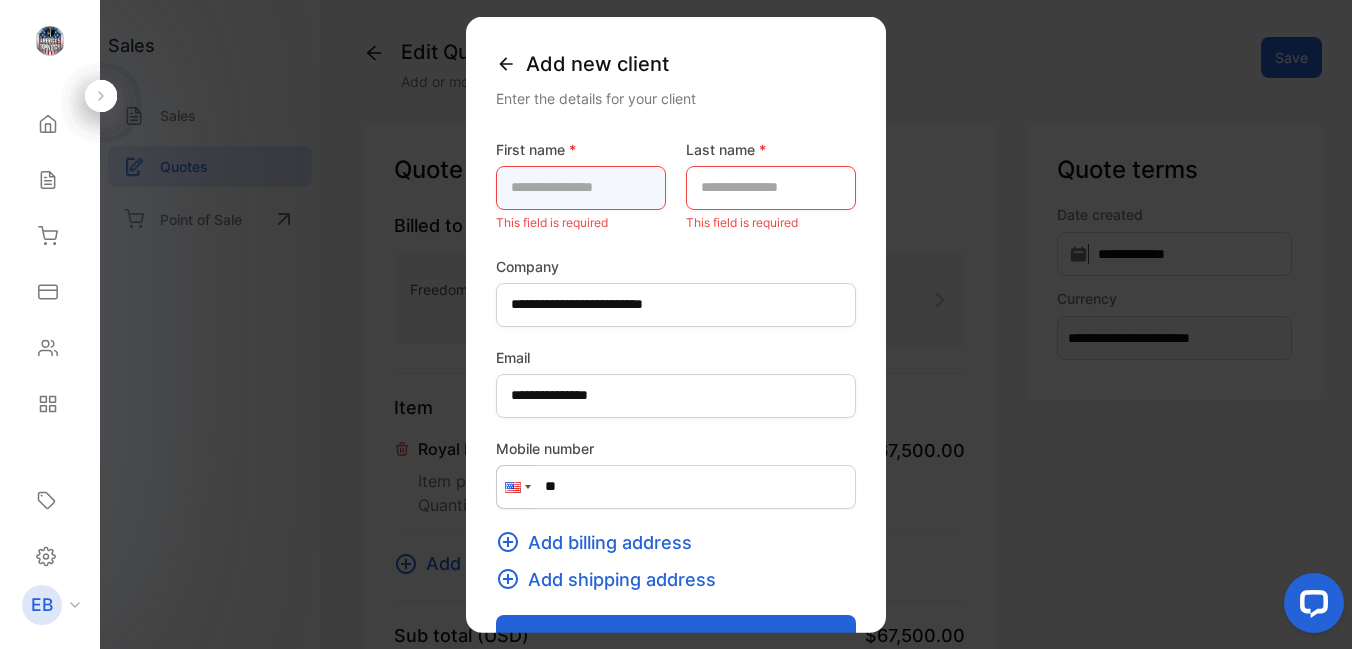 paste on "**********" 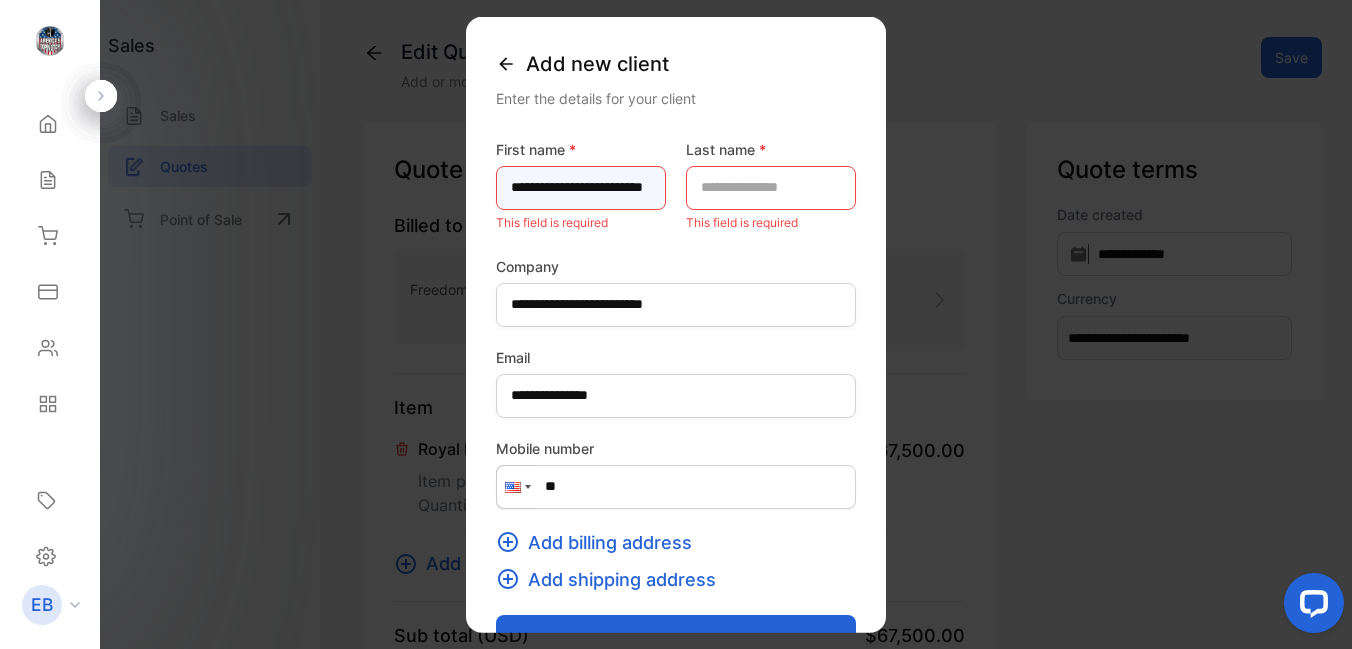 scroll, scrollTop: 0, scrollLeft: 21, axis: horizontal 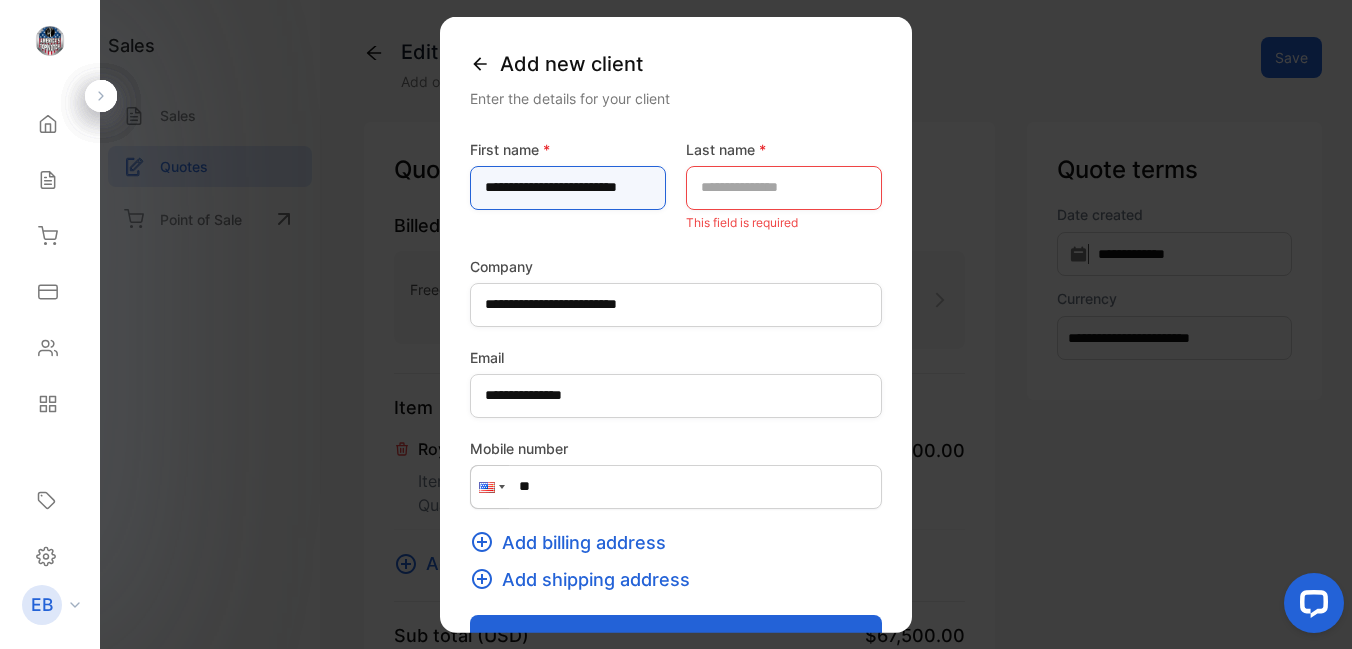type on "**********" 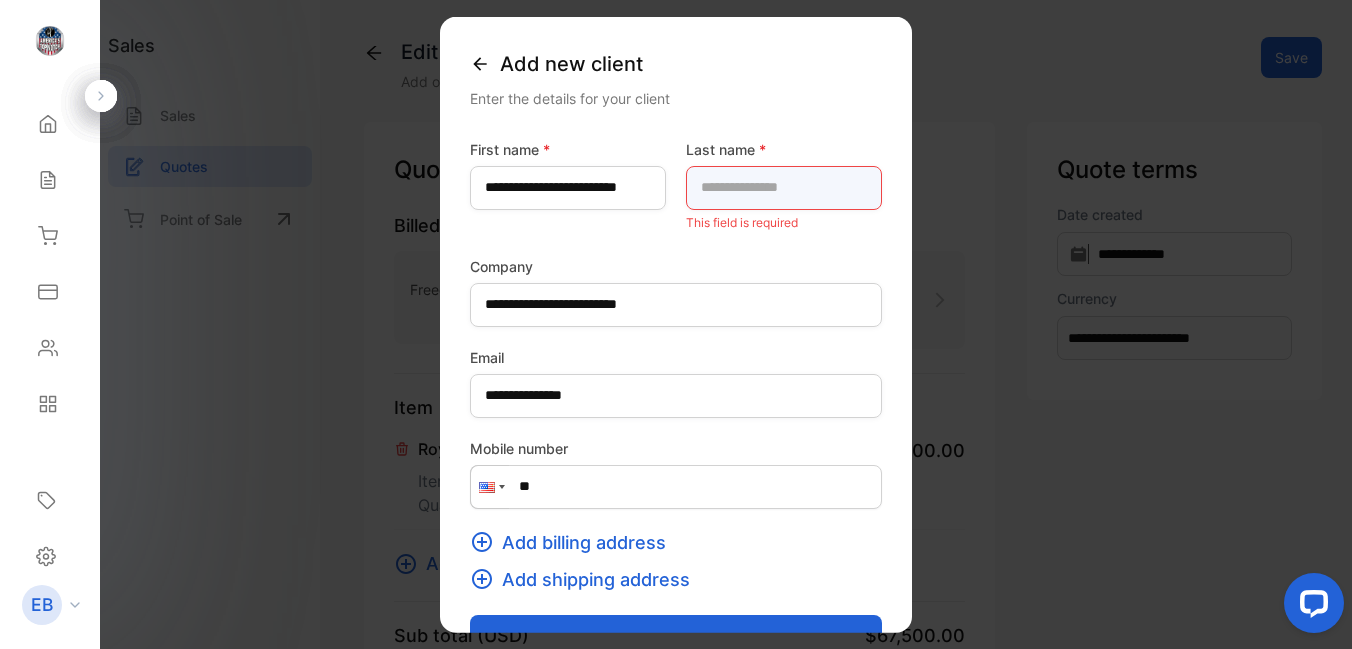 scroll, scrollTop: 0, scrollLeft: 0, axis: both 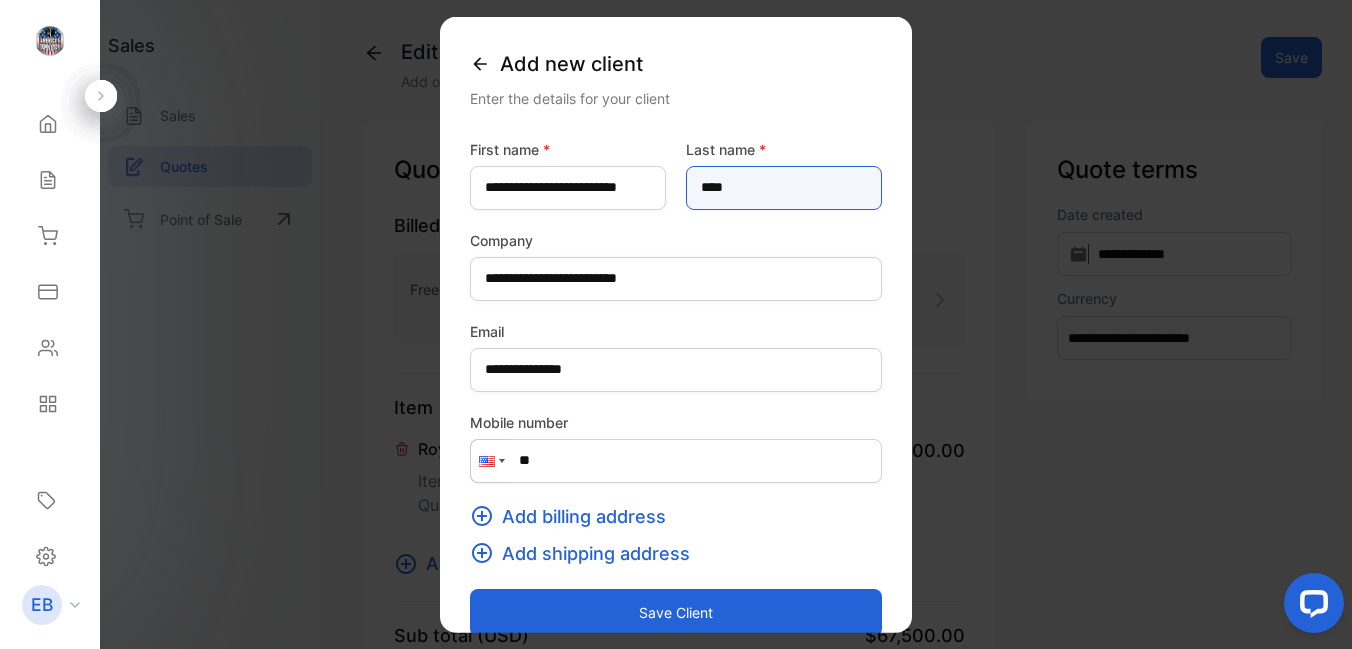 type on "****" 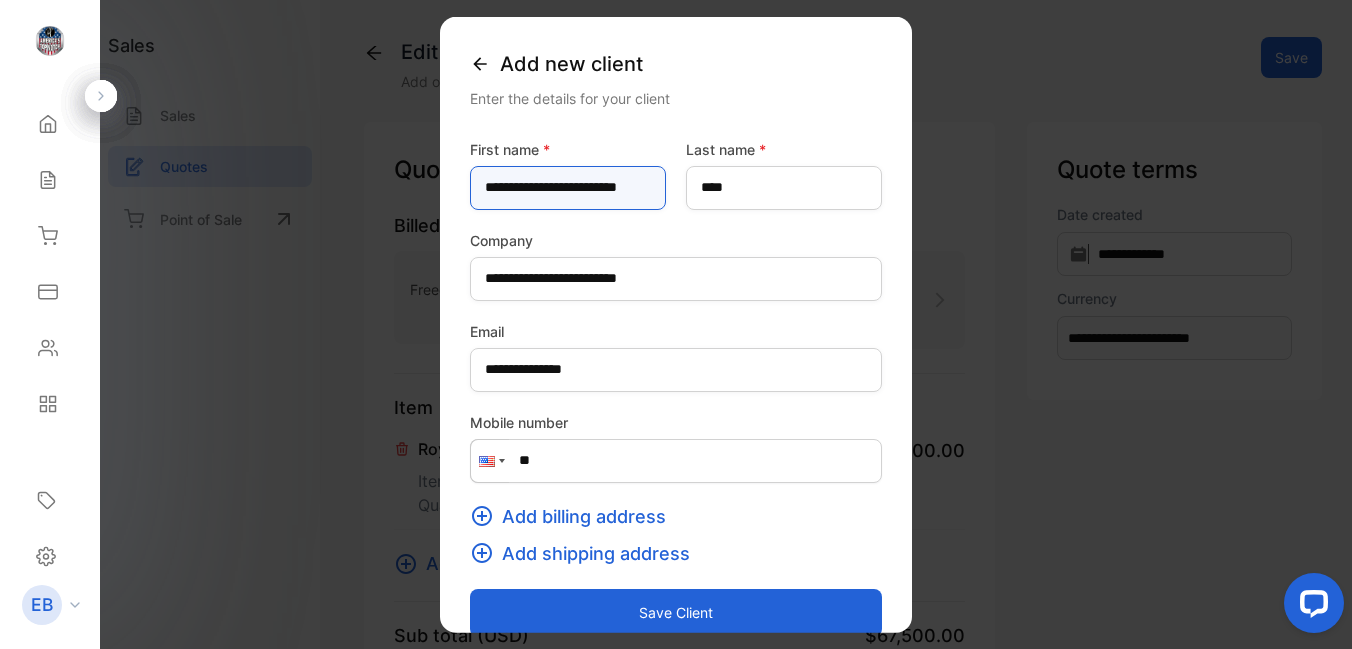 click on "**********" at bounding box center [568, 187] 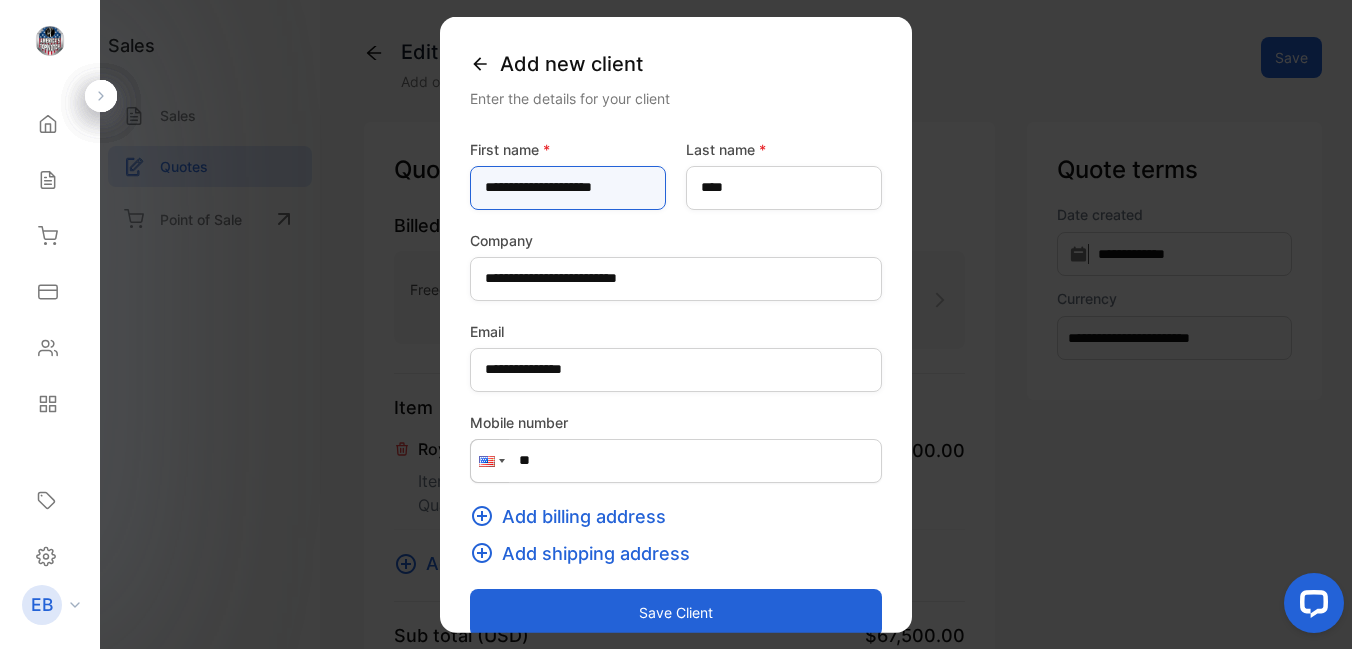 scroll, scrollTop: 0, scrollLeft: 0, axis: both 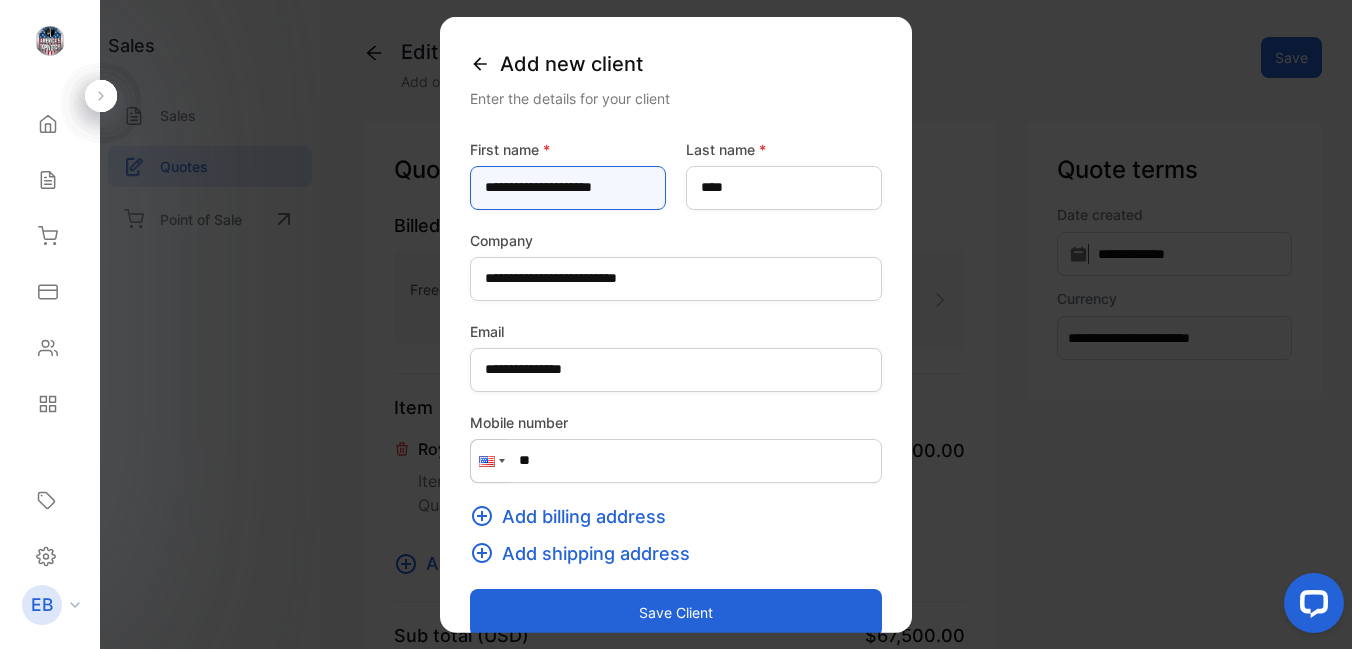 type on "**********" 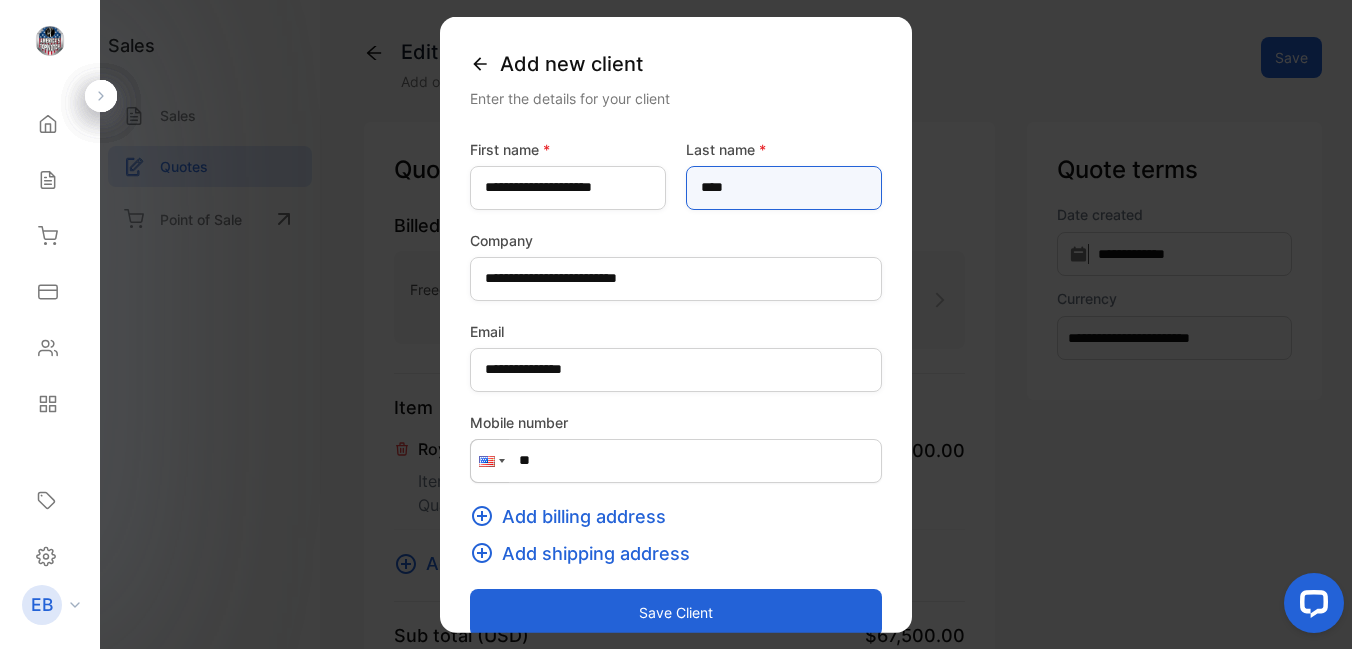 click on "****" at bounding box center [784, 187] 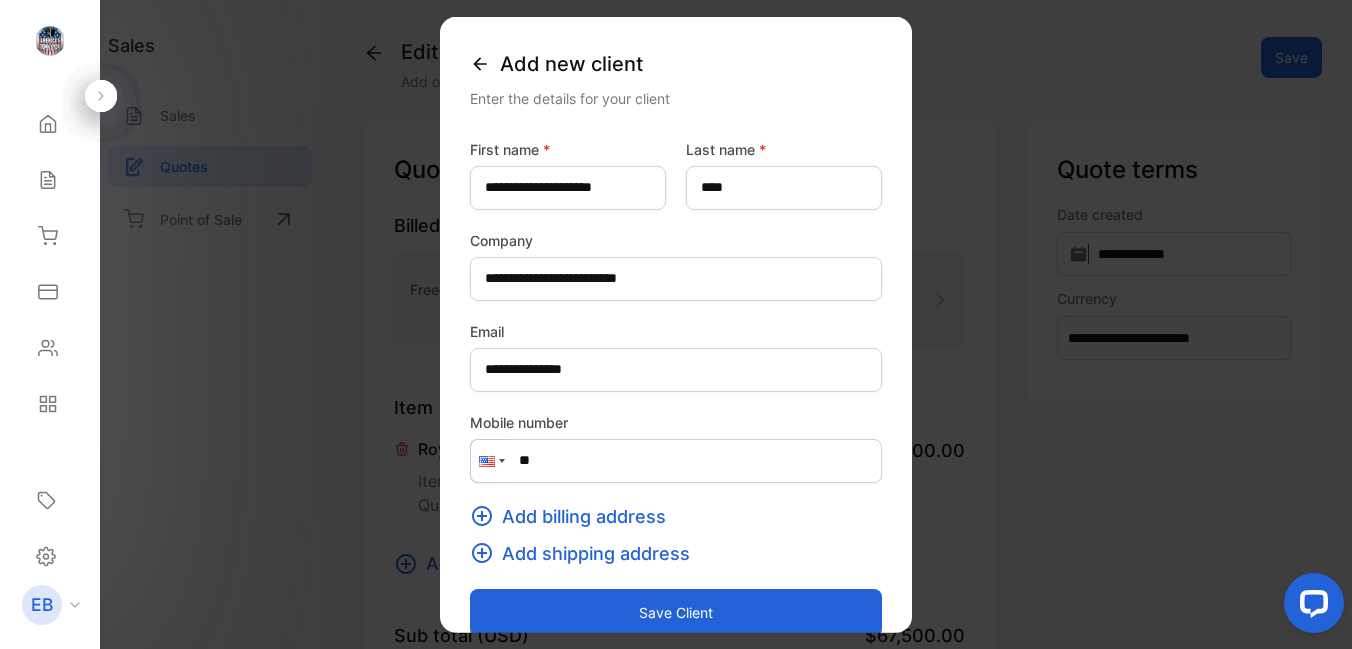 click on "Save client" at bounding box center (676, 612) 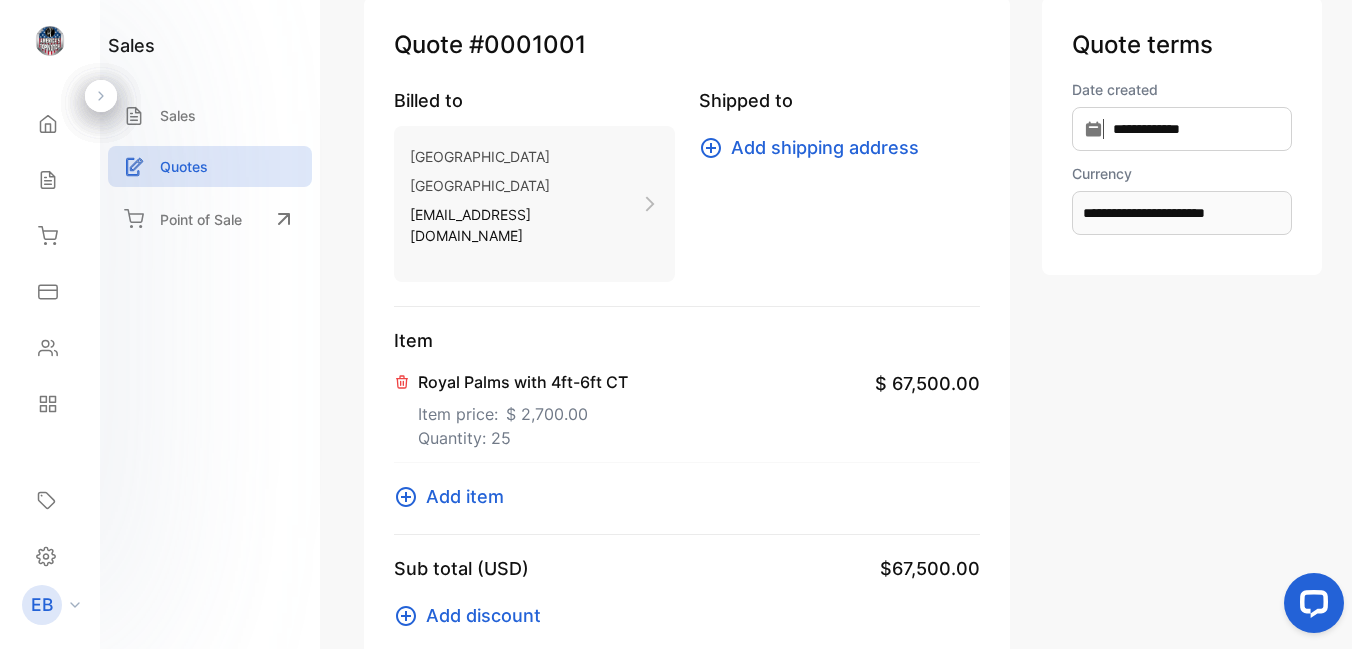 scroll, scrollTop: 227, scrollLeft: 0, axis: vertical 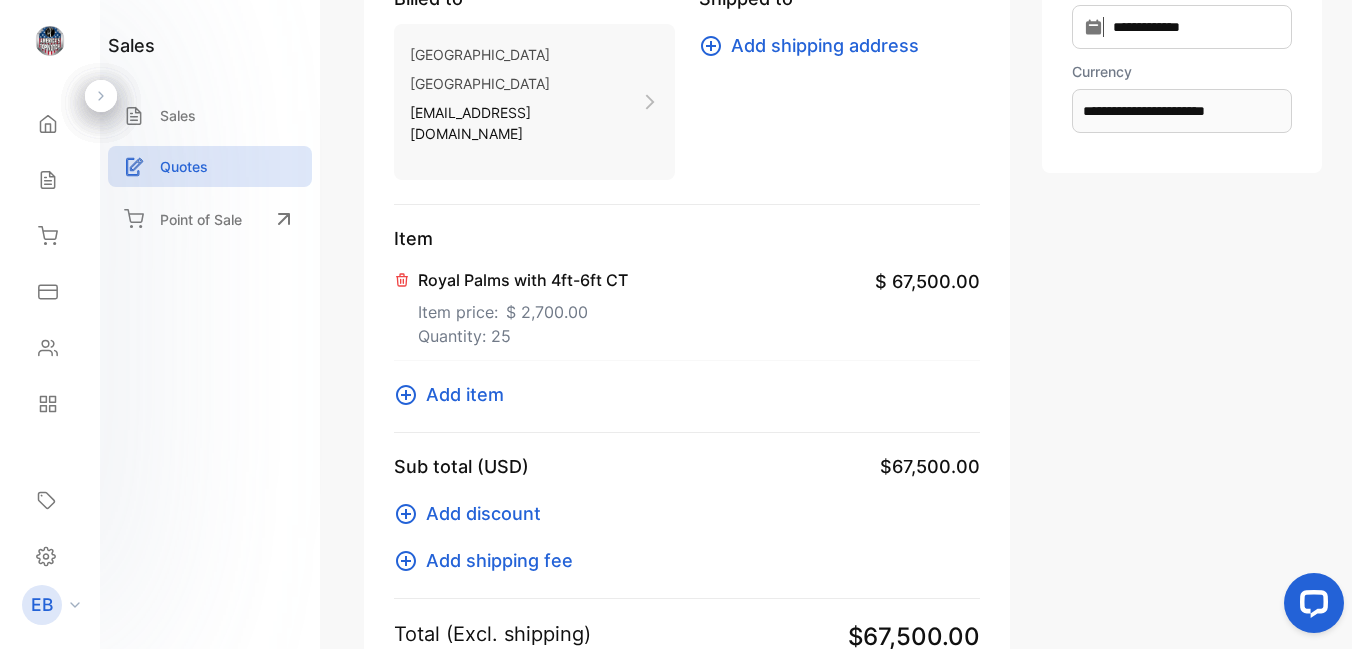click on "Royal Palms with 4ft-6ft CT Item price: $ 2,700.00 Quantity: 25 $ 67,500.00" at bounding box center (687, 306) 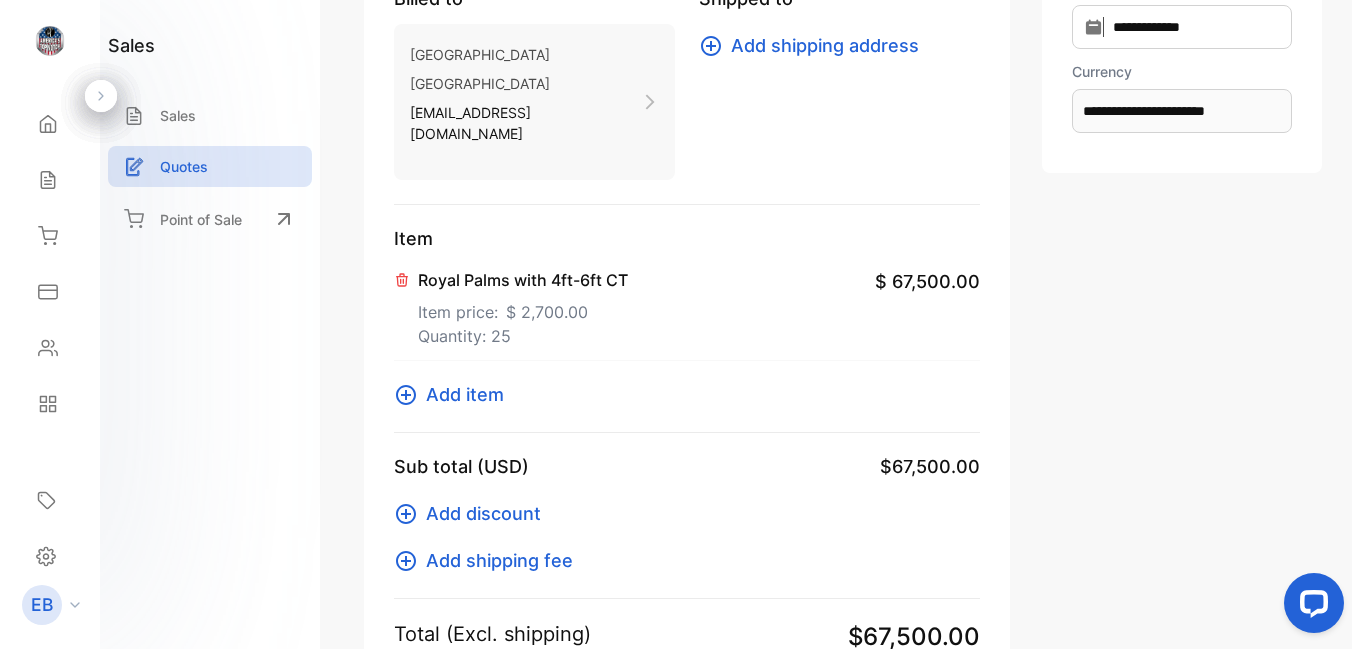 click on "Royal Palms with 4ft-6ft CT" at bounding box center [523, 280] 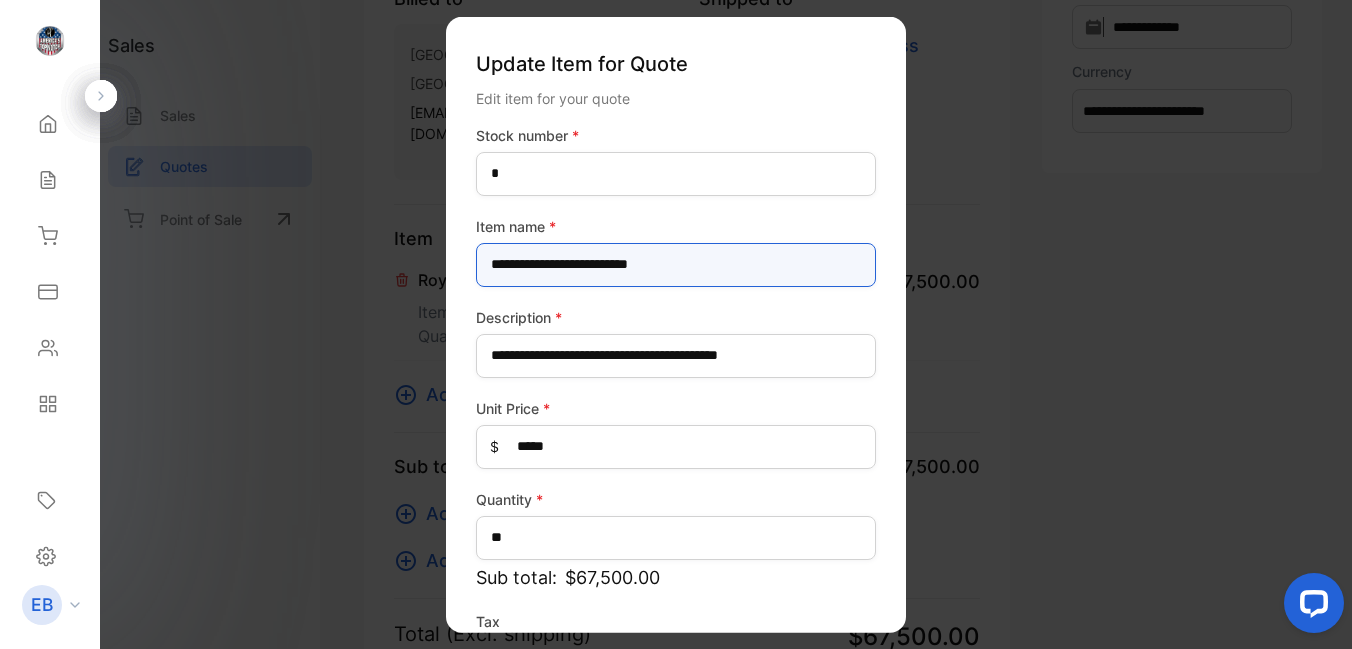 drag, startPoint x: 633, startPoint y: 265, endPoint x: 596, endPoint y: 266, distance: 37.01351 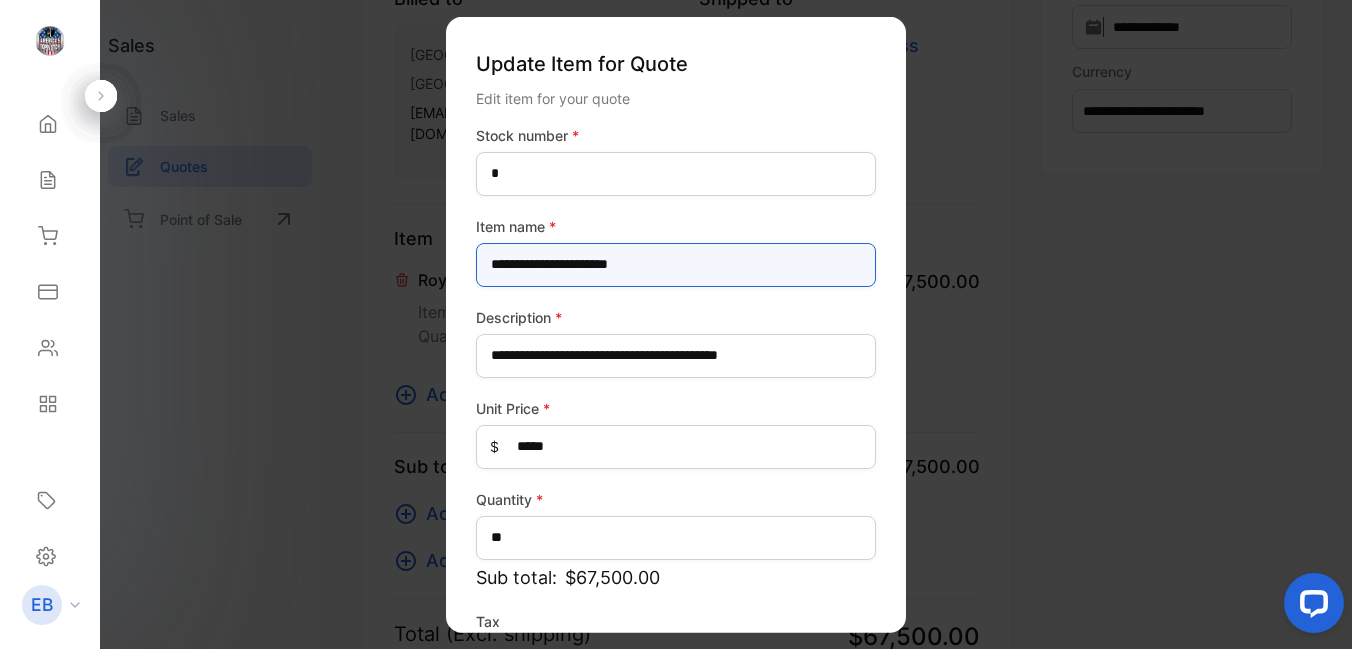 click on "**********" at bounding box center [676, 264] 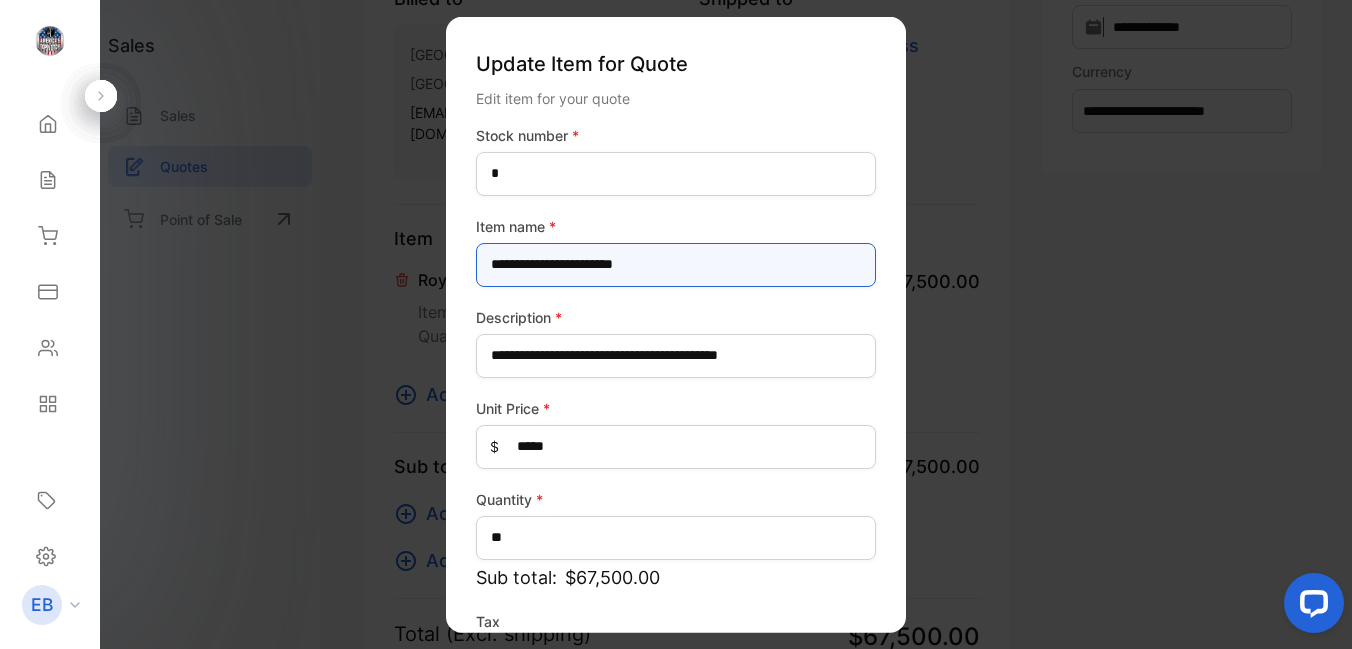 type on "**********" 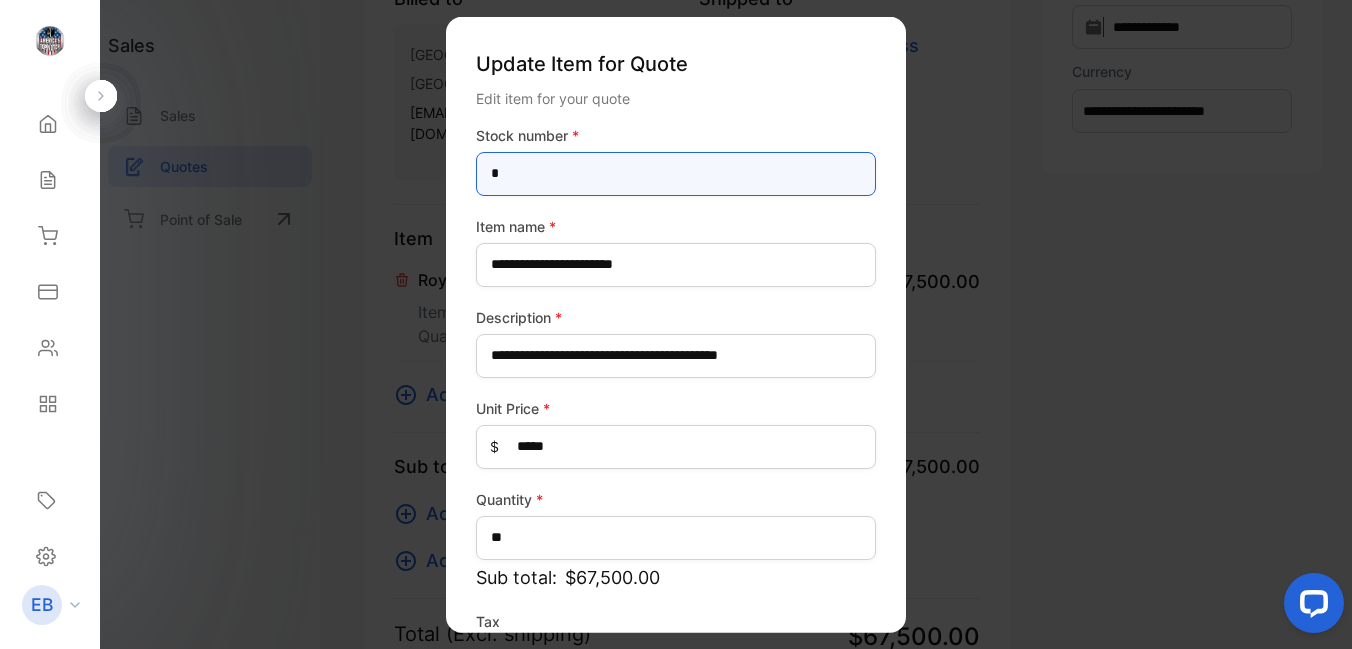click on "*" at bounding box center (676, 173) 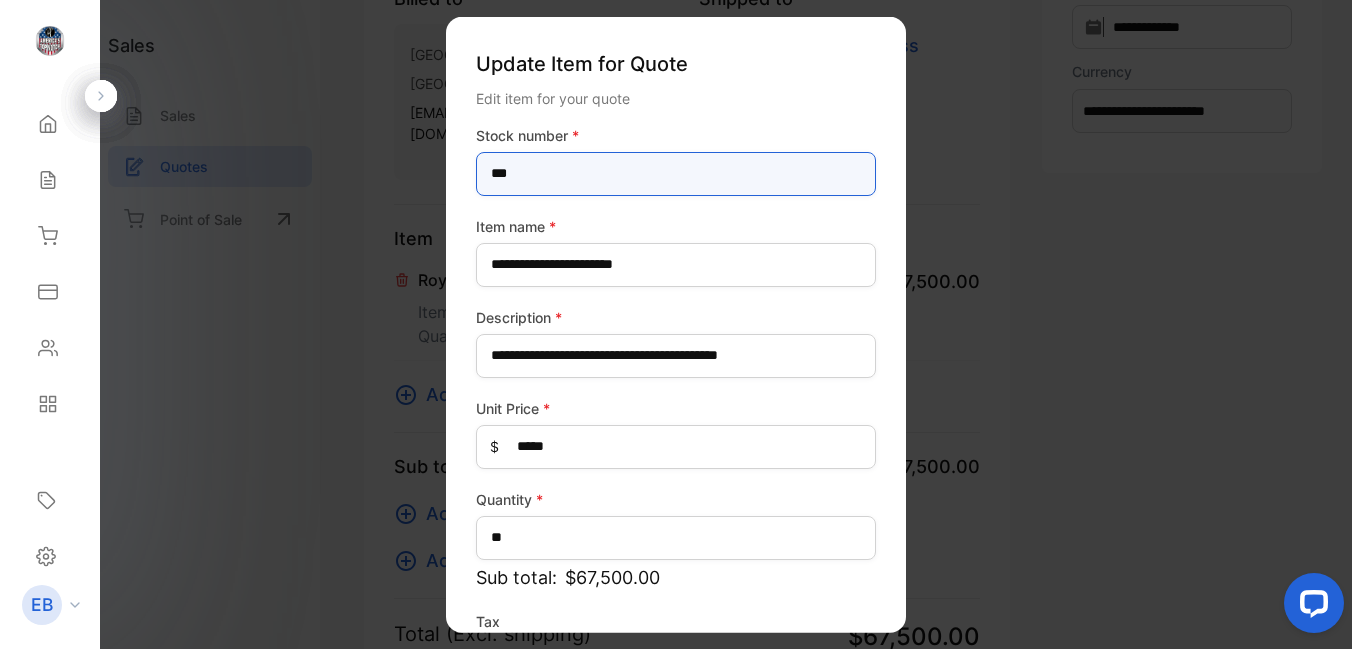 type on "***" 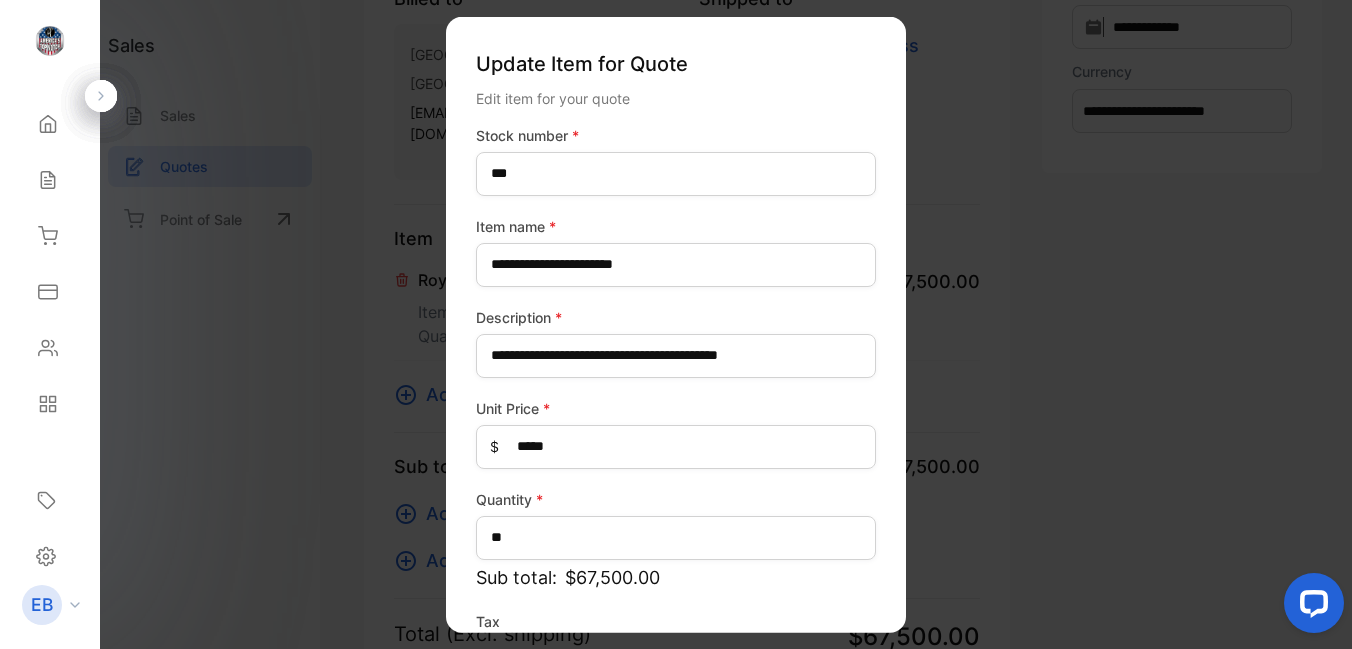 click on "Item name   *" at bounding box center (676, 225) 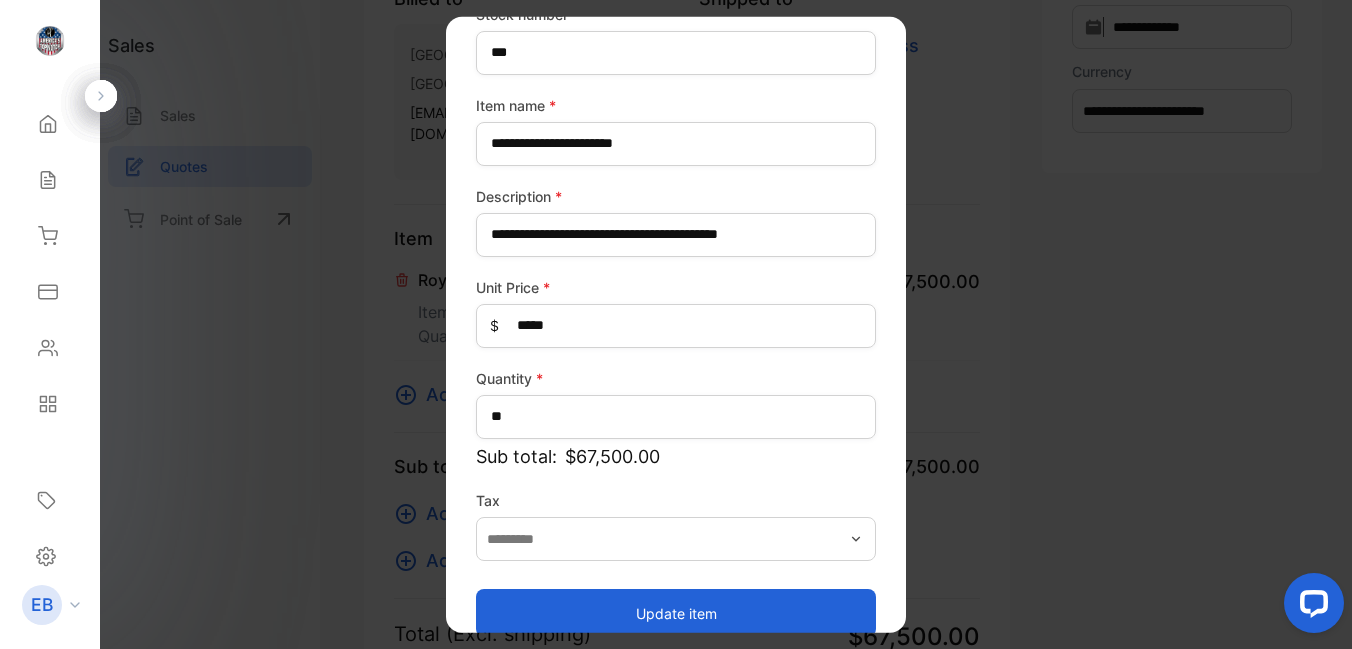 scroll, scrollTop: 149, scrollLeft: 0, axis: vertical 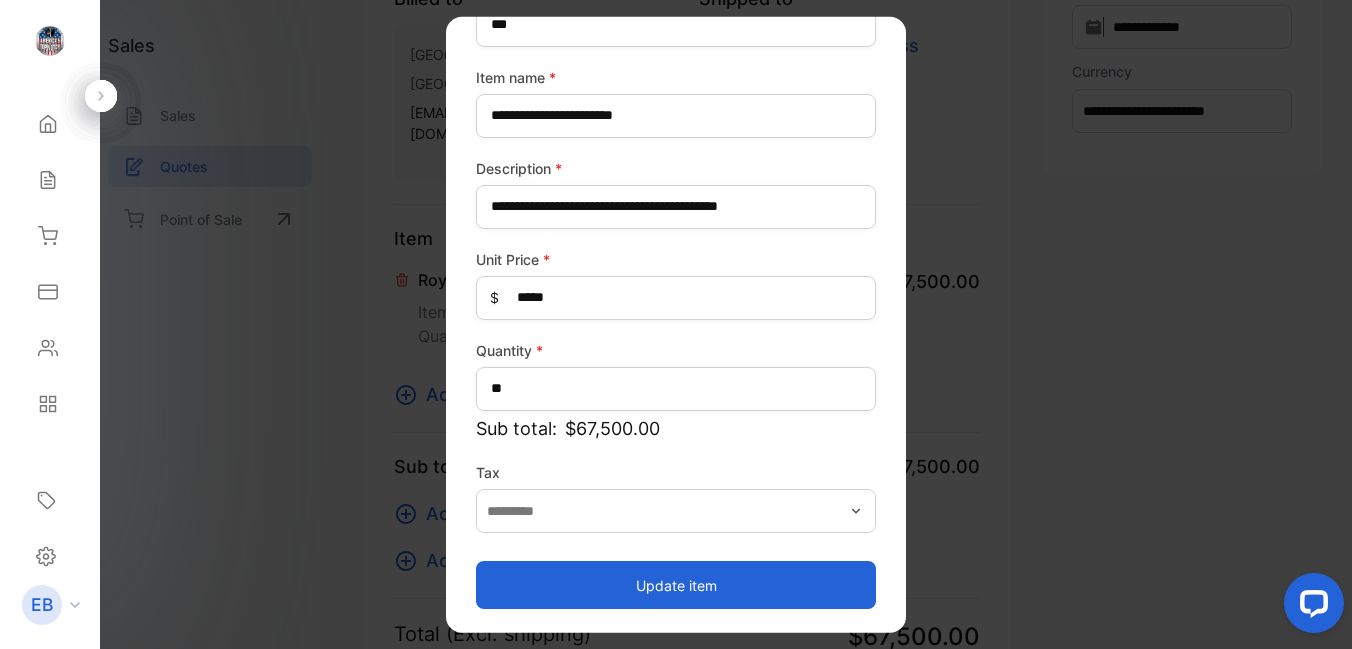 click on "Update item" at bounding box center (676, 585) 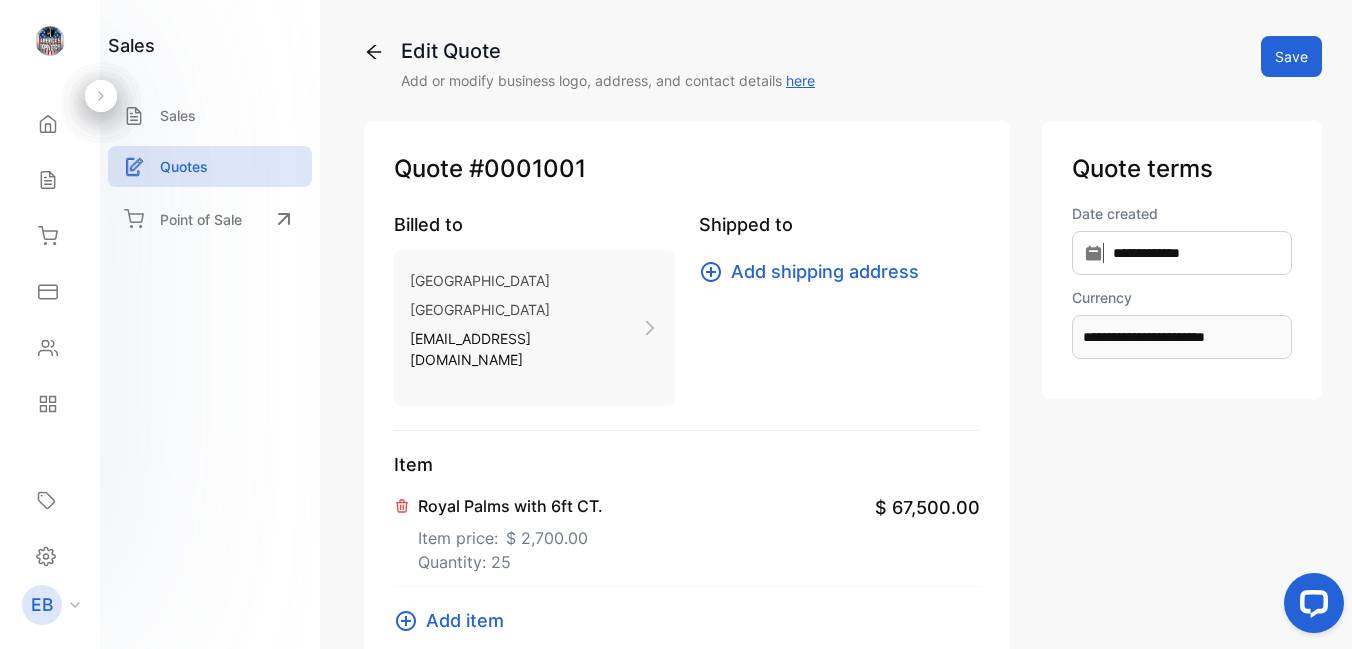 scroll, scrollTop: 0, scrollLeft: 0, axis: both 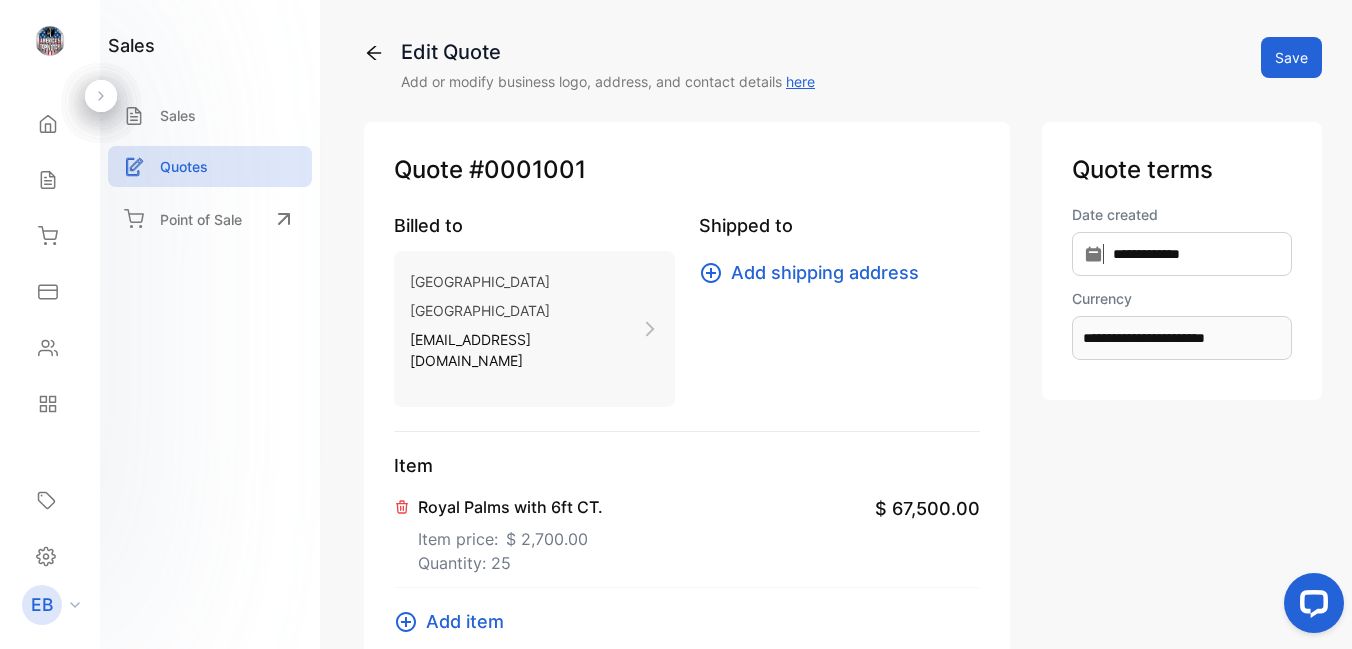 click on "Save" at bounding box center (1291, 57) 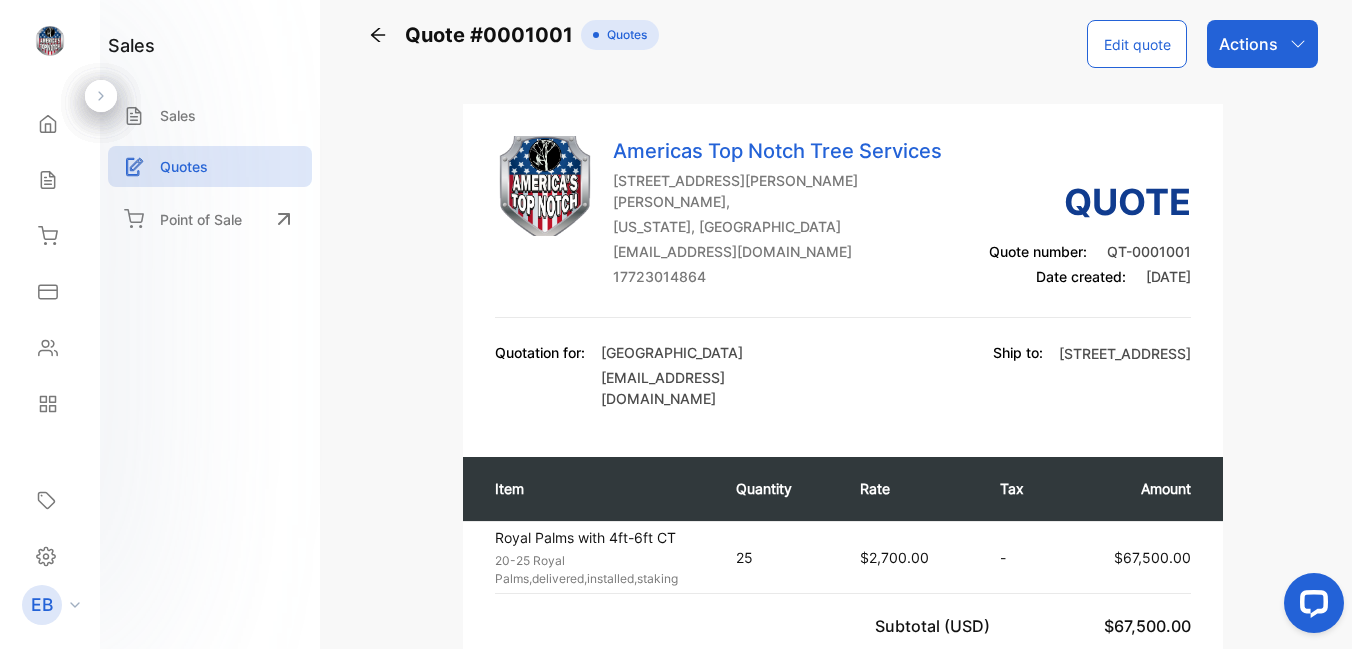 scroll, scrollTop: 21, scrollLeft: 0, axis: vertical 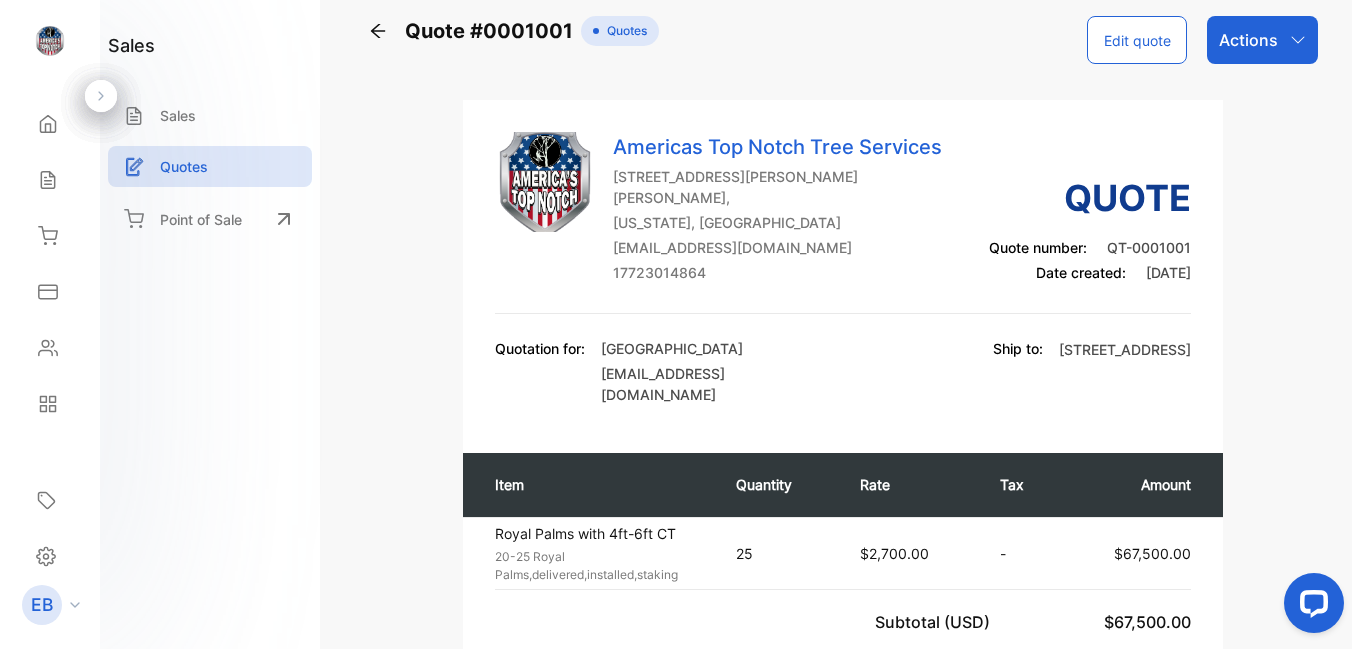 click on "Edit quote" at bounding box center [1137, 40] 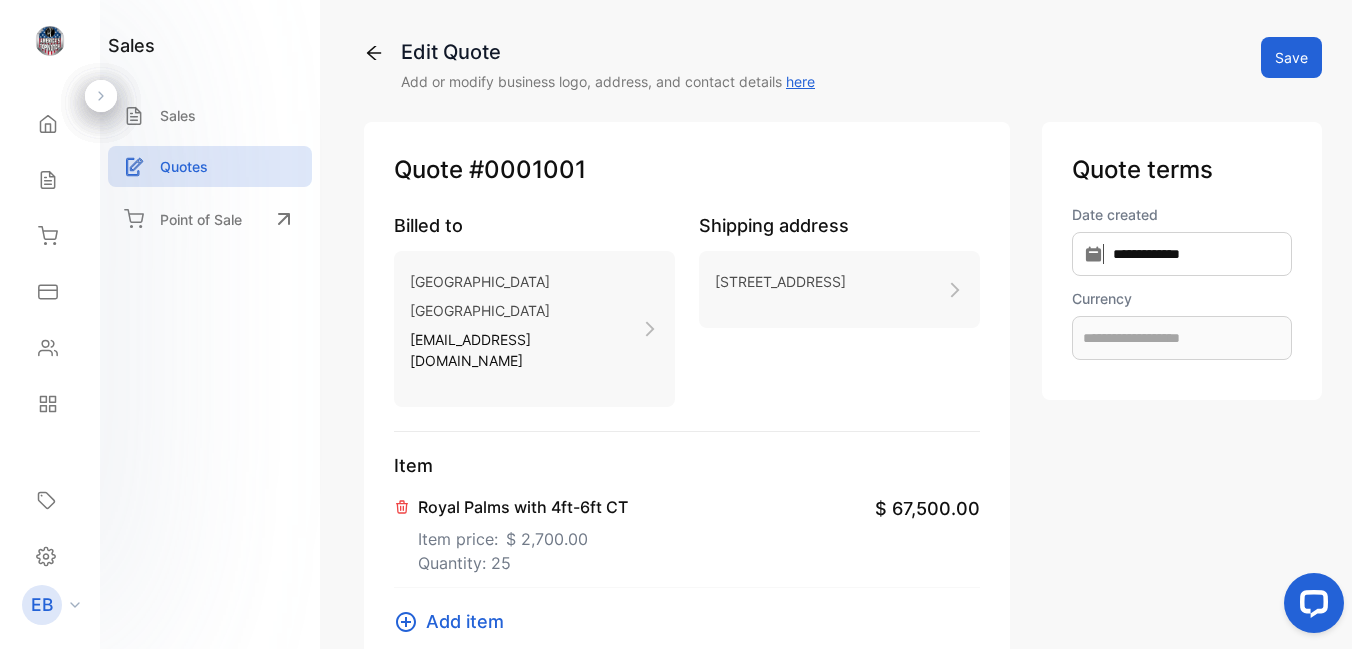 type on "**********" 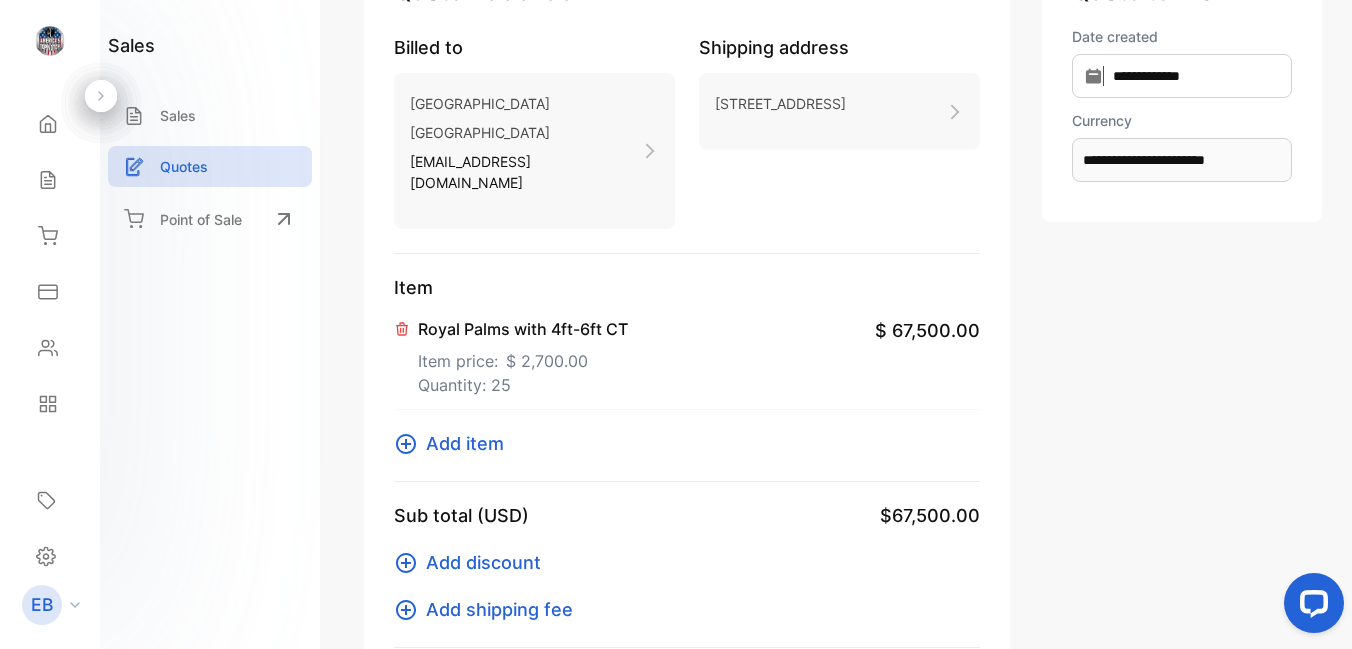 scroll, scrollTop: 190, scrollLeft: 0, axis: vertical 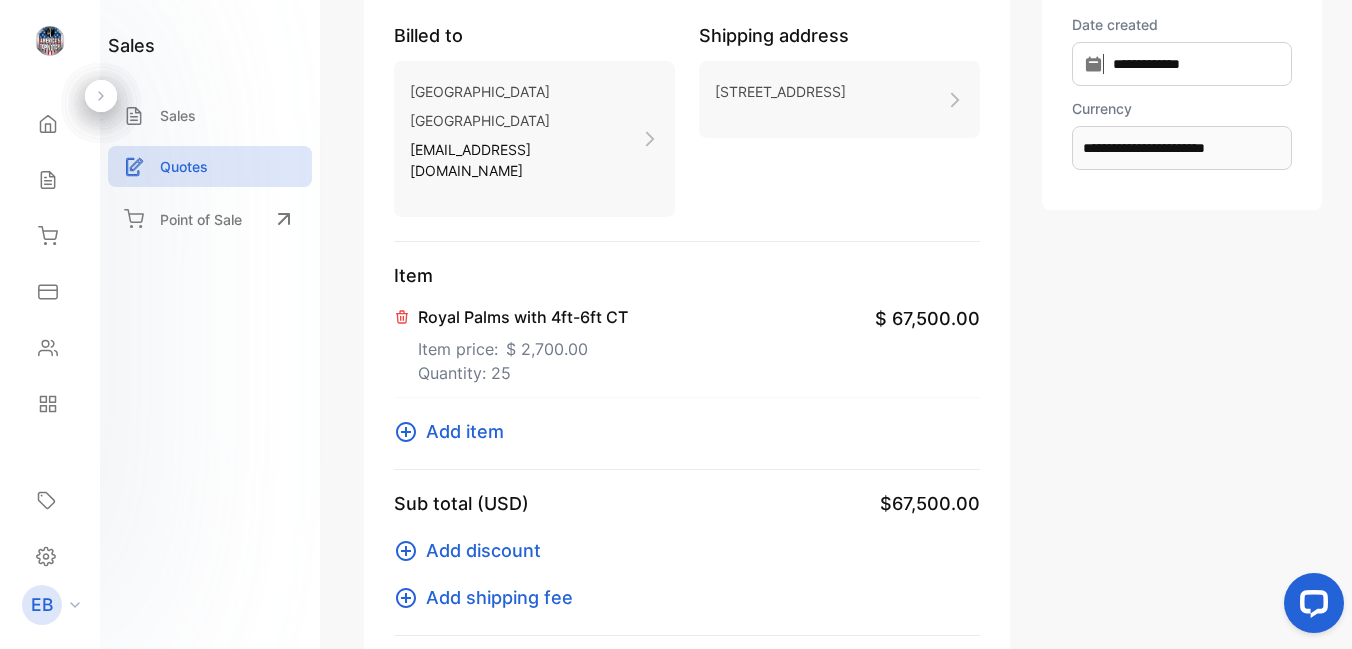click on "Royal Palms with 4ft-6ft CT" at bounding box center [523, 317] 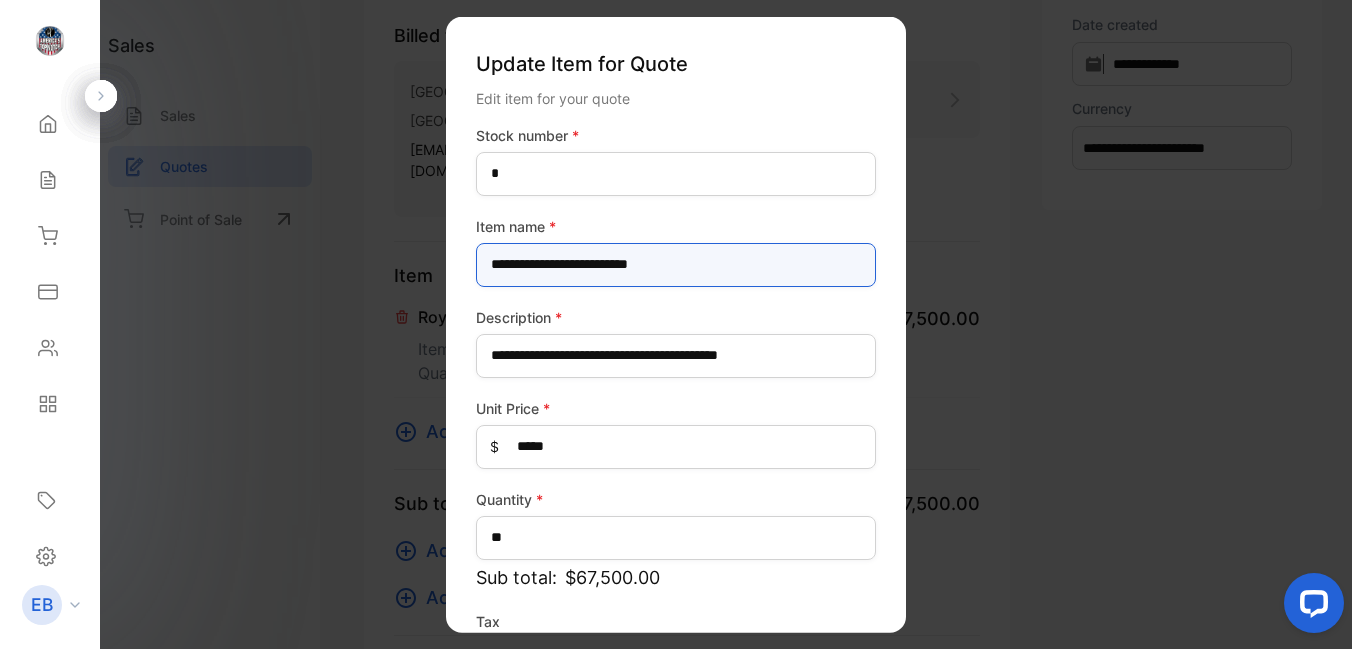 drag, startPoint x: 500, startPoint y: 267, endPoint x: 604, endPoint y: 267, distance: 104 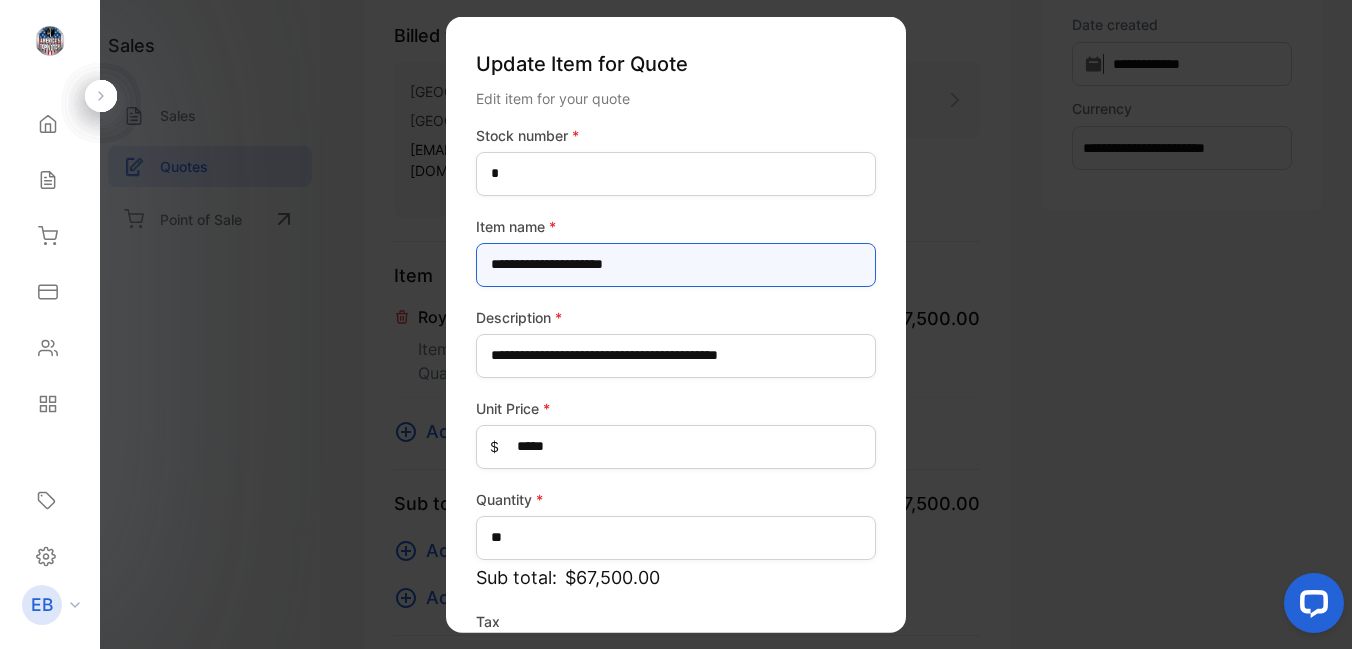 drag, startPoint x: 491, startPoint y: 266, endPoint x: 659, endPoint y: 268, distance: 168.0119 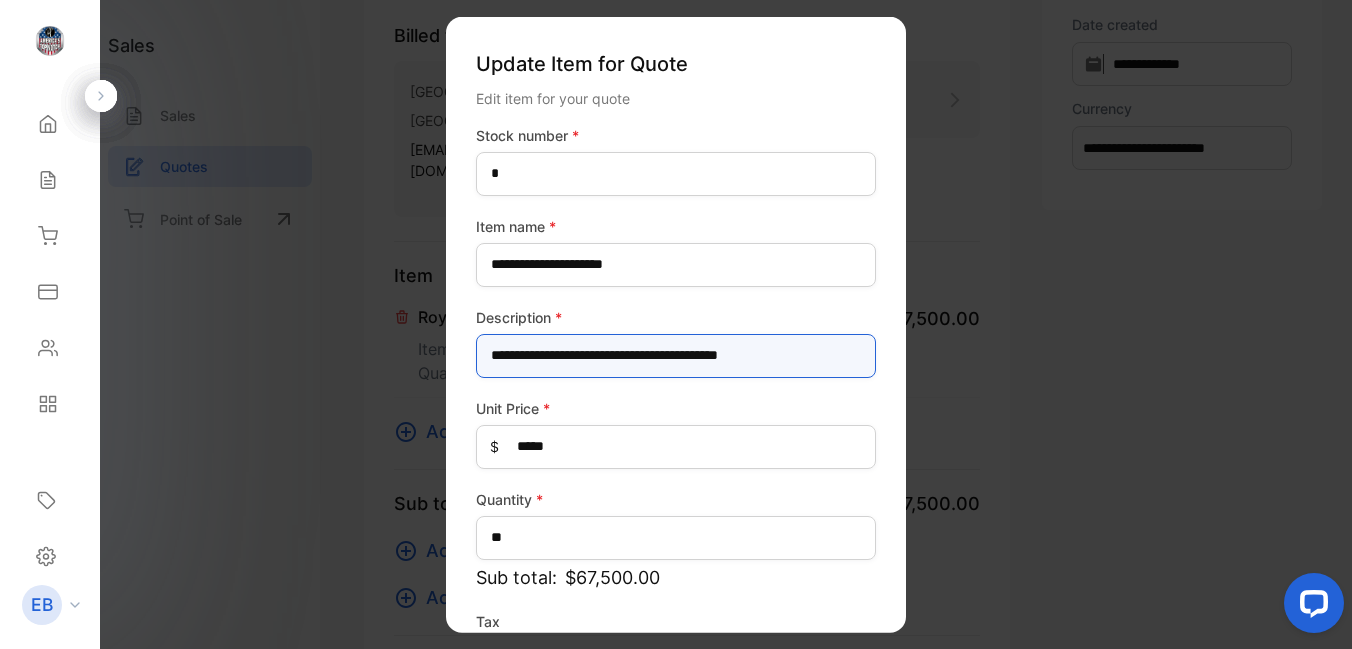 drag, startPoint x: 494, startPoint y: 355, endPoint x: 824, endPoint y: 357, distance: 330.00607 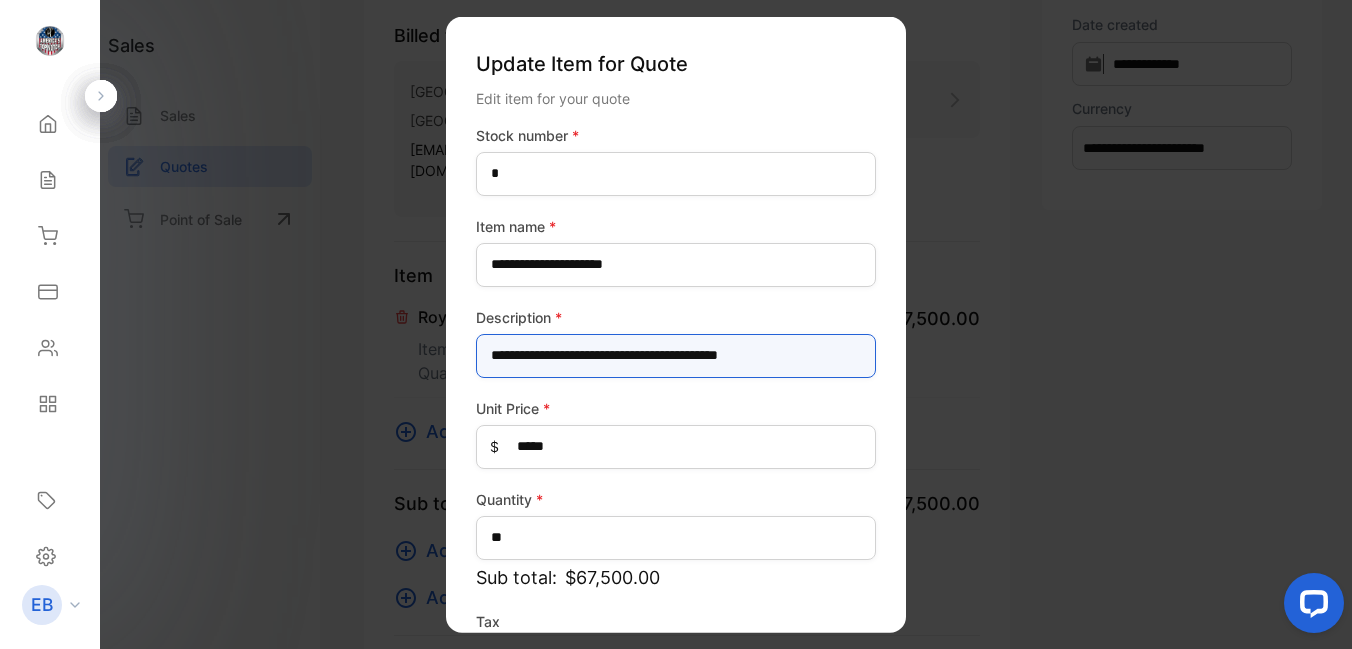scroll, scrollTop: 149, scrollLeft: 0, axis: vertical 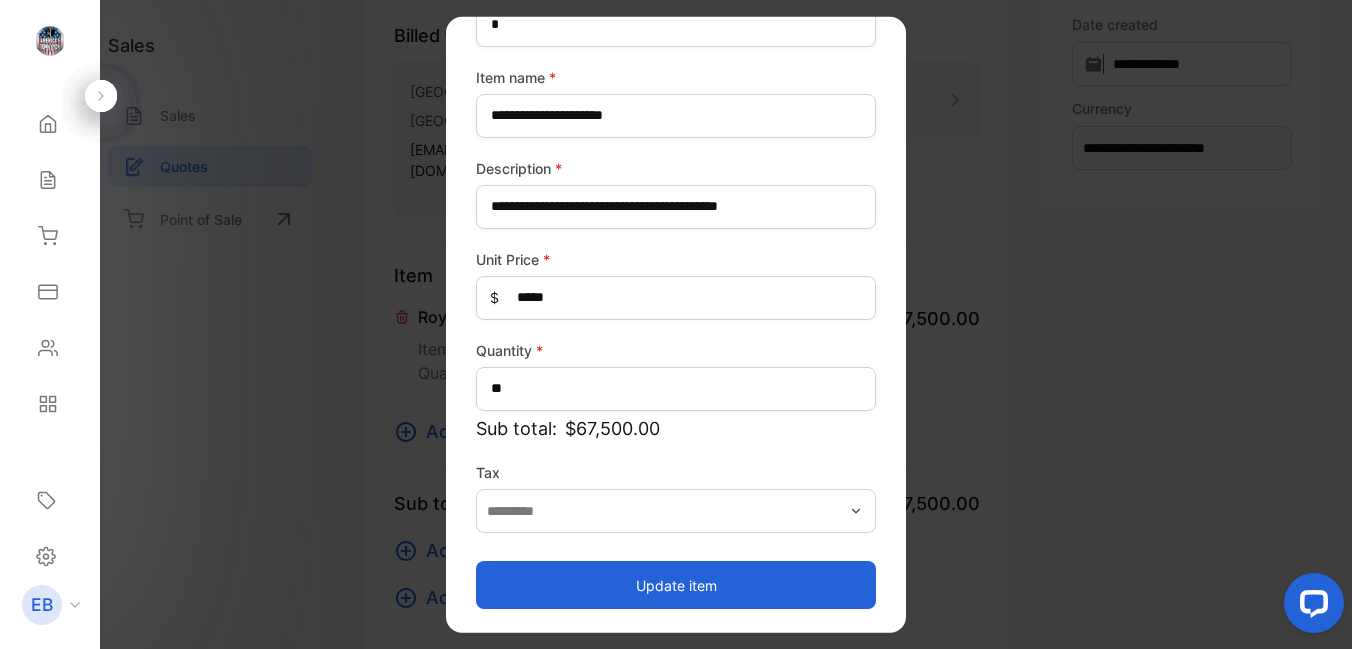 click on "**********" at bounding box center [676, 324] 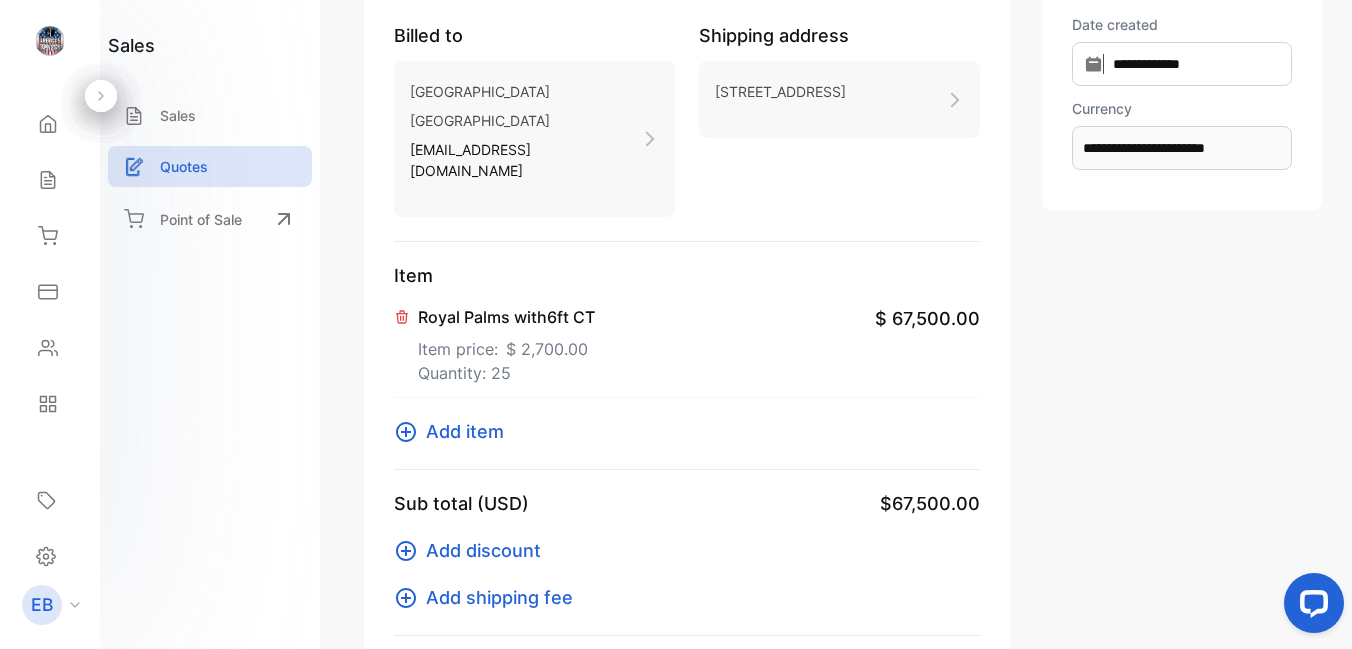 click 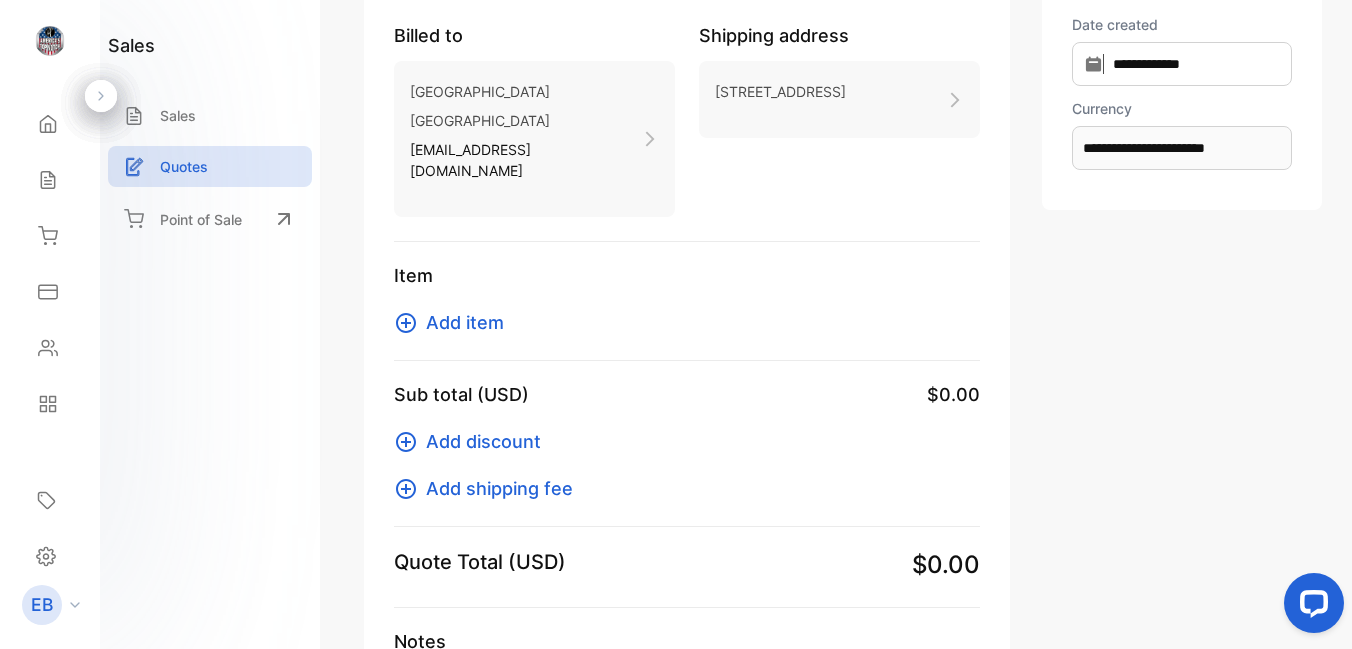 click on "Add item" at bounding box center [455, 322] 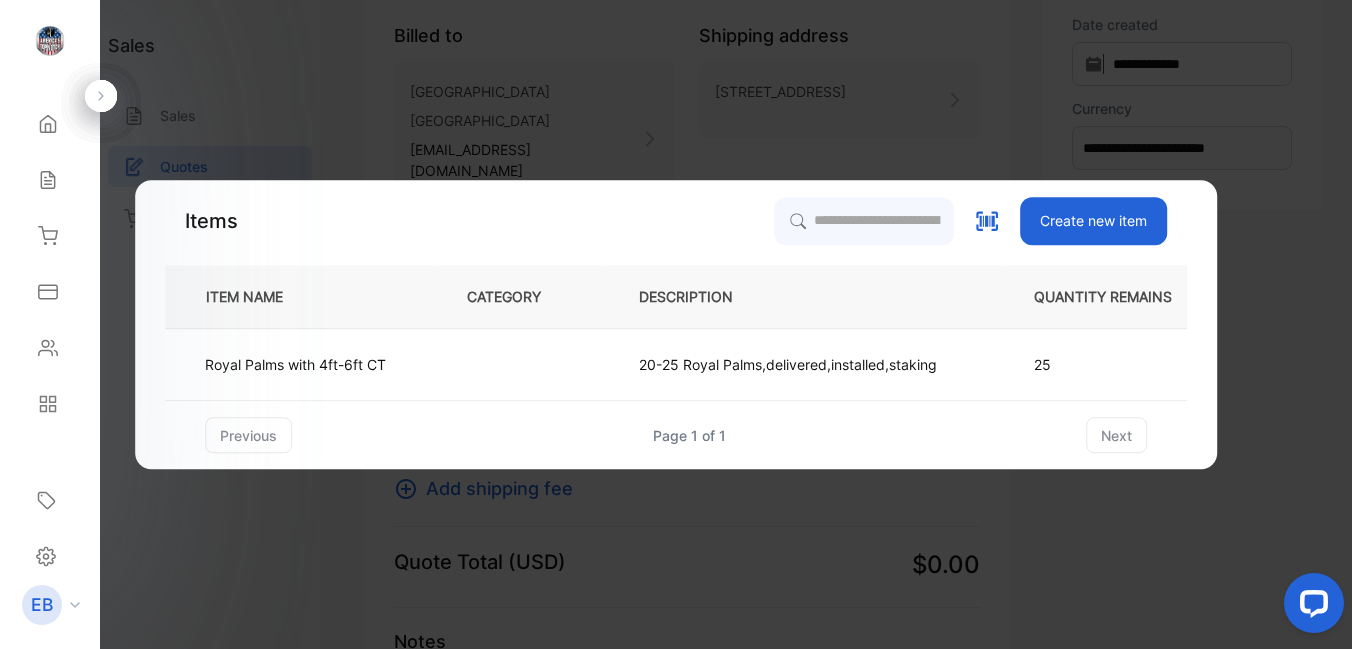 click on "Create new item" at bounding box center (1093, 221) 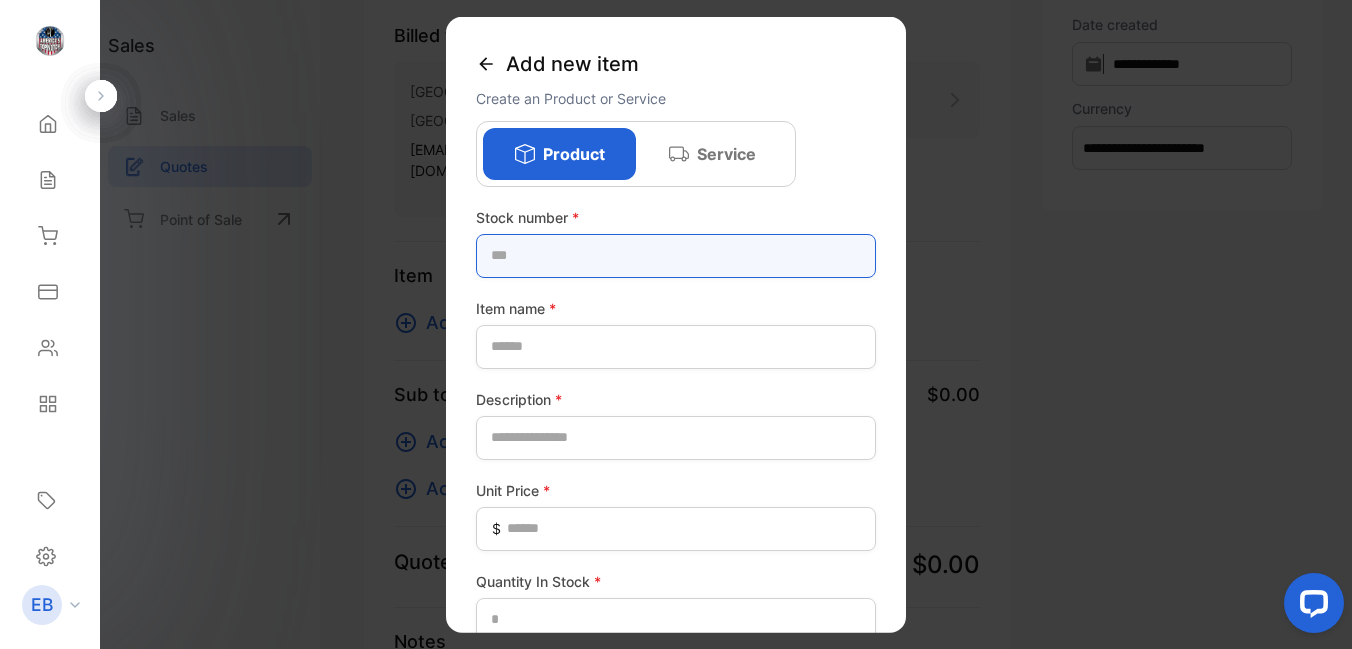 click at bounding box center [676, 255] 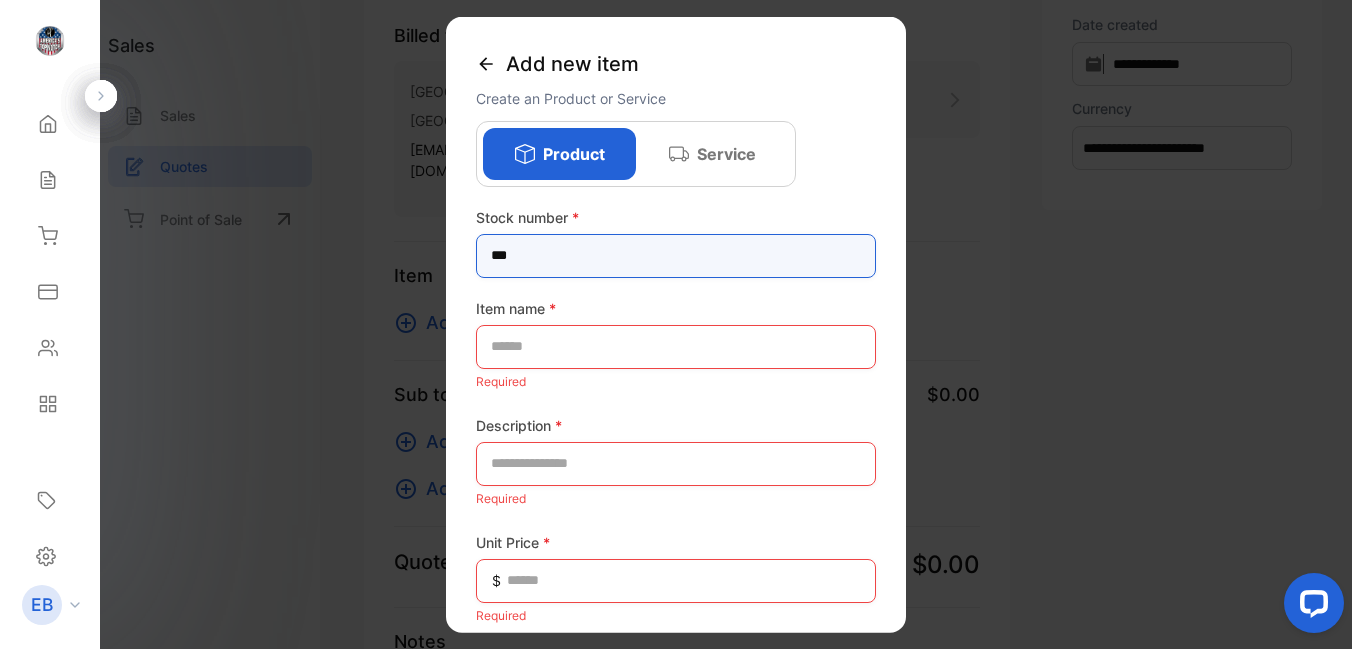 type on "***" 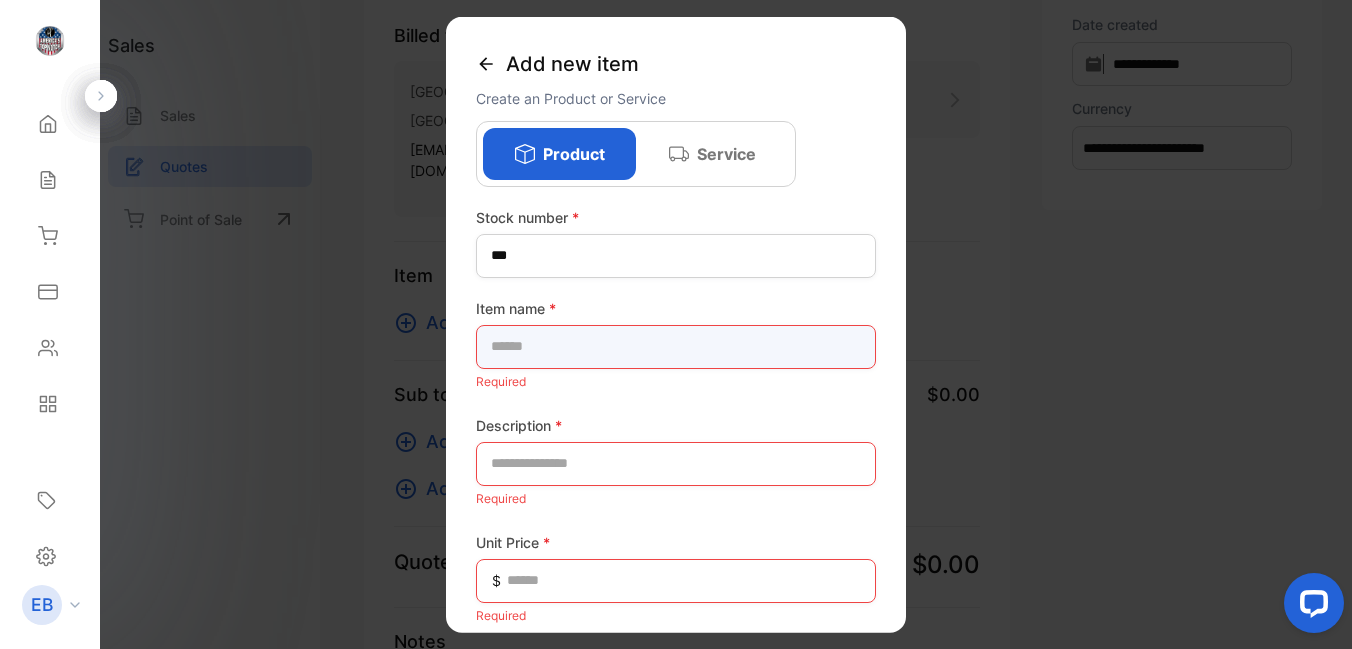 click at bounding box center [676, 346] 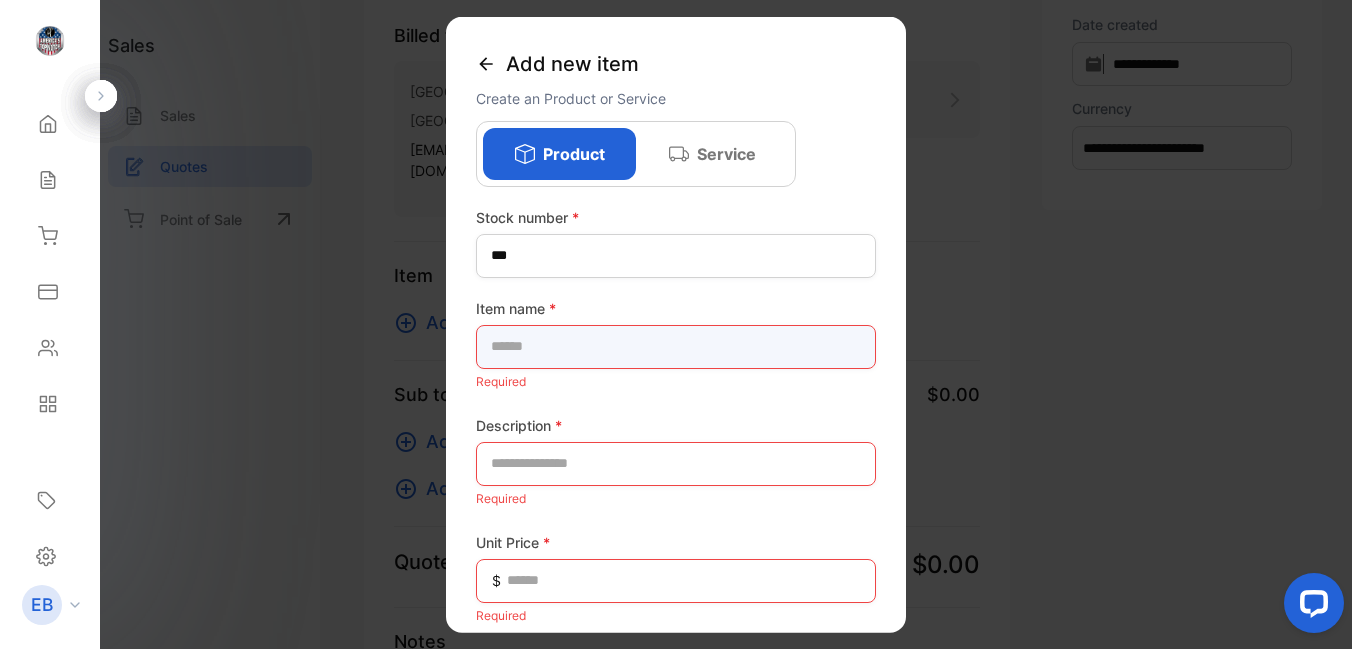 paste on "**********" 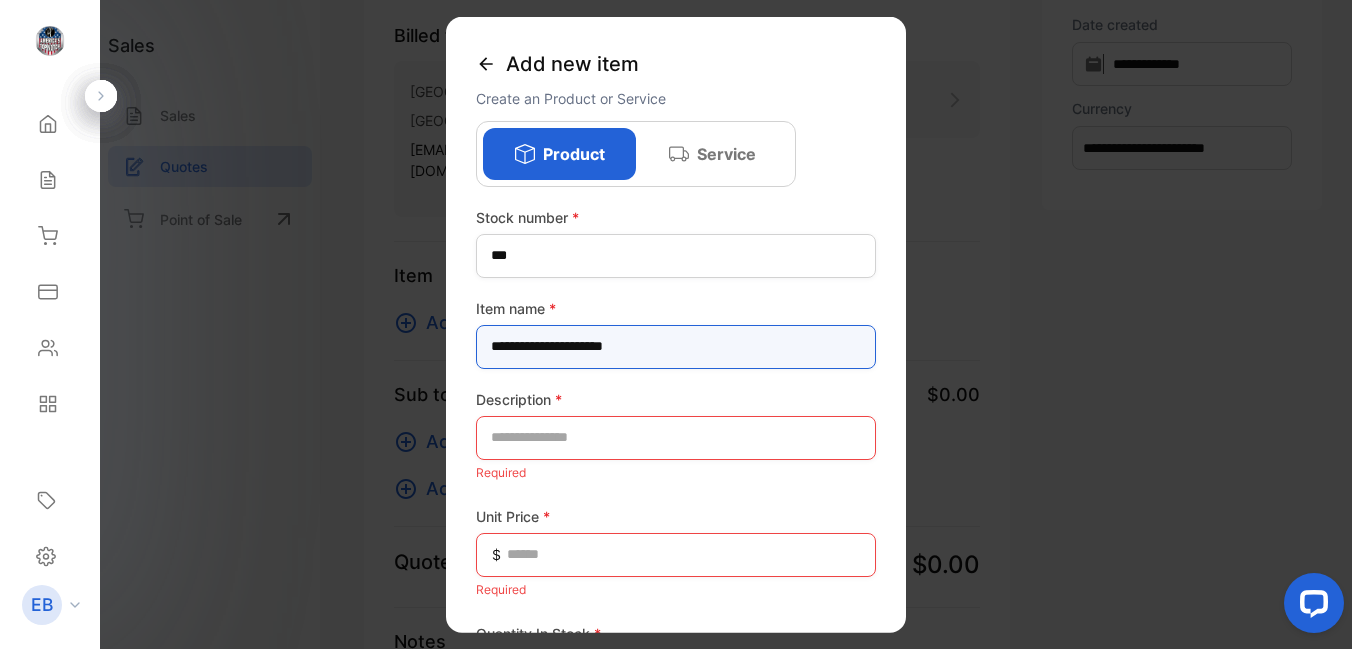 click on "**********" at bounding box center [676, 346] 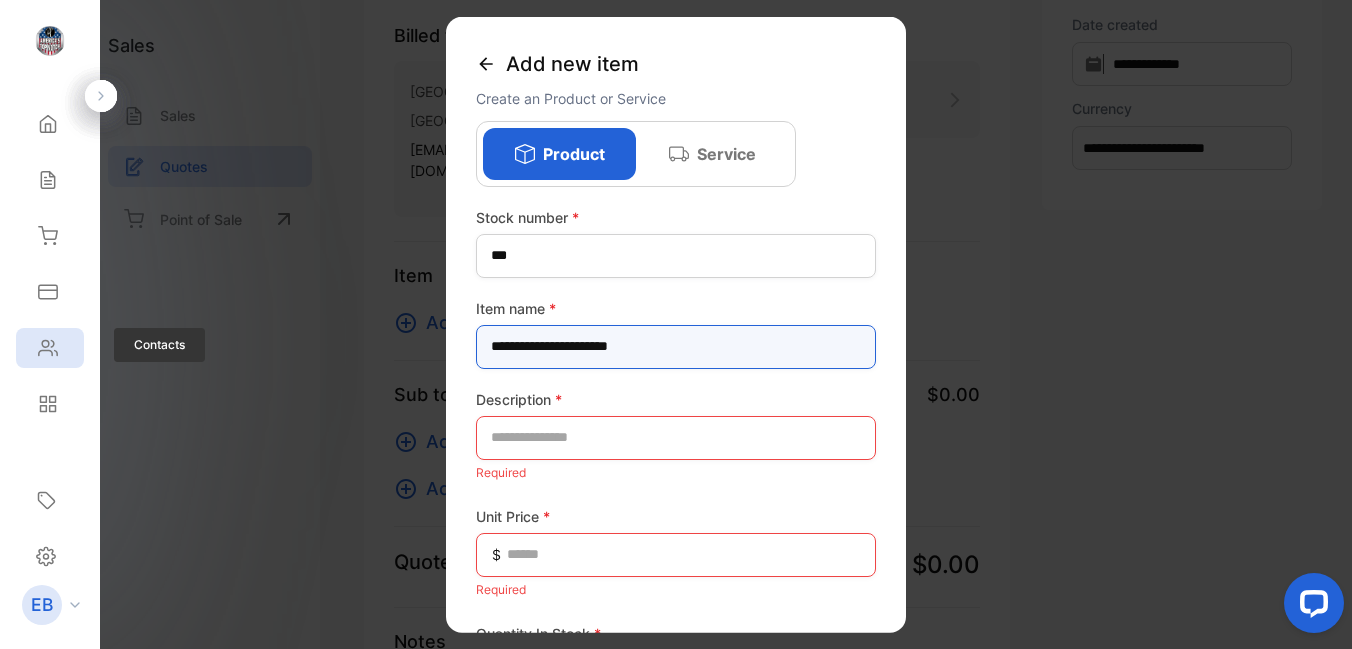 type on "**********" 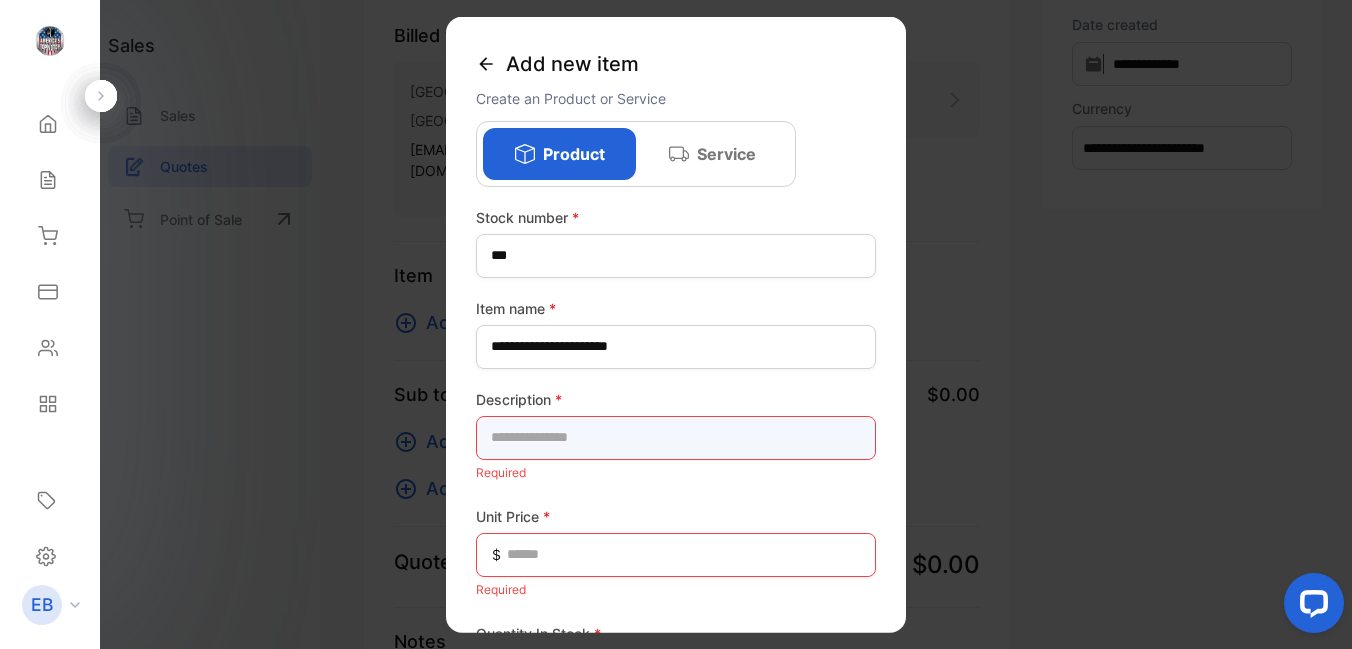 click at bounding box center (676, 437) 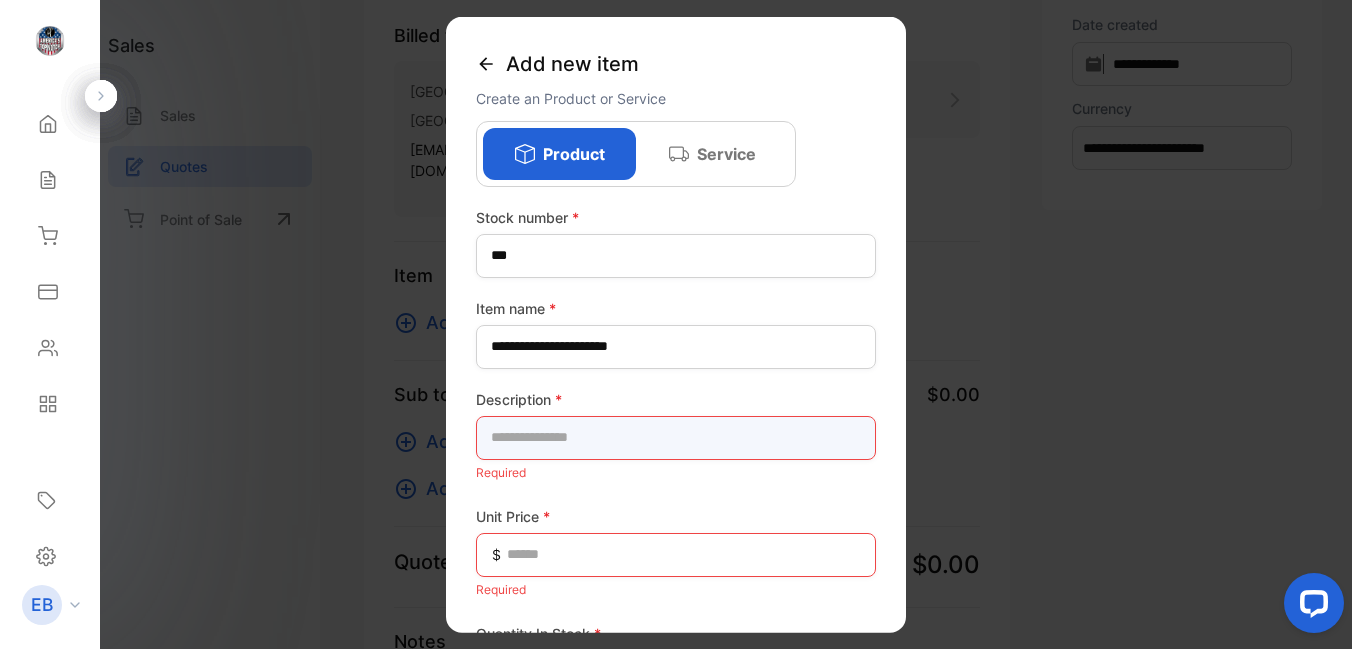 paste on "**********" 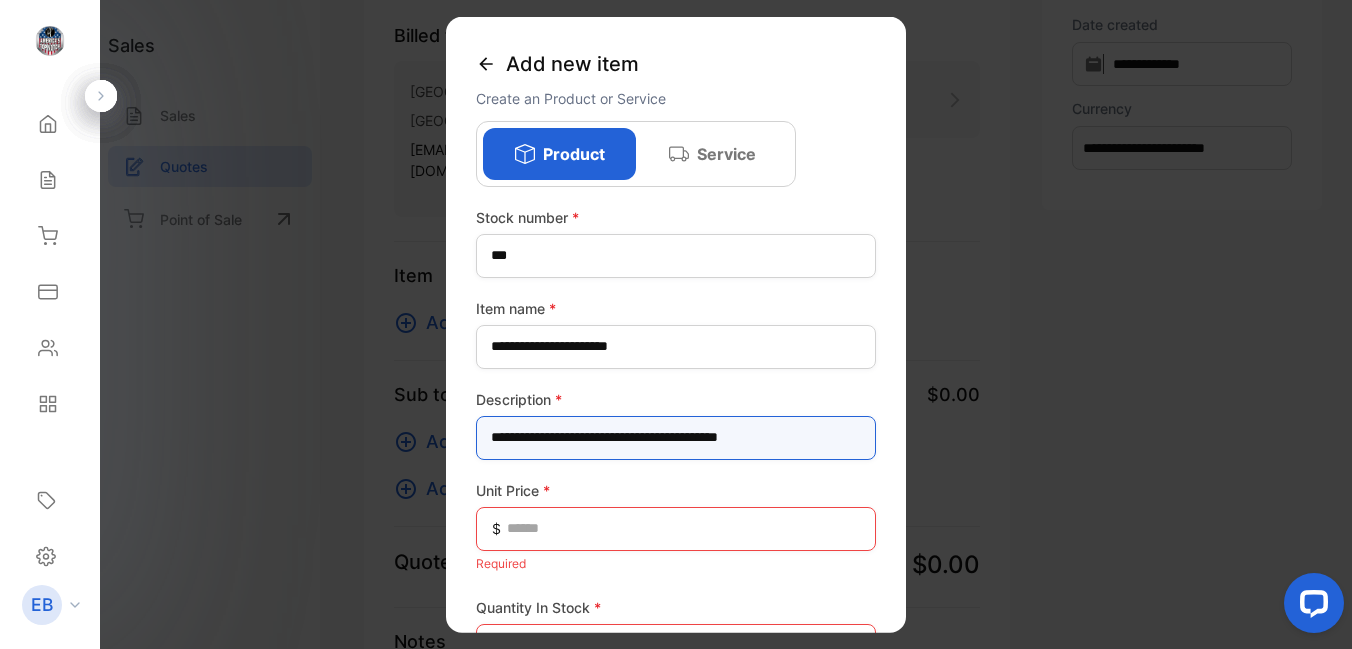 type on "**********" 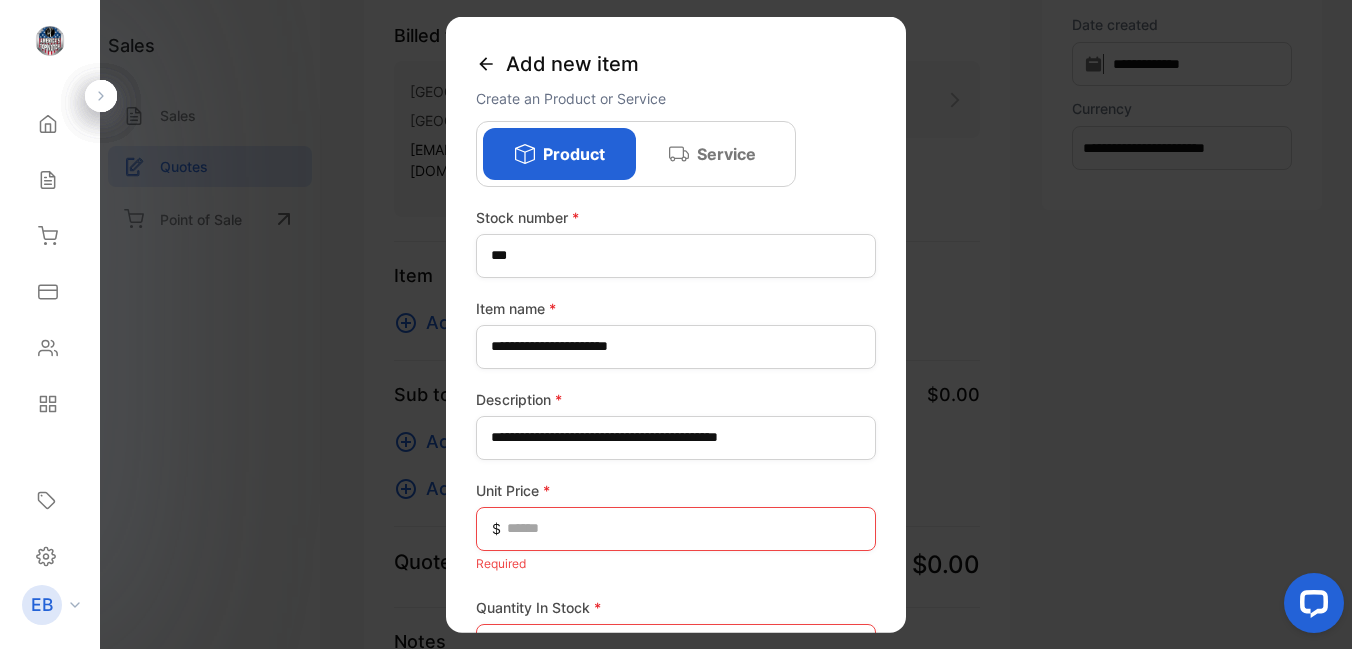 click on "Description   *" at bounding box center [676, 398] 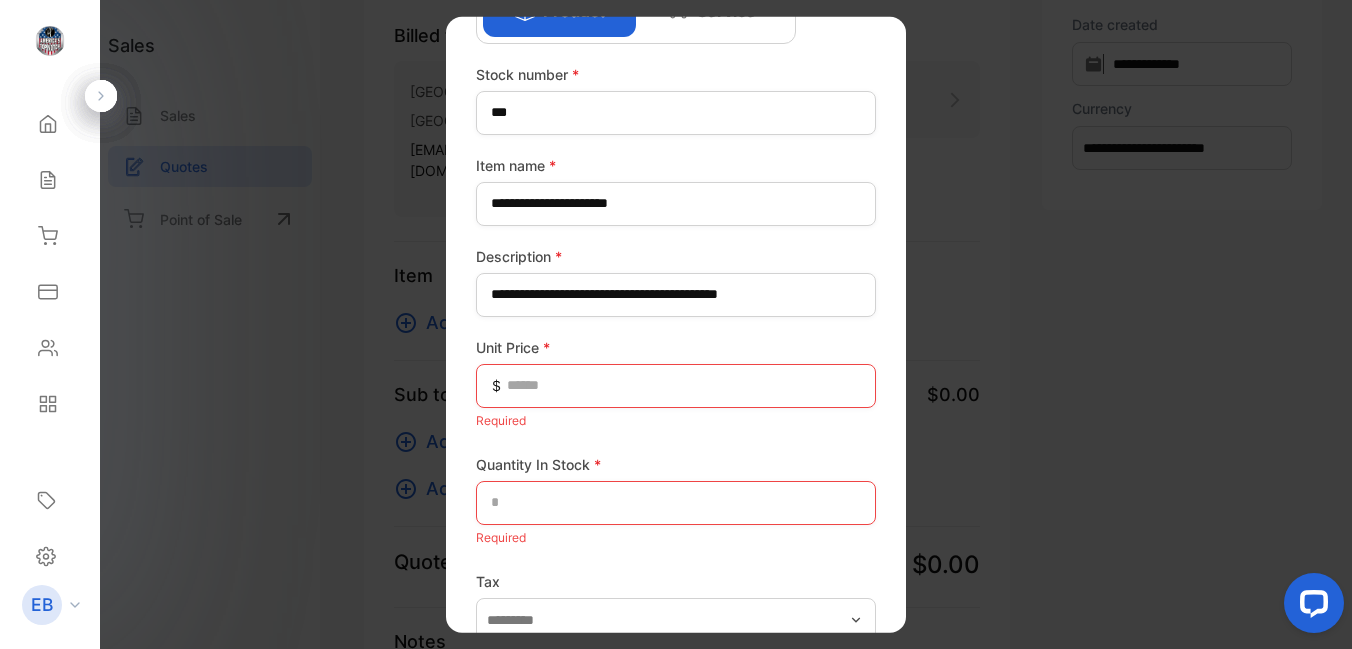 scroll, scrollTop: 161, scrollLeft: 0, axis: vertical 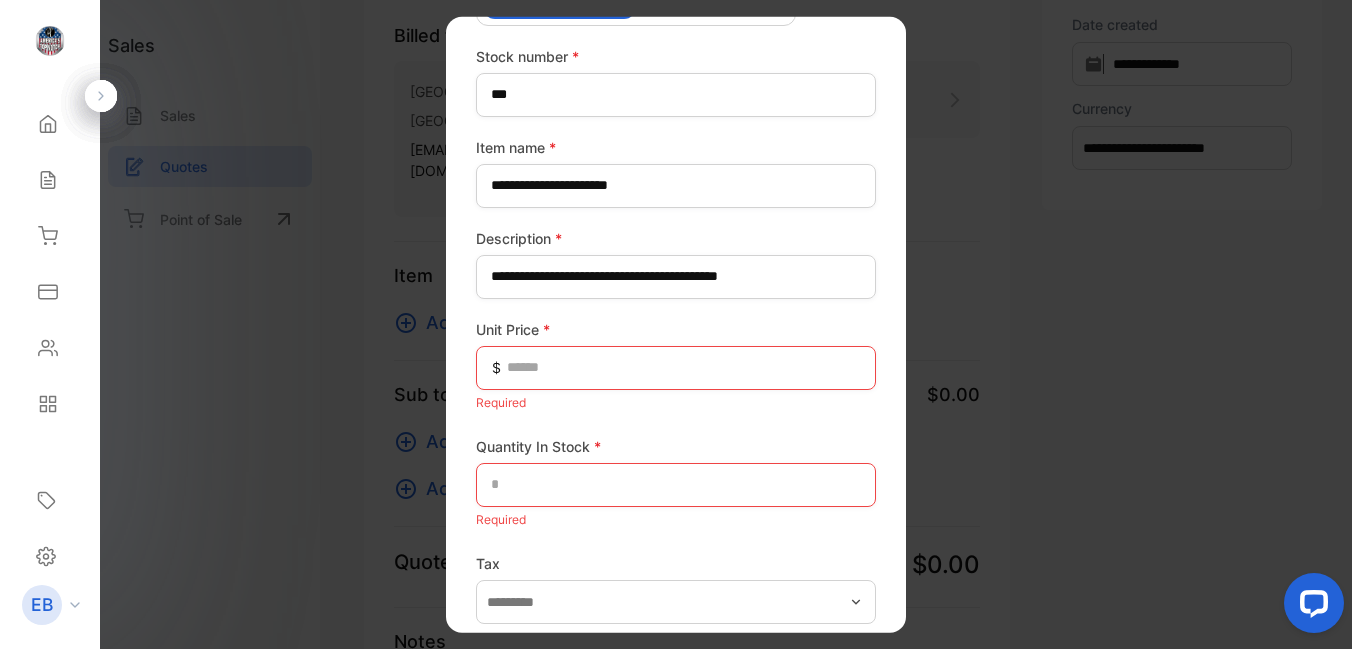 click on "Unit Price   * $ Required" at bounding box center [676, 366] 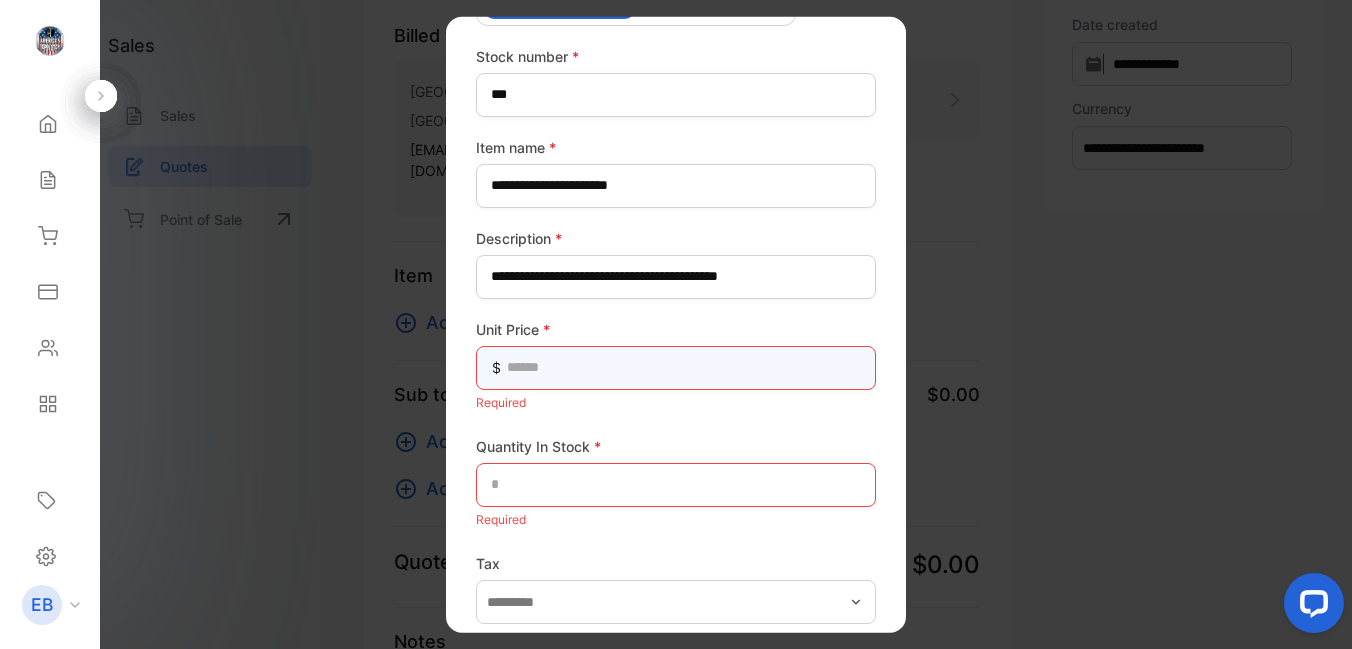 click at bounding box center [676, 367] 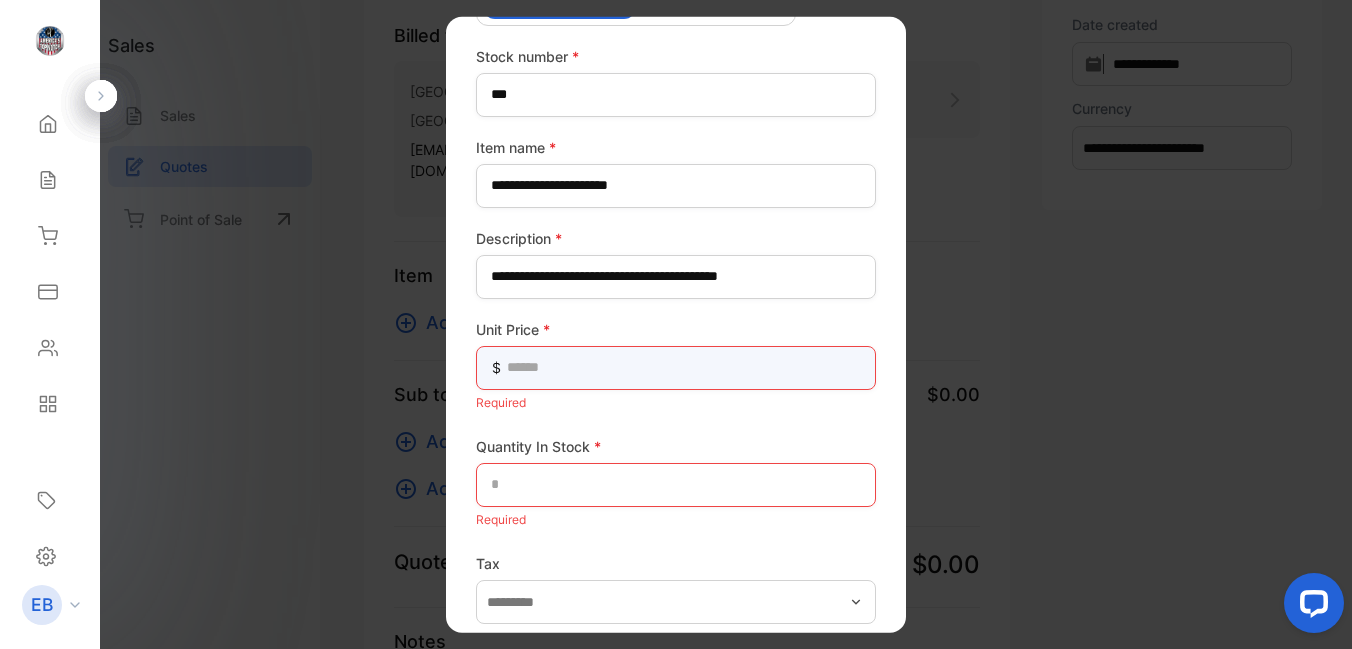 type on "********" 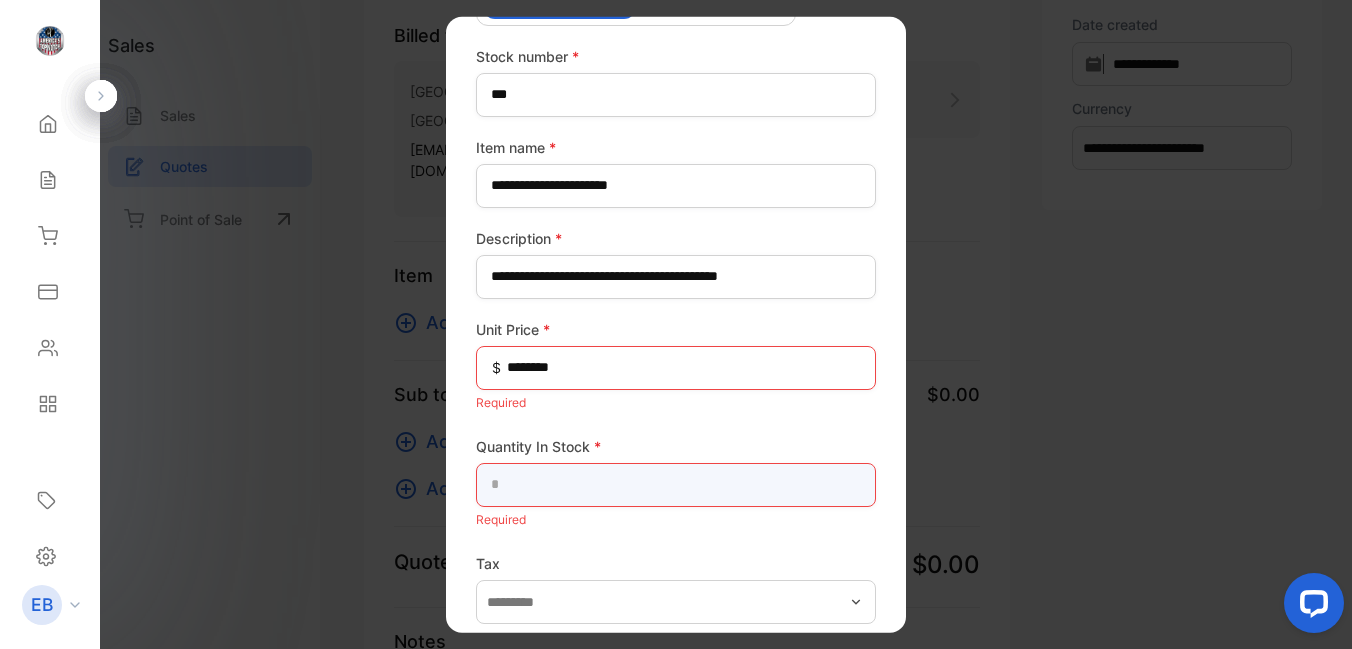 type on "**" 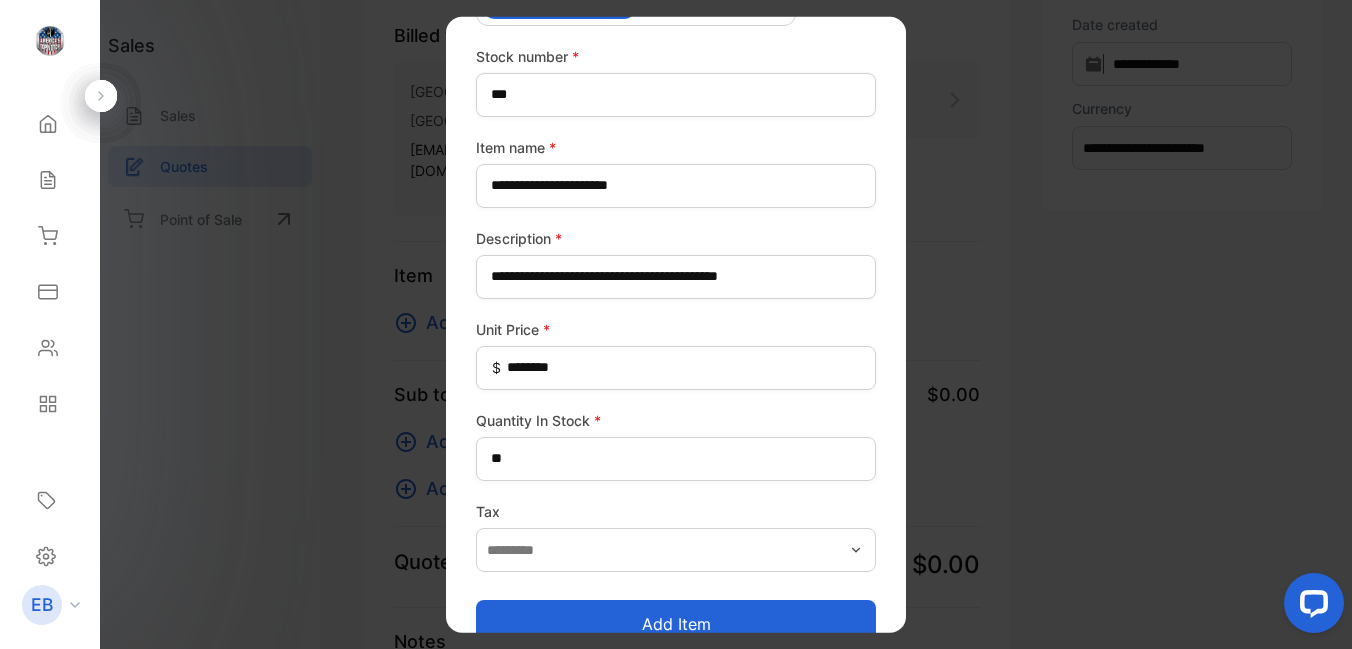 click on "Quantity In Stock   *" at bounding box center [676, 419] 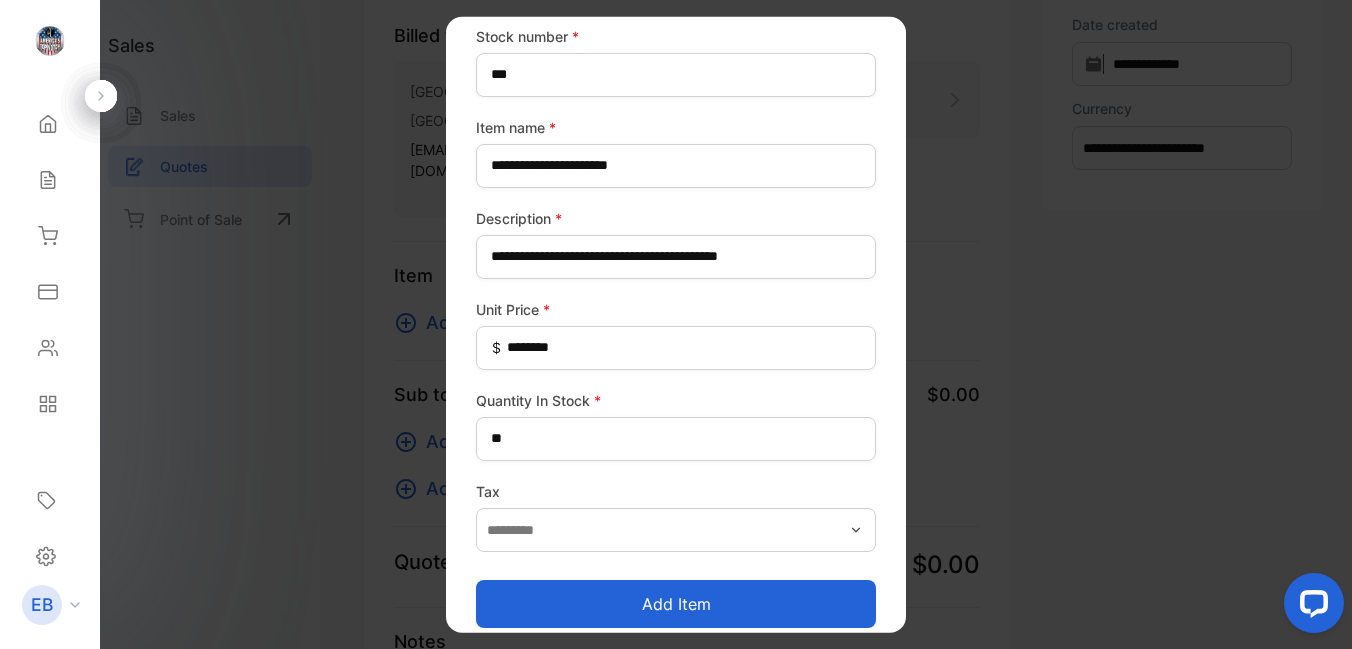 scroll, scrollTop: 200, scrollLeft: 0, axis: vertical 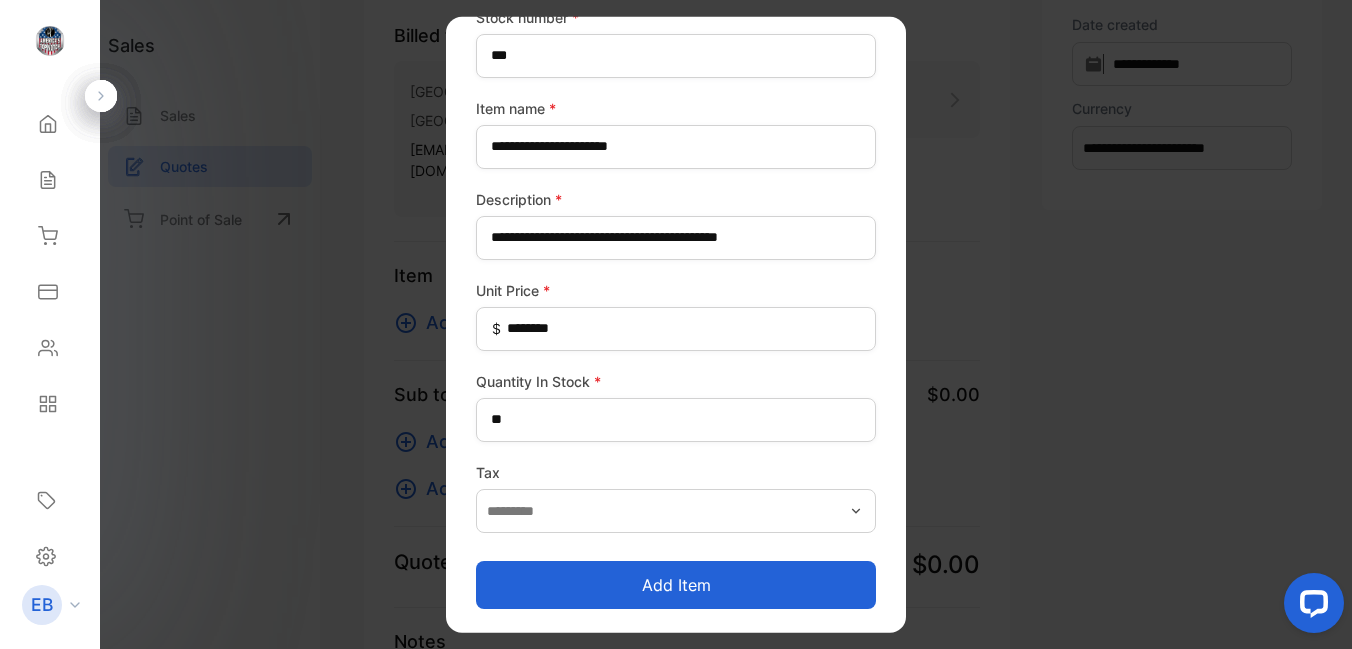 click on "Add item" at bounding box center (676, 585) 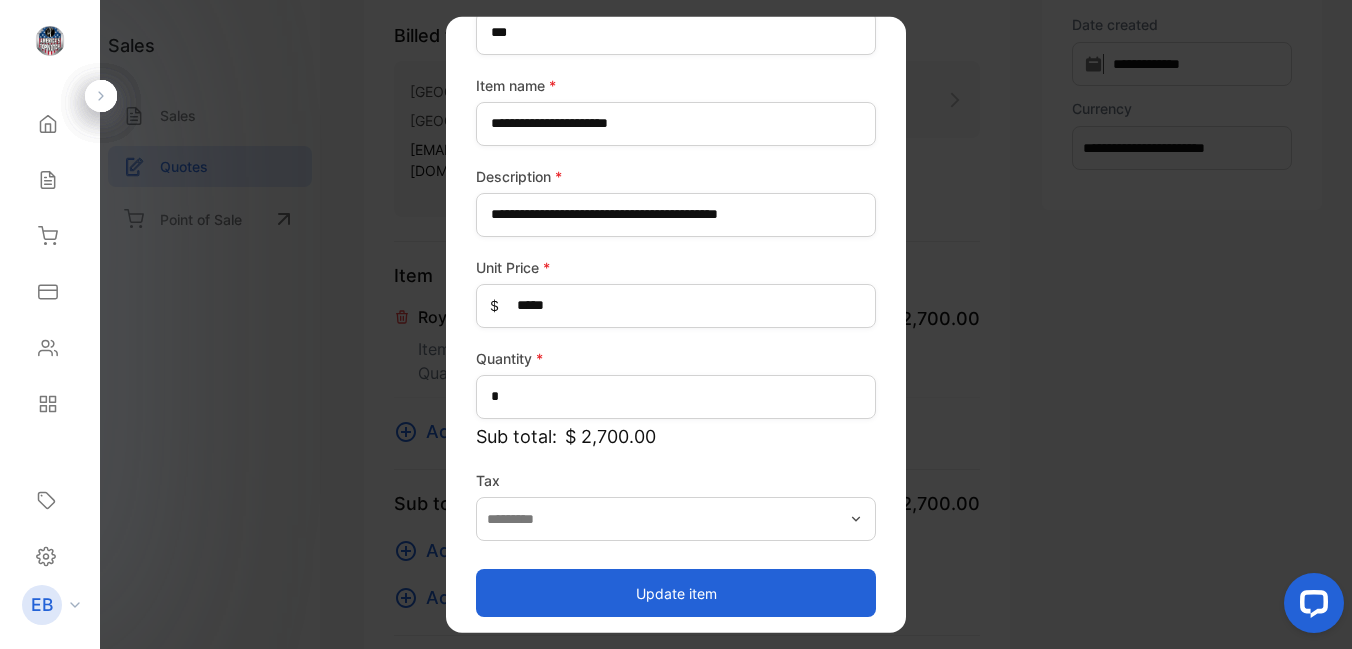 scroll, scrollTop: 149, scrollLeft: 0, axis: vertical 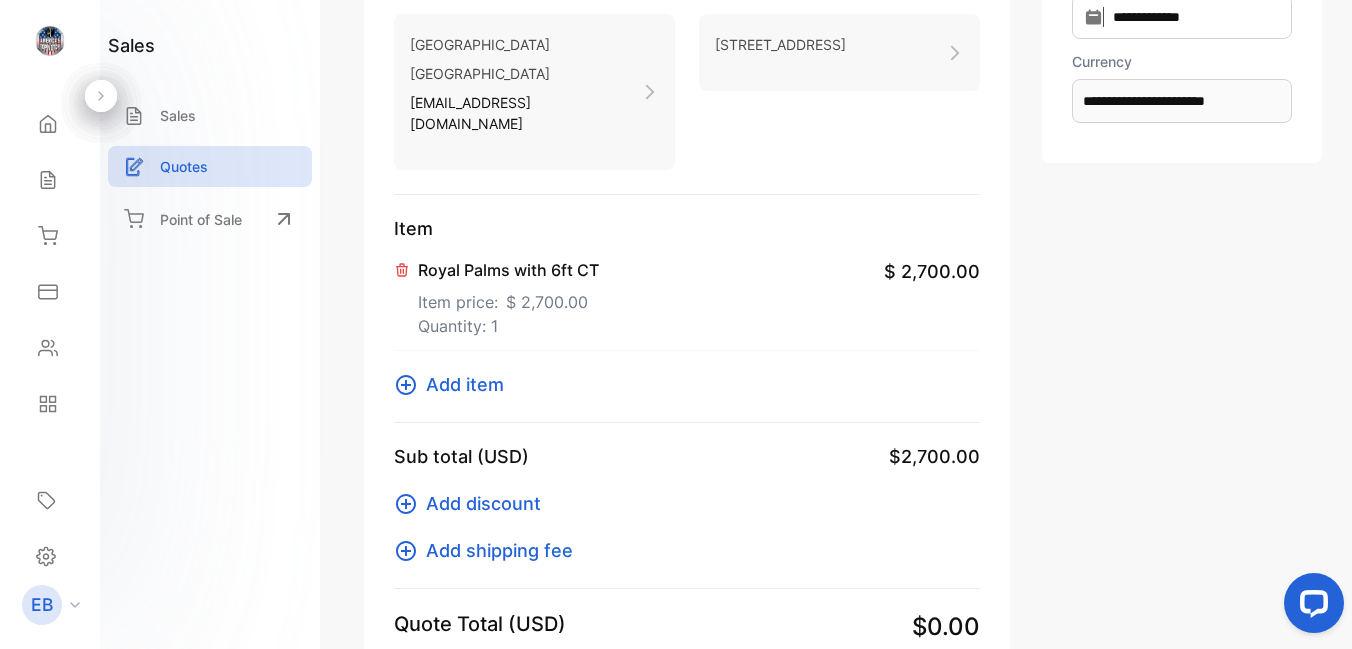 click on "Royal Palms with 6ft CT Item price: $ 2,700.00 Quantity: 1 $ 2,700.00" at bounding box center (687, 296) 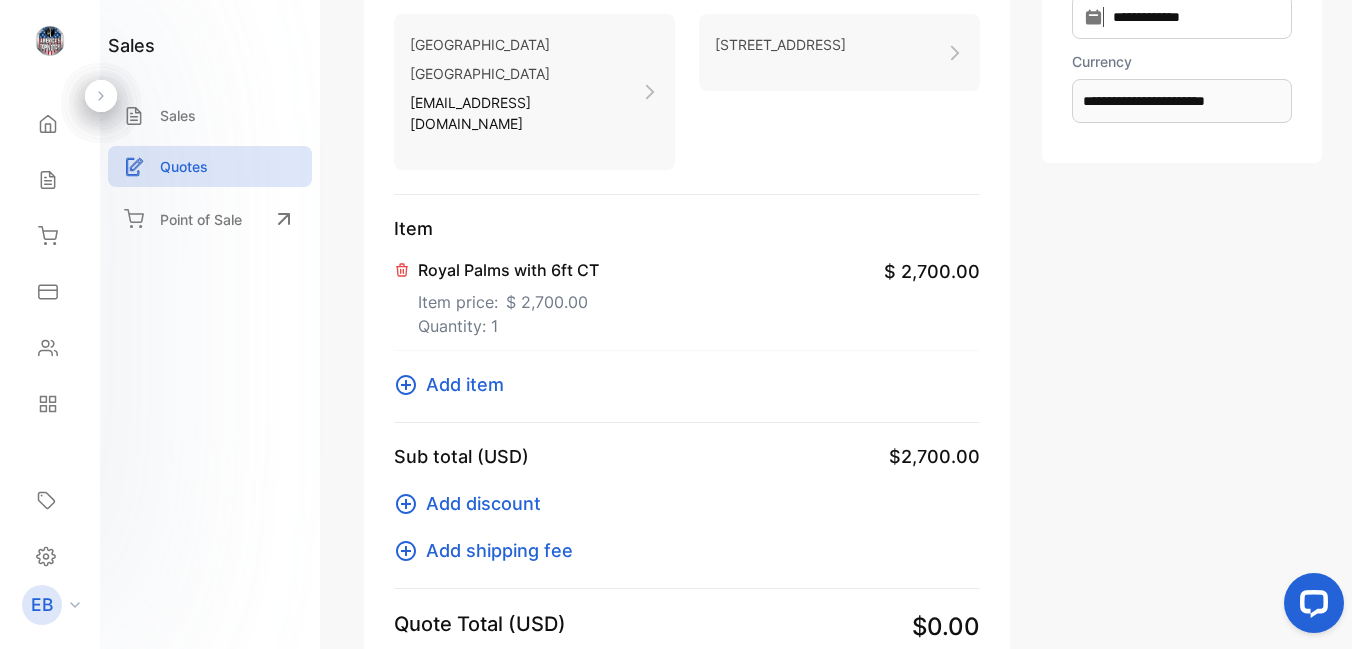 click on "Royal Palms with 6ft CT" at bounding box center [508, 270] 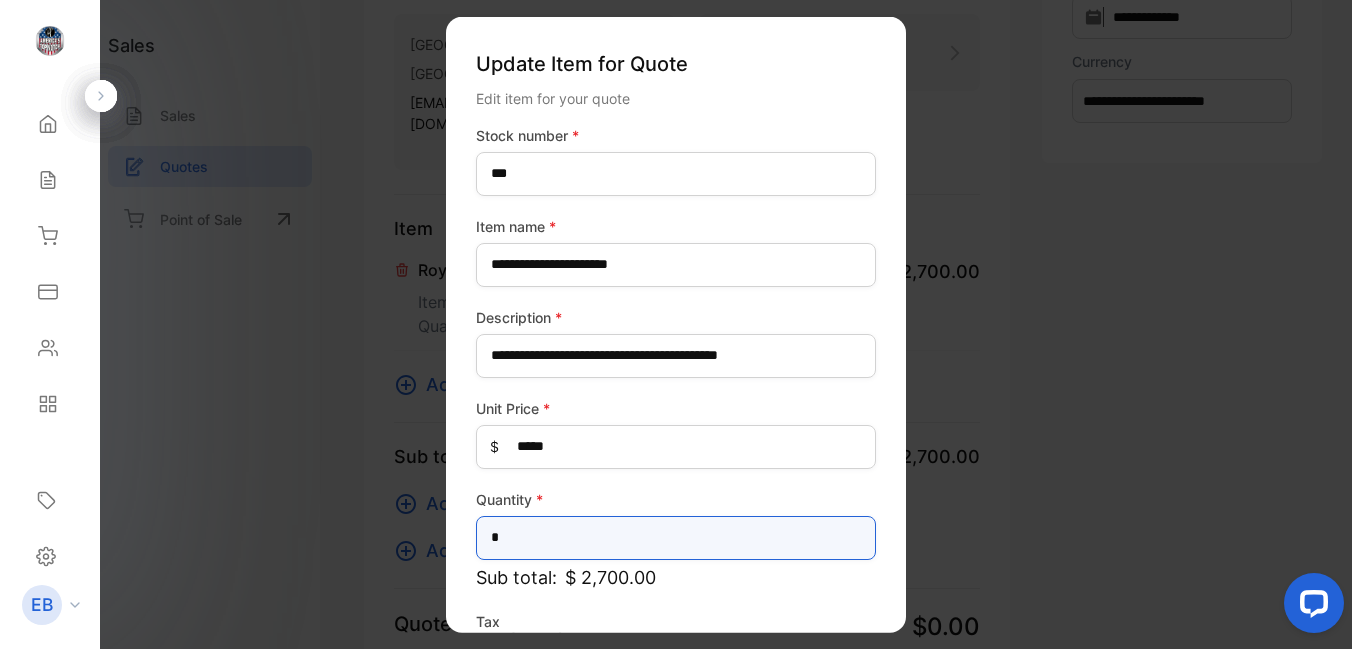 click on "*" at bounding box center [676, 537] 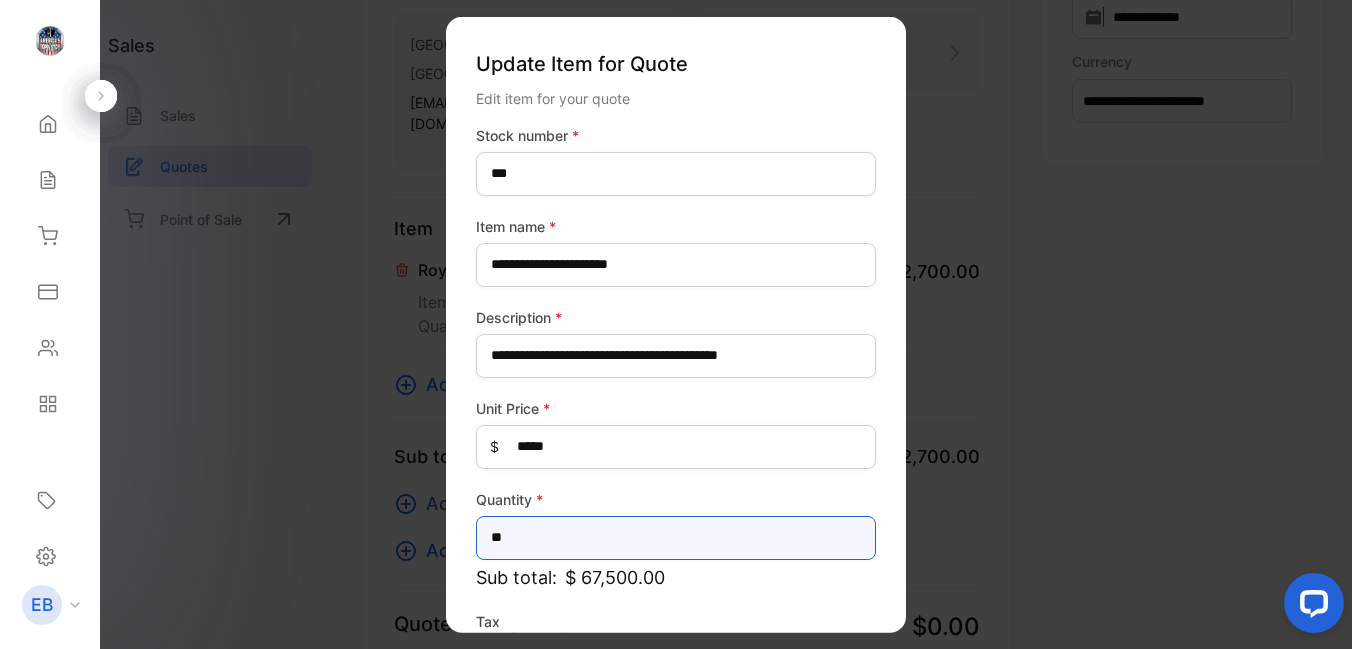 type on "**" 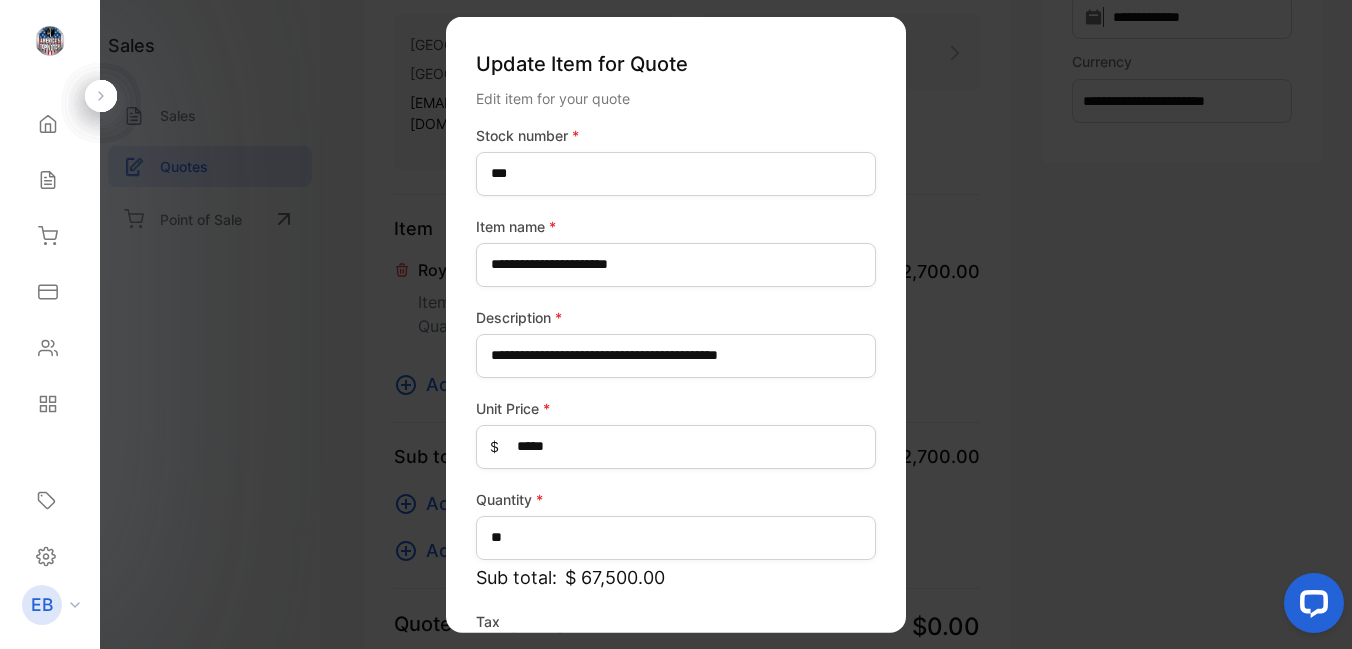 click on "**********" at bounding box center [676, 324] 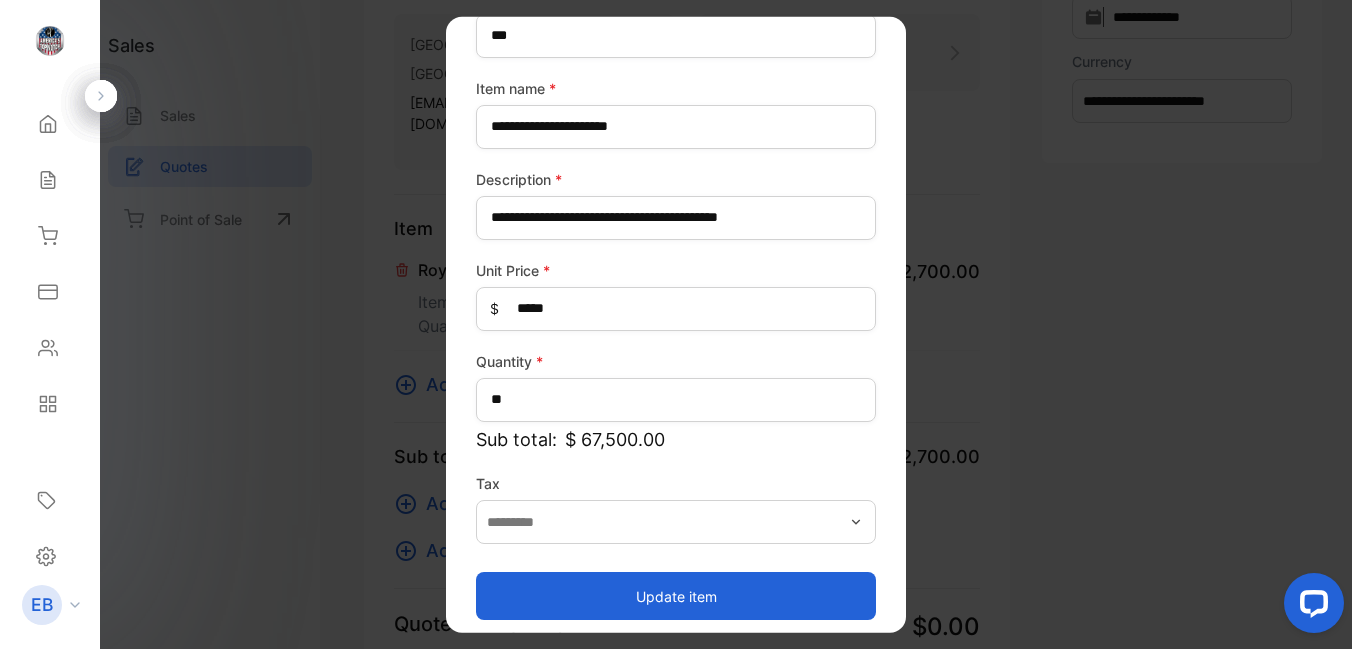 scroll, scrollTop: 149, scrollLeft: 0, axis: vertical 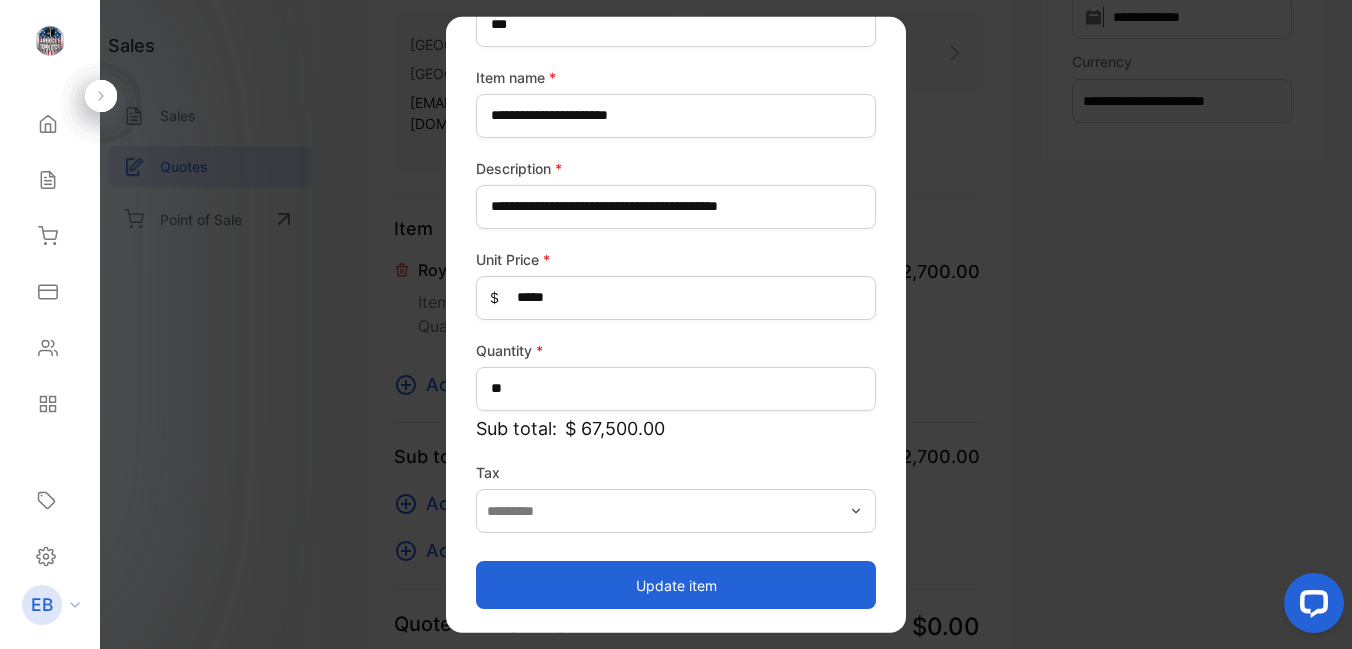 click on "Update item" at bounding box center (676, 585) 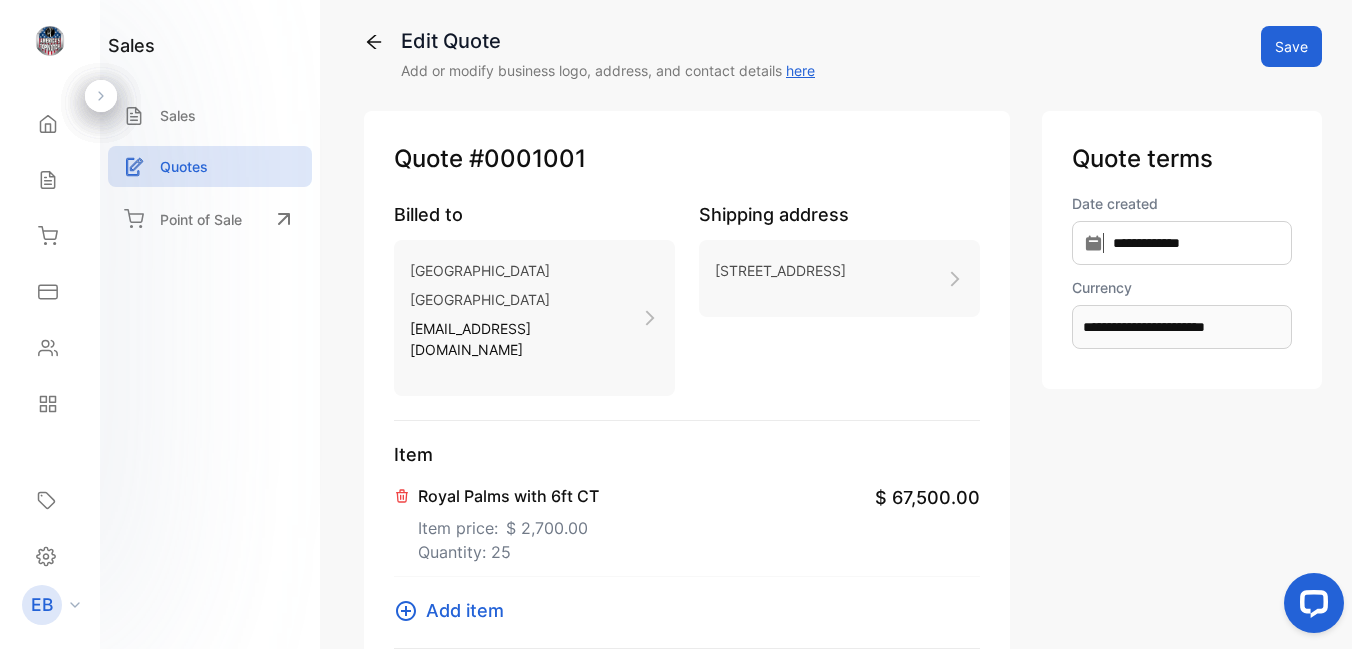 scroll, scrollTop: 10, scrollLeft: 0, axis: vertical 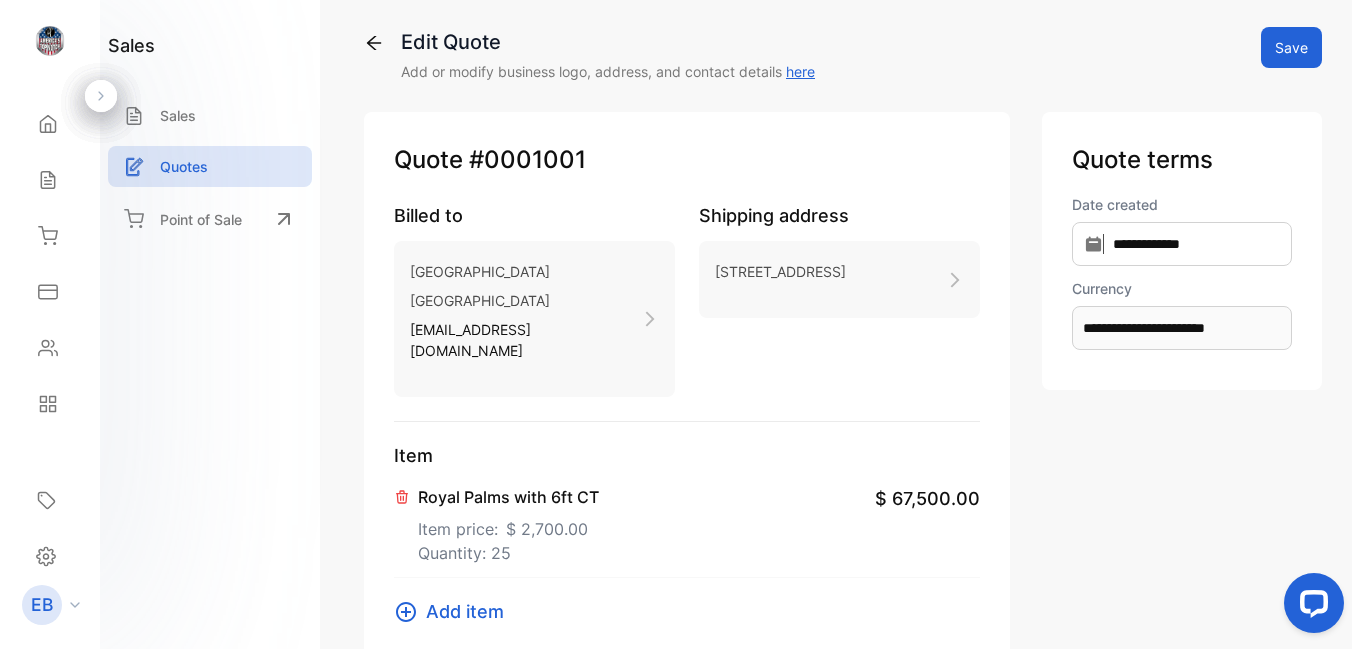 click on "[STREET_ADDRESS]" at bounding box center [839, 279] 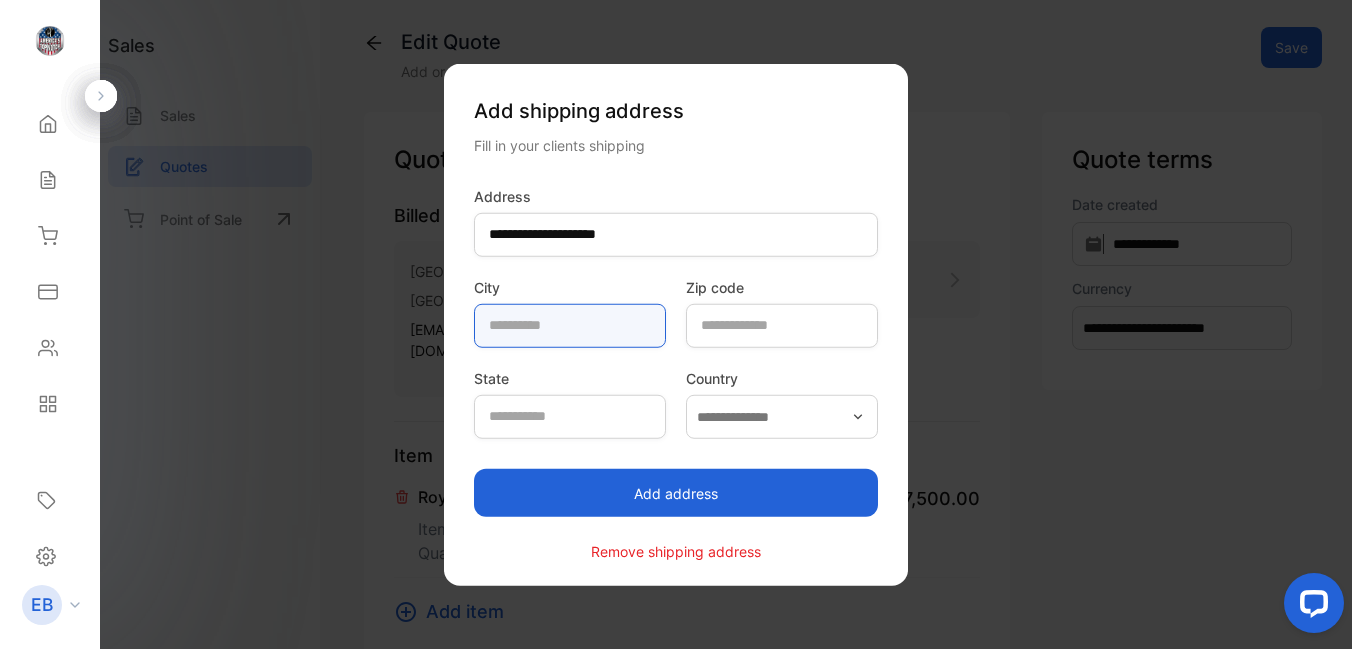 click at bounding box center [570, 325] 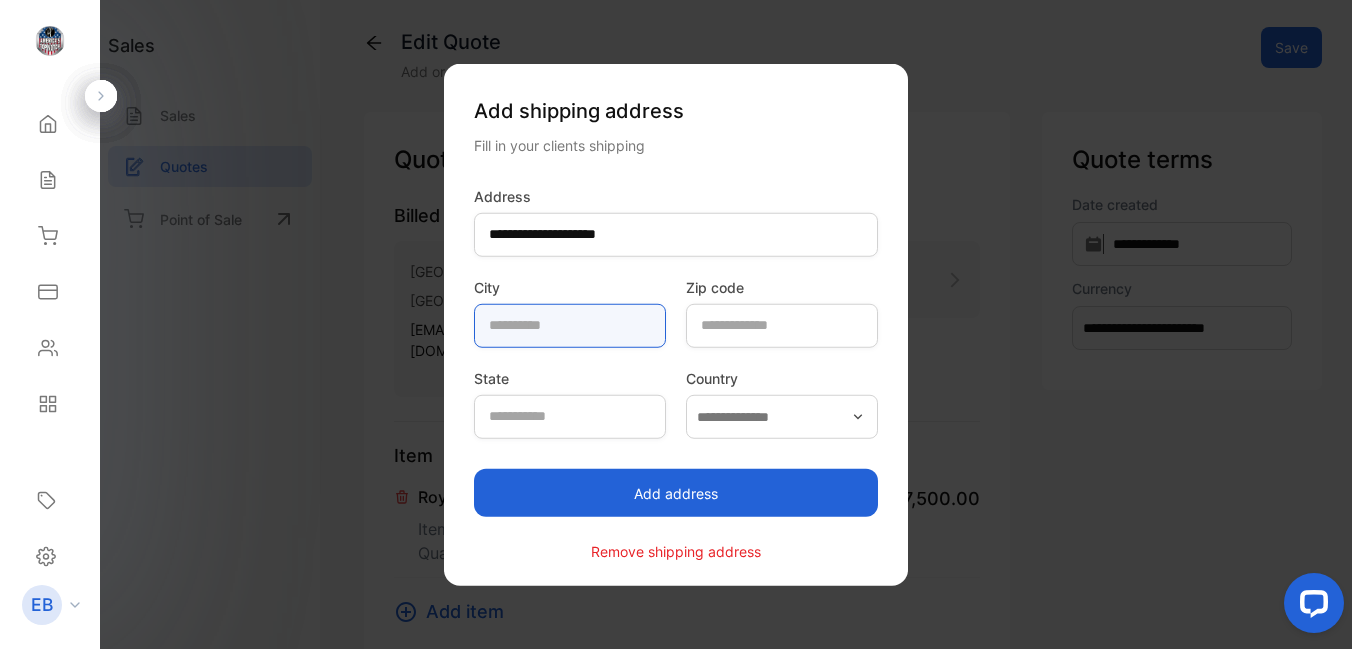 type on "*********" 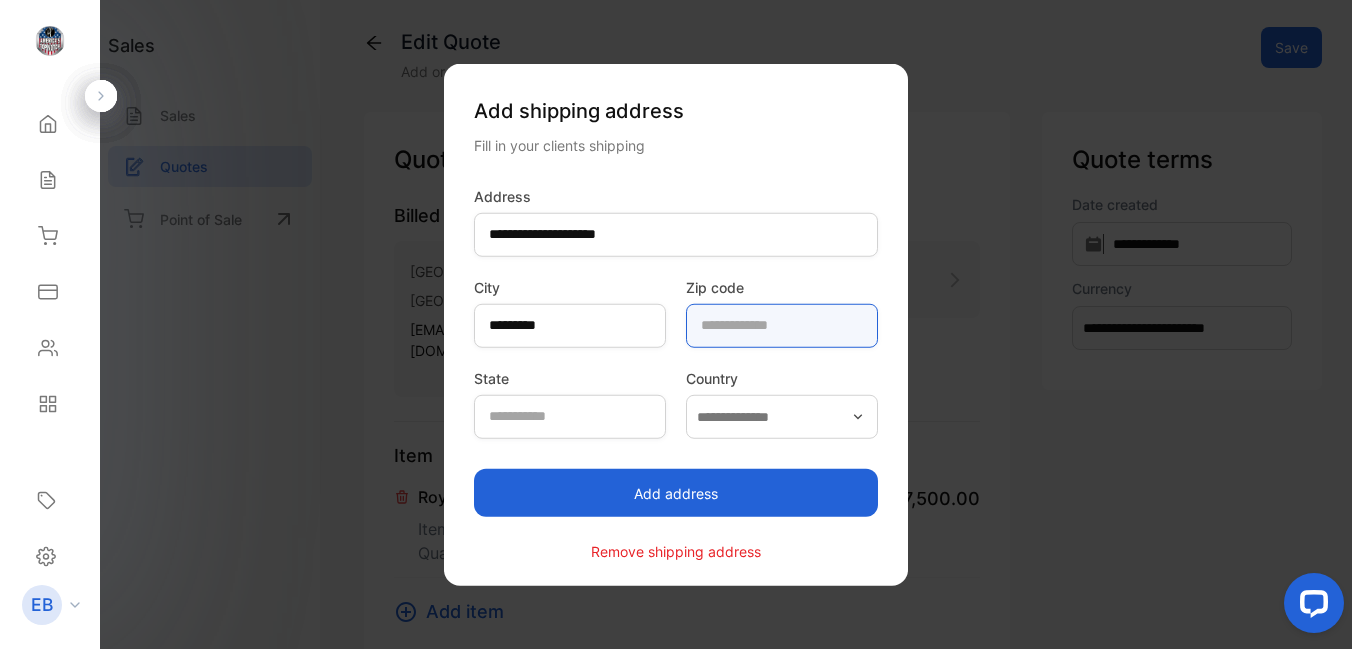 type on "*****" 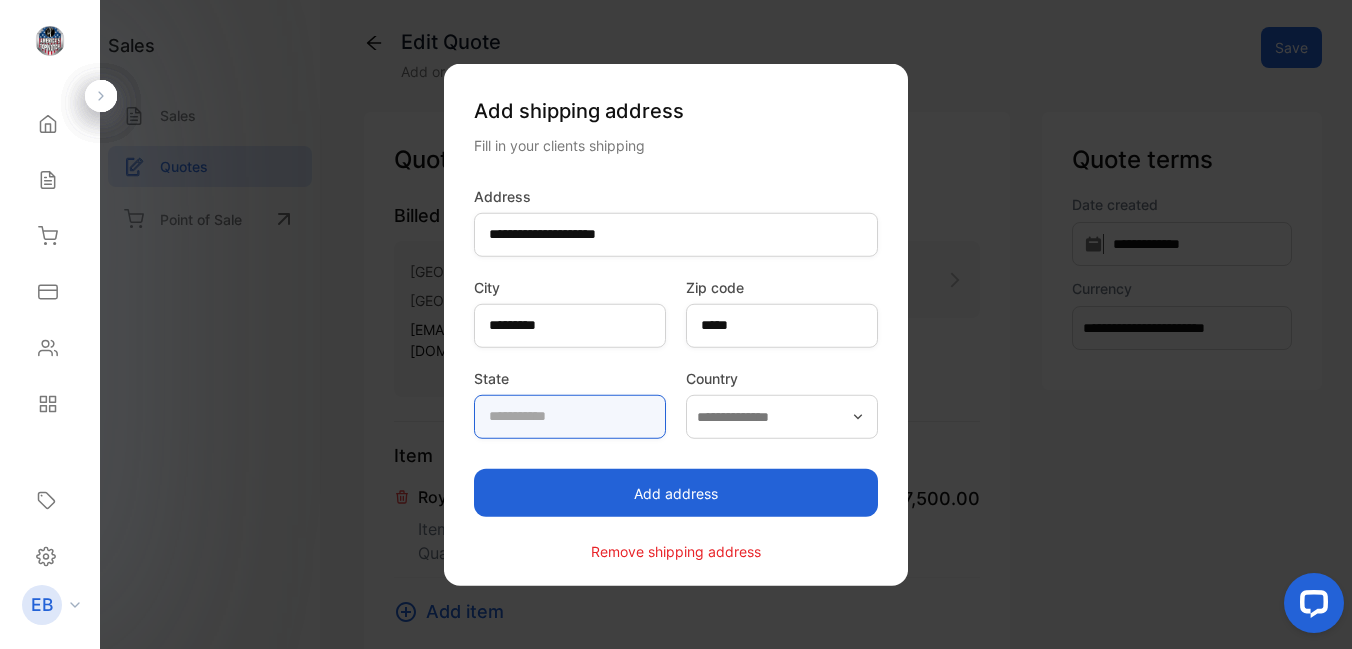 type on "**" 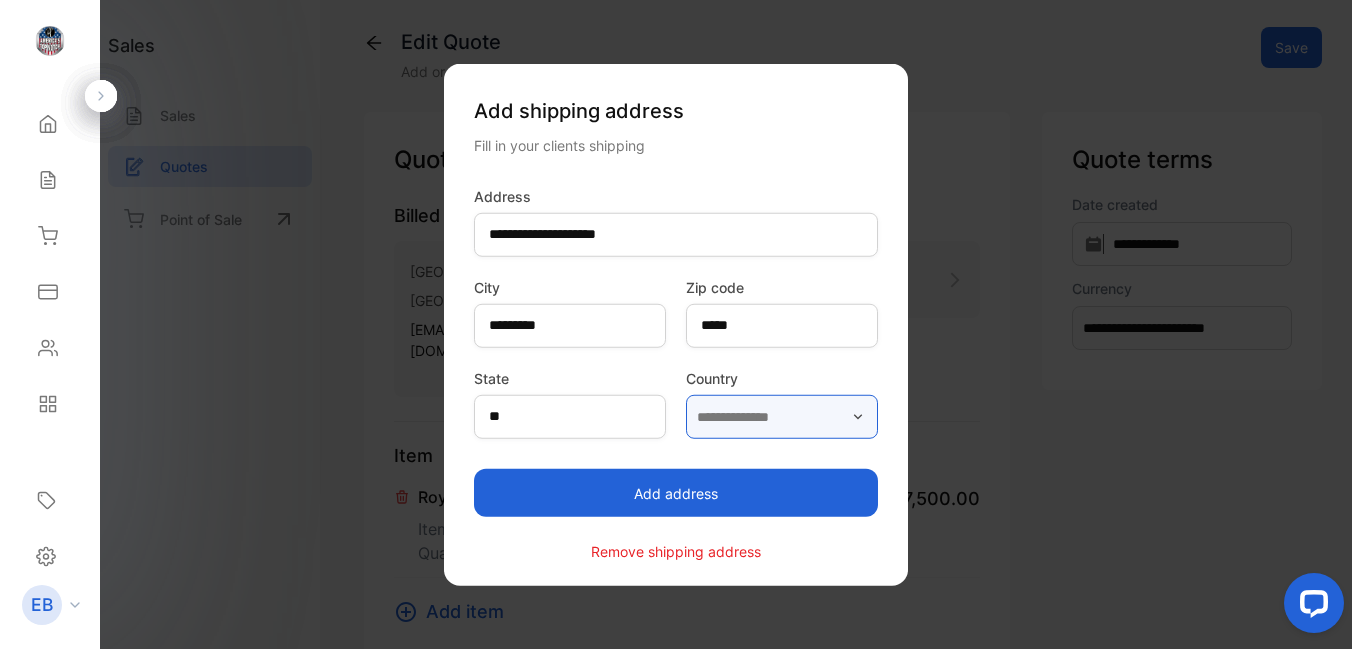 type on "**********" 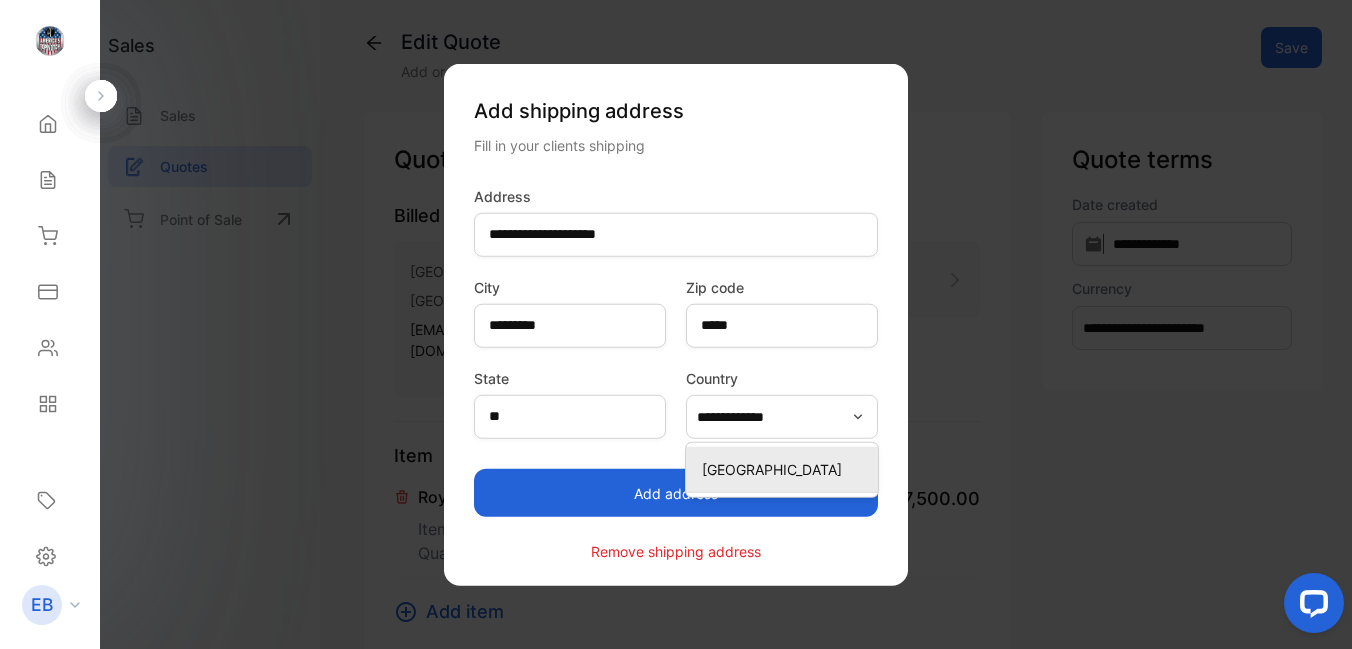 click on "State" at bounding box center (570, 377) 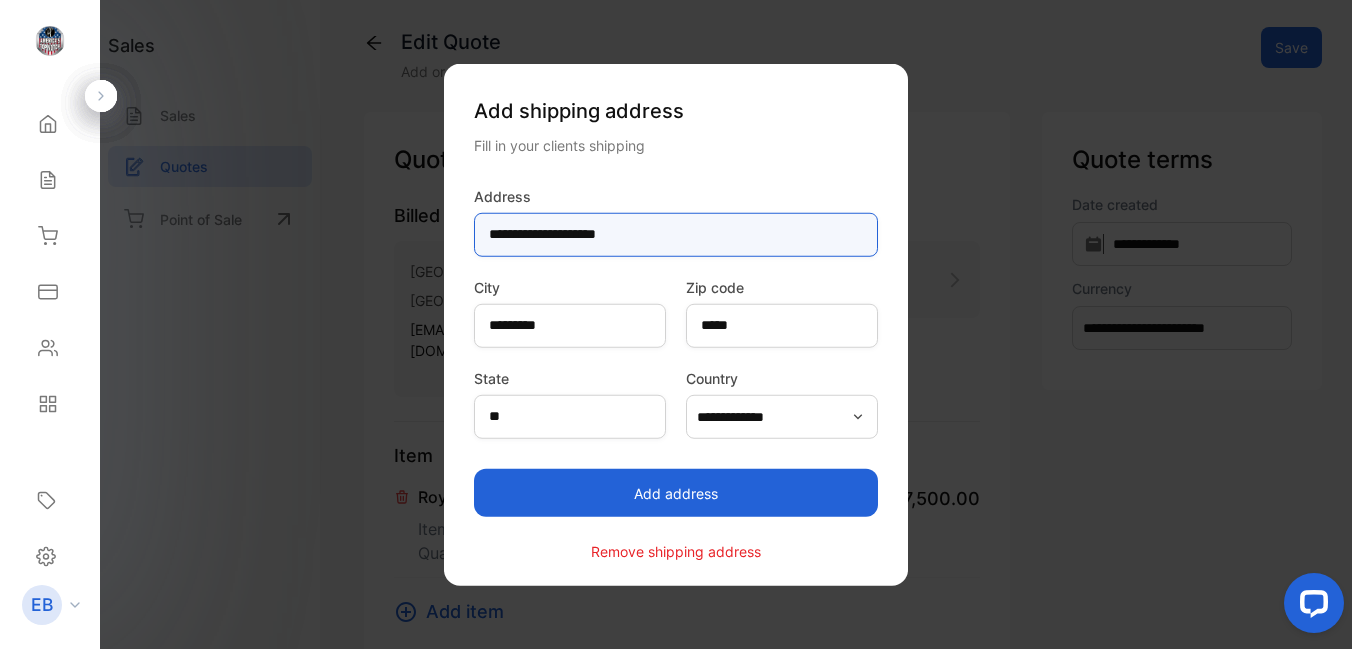 drag, startPoint x: 649, startPoint y: 233, endPoint x: 448, endPoint y: 234, distance: 201.00249 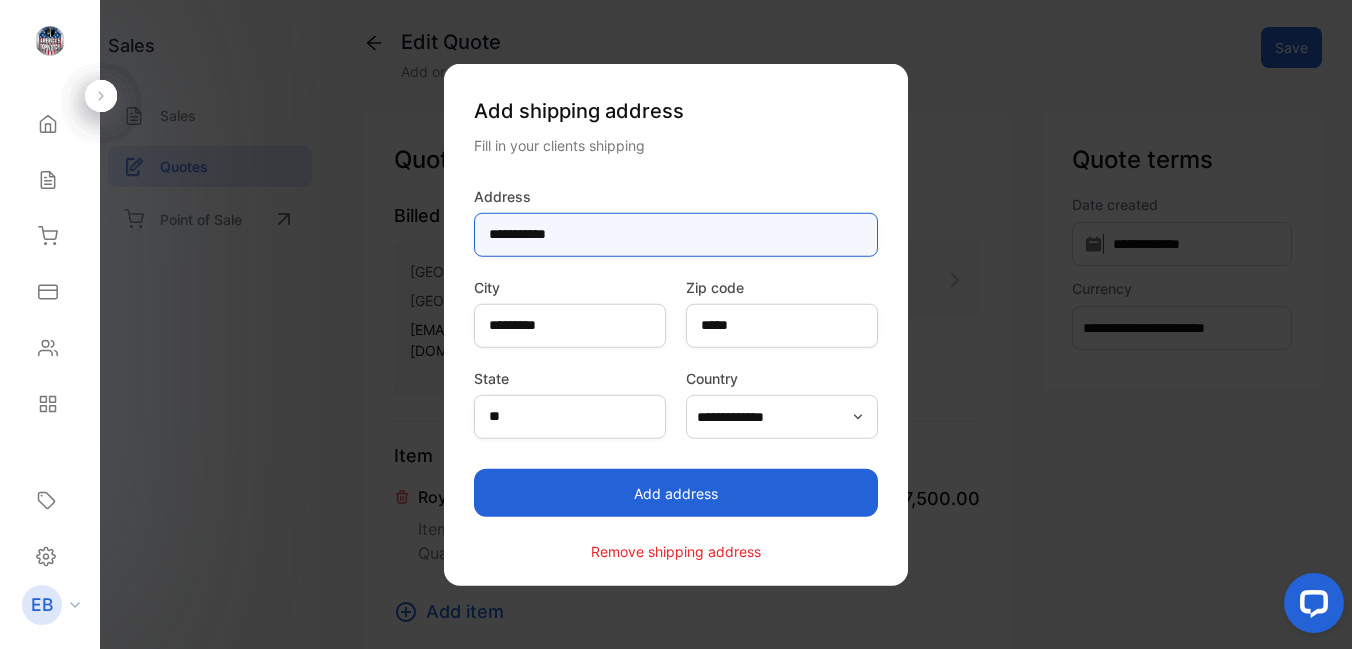 type on "**********" 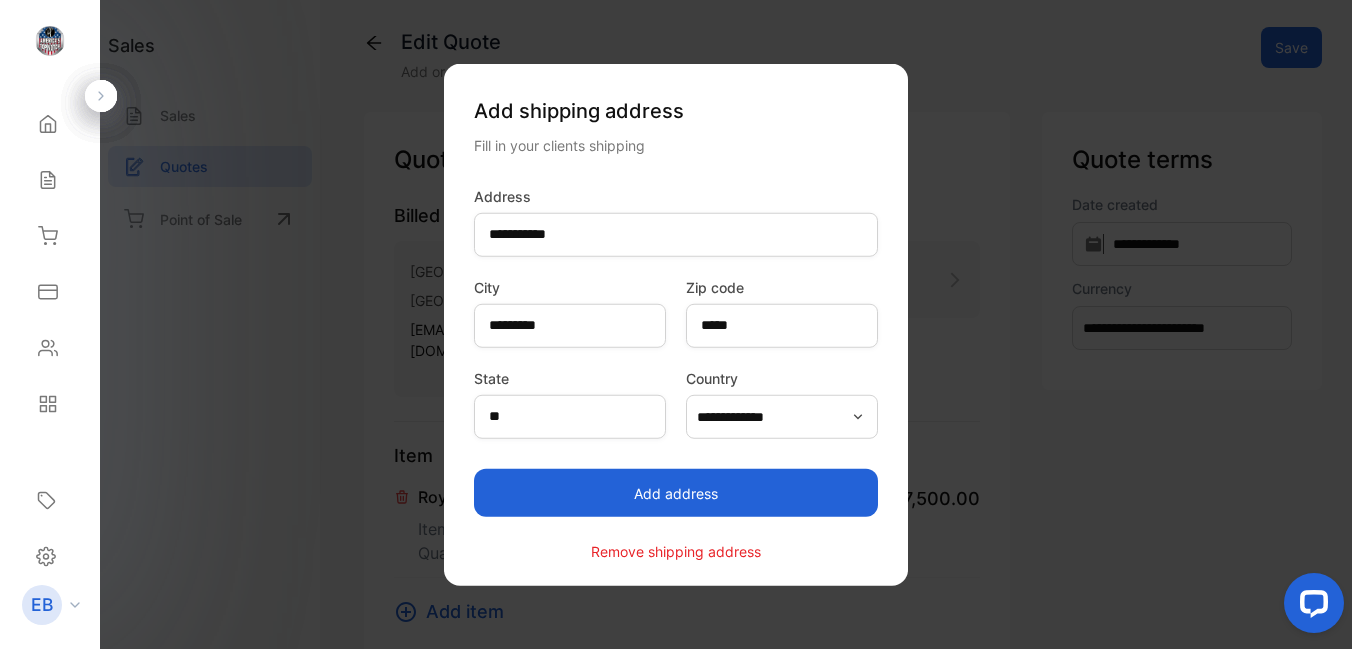 click on "State" at bounding box center [570, 377] 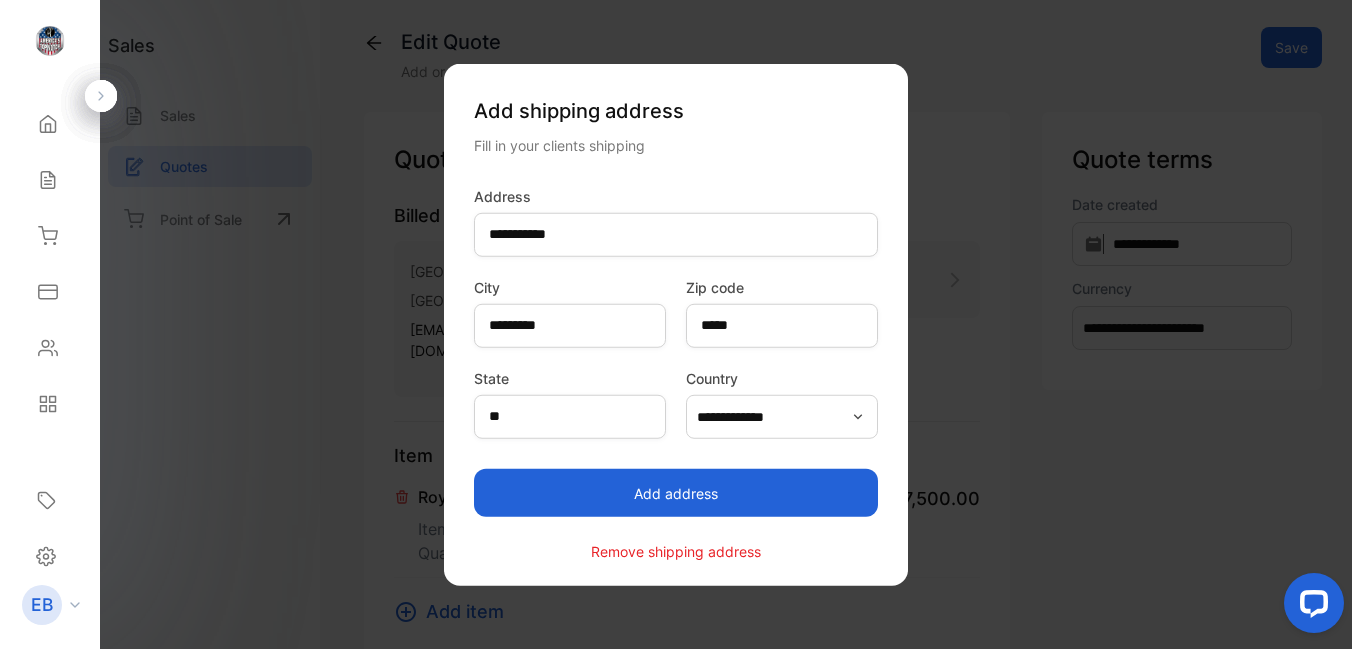 click on "Add address" at bounding box center (676, 493) 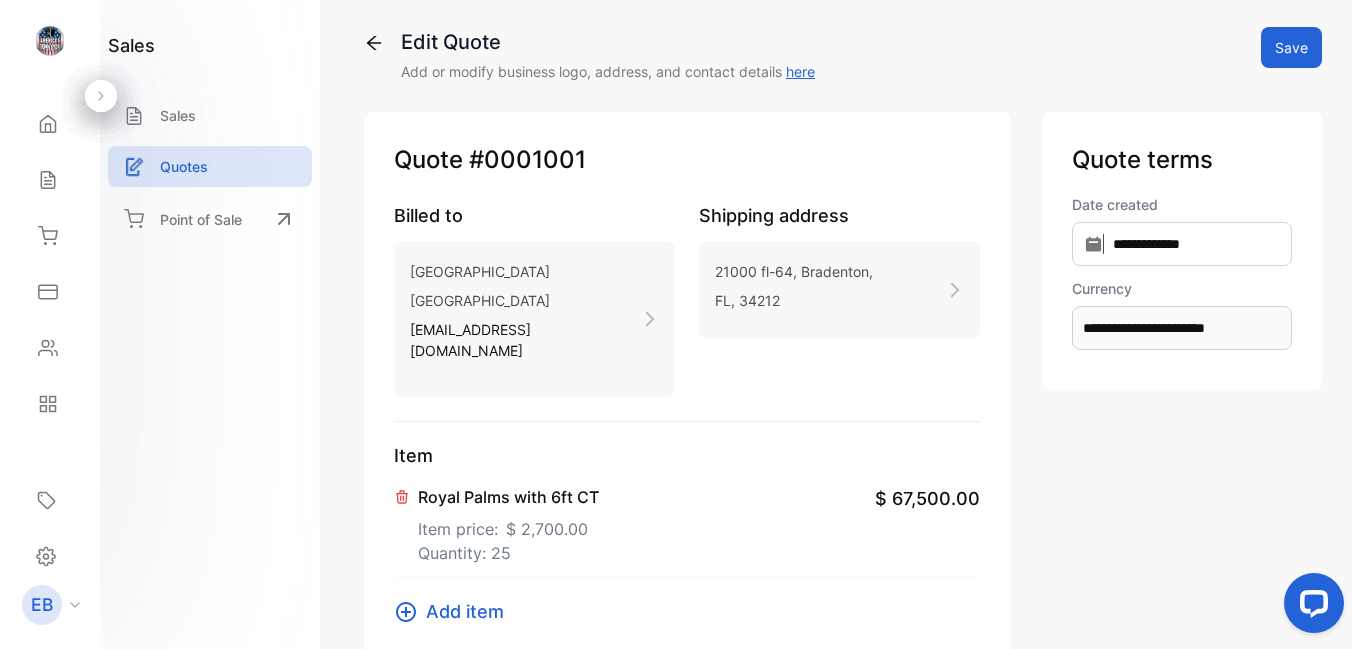 click on "Save" at bounding box center (1291, 47) 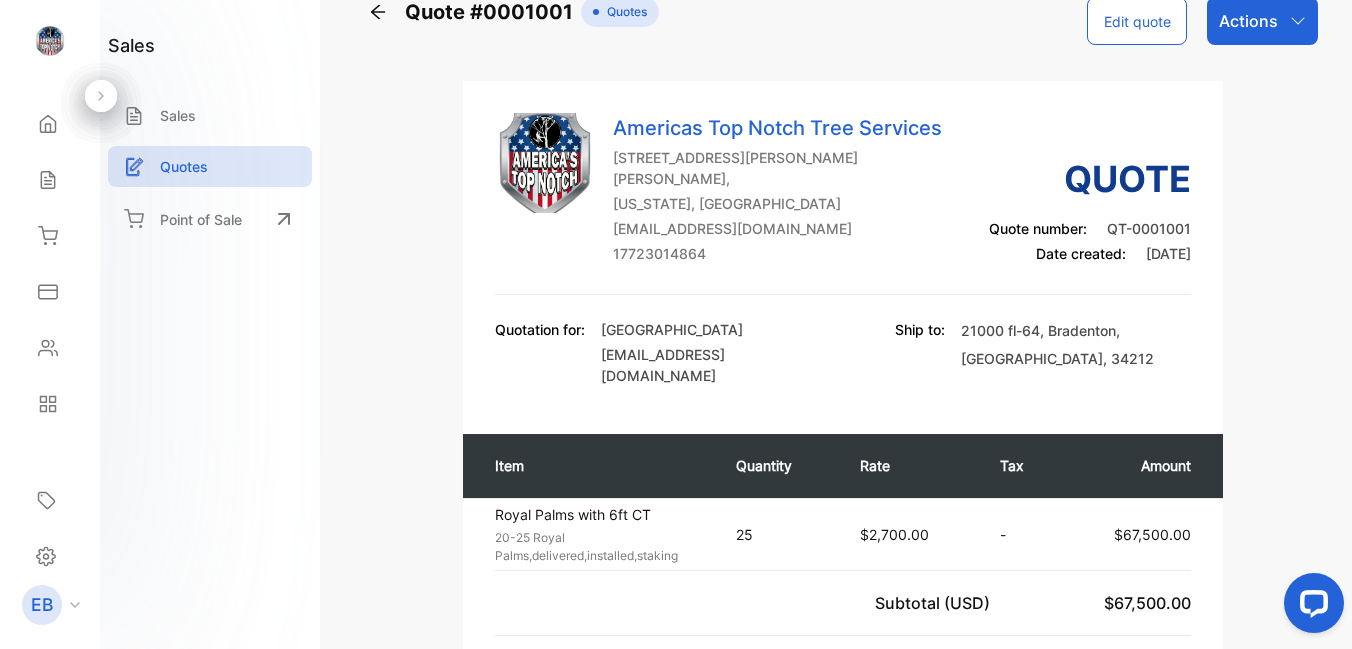 scroll, scrollTop: 0, scrollLeft: 0, axis: both 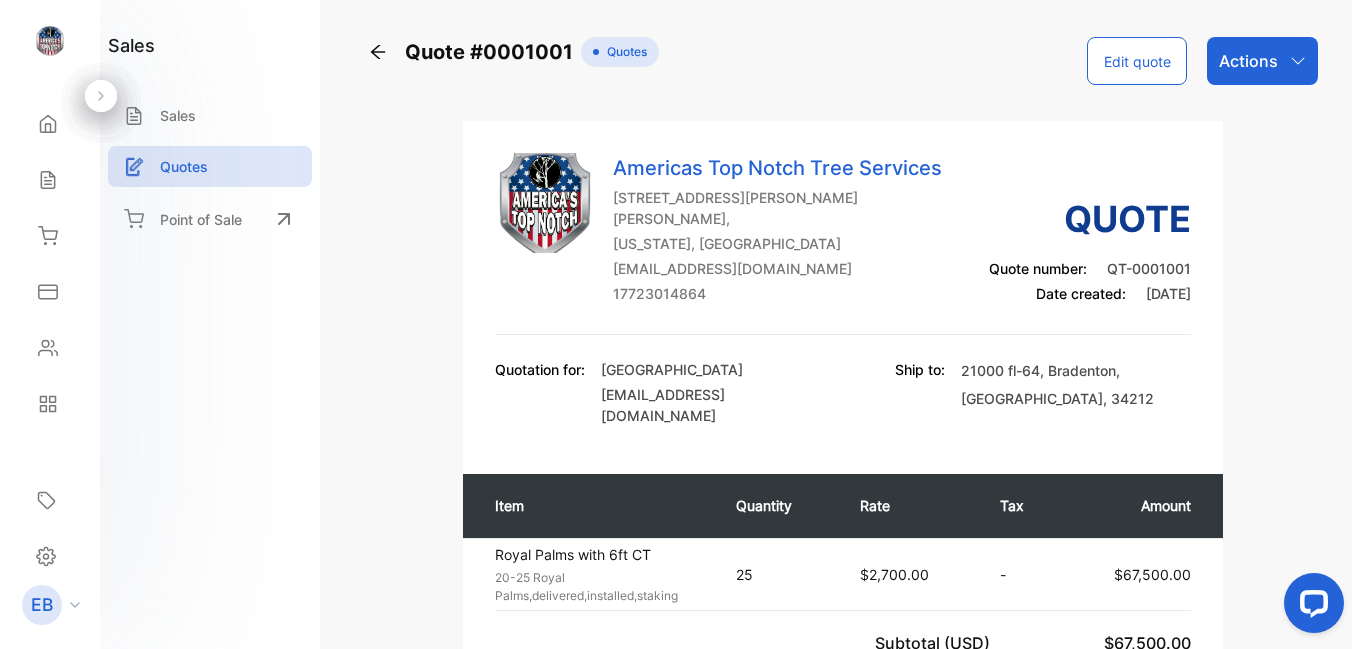 click on "Actions" at bounding box center (1262, 61) 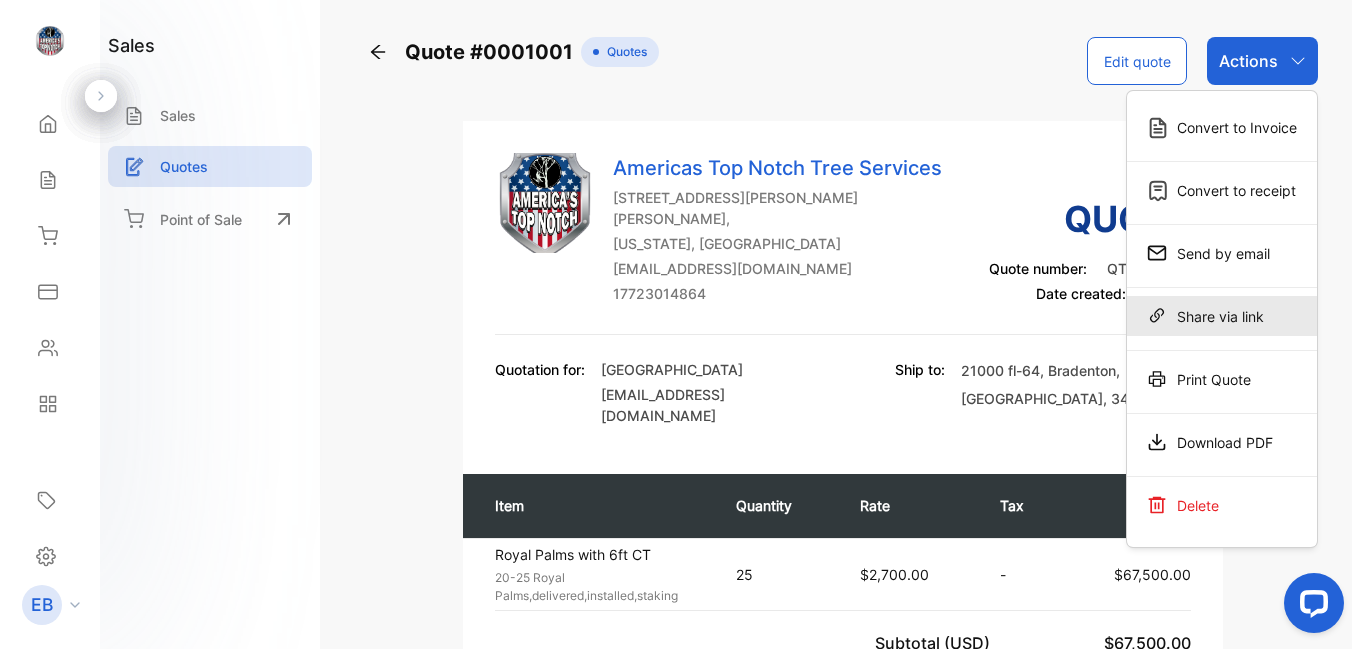 click on "Share via link" at bounding box center [1222, 316] 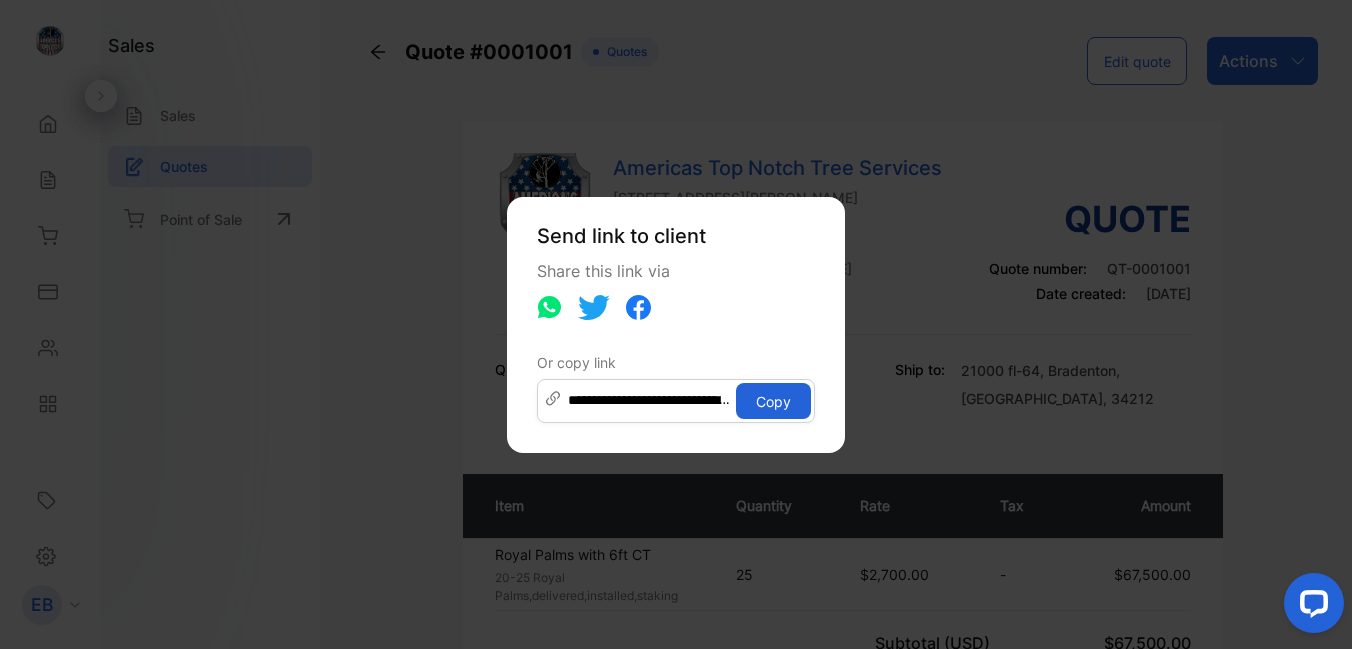 click on "Copy" at bounding box center (773, 401) 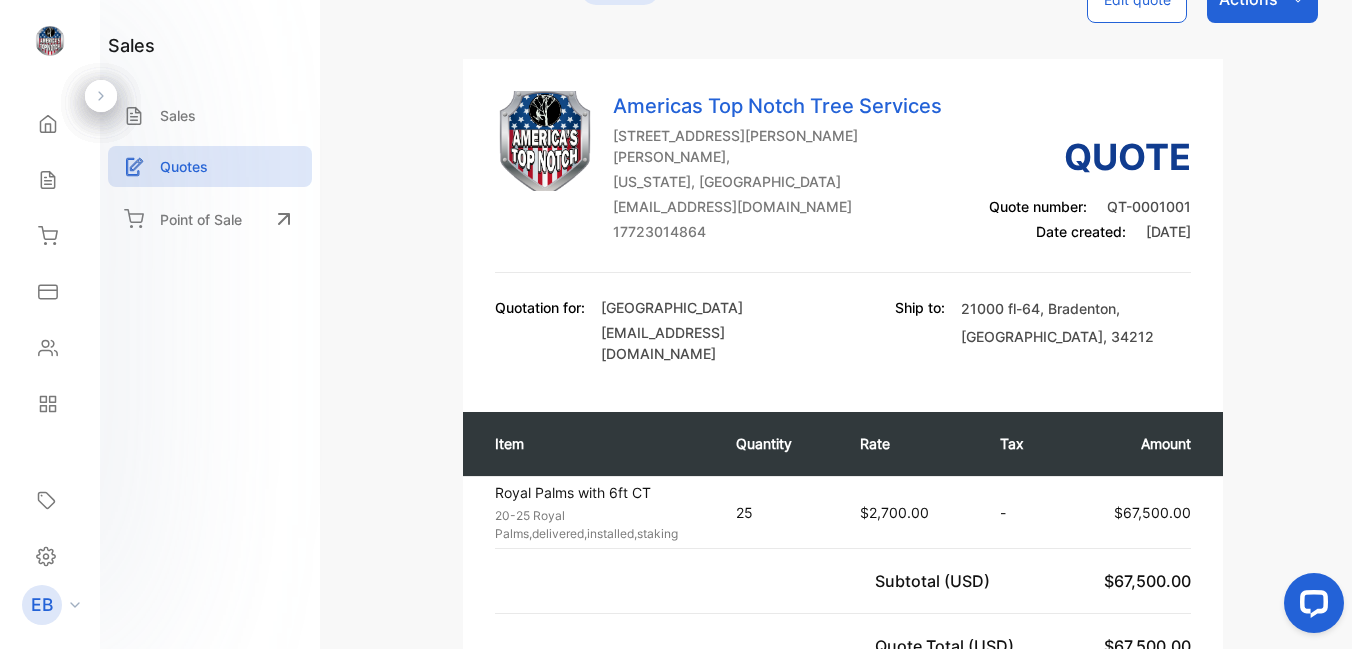 scroll, scrollTop: 59, scrollLeft: 0, axis: vertical 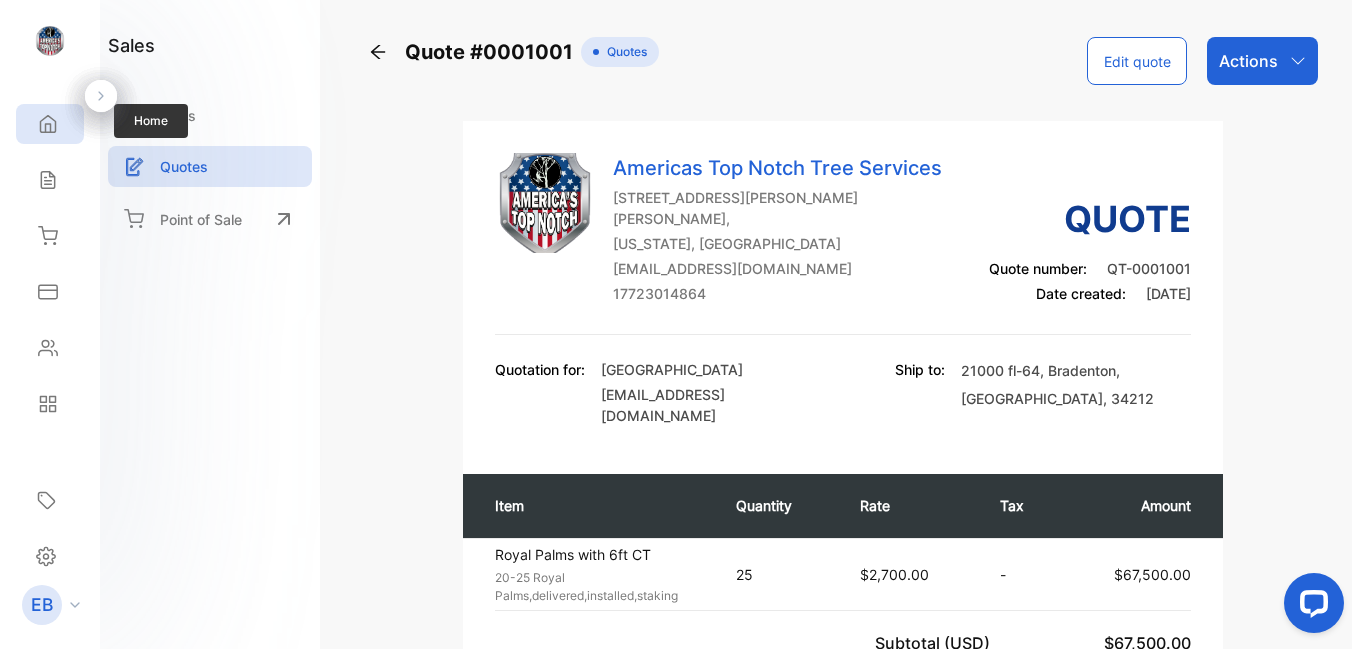 click 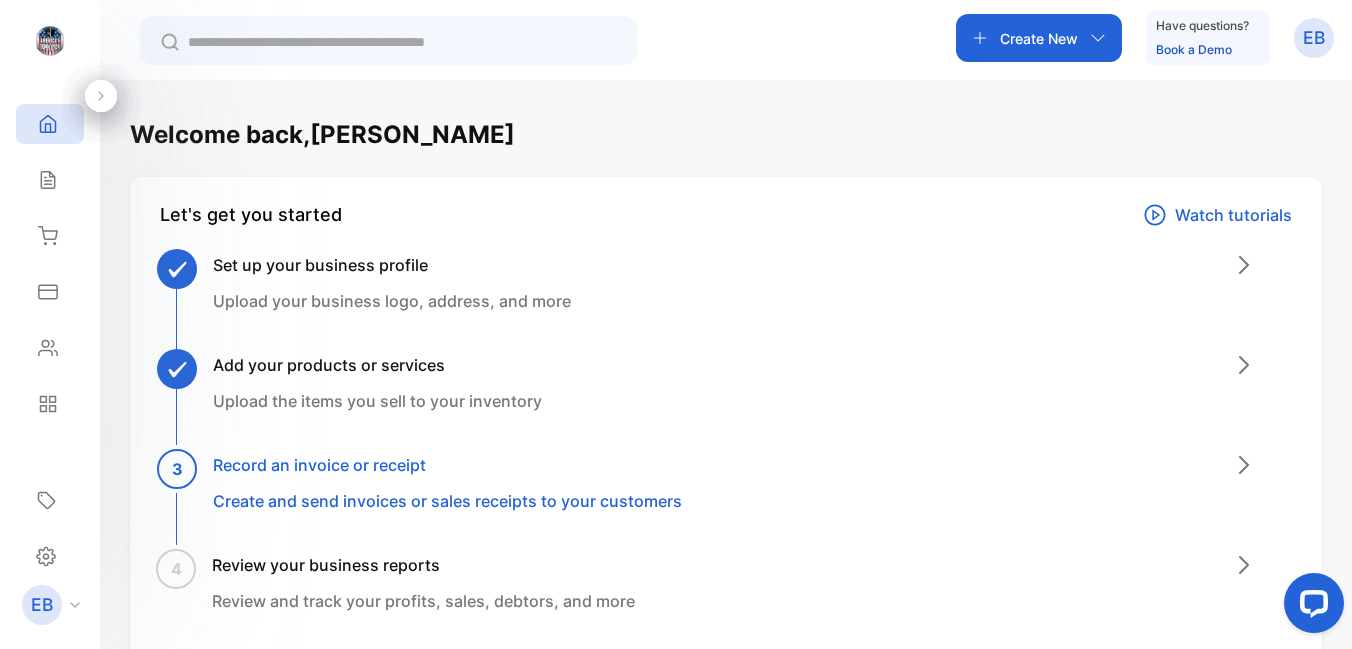 click at bounding box center (50, 41) 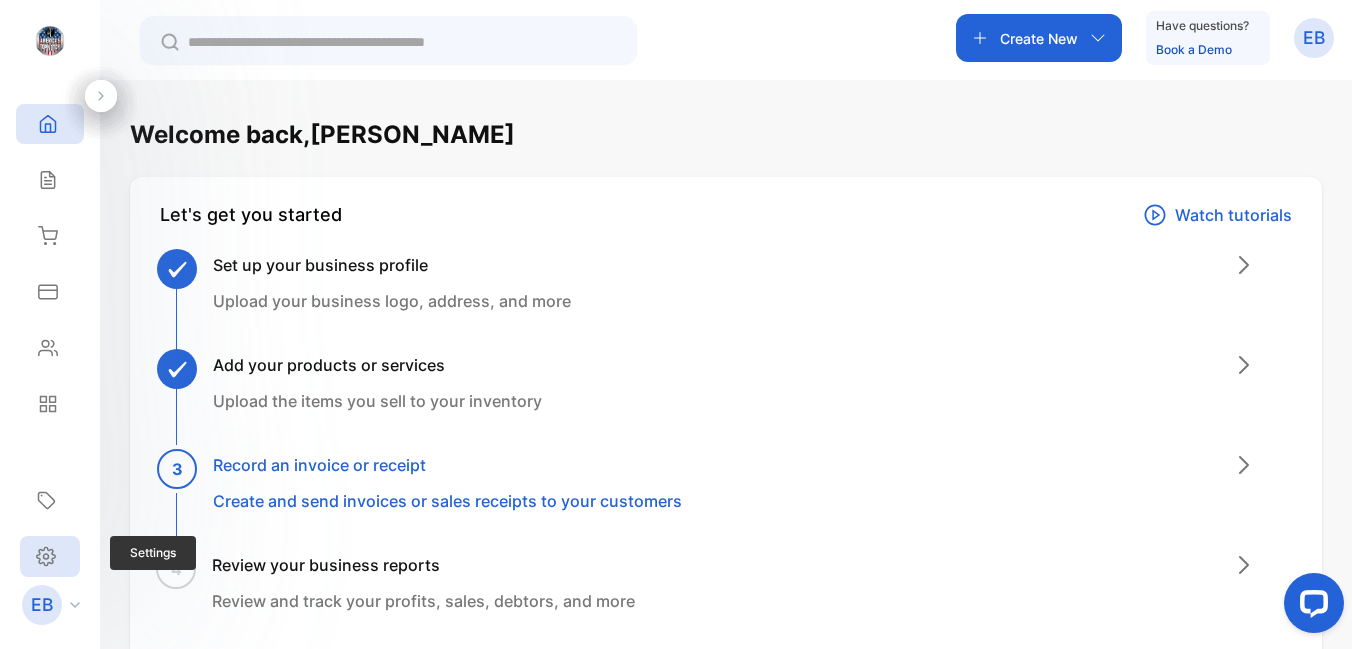 click 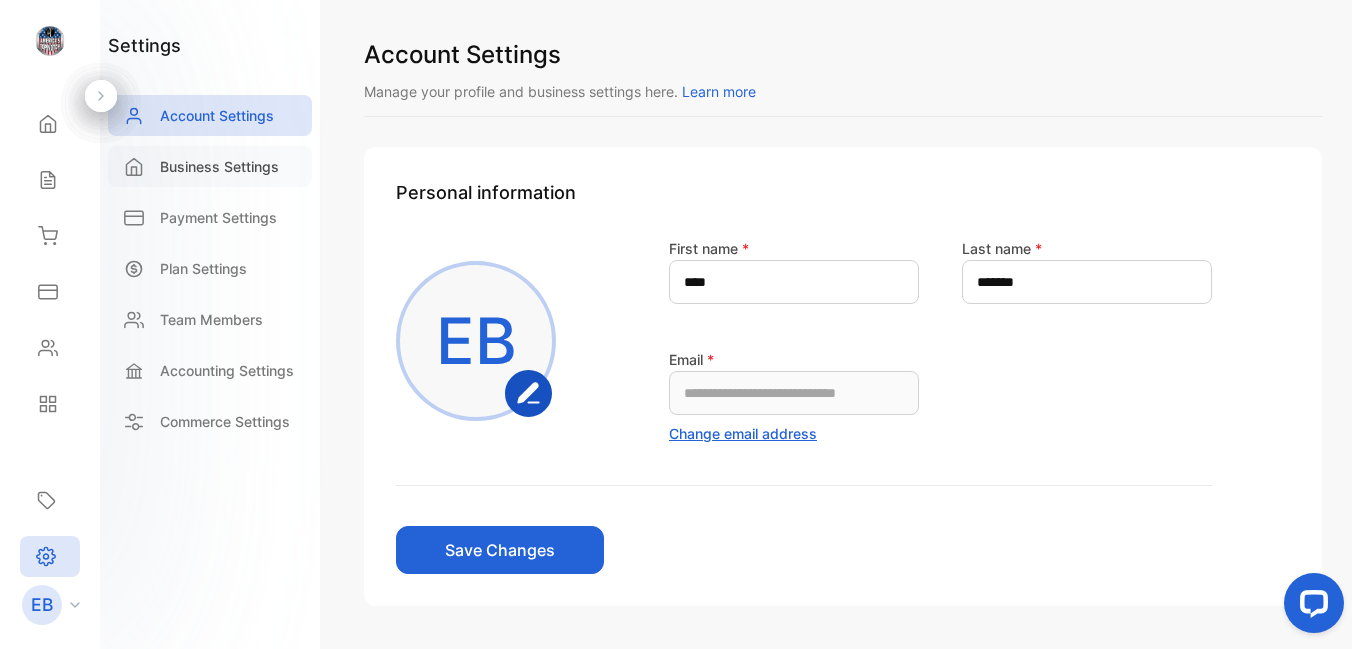 click on "Business Settings" at bounding box center (219, 166) 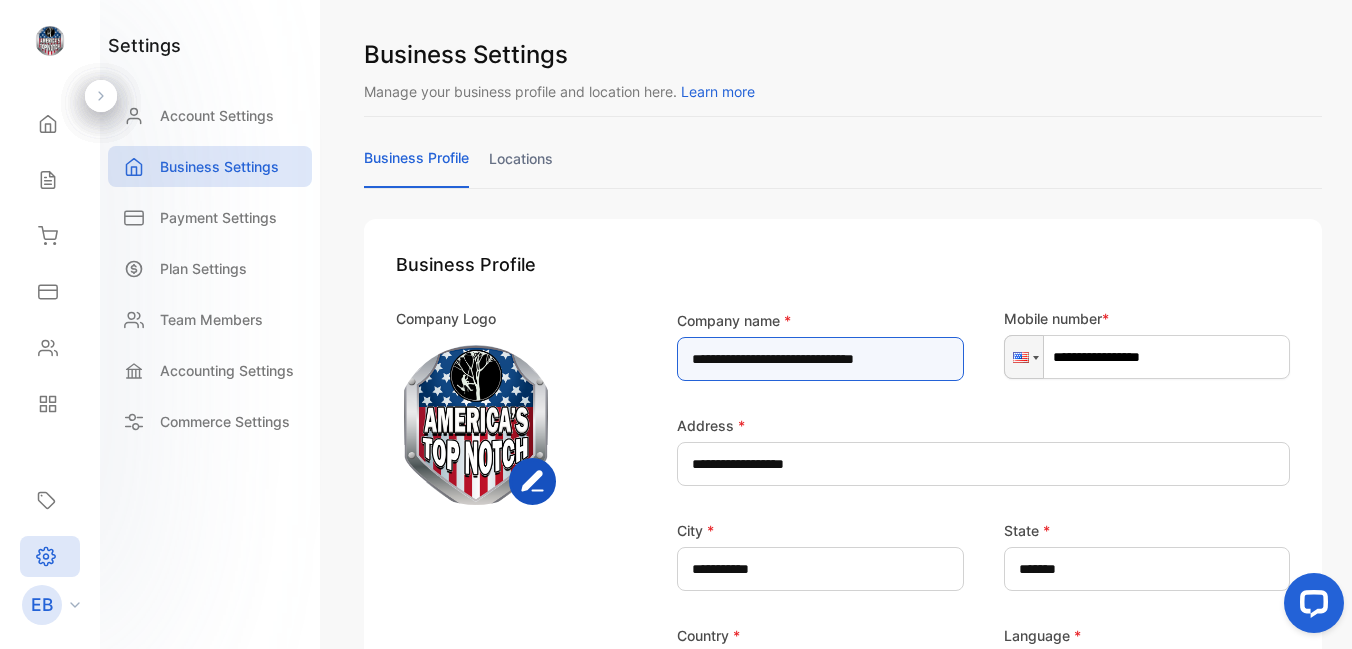 click on "**********" at bounding box center (820, 359) 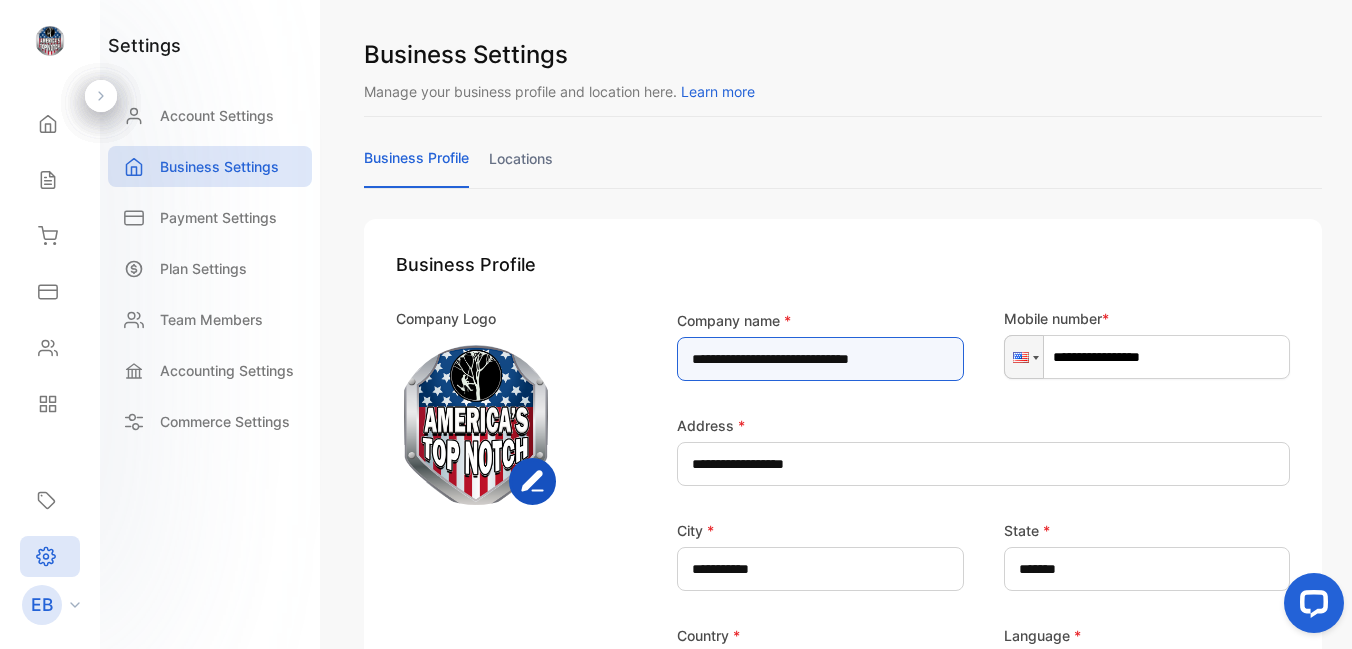 type on "**********" 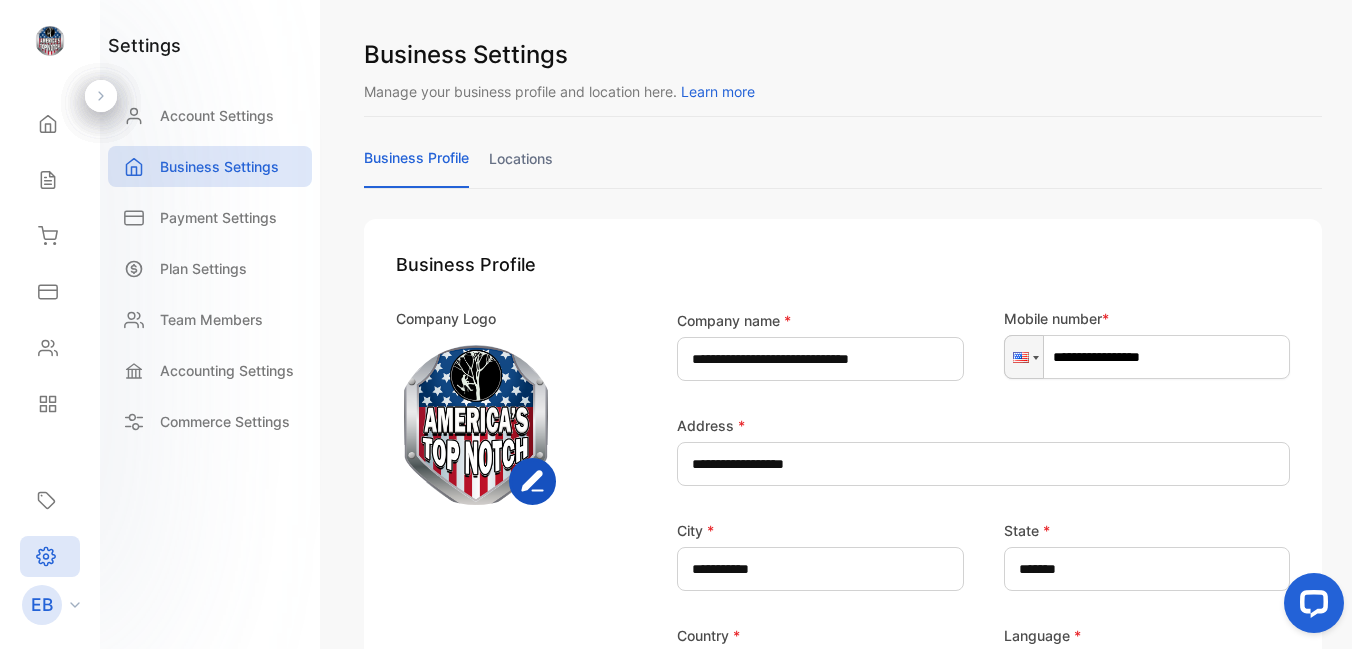 click on "**********" at bounding box center (843, 630) 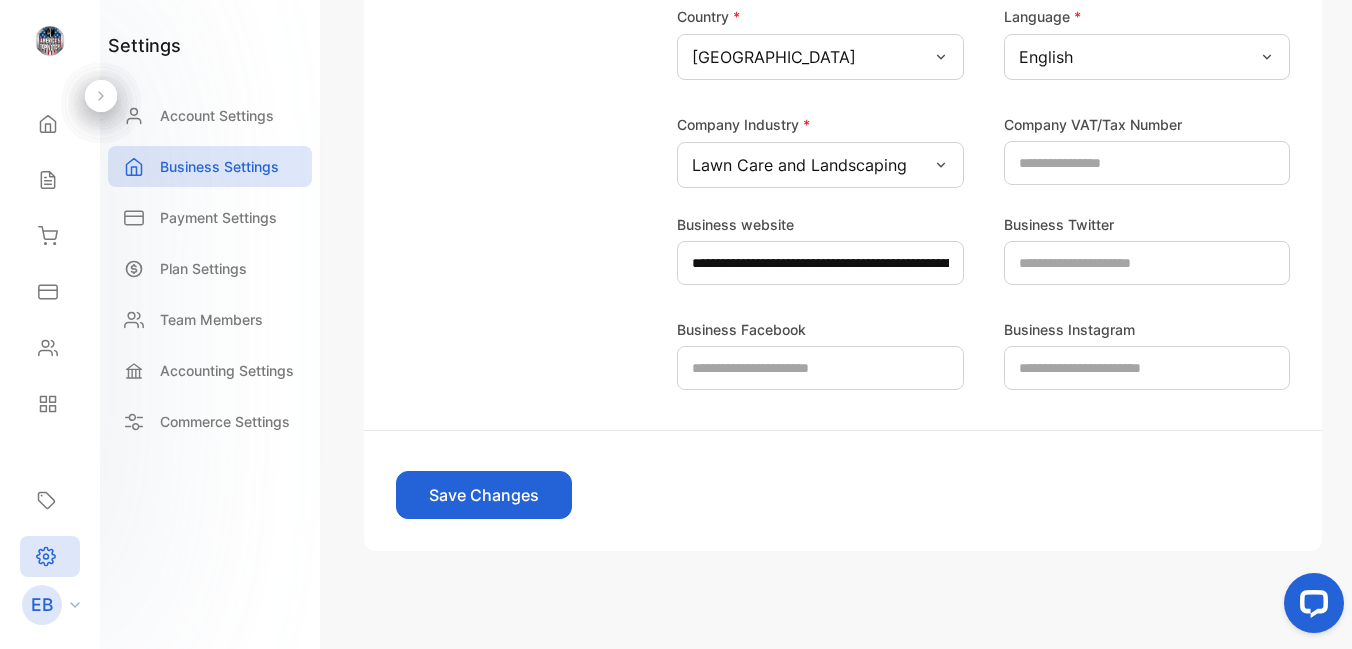 scroll, scrollTop: 633, scrollLeft: 0, axis: vertical 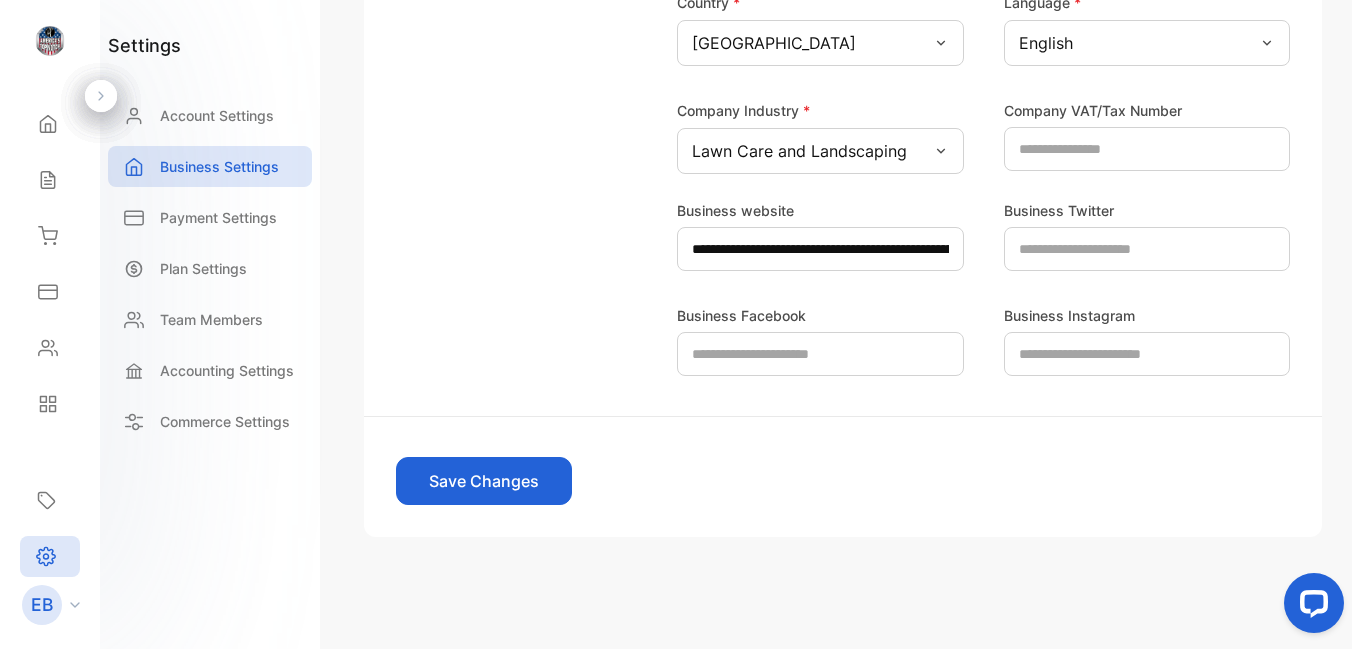 click on "Save Changes" at bounding box center [484, 481] 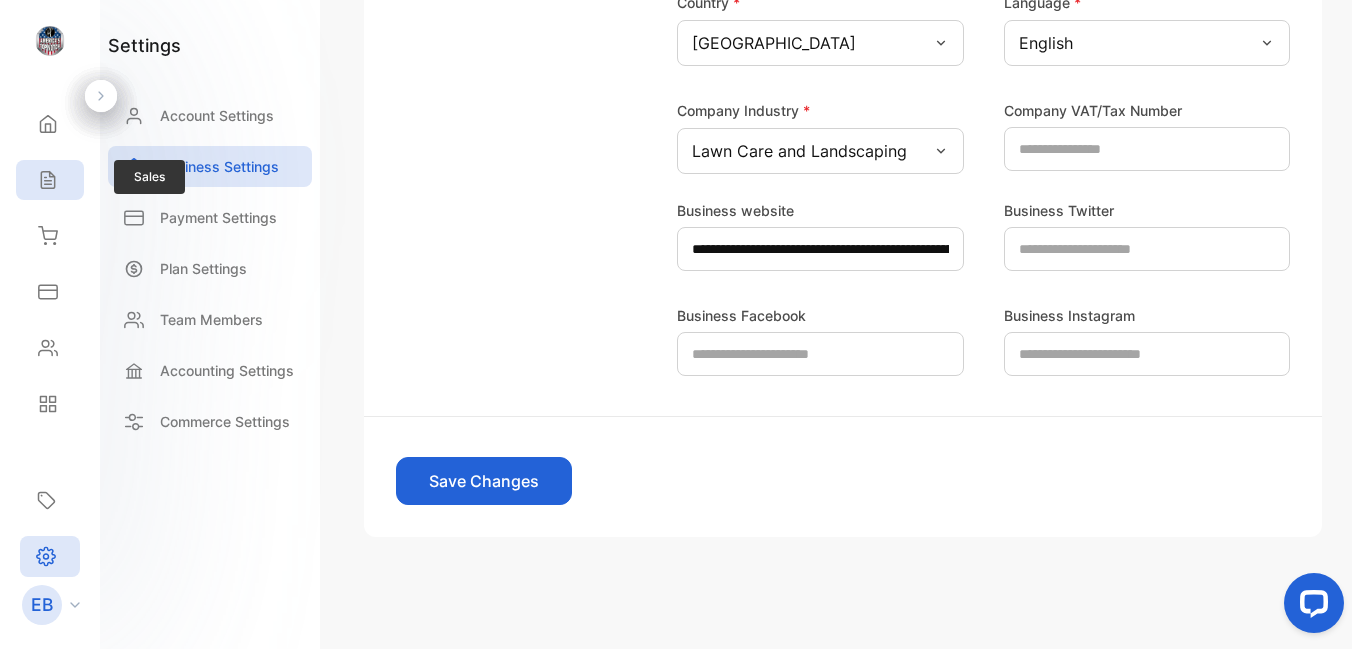 click on "Sales" at bounding box center [45, 180] 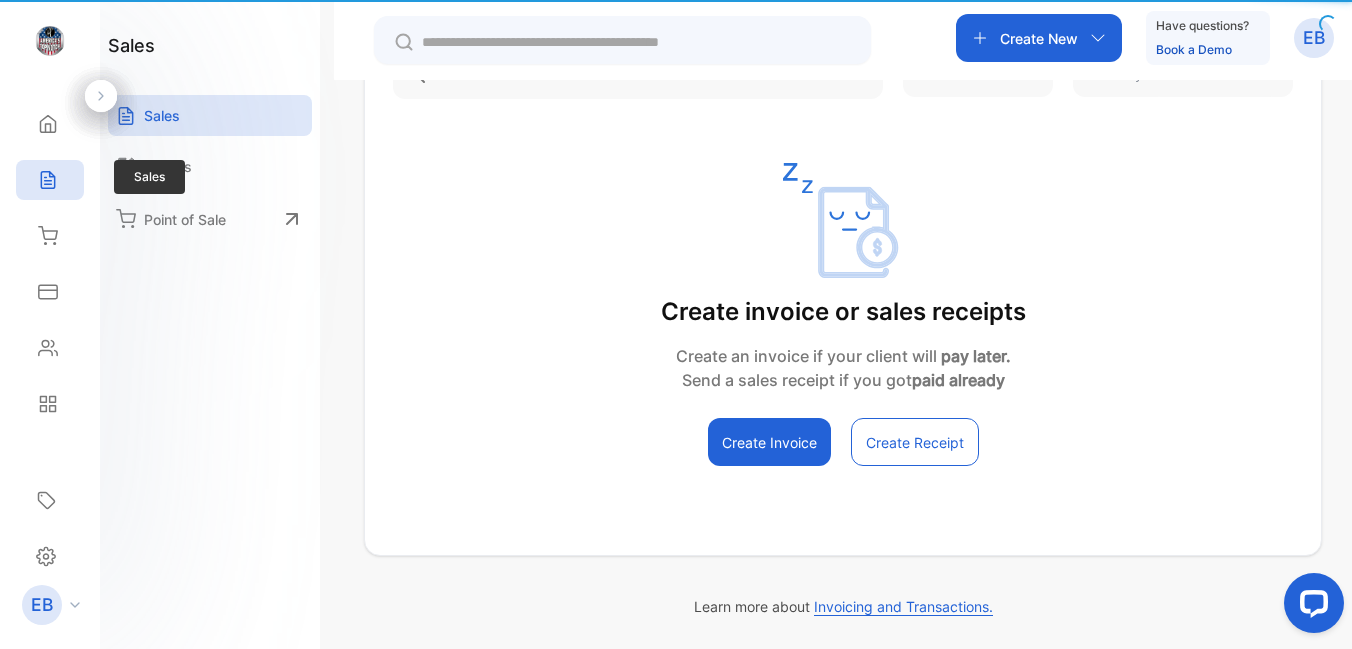 type on "**********" 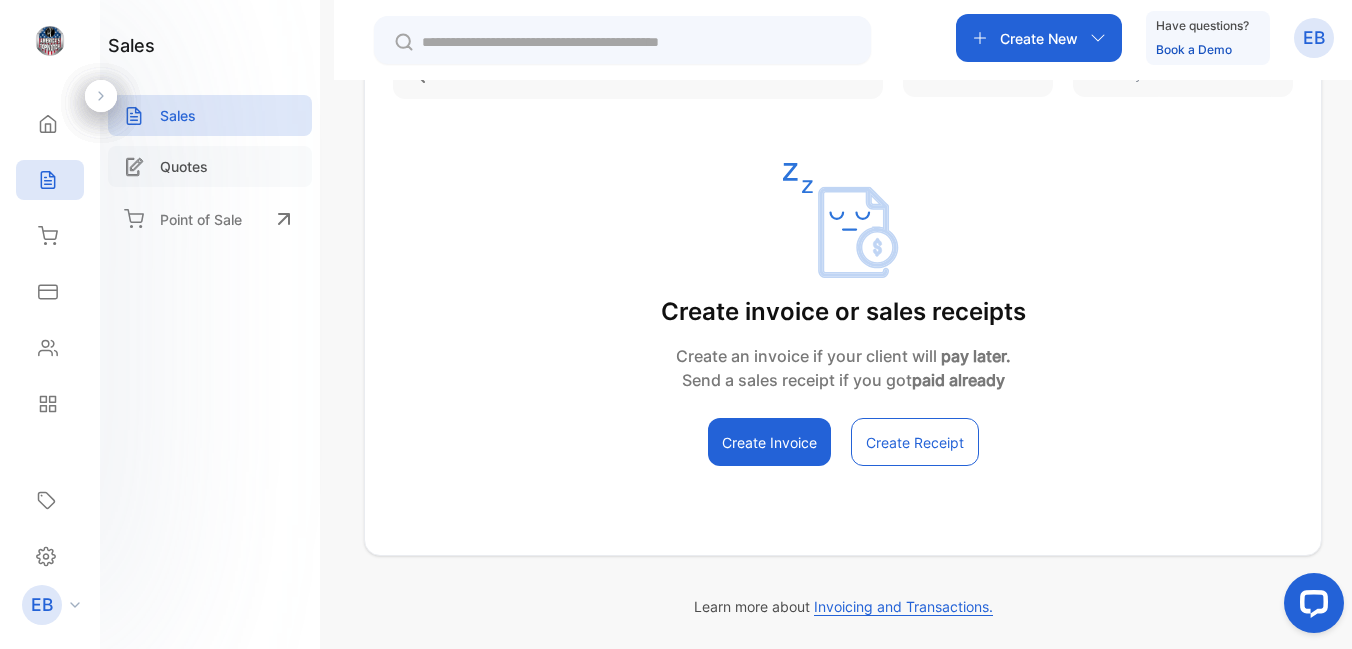 click on "Quotes" at bounding box center (210, 166) 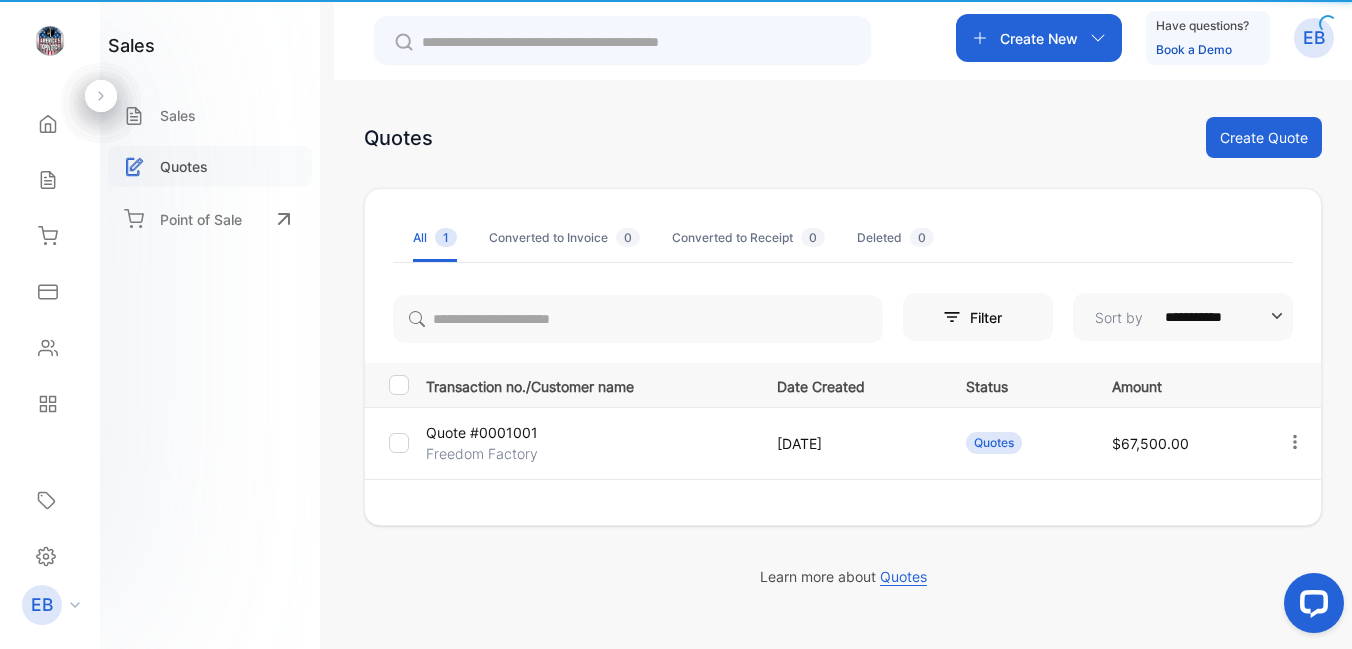 scroll, scrollTop: 0, scrollLeft: 0, axis: both 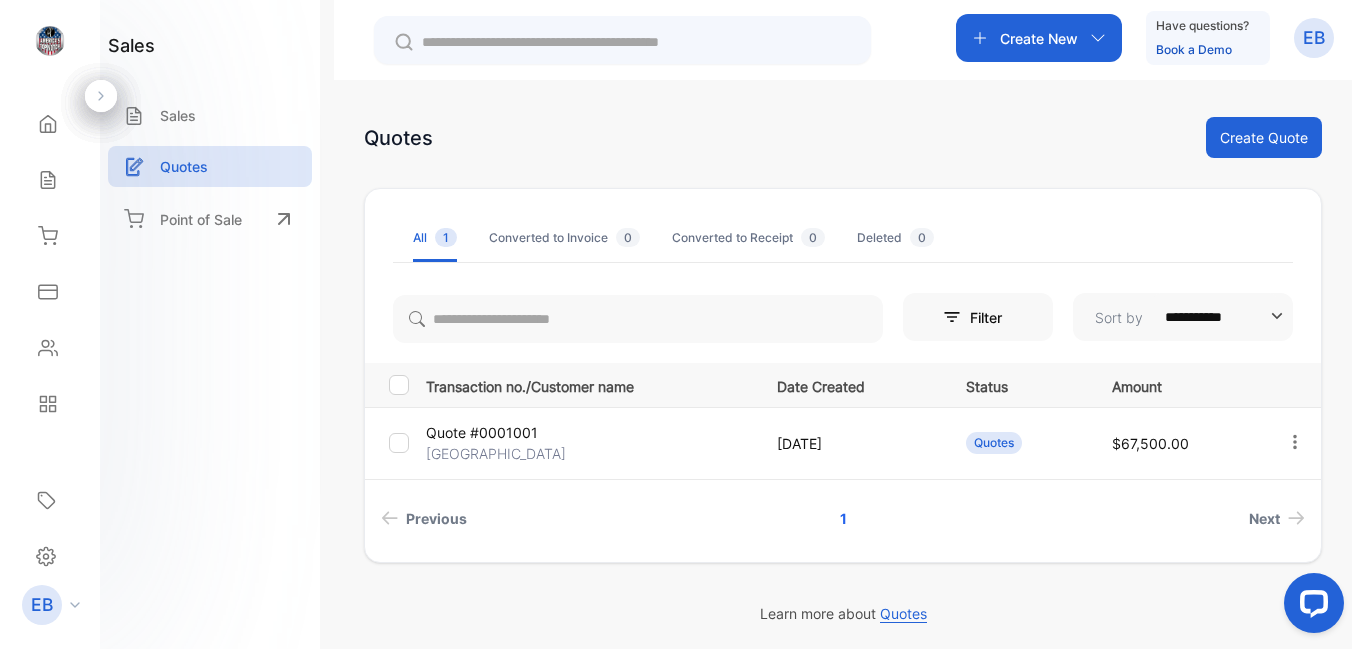 click on "Quote  #0001001" at bounding box center [482, 432] 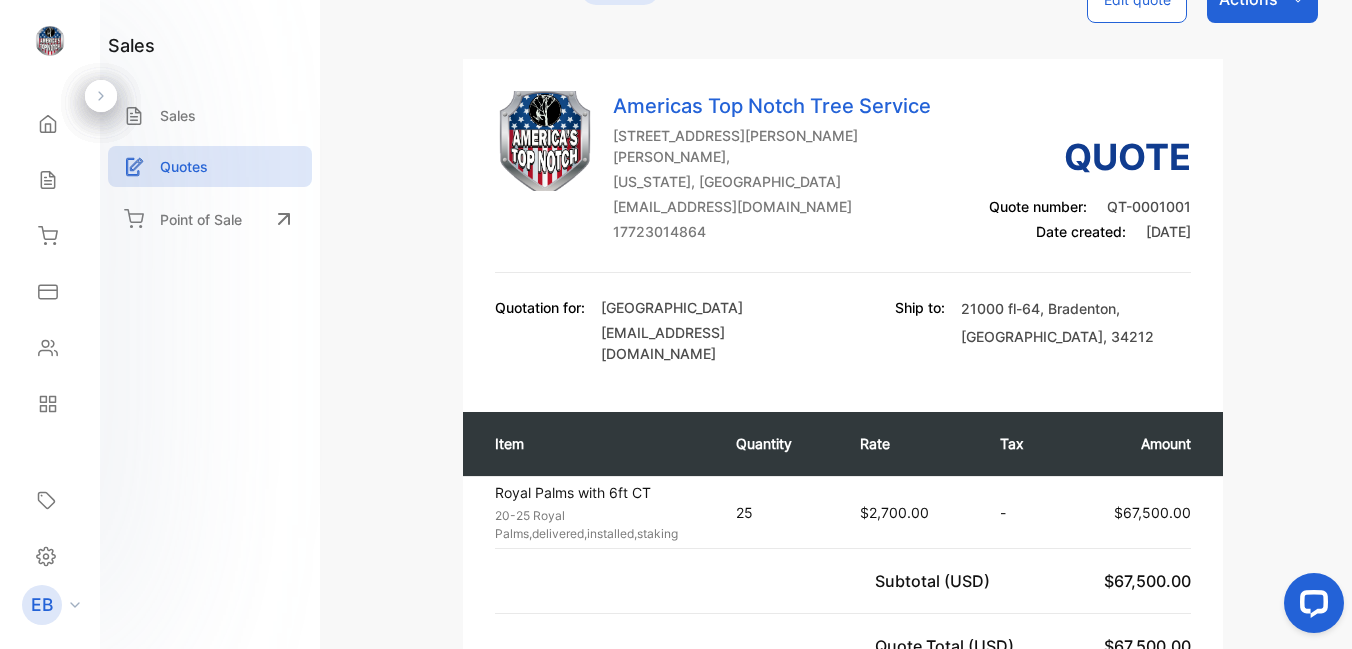 scroll, scrollTop: 0, scrollLeft: 0, axis: both 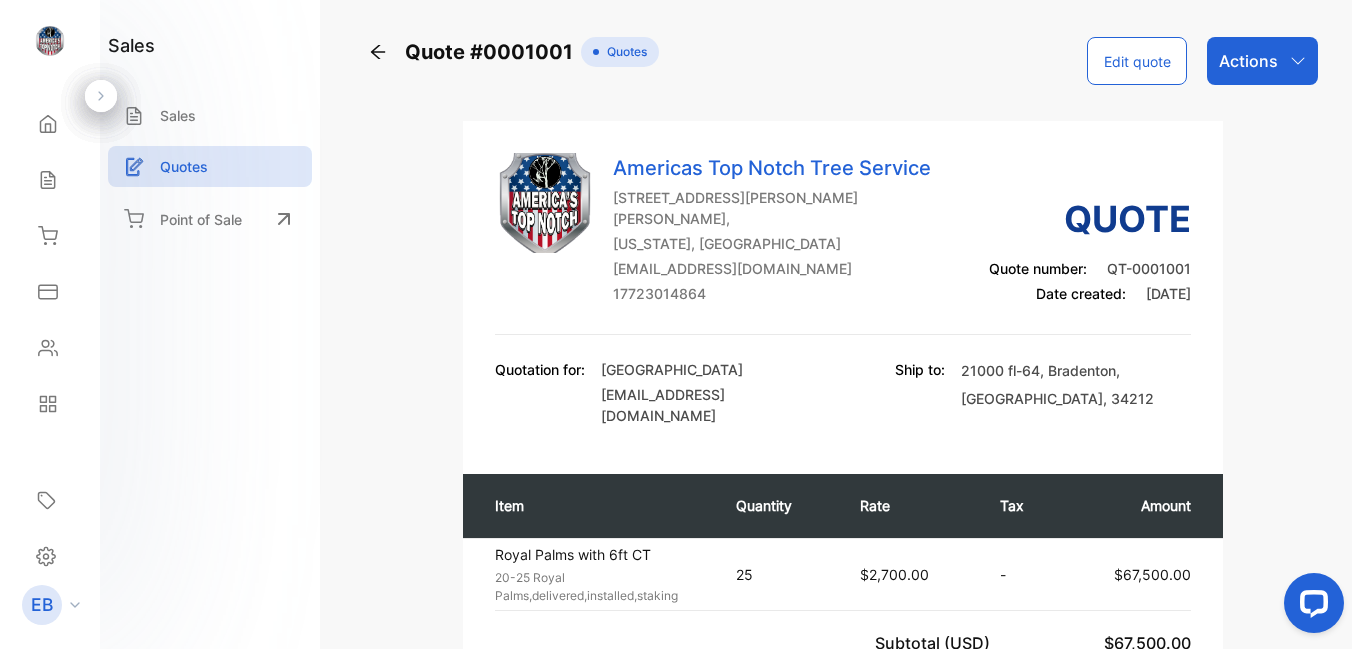 click on "Edit quote" at bounding box center [1137, 61] 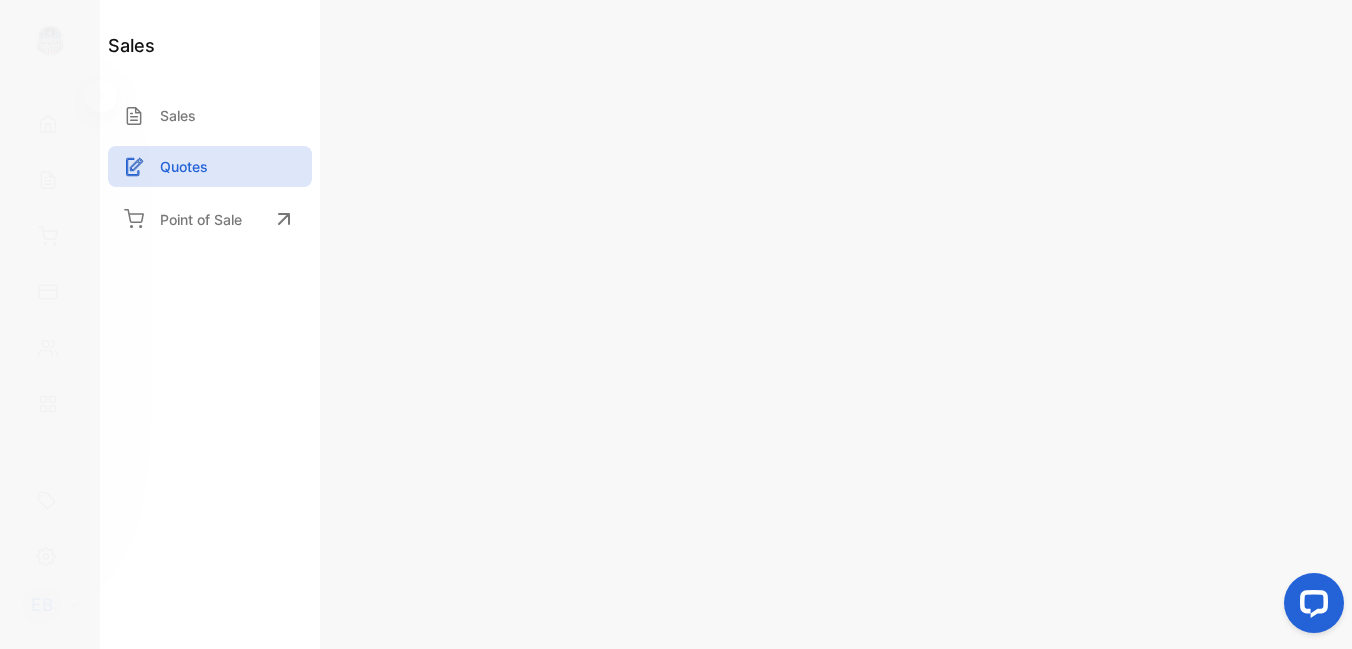 type on "**********" 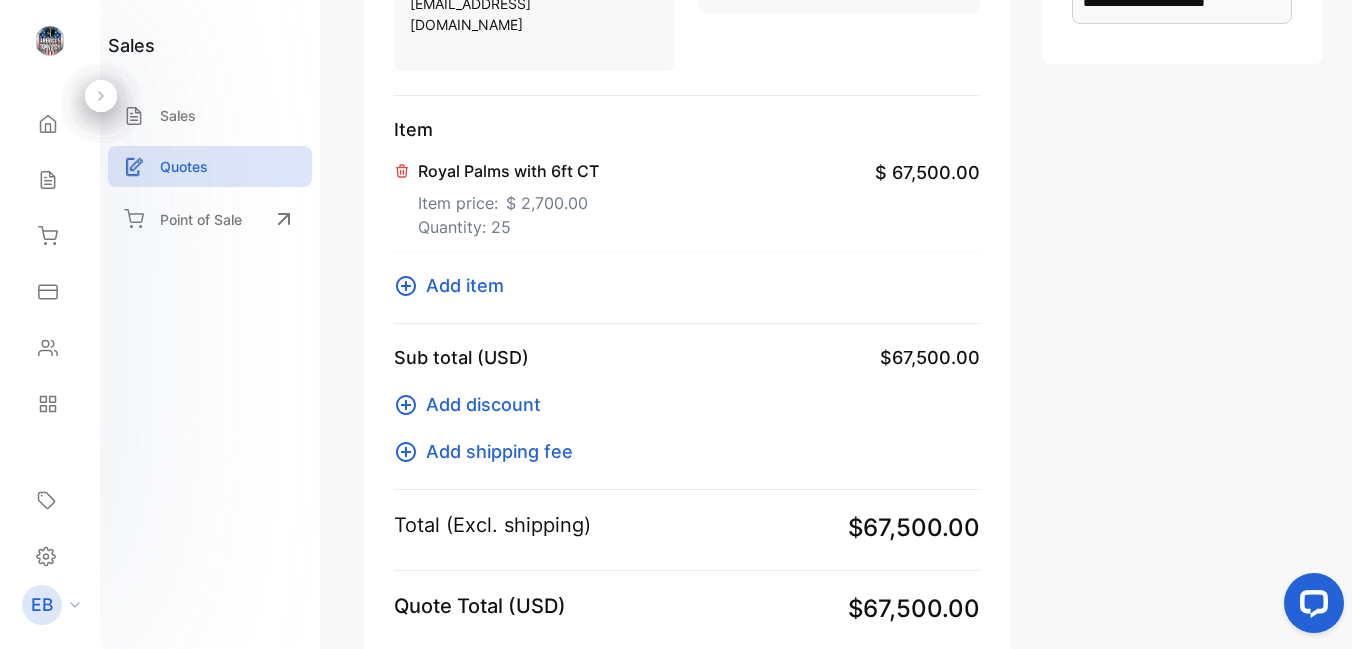 scroll, scrollTop: 357, scrollLeft: 0, axis: vertical 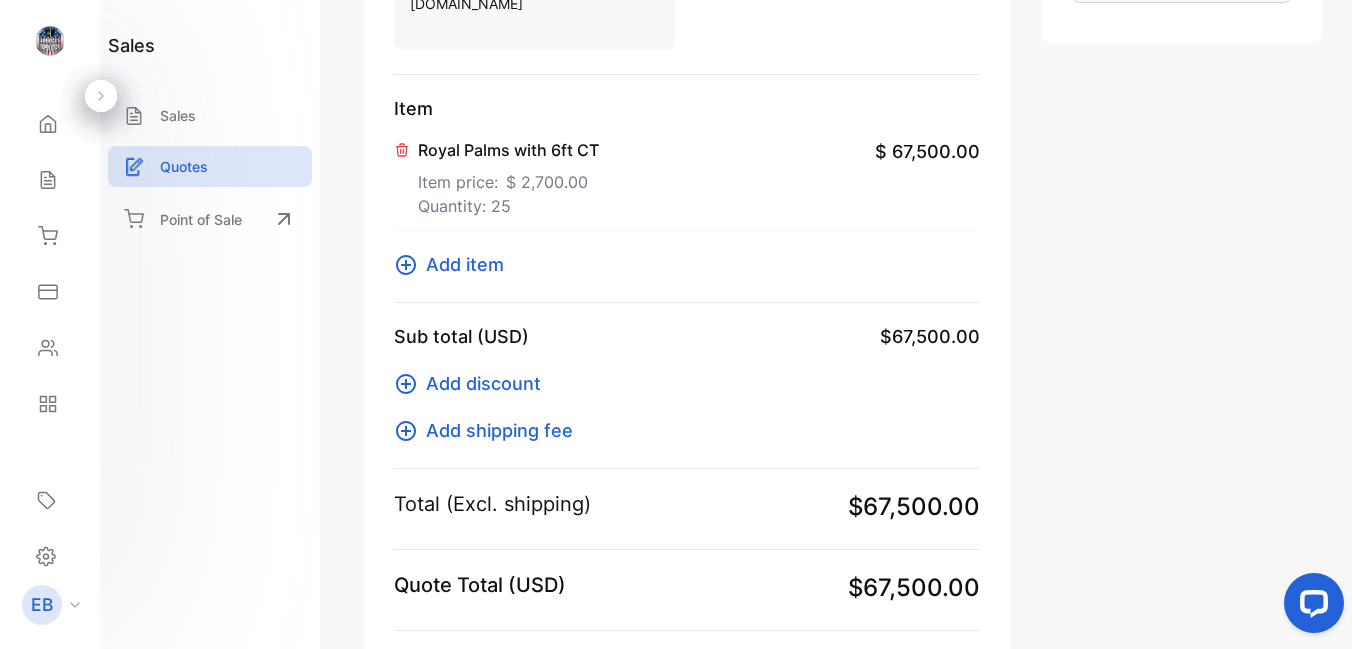 click on "Royal Palms with 6ft CT" at bounding box center (508, 150) 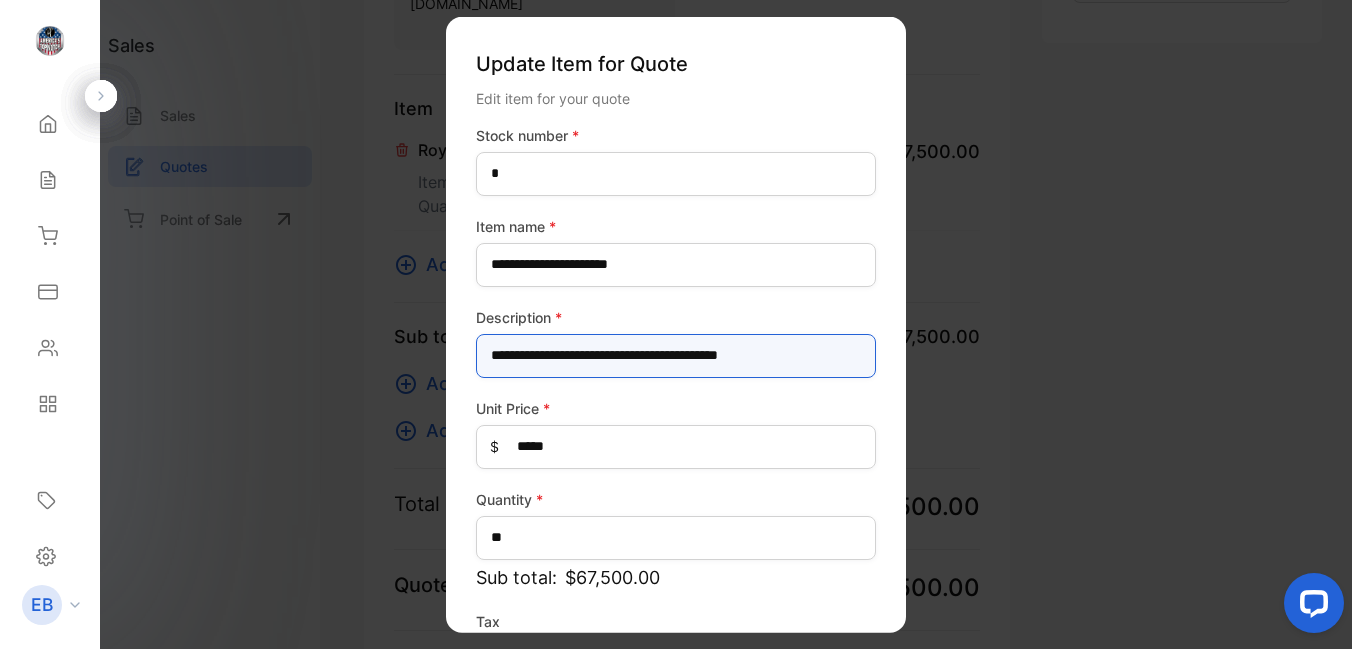drag, startPoint x: 491, startPoint y: 358, endPoint x: 806, endPoint y: 361, distance: 315.01428 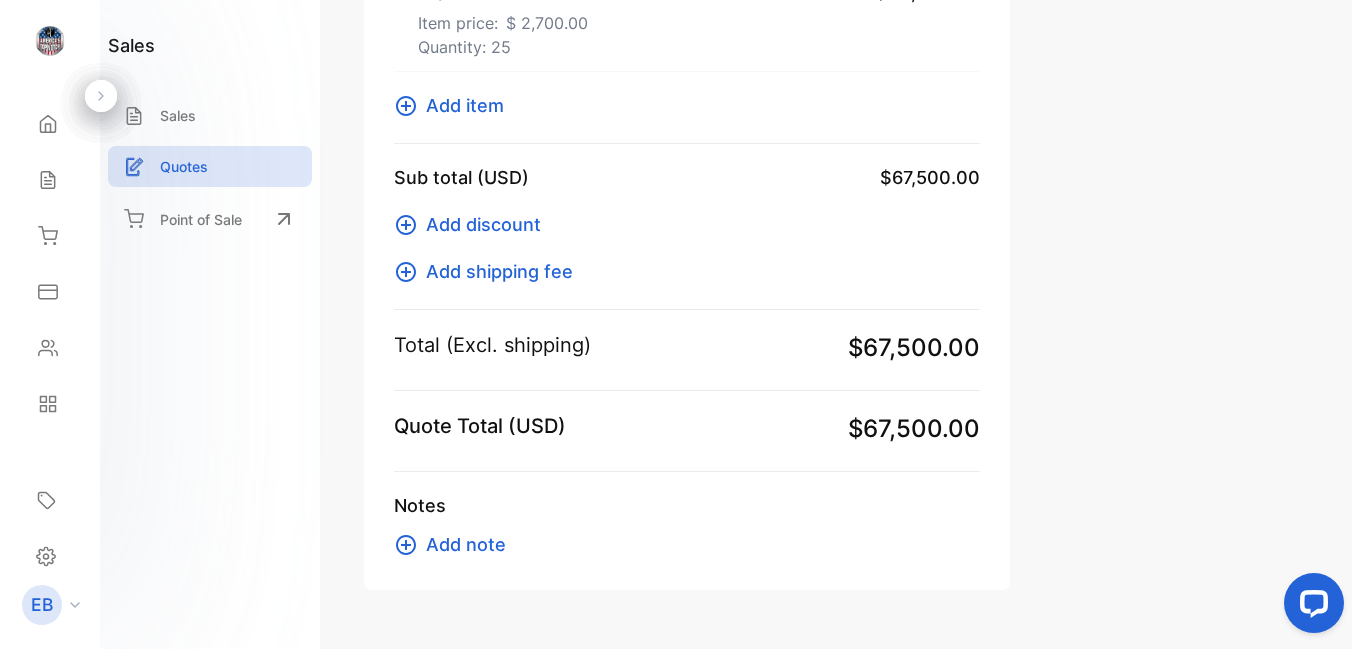 scroll, scrollTop: 548, scrollLeft: 0, axis: vertical 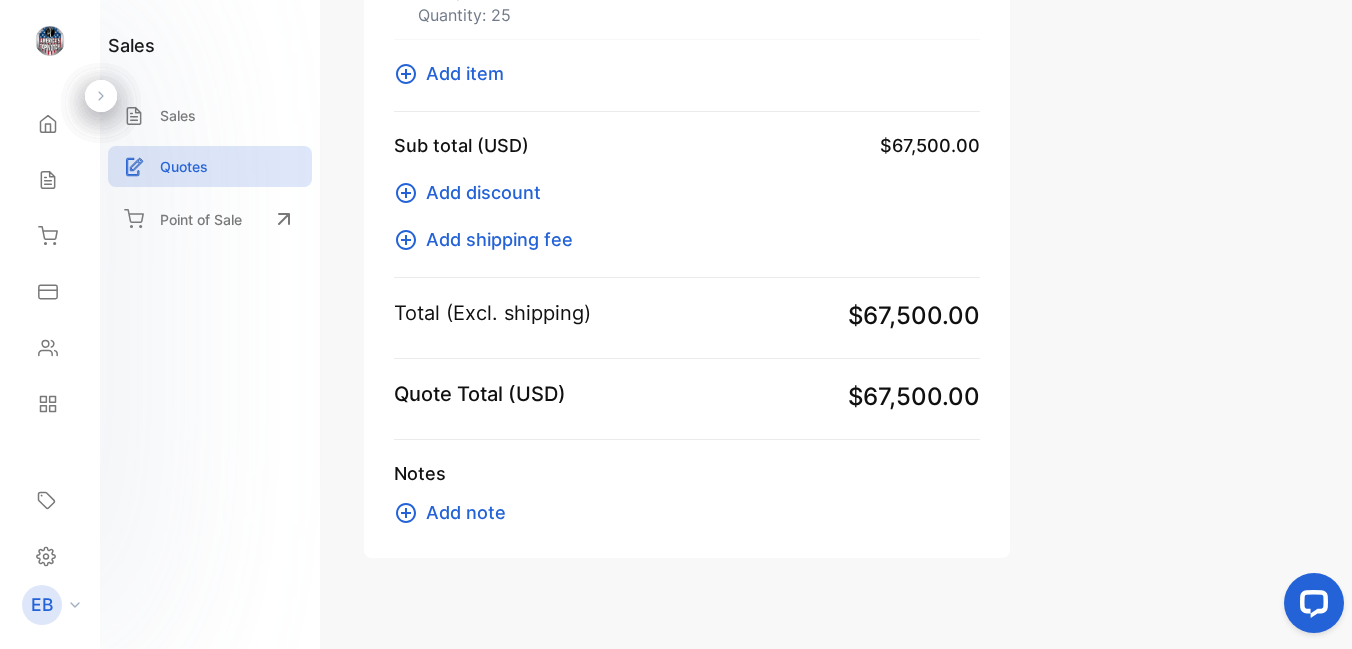 click on "Add note" at bounding box center (466, 512) 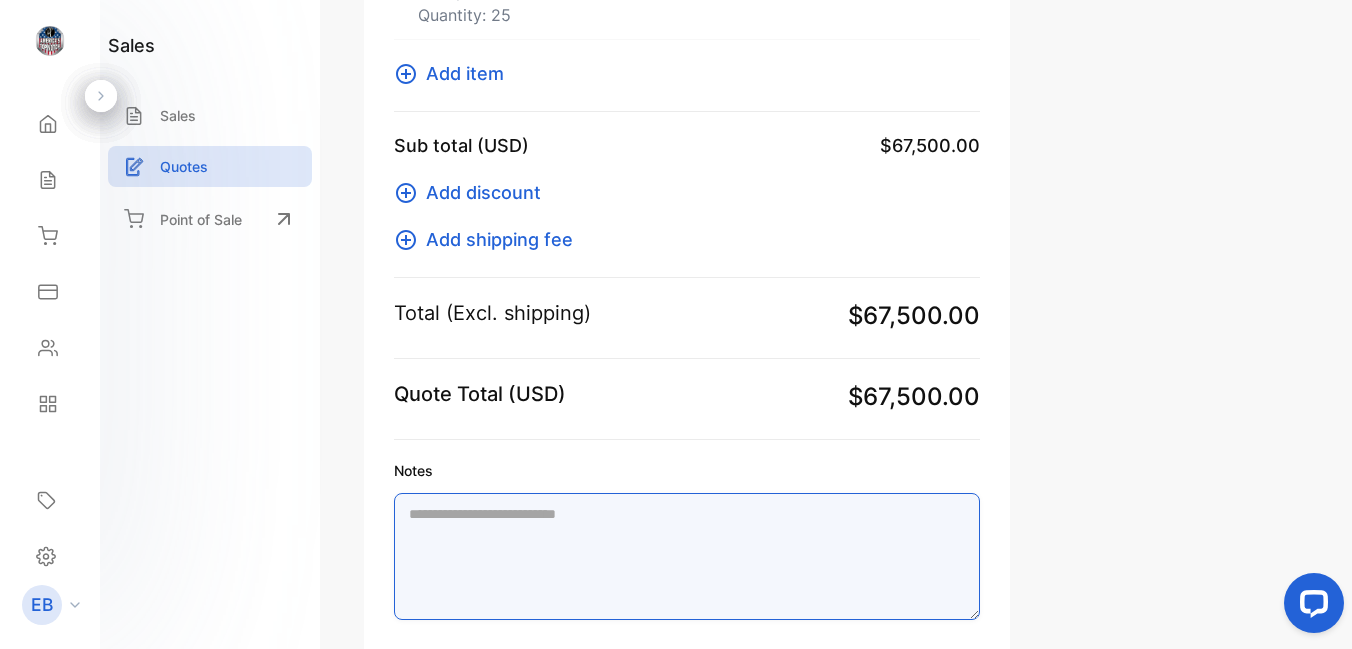 click on "Notes" at bounding box center (687, 556) 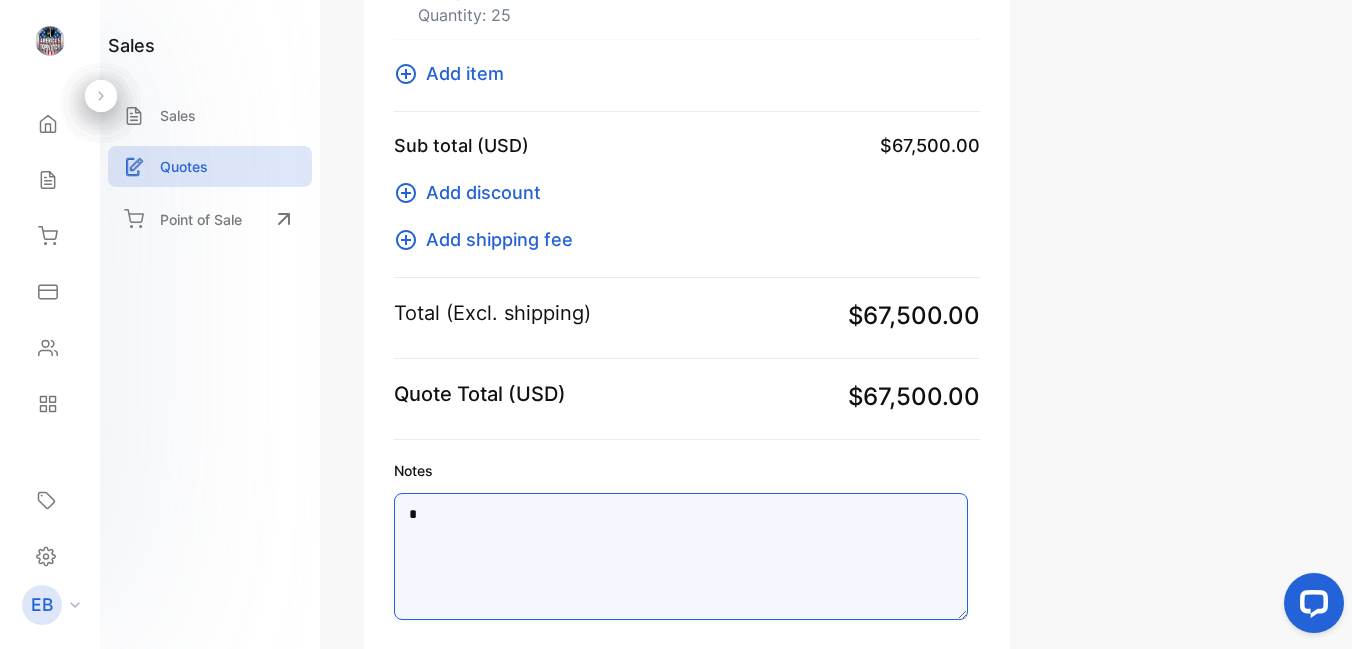 scroll, scrollTop: 548, scrollLeft: 0, axis: vertical 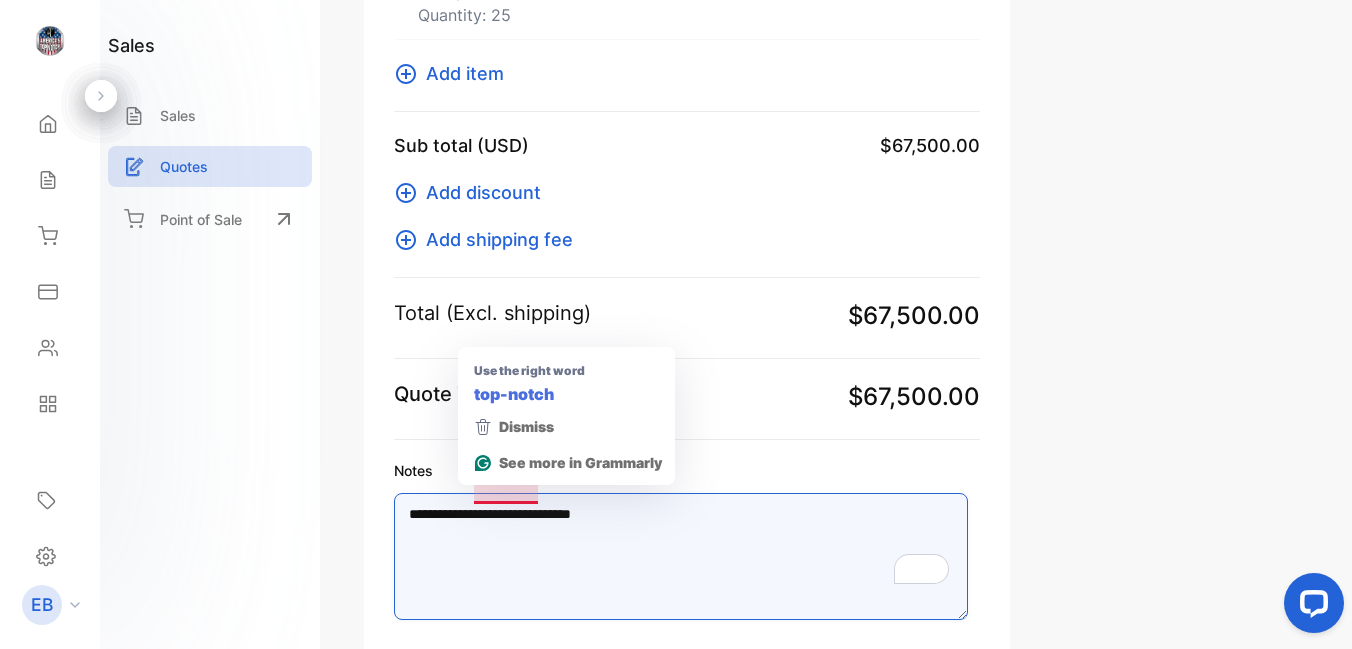 click on "**********" at bounding box center [681, 556] 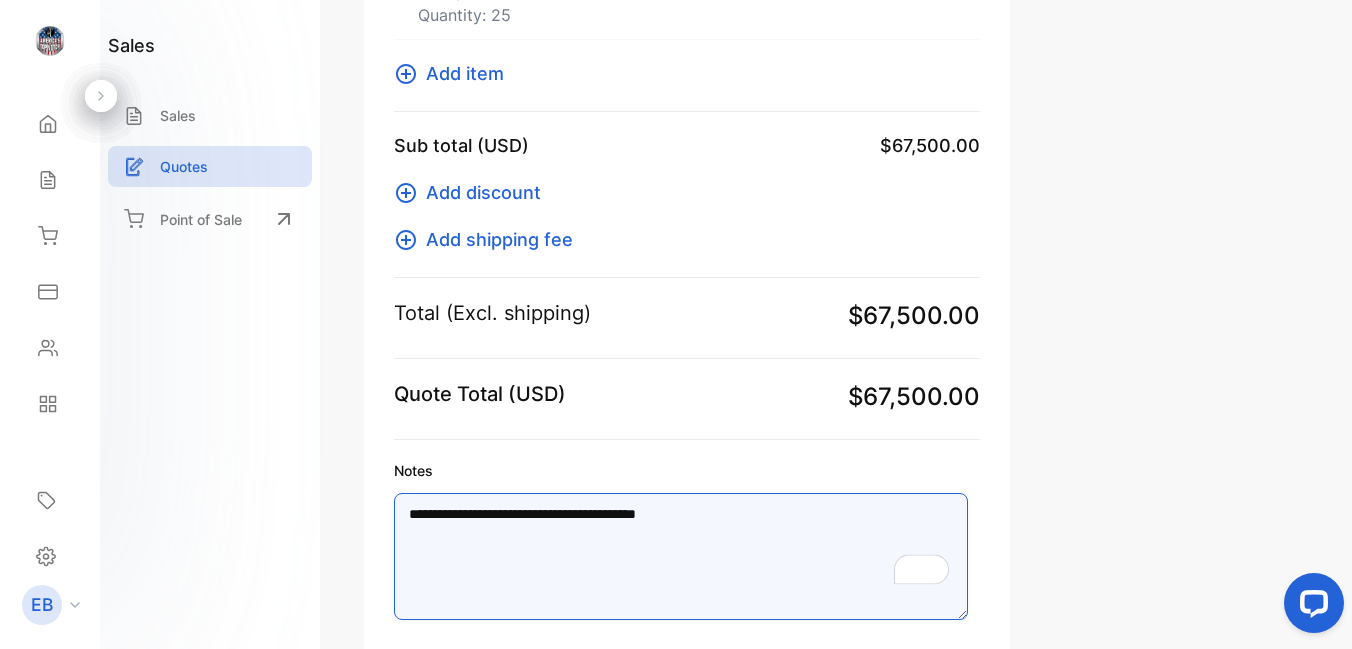 click on "**********" at bounding box center [681, 556] 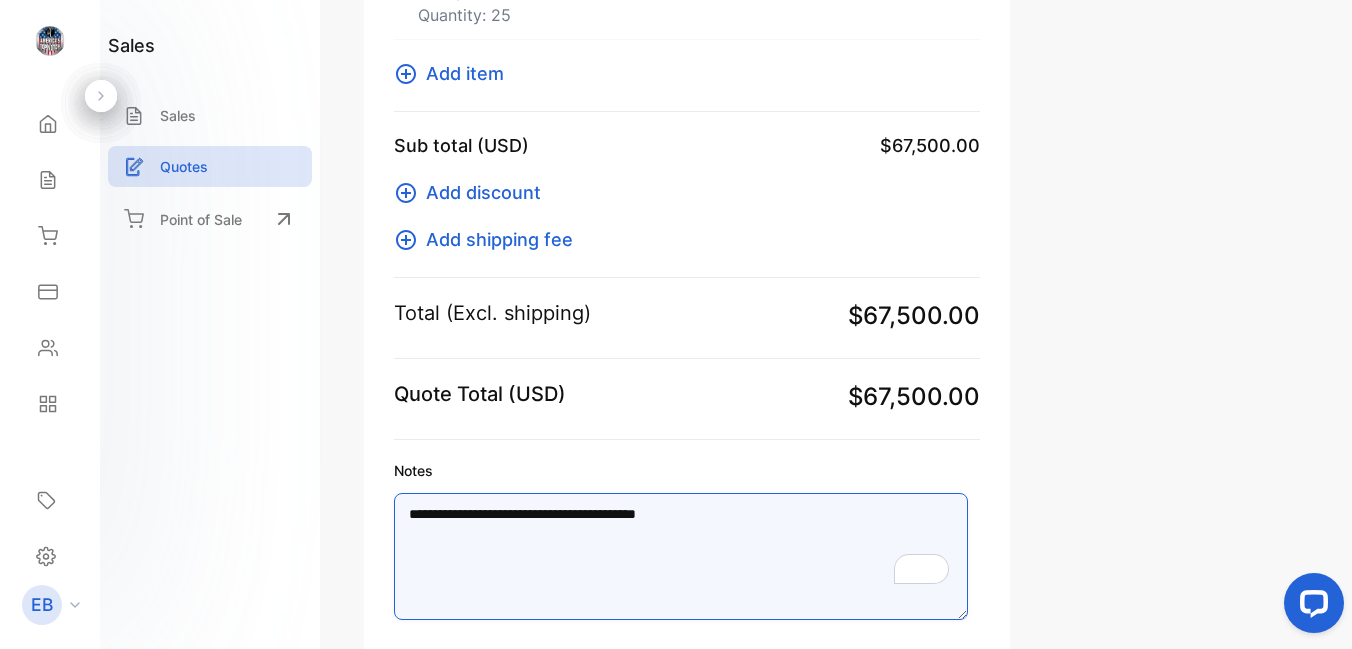 paste on "**********" 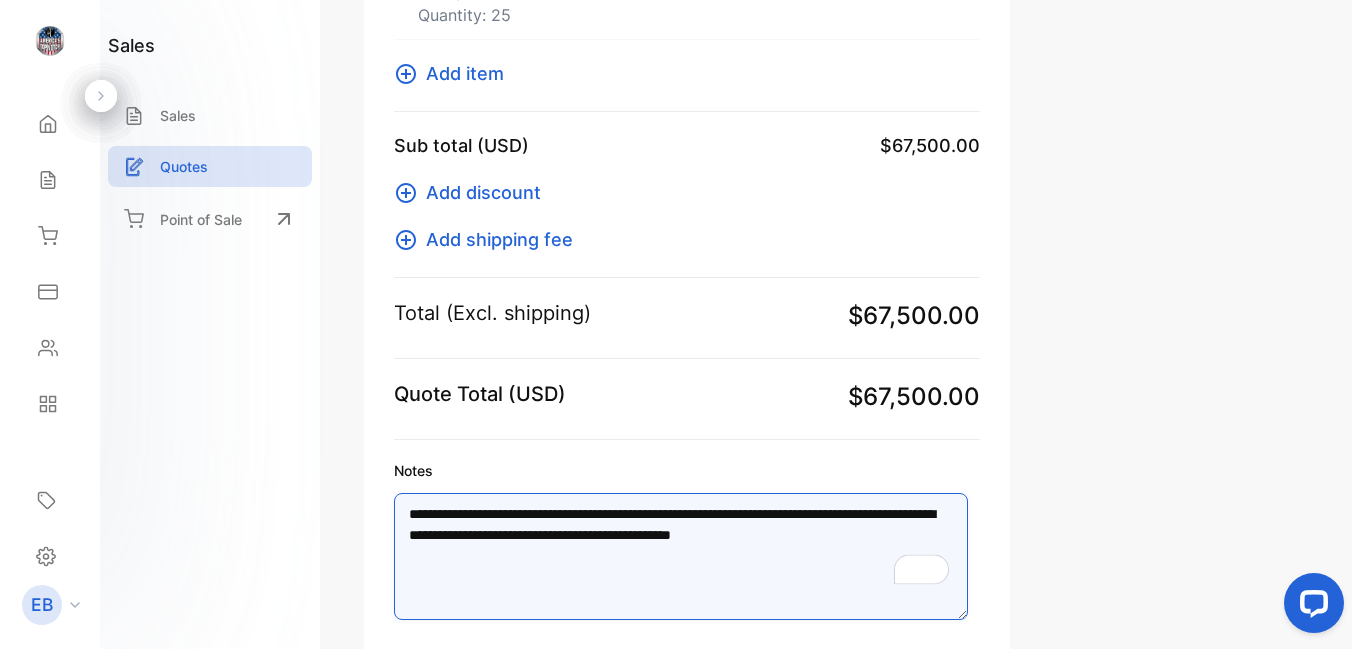 drag, startPoint x: 894, startPoint y: 494, endPoint x: 942, endPoint y: 488, distance: 48.373547 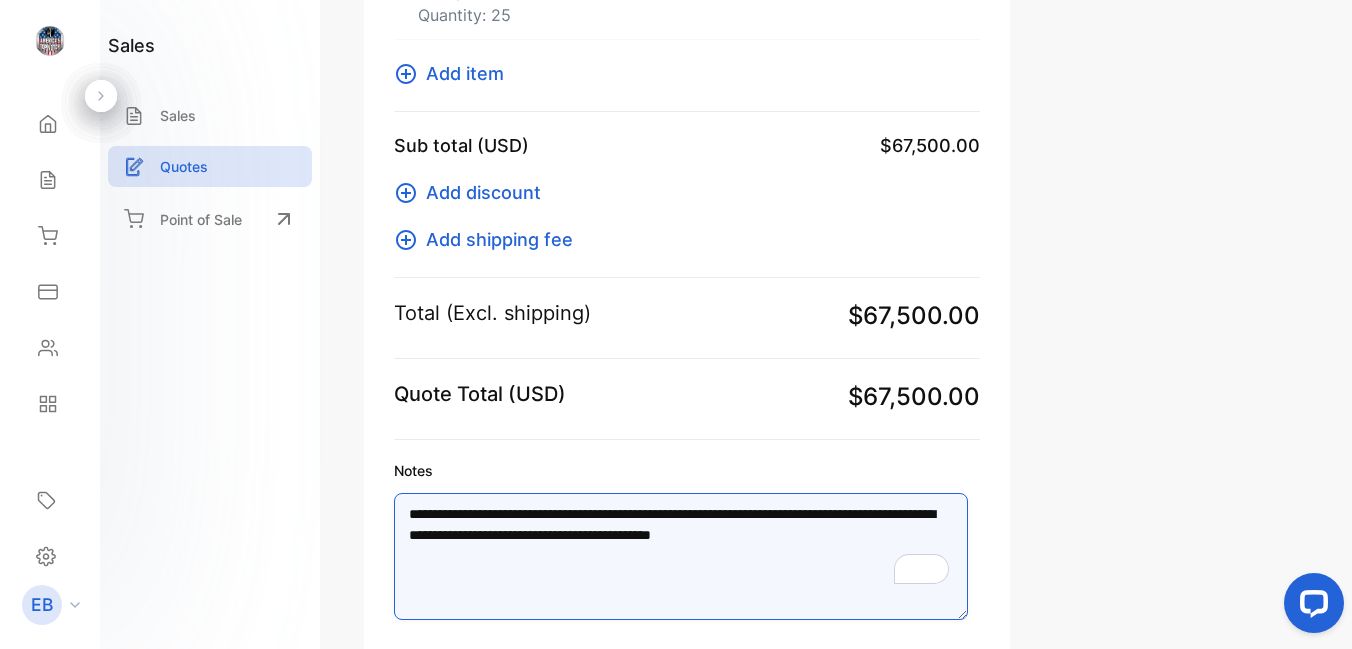 click on "**********" at bounding box center (681, 556) 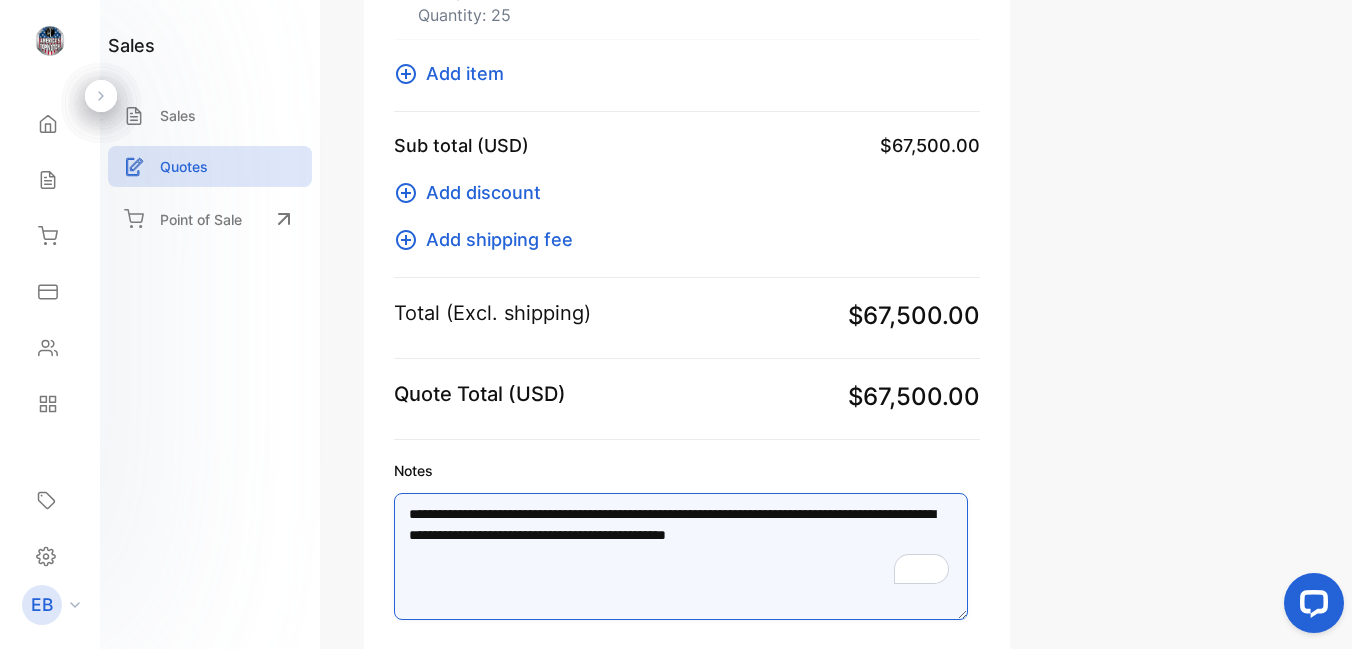 click on "**********" at bounding box center [681, 556] 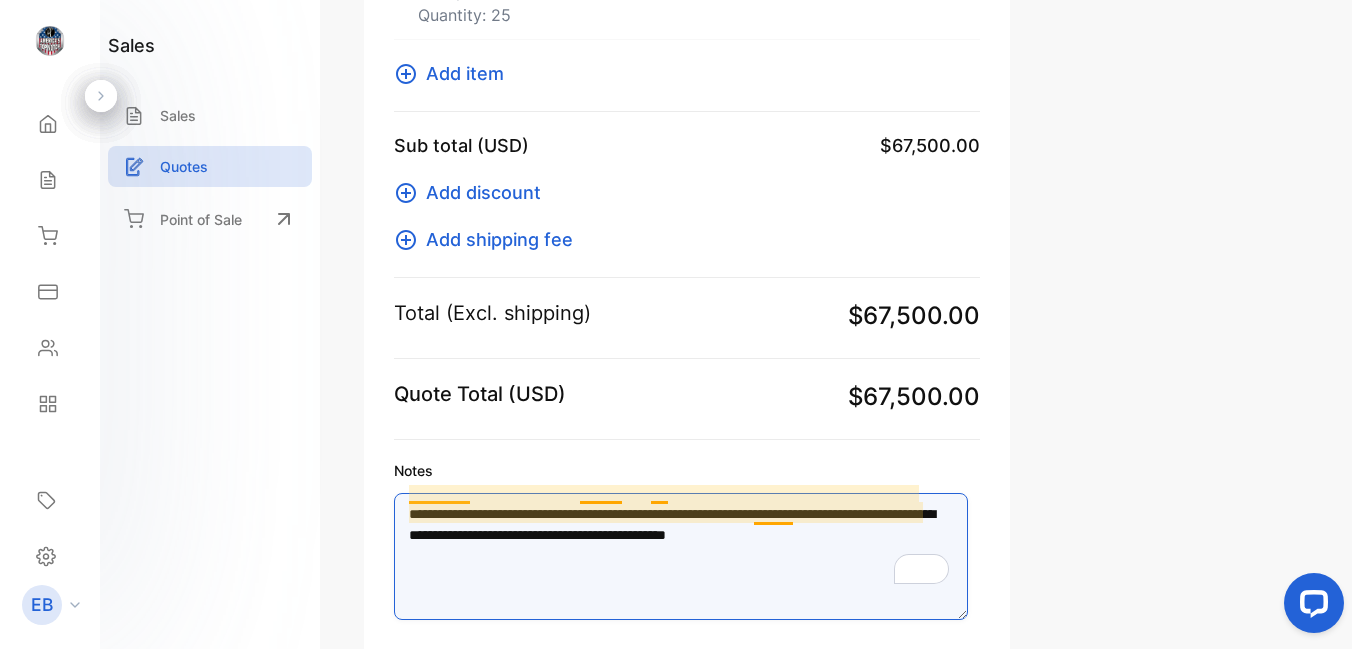 click on "**********" at bounding box center [681, 556] 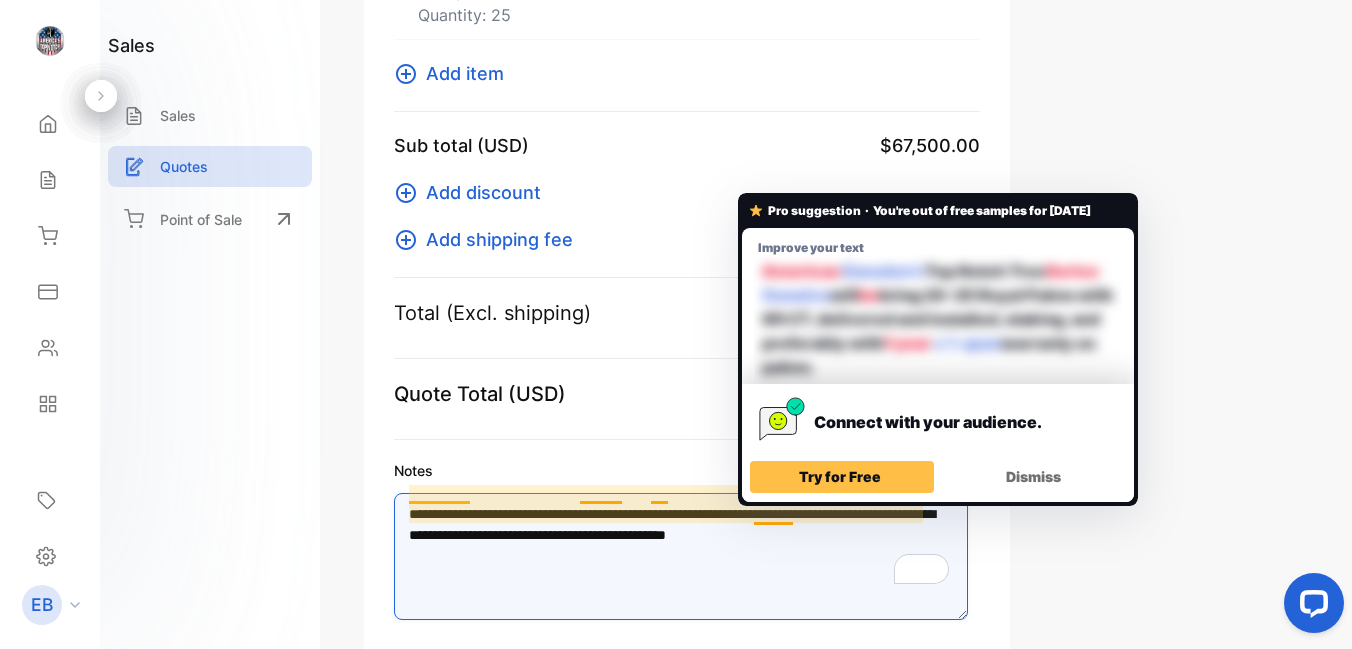 click on "**********" at bounding box center [681, 556] 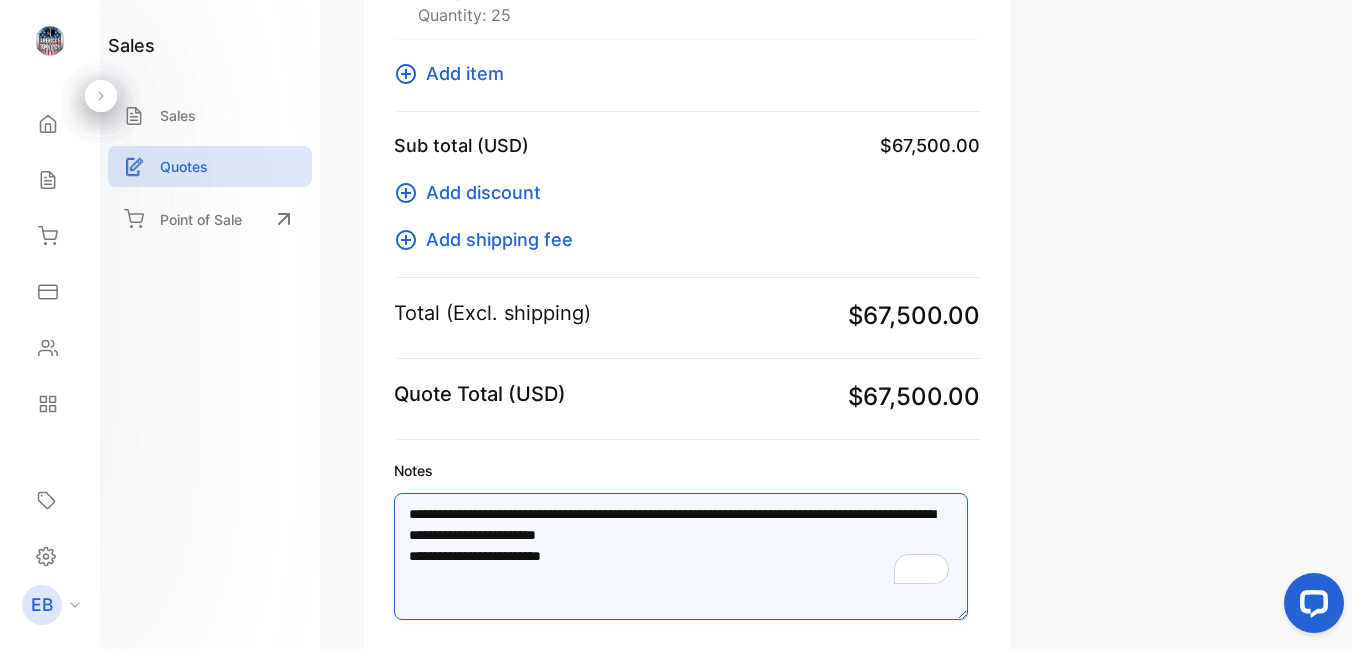 drag, startPoint x: 725, startPoint y: 518, endPoint x: 623, endPoint y: 520, distance: 102.01961 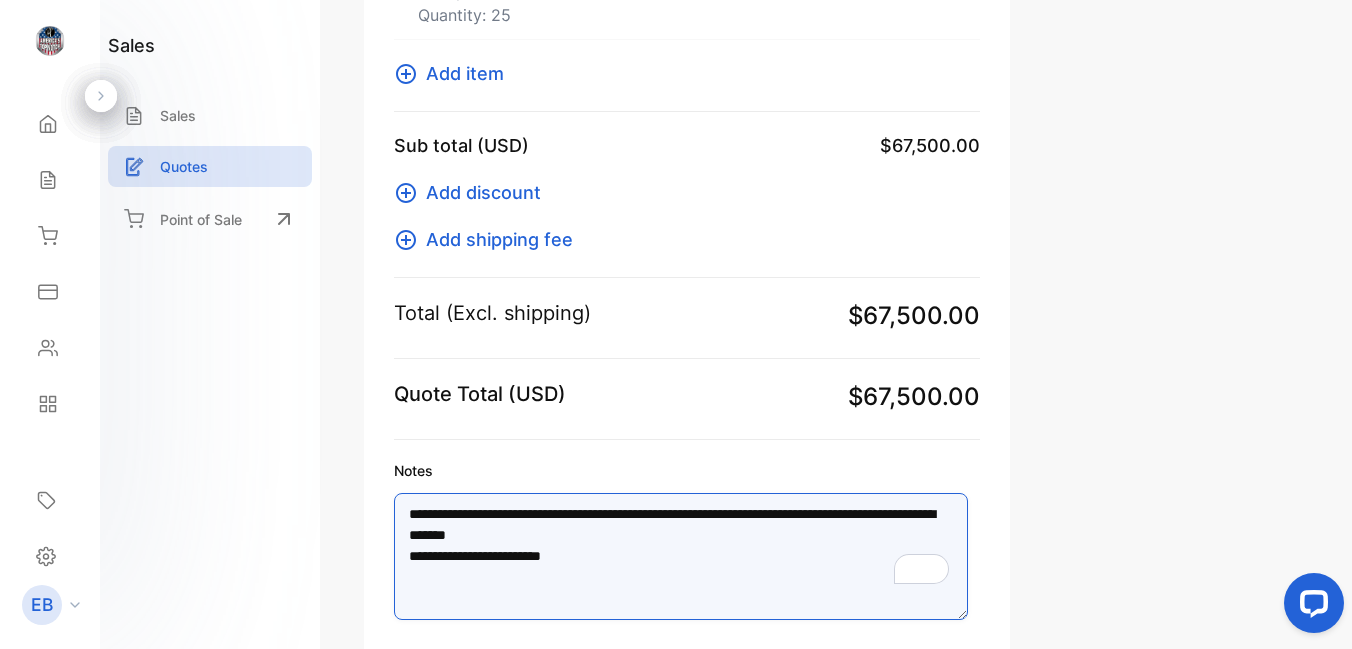 click on "**********" at bounding box center (681, 556) 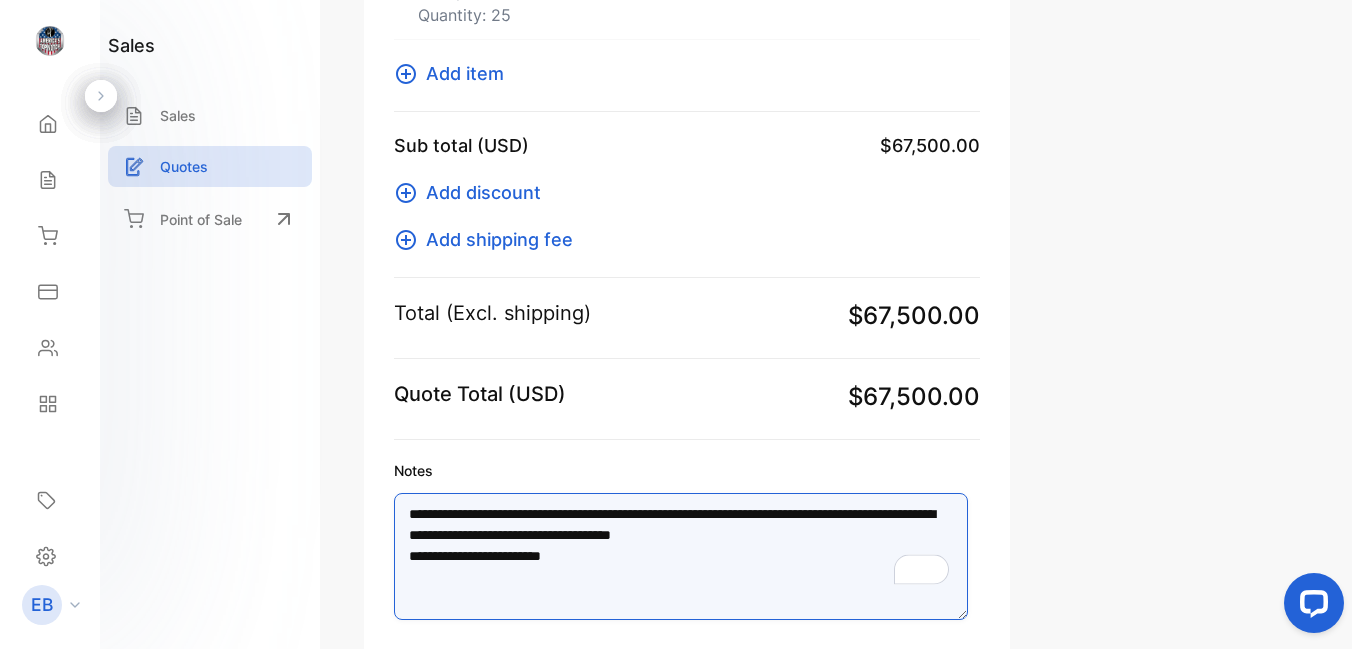 click on "**********" at bounding box center [681, 556] 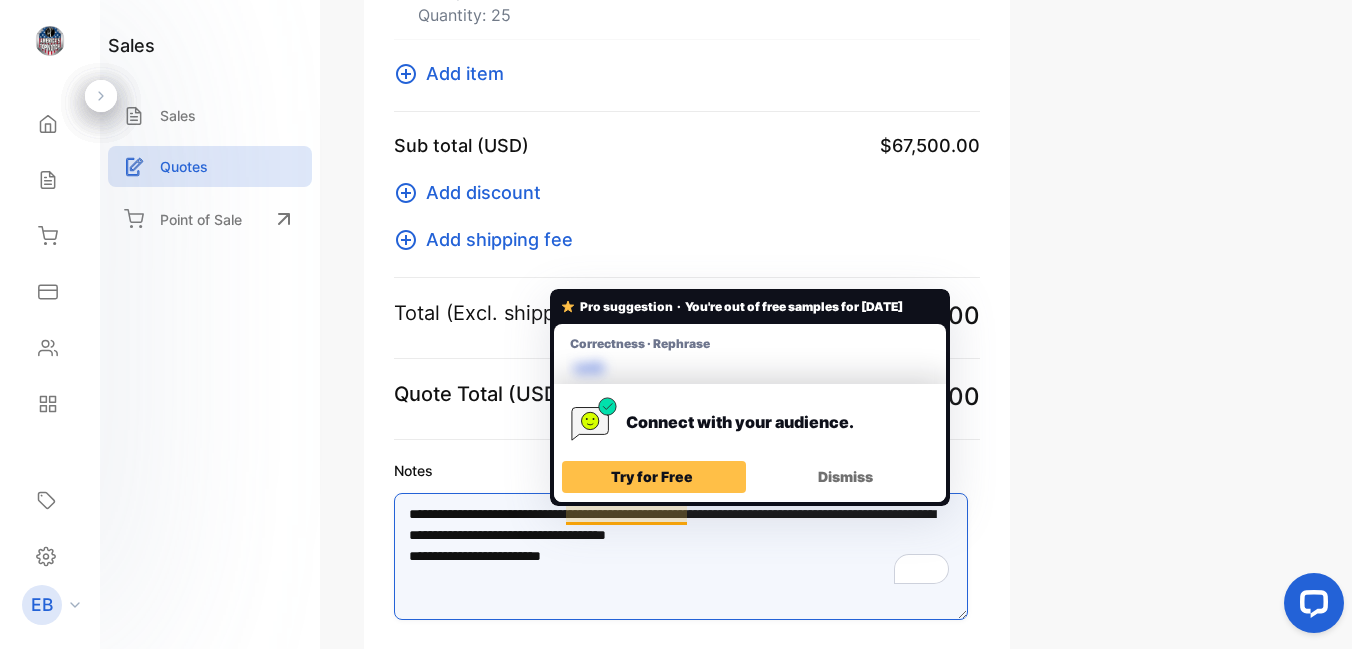 click on "**********" at bounding box center (681, 556) 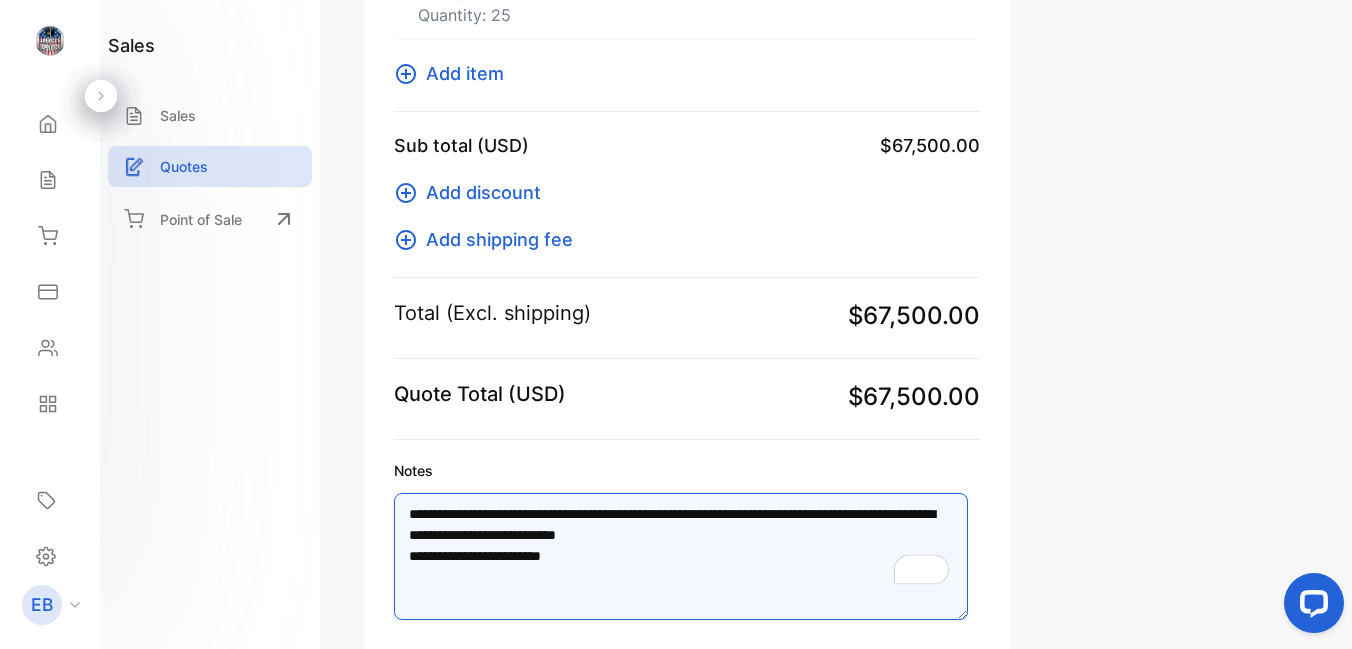 click on "**********" at bounding box center (681, 556) 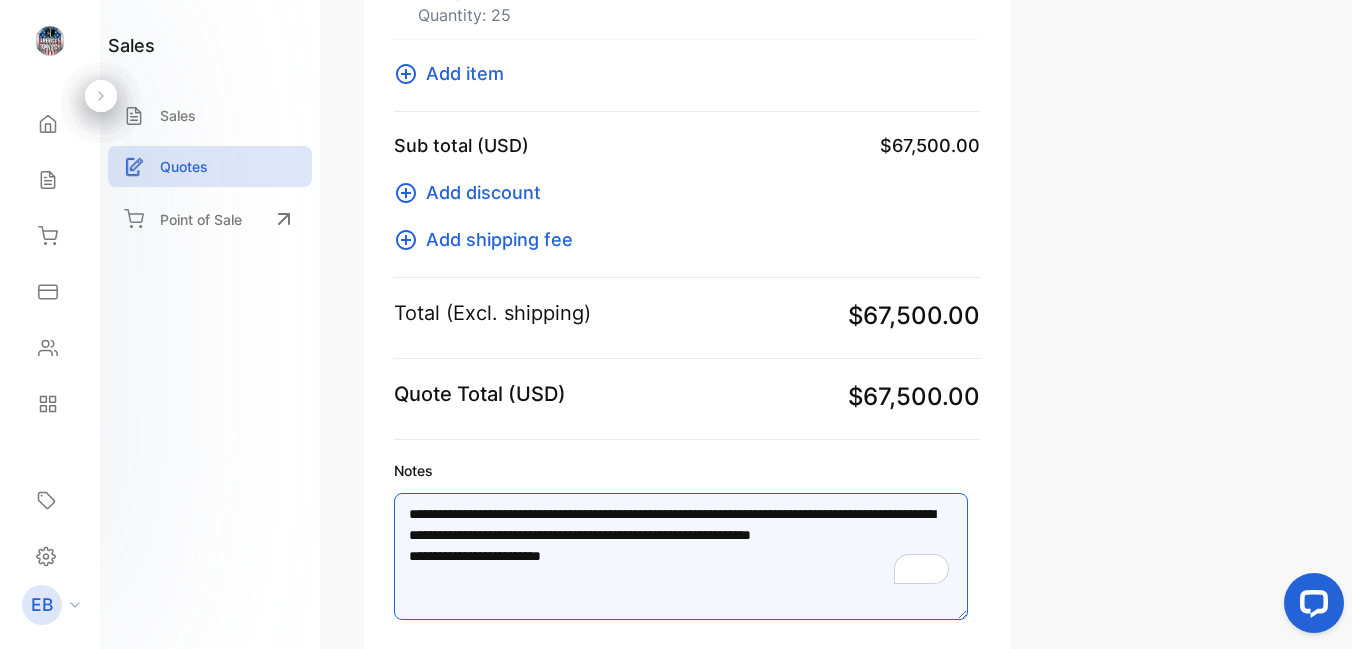 click on "**********" at bounding box center (681, 556) 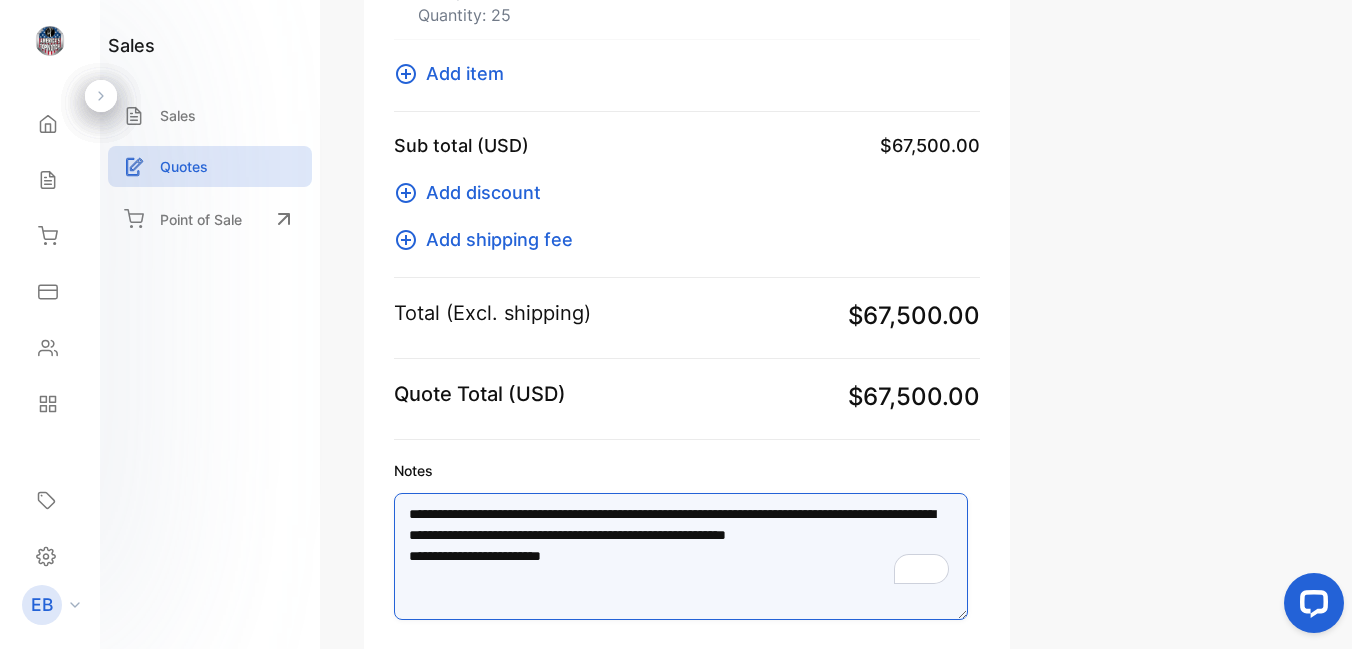 drag, startPoint x: 471, startPoint y: 515, endPoint x: 551, endPoint y: 522, distance: 80.305664 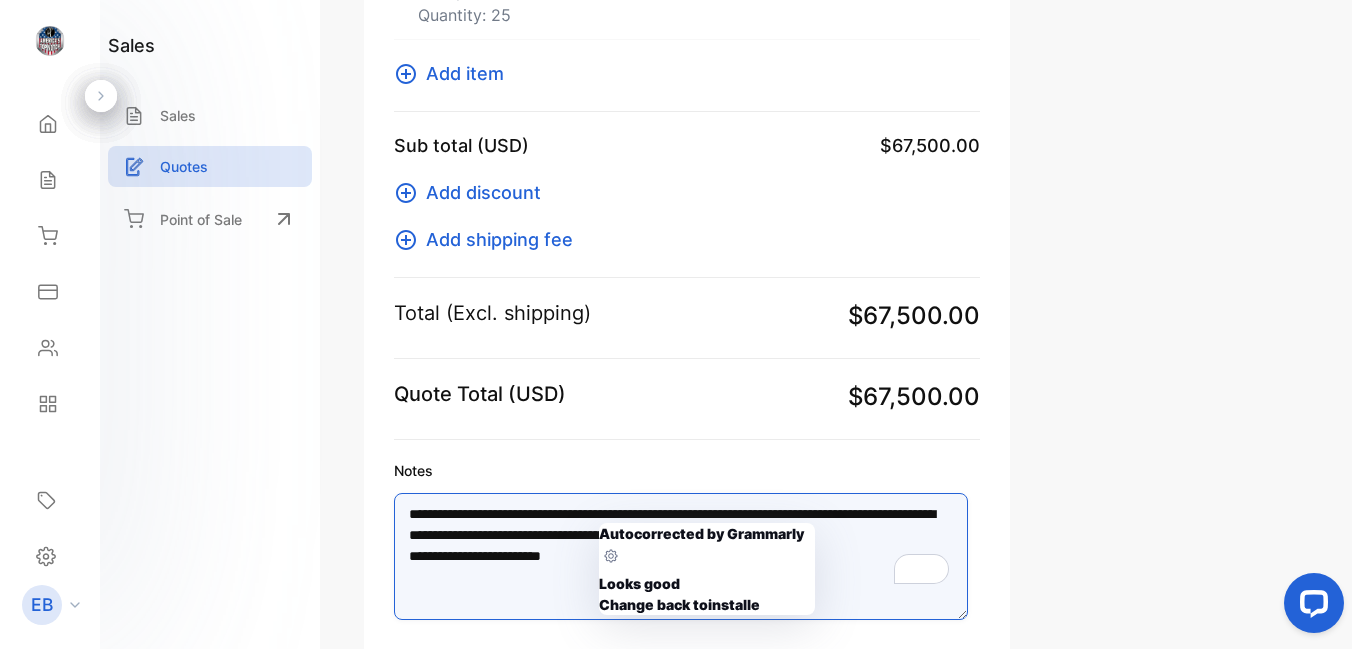 click on "**********" at bounding box center (681, 556) 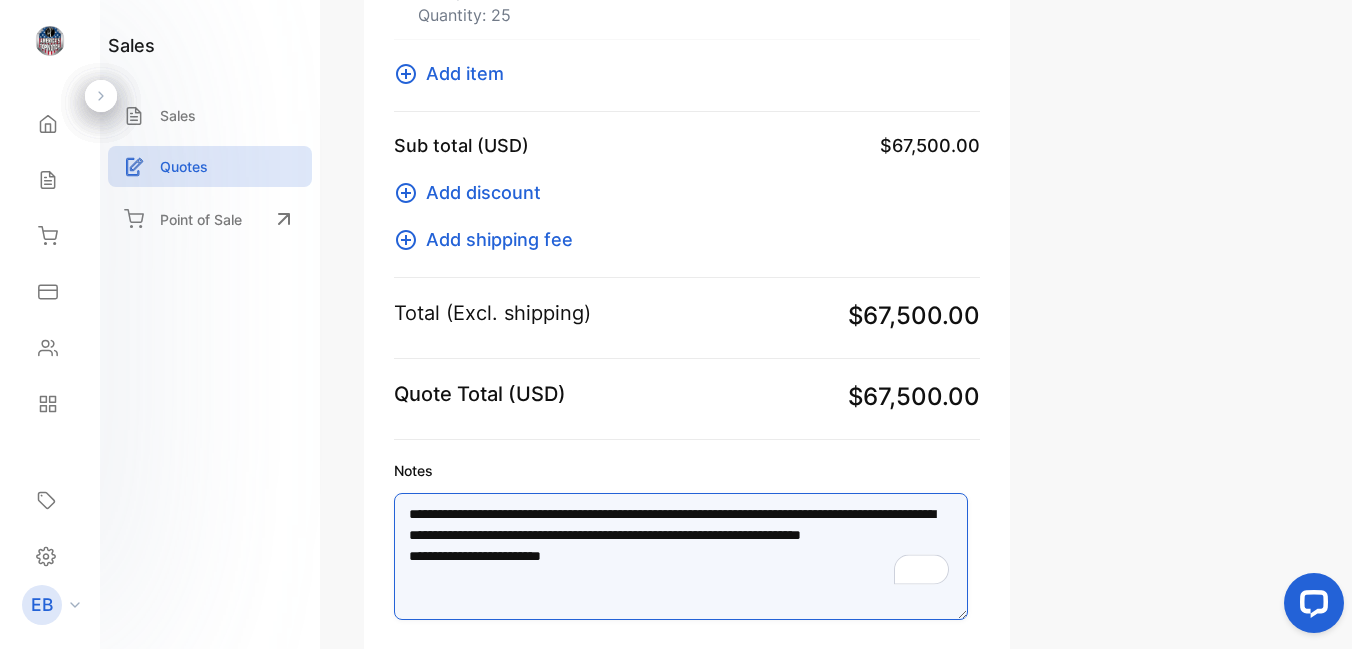 click on "**********" at bounding box center [681, 556] 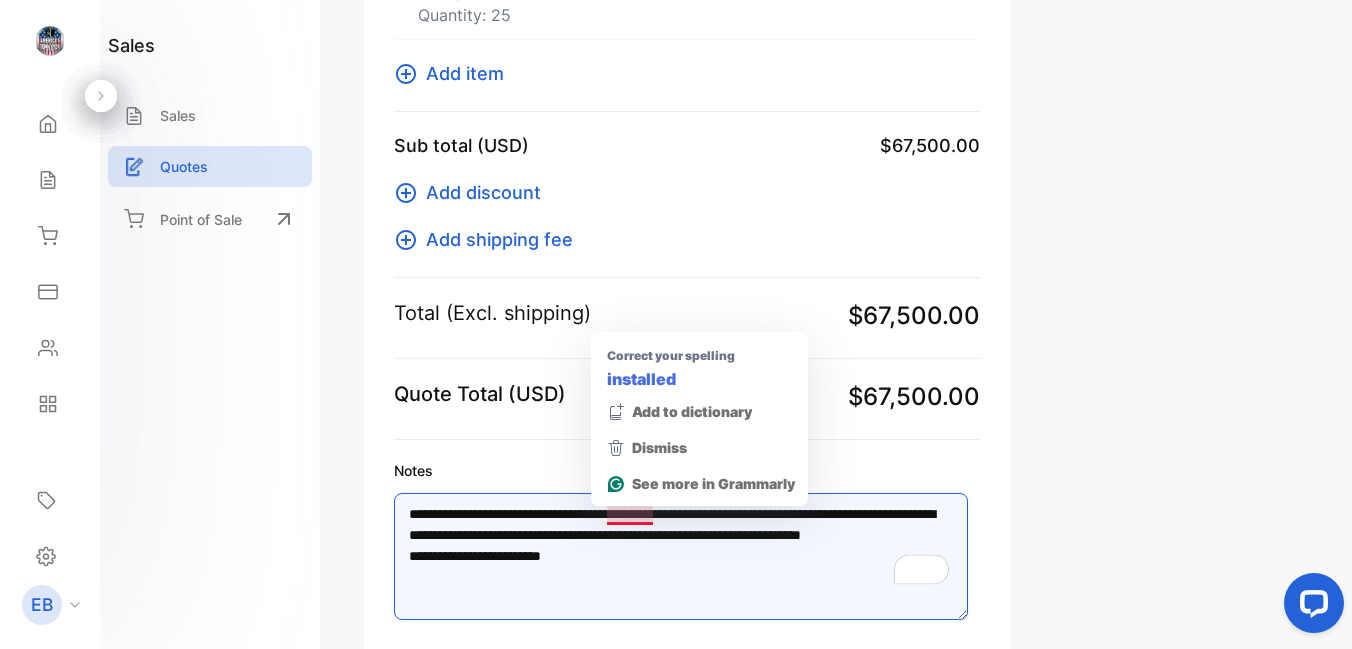 click on "**********" at bounding box center (681, 556) 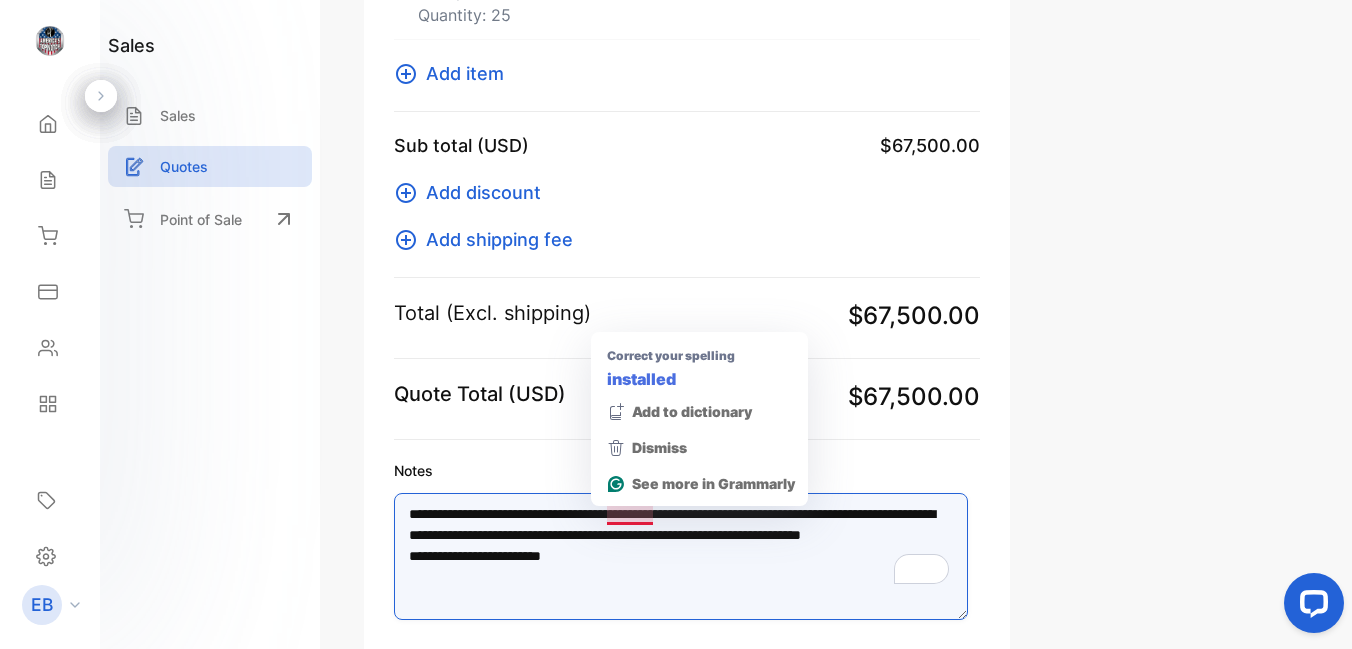 click on "**********" at bounding box center (681, 556) 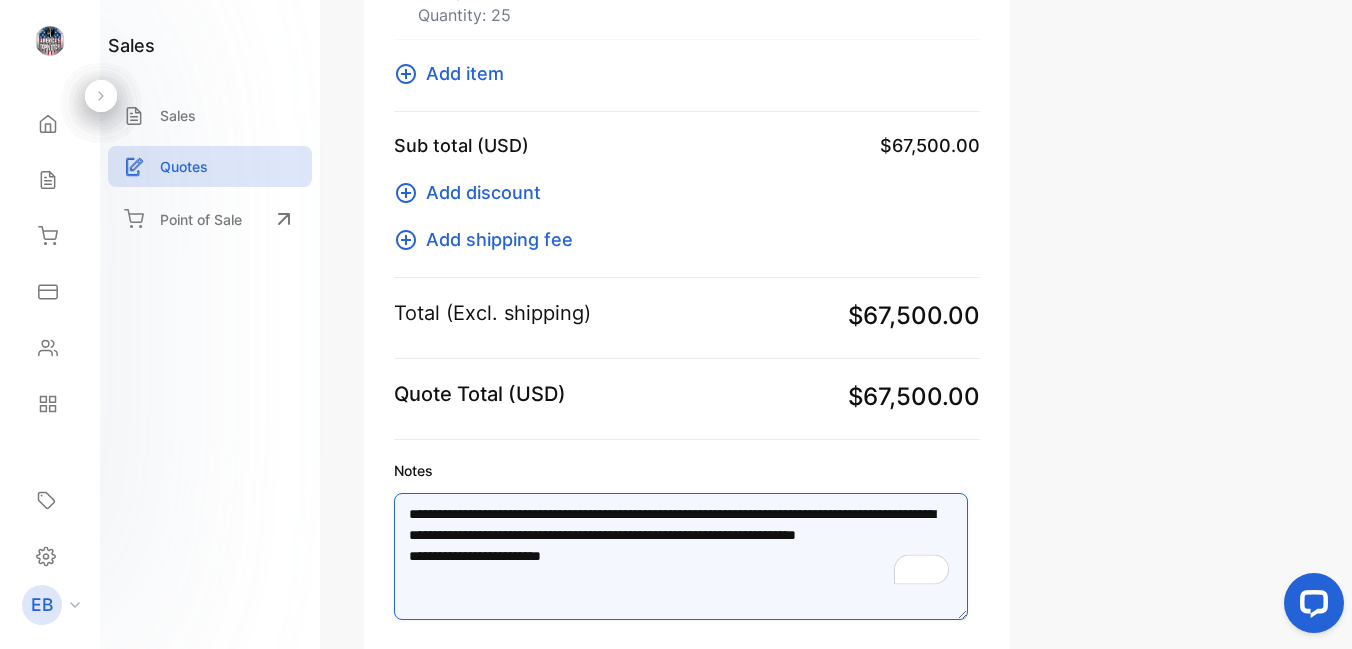 click on "**********" at bounding box center [681, 556] 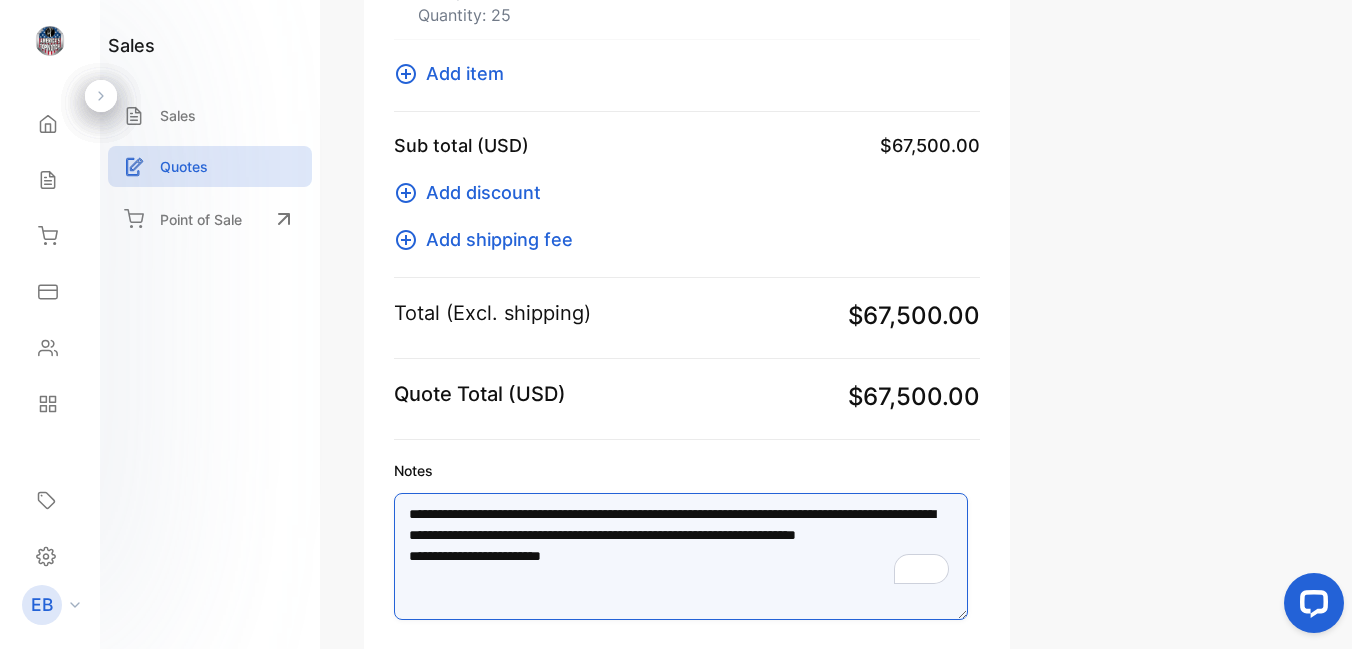 click on "**********" at bounding box center [681, 556] 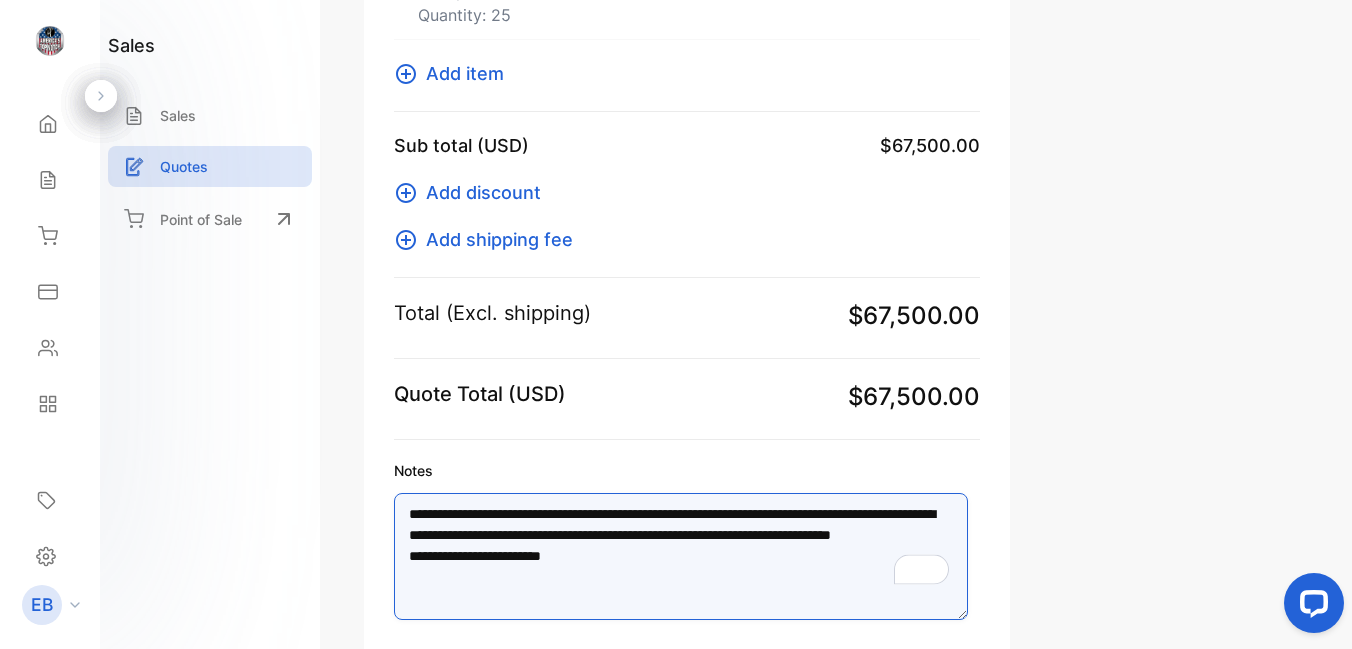 click on "**********" at bounding box center (681, 556) 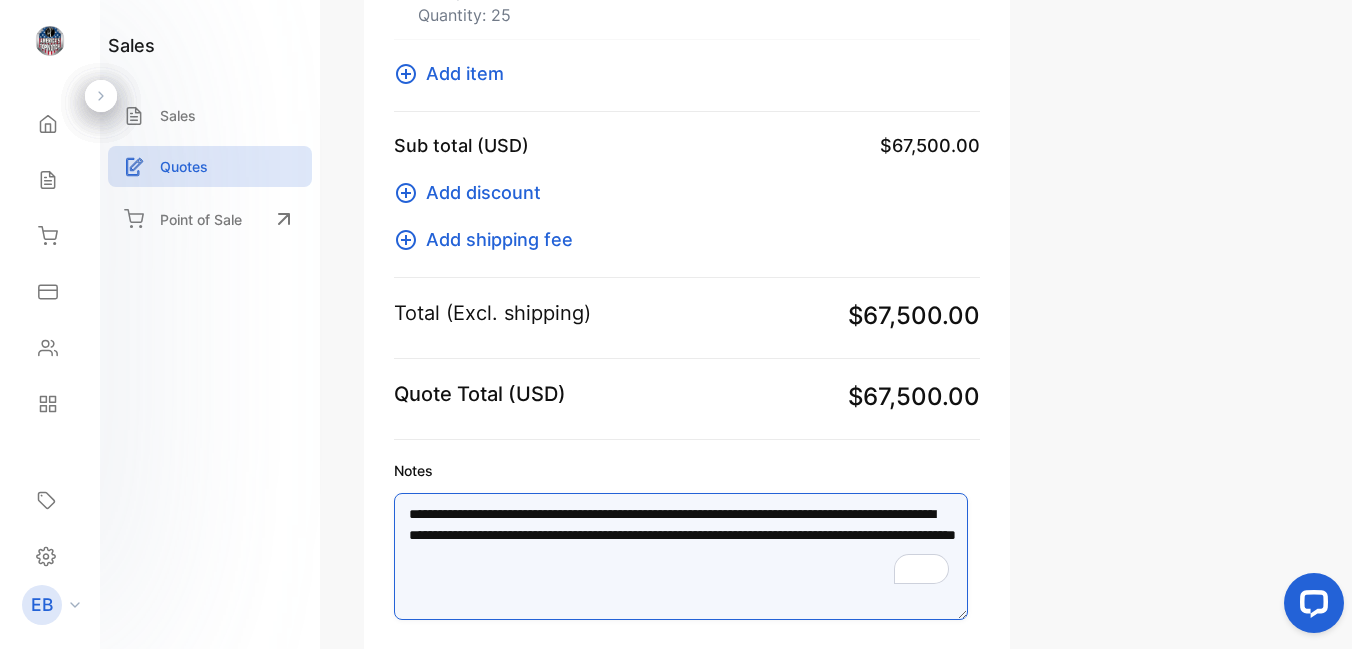 click on "**********" at bounding box center (681, 556) 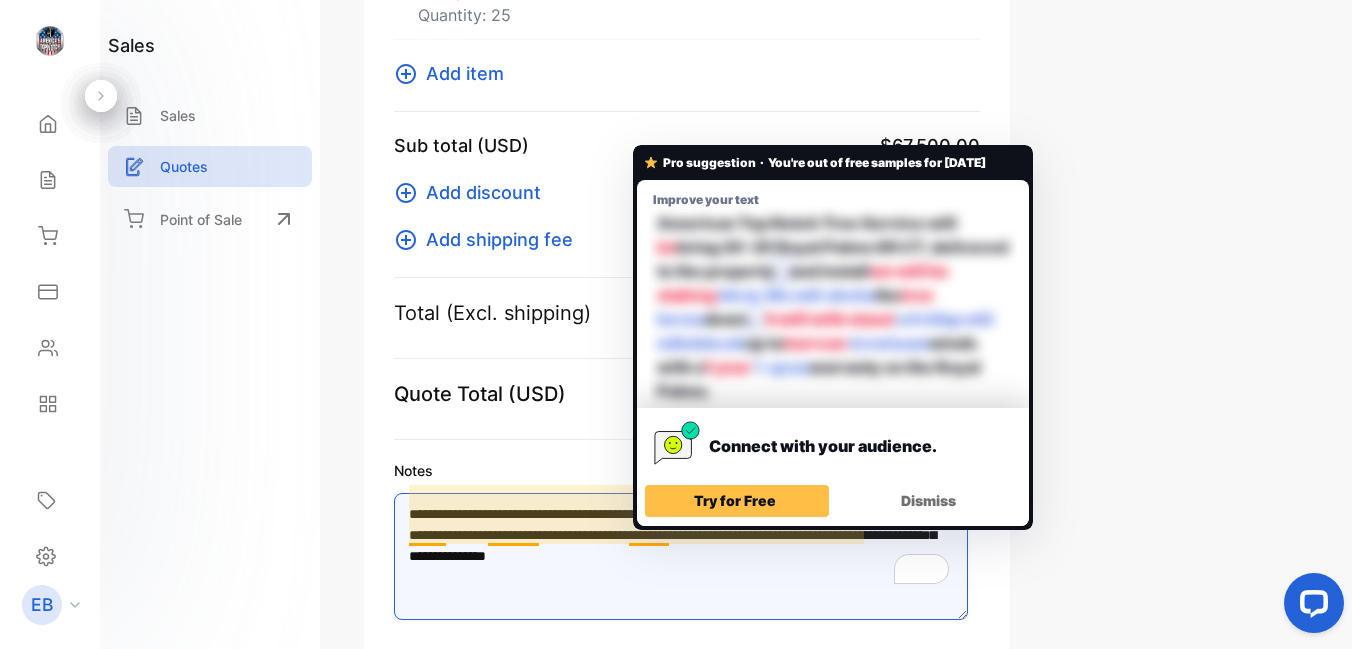 click on "**********" at bounding box center (681, 556) 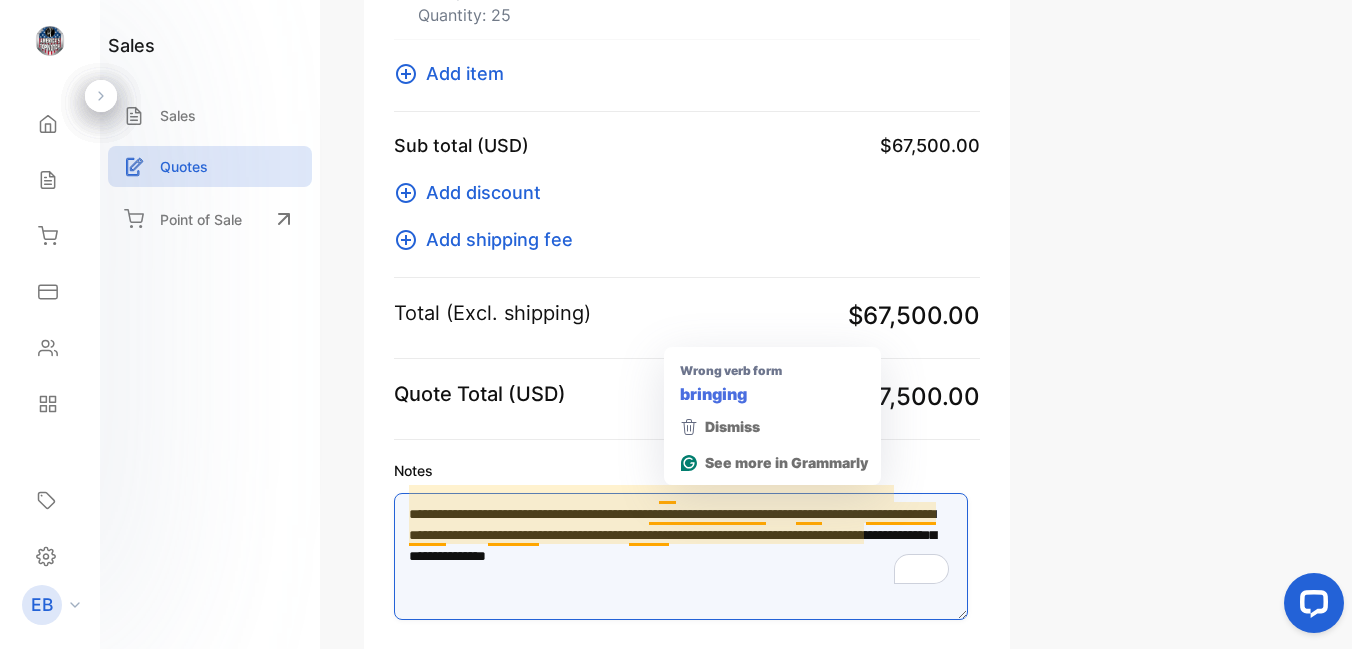 click on "**********" at bounding box center [681, 556] 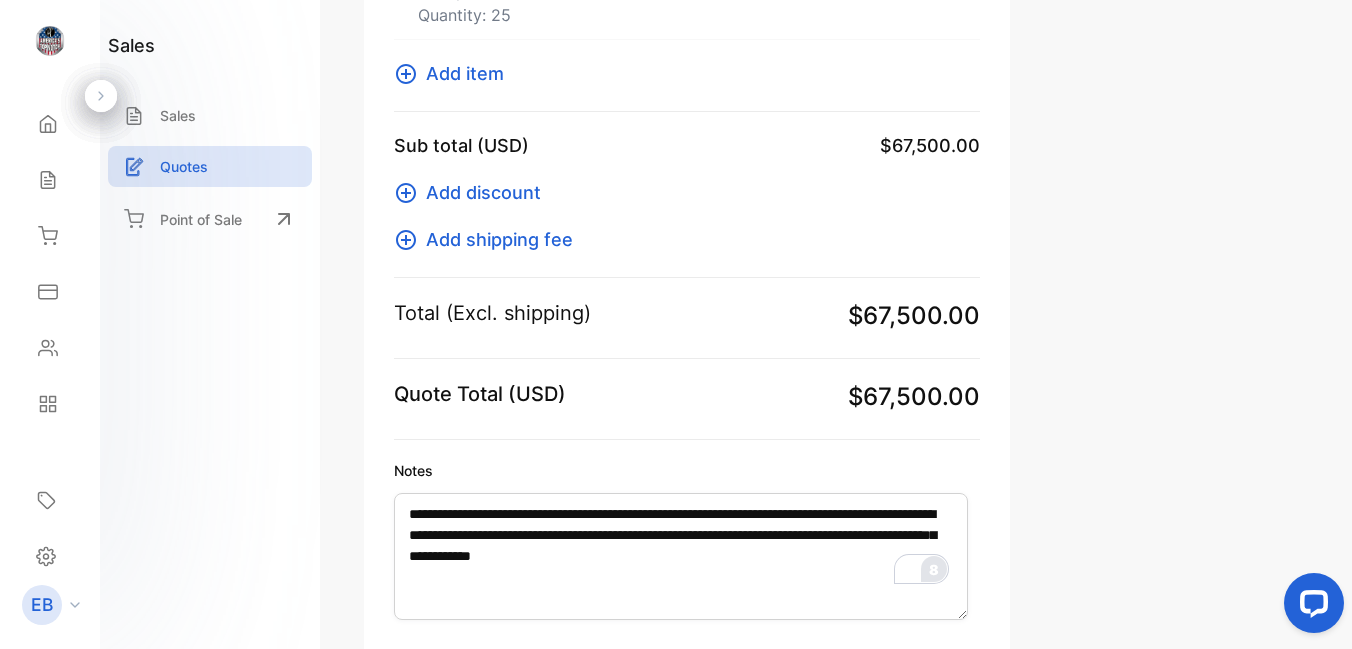 click on "**********" at bounding box center [676, 344] 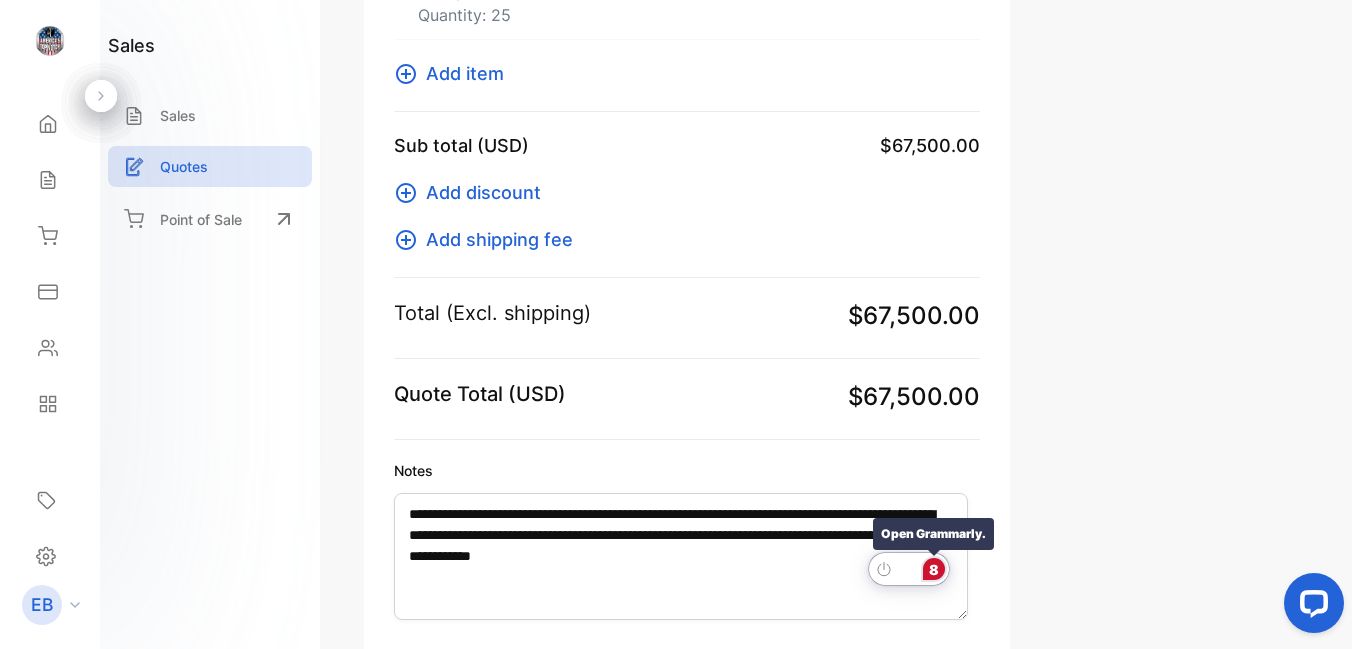 click on "8" 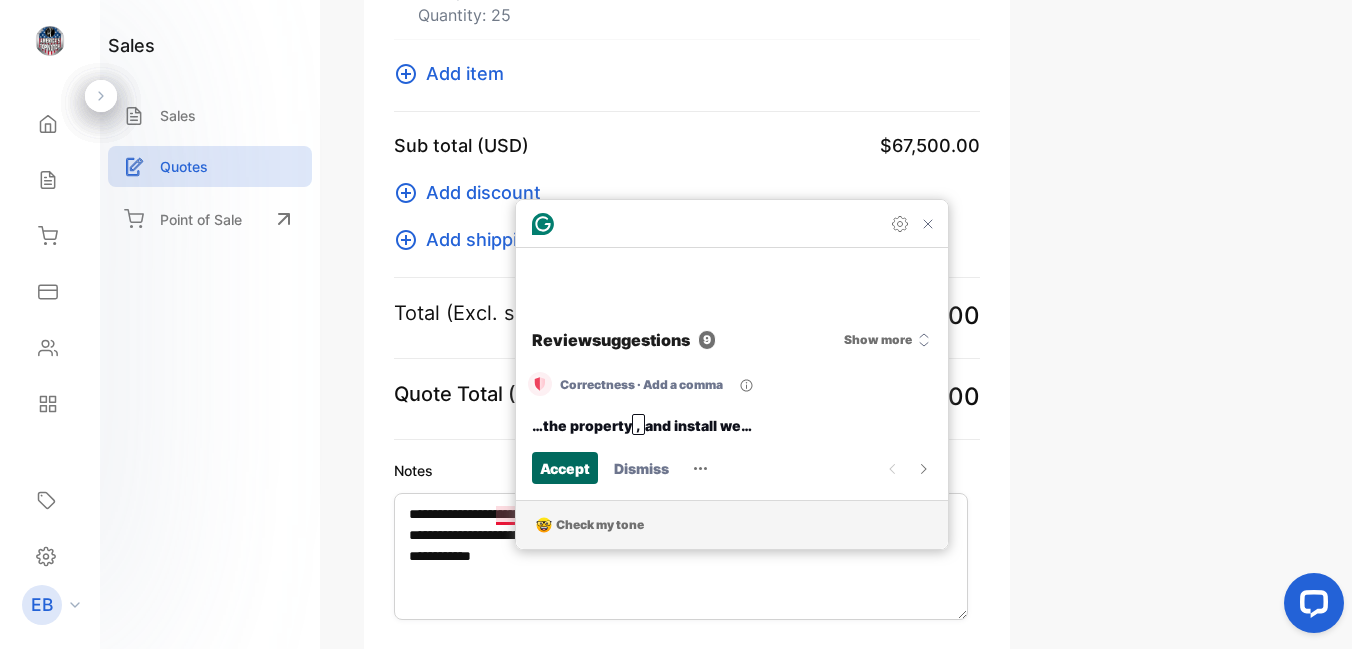 click on "Accept" at bounding box center (565, 468) 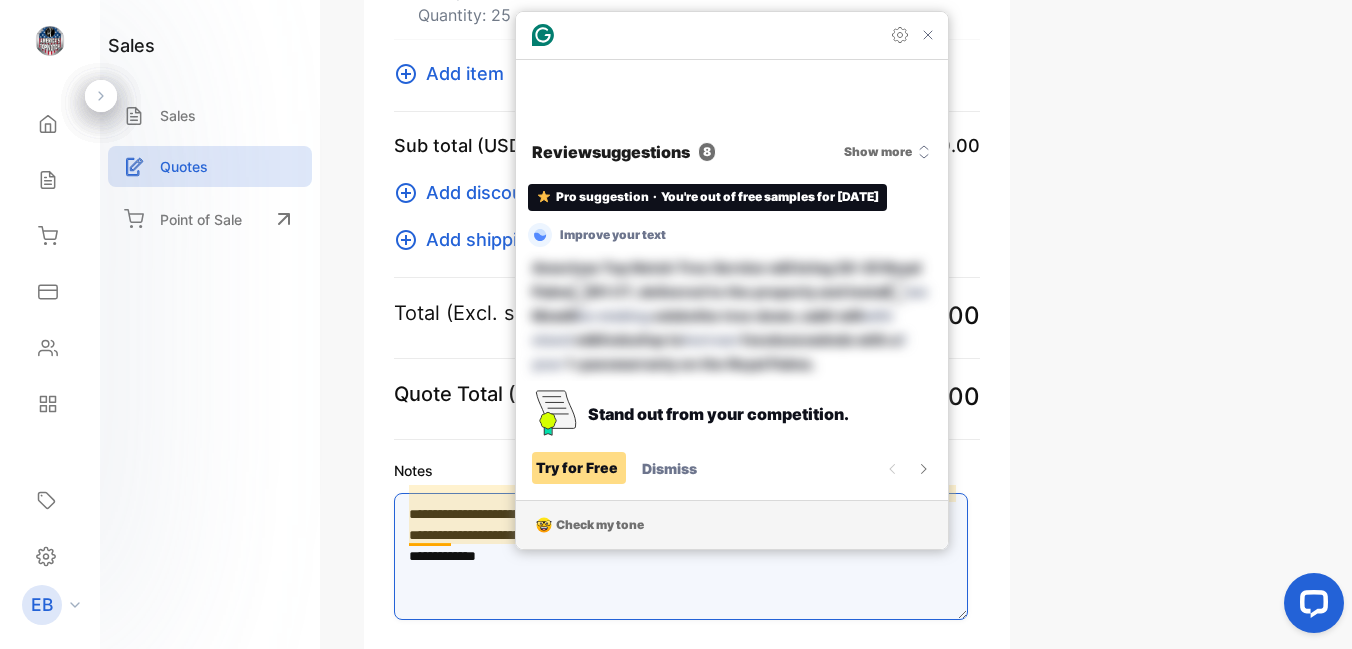 scroll, scrollTop: 498, scrollLeft: 0, axis: vertical 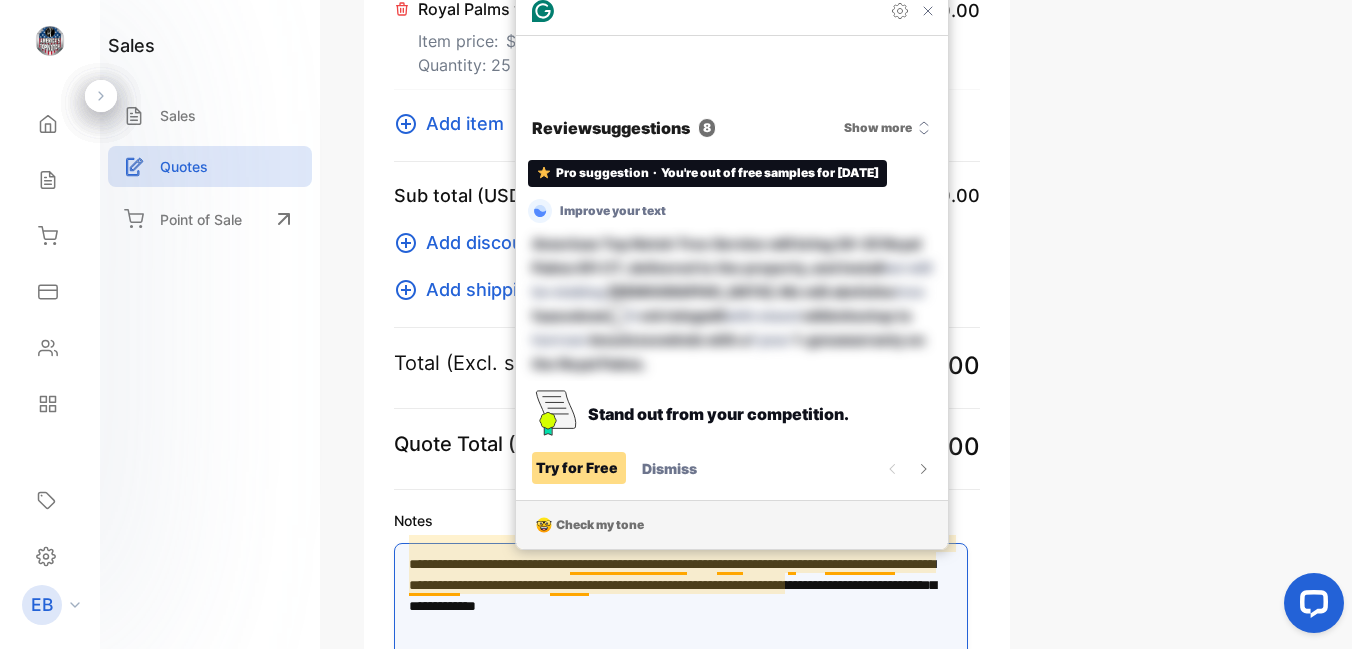 type on "**********" 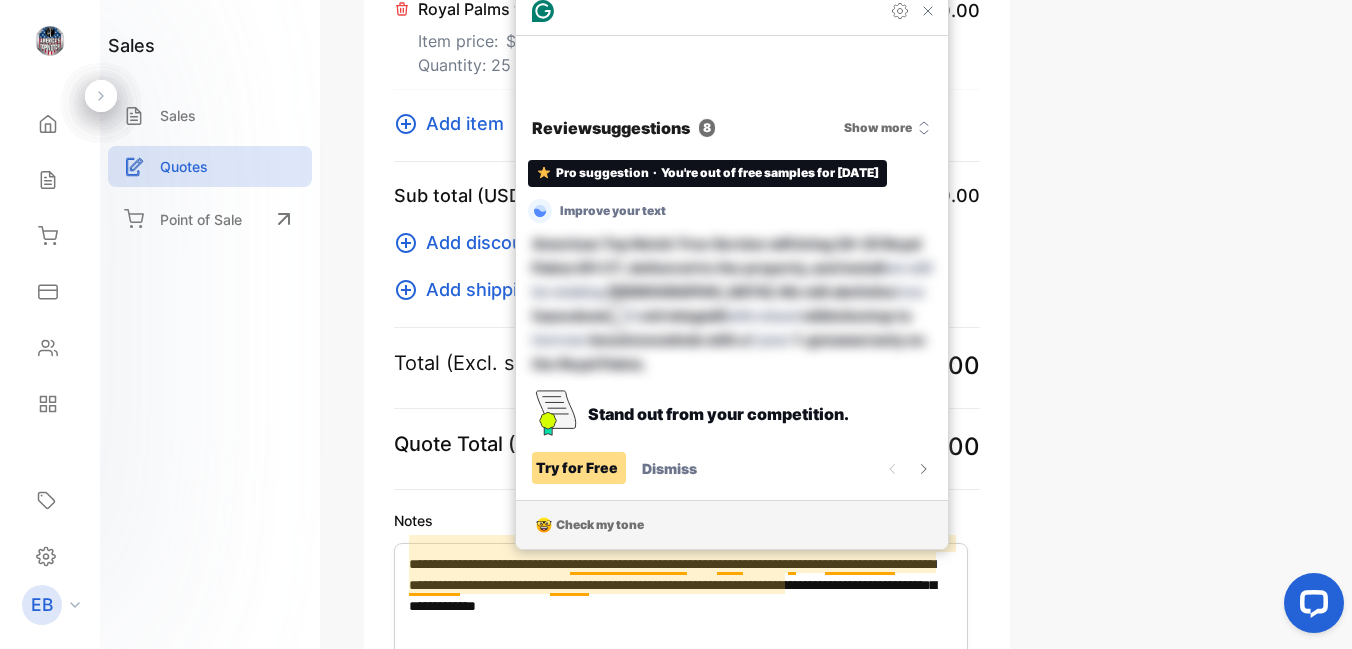 click on "Try for Free" at bounding box center (577, 467) 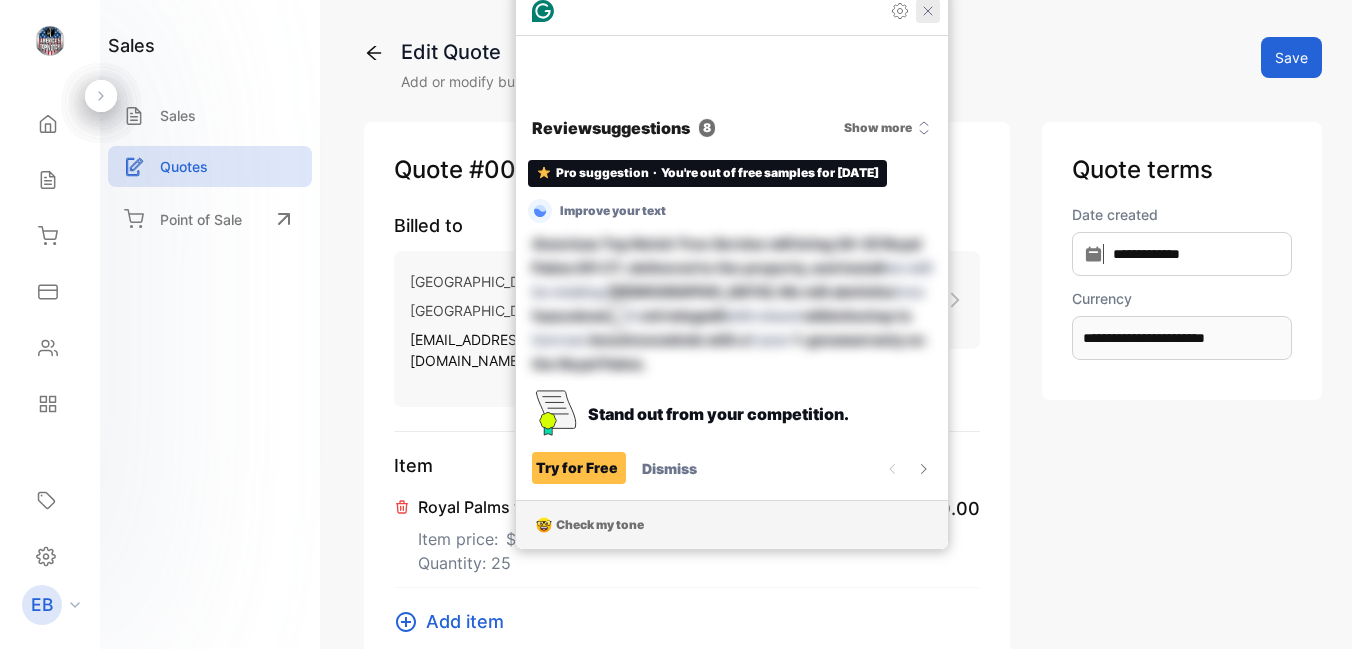 drag, startPoint x: 0, startPoint y: 0, endPoint x: 922, endPoint y: 107, distance: 928.18805 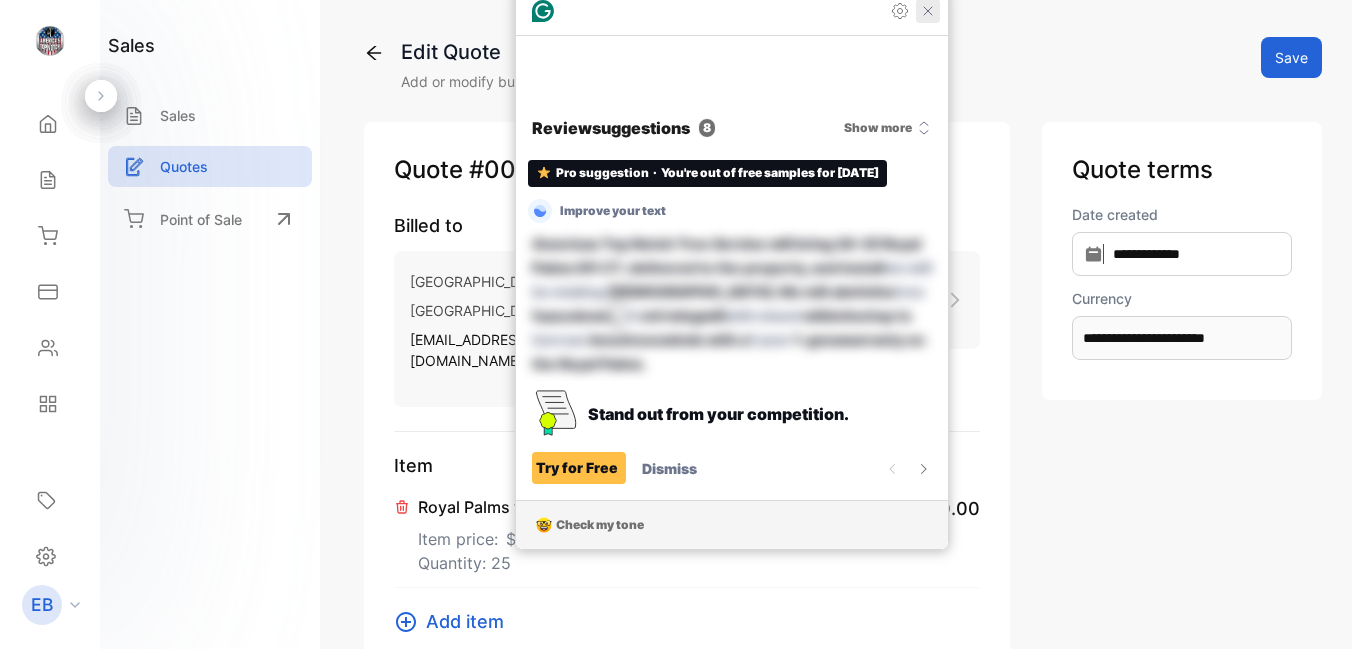 click 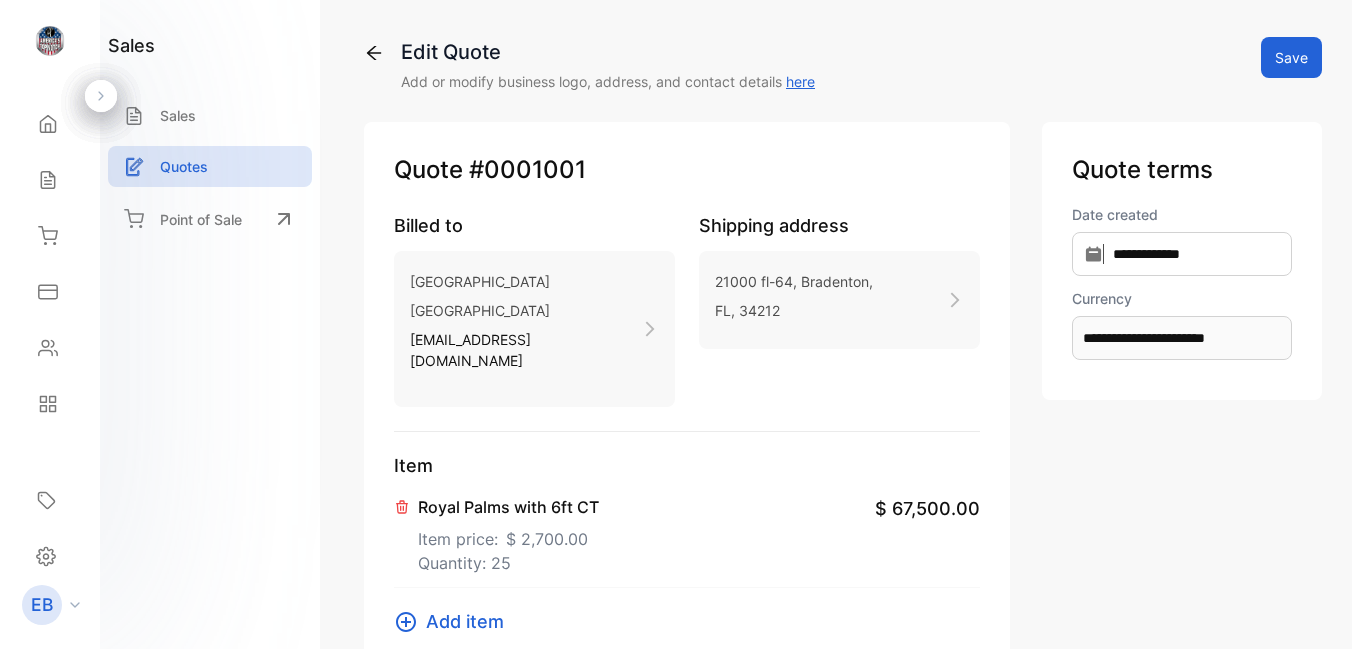 scroll, scrollTop: 0, scrollLeft: 0, axis: both 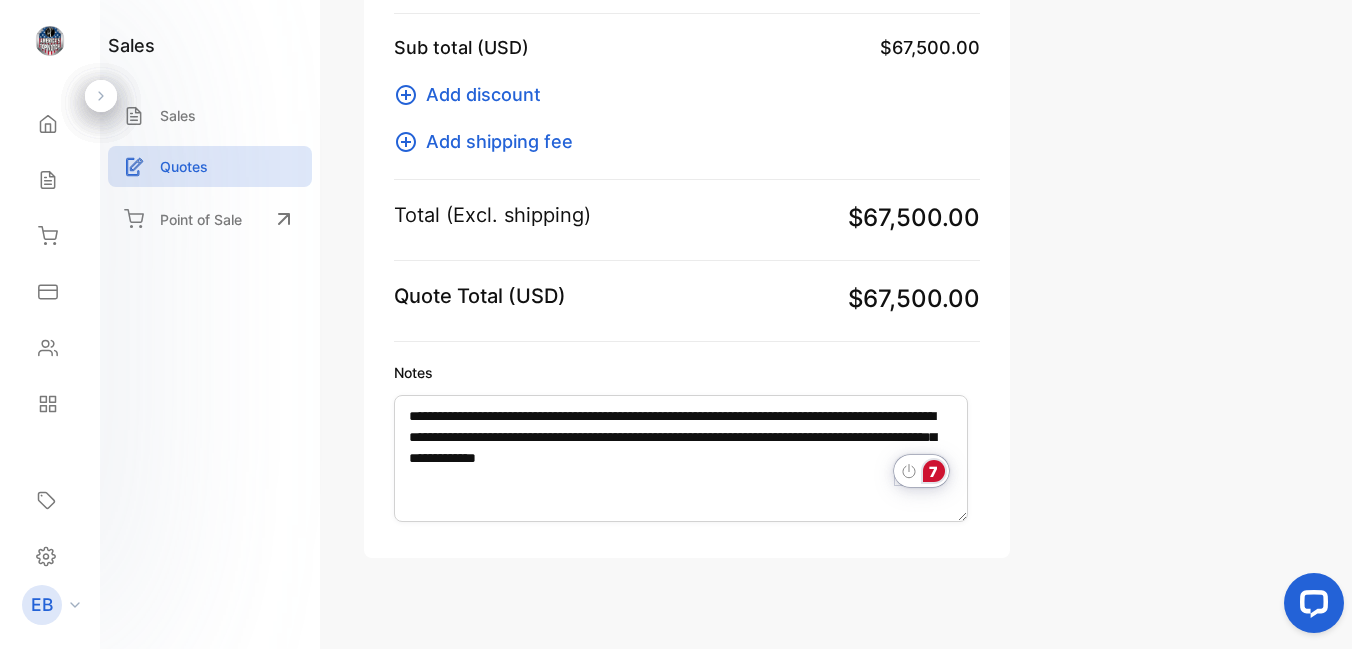 click on "7" 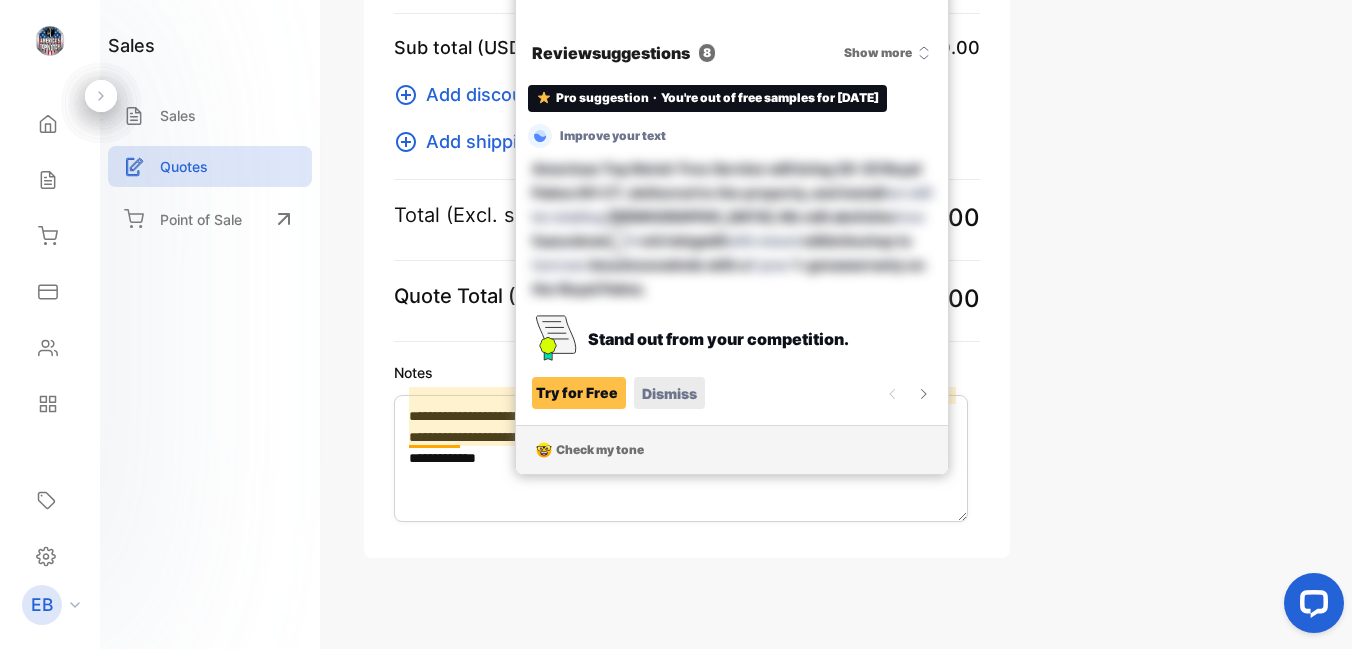 click on "Dismiss" at bounding box center (669, 393) 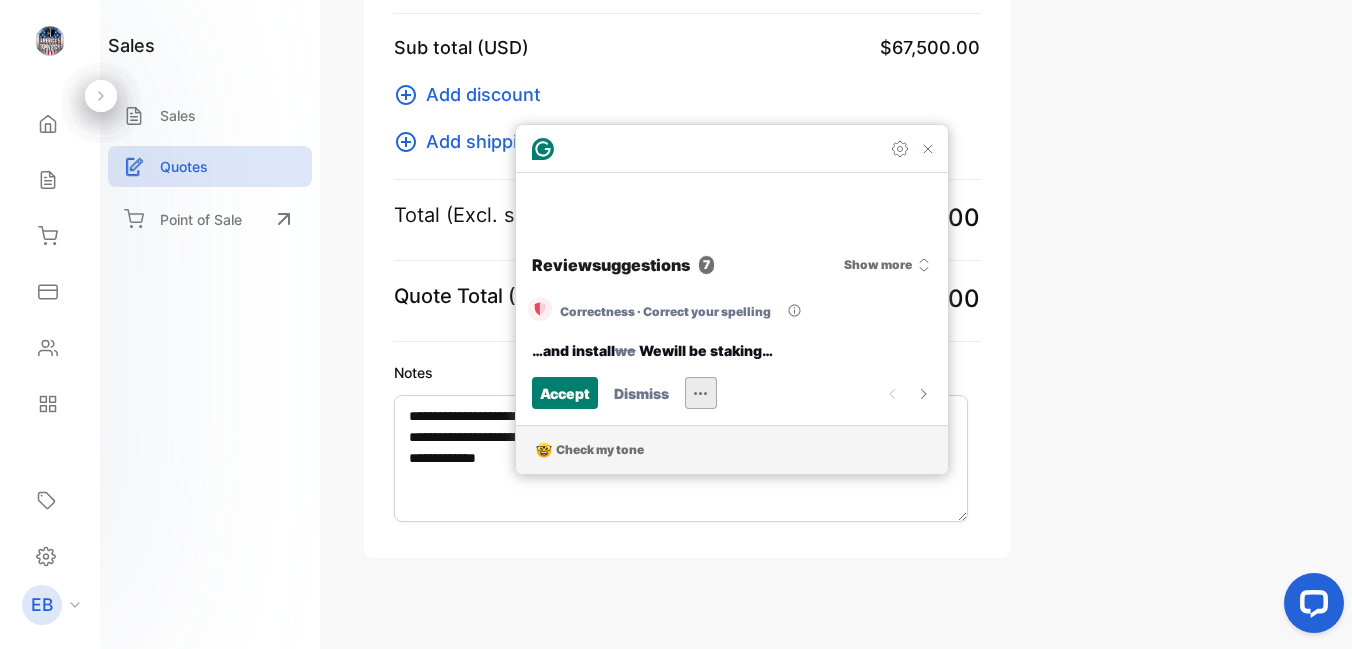 scroll, scrollTop: 617, scrollLeft: 0, axis: vertical 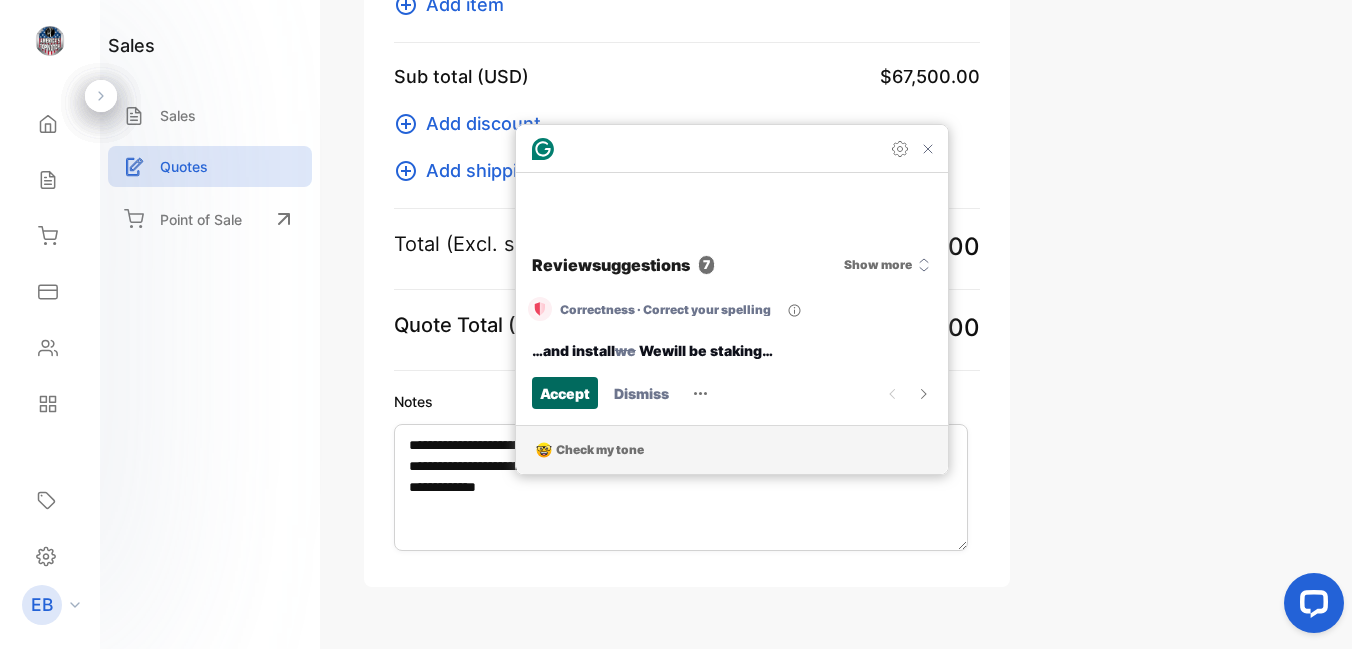 click on "Accept" at bounding box center [565, 393] 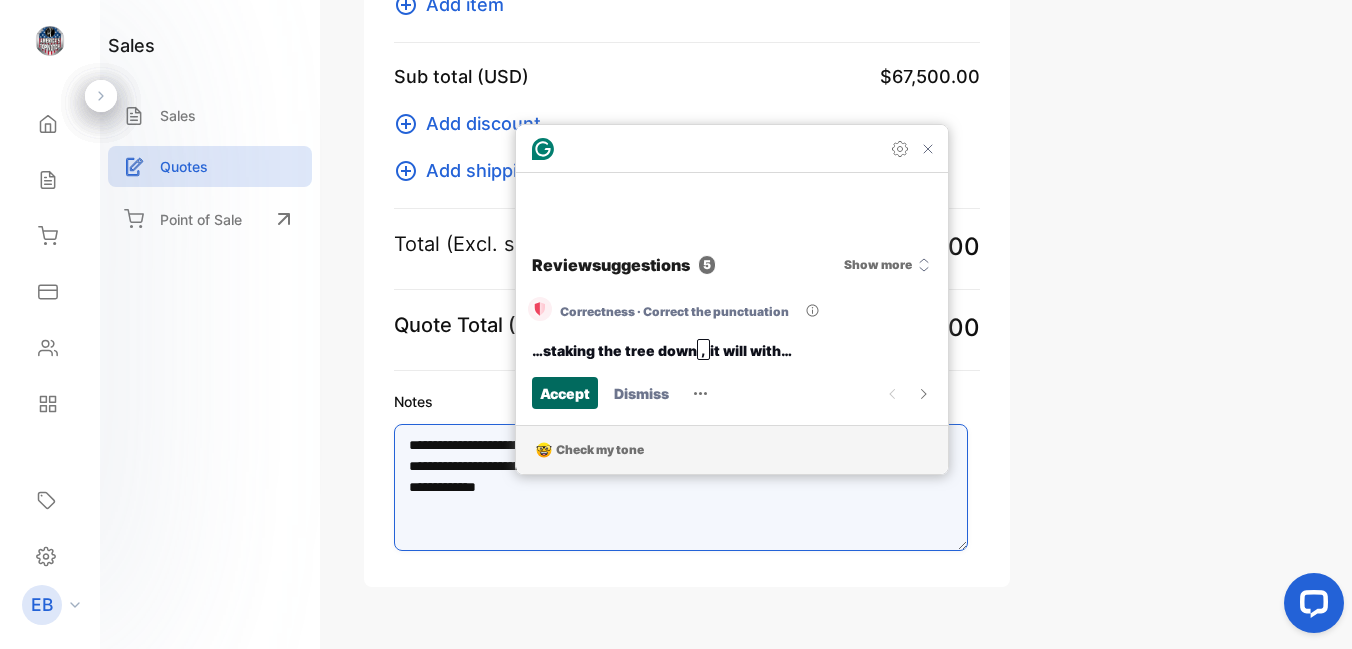 scroll, scrollTop: 588, scrollLeft: 0, axis: vertical 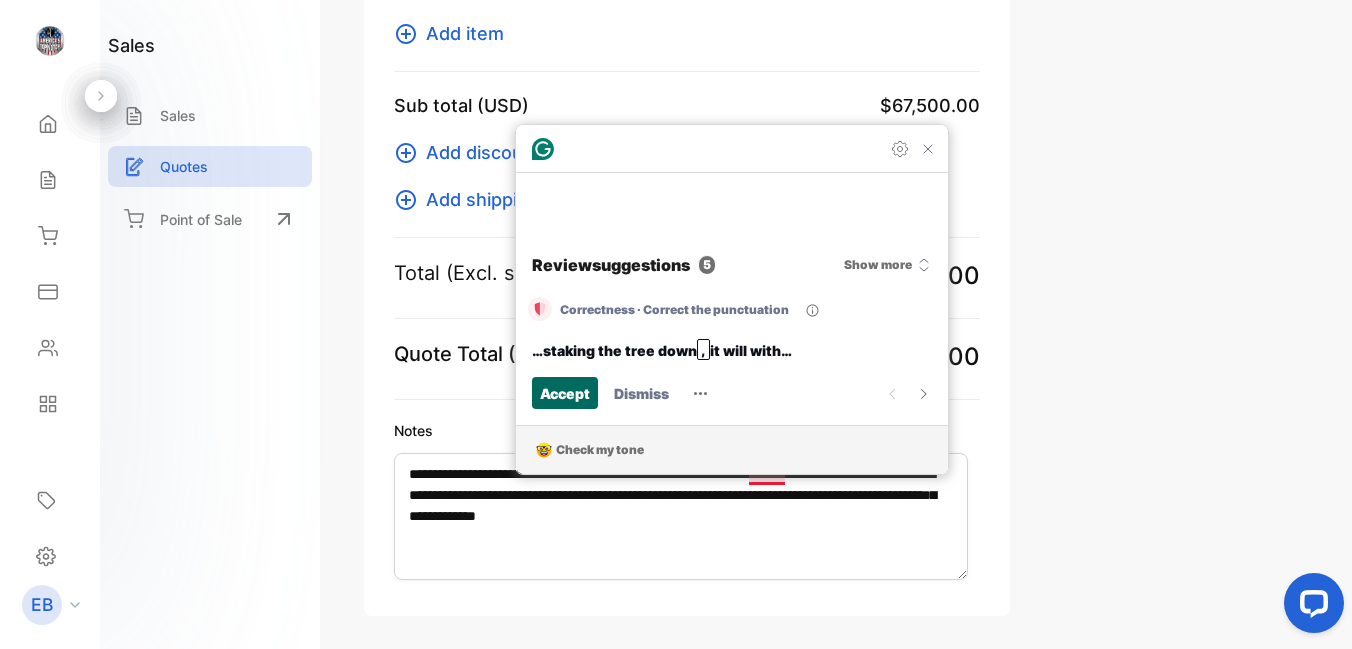 click on "Accept" at bounding box center [565, 393] 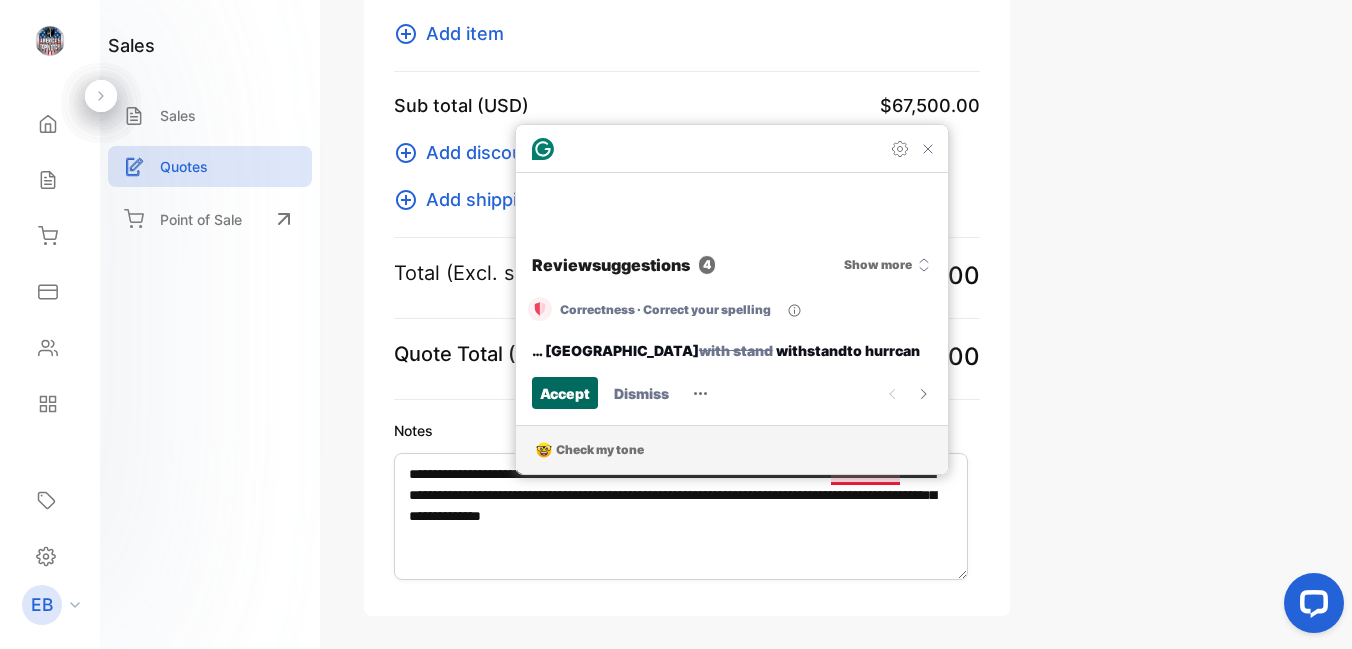click on "Accept" at bounding box center (565, 393) 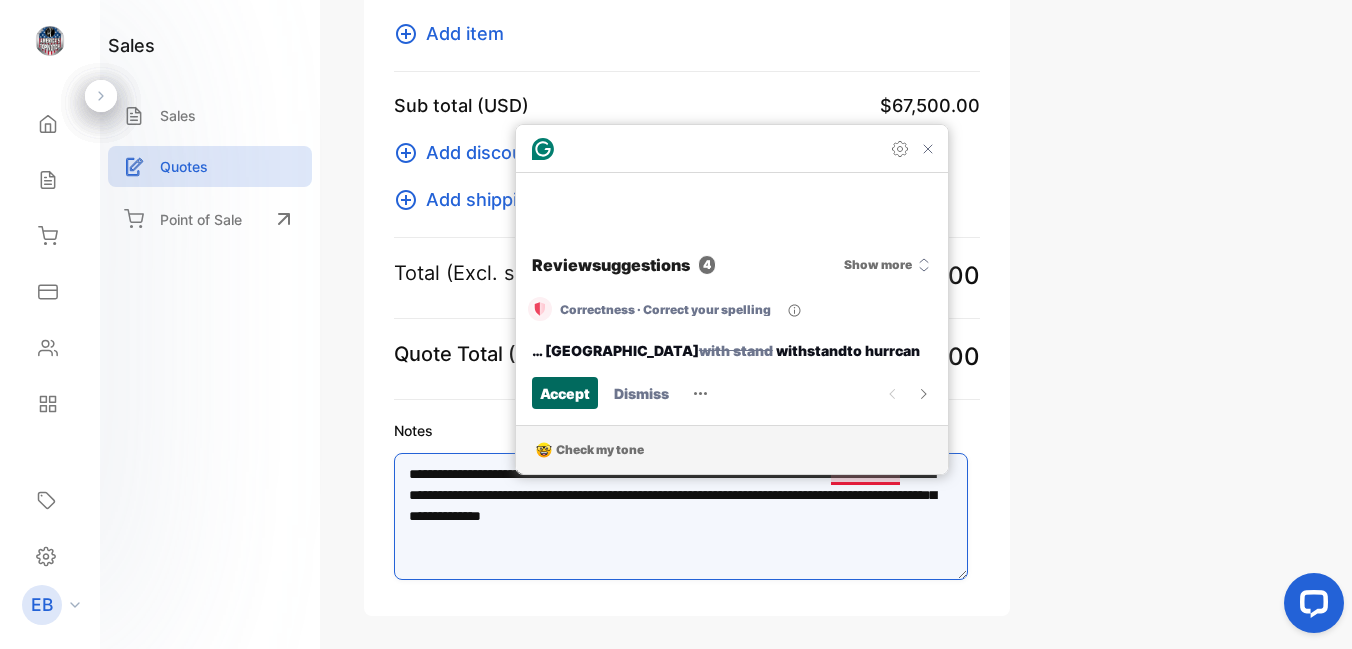 scroll, scrollTop: 559, scrollLeft: 0, axis: vertical 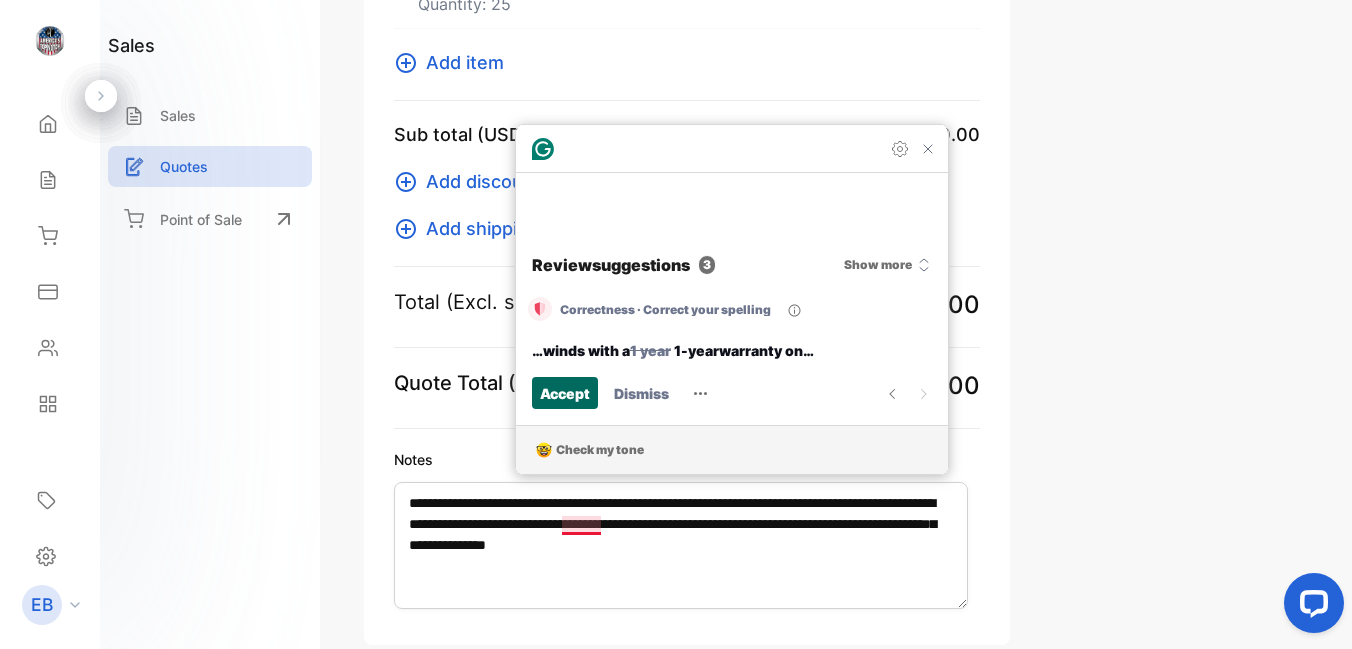click on "Accept" at bounding box center [565, 393] 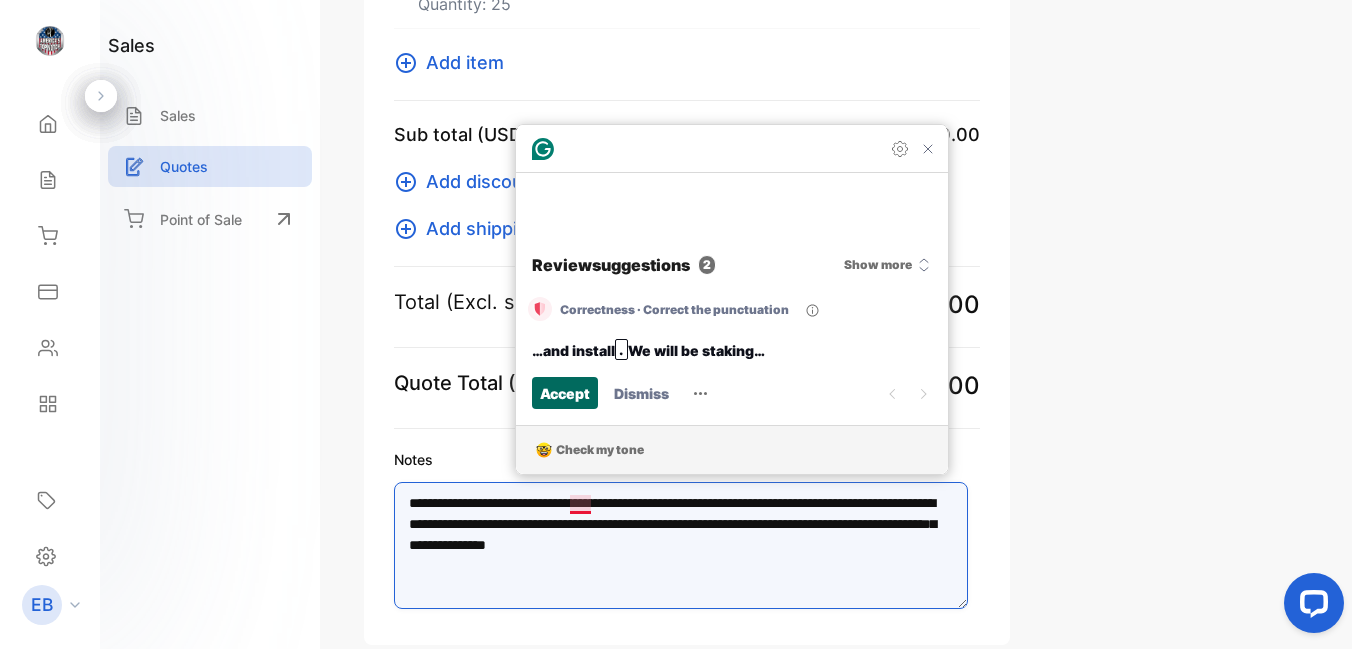 scroll, scrollTop: 530, scrollLeft: 0, axis: vertical 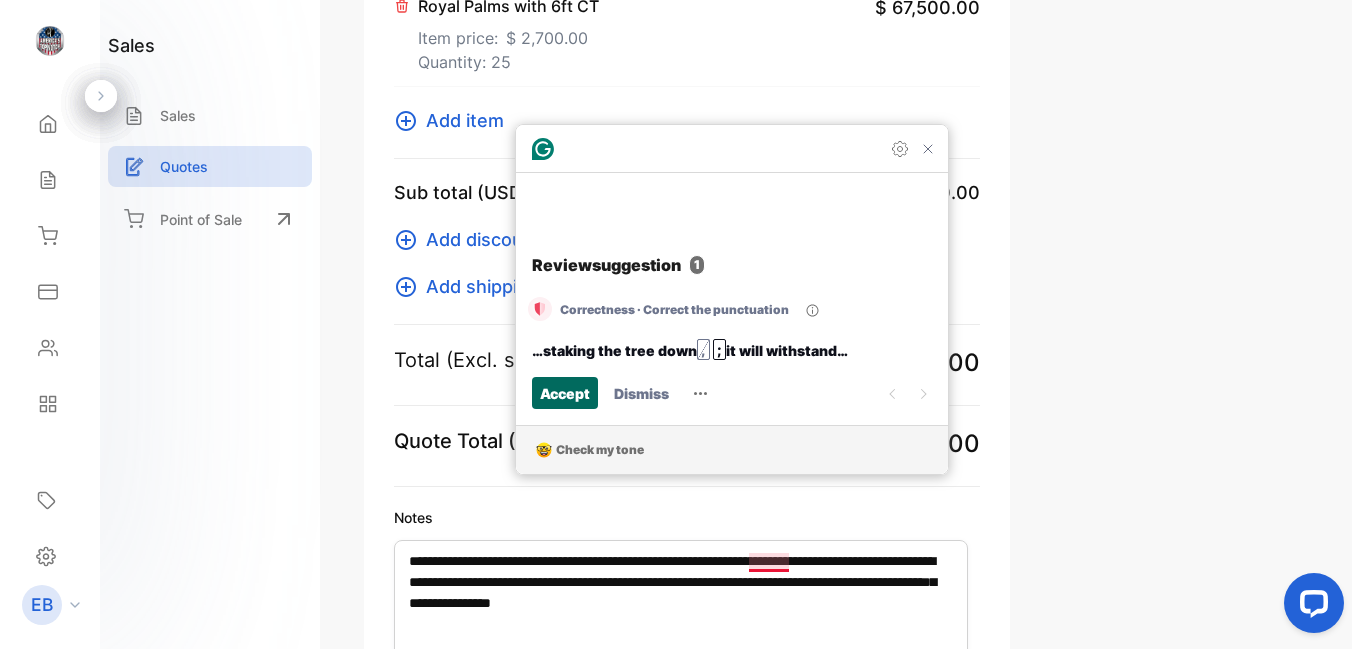 click on "Accept" at bounding box center (565, 393) 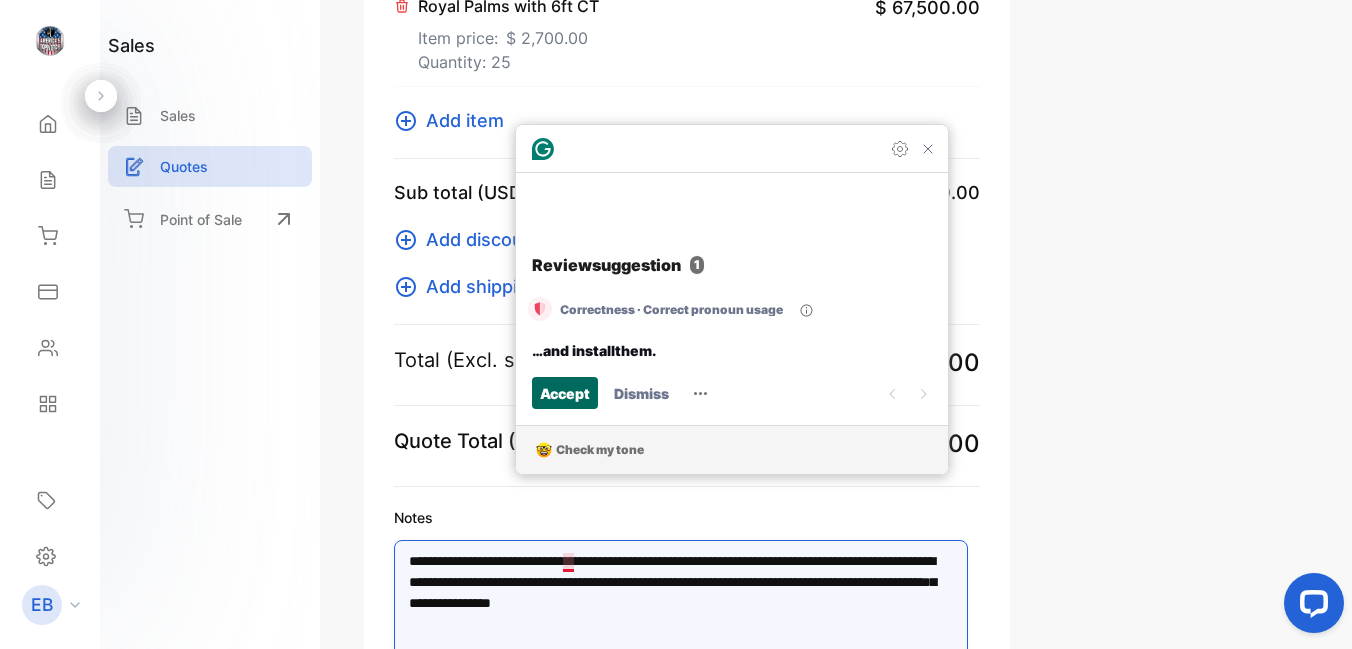 scroll, scrollTop: 472, scrollLeft: 0, axis: vertical 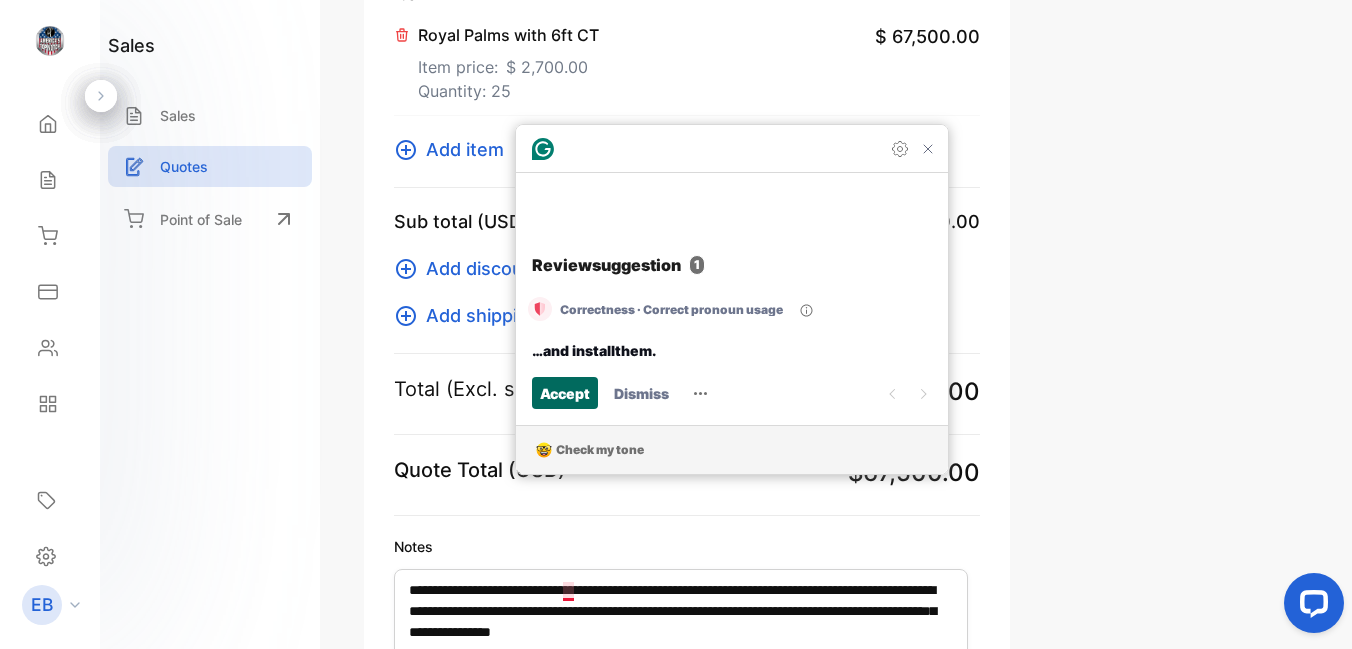 click on "Accept" at bounding box center [565, 393] 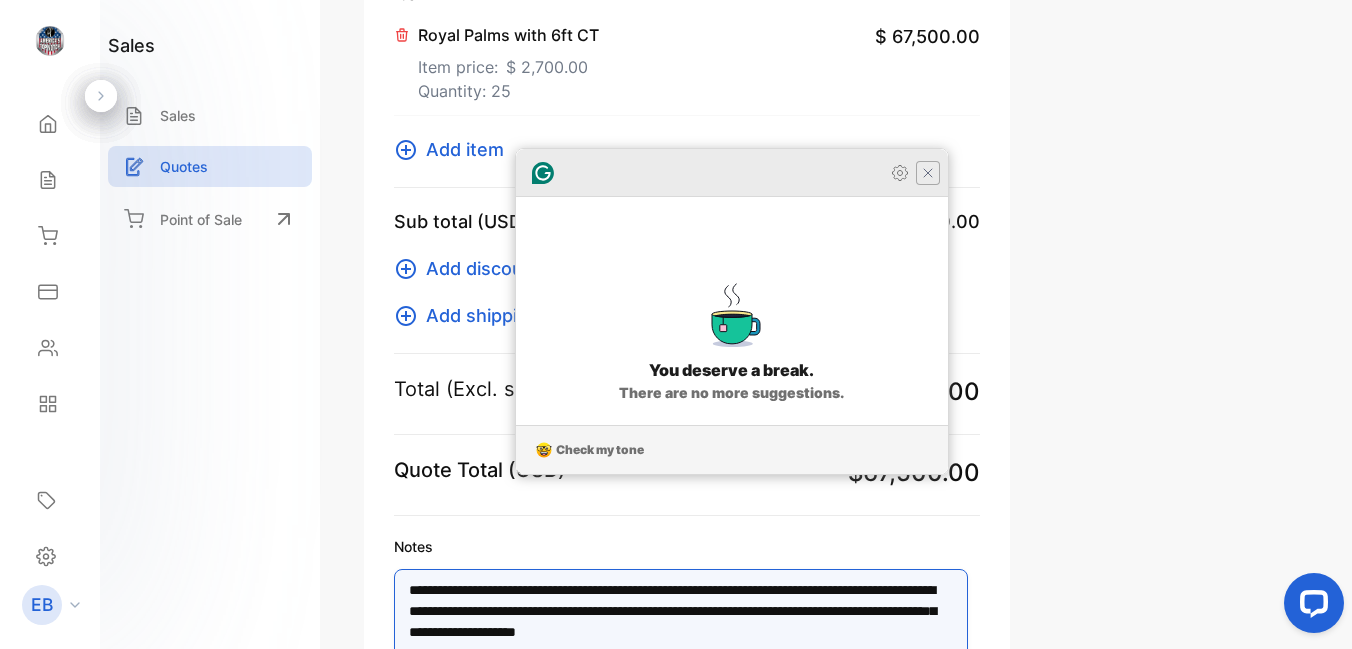 type on "**********" 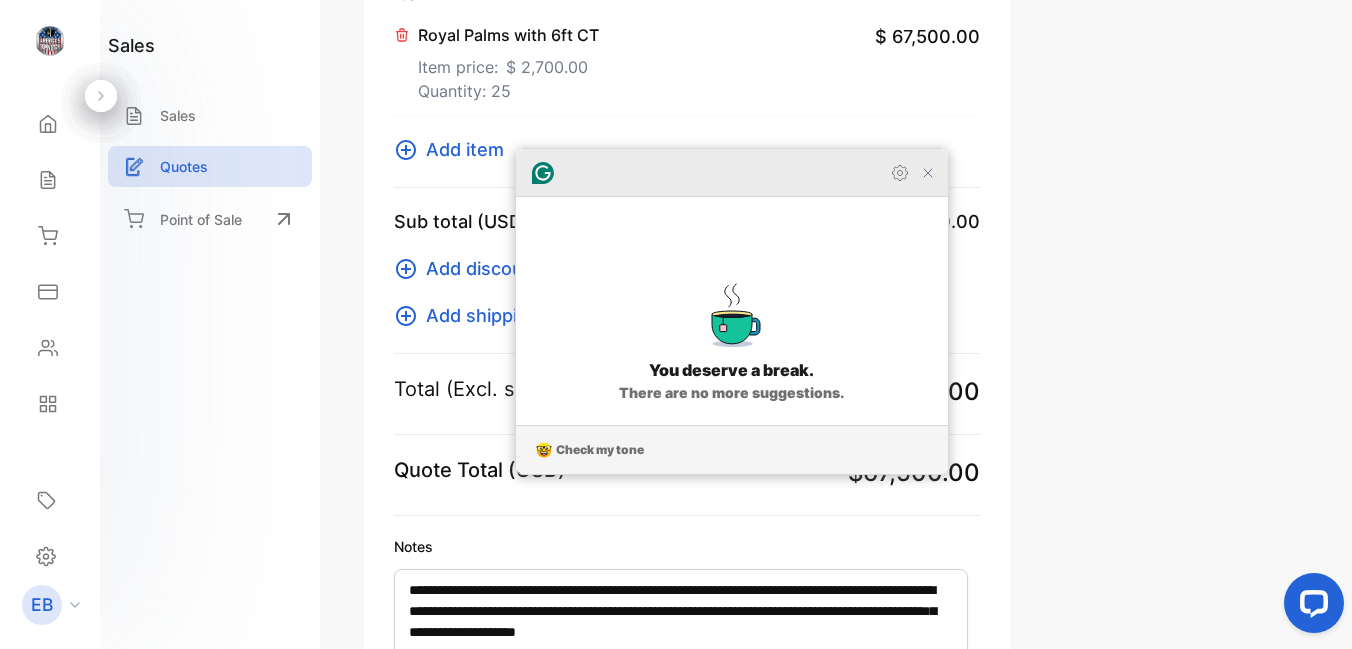 click 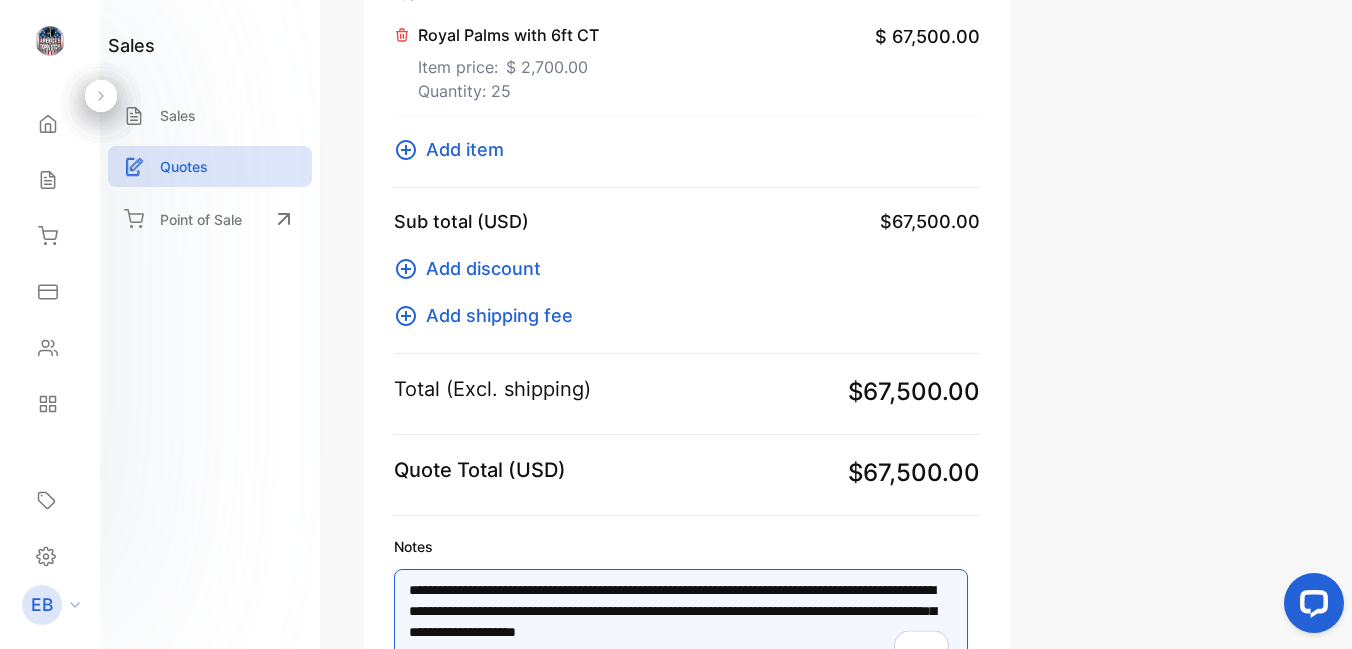 scroll, scrollTop: 563, scrollLeft: 0, axis: vertical 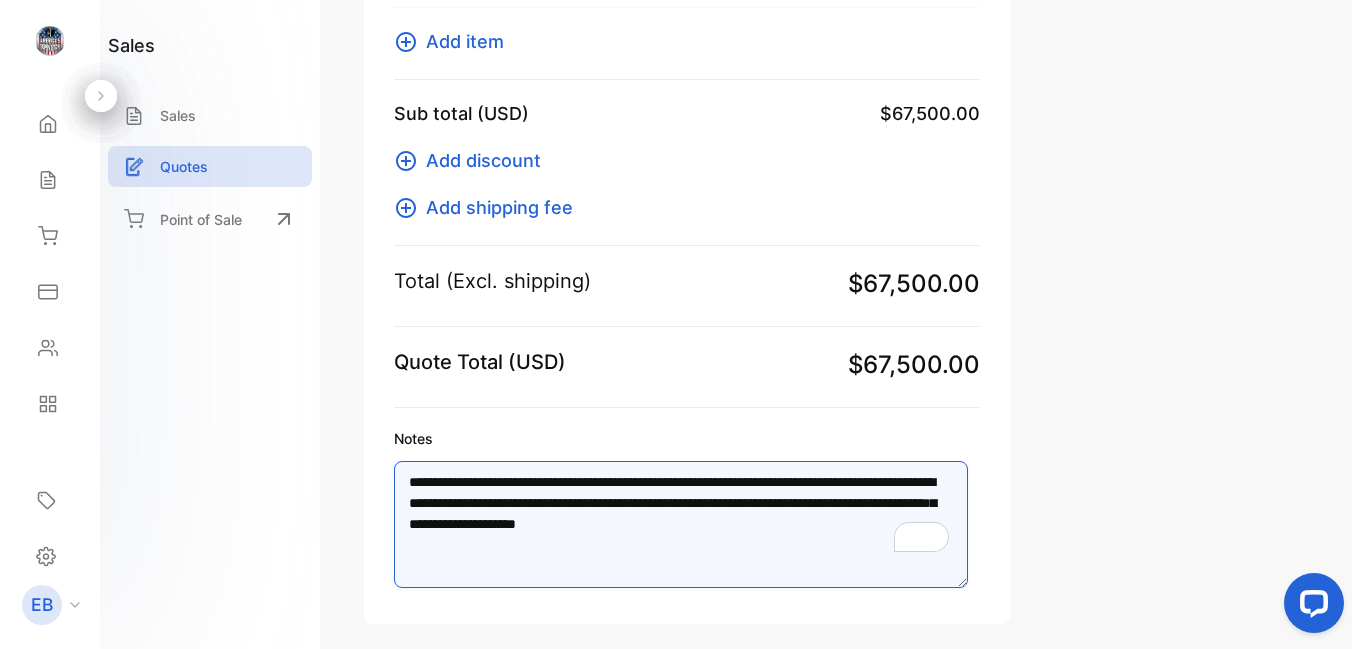 click on "**********" at bounding box center (681, 524) 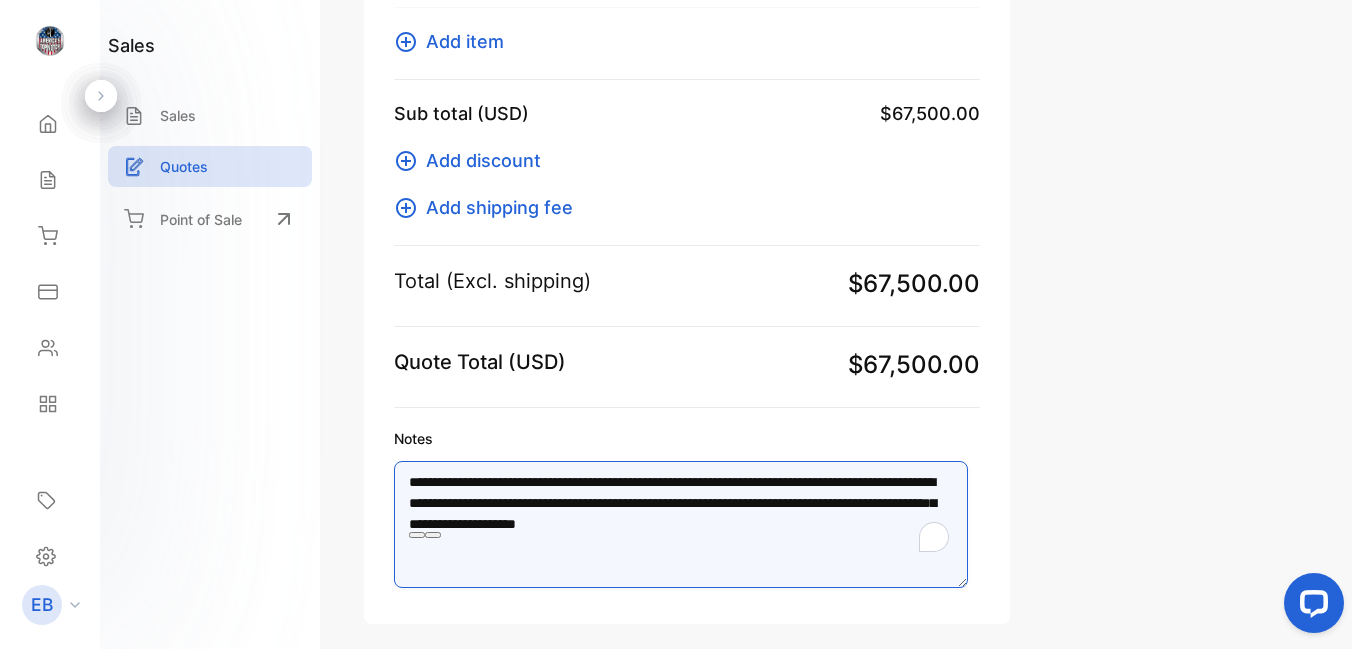 click on "**********" at bounding box center (681, 524) 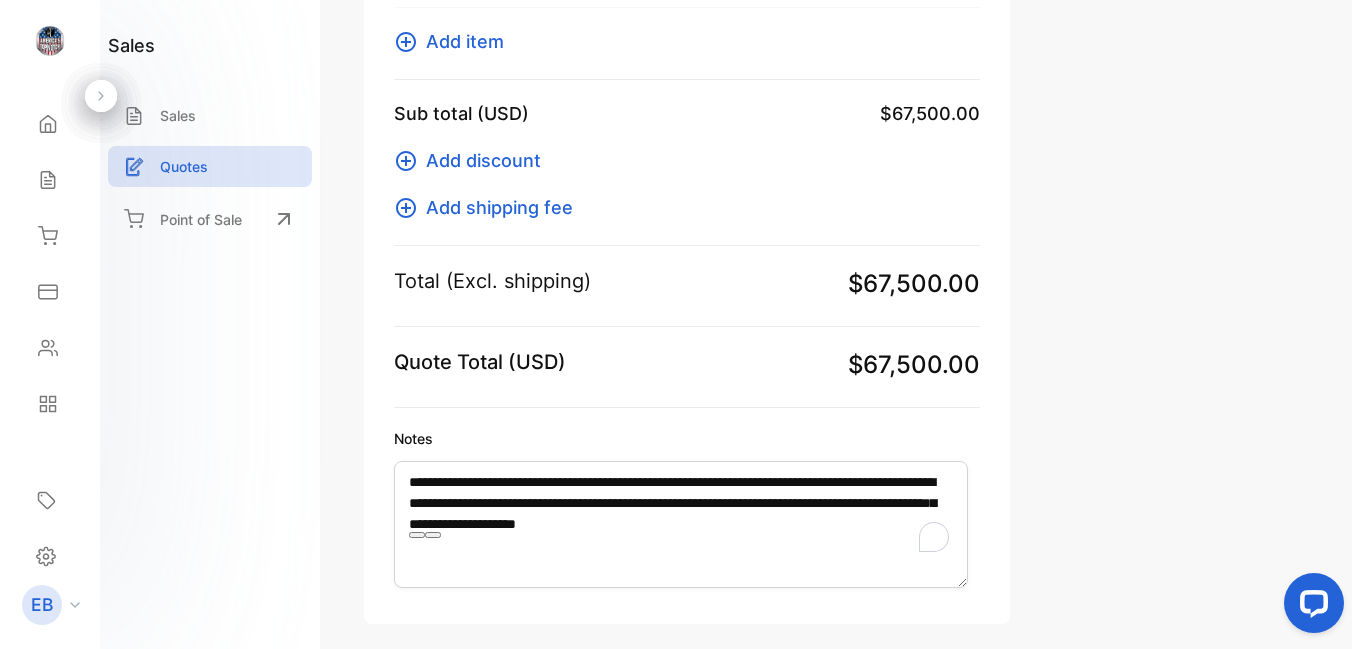 click on "Notes" at bounding box center [687, 438] 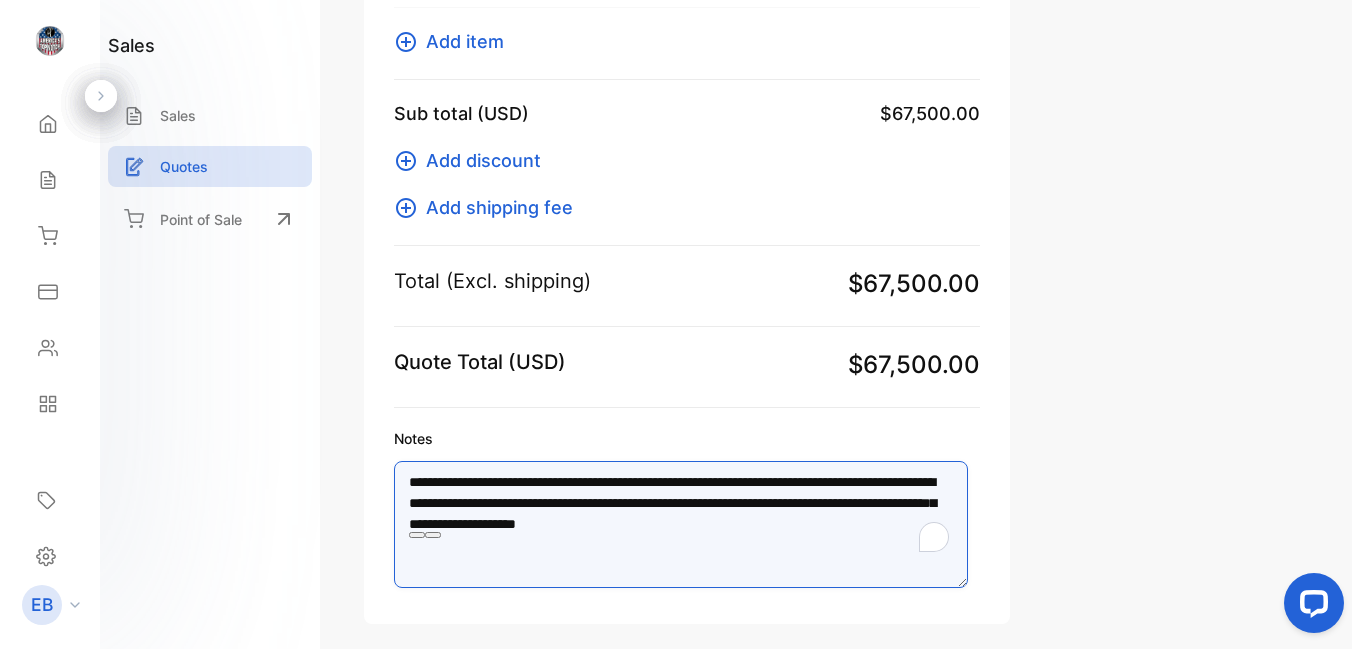 click on "**********" at bounding box center [681, 524] 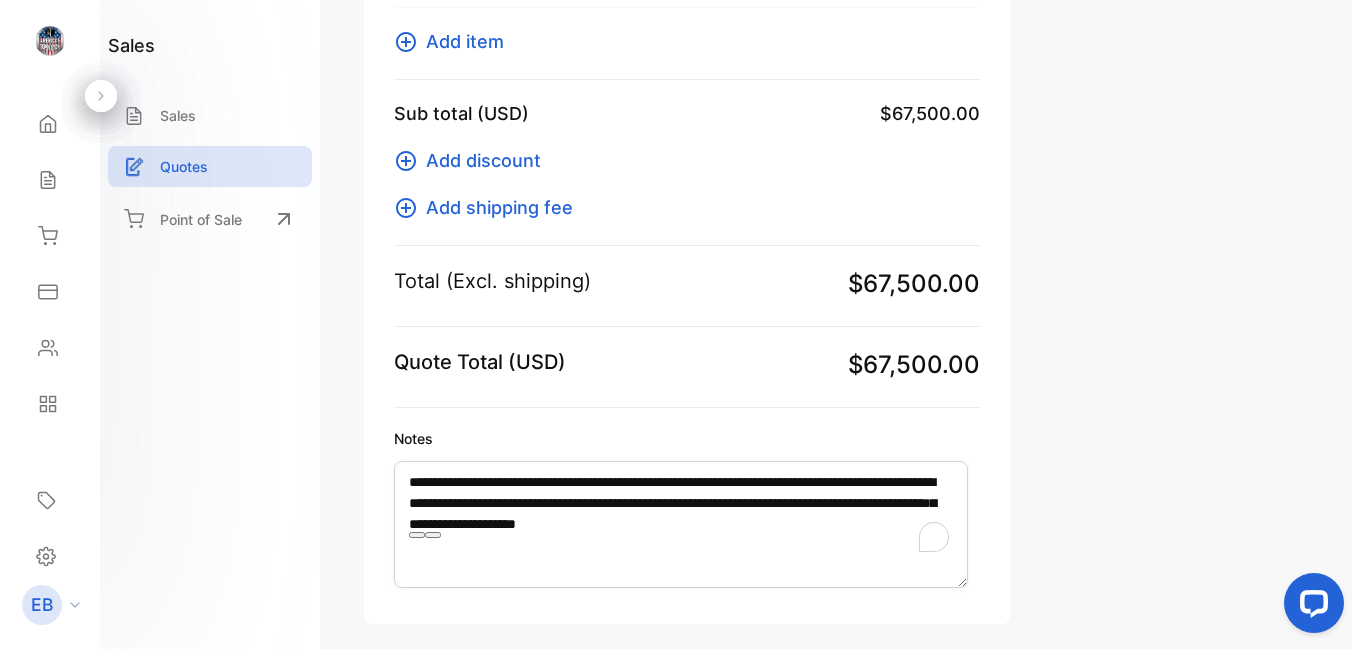 click on "Notes" at bounding box center (687, 438) 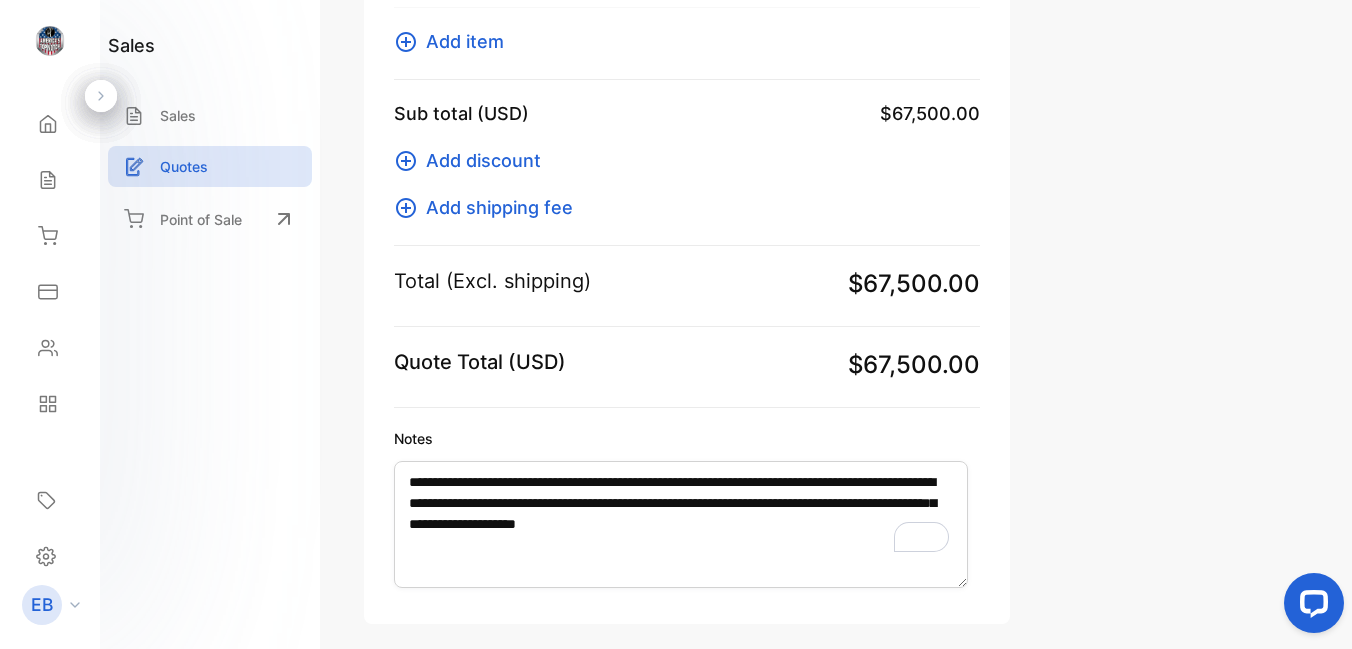 click on "**********" at bounding box center [1182, 83] 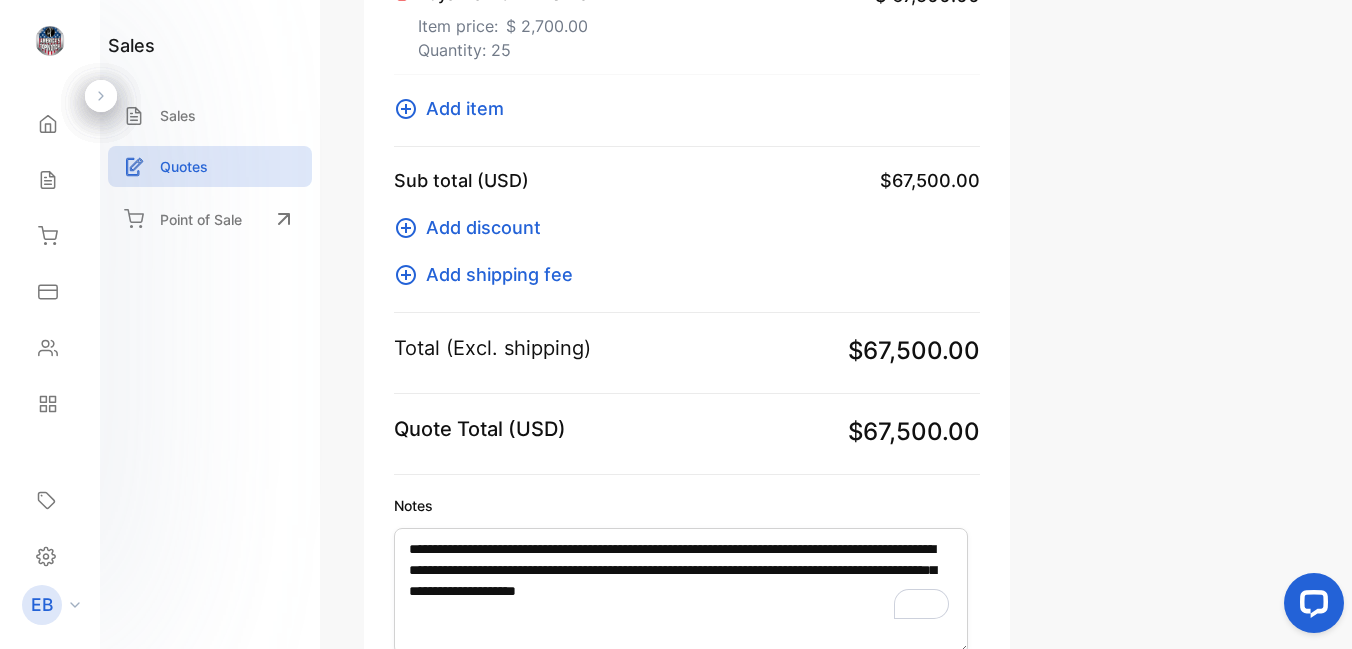 scroll, scrollTop: 469, scrollLeft: 0, axis: vertical 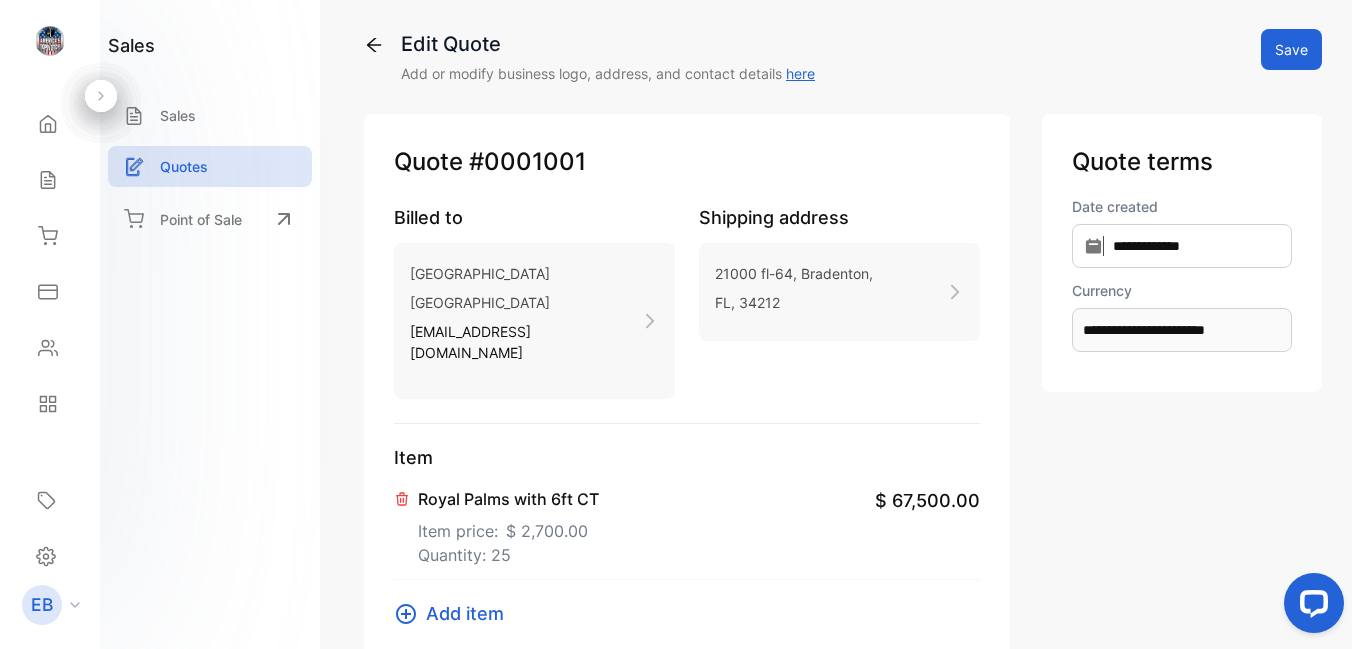 click on "Royal Palms with 6ft CT" at bounding box center (508, 499) 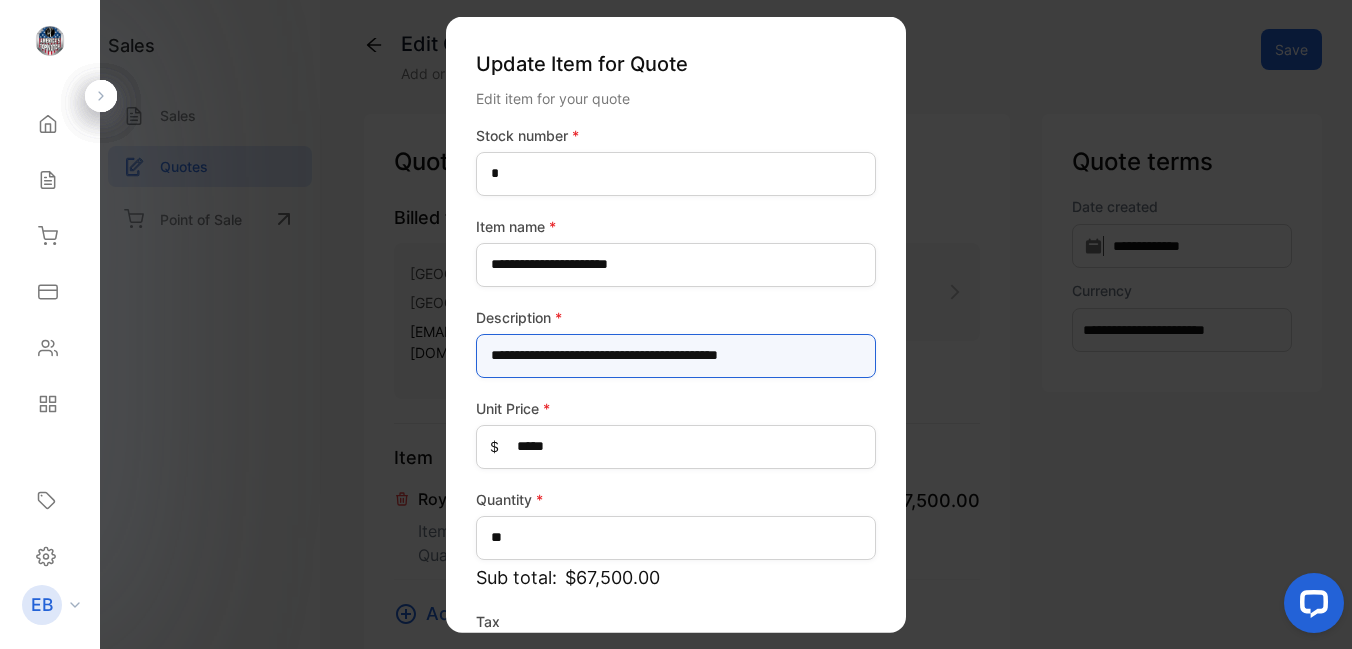 click on "**********" at bounding box center (676, 355) 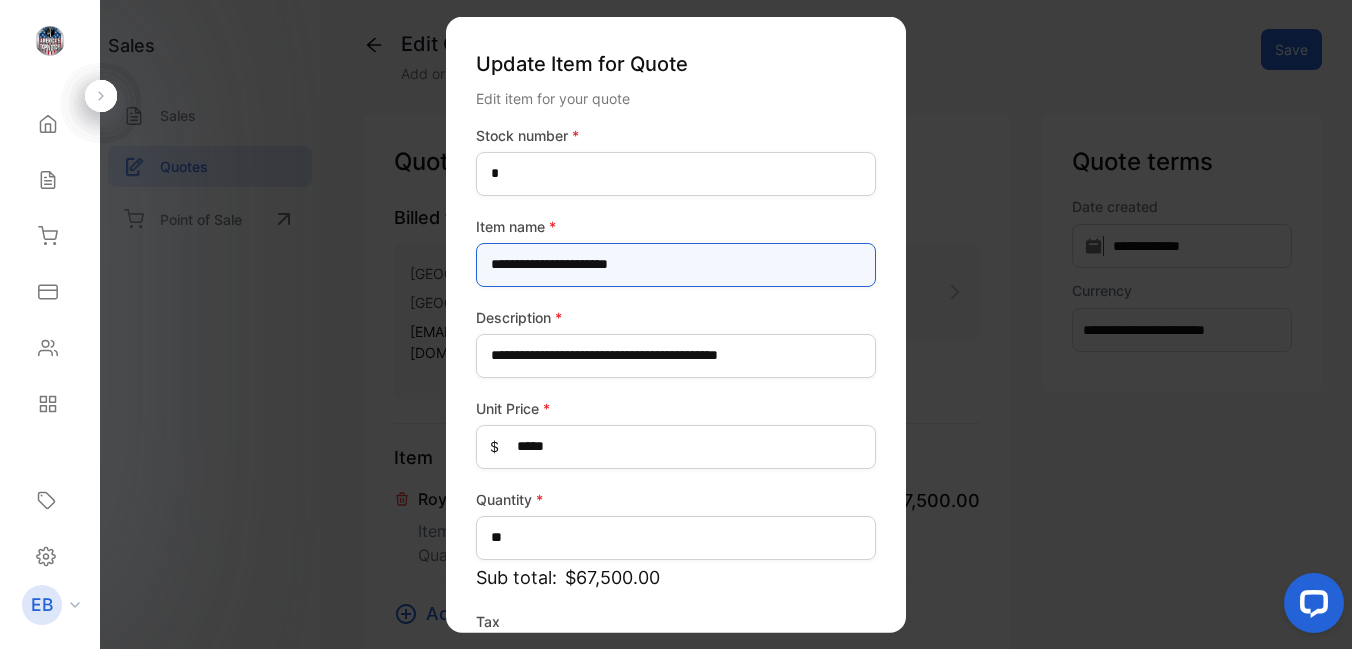 click on "**********" at bounding box center [676, 264] 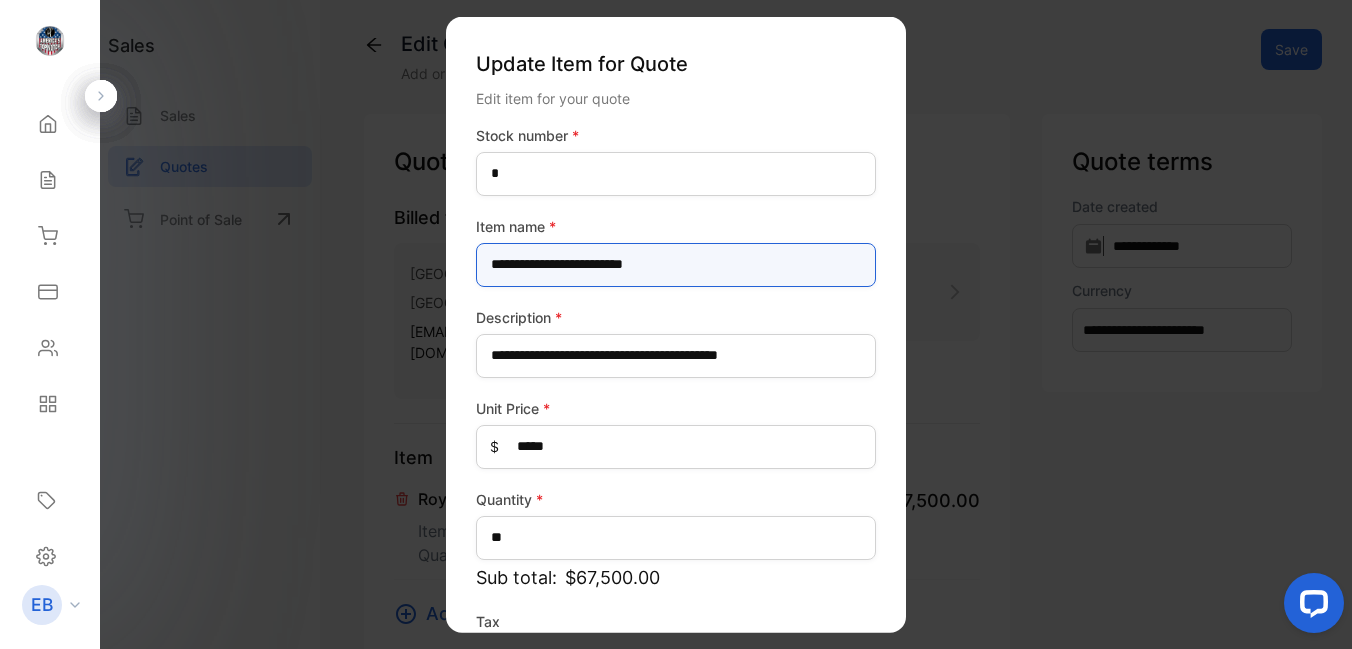 type on "**********" 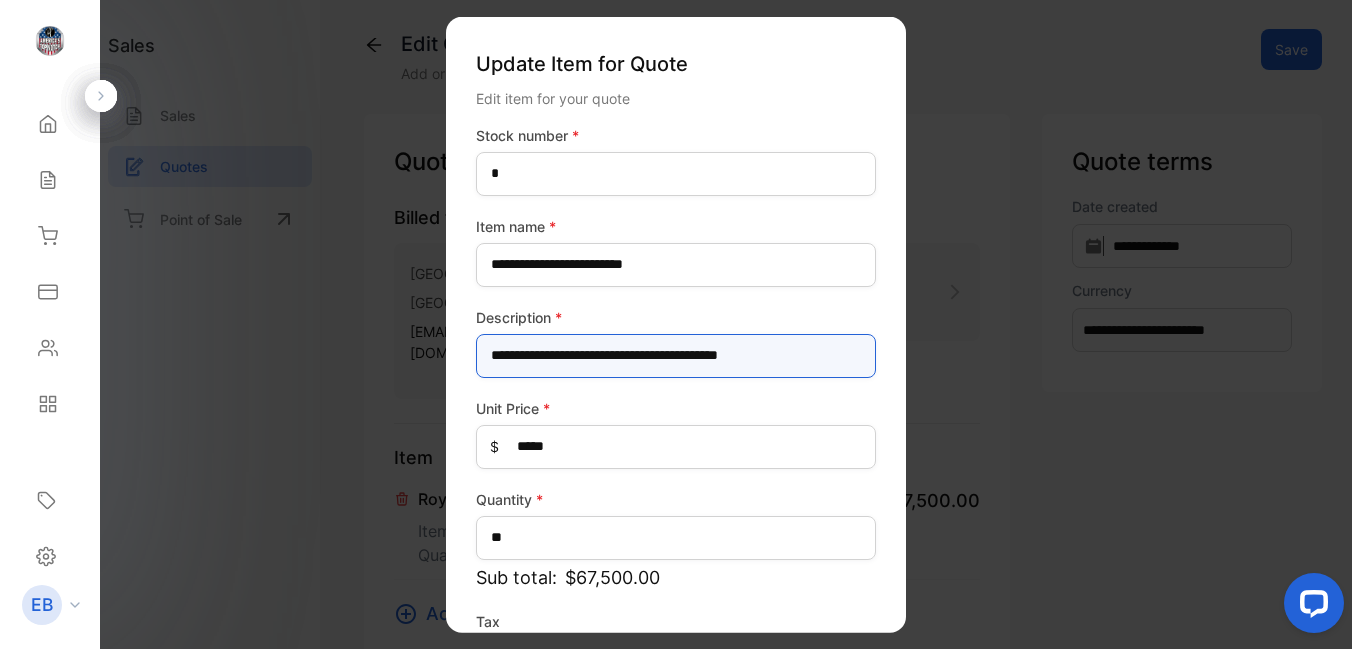 drag, startPoint x: 790, startPoint y: 360, endPoint x: 482, endPoint y: 358, distance: 308.0065 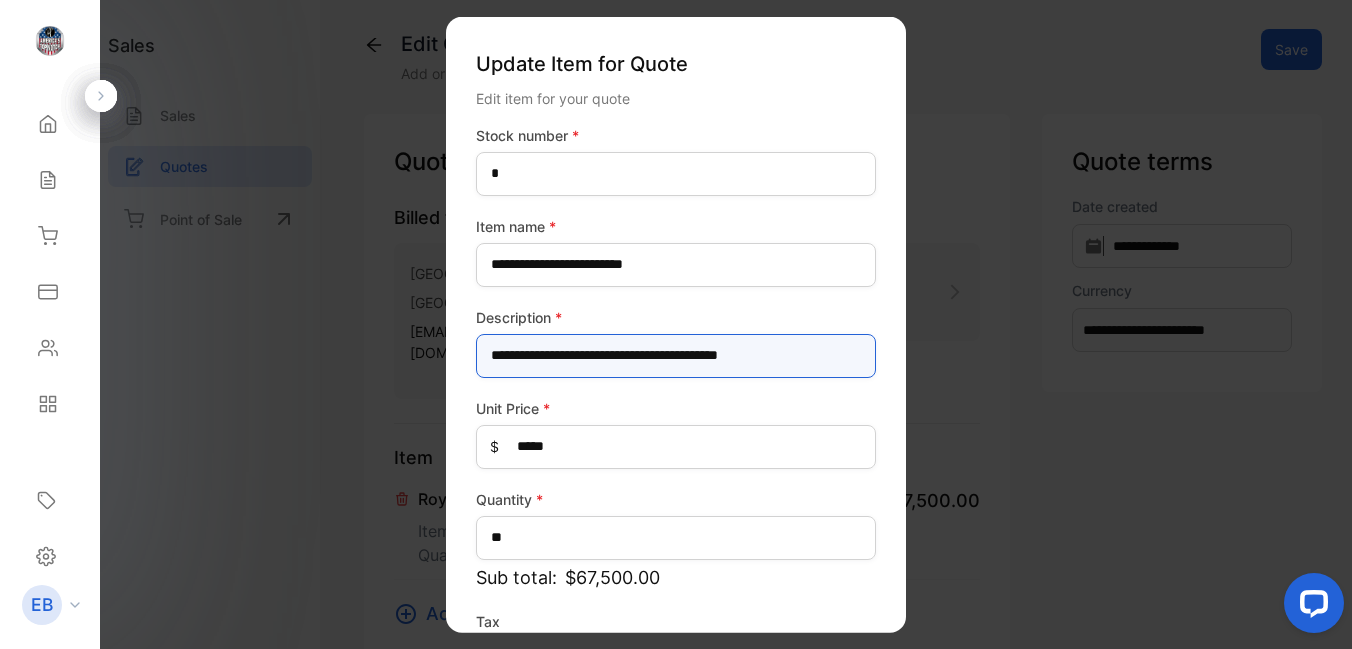 click on "**********" at bounding box center (676, 355) 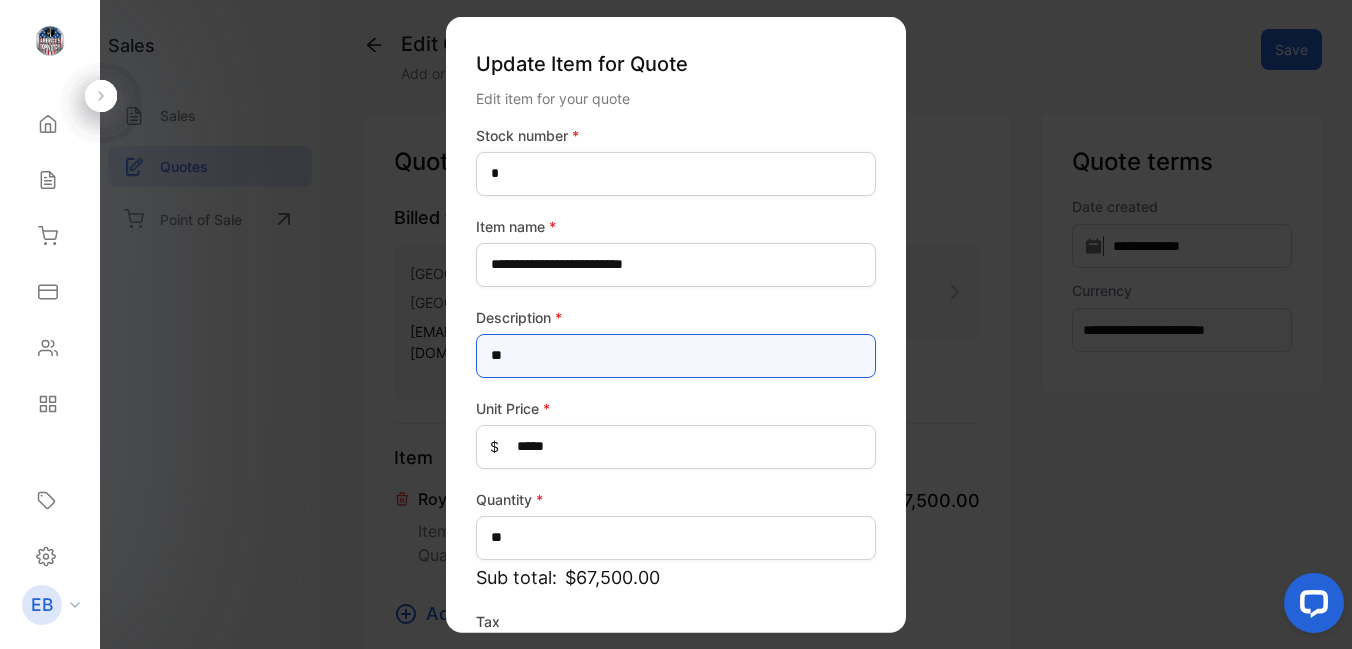 type on "*" 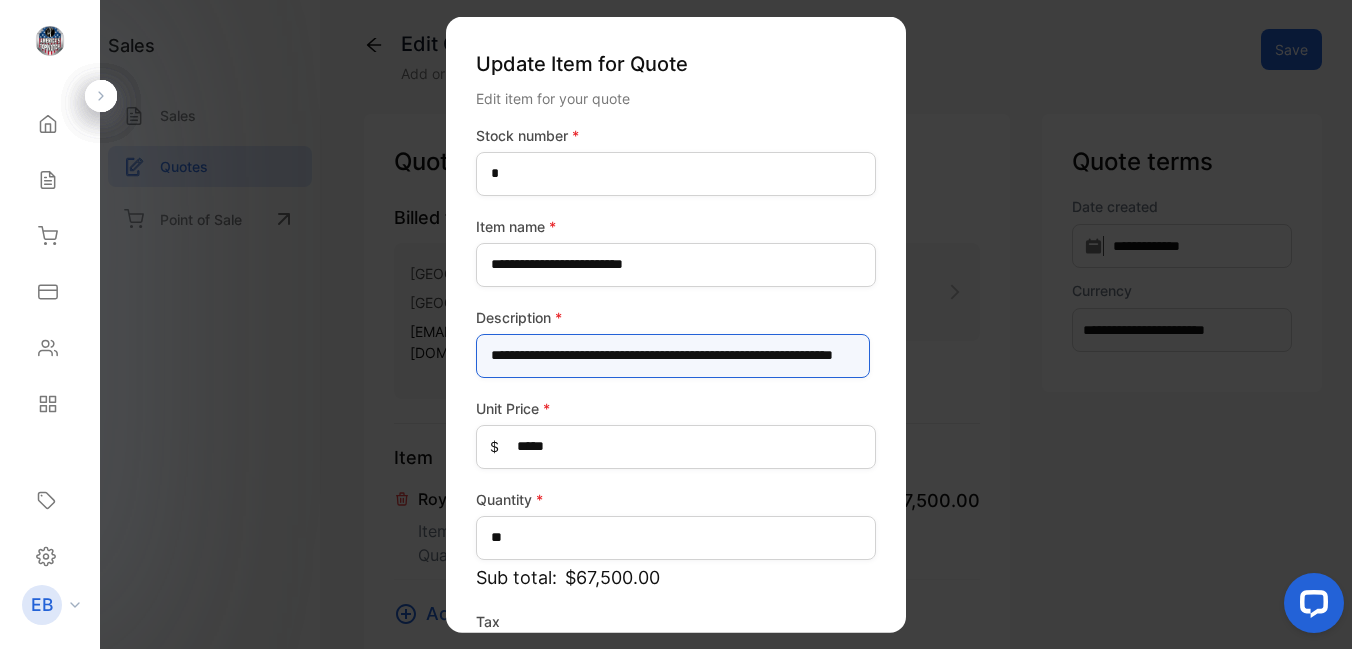 scroll, scrollTop: 0, scrollLeft: 86, axis: horizontal 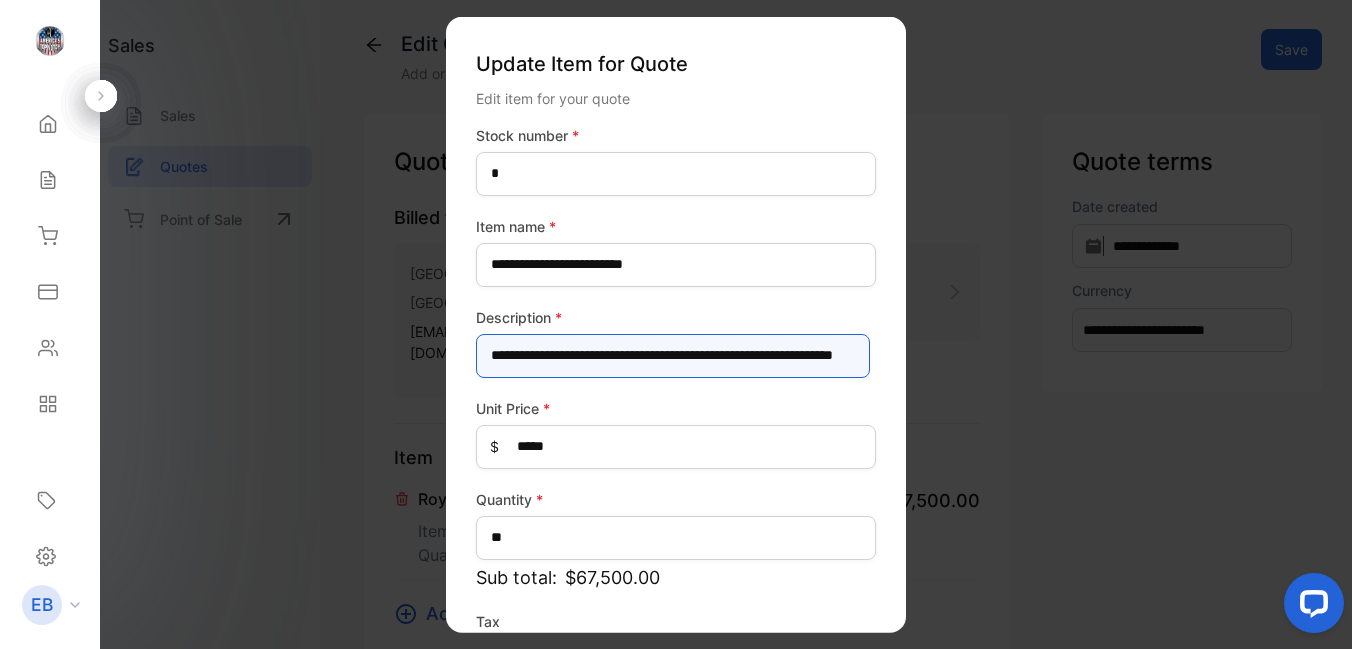 type on "**********" 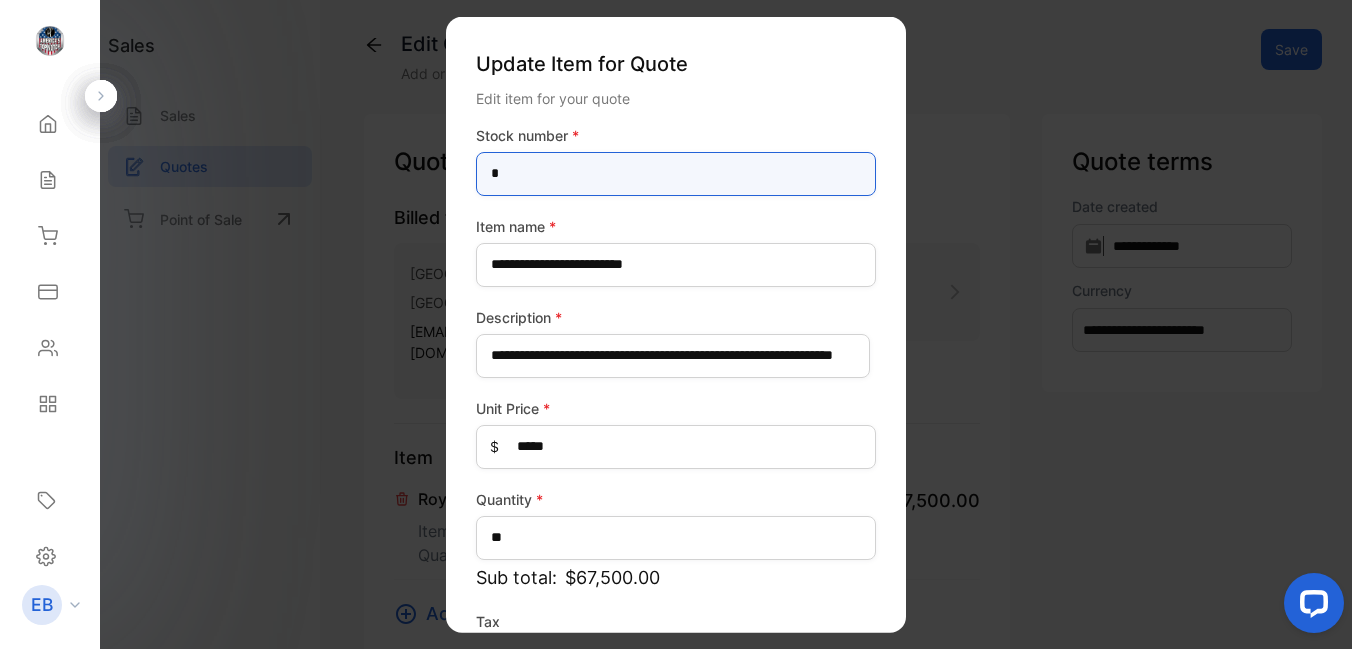click on "*" at bounding box center (676, 173) 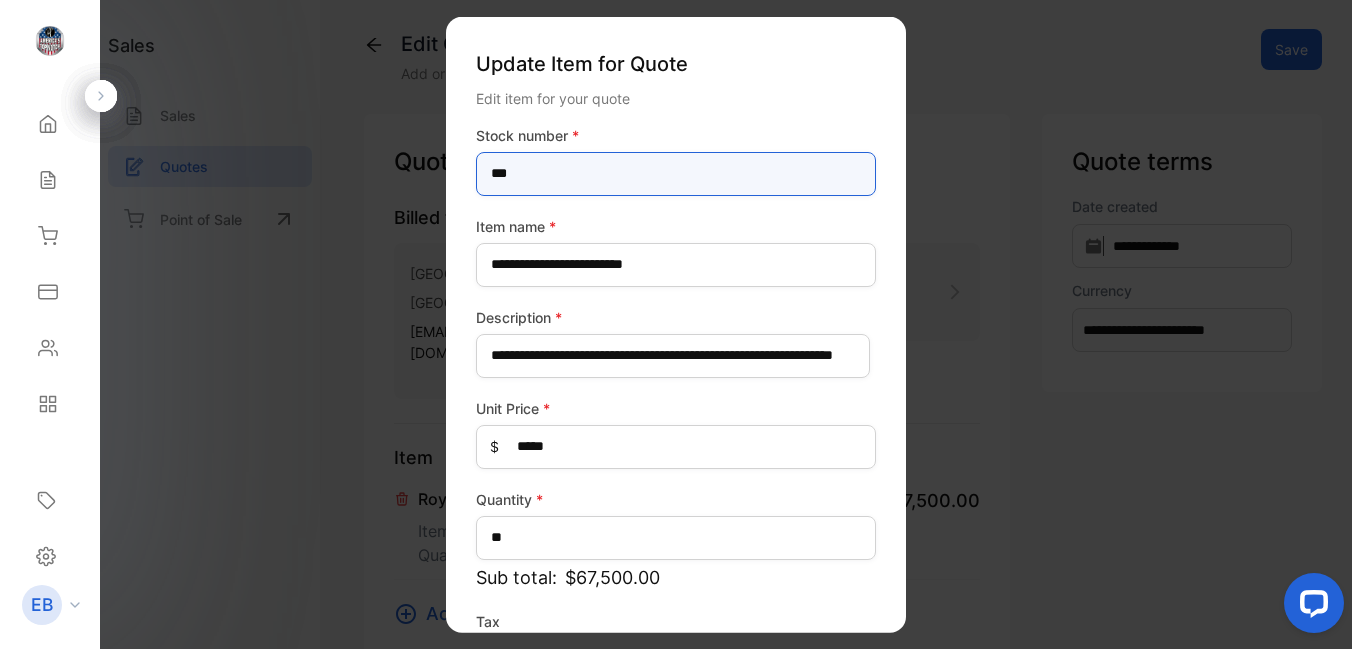 type on "***" 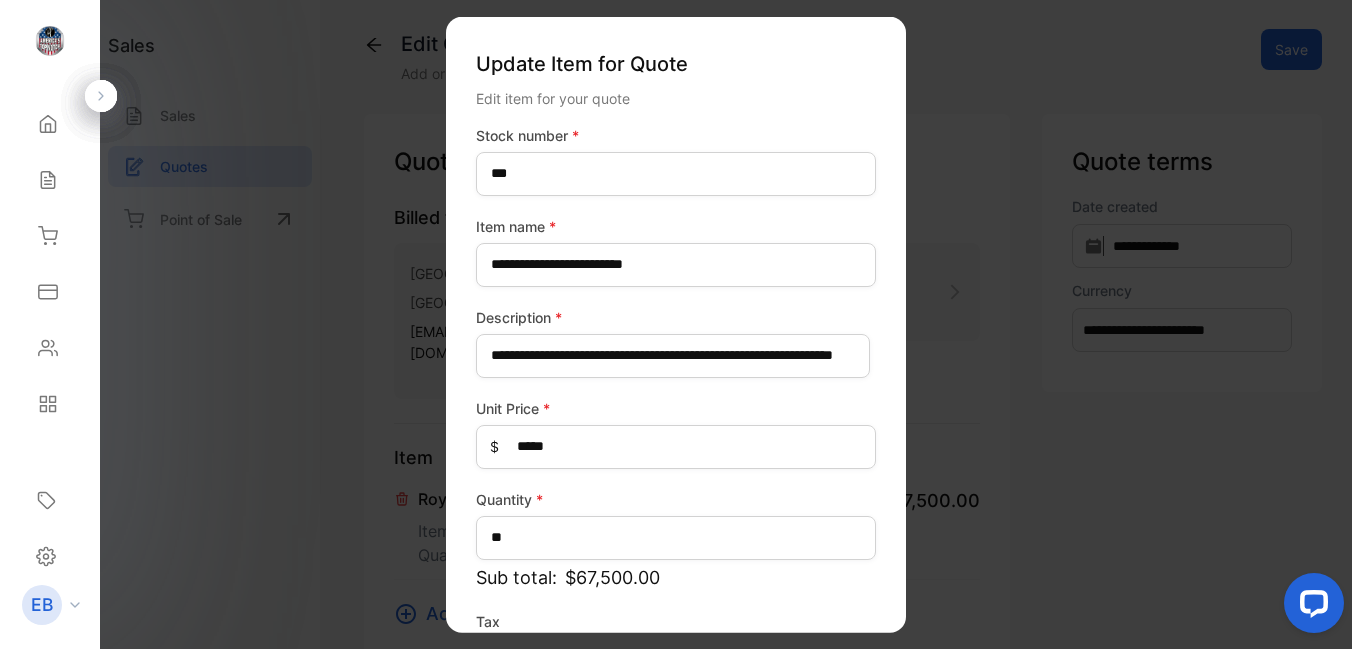 click on "Item name   *" at bounding box center (676, 225) 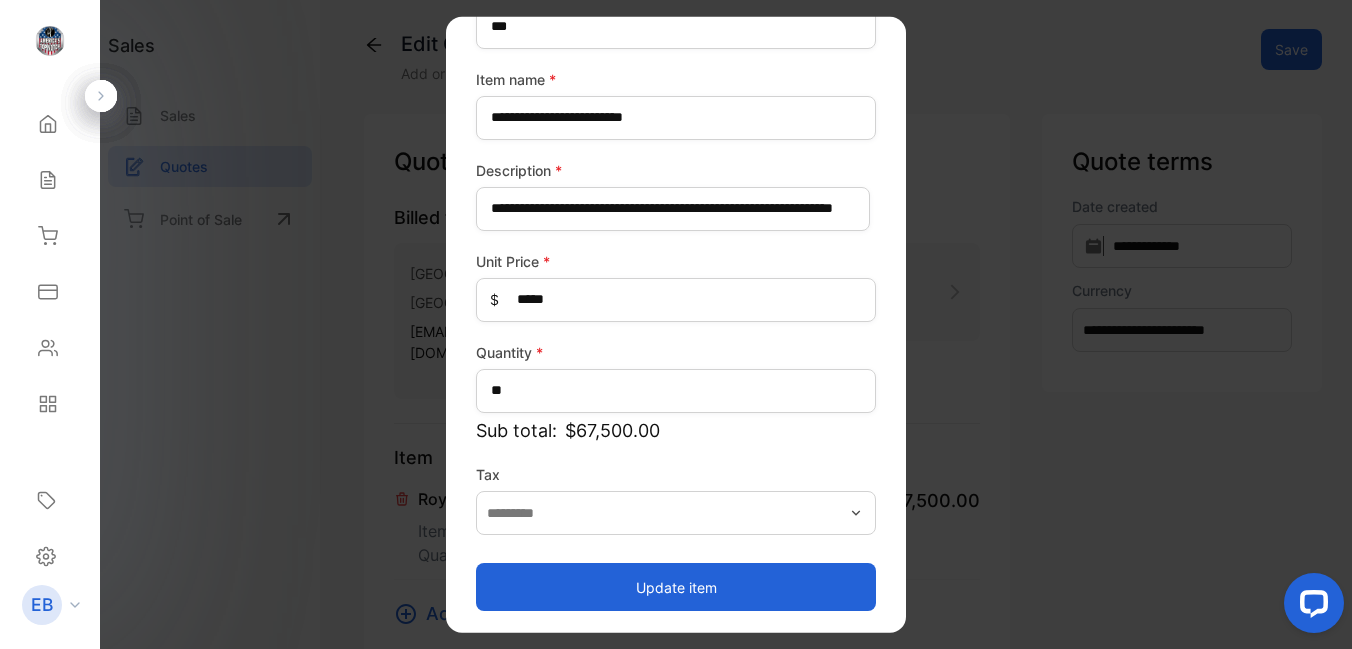 scroll, scrollTop: 149, scrollLeft: 0, axis: vertical 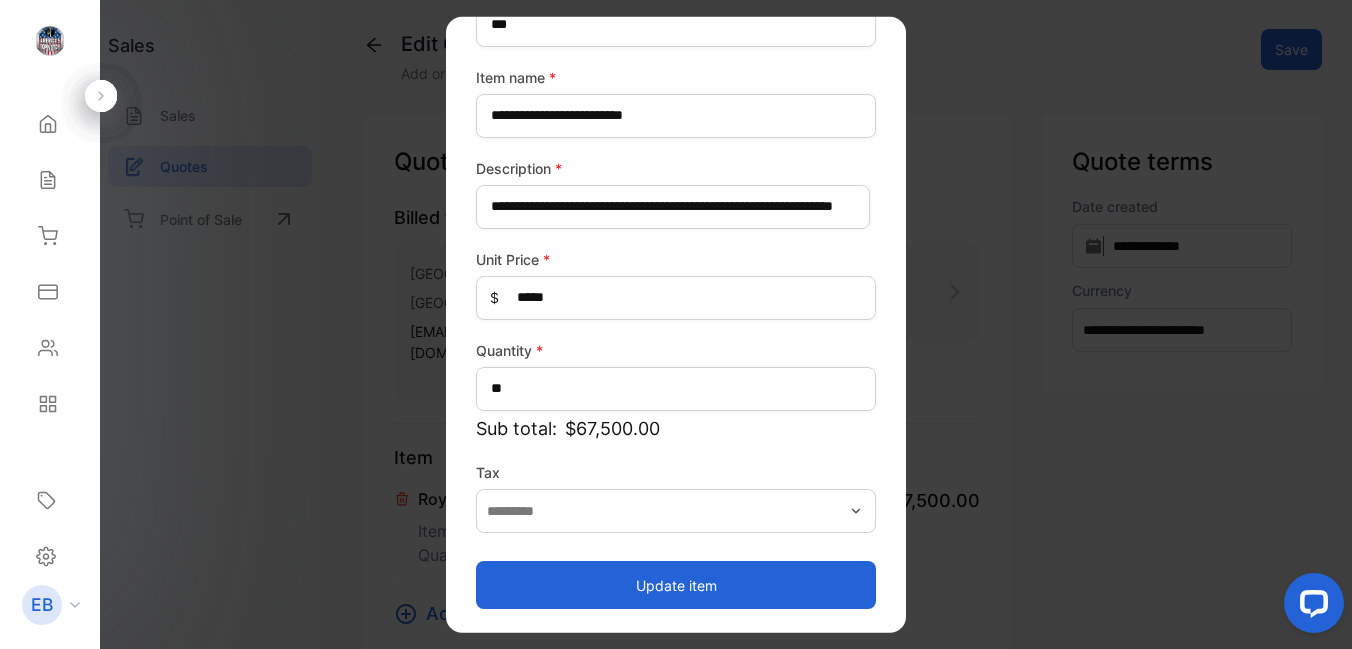 click on "Update item" at bounding box center [676, 585] 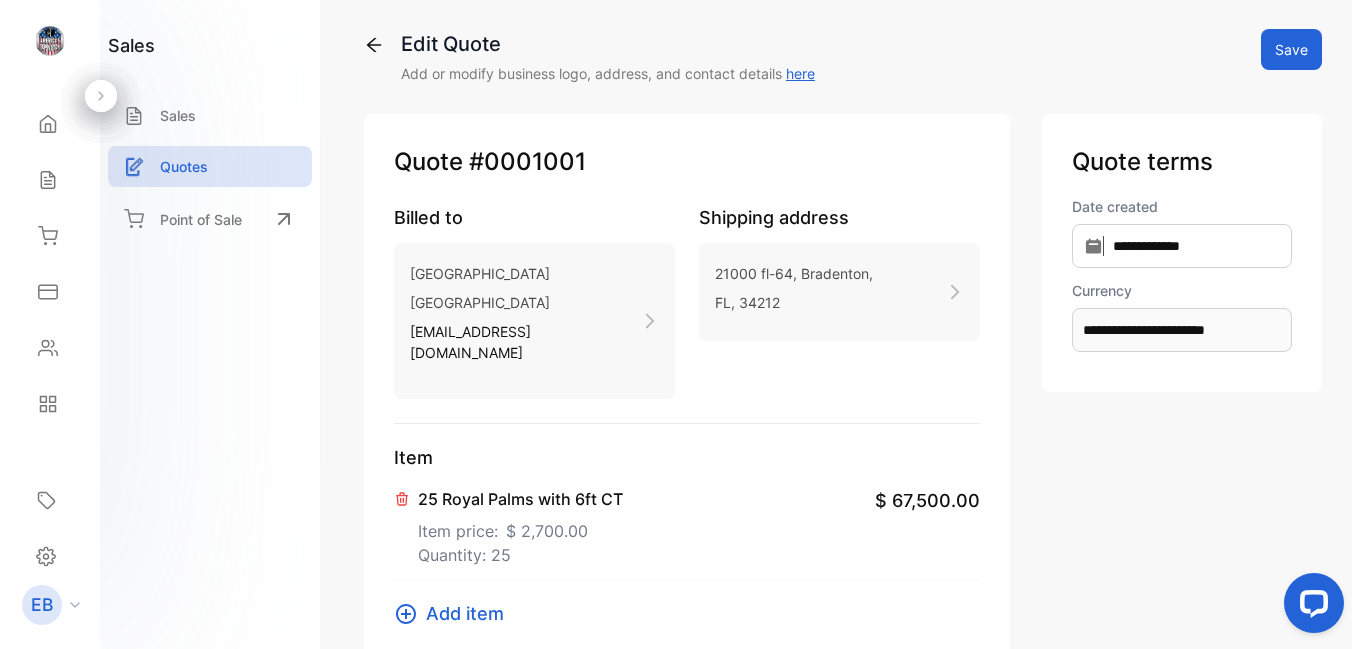 click on "#0001001" at bounding box center (527, 162) 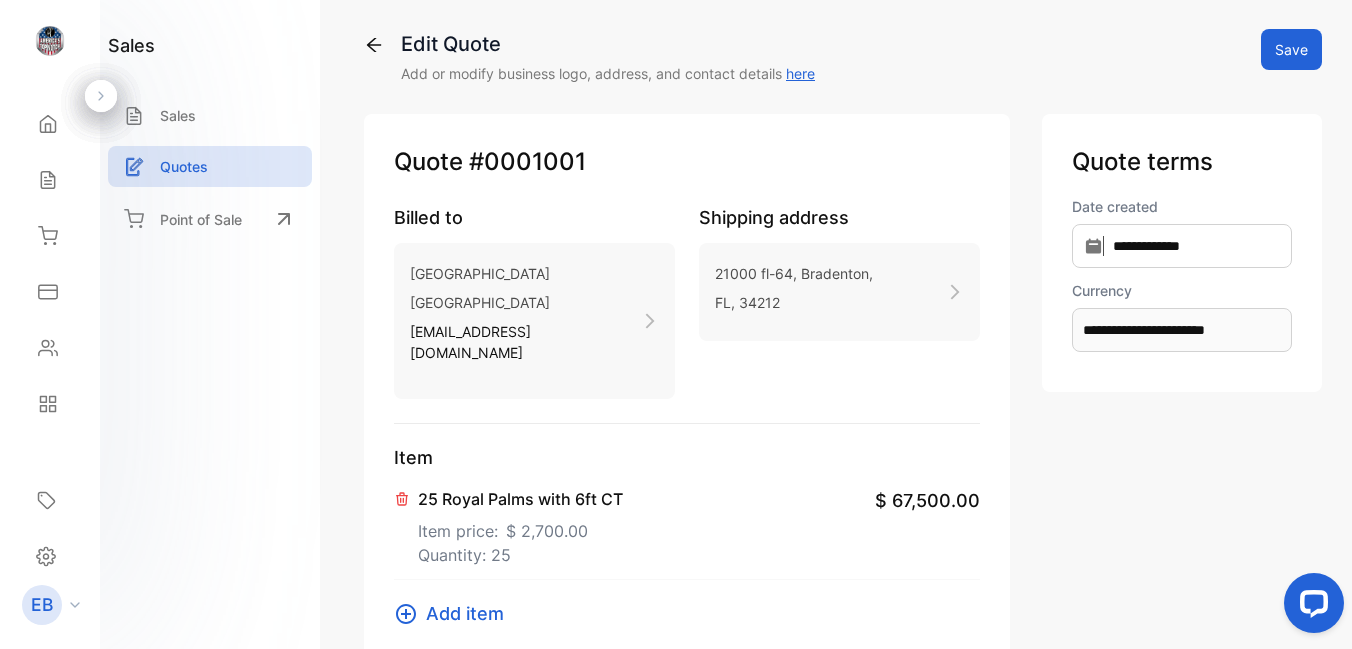 scroll, scrollTop: 0, scrollLeft: 0, axis: both 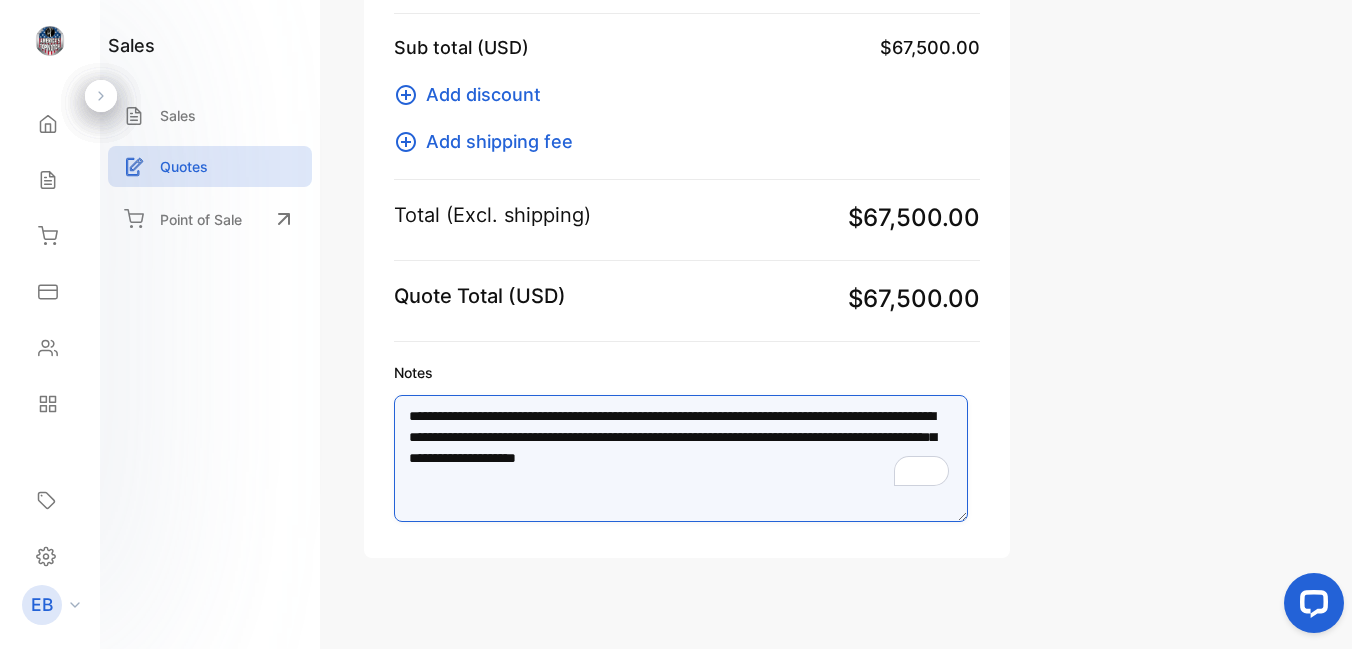 drag, startPoint x: 839, startPoint y: 442, endPoint x: 406, endPoint y: 391, distance: 435.99313 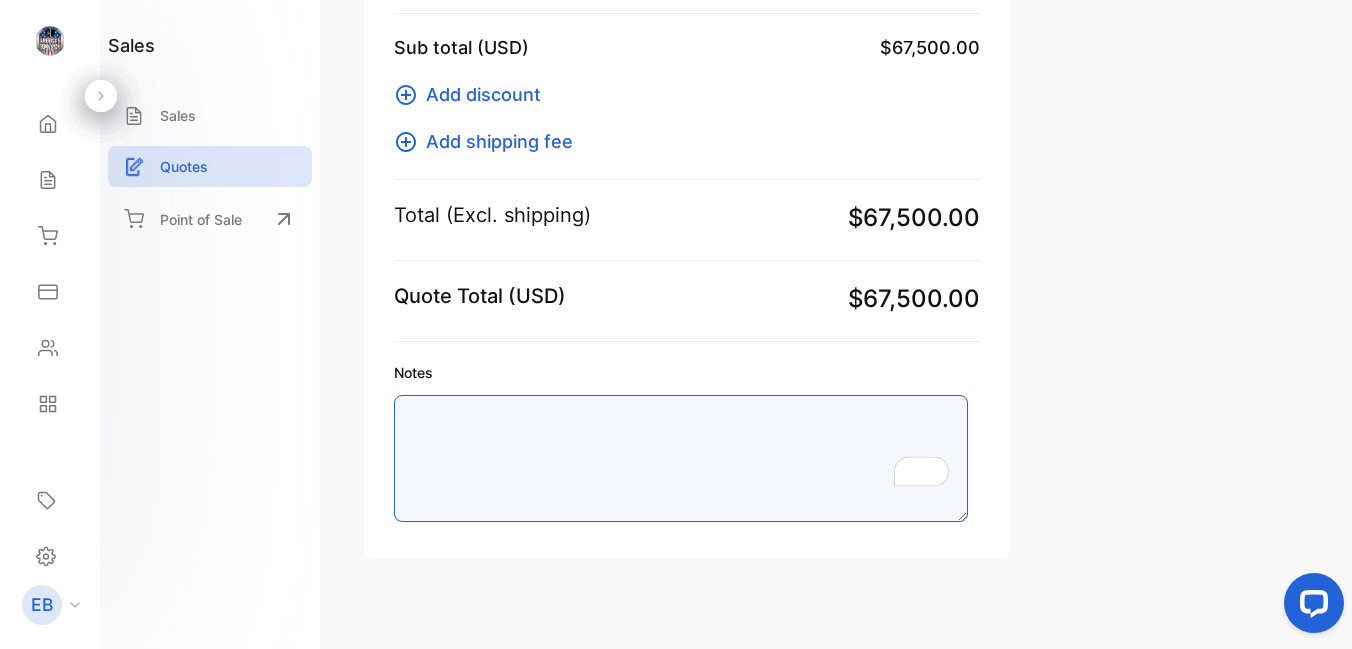 type 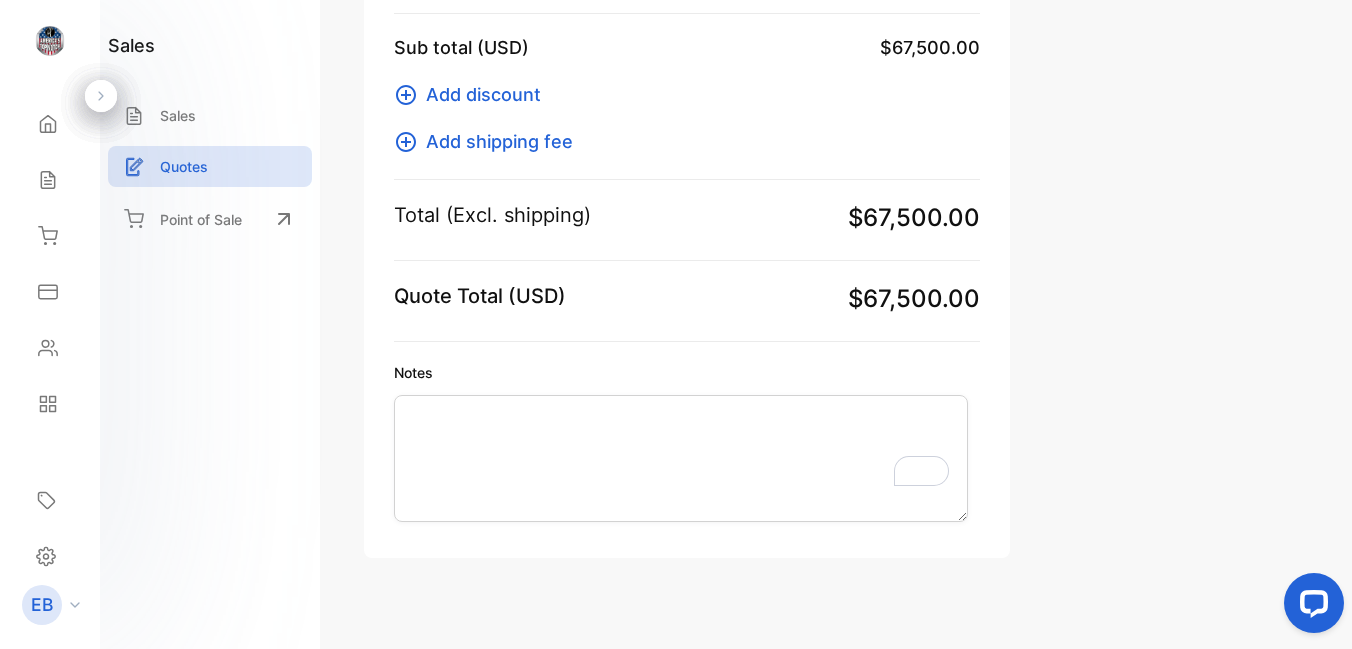 click on "**********" at bounding box center [843, 2] 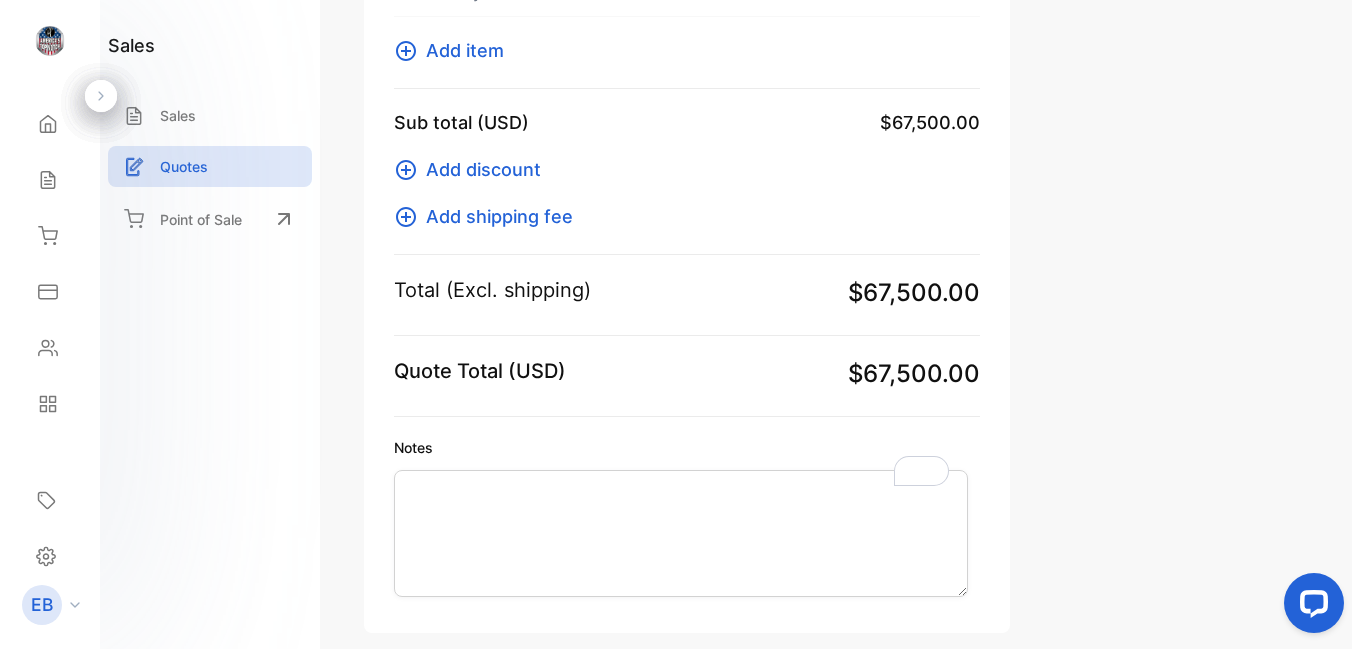 scroll, scrollTop: 354, scrollLeft: 0, axis: vertical 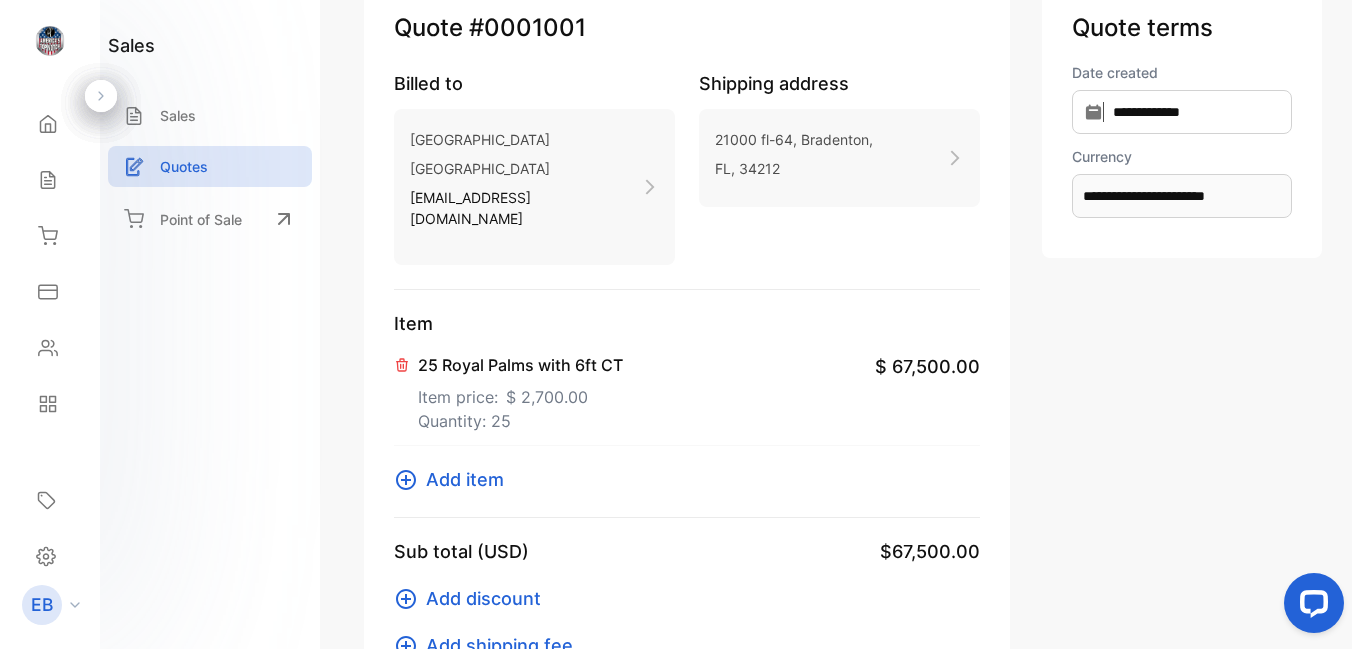 click on "25 Royal Palms with 6ft CT" at bounding box center [520, 365] 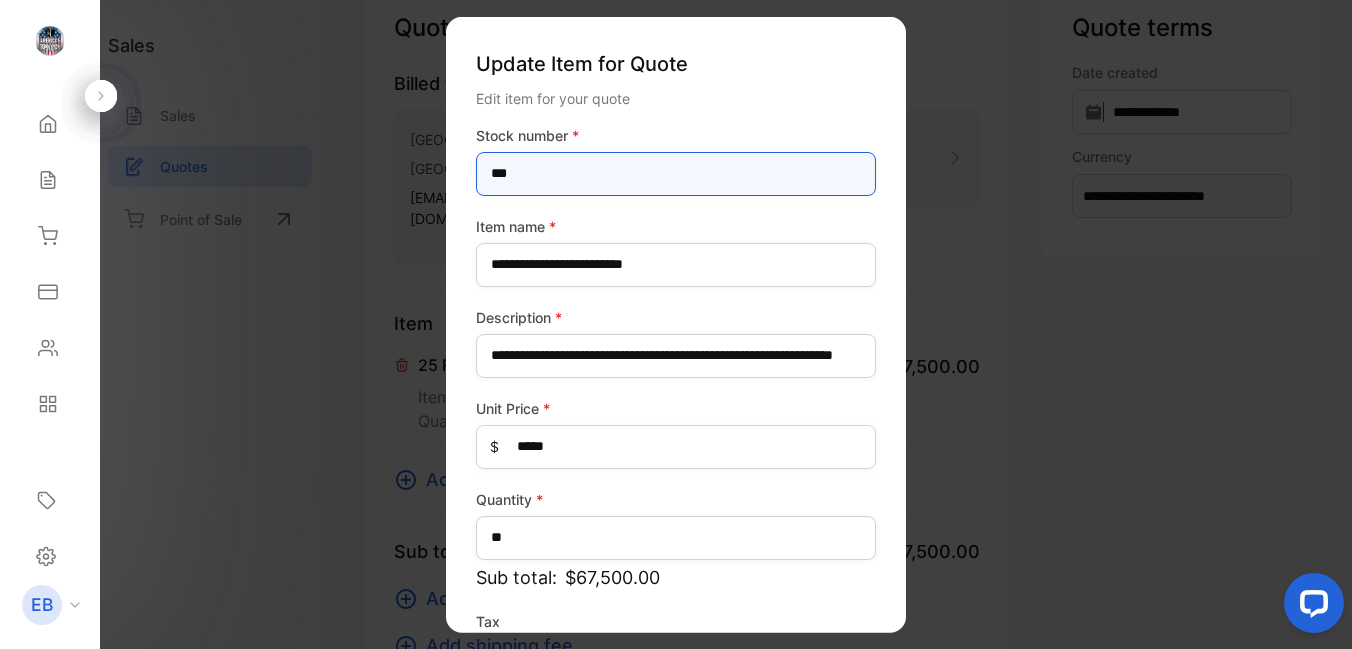 click on "***" at bounding box center [676, 173] 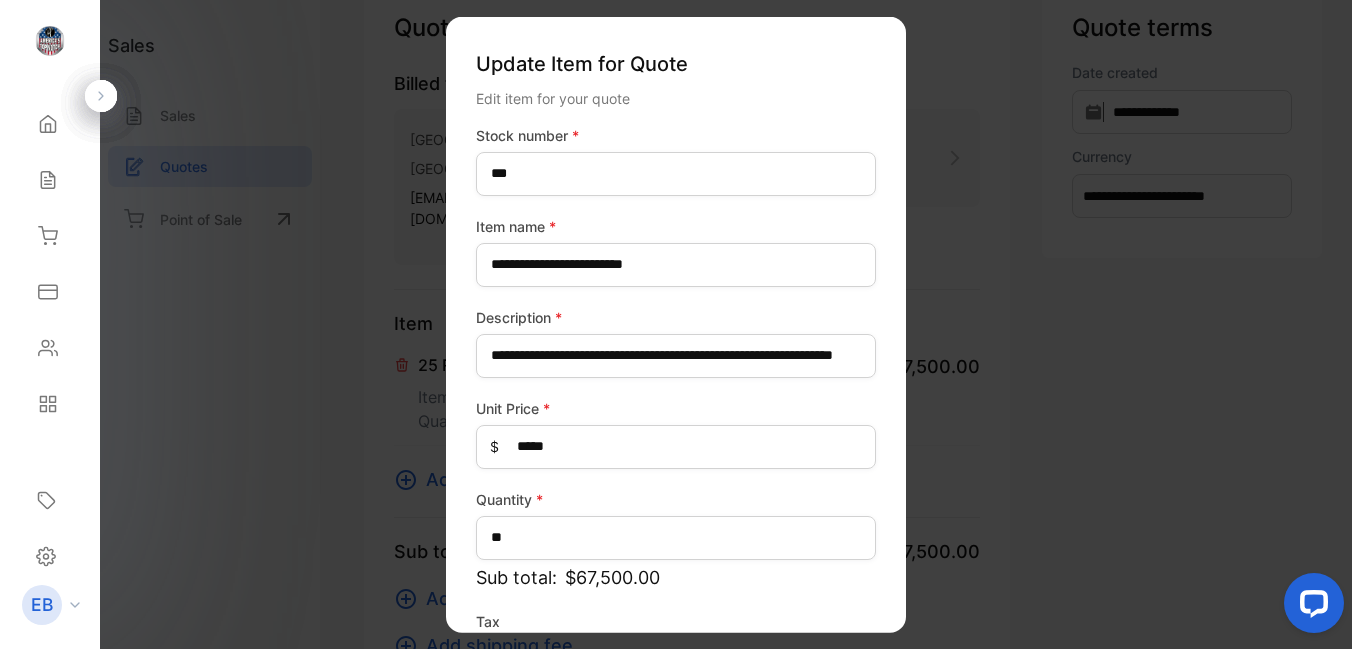 click on "Stock number   *" at bounding box center [676, 134] 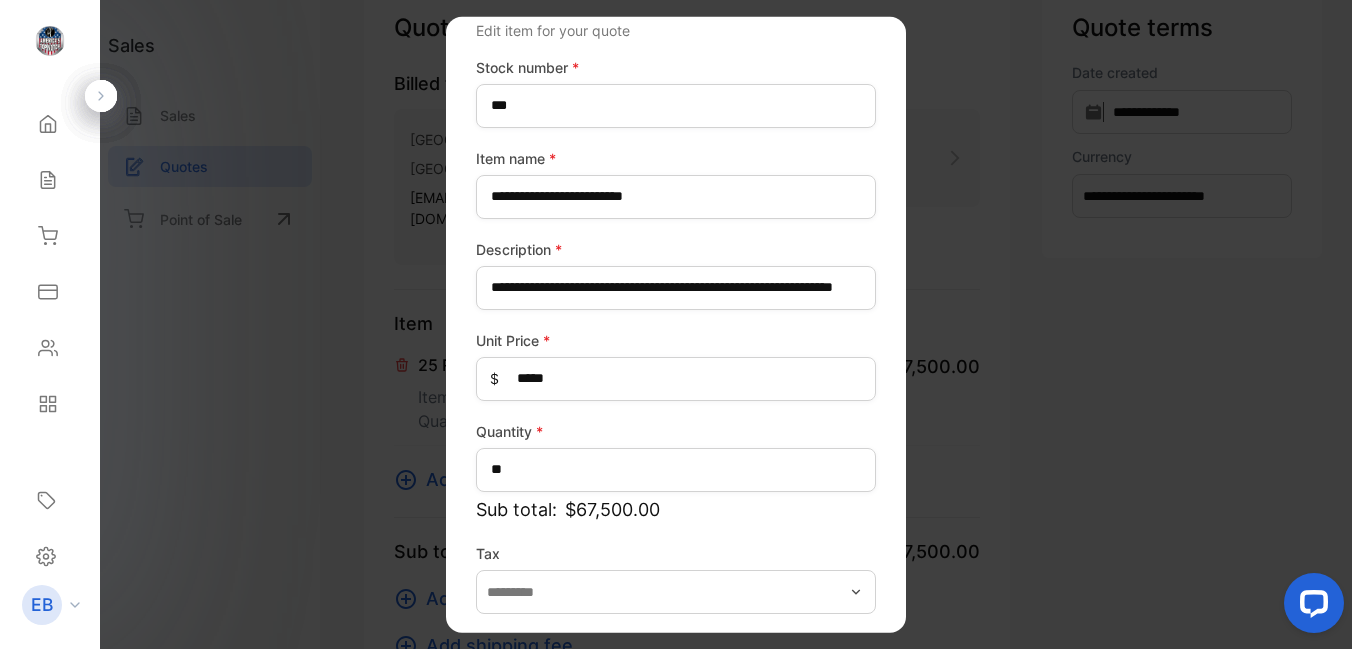 scroll, scrollTop: 149, scrollLeft: 0, axis: vertical 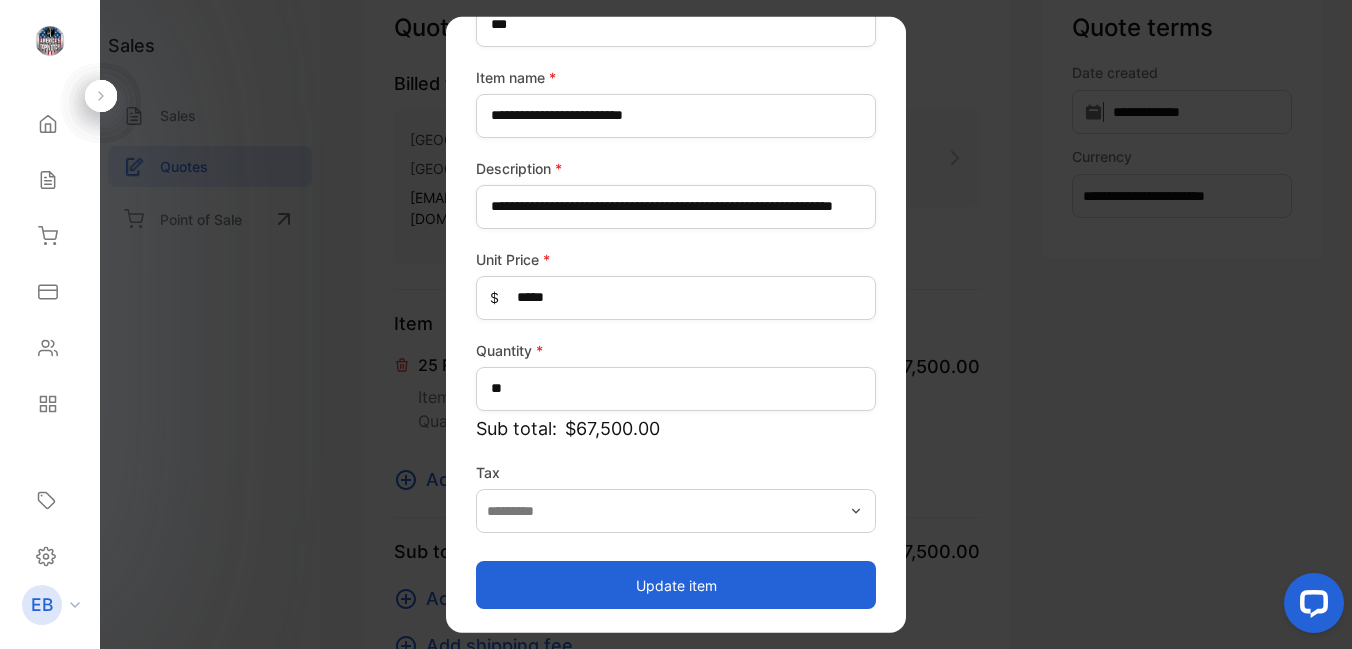 click on "Update item" at bounding box center [676, 585] 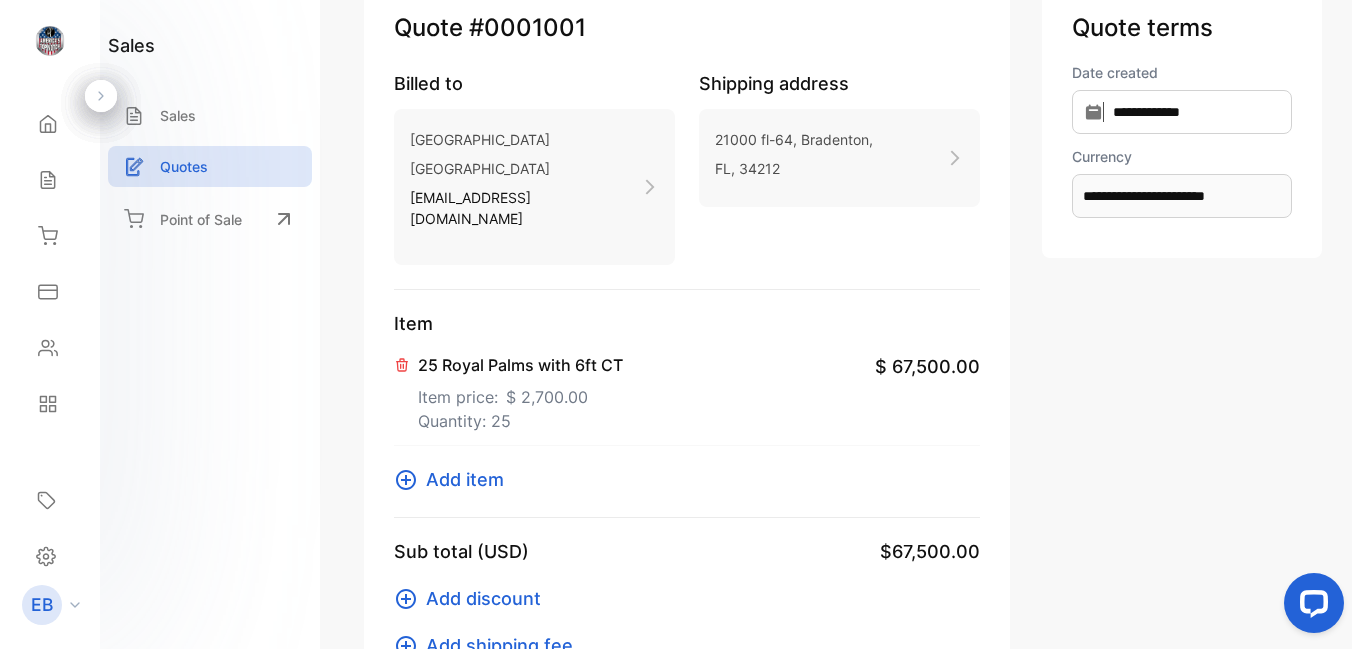 scroll, scrollTop: 106, scrollLeft: 0, axis: vertical 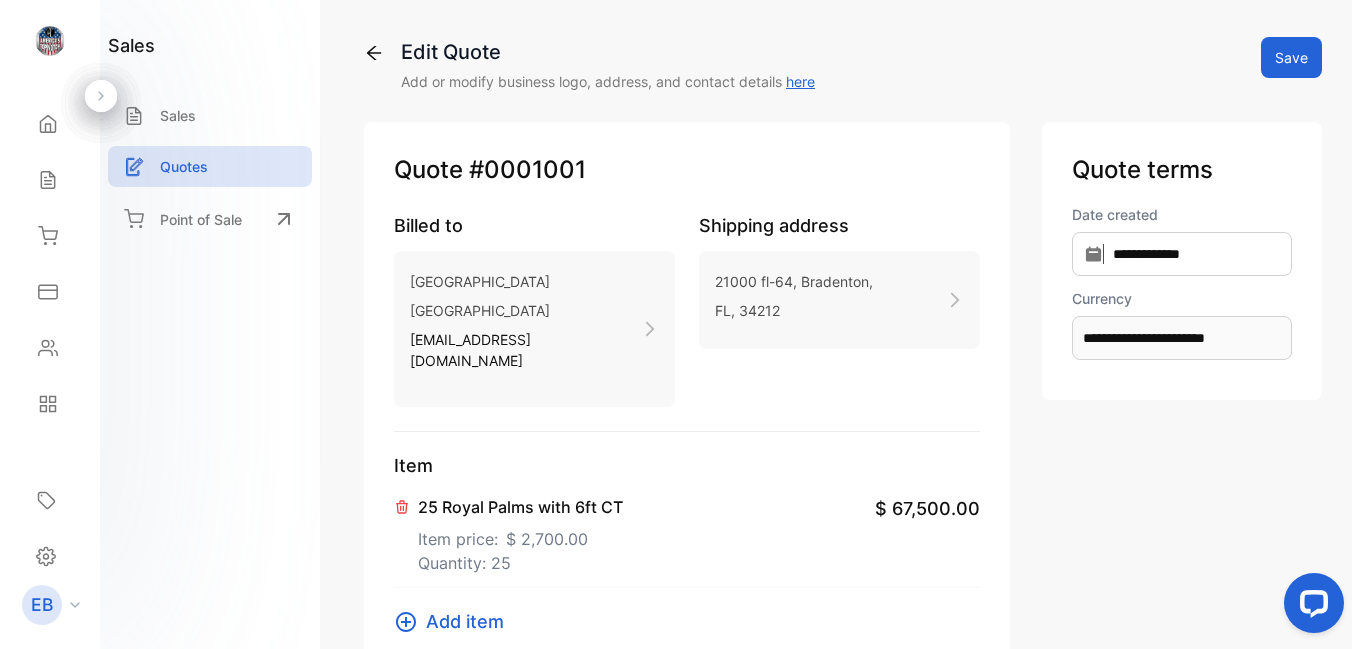 click on "Save" at bounding box center [1291, 57] 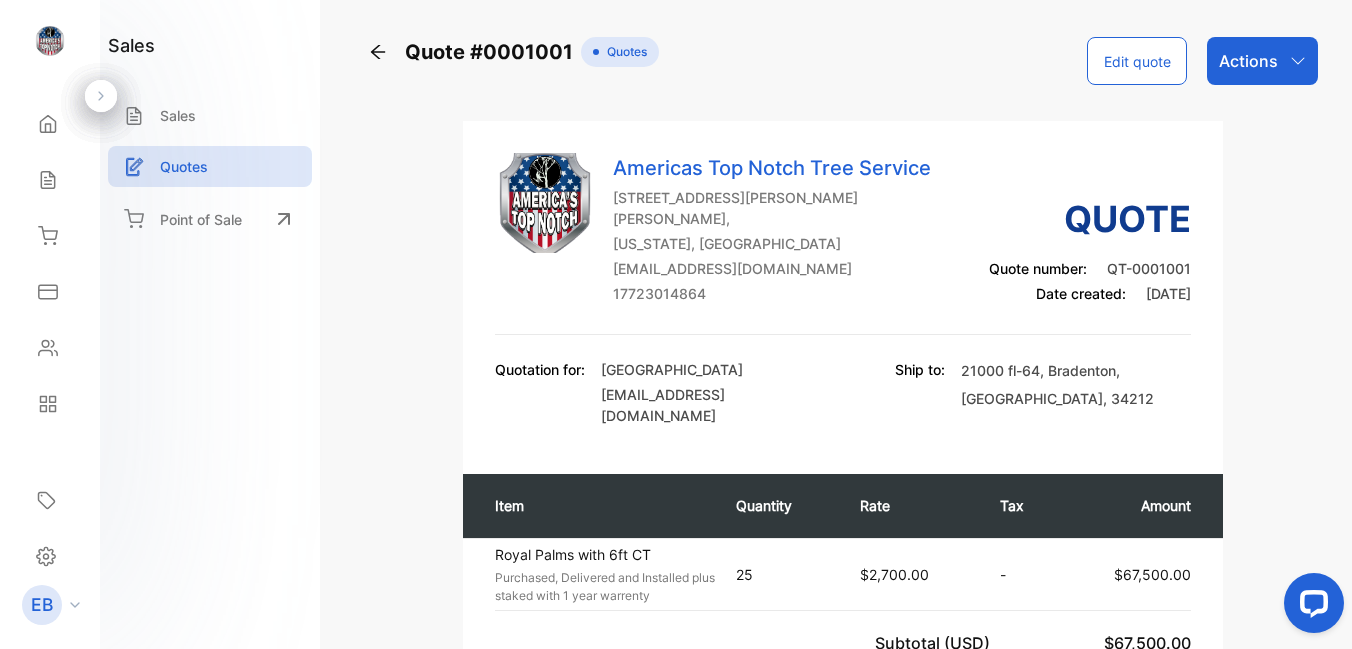 click on "Quote Quote number:   QT-0001001   Date created:   10 Jul, 2025" at bounding box center [1090, 248] 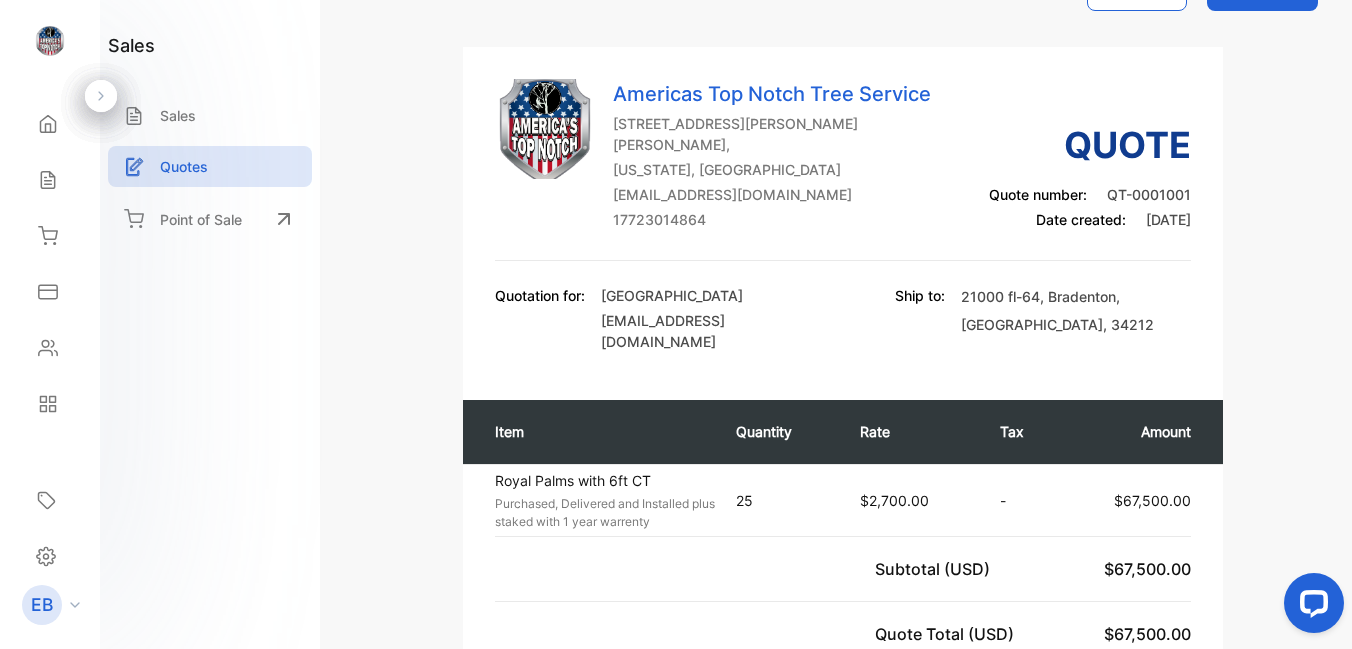 scroll, scrollTop: 11, scrollLeft: 0, axis: vertical 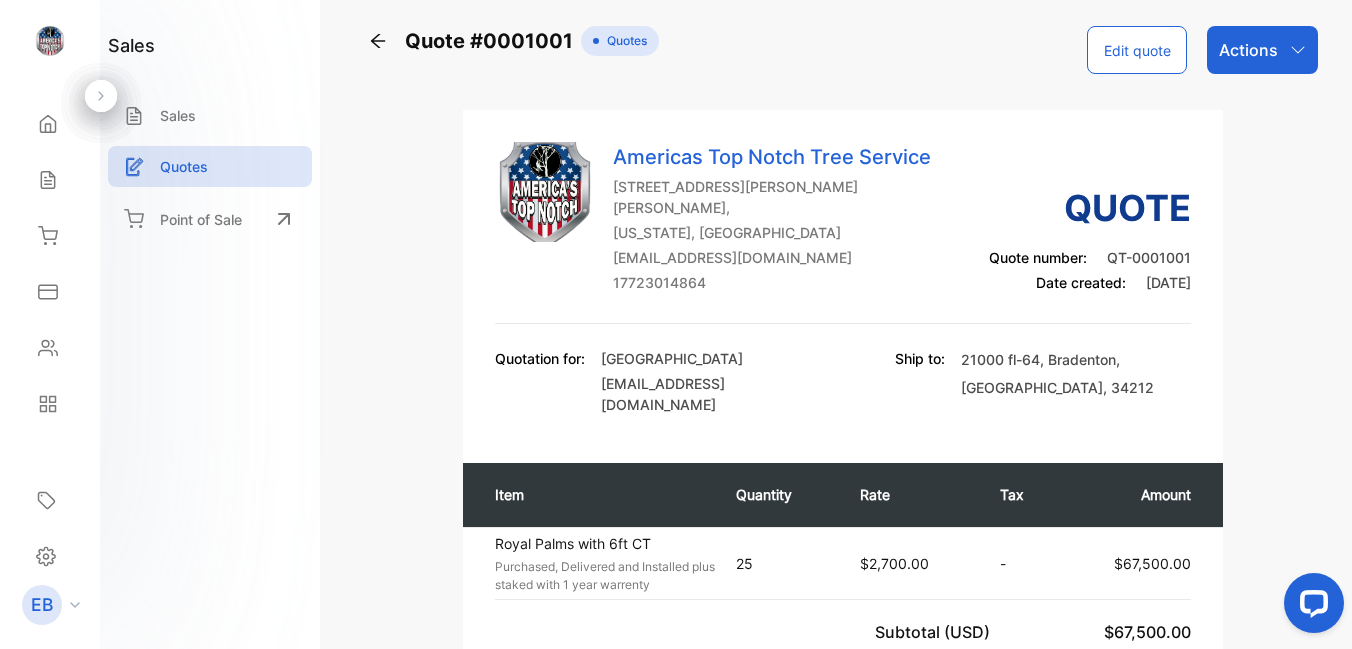 click on "Actions" at bounding box center [1262, 50] 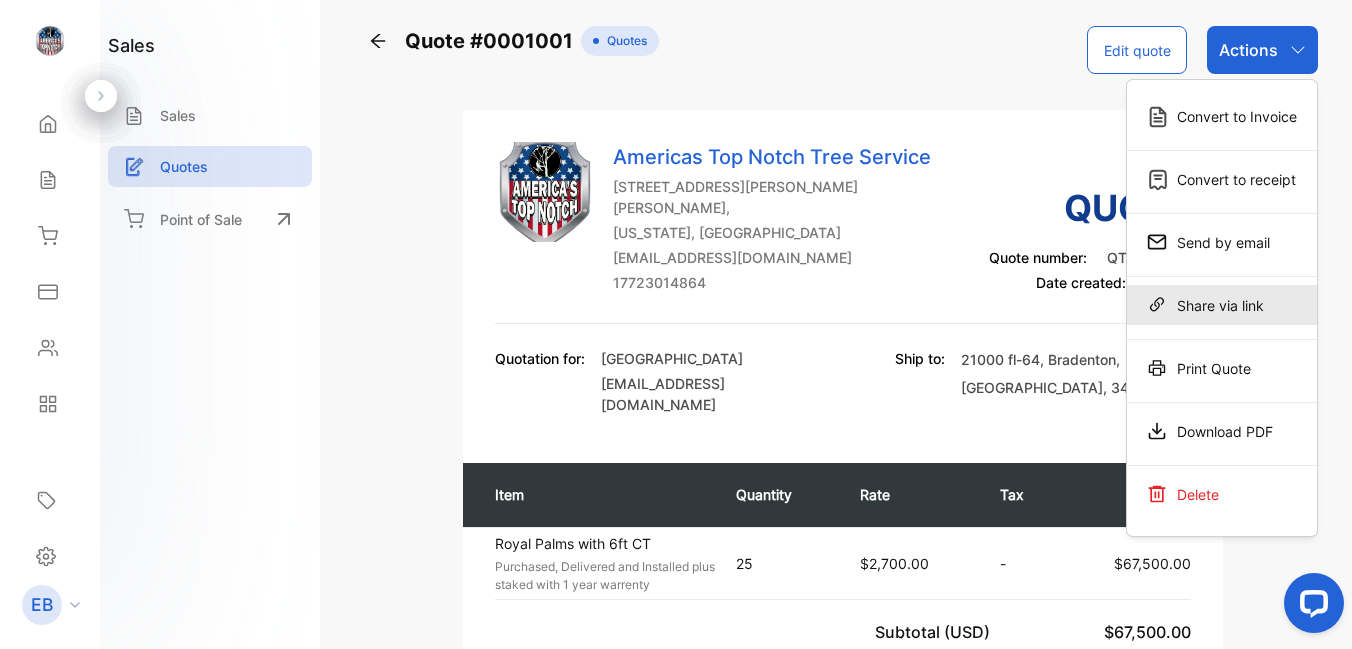 click on "Share via link" at bounding box center (1222, 305) 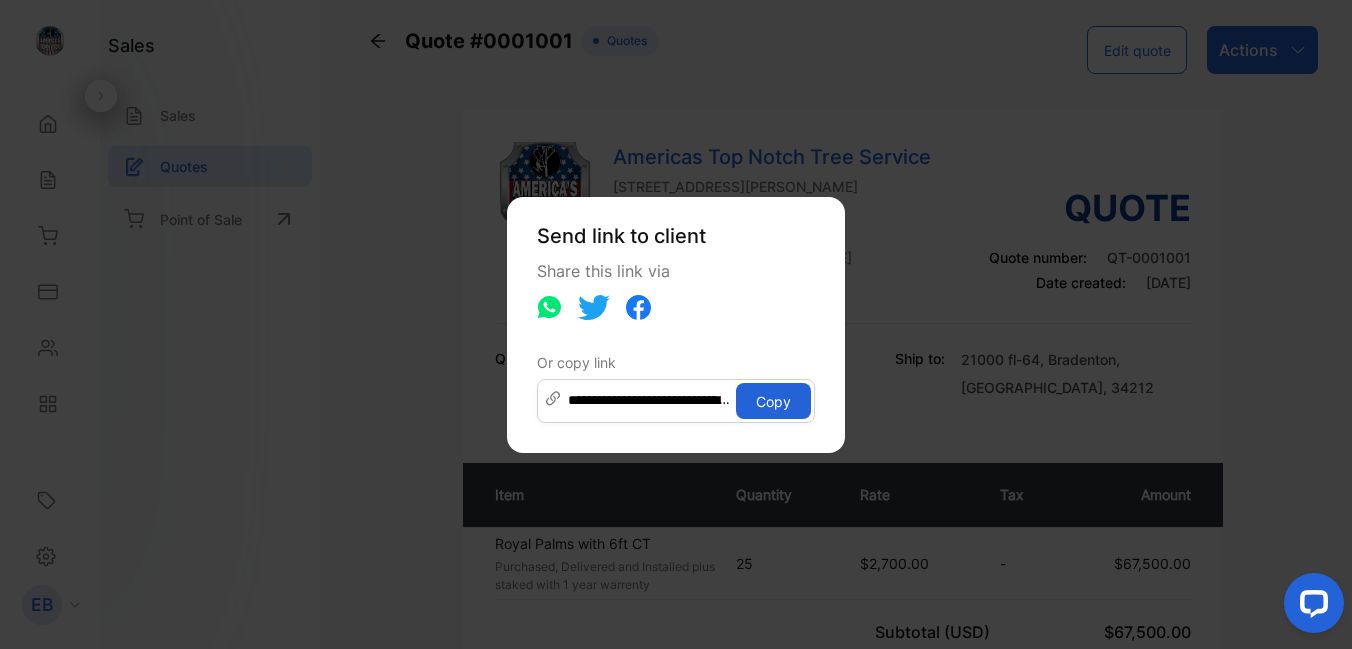 click on "Copy" at bounding box center [773, 401] 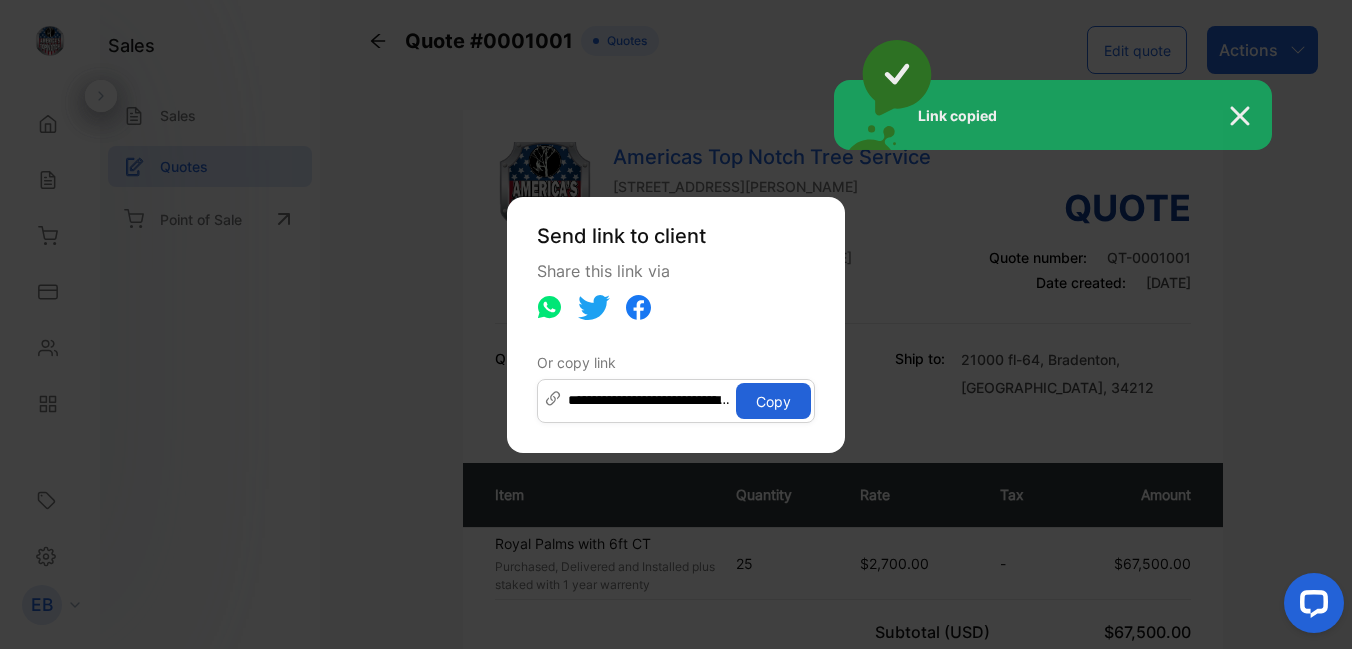 click on "Link copied" at bounding box center [676, 324] 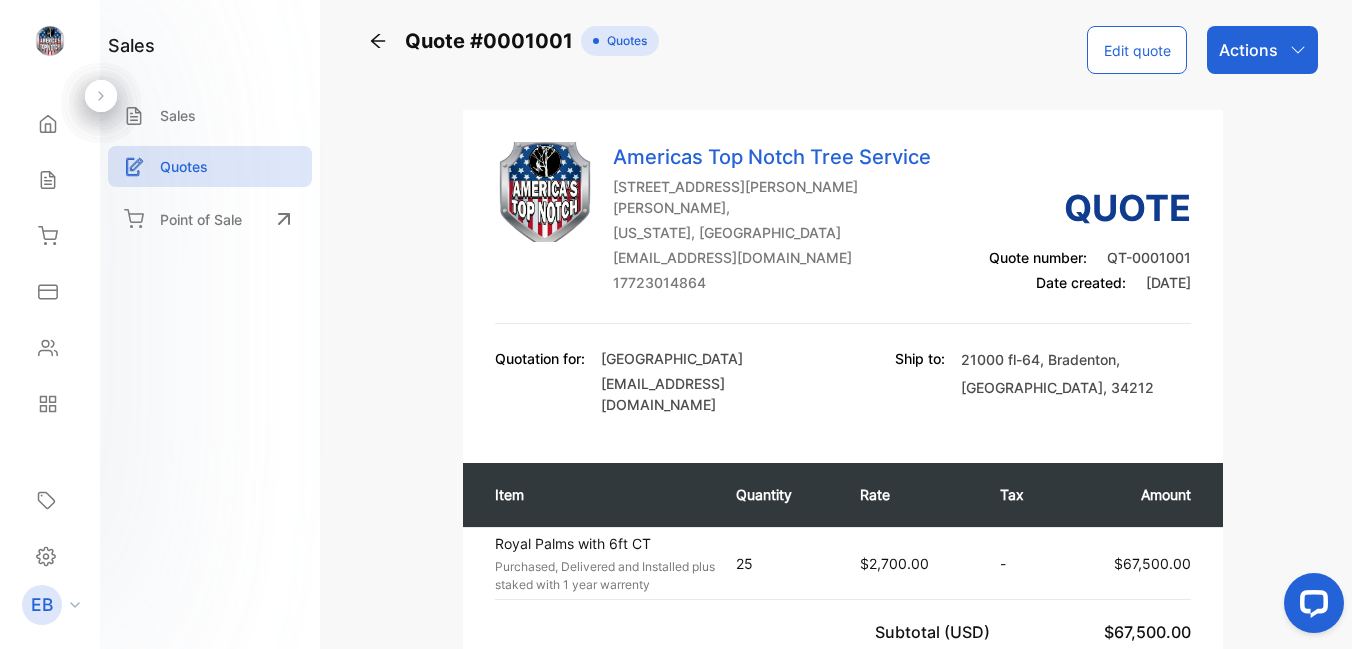 click on "Quotes" at bounding box center (623, 41) 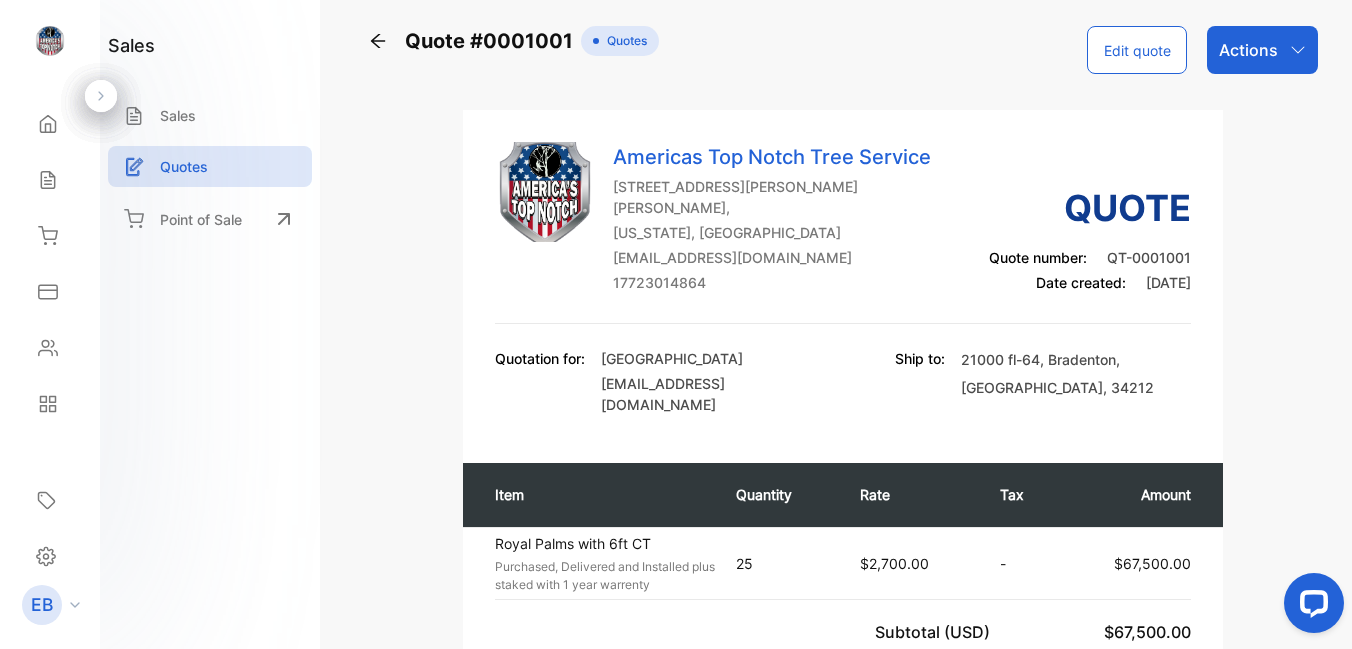 click on "Quotes" at bounding box center [623, 41] 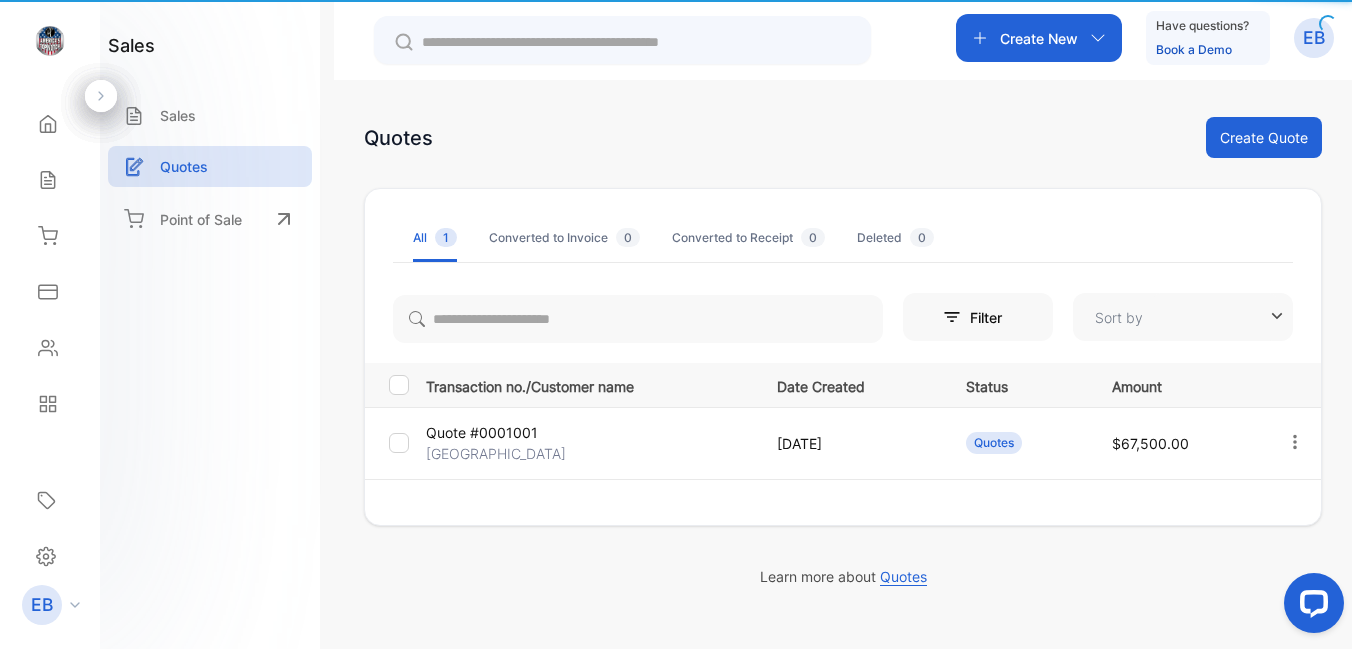 type on "**********" 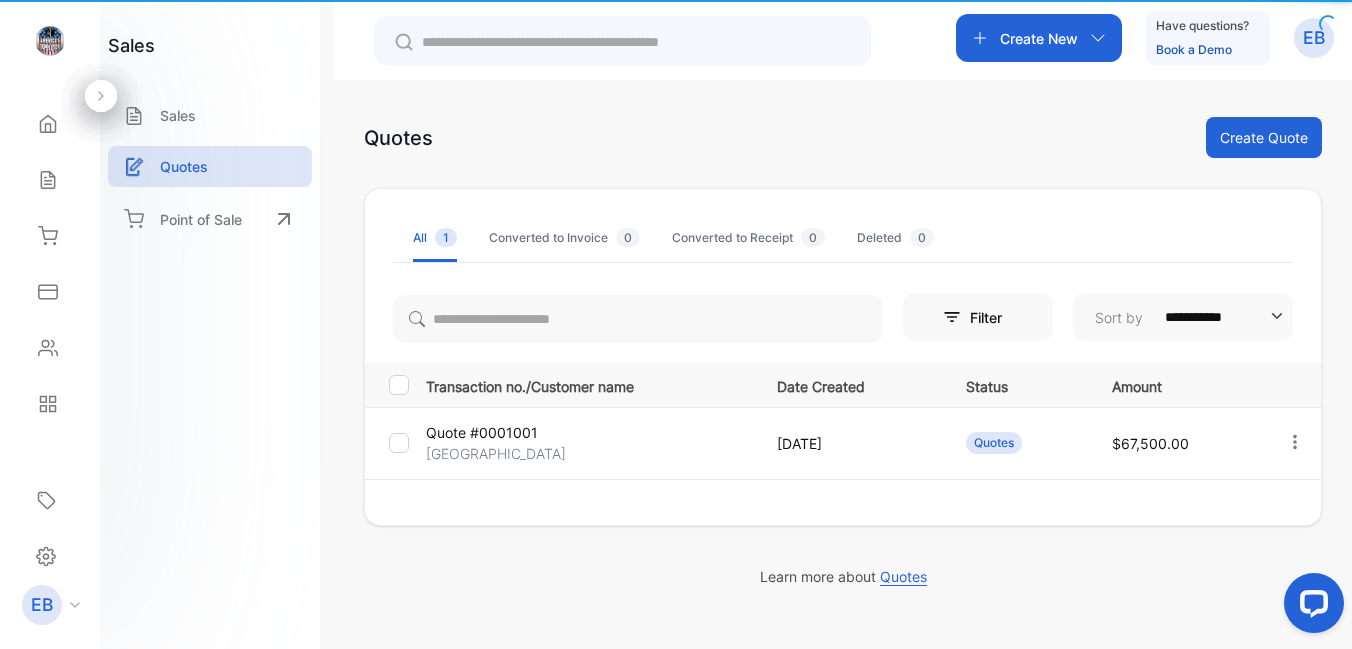 scroll, scrollTop: 0, scrollLeft: 0, axis: both 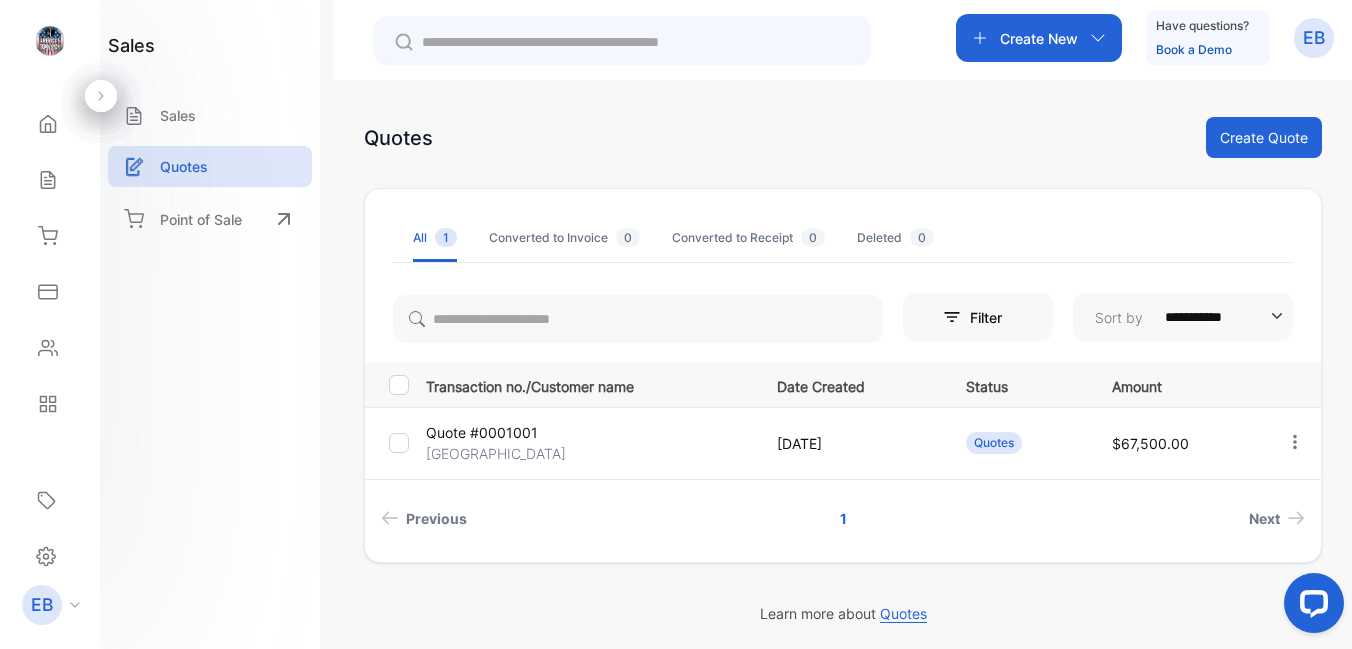click on "Filter" at bounding box center (978, 315) 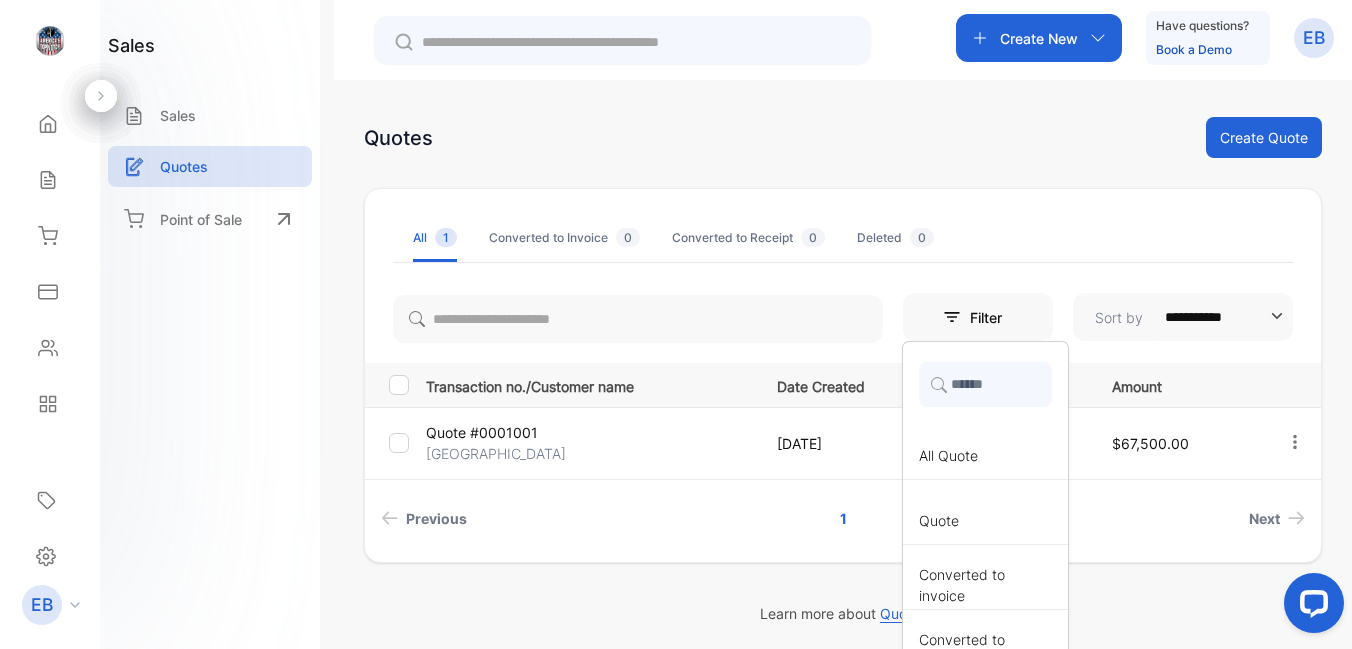 click on "Filter" at bounding box center (978, 315) 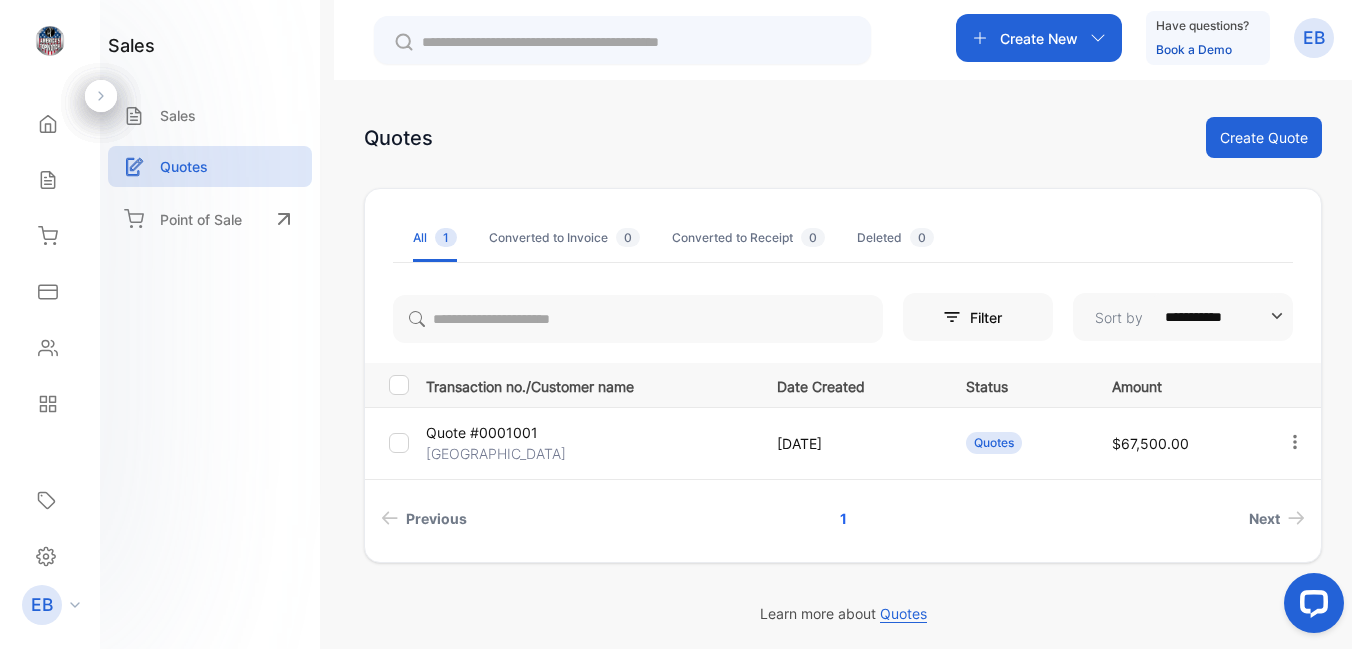 click on "Quote  #0001001" at bounding box center (482, 432) 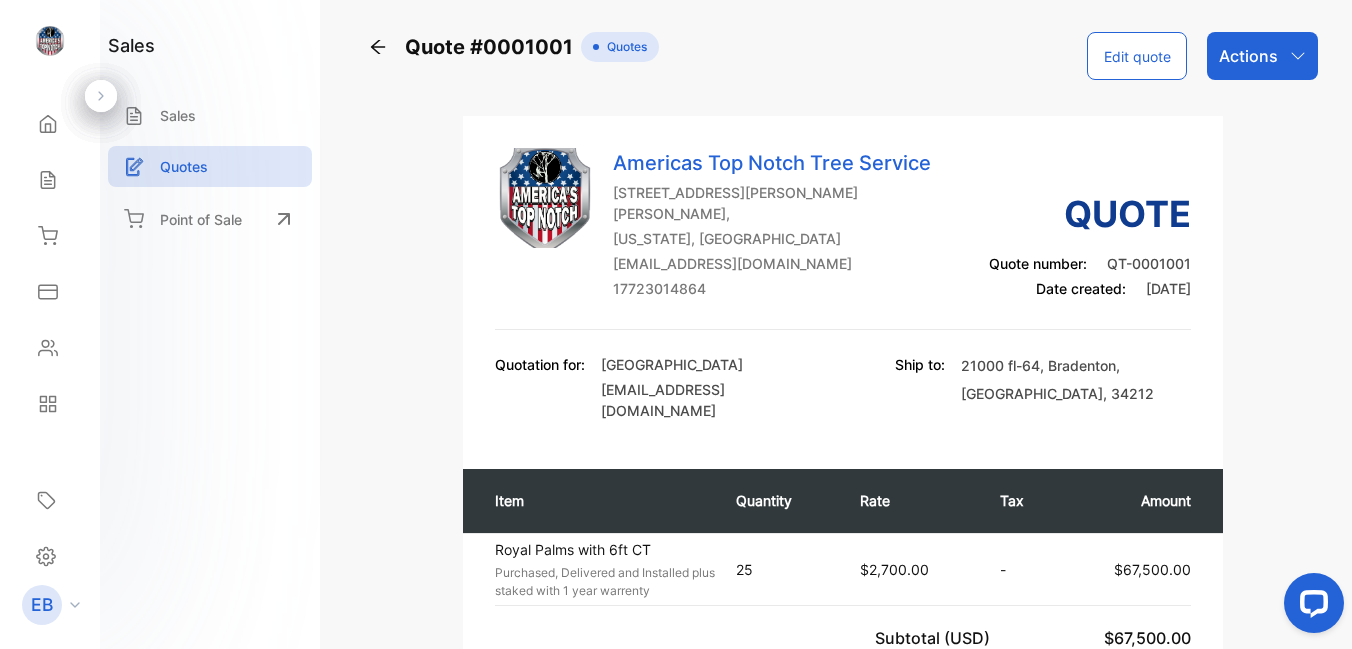 scroll, scrollTop: 0, scrollLeft: 0, axis: both 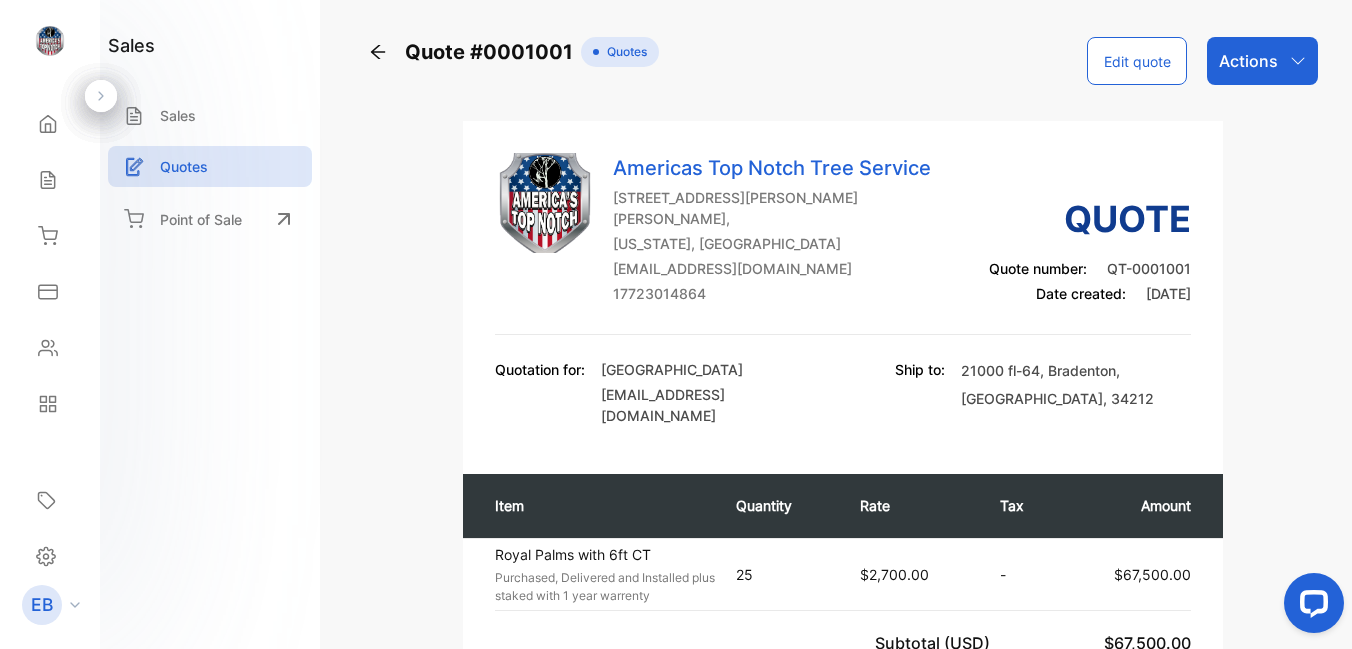 click on "Edit quote" at bounding box center (1137, 61) 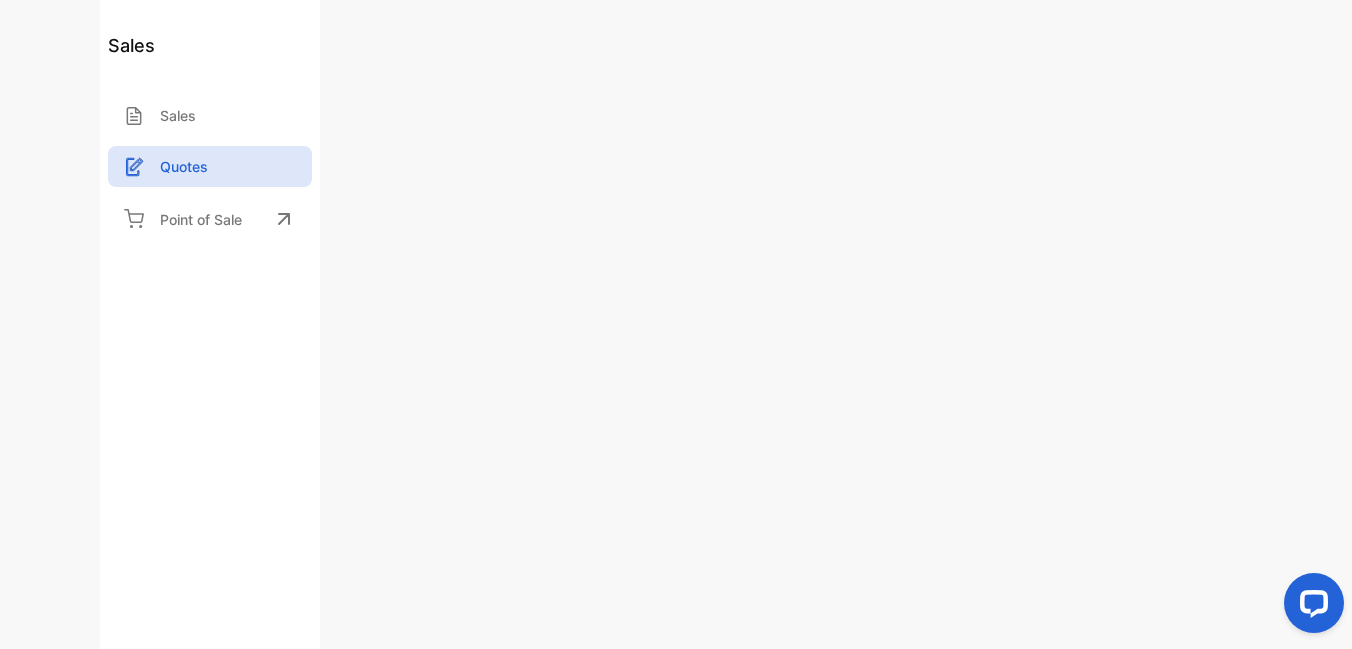 type on "**********" 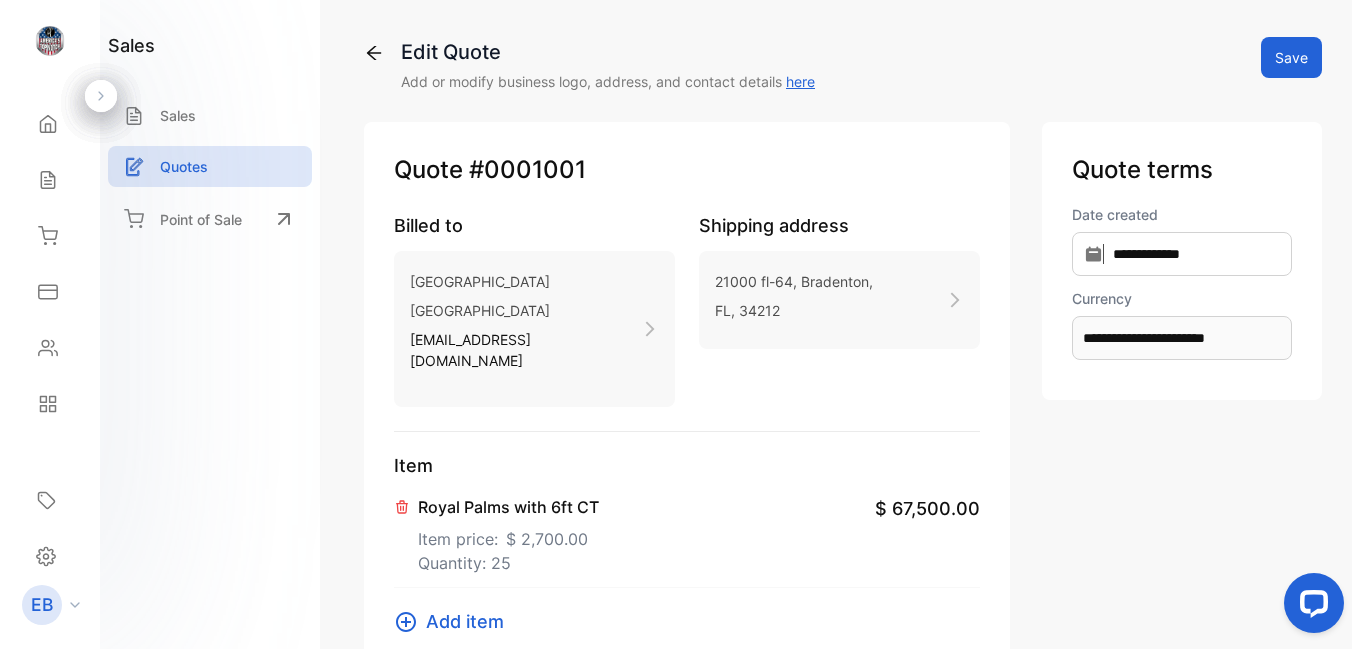 click on "#0001001" at bounding box center (527, 170) 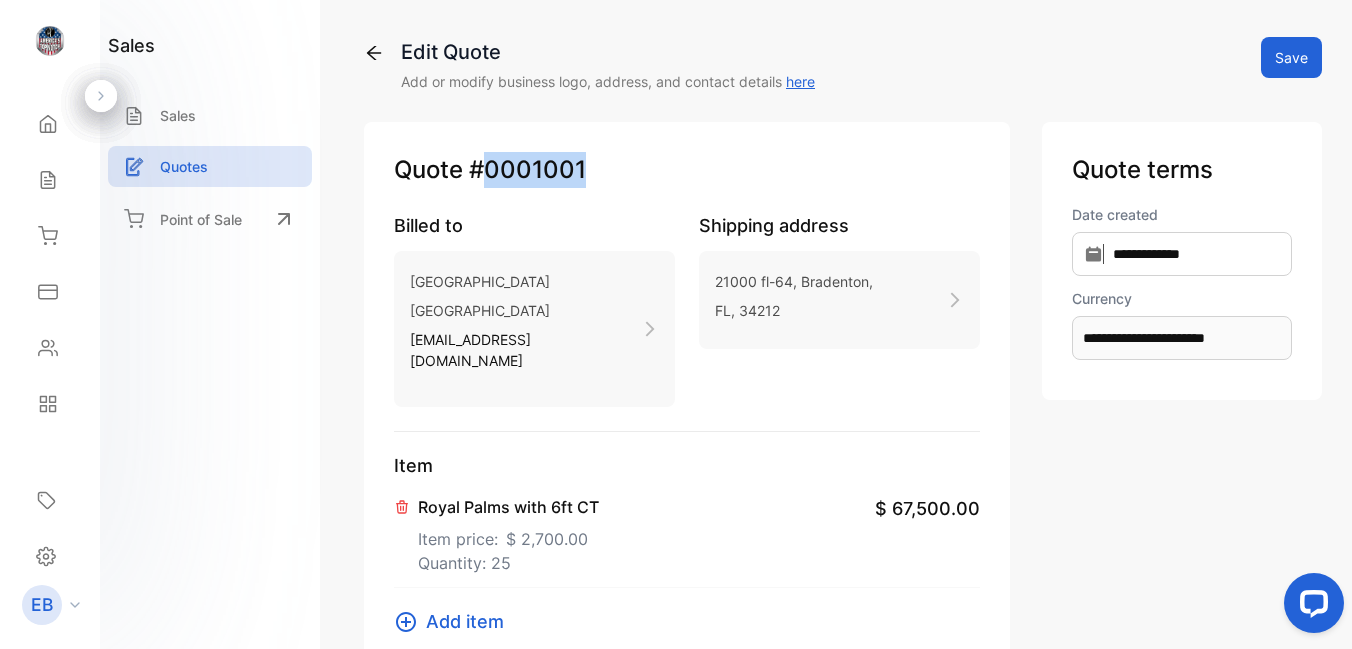 click on "#0001001" at bounding box center (527, 170) 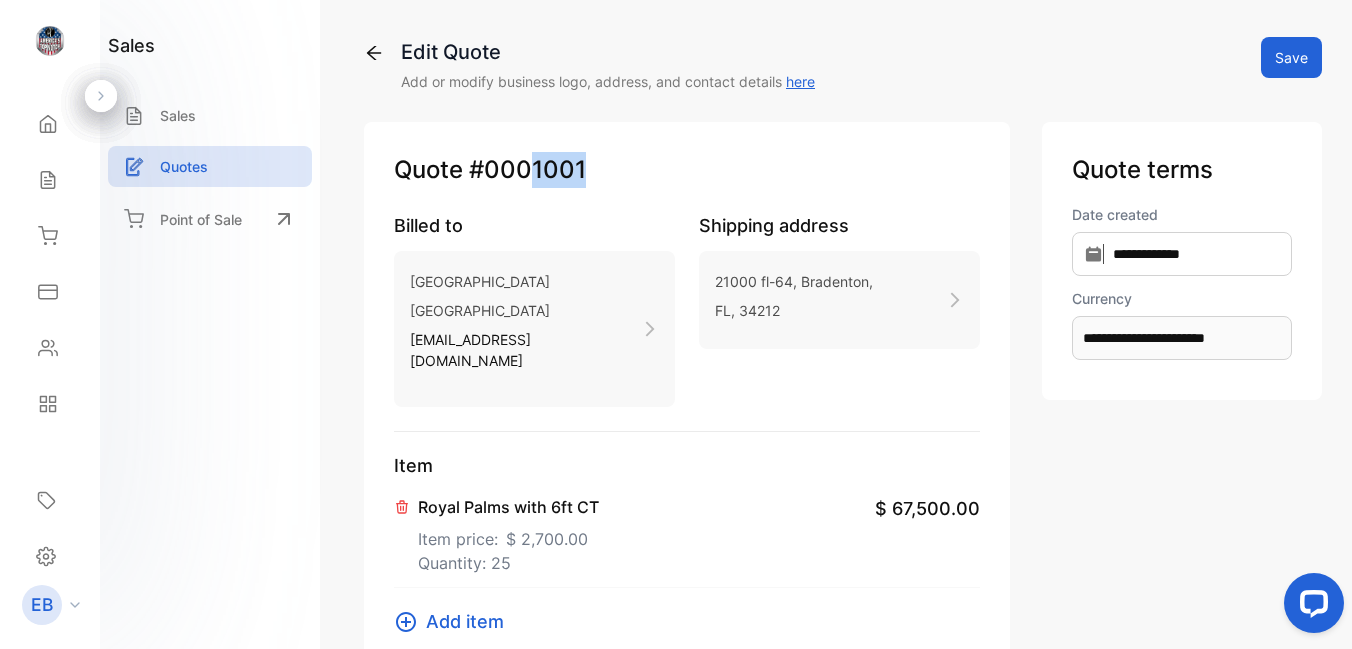 click on "#0001001" at bounding box center [527, 170] 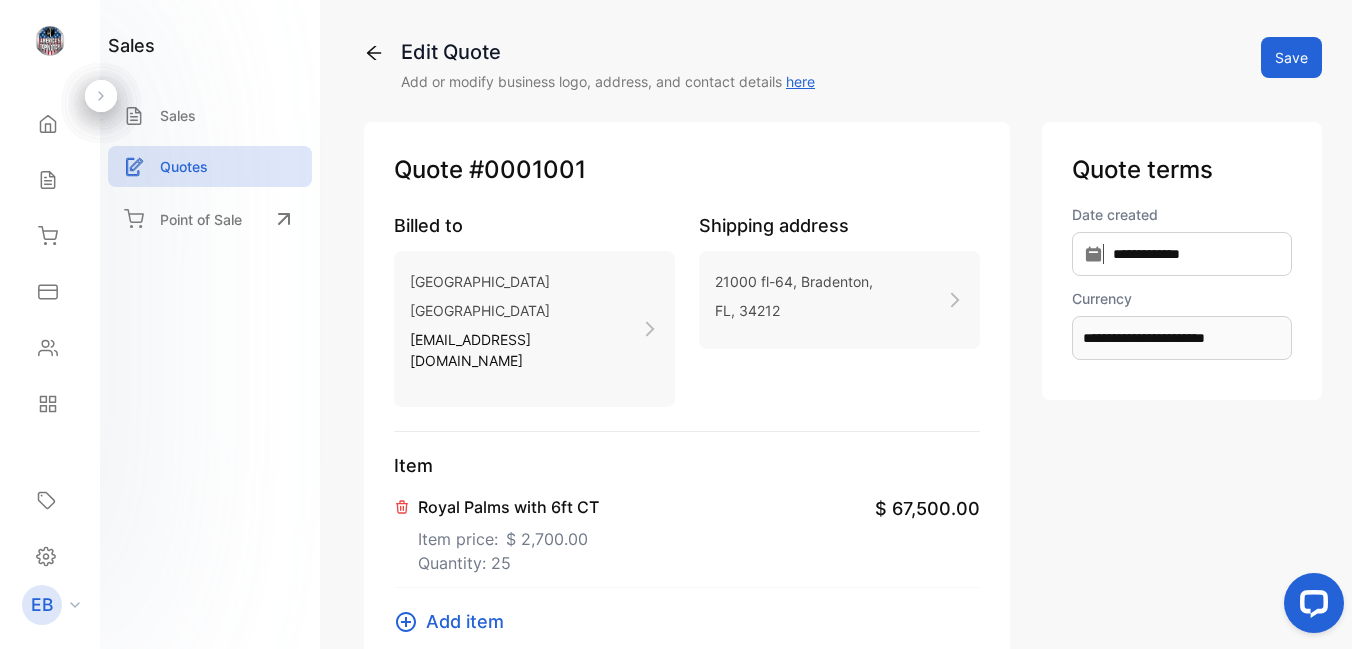 click on "Quote #0001001" at bounding box center (687, 170) 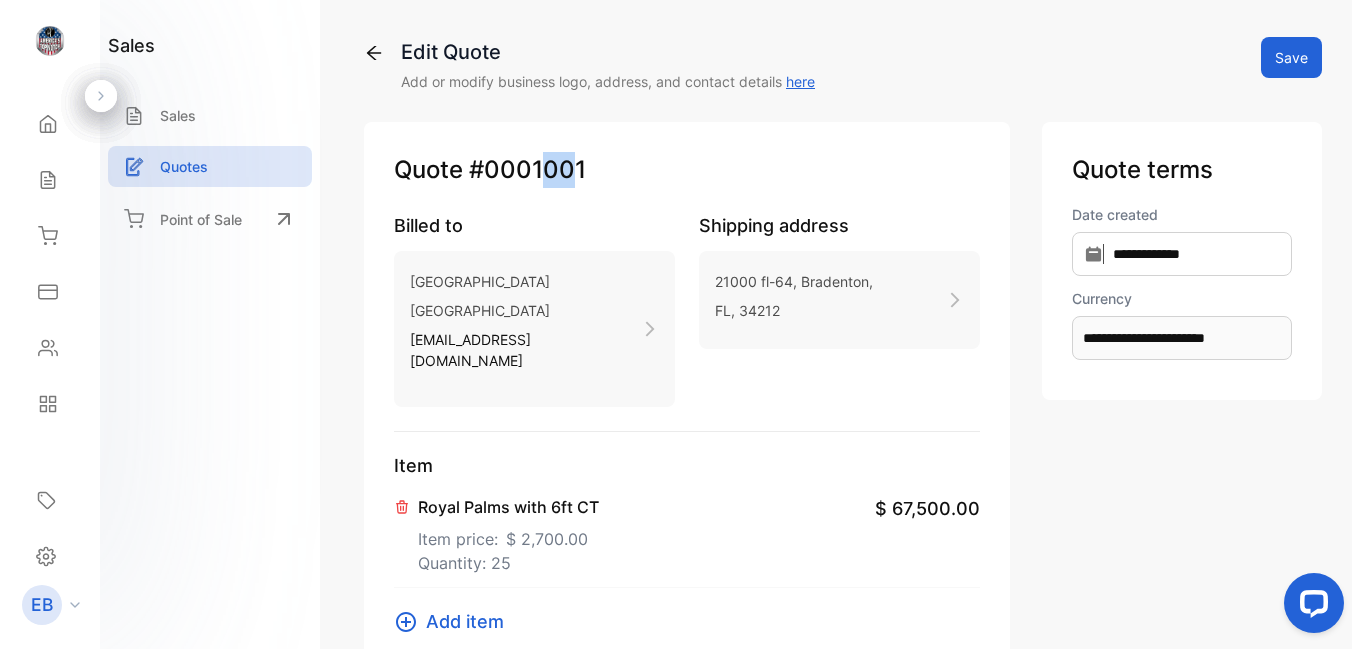 drag, startPoint x: 578, startPoint y: 164, endPoint x: 545, endPoint y: 172, distance: 33.955853 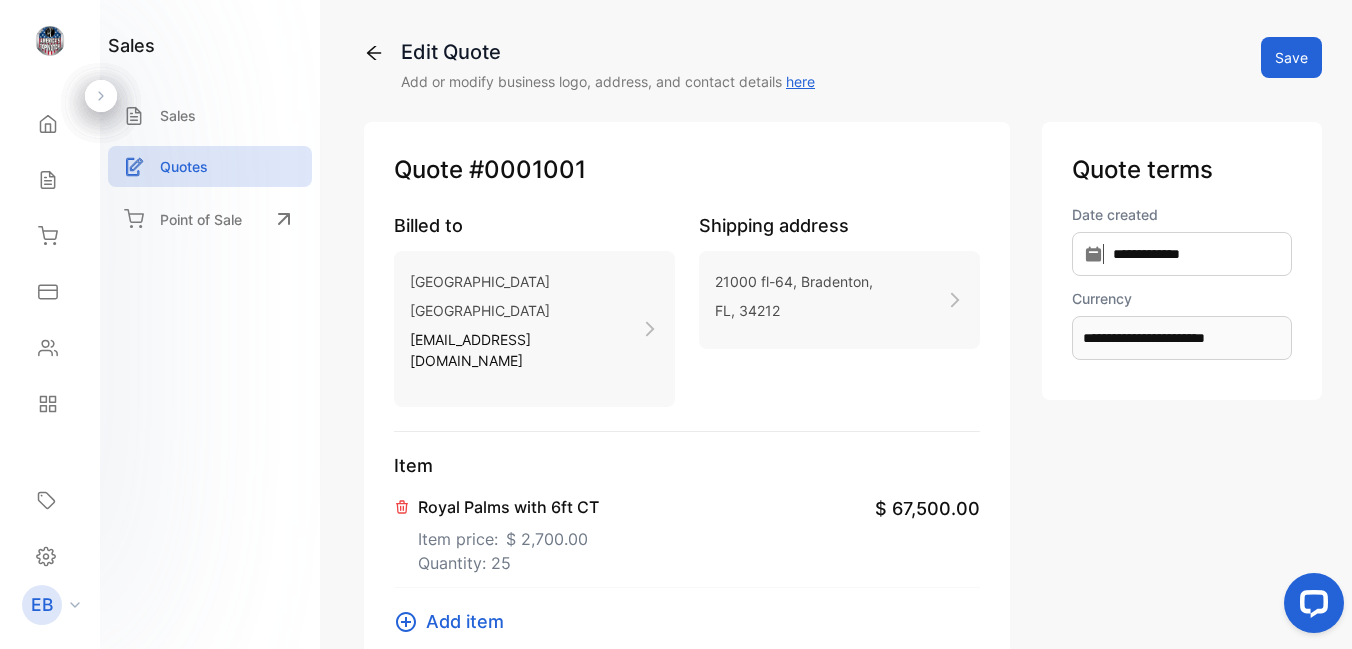 click on "#0001001" at bounding box center [527, 170] 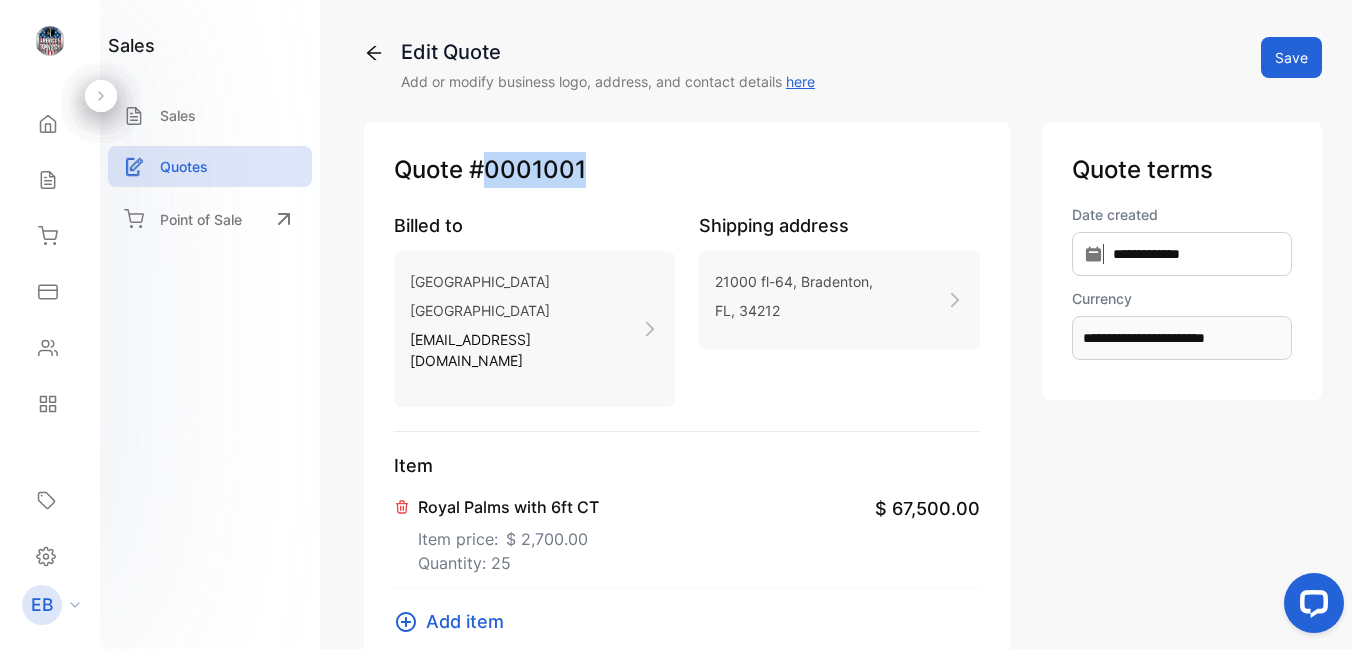 click on "#0001001" at bounding box center (527, 170) 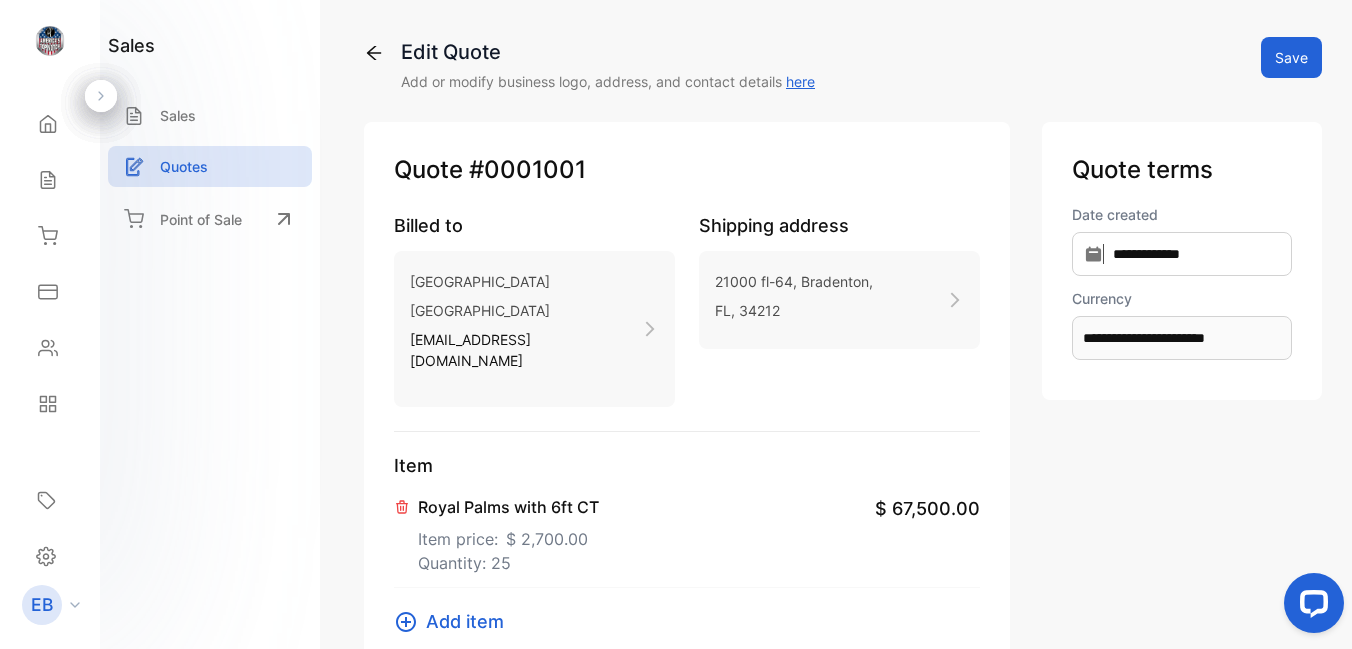 click on "Save" at bounding box center (1291, 57) 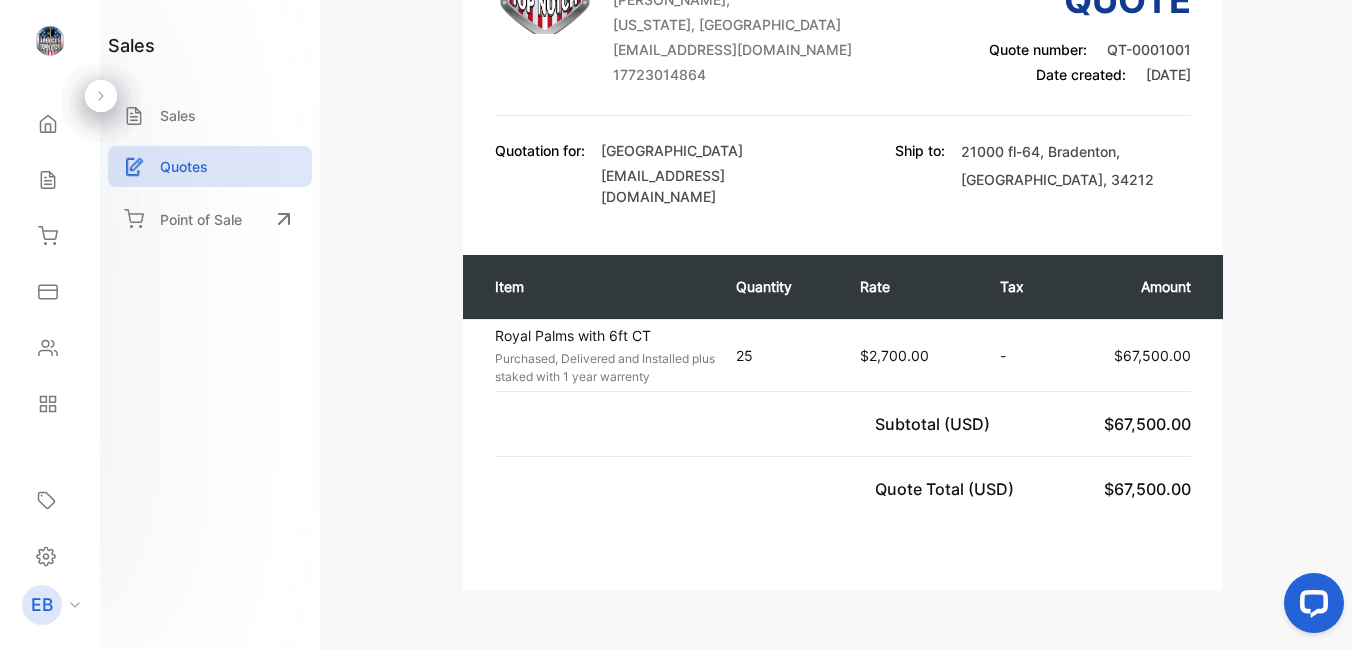 scroll, scrollTop: 0, scrollLeft: 0, axis: both 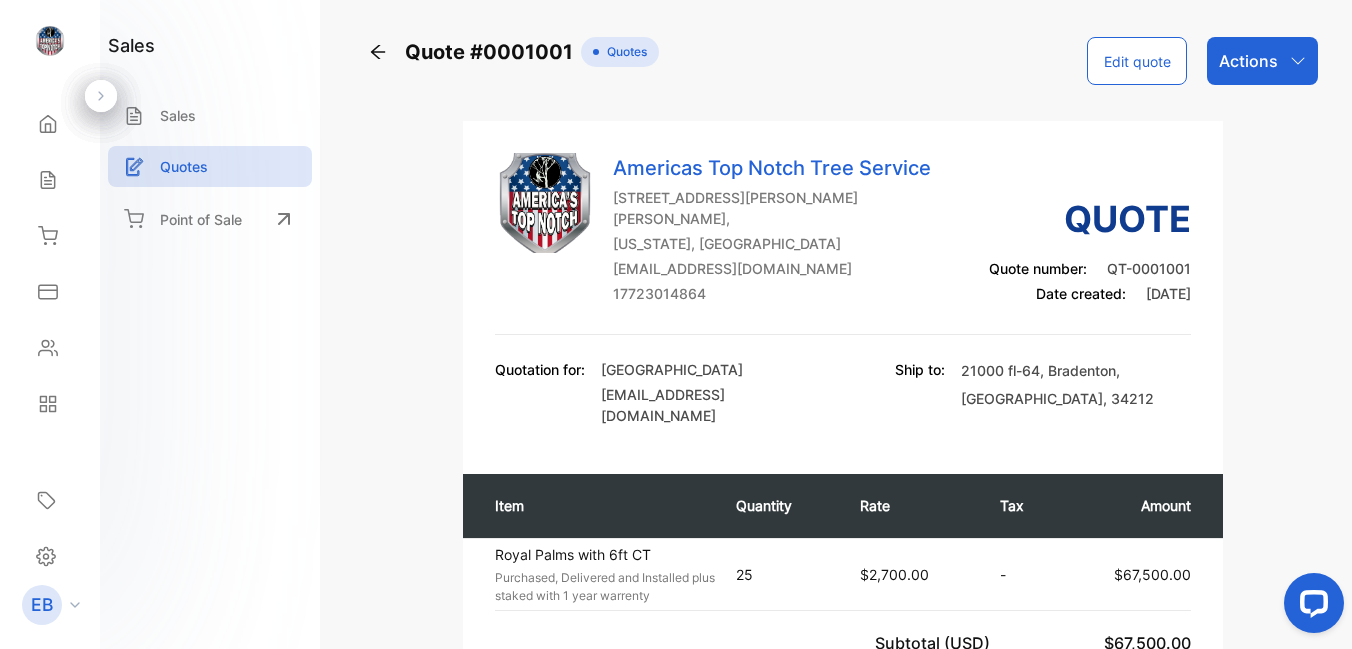click on "Actions" at bounding box center (1262, 61) 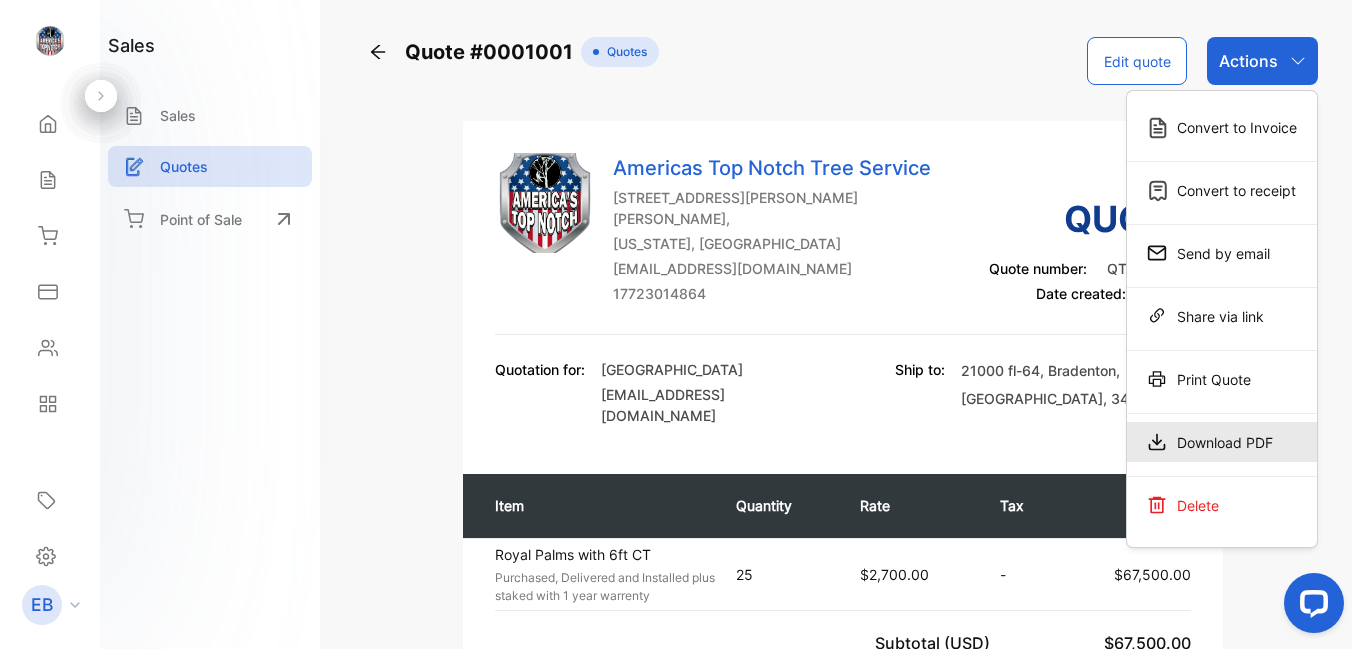 click on "Download PDF" at bounding box center (1222, 442) 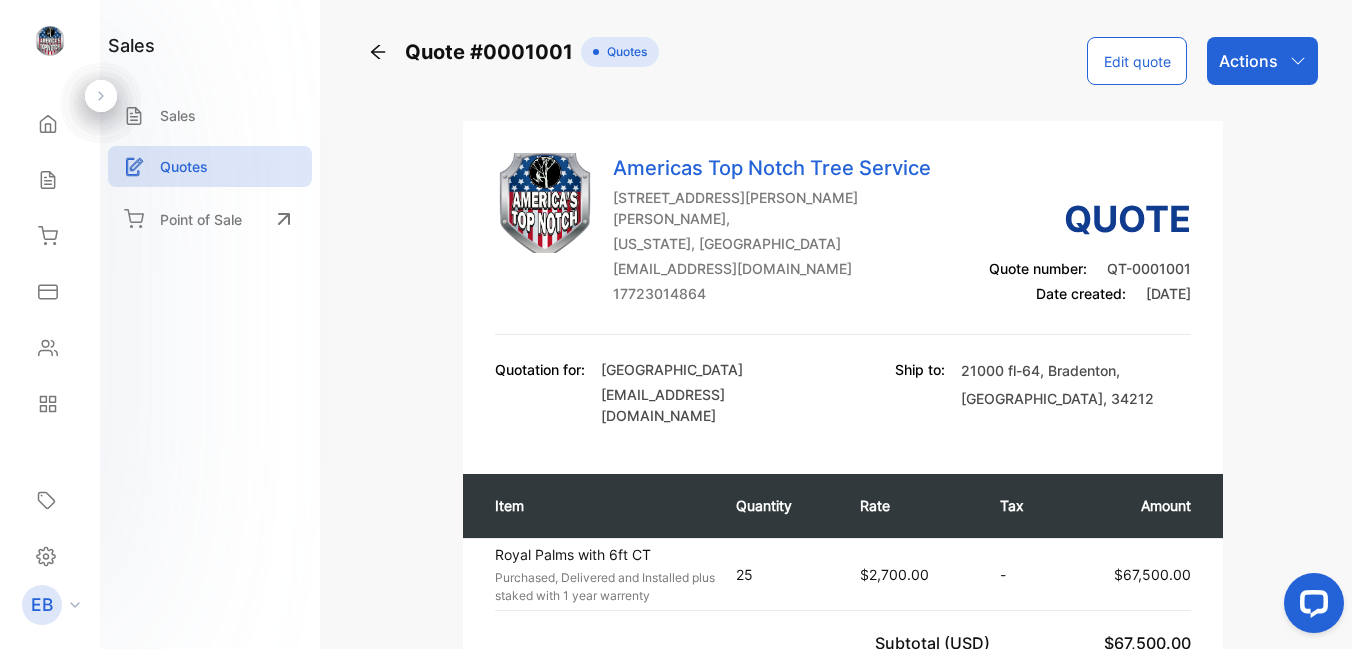 click on "Quote #0001001   Quotes Edit quote   Actions" at bounding box center [843, 61] 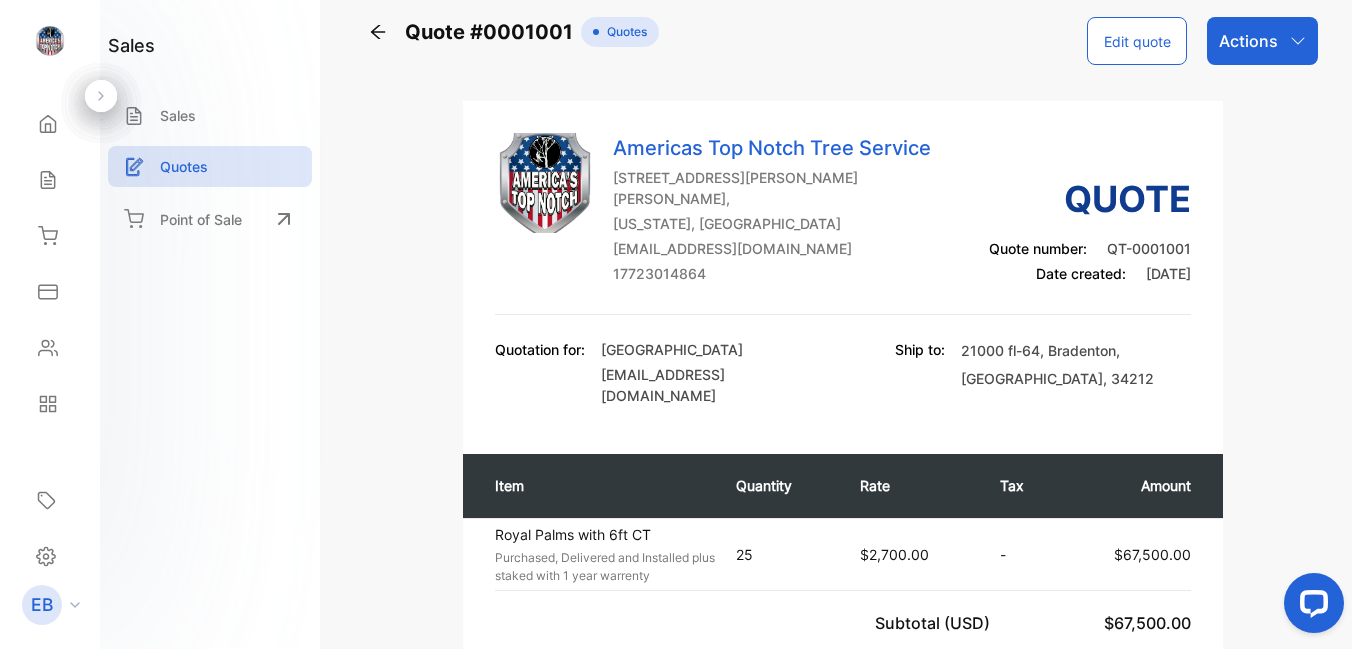 scroll, scrollTop: 13, scrollLeft: 0, axis: vertical 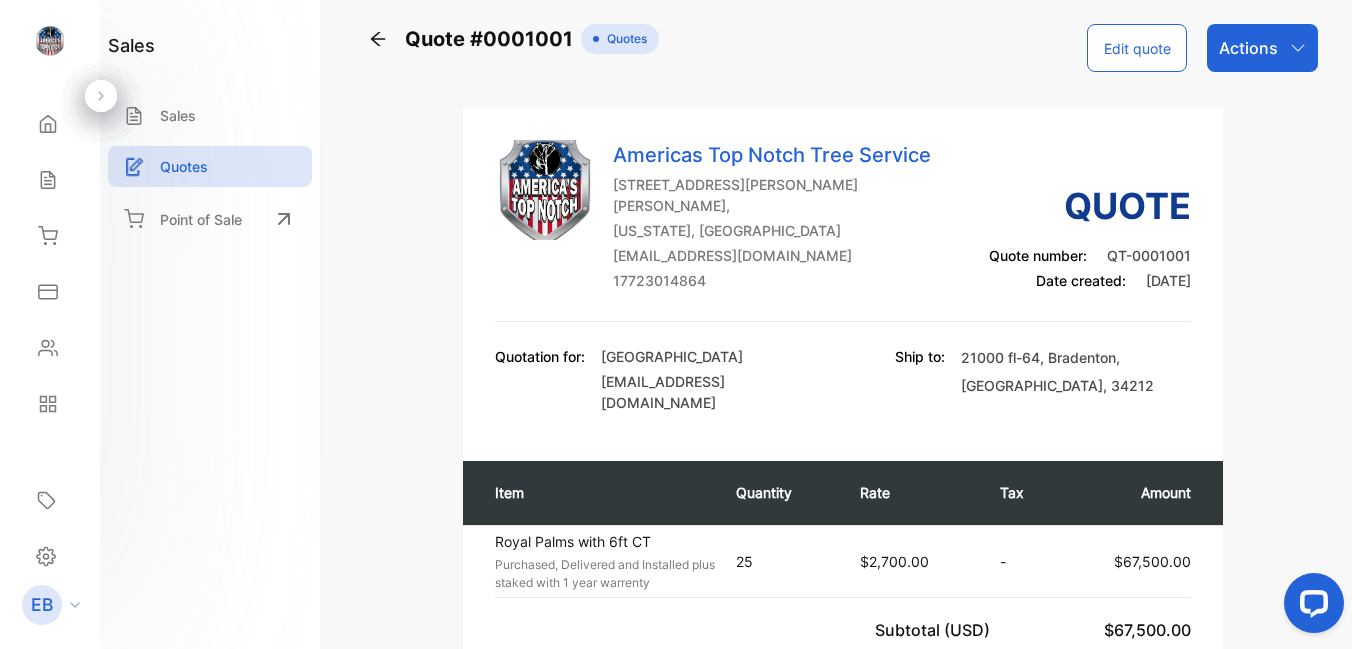 click on "Actions" at bounding box center [1248, 48] 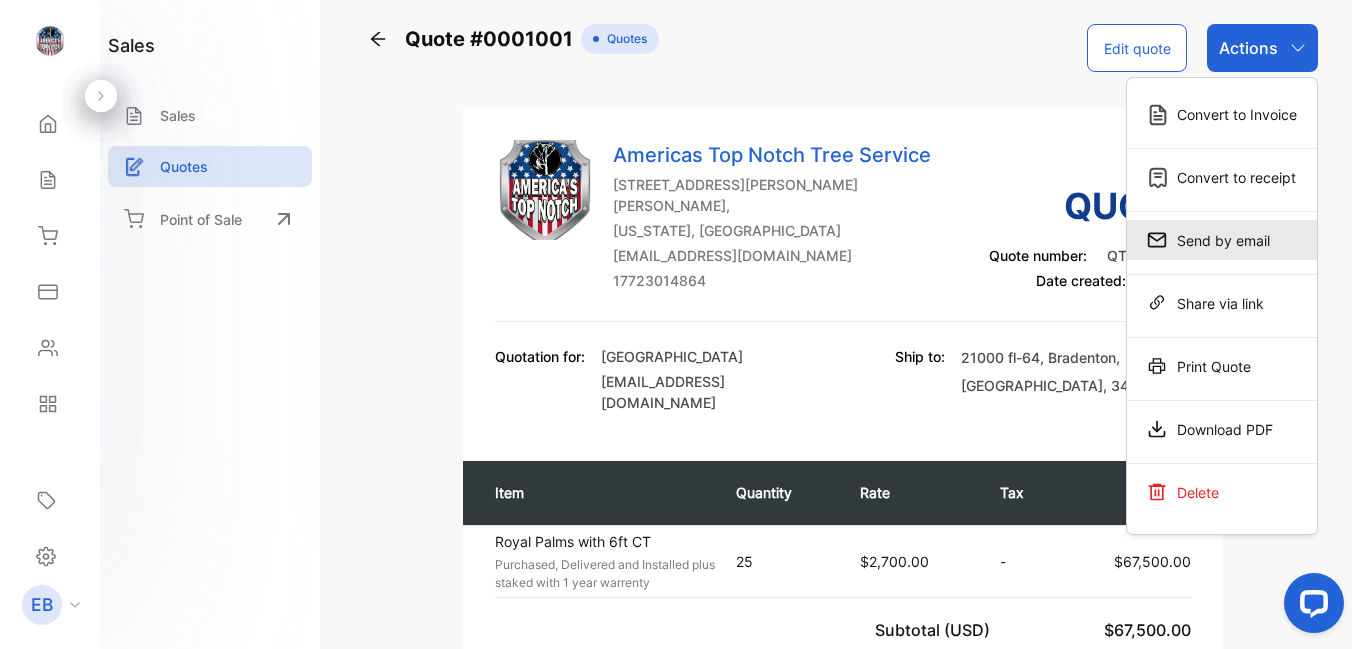 click on "Send by email" at bounding box center [1222, 240] 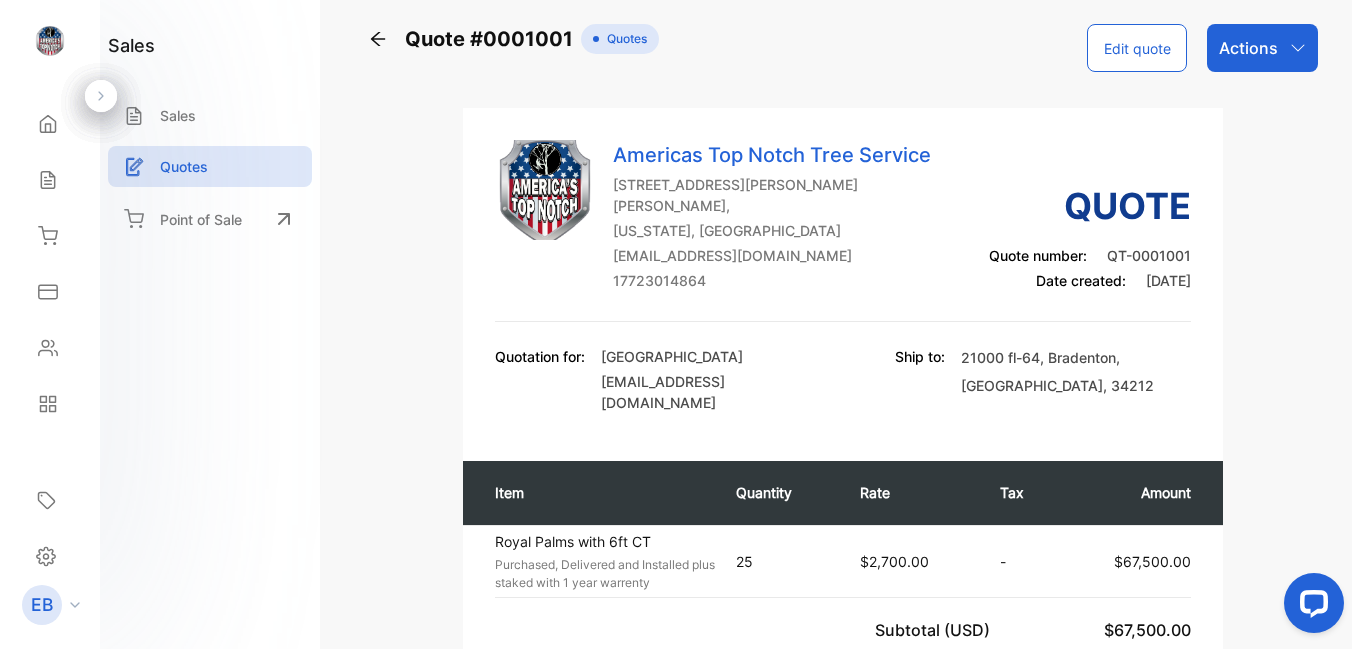 click on "Actions" at bounding box center [1248, 48] 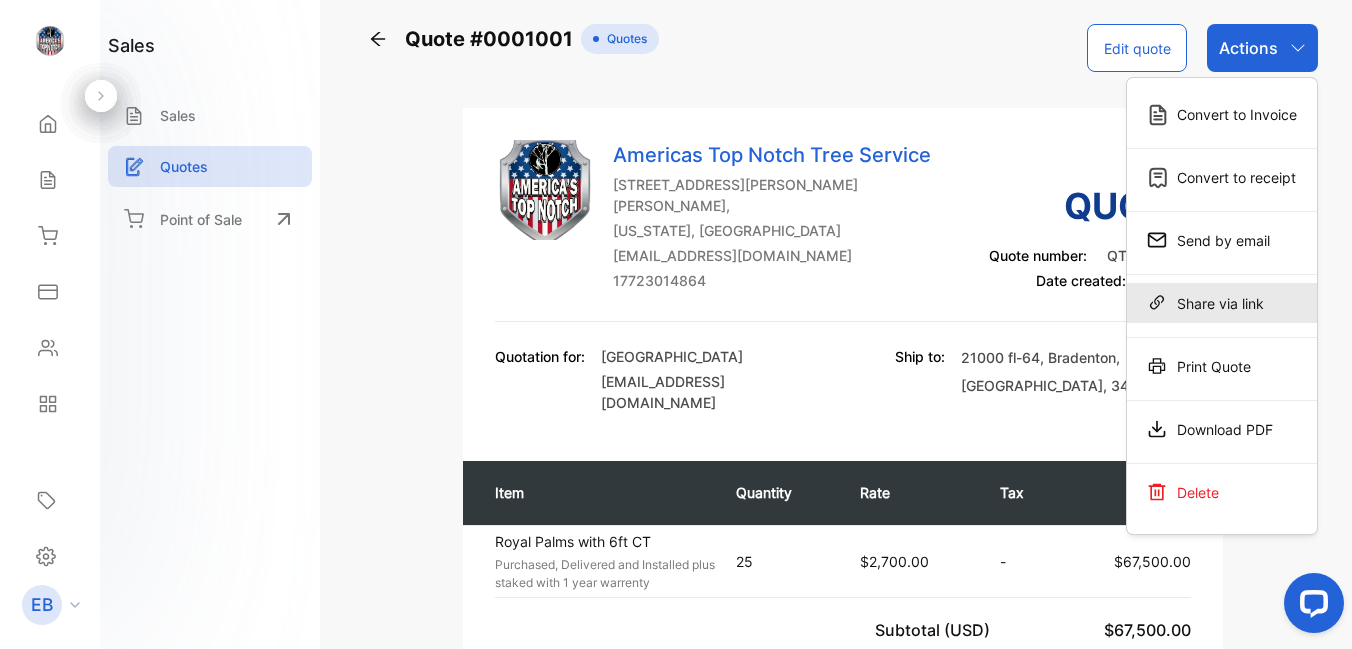 click on "Share via link" at bounding box center (1222, 303) 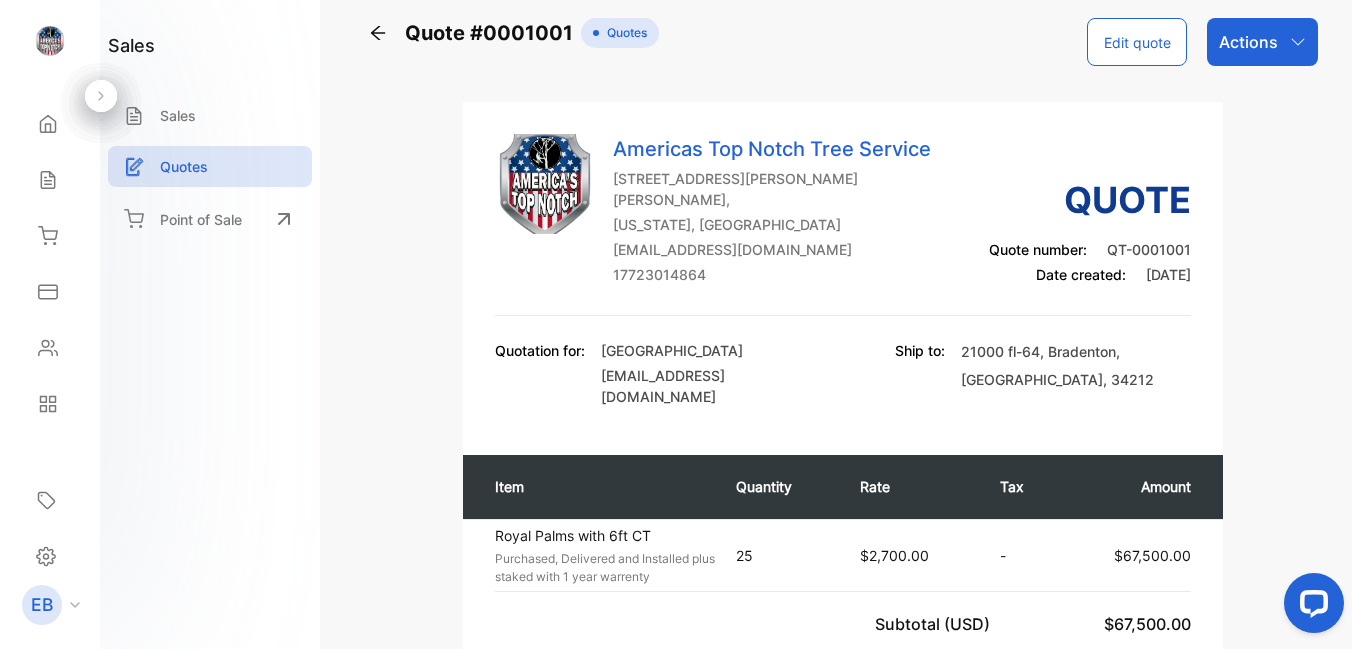 scroll, scrollTop: 0, scrollLeft: 0, axis: both 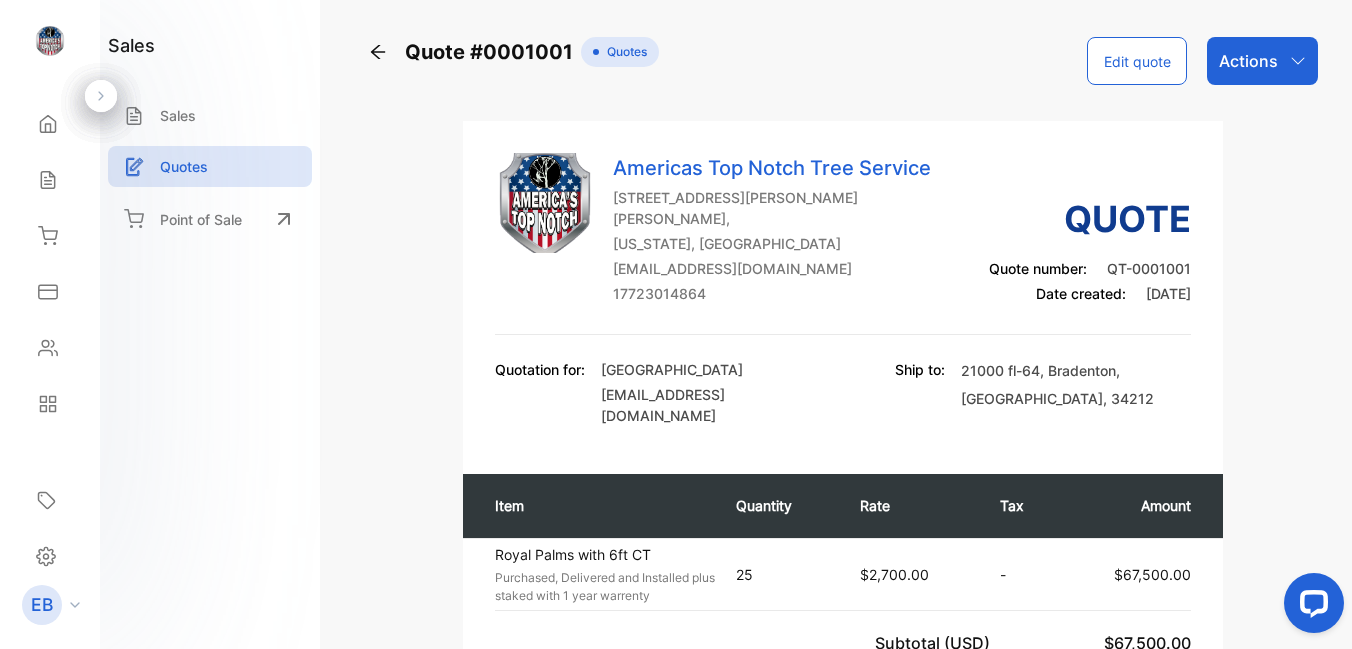 click on "Edit quote" at bounding box center (1137, 61) 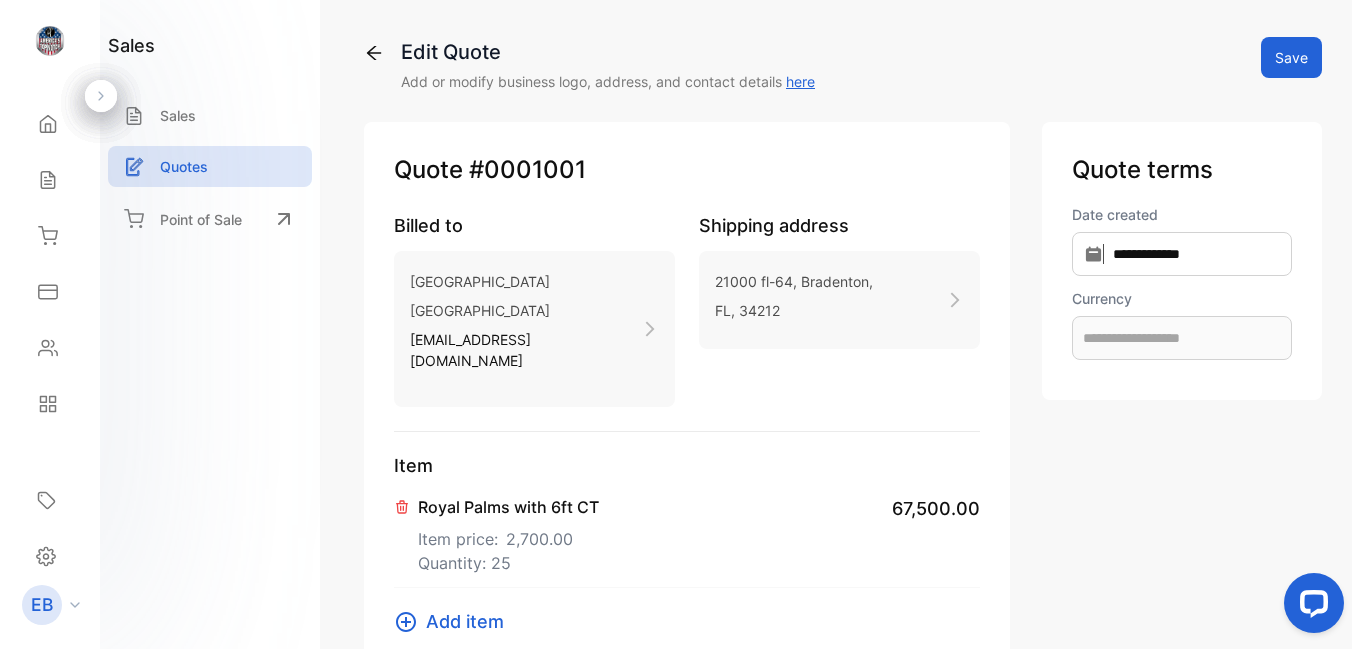 scroll, scrollTop: 298, scrollLeft: 0, axis: vertical 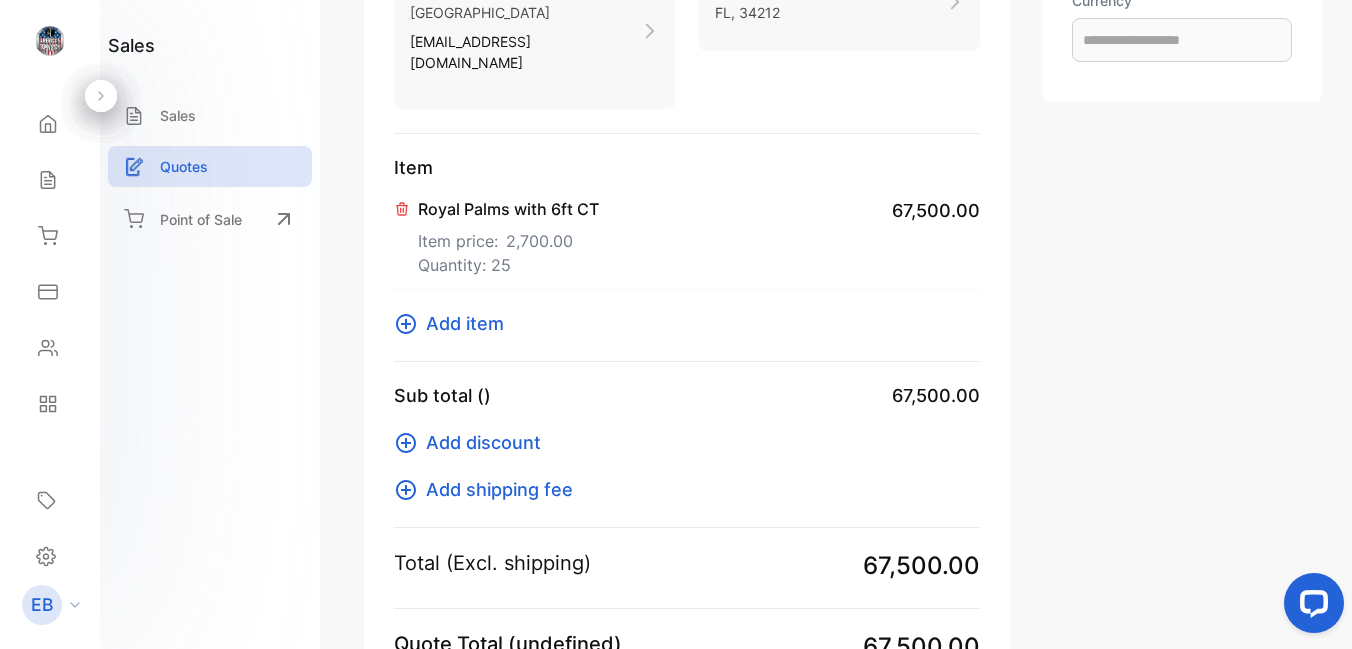 type on "**********" 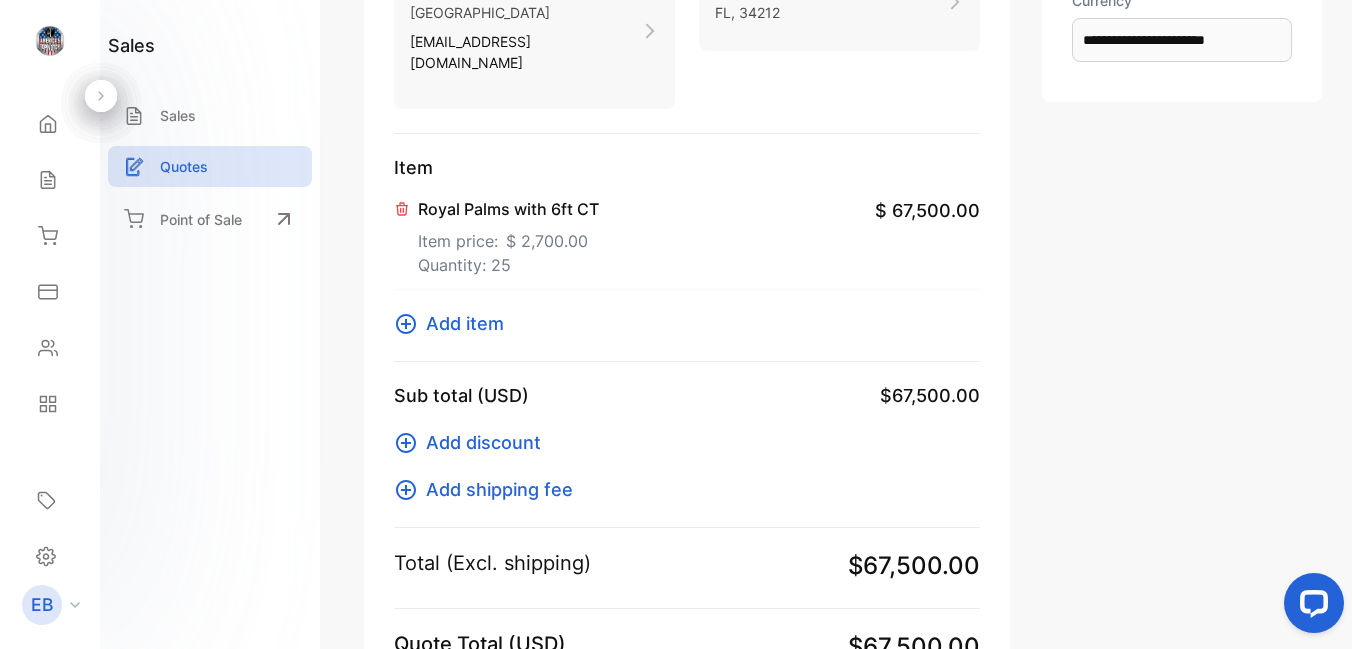 click on "Royal Palms with 6ft CT" at bounding box center (508, 209) 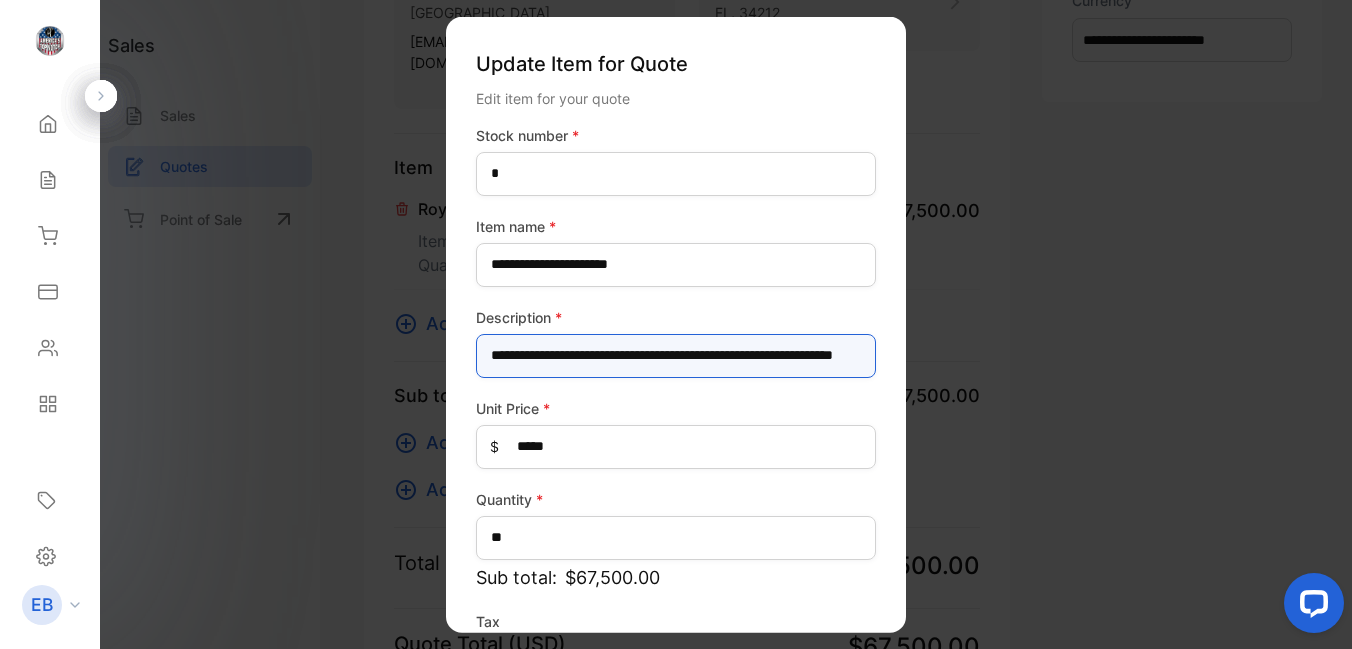 click on "**********" at bounding box center (676, 355) 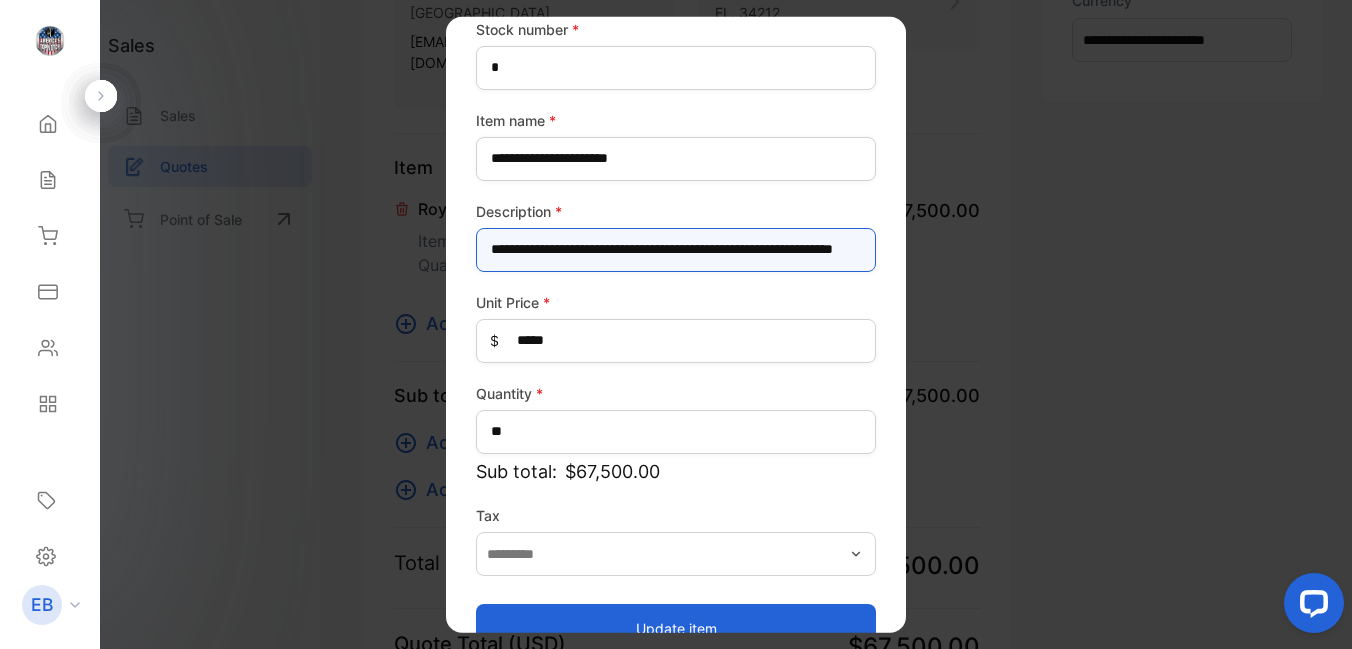 scroll, scrollTop: 149, scrollLeft: 0, axis: vertical 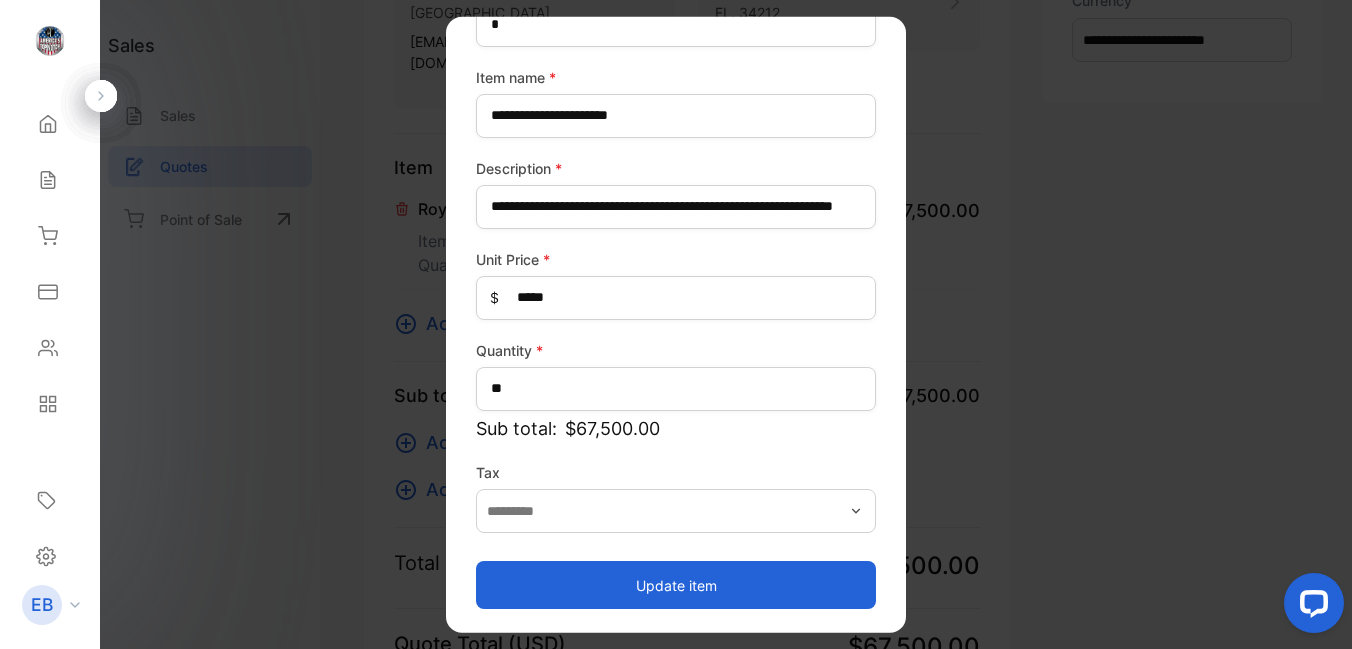 click on "Update item" at bounding box center [676, 585] 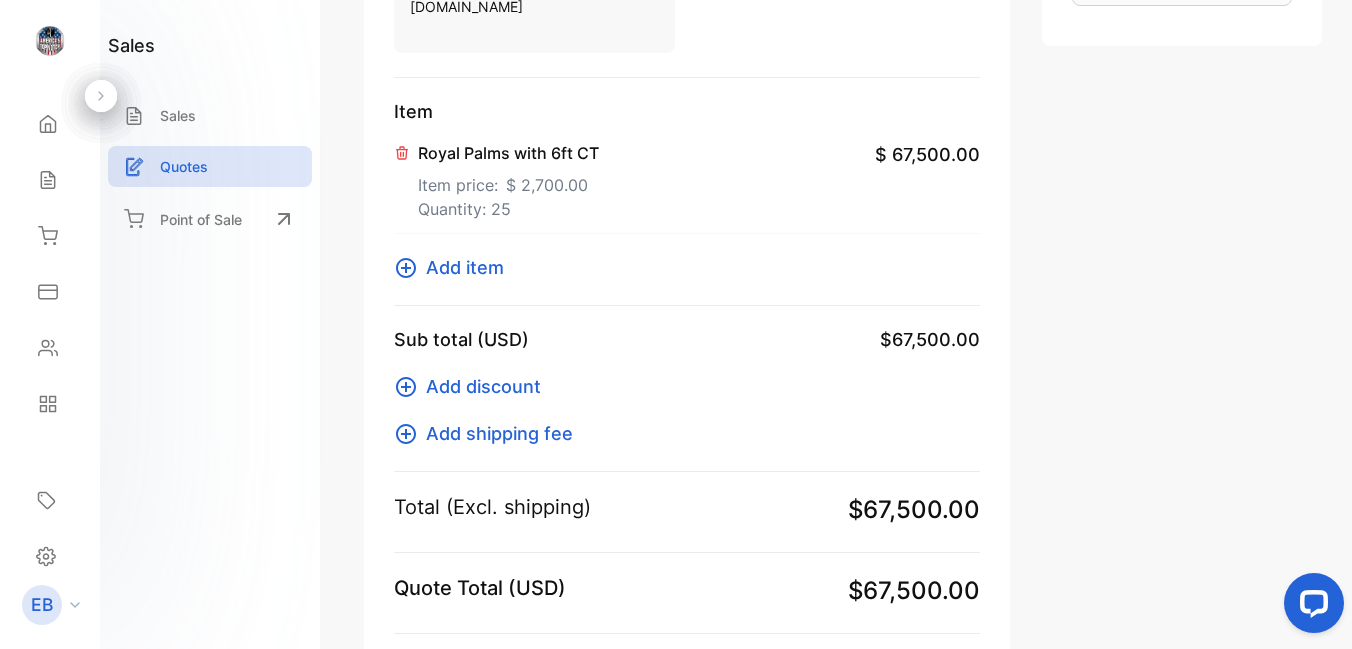 scroll, scrollTop: 548, scrollLeft: 0, axis: vertical 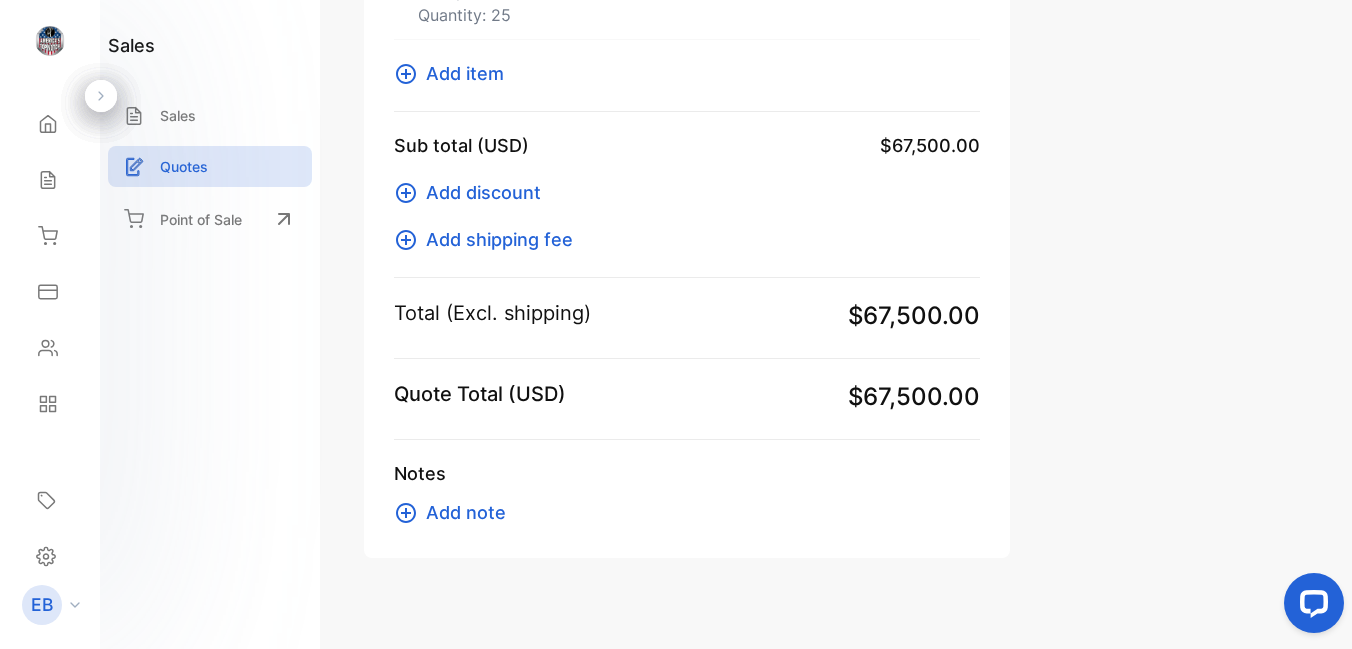 click on "Add note" at bounding box center (466, 512) 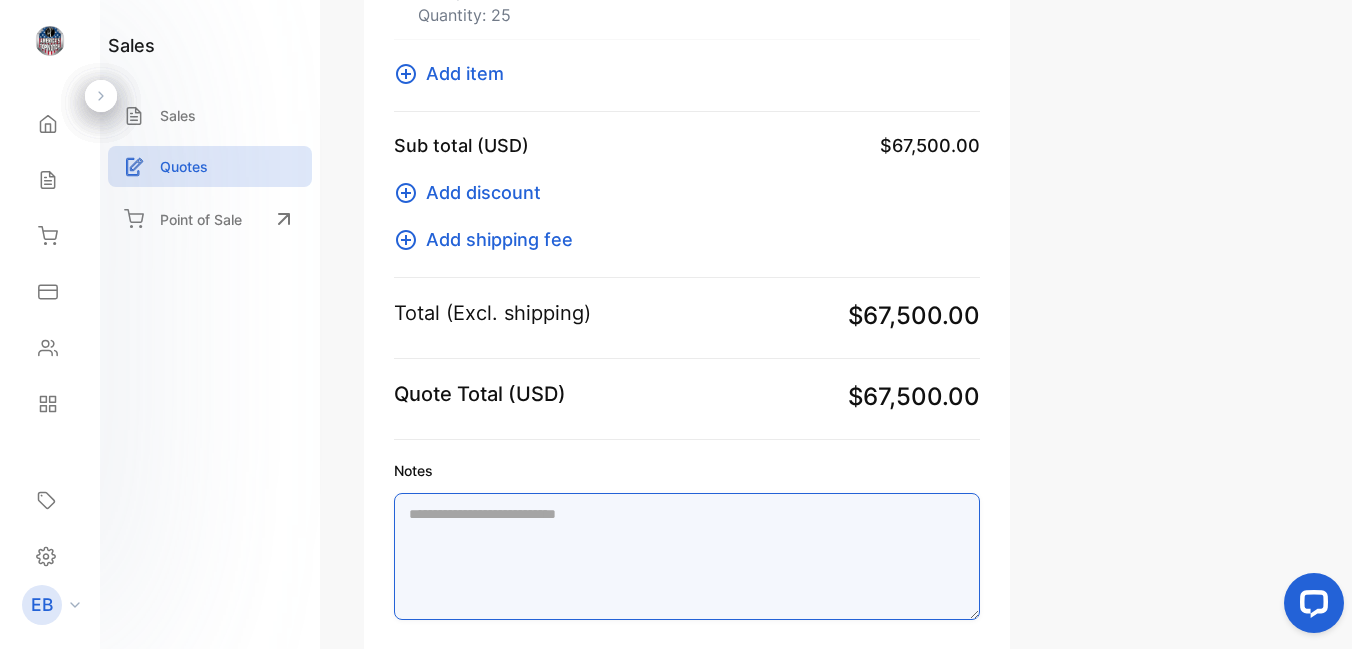 click on "Notes" at bounding box center (687, 556) 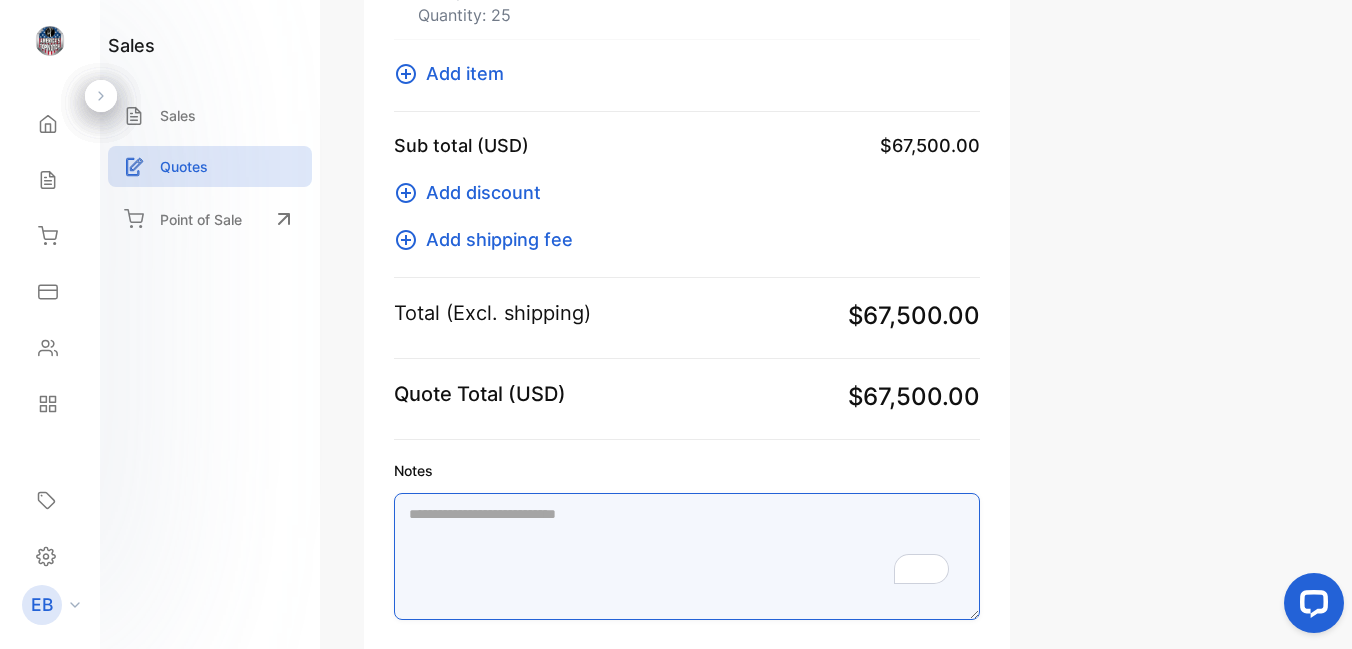 paste on "**********" 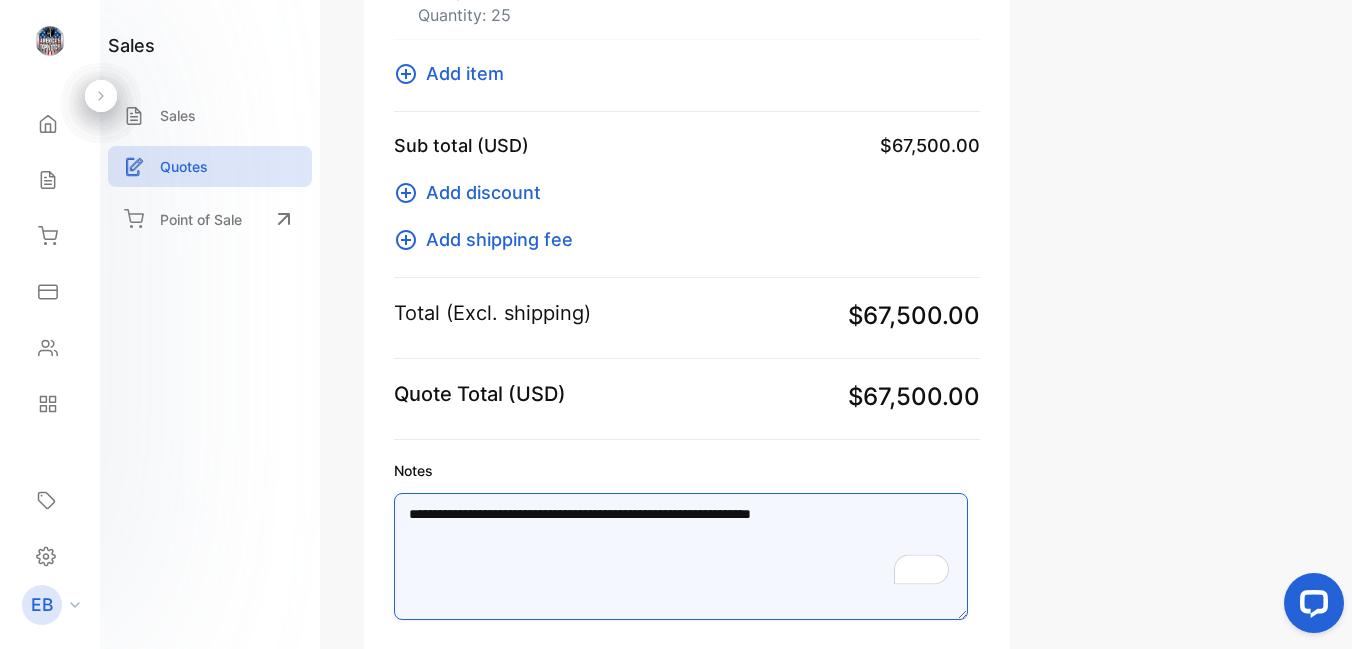 type on "**********" 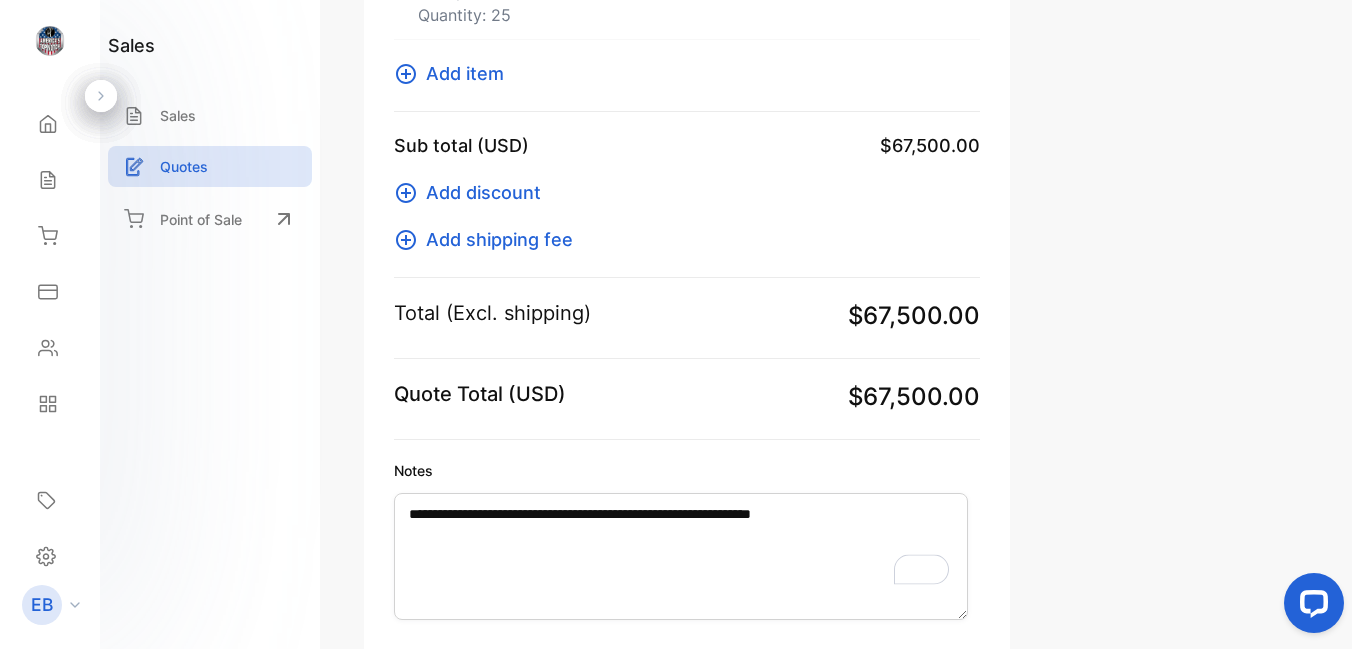 click on "**********" at bounding box center [843, 100] 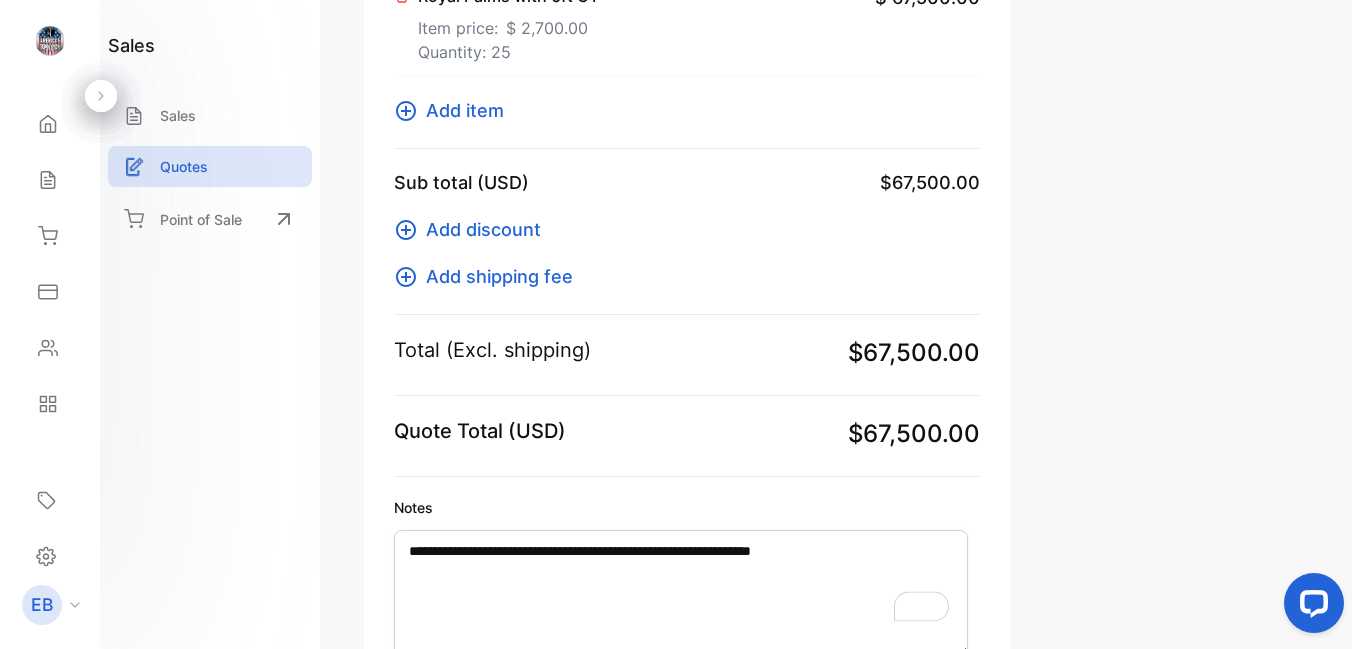 scroll, scrollTop: 115, scrollLeft: 0, axis: vertical 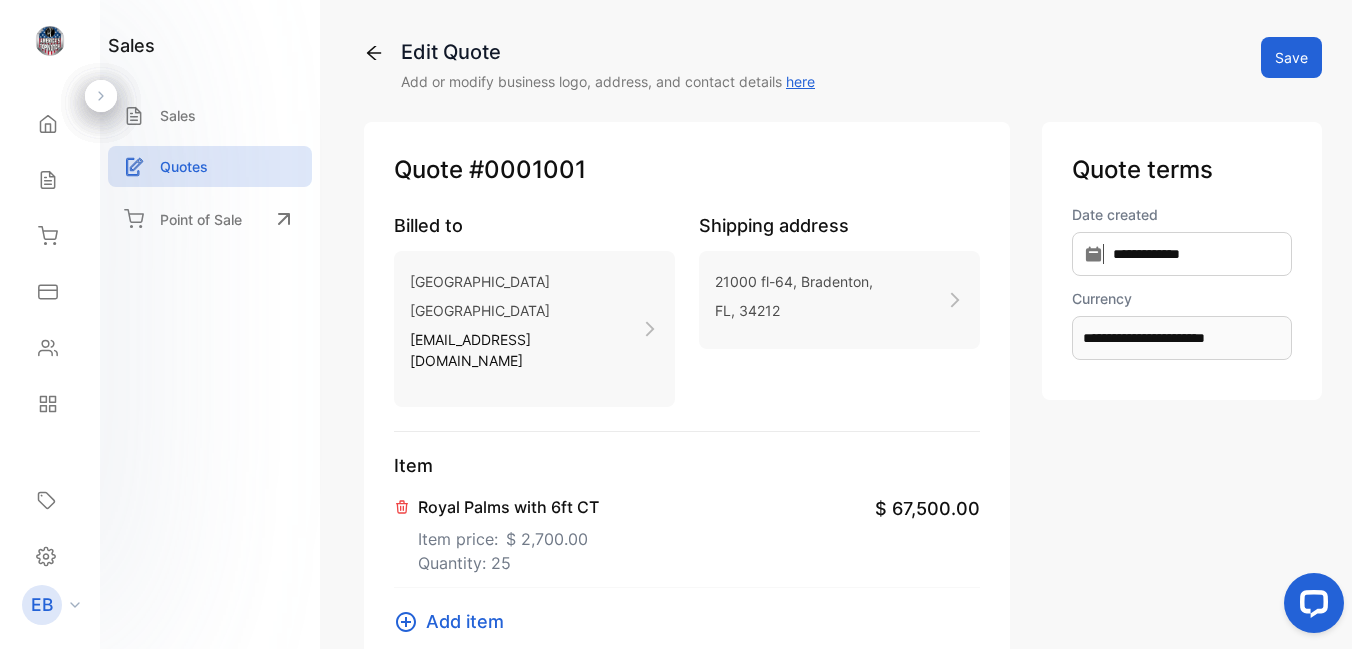 click on "Save" at bounding box center (1291, 57) 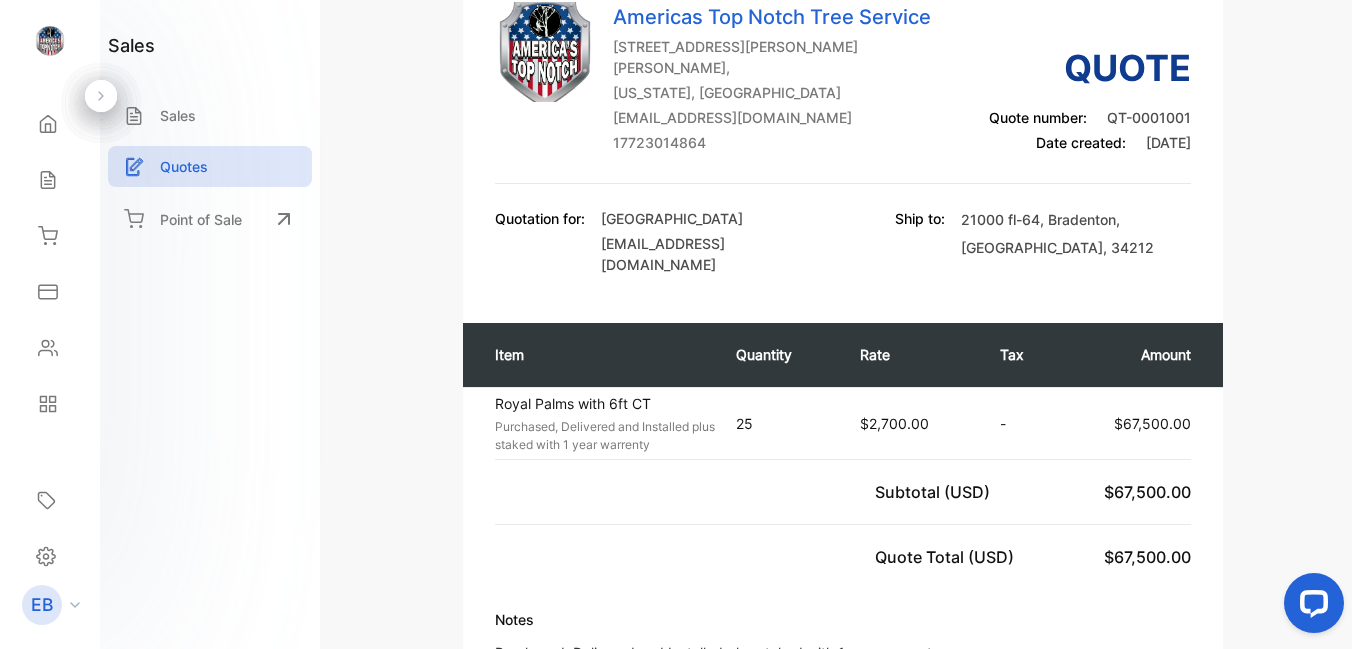 scroll, scrollTop: 0, scrollLeft: 0, axis: both 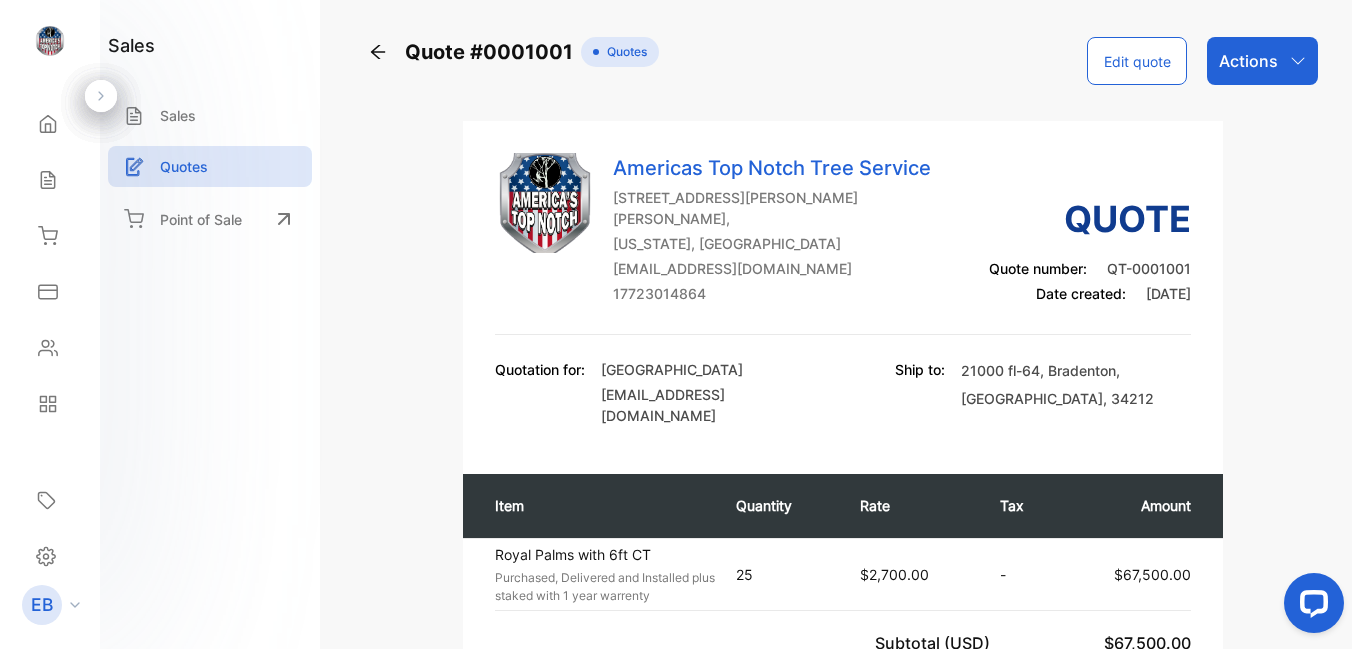click on "Actions" at bounding box center (1262, 61) 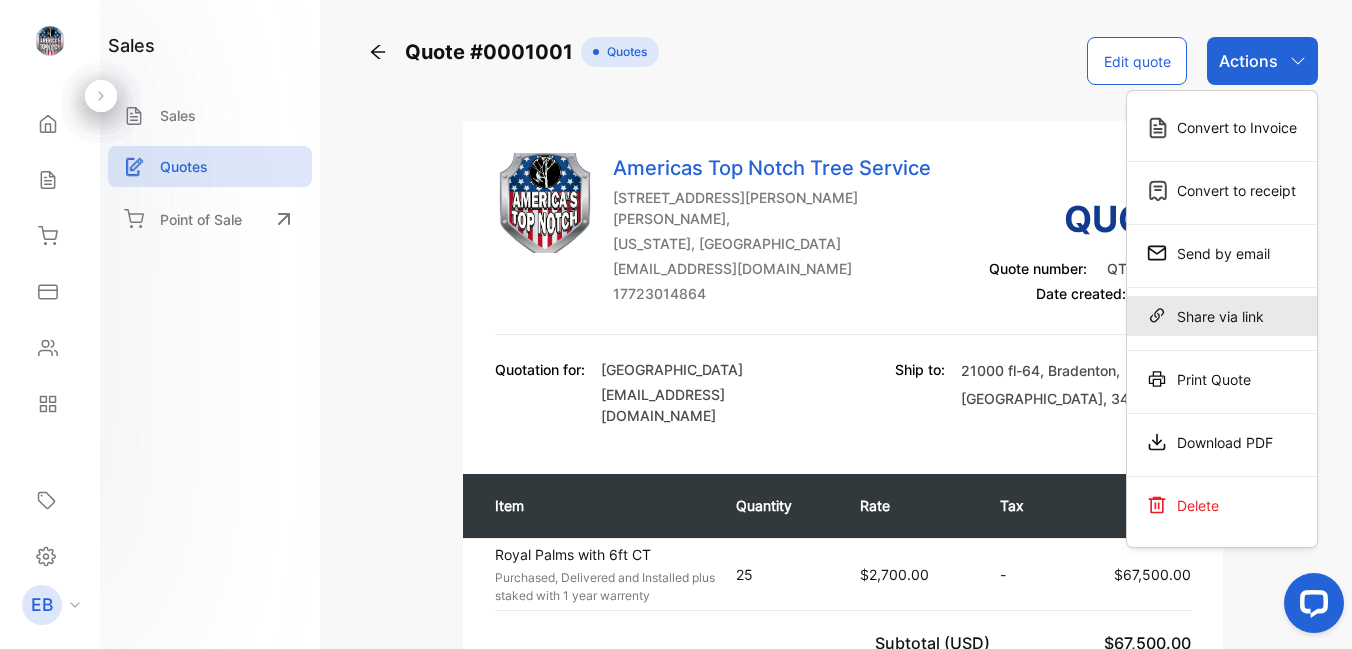 click on "Share via link" at bounding box center [1222, 316] 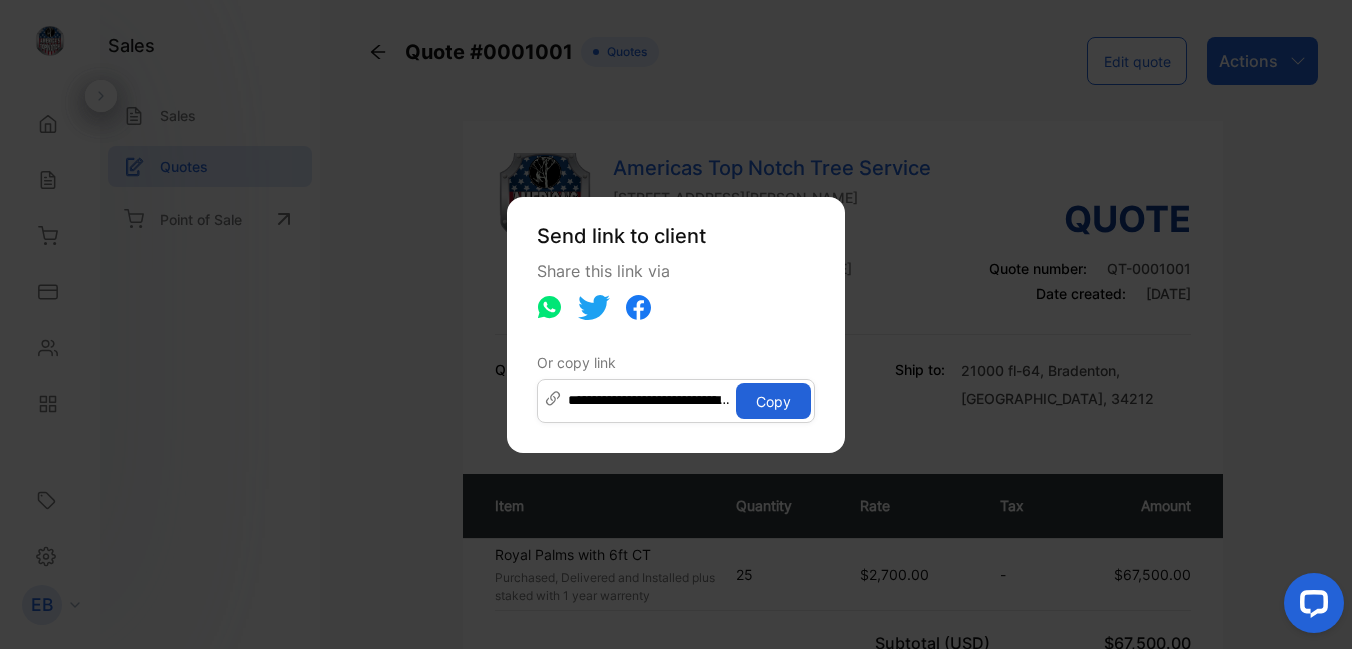 click on "Copy" at bounding box center (773, 401) 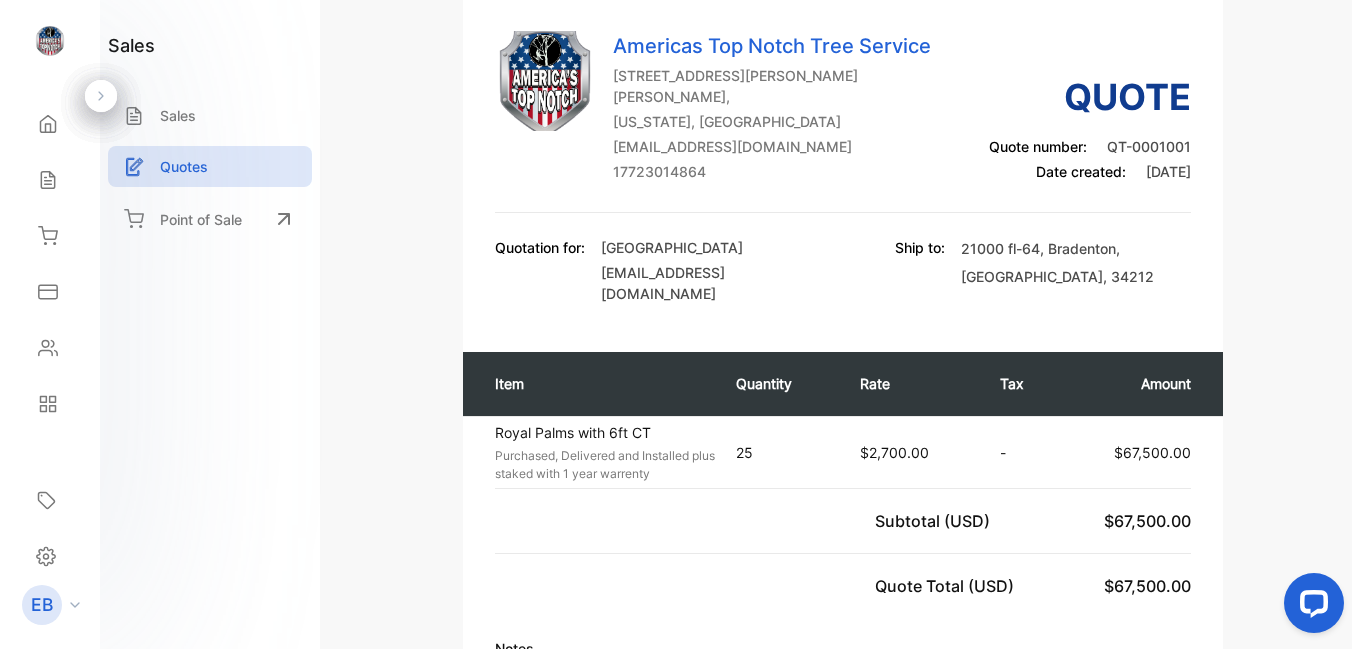 scroll, scrollTop: 106, scrollLeft: 0, axis: vertical 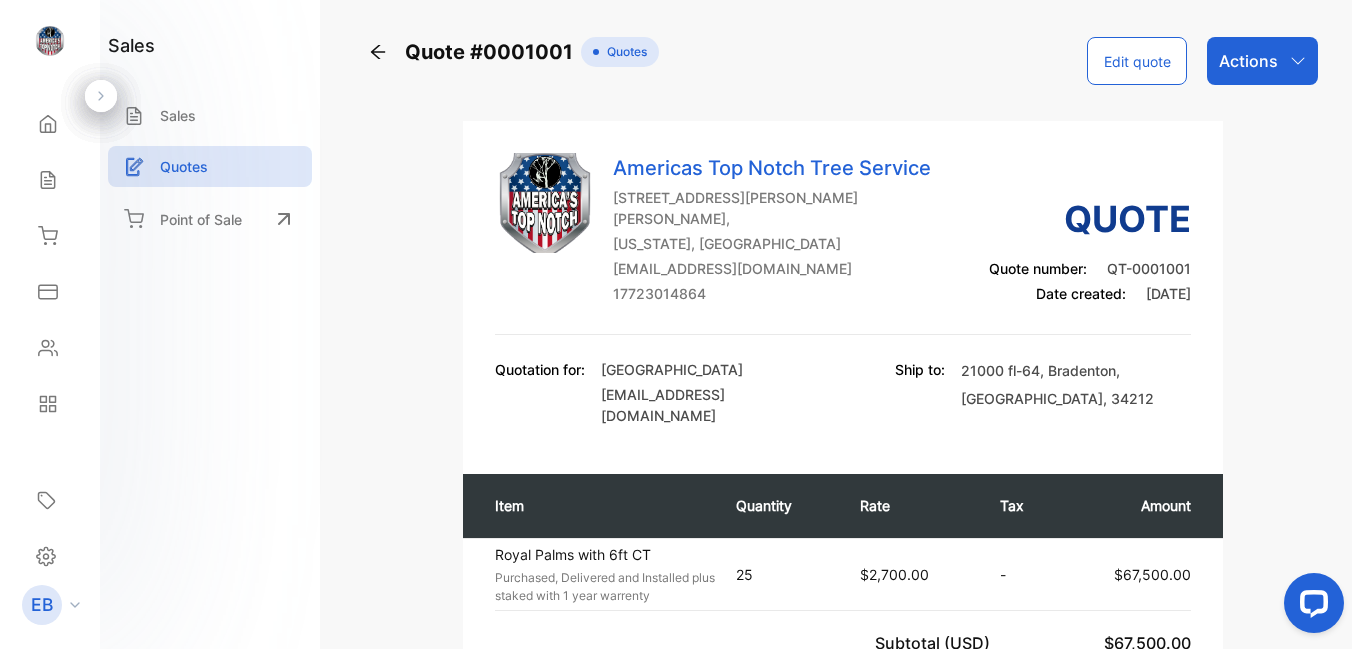click on "Actions" at bounding box center [1262, 61] 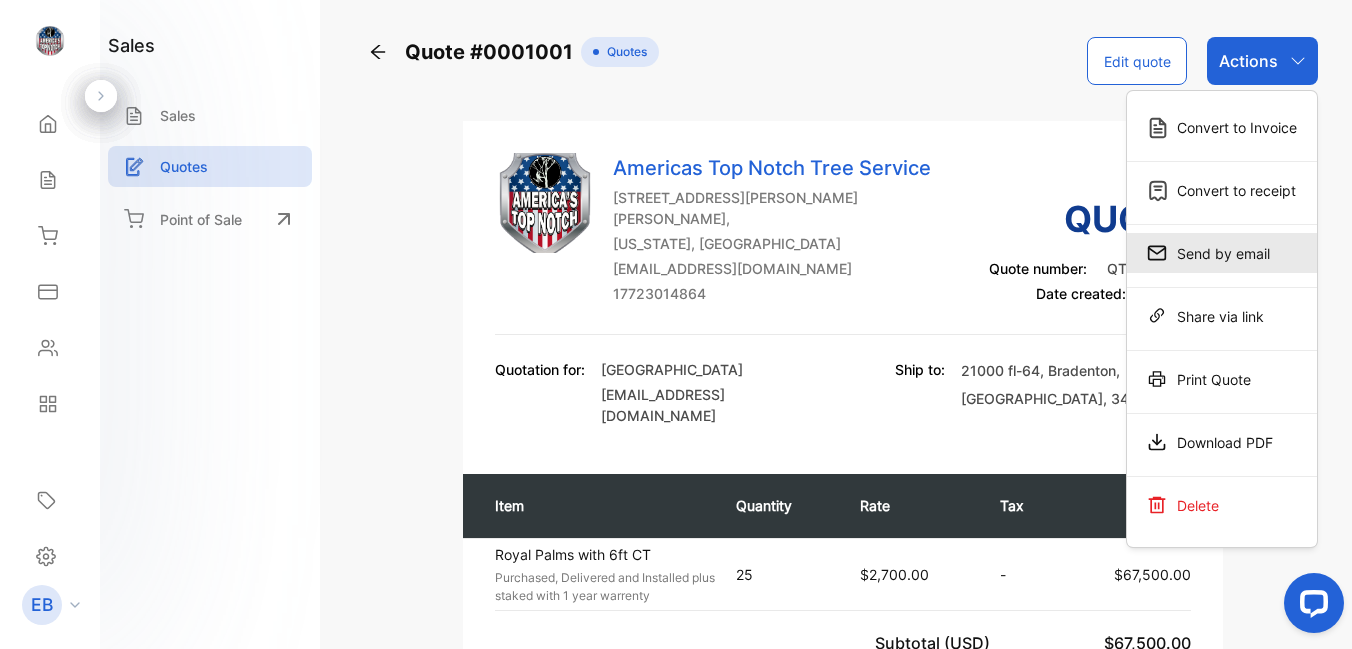 click on "Send by email" at bounding box center [1222, 253] 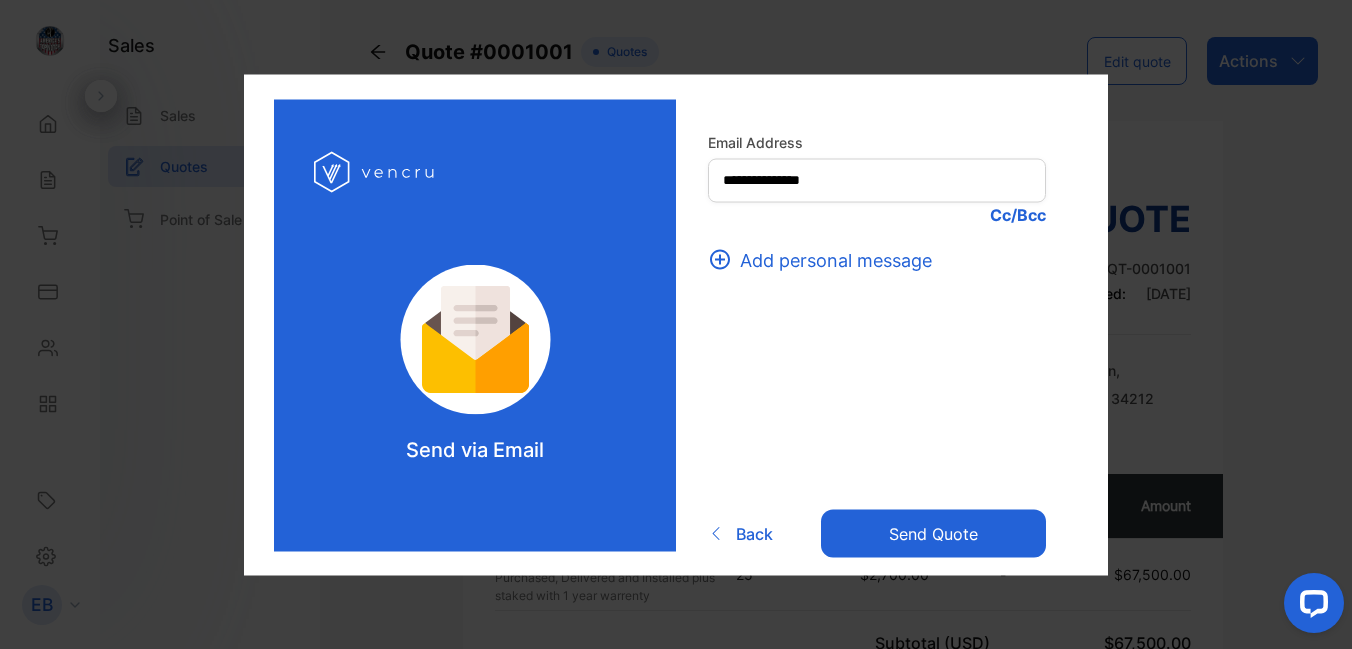 click on "Send Quote" at bounding box center [933, 534] 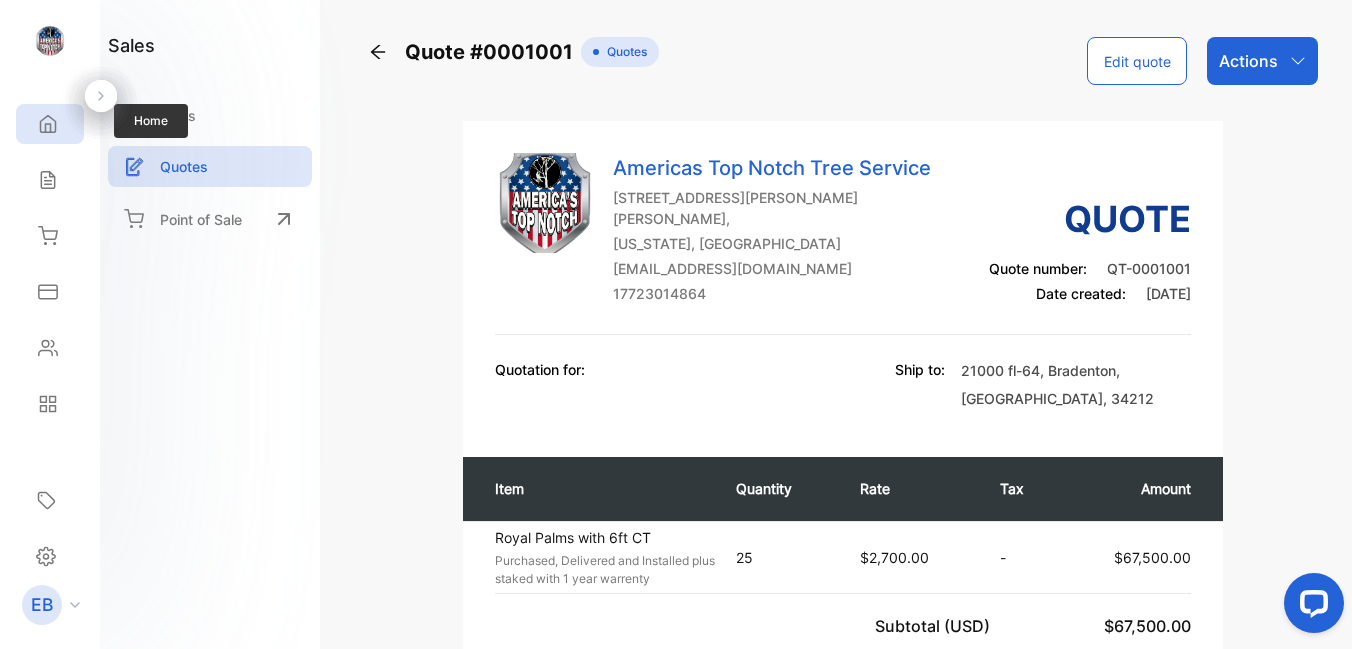click 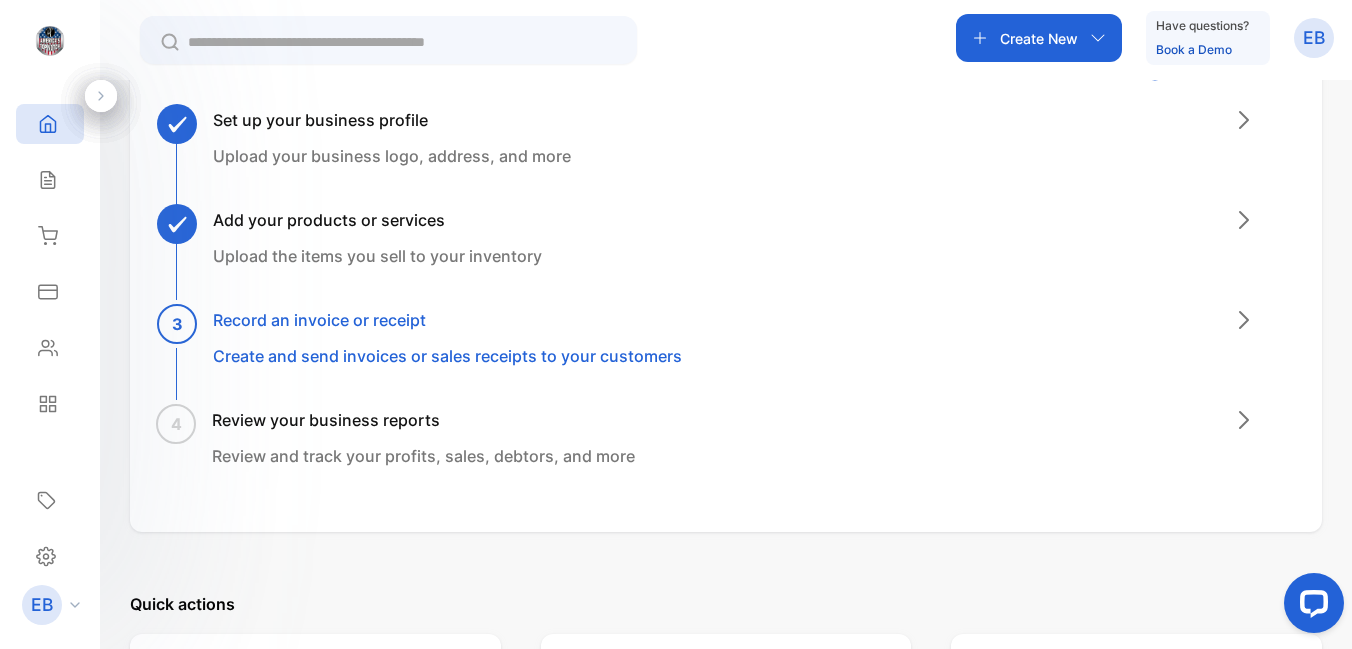 scroll, scrollTop: 142, scrollLeft: 0, axis: vertical 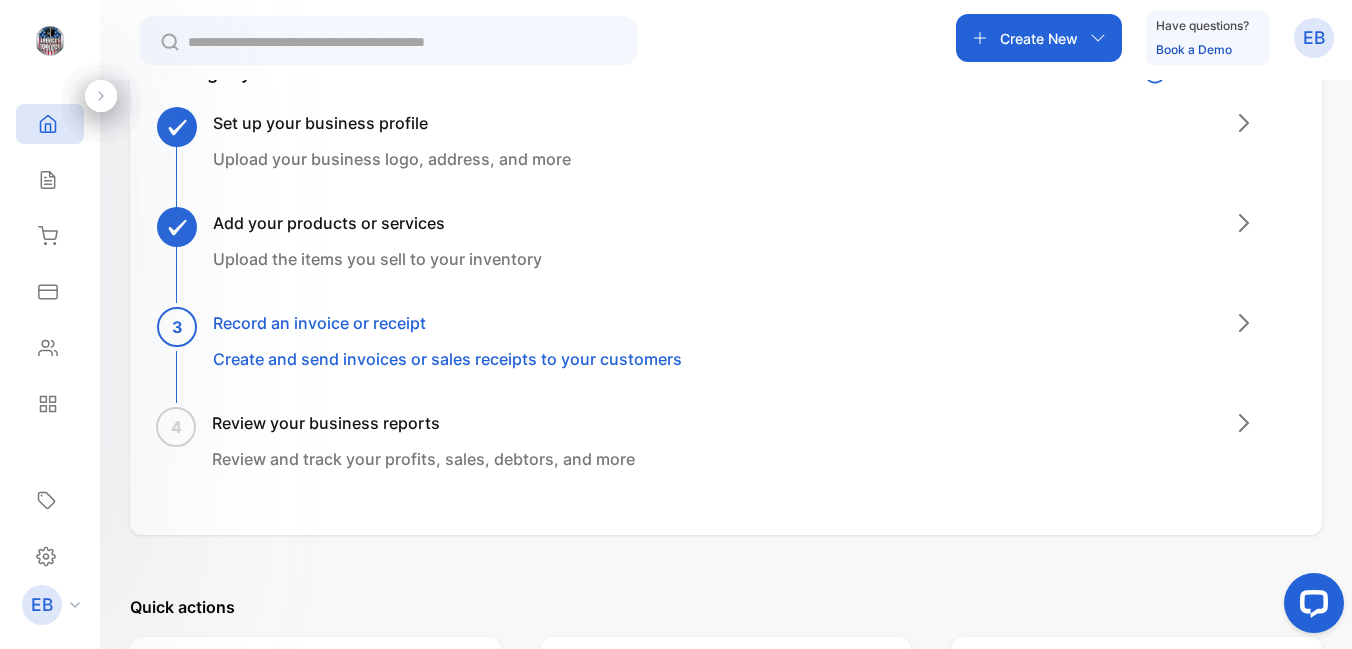click 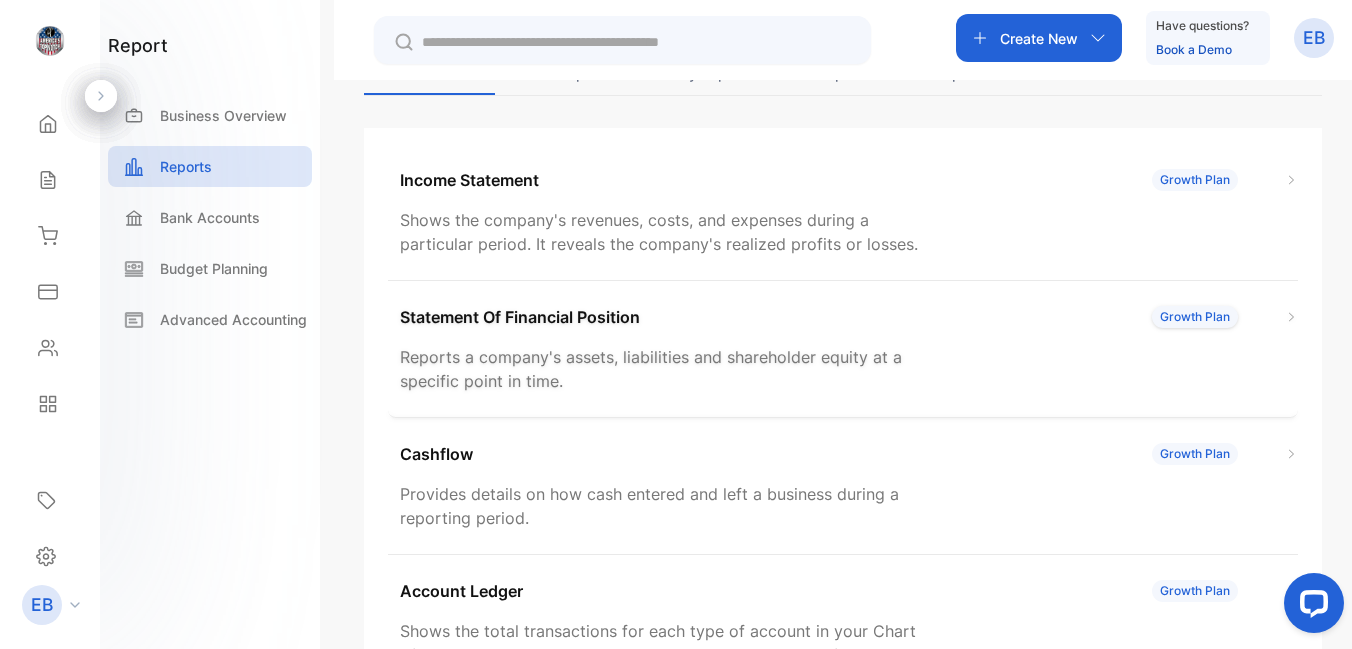 scroll, scrollTop: 648, scrollLeft: 0, axis: vertical 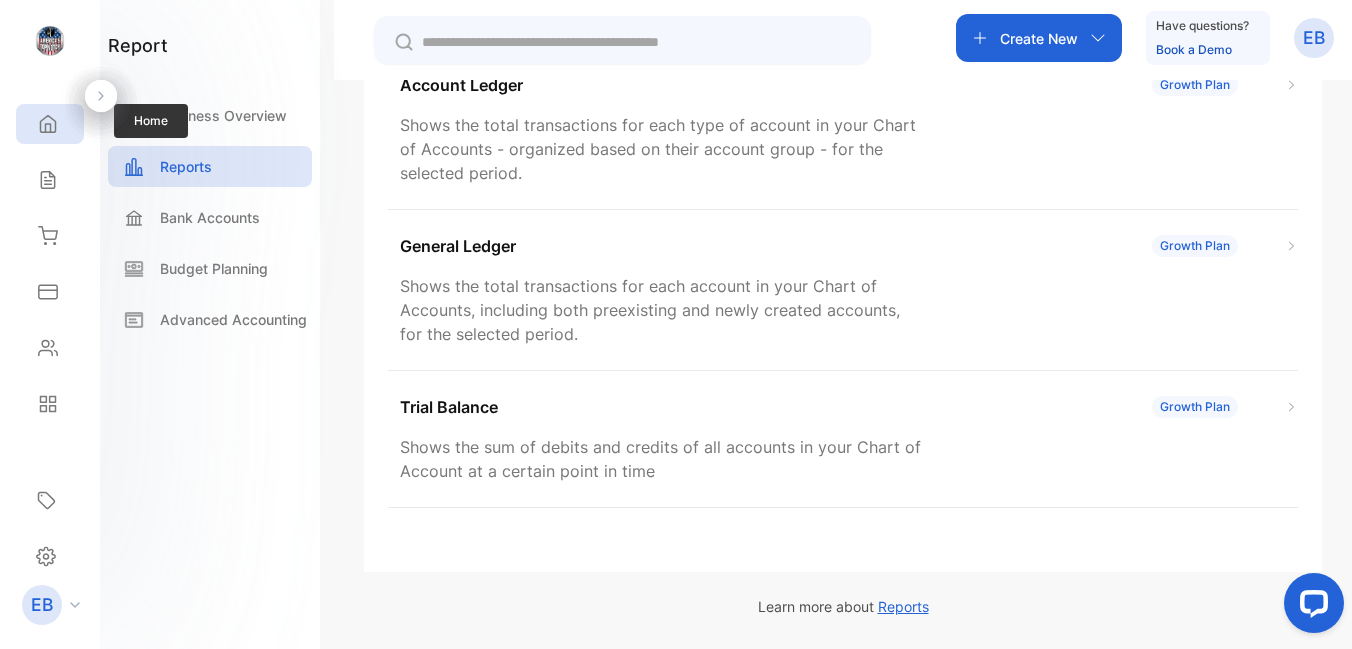click 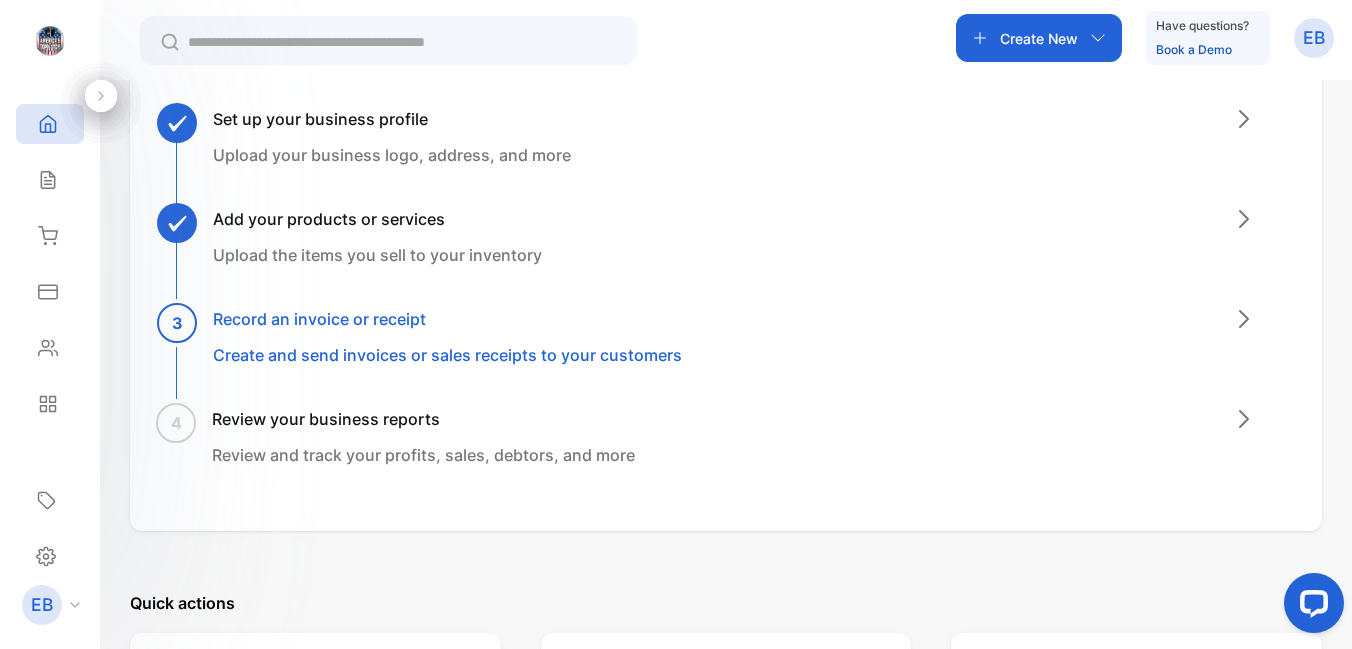 scroll, scrollTop: 0, scrollLeft: 0, axis: both 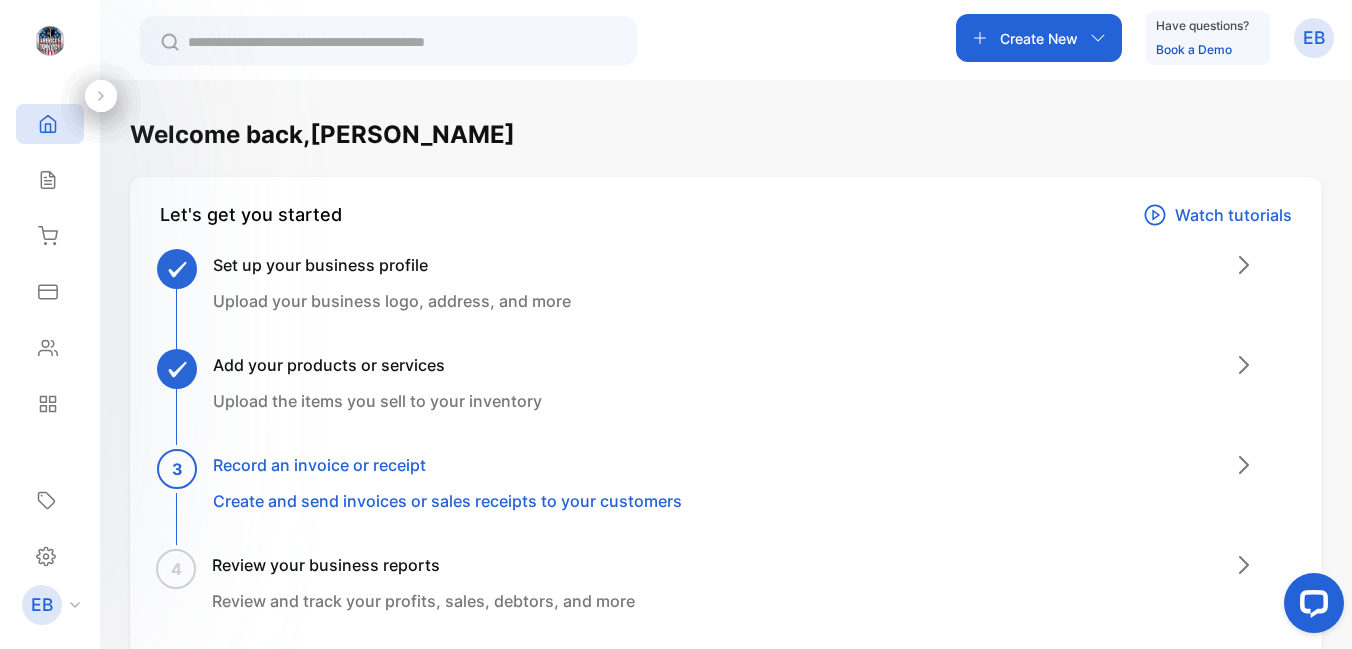 click on "EB" at bounding box center (1314, 38) 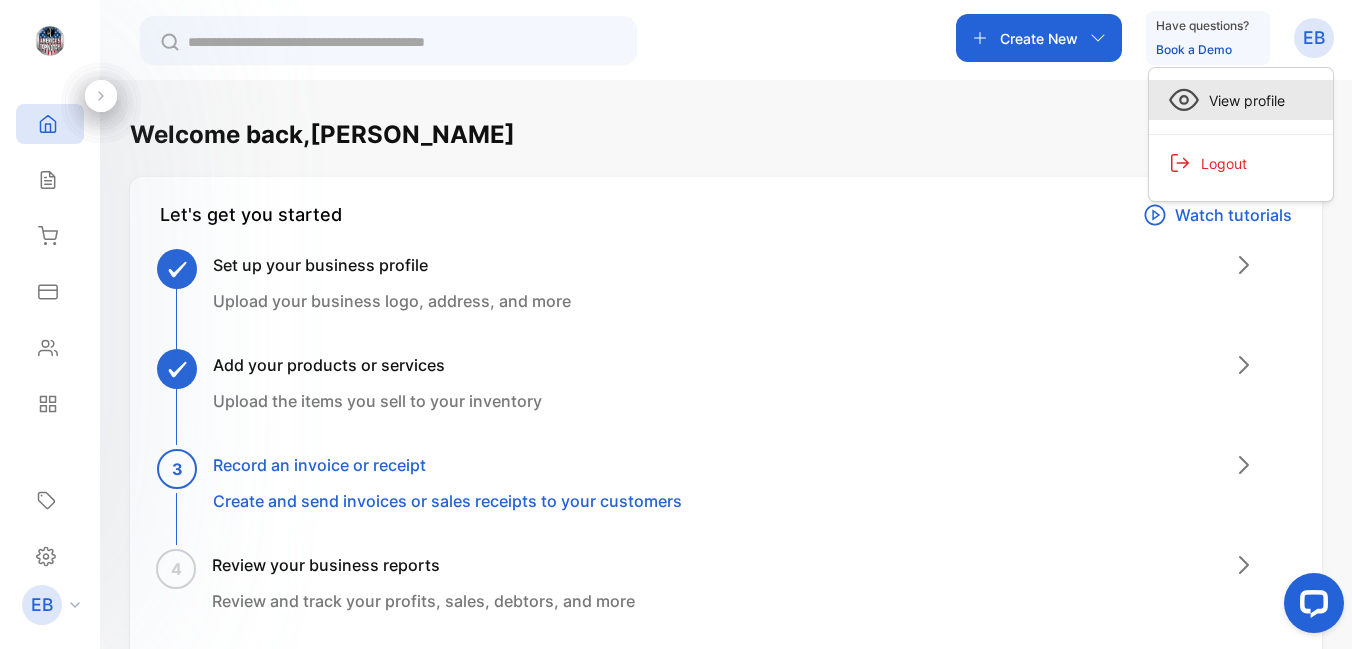 click on "View profile" at bounding box center (1242, 100) 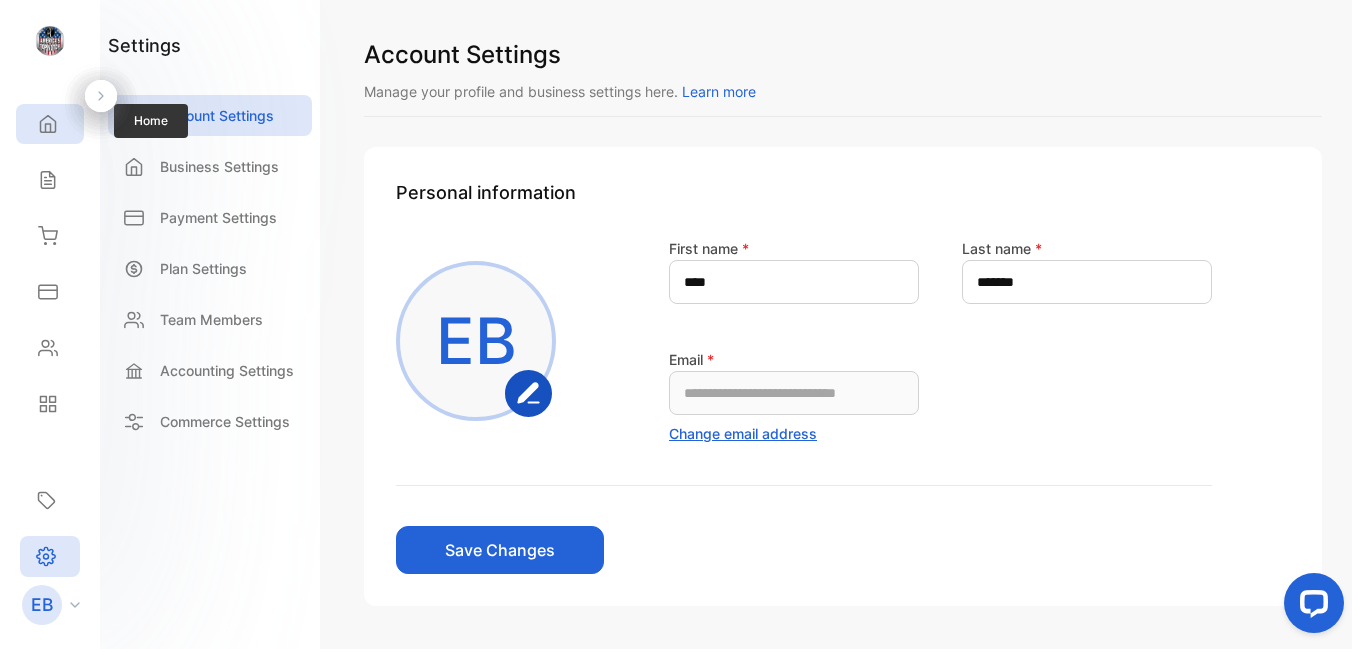 click on "Home" at bounding box center (50, 124) 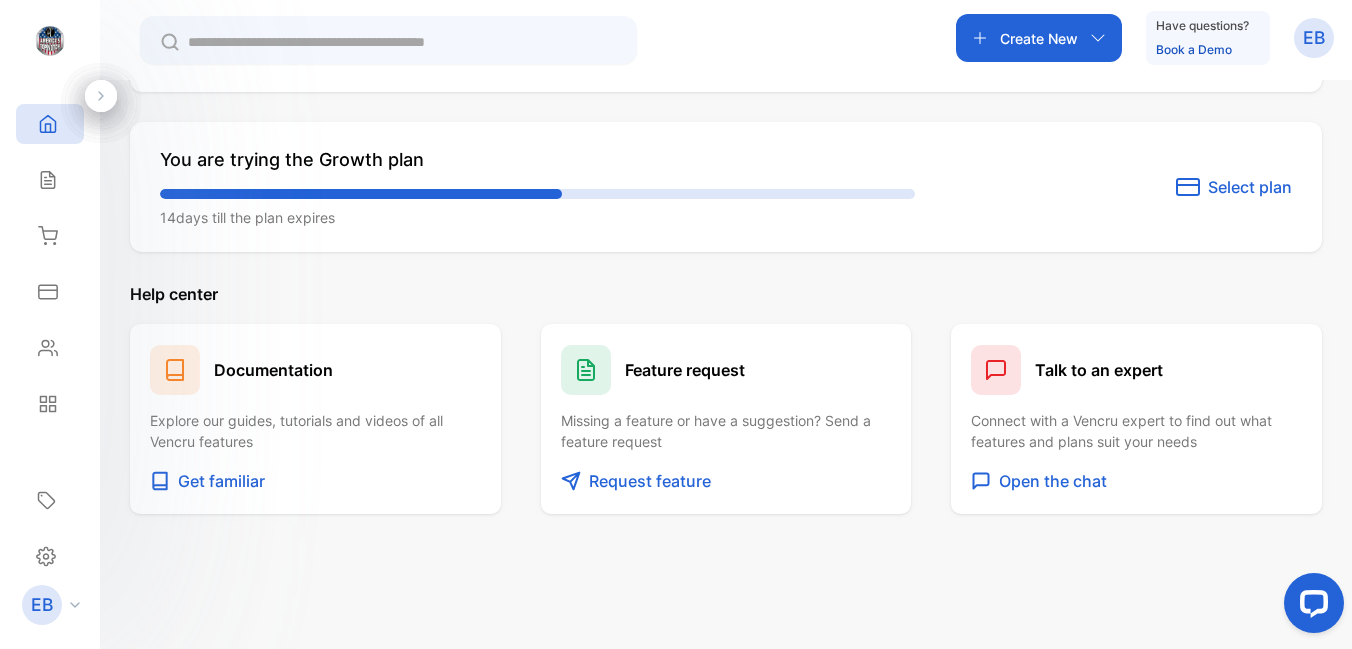 scroll, scrollTop: 1232, scrollLeft: 0, axis: vertical 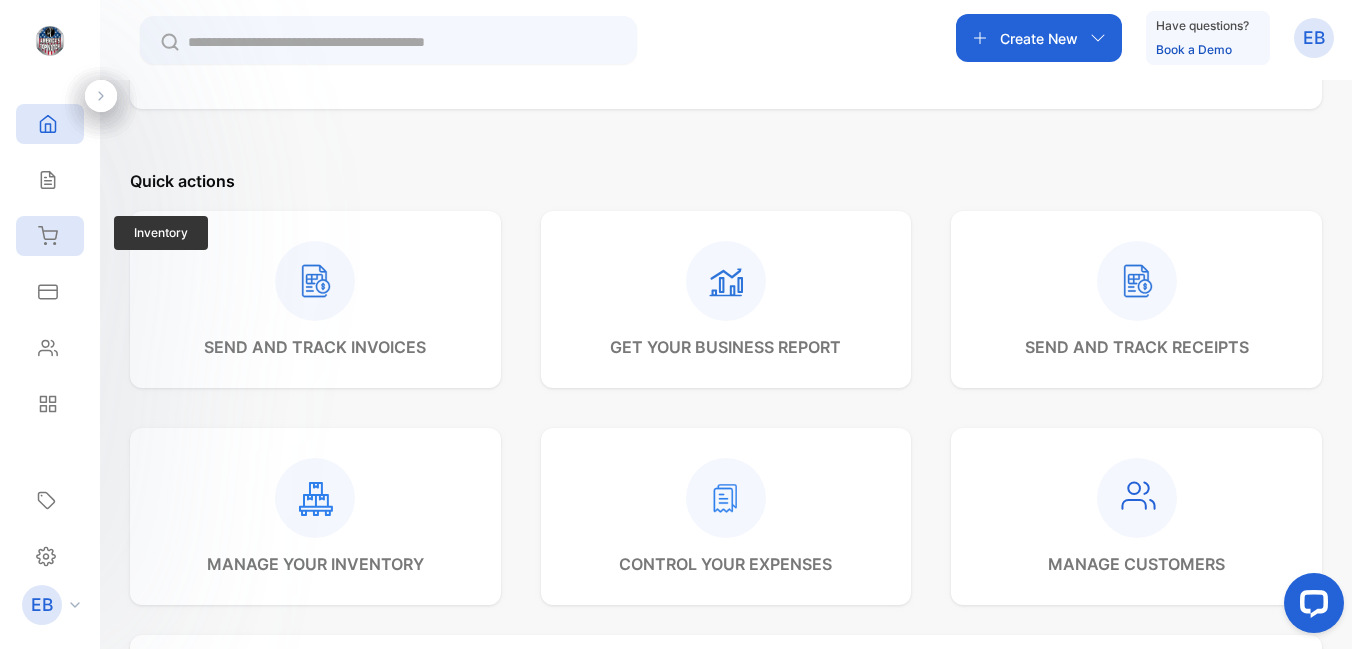 click 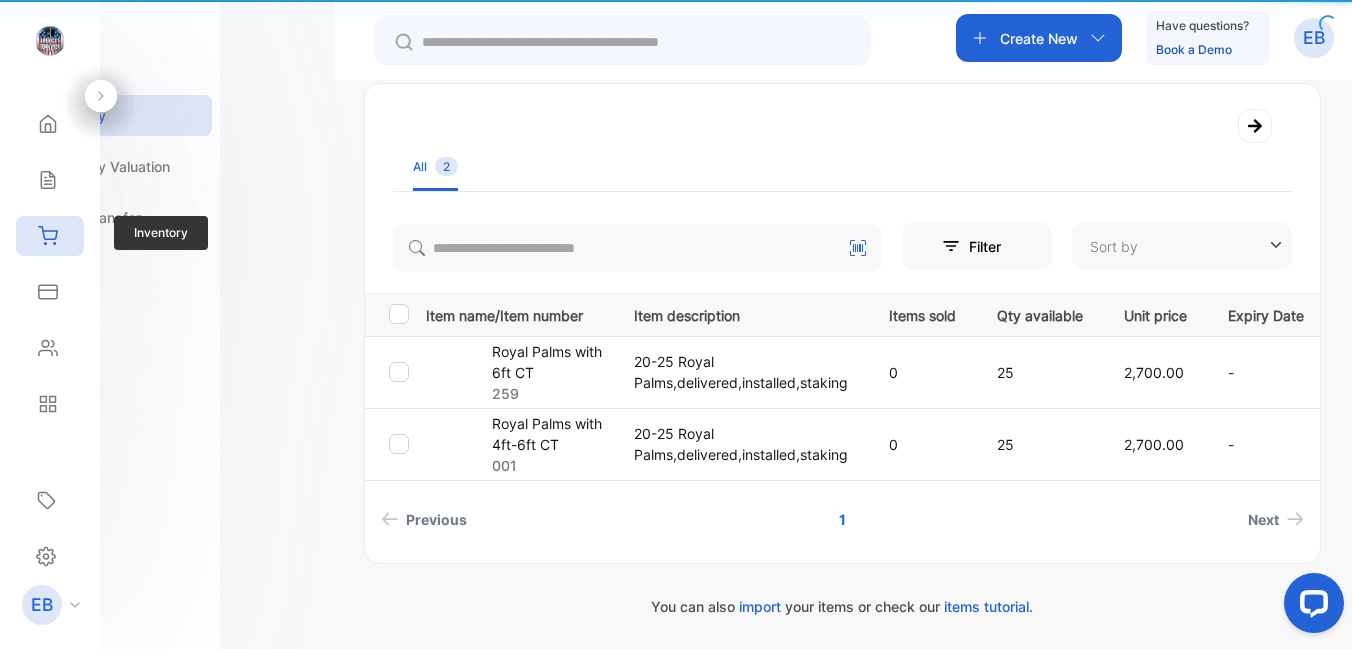 type on "**********" 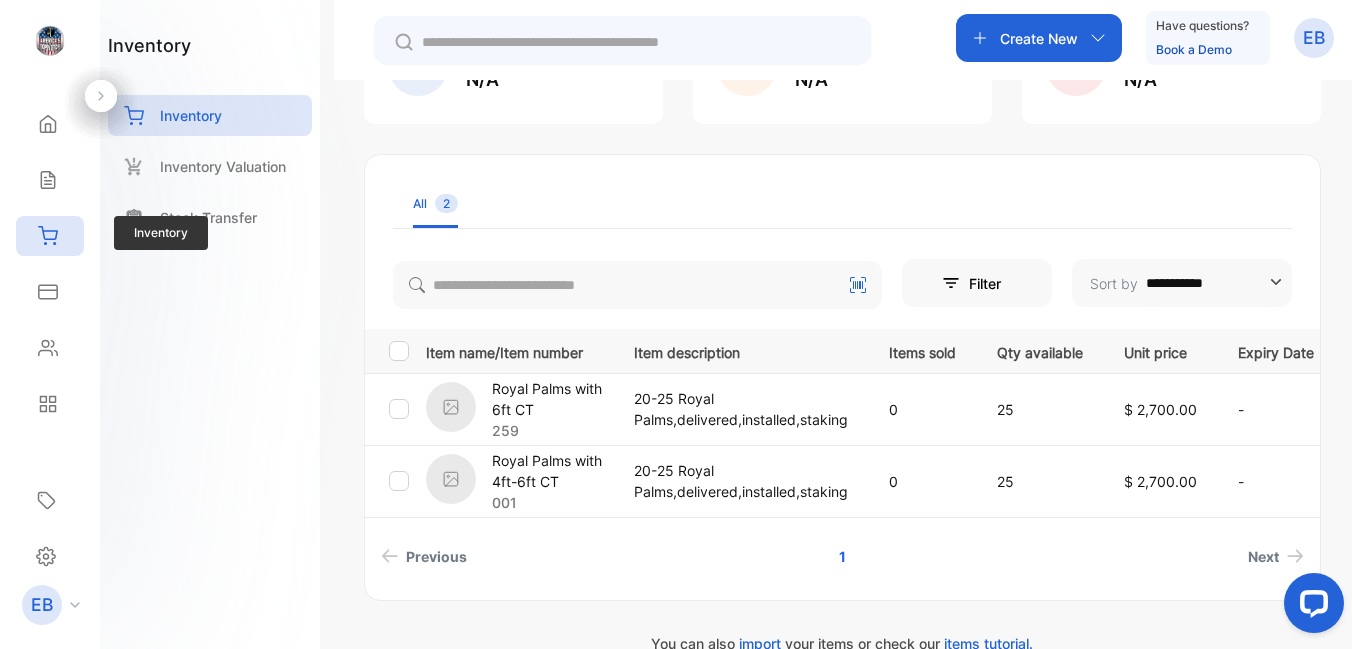 scroll, scrollTop: 230, scrollLeft: 0, axis: vertical 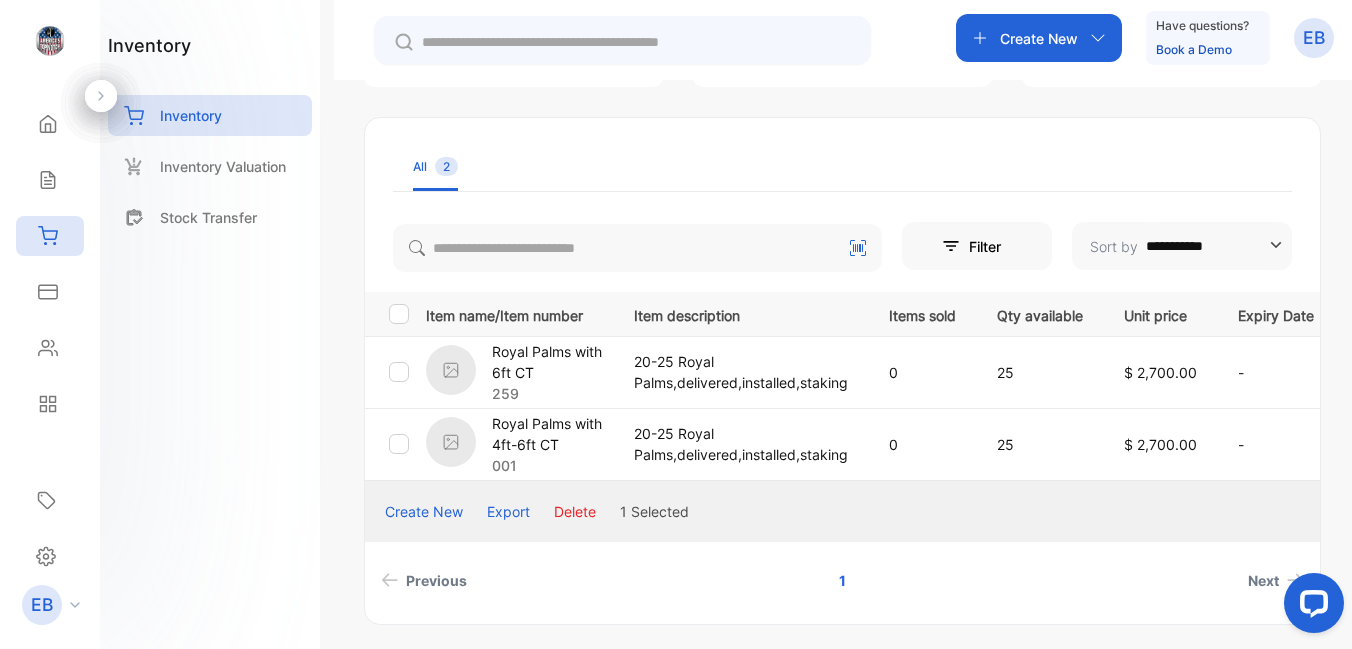 click on "Delete" at bounding box center [575, 511] 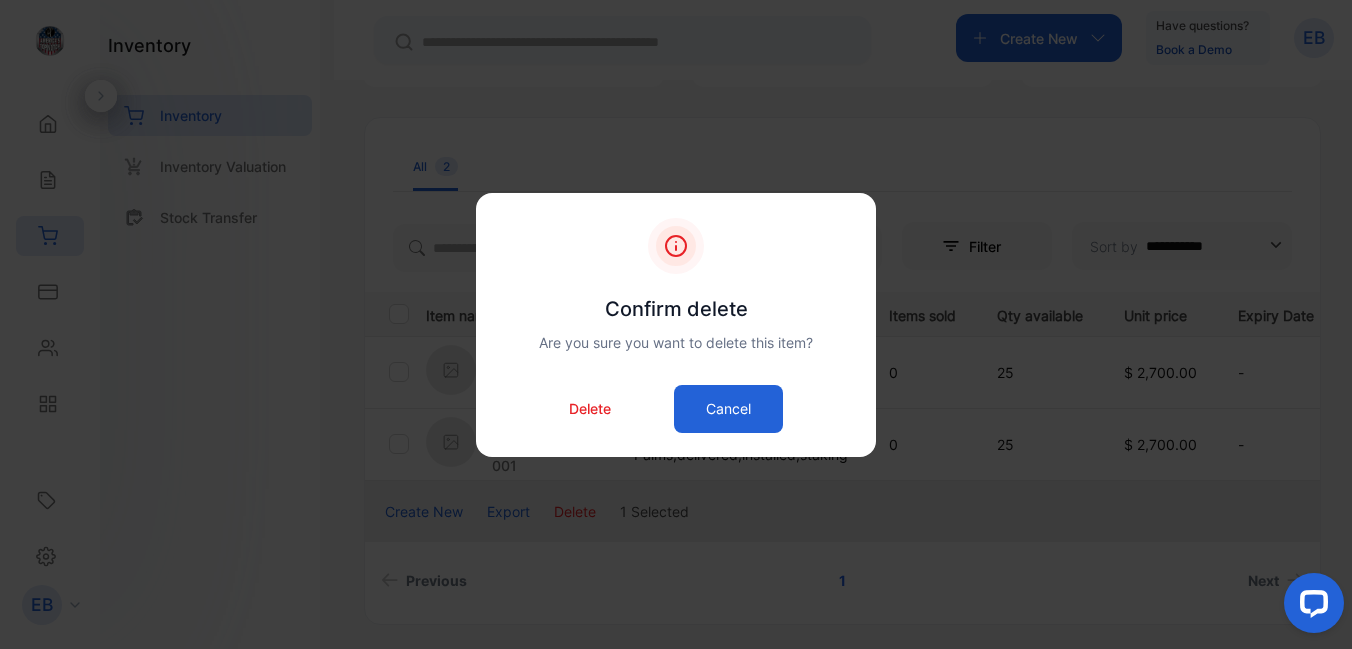 click on "Delete" at bounding box center (590, 408) 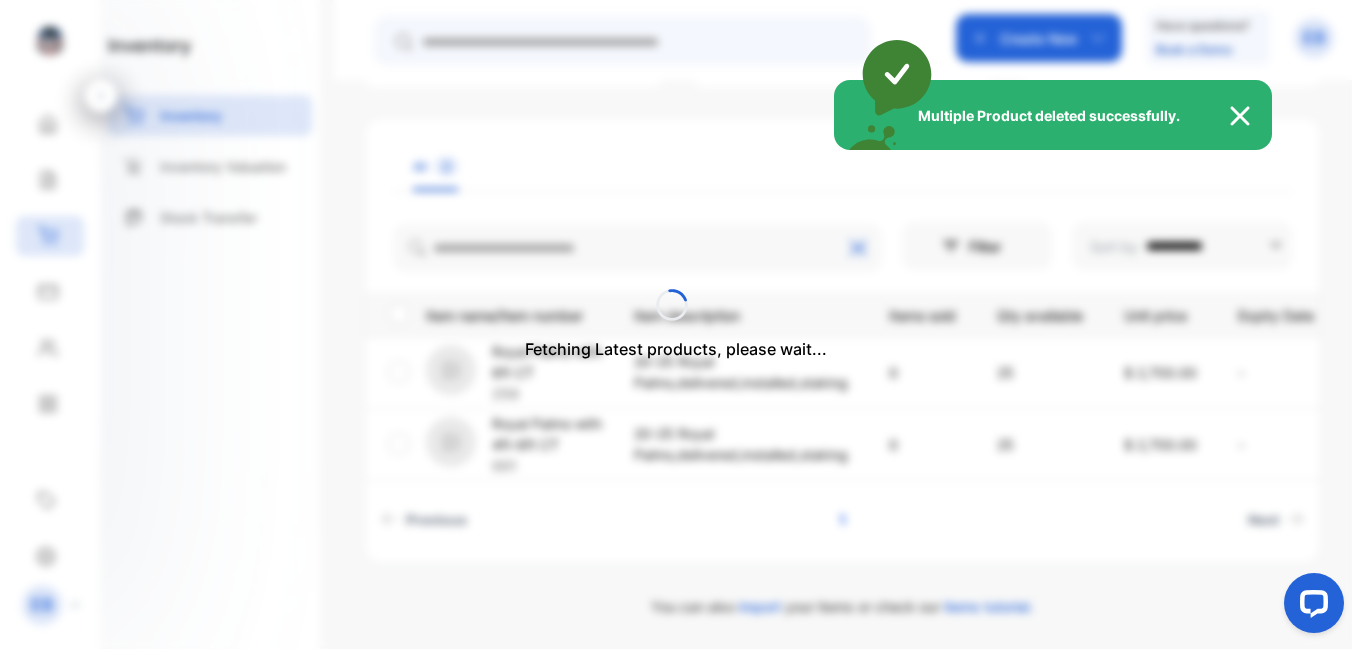 scroll, scrollTop: 158, scrollLeft: 0, axis: vertical 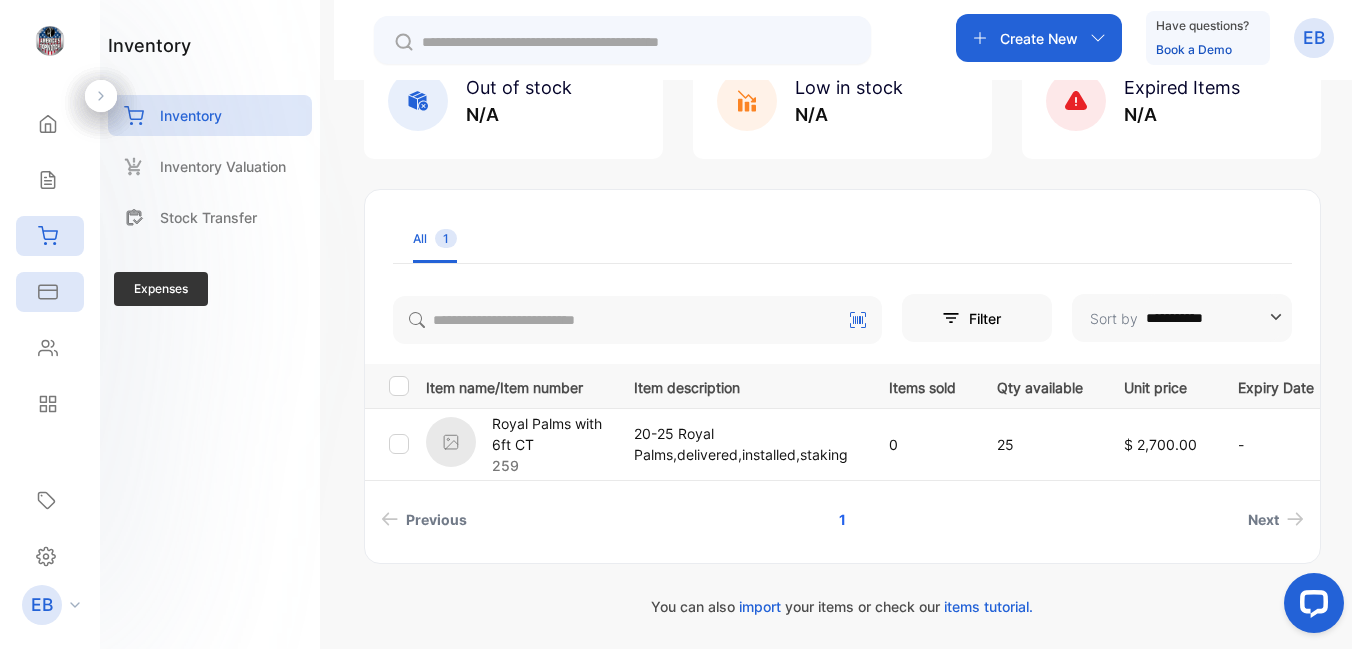click 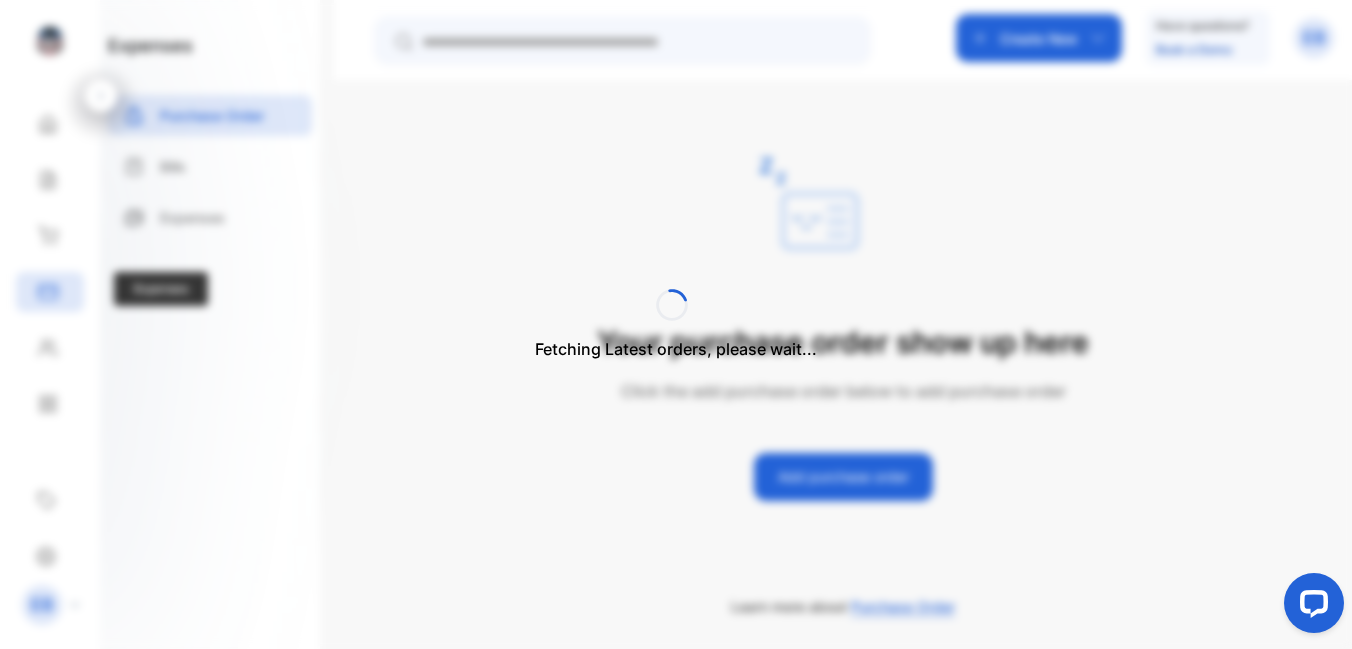 scroll, scrollTop: 15, scrollLeft: 0, axis: vertical 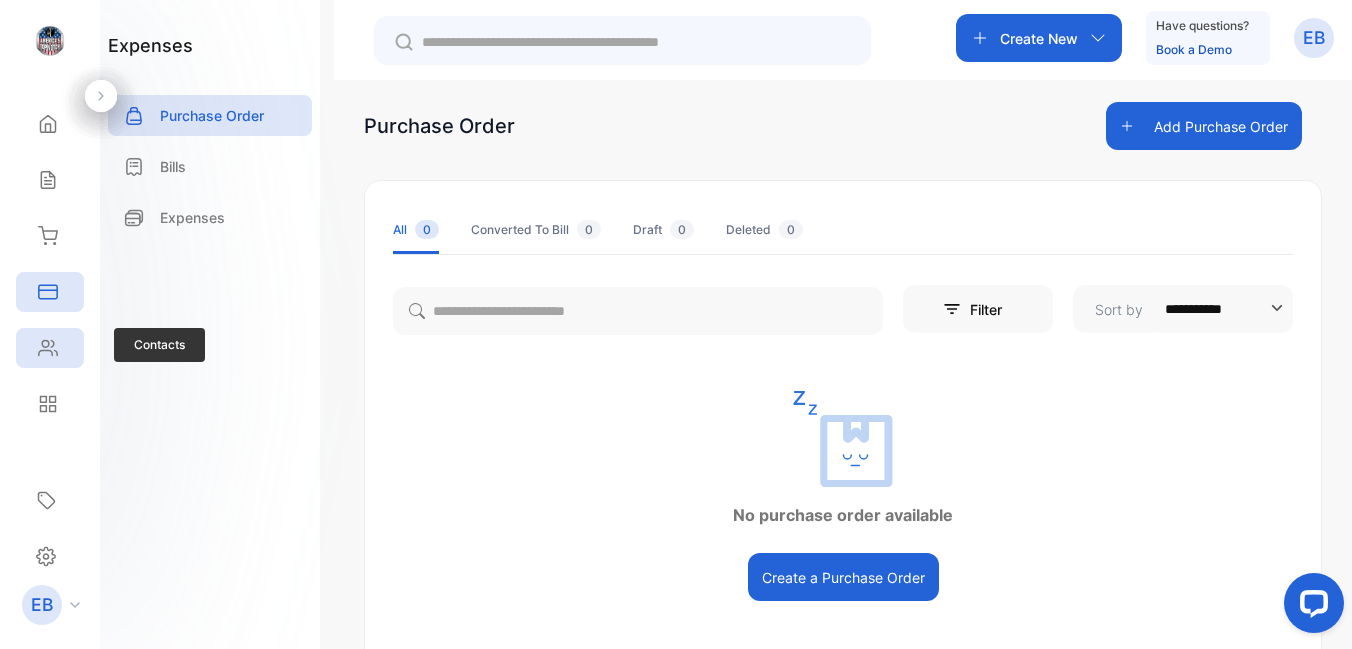 click on "Contacts" at bounding box center [50, 348] 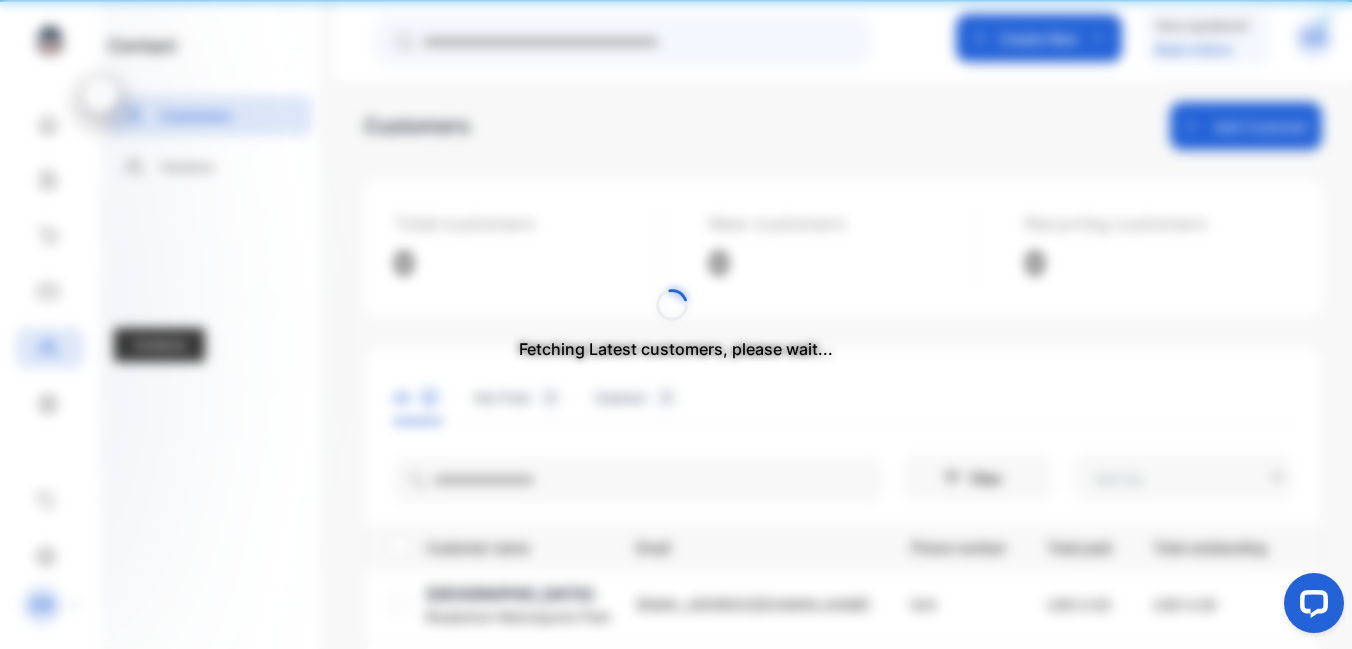 type on "**********" 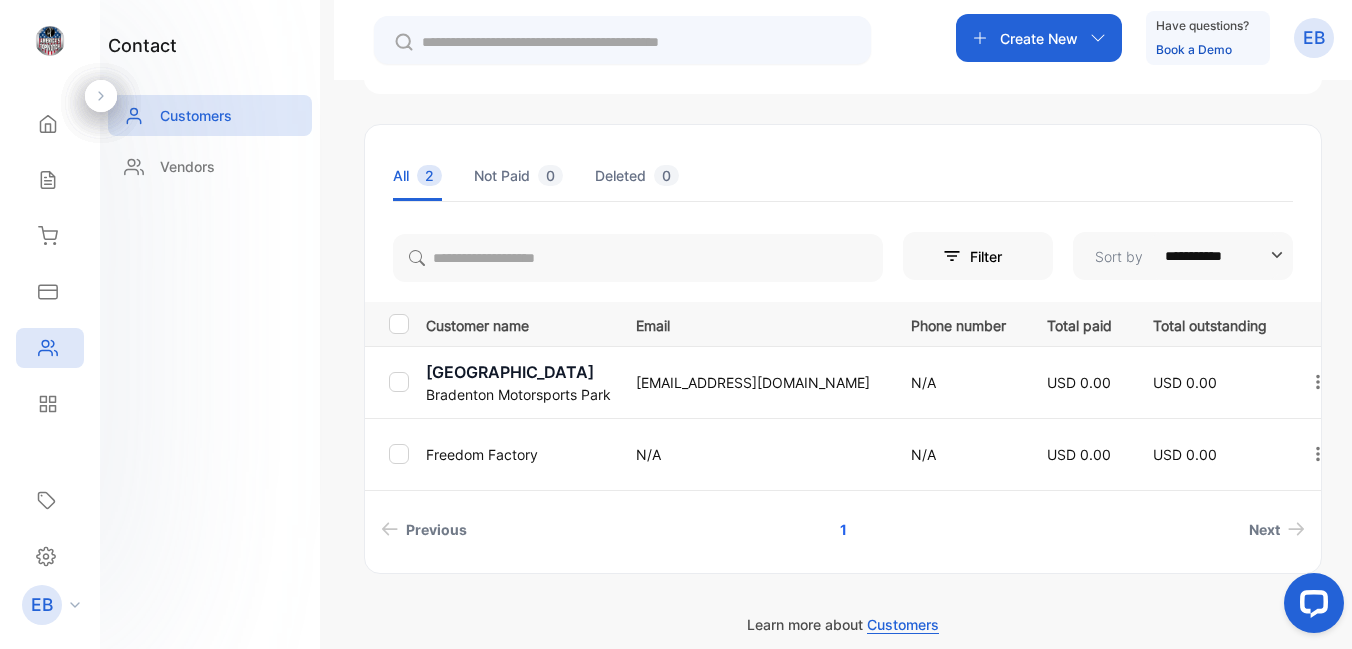 scroll, scrollTop: 231, scrollLeft: 0, axis: vertical 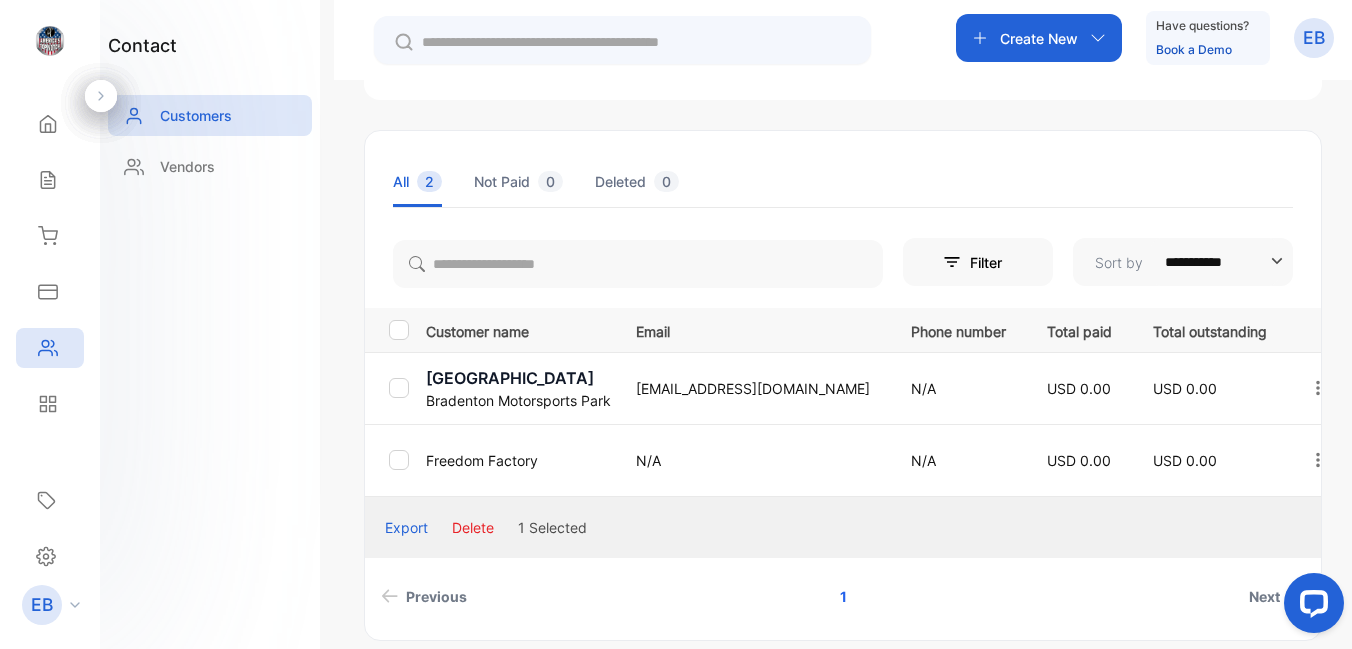 click on "Delete" at bounding box center (473, 527) 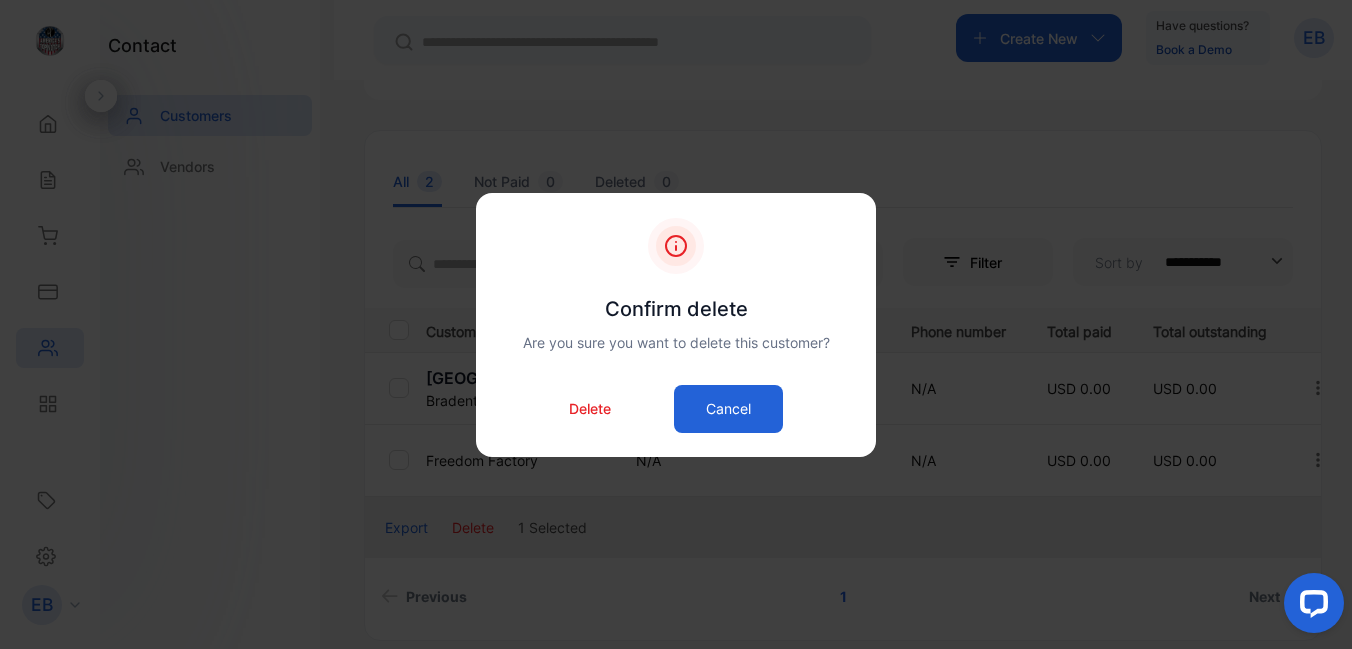 click on "Delete" at bounding box center (590, 408) 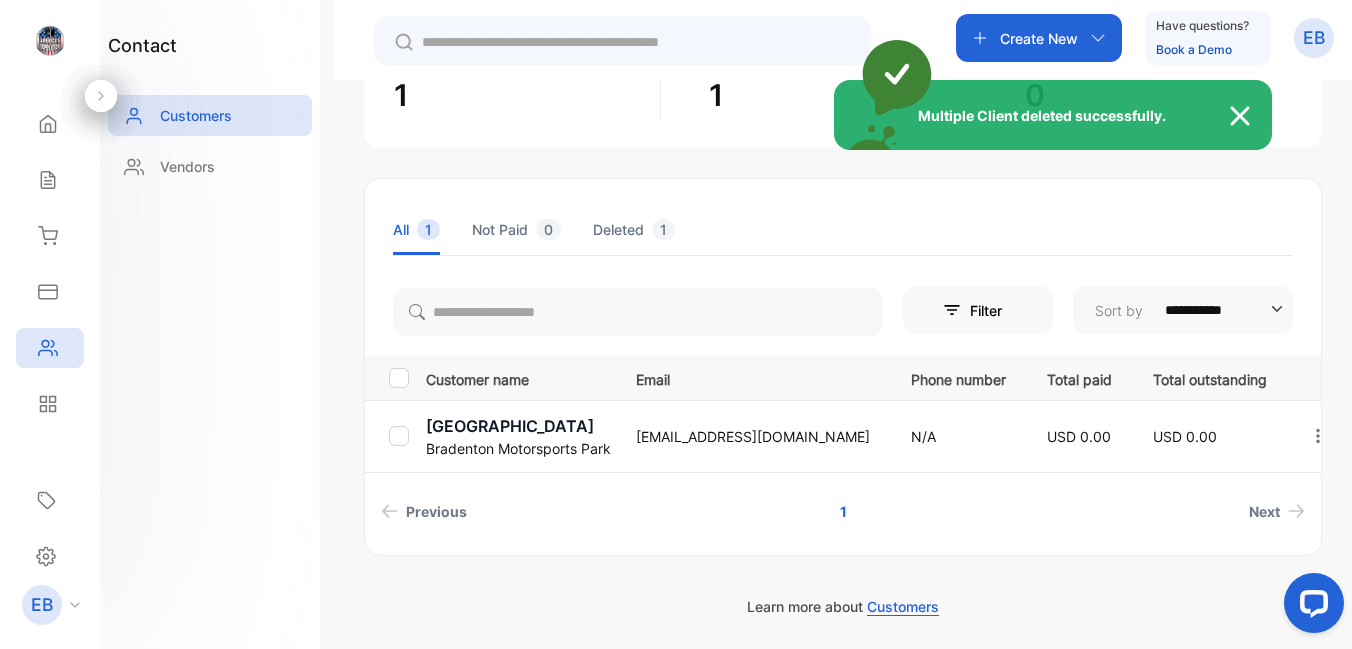 scroll, scrollTop: 183, scrollLeft: 0, axis: vertical 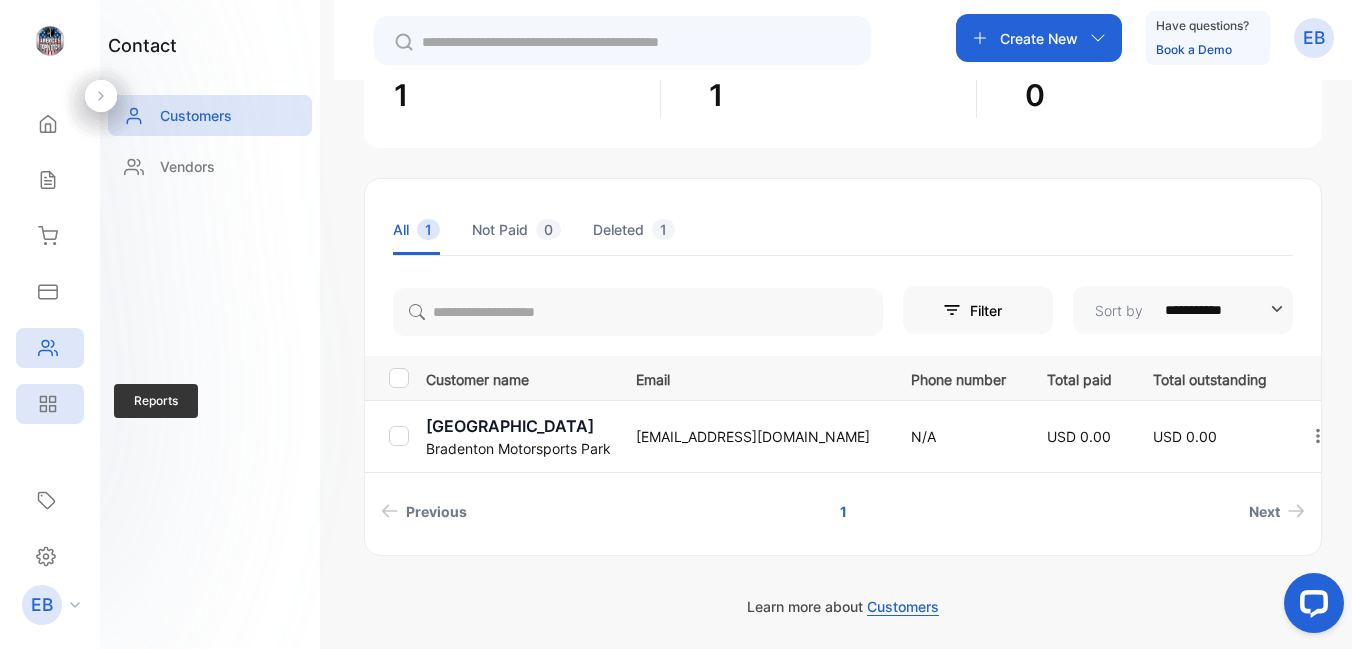 click 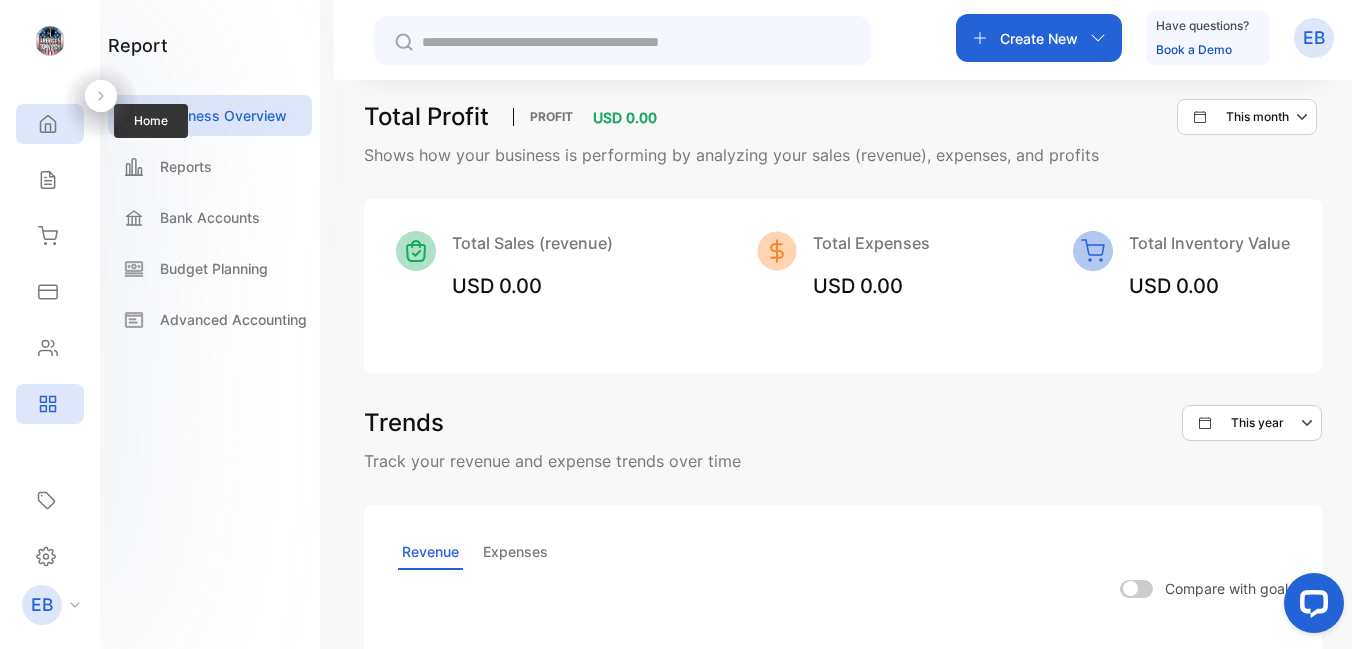 click on "Home" at bounding box center (50, 124) 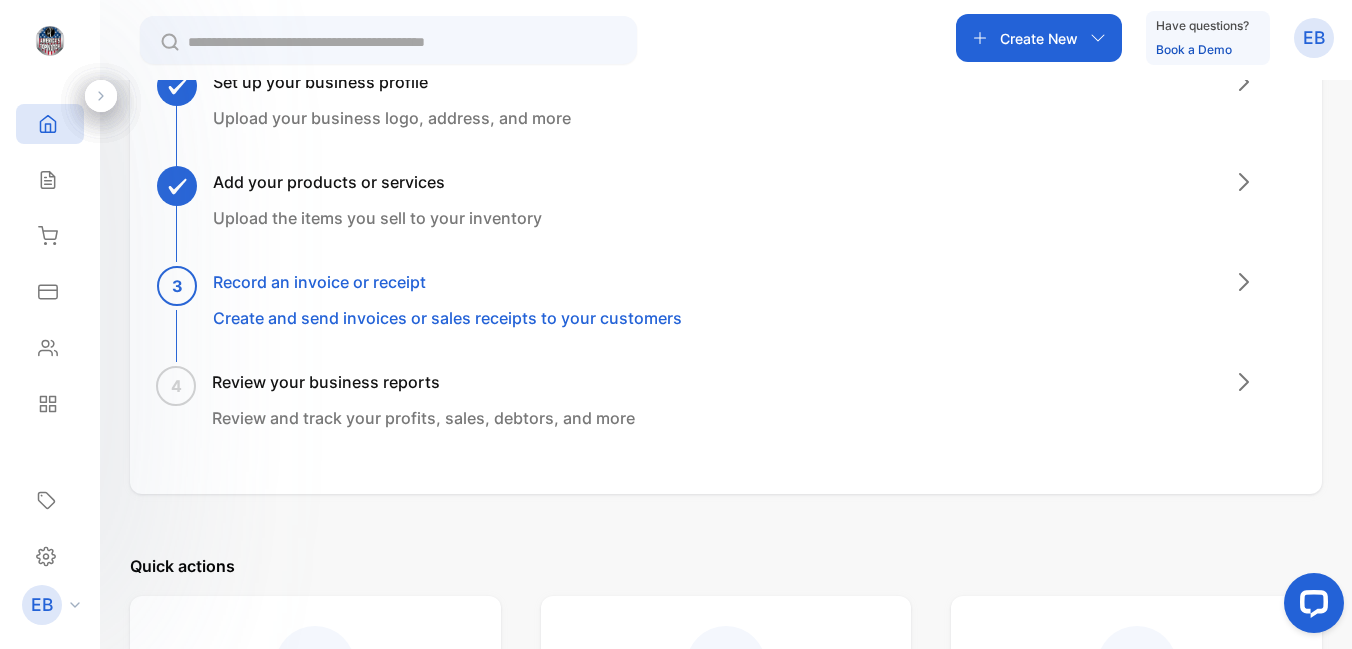 drag, startPoint x: 1351, startPoint y: 244, endPoint x: 1338, endPoint y: 156, distance: 88.95505 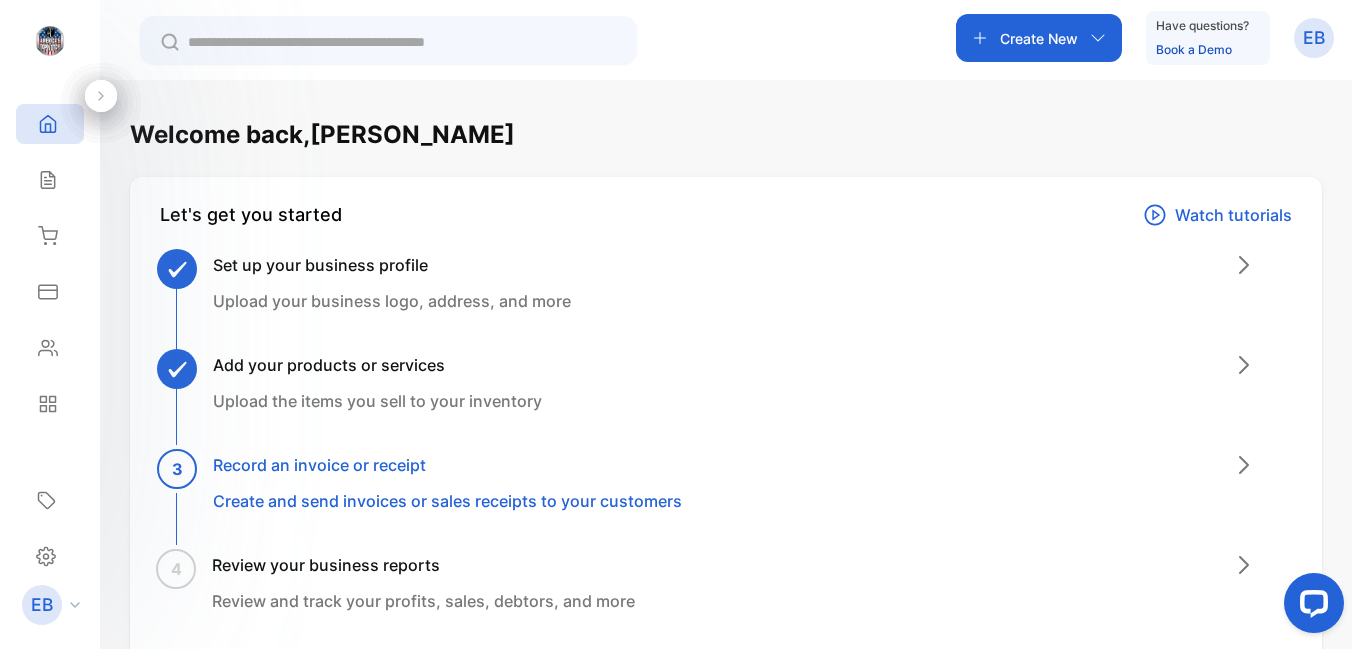 click 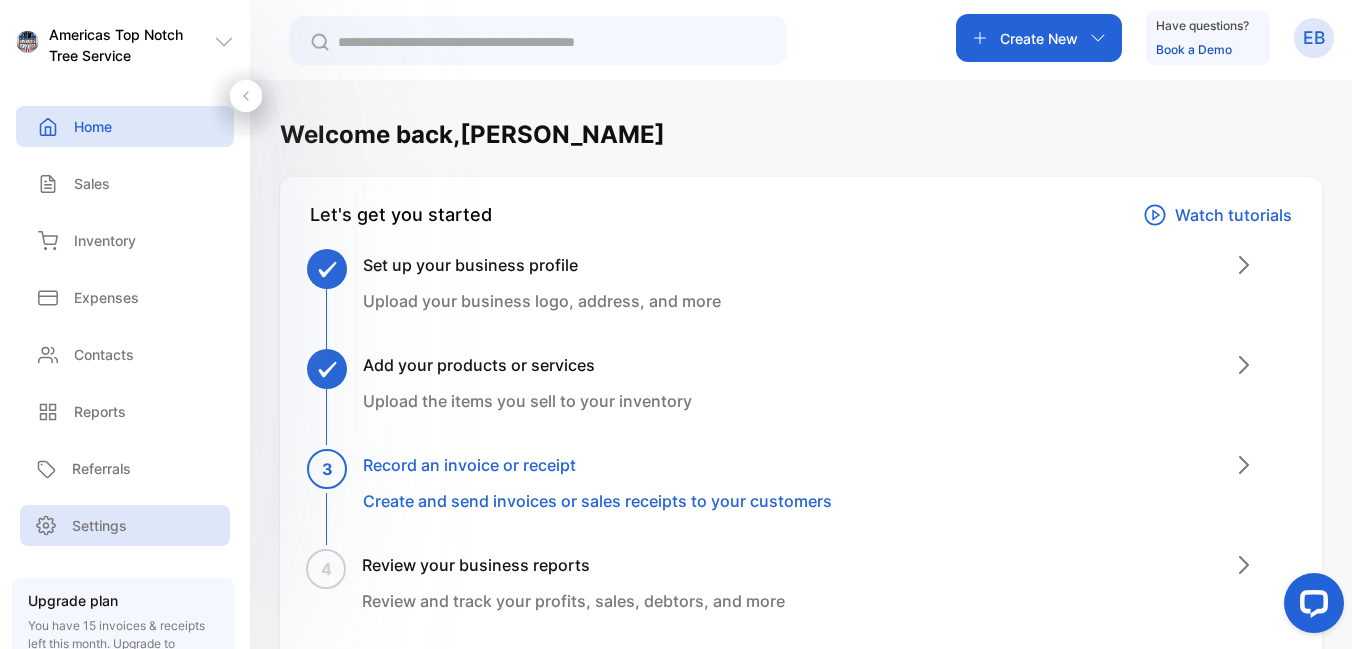 click on "Settings" at bounding box center [99, 525] 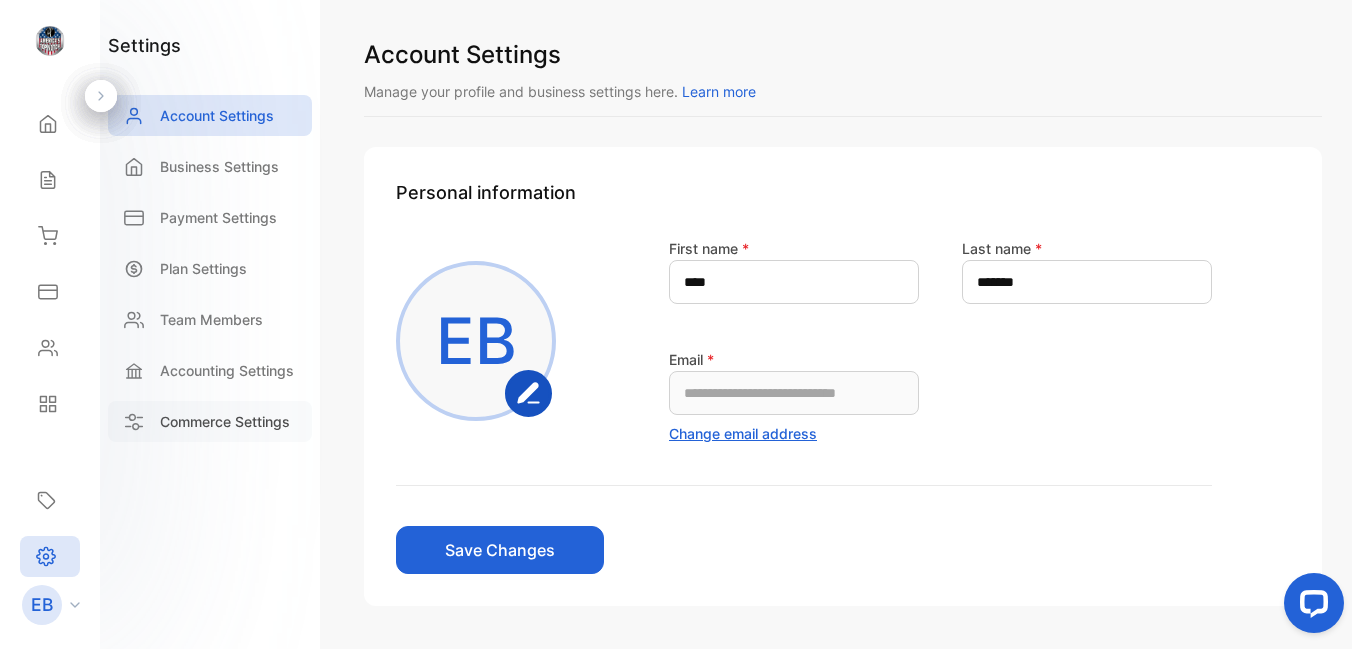 click on "Commerce Settings" at bounding box center [225, 421] 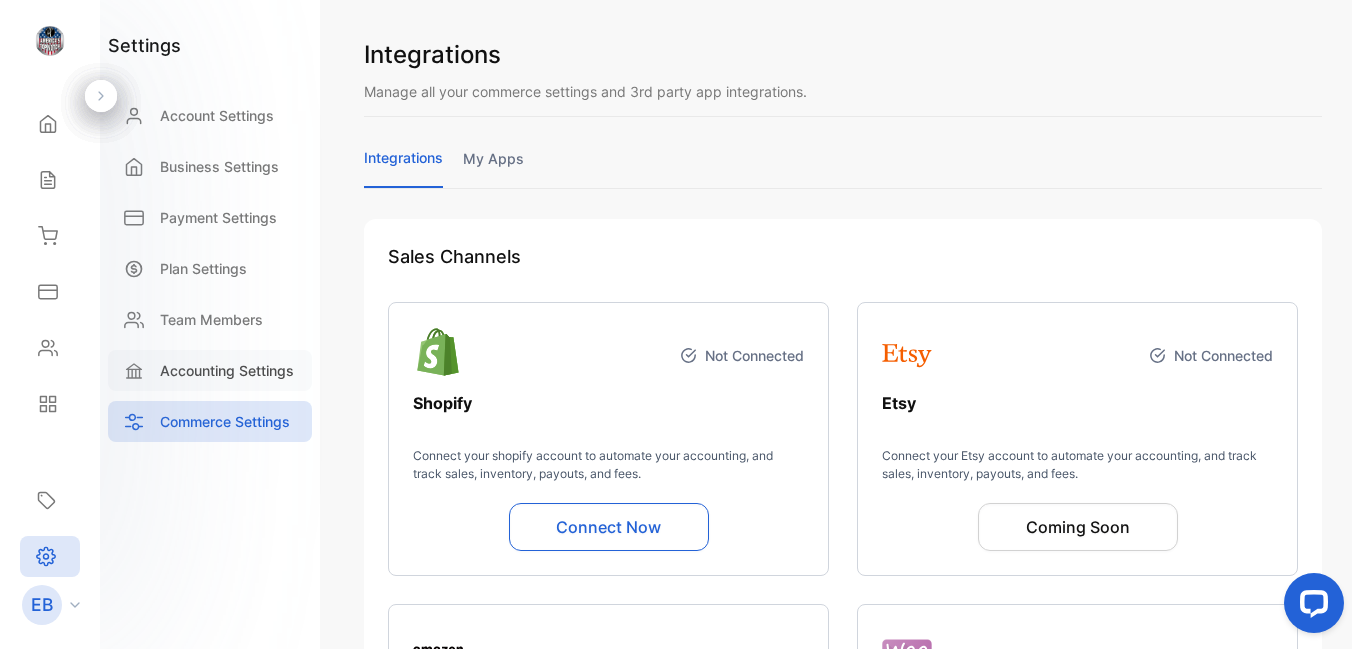 click on "Accounting Settings" at bounding box center [227, 370] 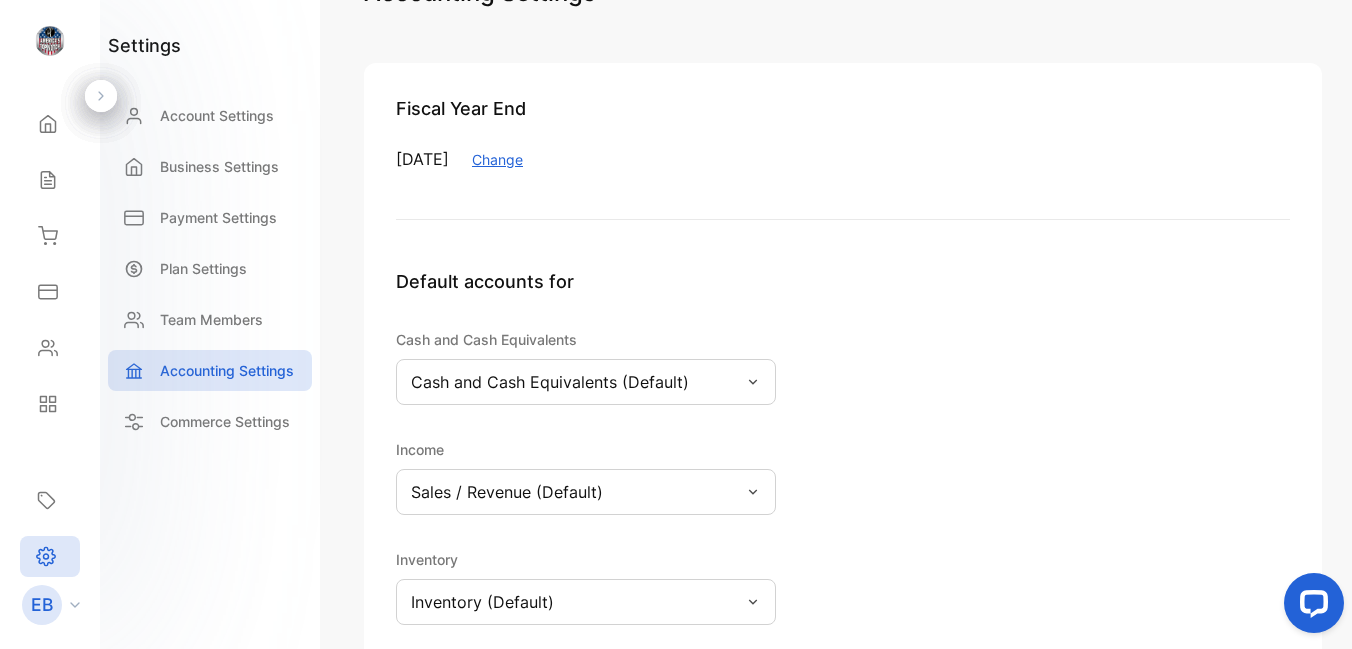 scroll, scrollTop: 60, scrollLeft: 0, axis: vertical 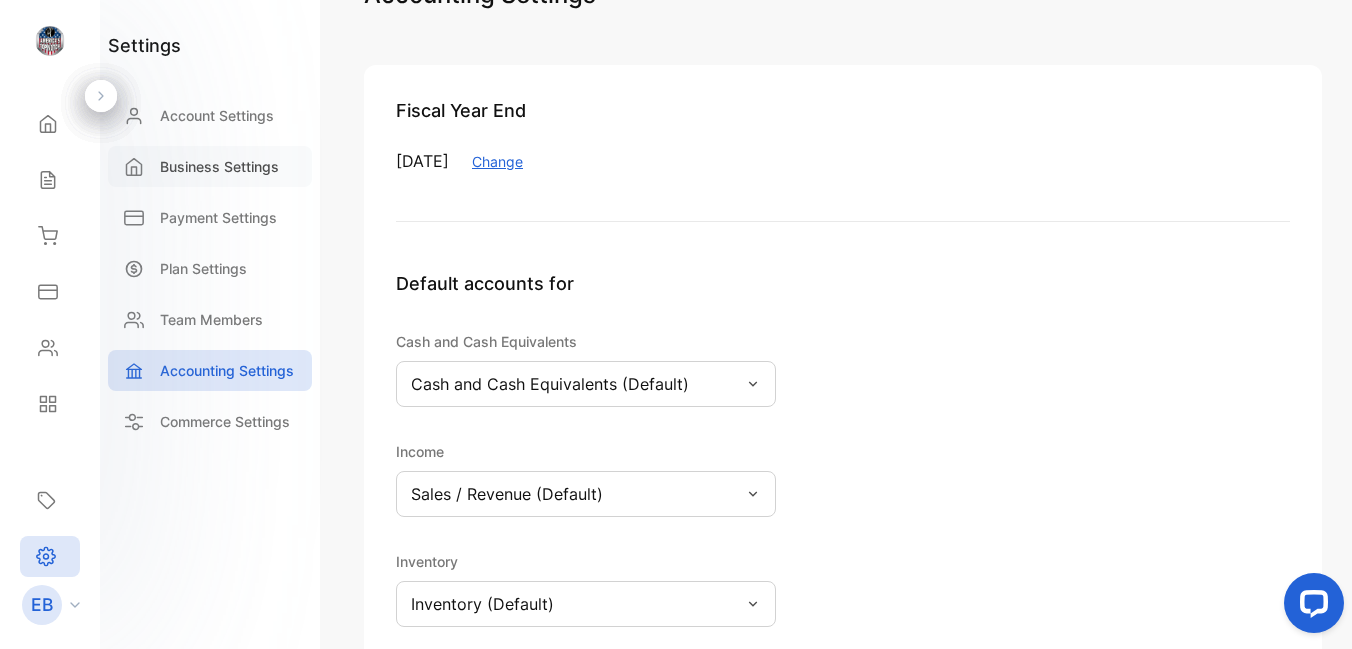 click on "Business Settings" at bounding box center [210, 166] 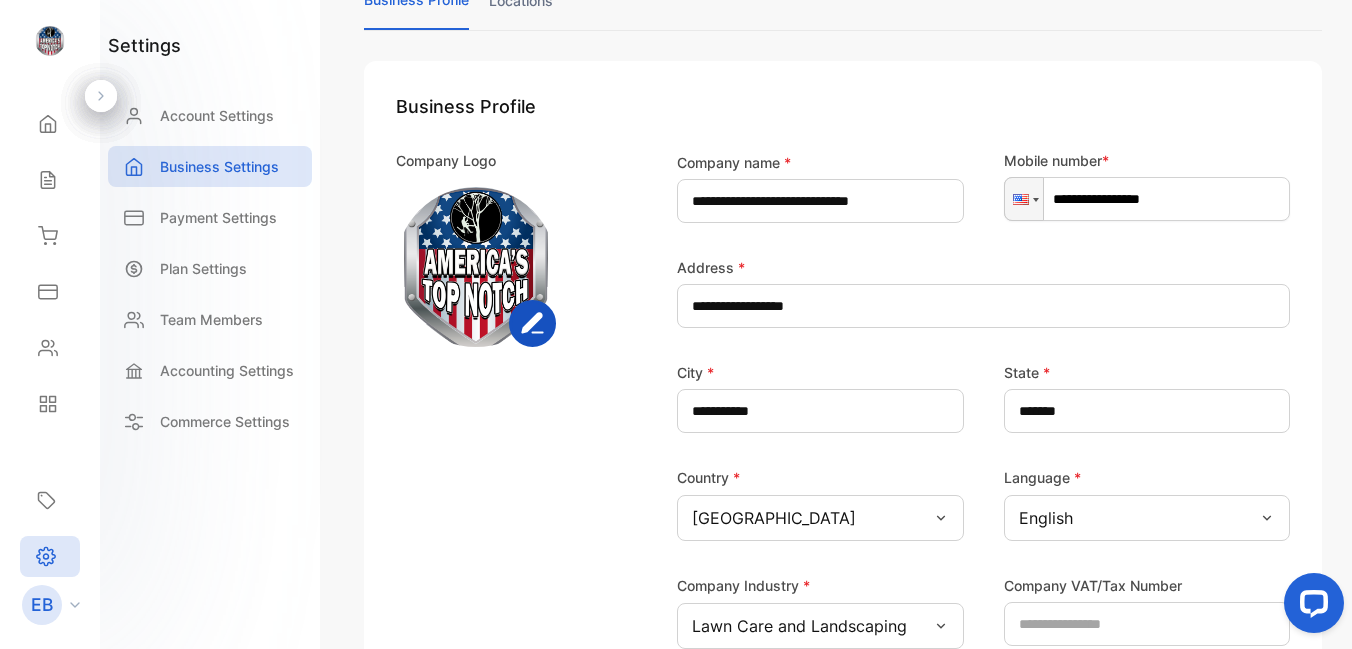 scroll, scrollTop: 0, scrollLeft: 0, axis: both 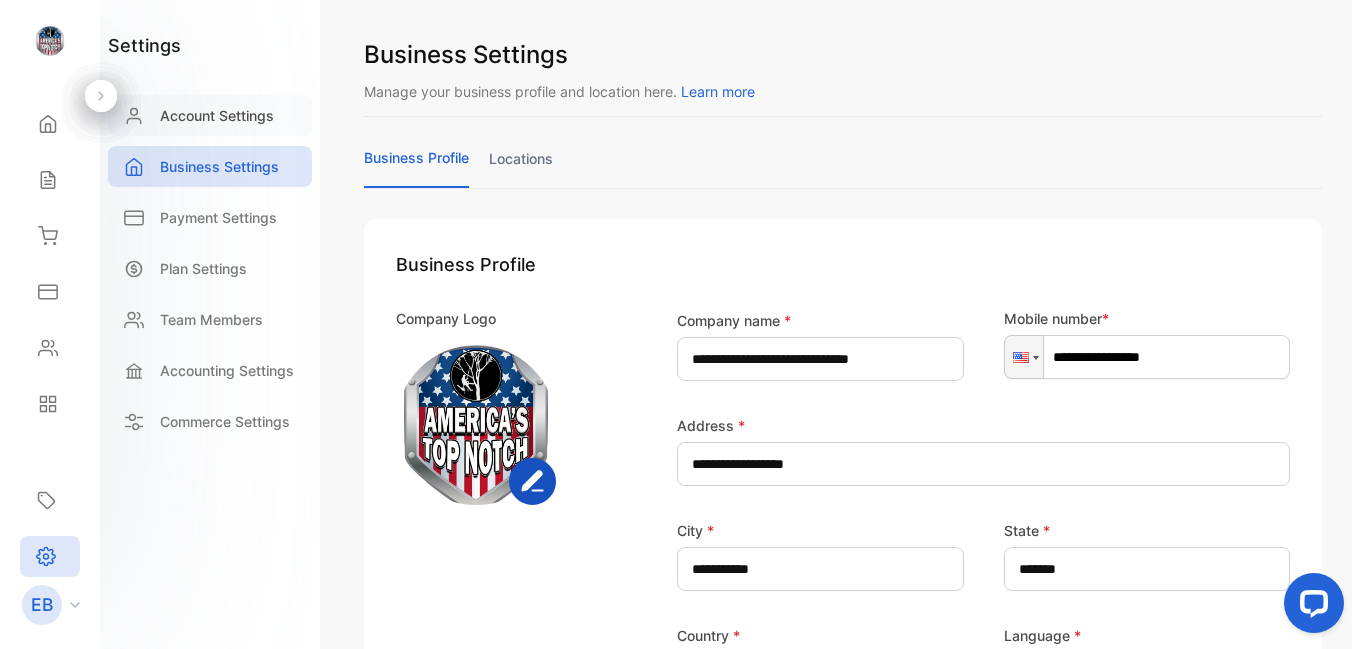 click on "Account Settings" at bounding box center (217, 115) 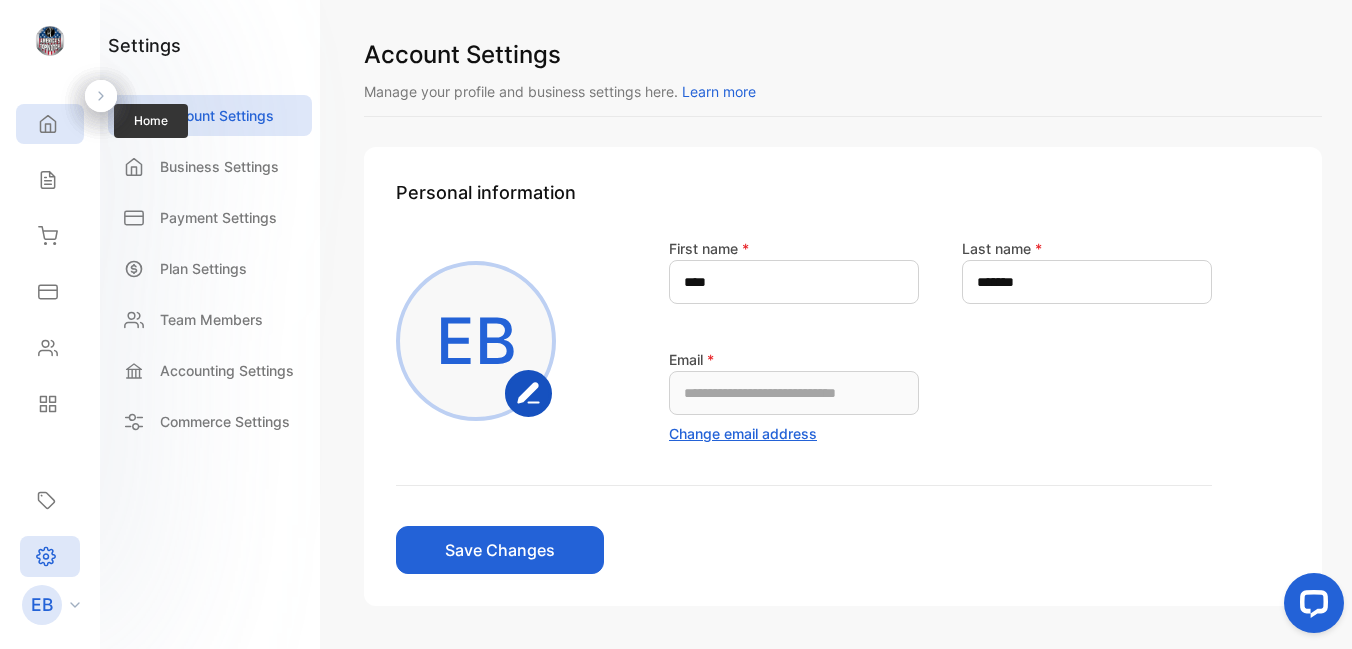 click 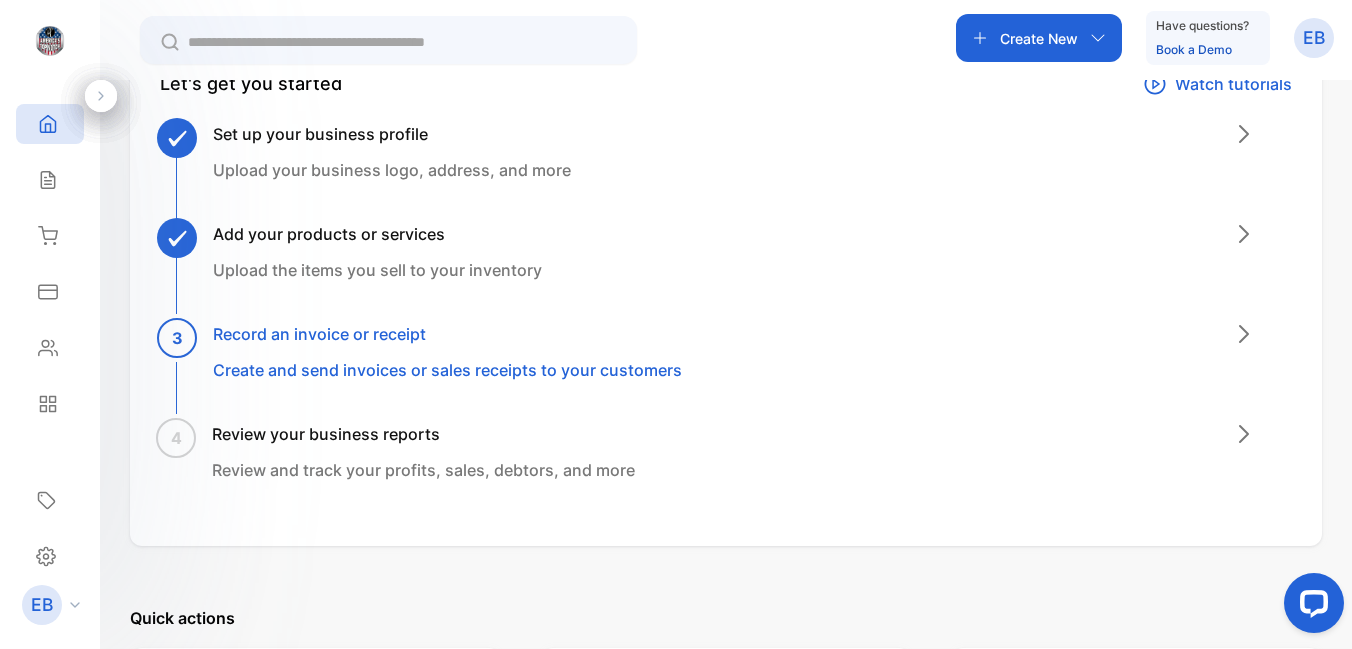 scroll, scrollTop: 0, scrollLeft: 0, axis: both 